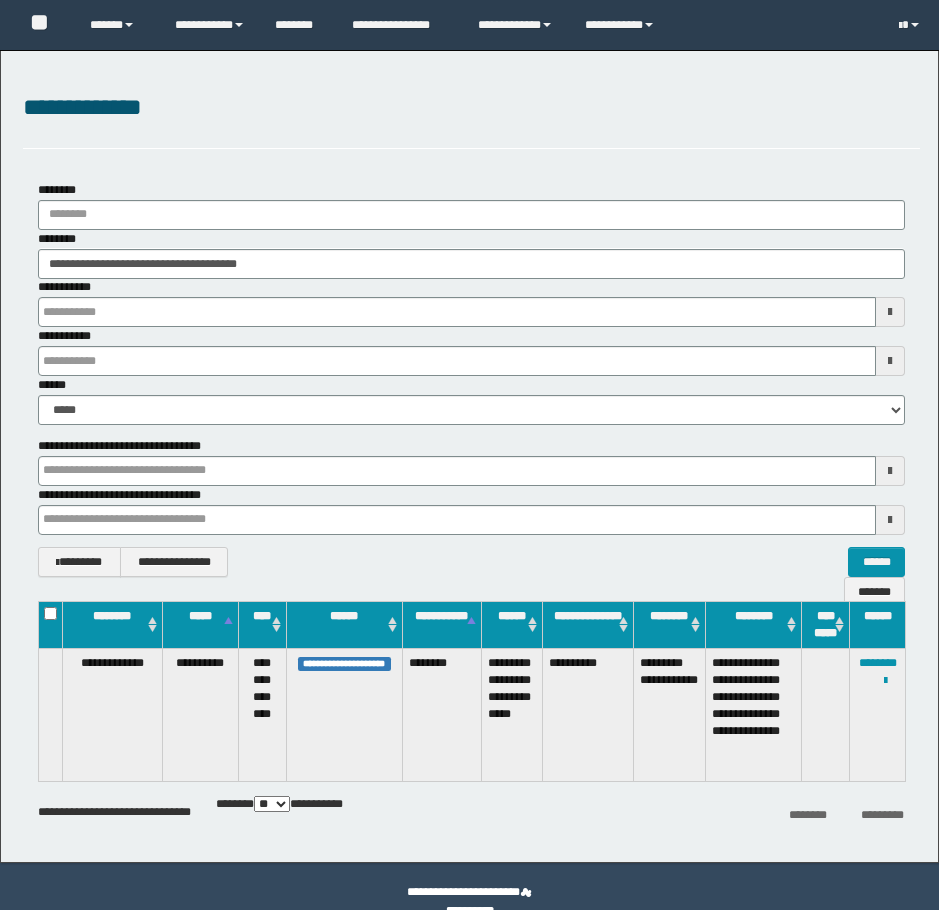 scroll, scrollTop: 0, scrollLeft: 0, axis: both 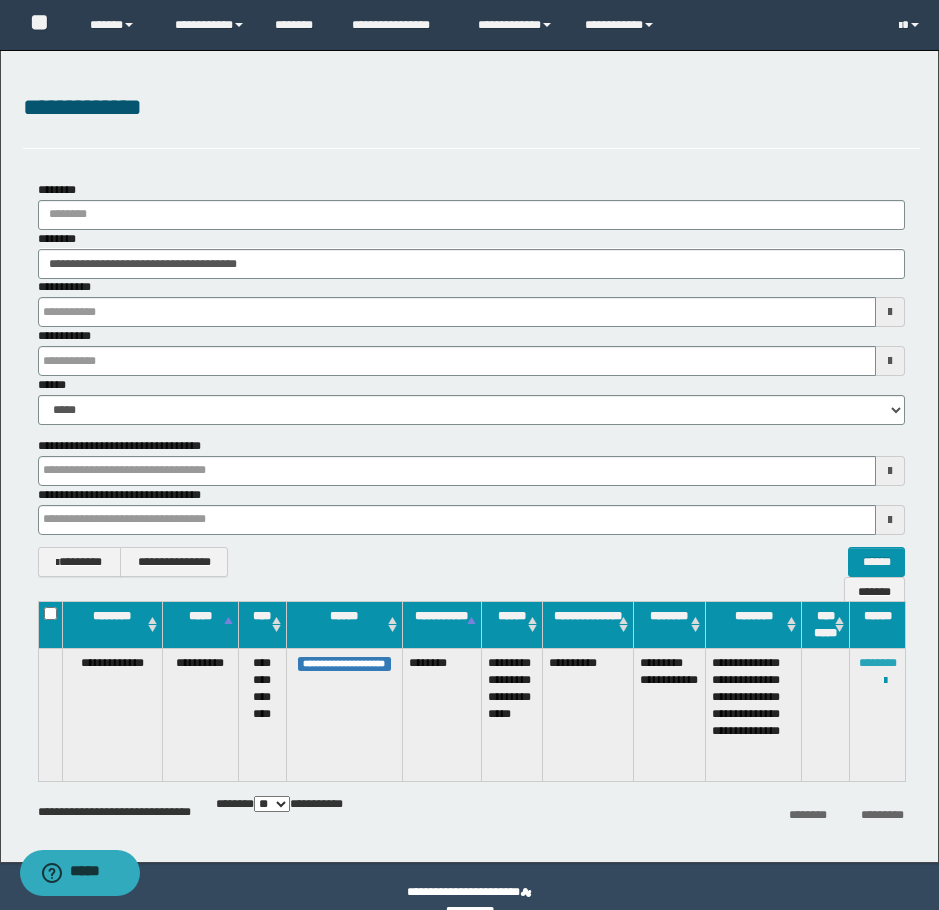 click on "********" at bounding box center [878, 663] 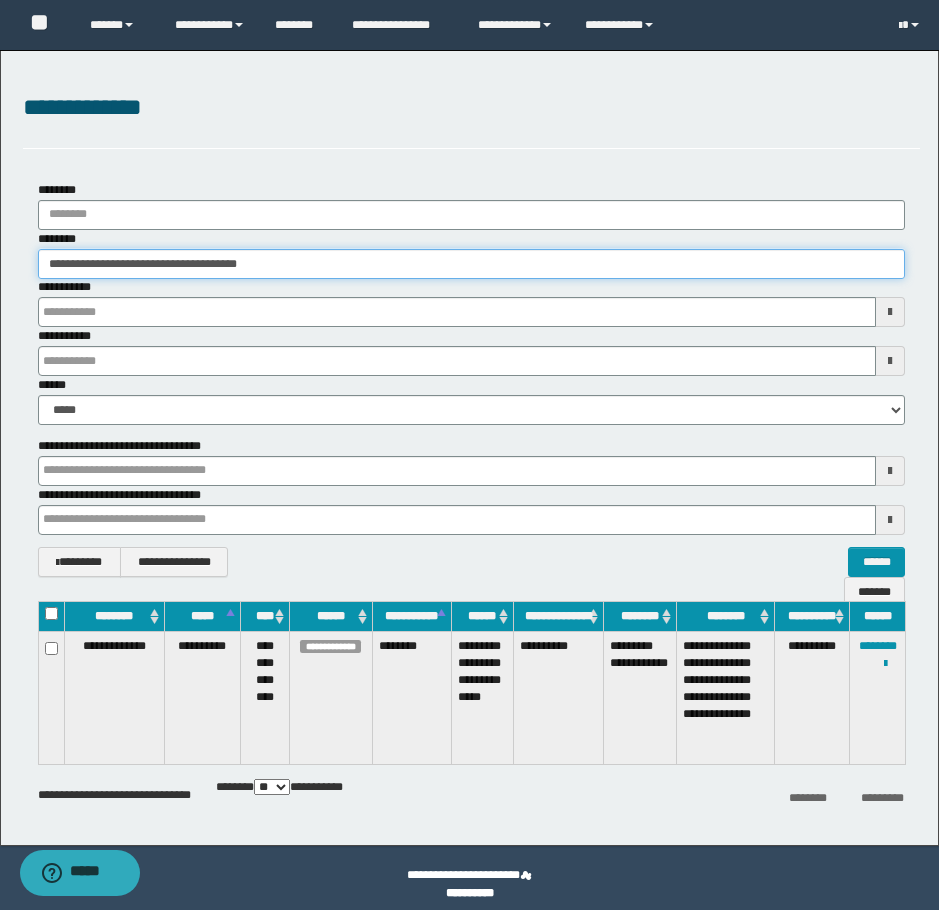 click on "**********" at bounding box center (471, 264) 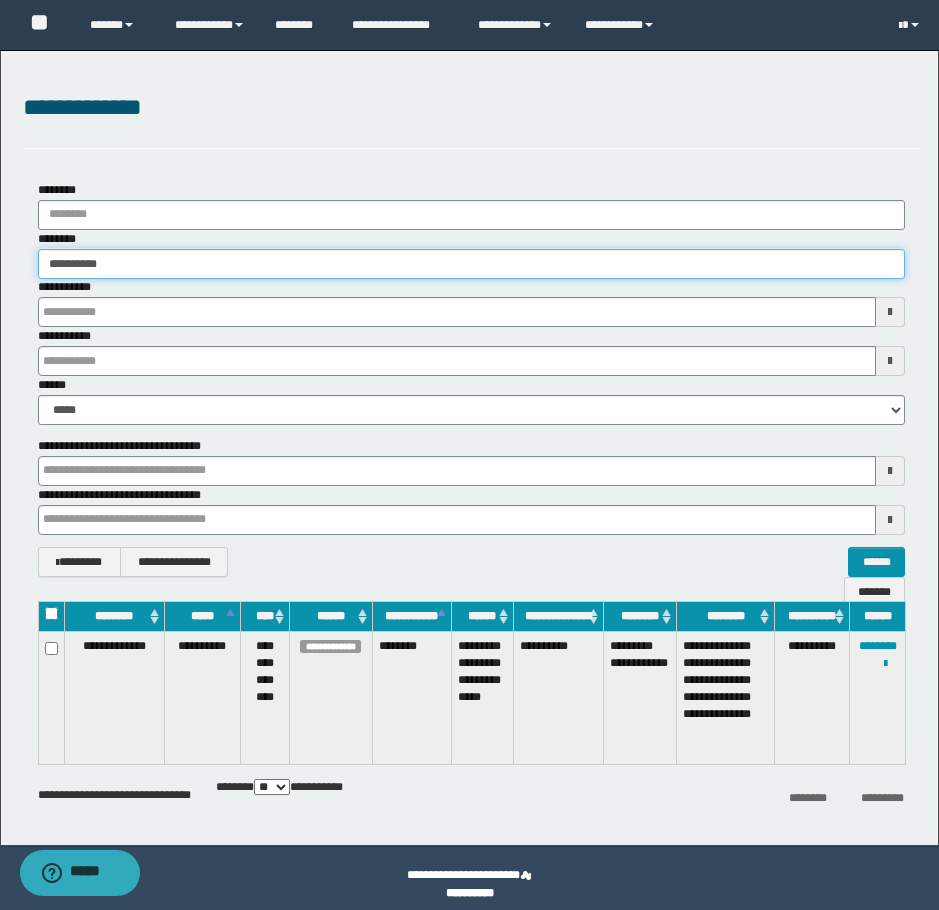 type on "**********" 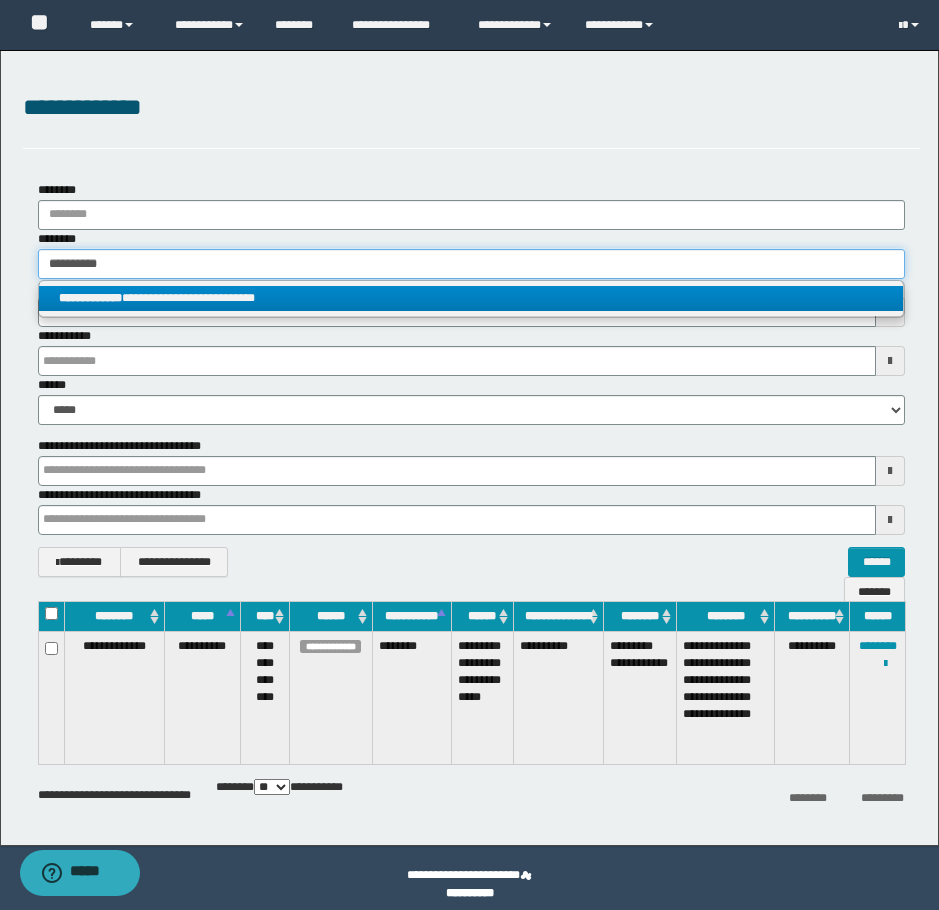 type on "**********" 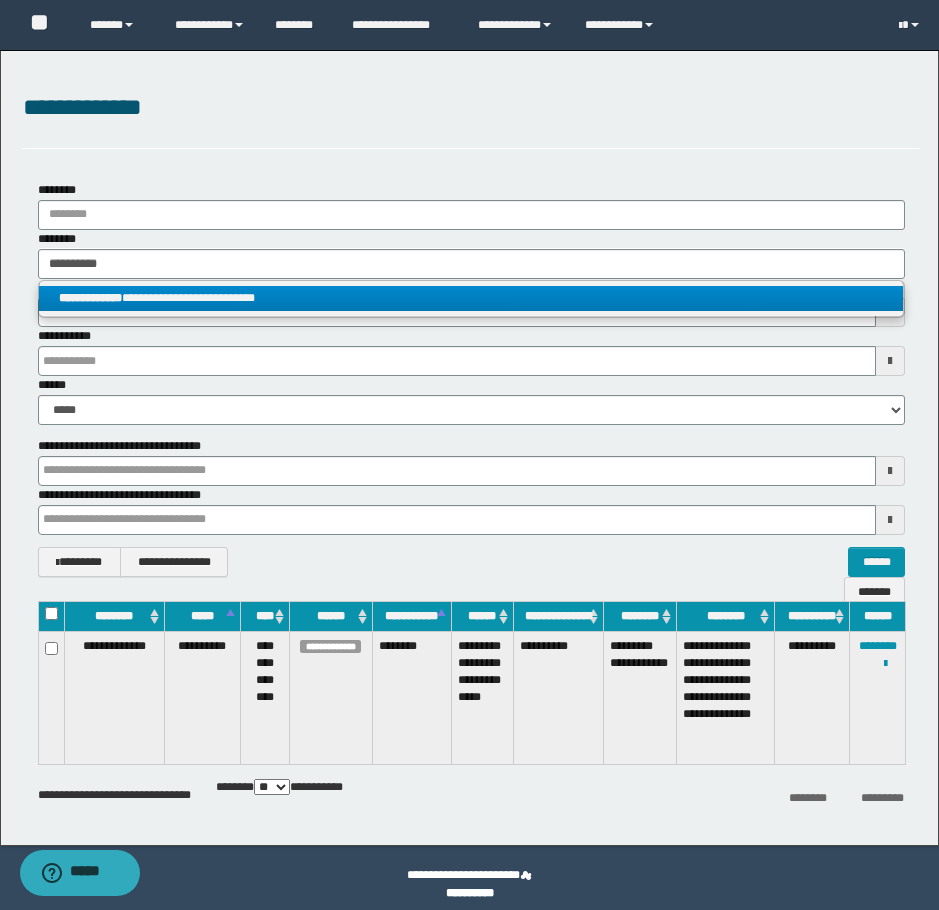 click on "**********" at bounding box center [471, 298] 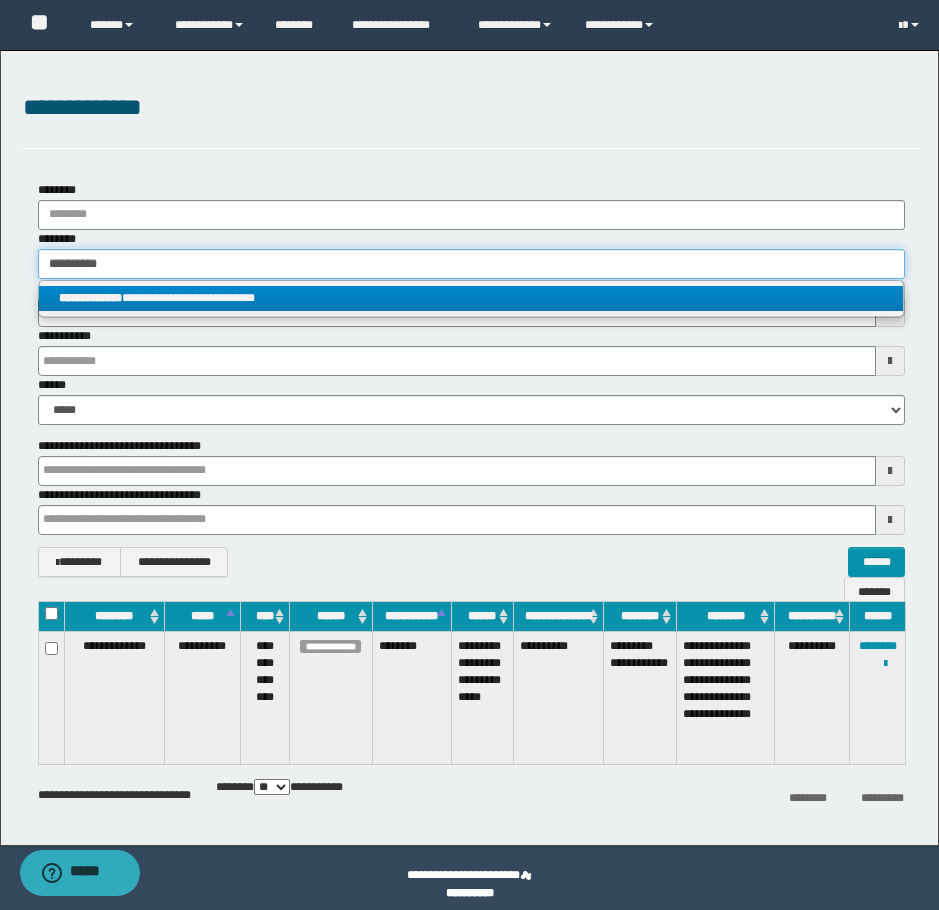 type 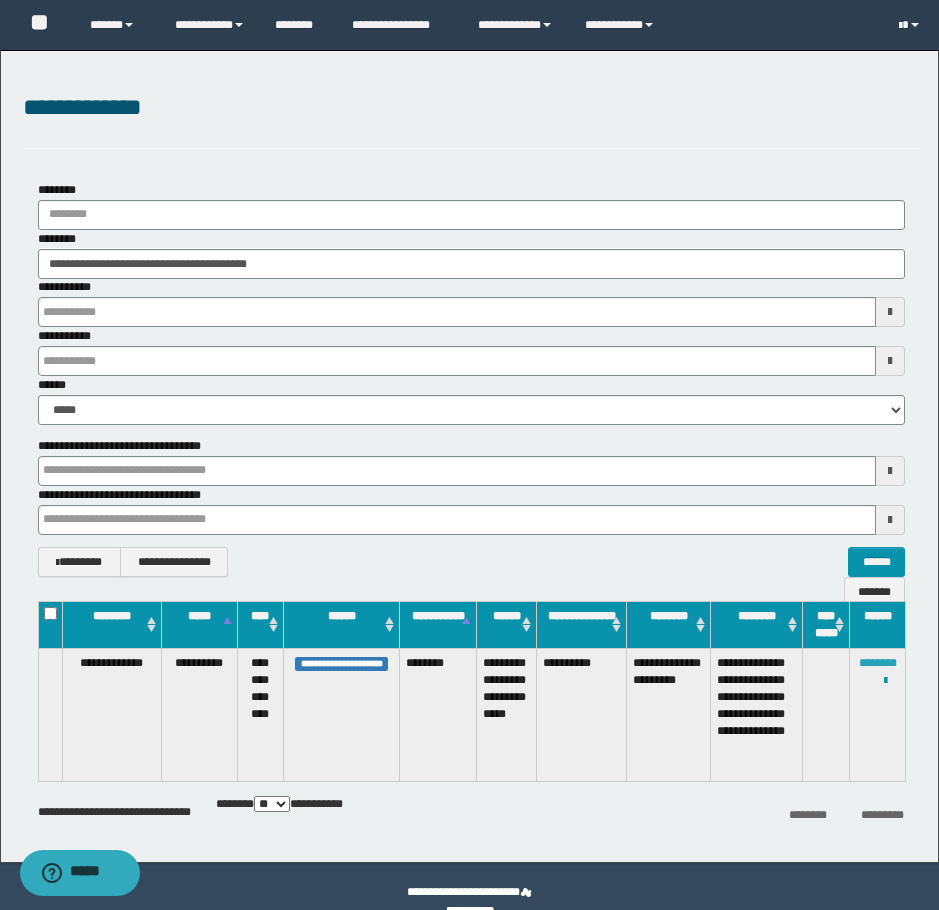 click on "********" at bounding box center [878, 663] 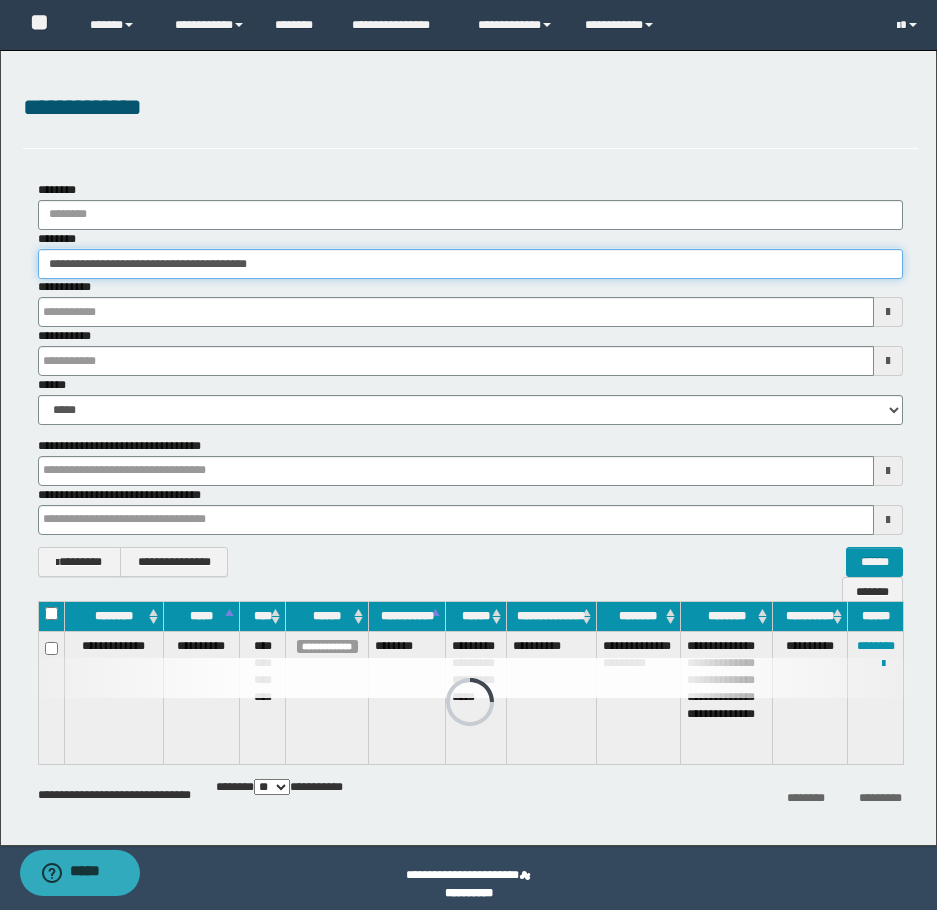 click on "**********" at bounding box center [470, 264] 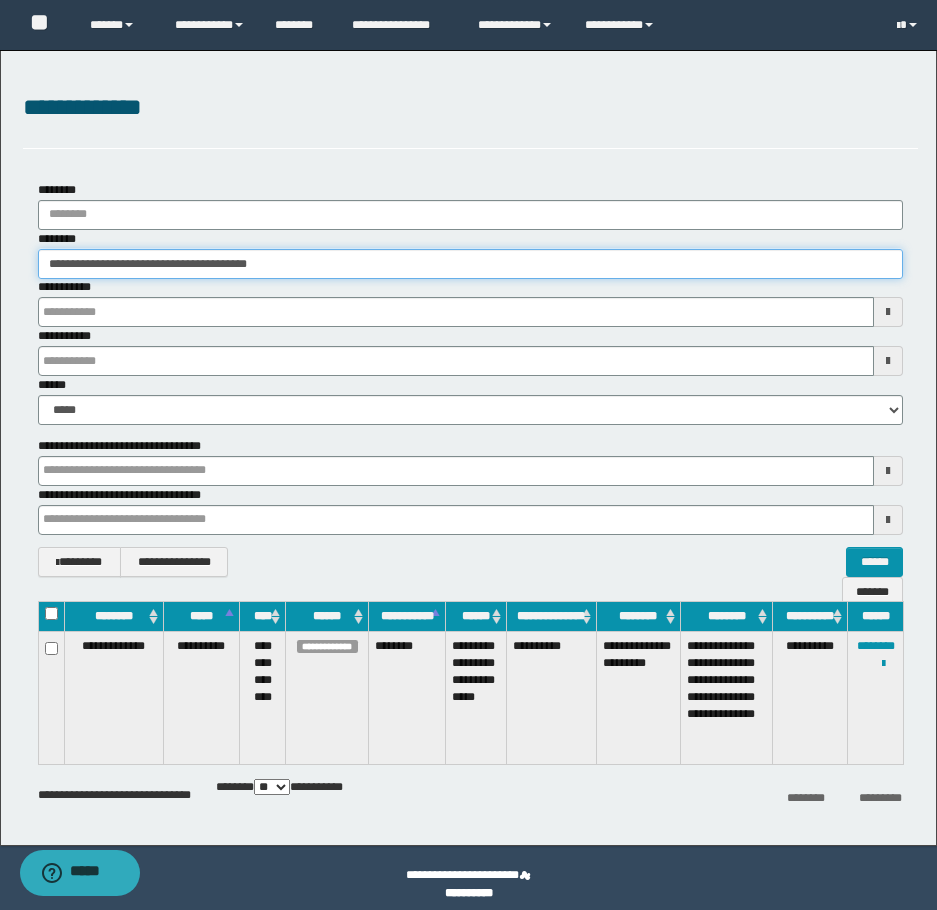 click on "**********" at bounding box center [470, 264] 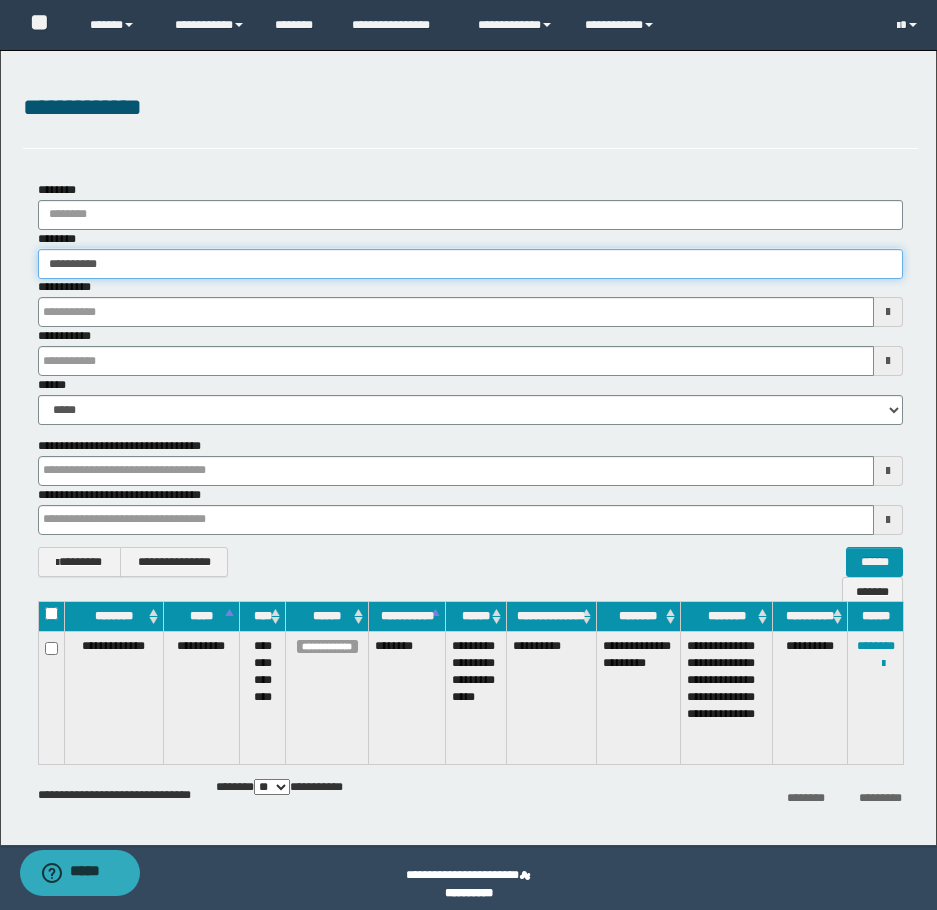 type on "**********" 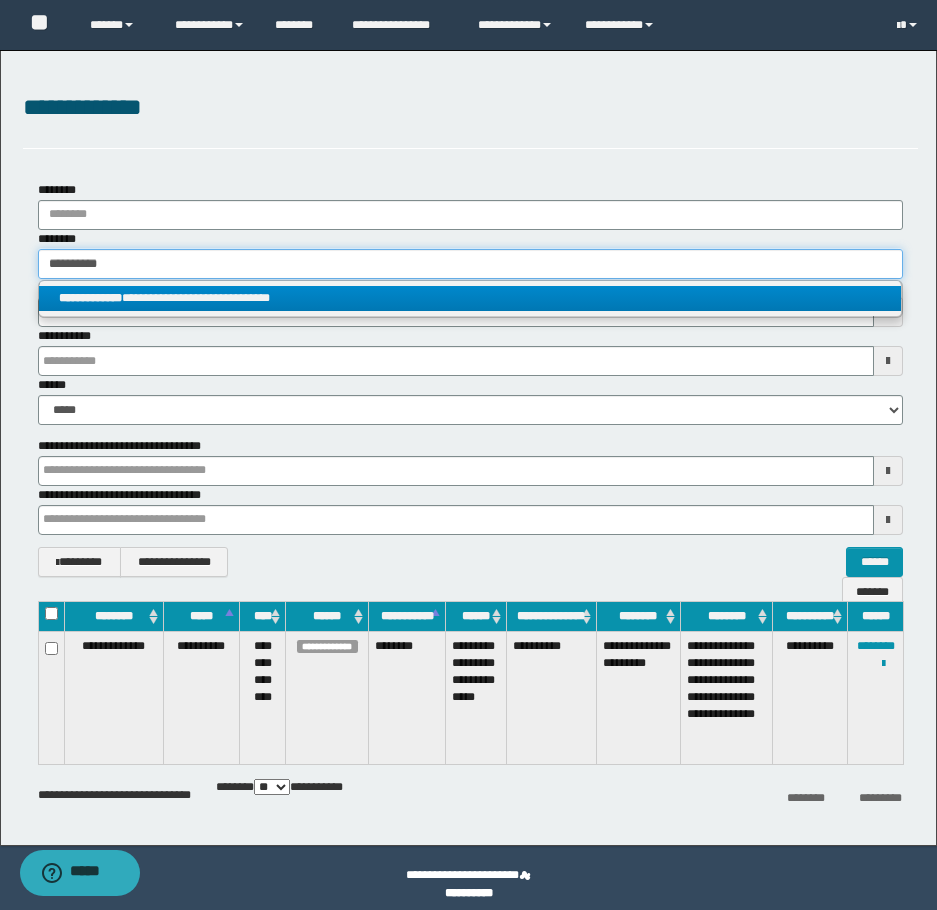 type on "**********" 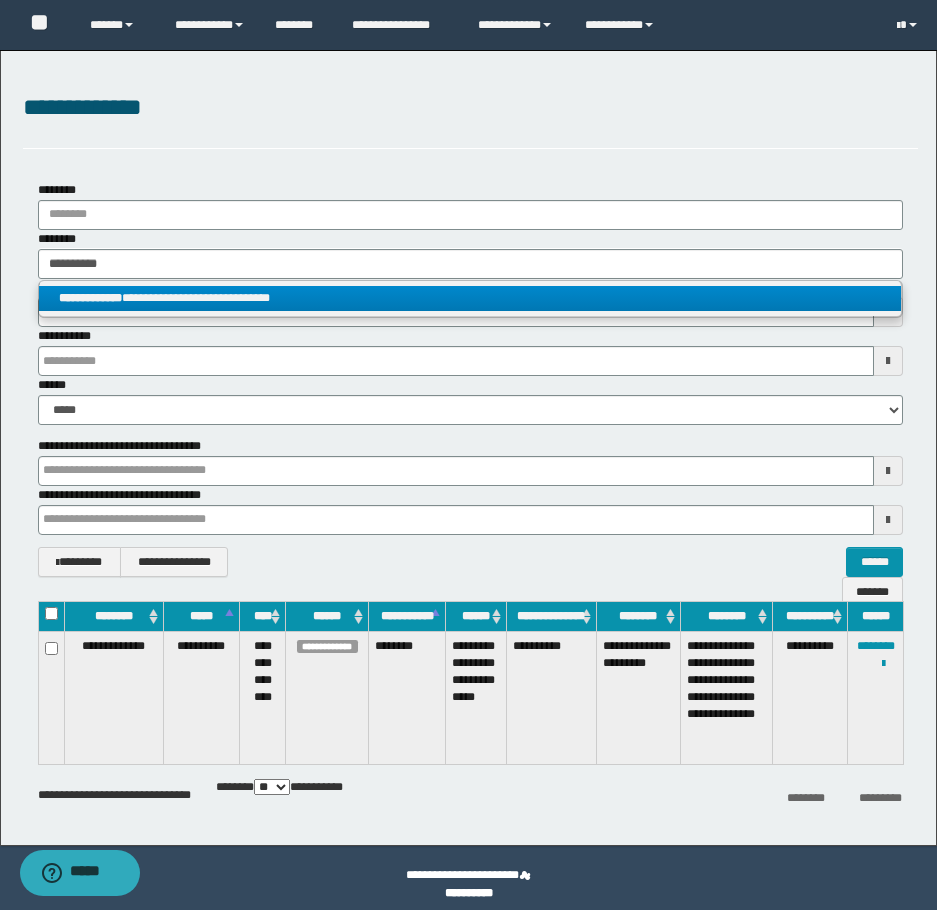 click on "**********" at bounding box center [470, 298] 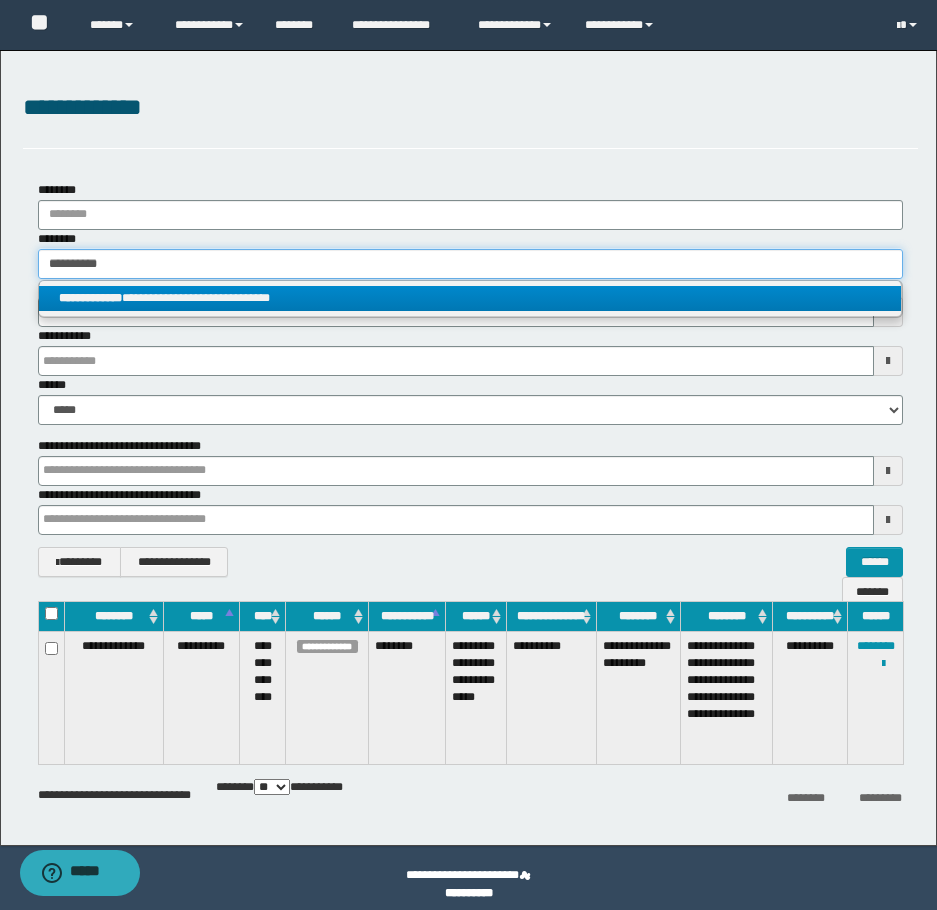 type 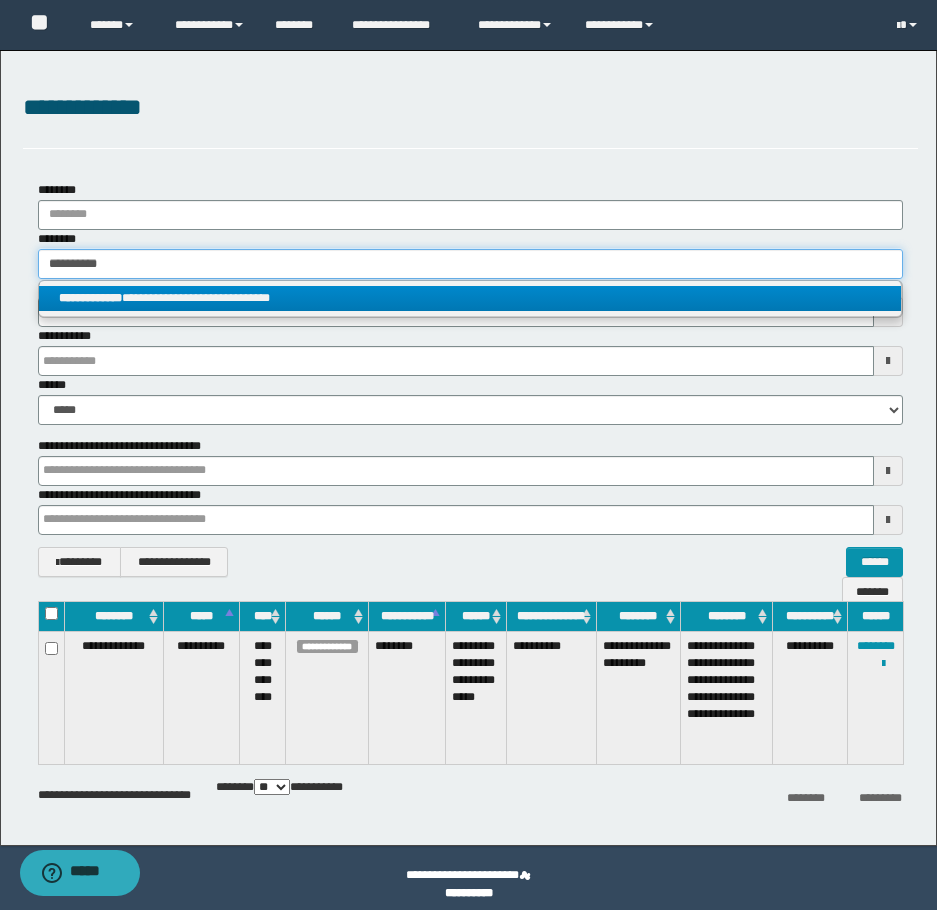 type on "**********" 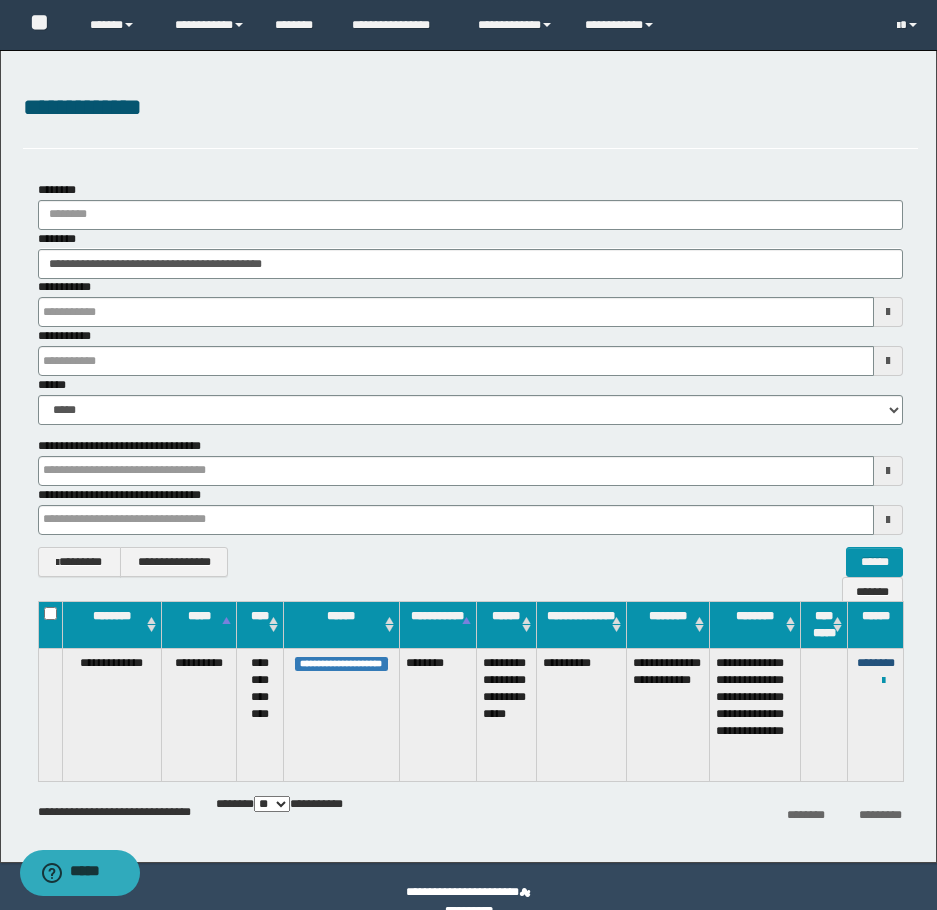 click on "********" at bounding box center (876, 663) 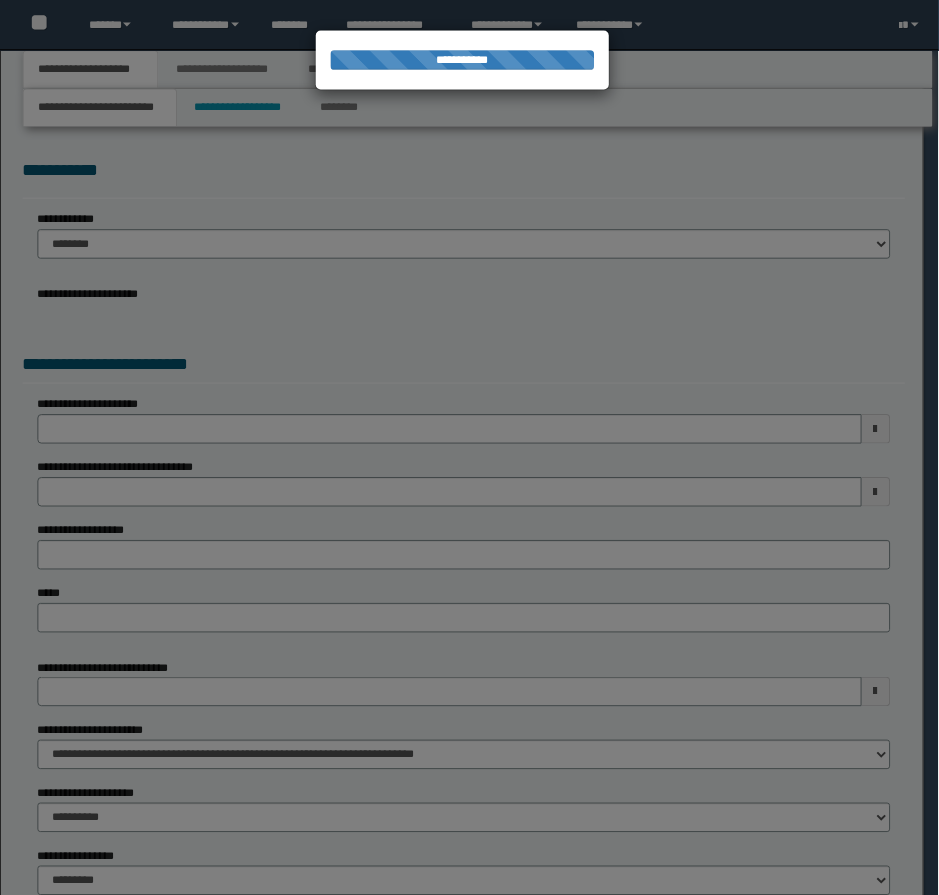 scroll, scrollTop: 0, scrollLeft: 0, axis: both 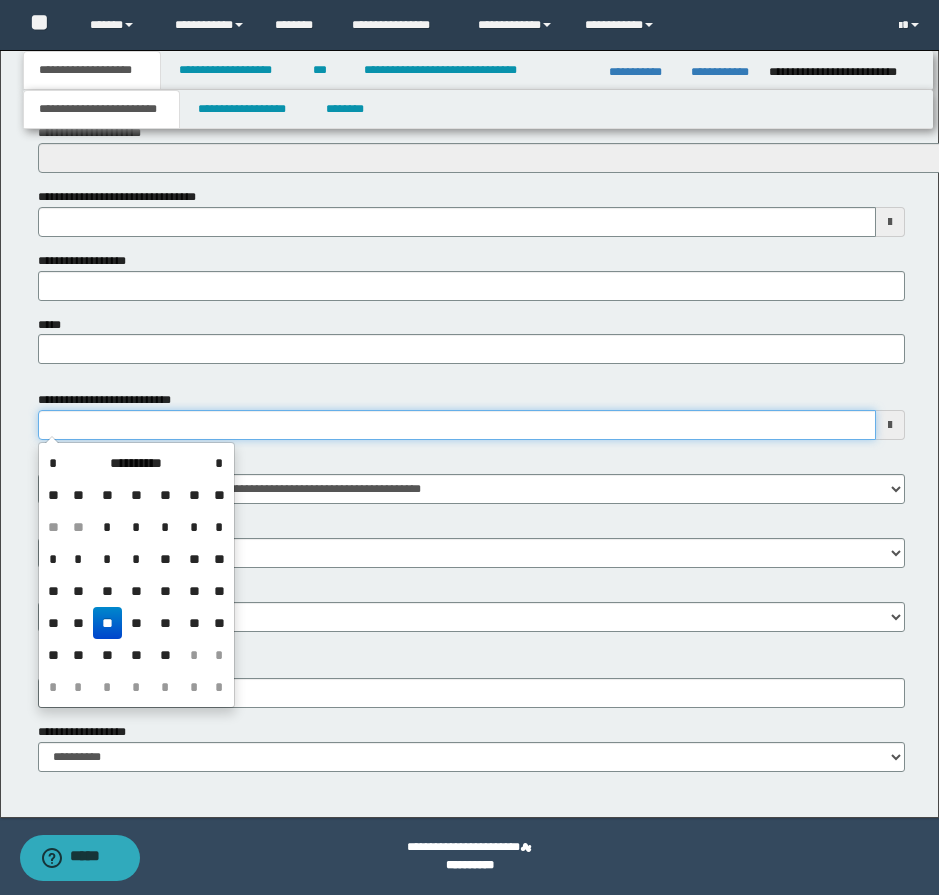 click on "**********" at bounding box center (457, 425) 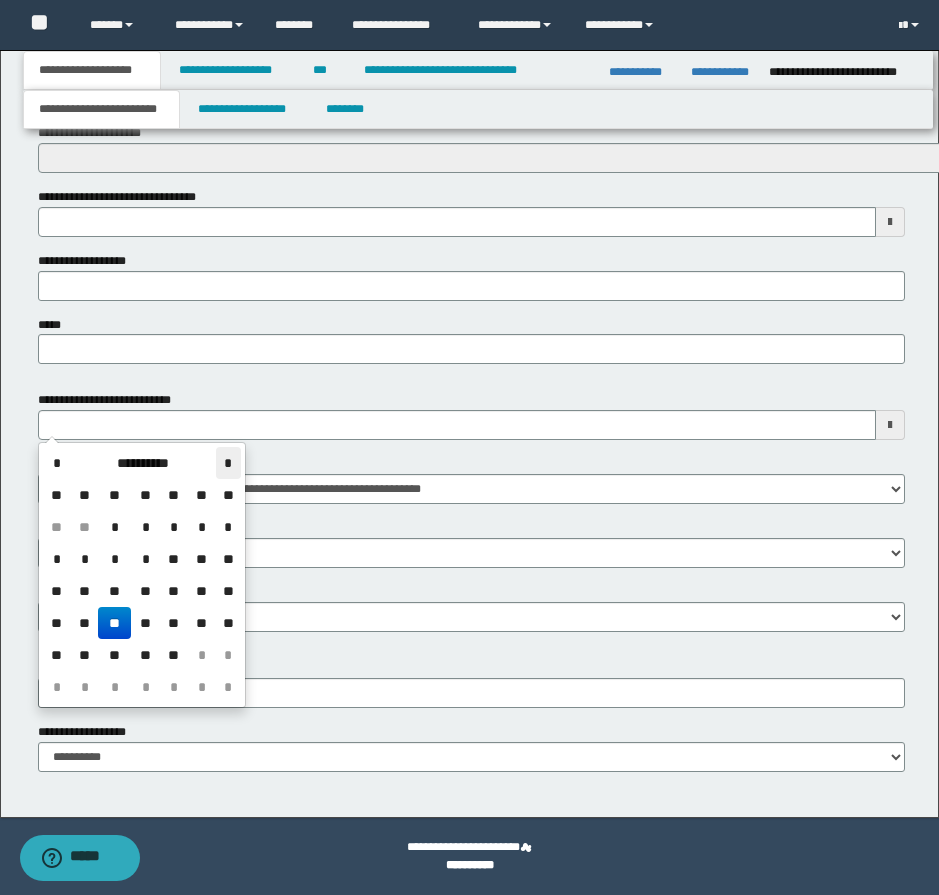 click on "*" at bounding box center (228, 463) 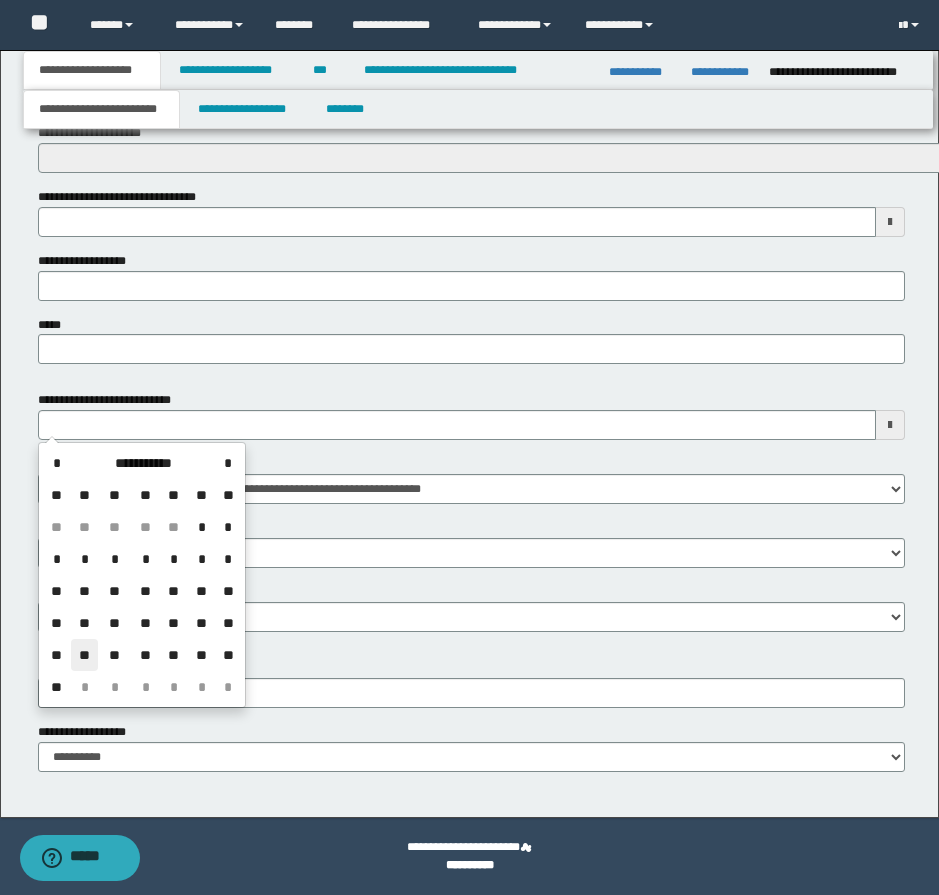 click on "**" at bounding box center (85, 655) 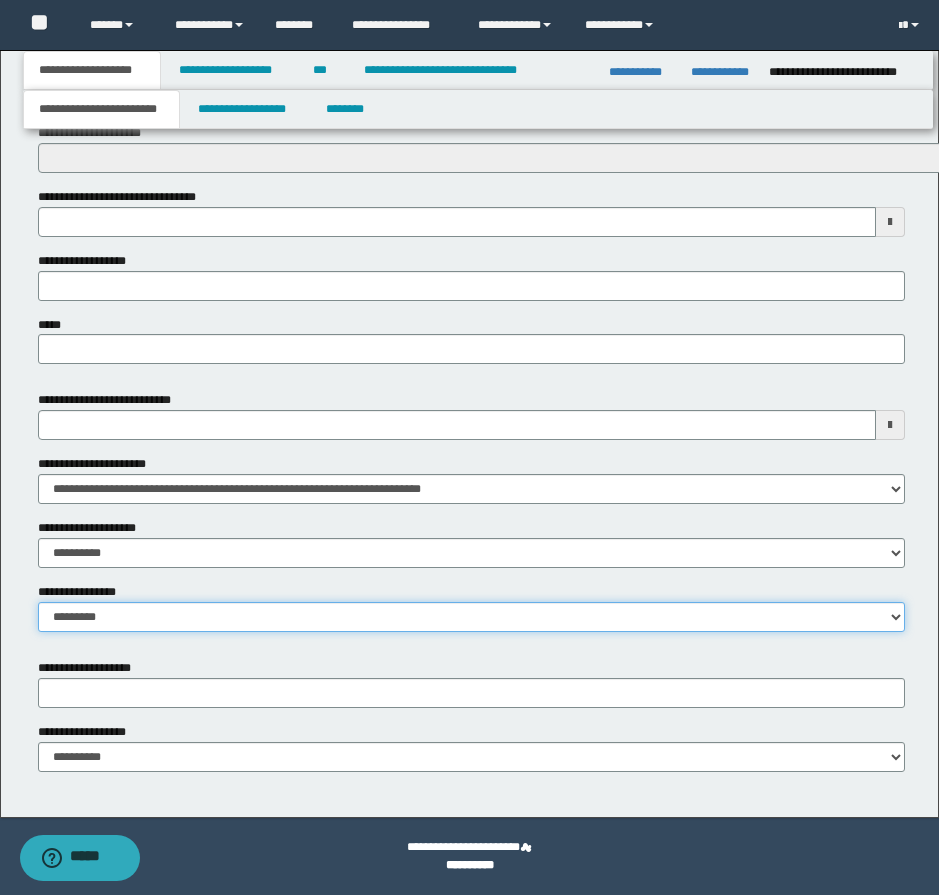 drag, startPoint x: 87, startPoint y: 606, endPoint x: 85, endPoint y: 627, distance: 21.095022 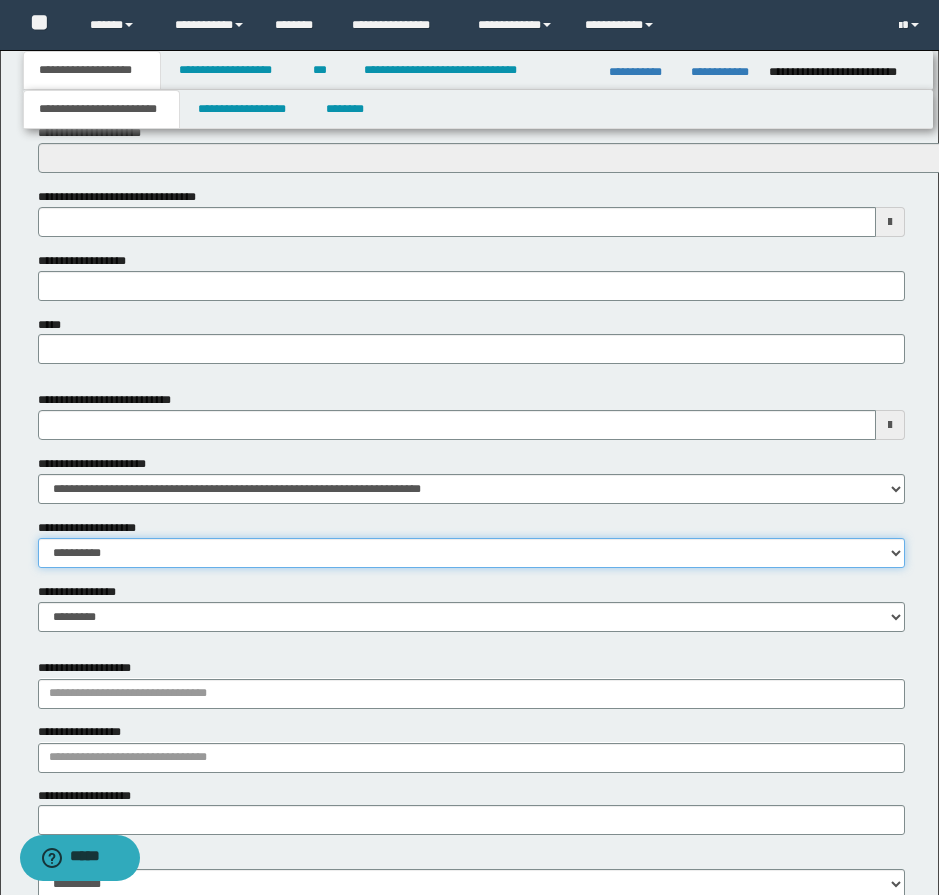 click on "**********" at bounding box center (471, 553) 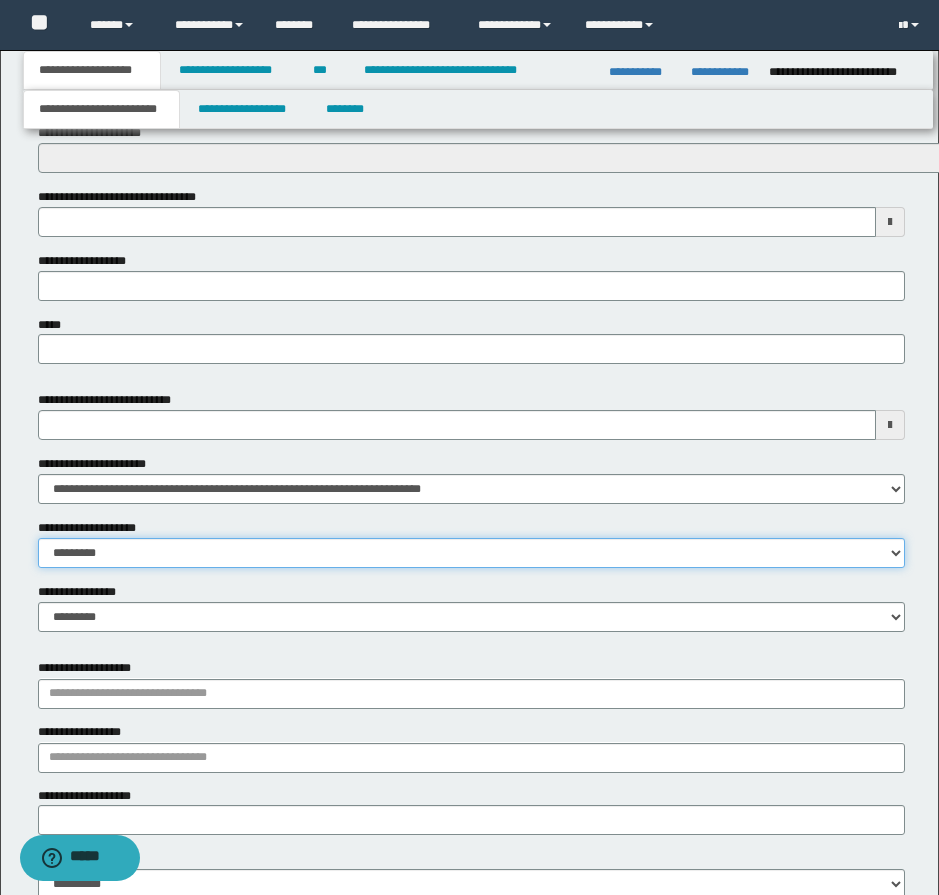 click on "**********" at bounding box center (471, 553) 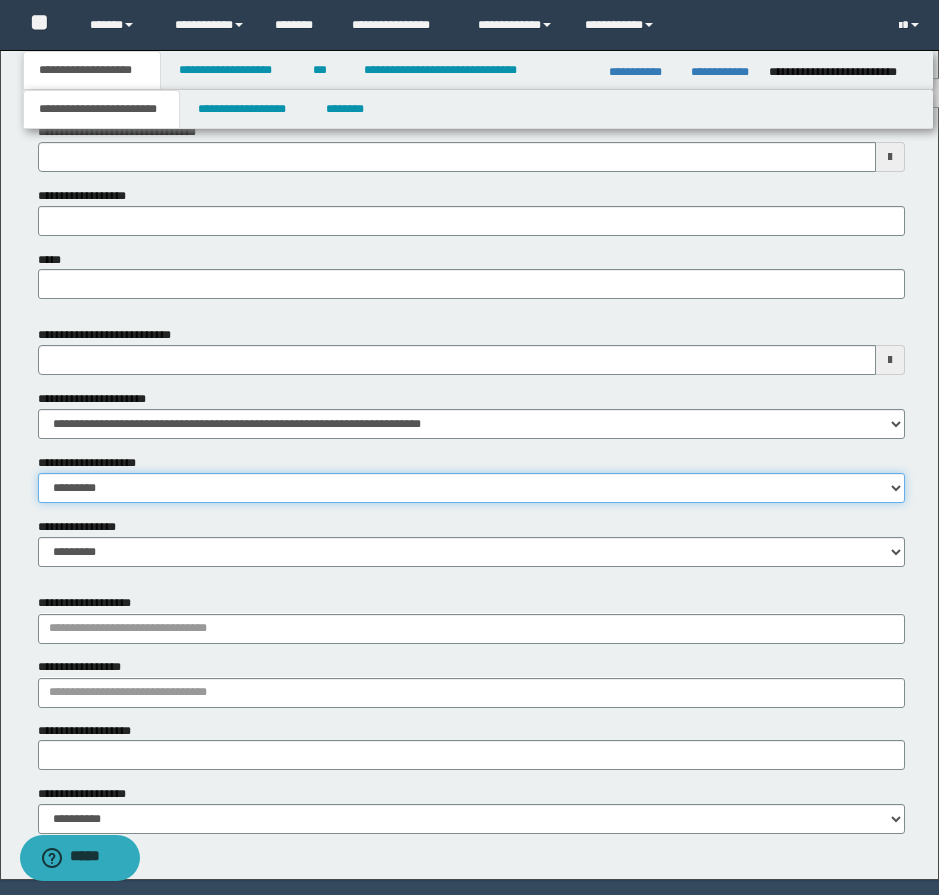 scroll, scrollTop: 869, scrollLeft: 0, axis: vertical 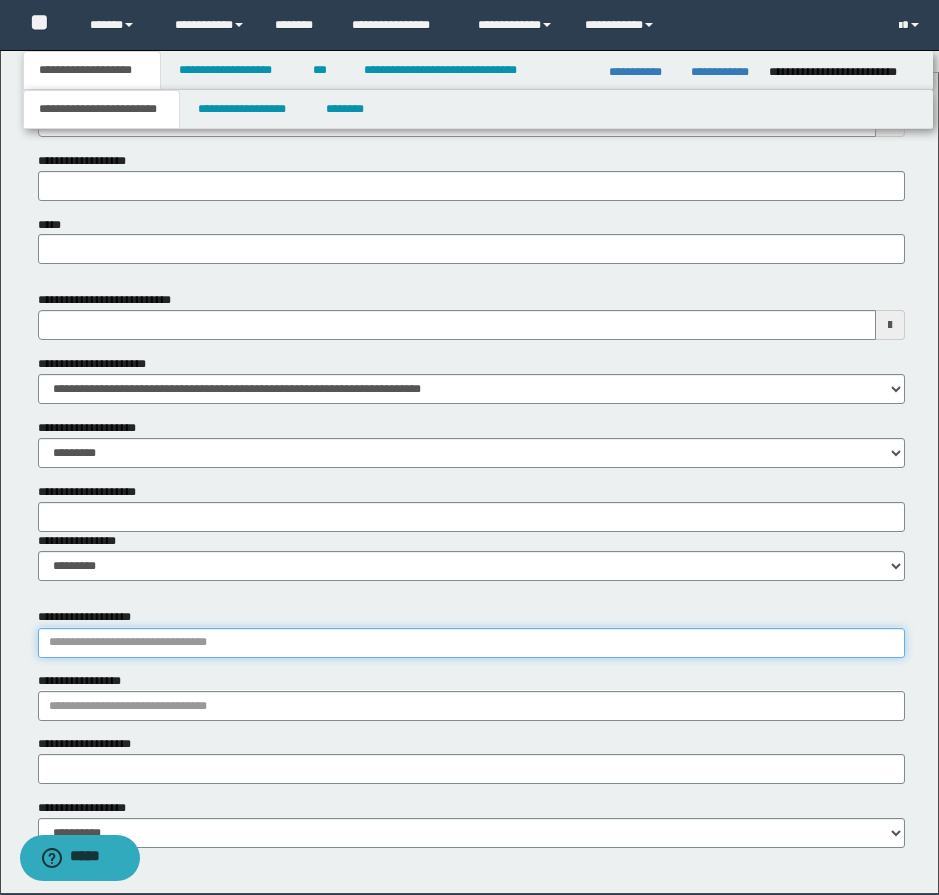click on "**********" at bounding box center (471, 643) 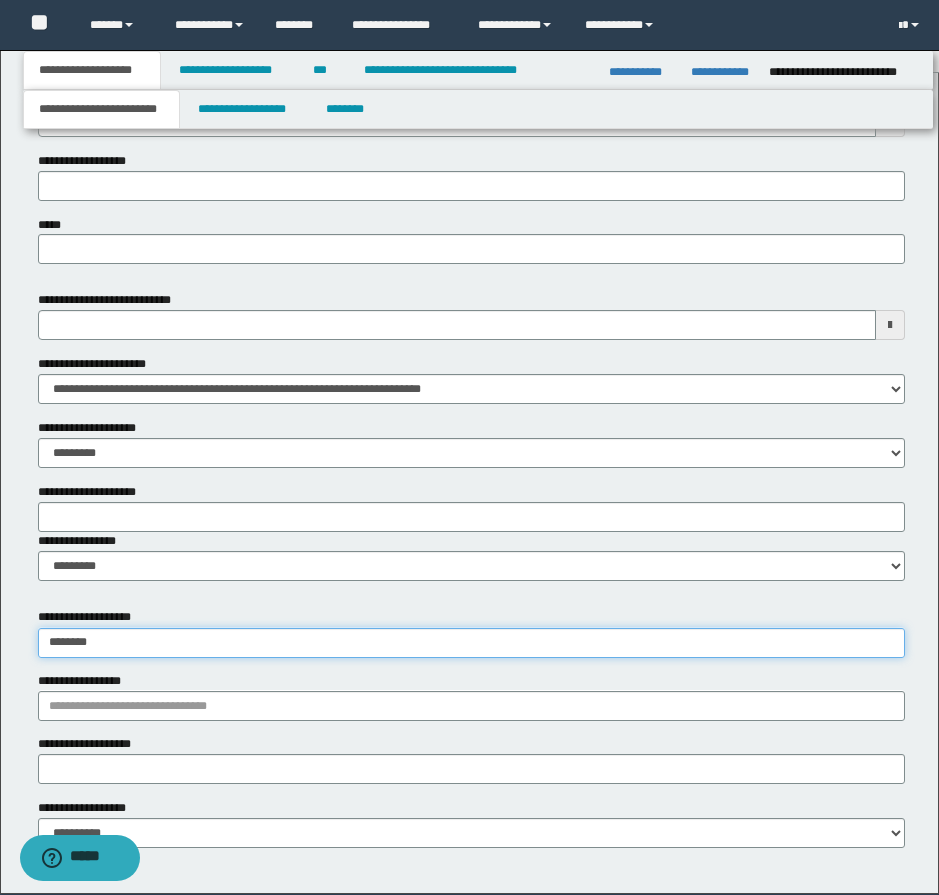 type on "********" 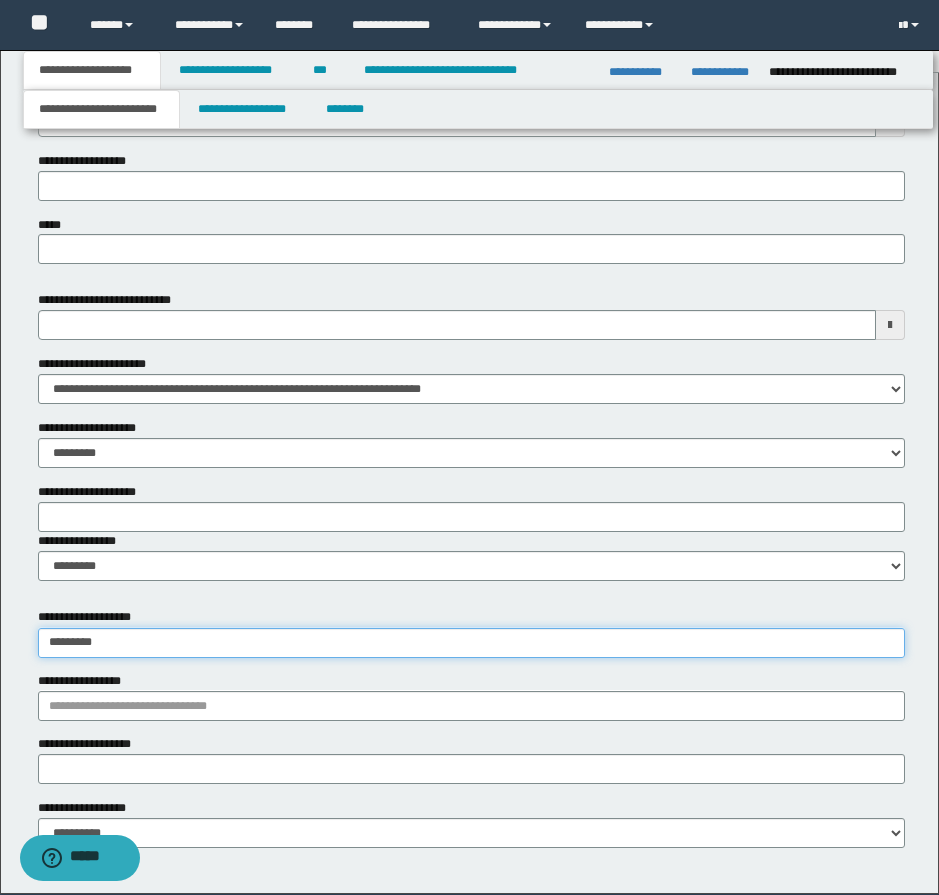 type on "********" 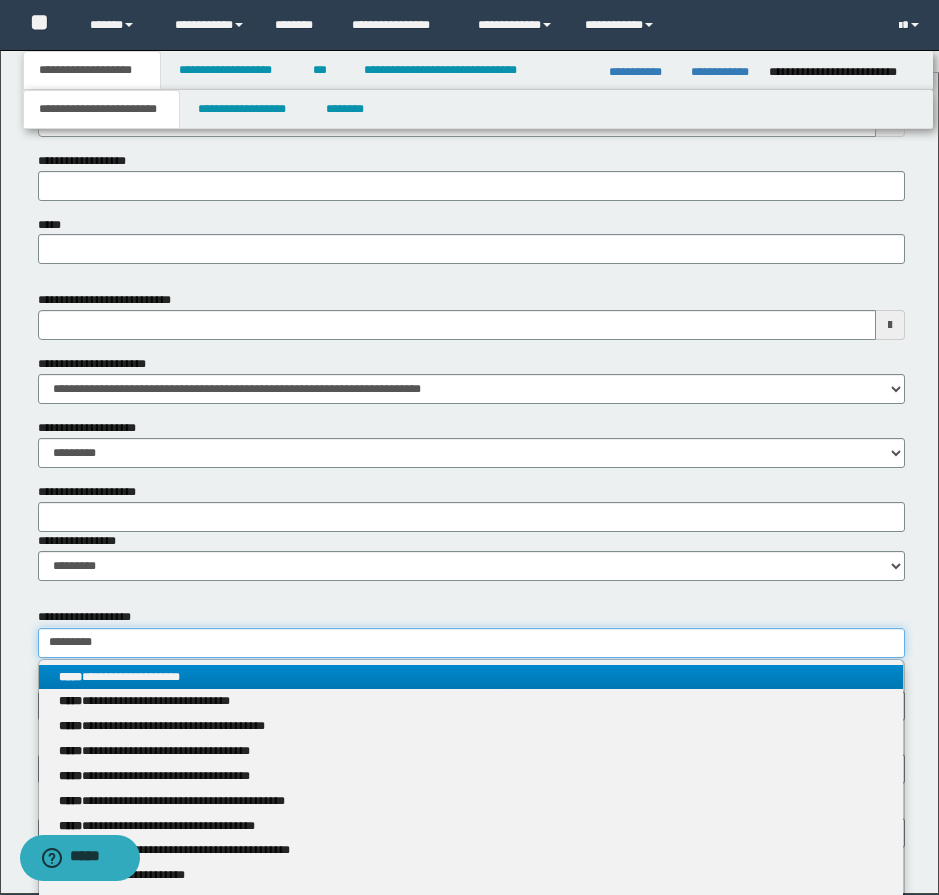 type on "********" 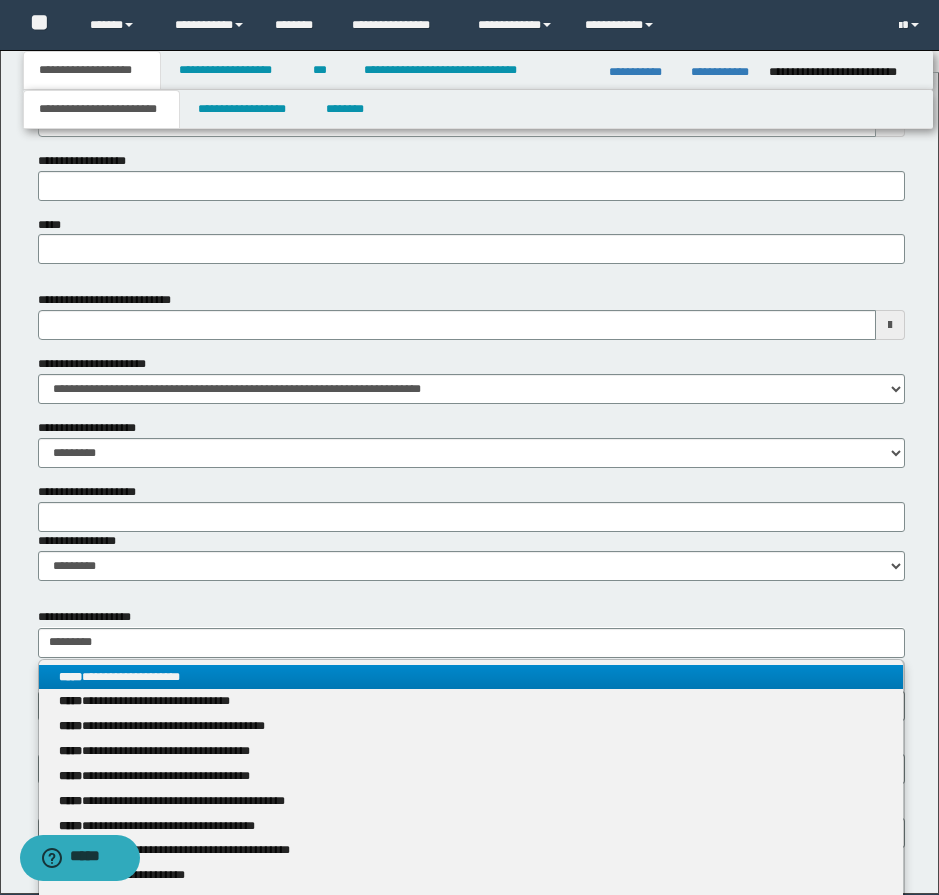 click on "**********" at bounding box center [471, 677] 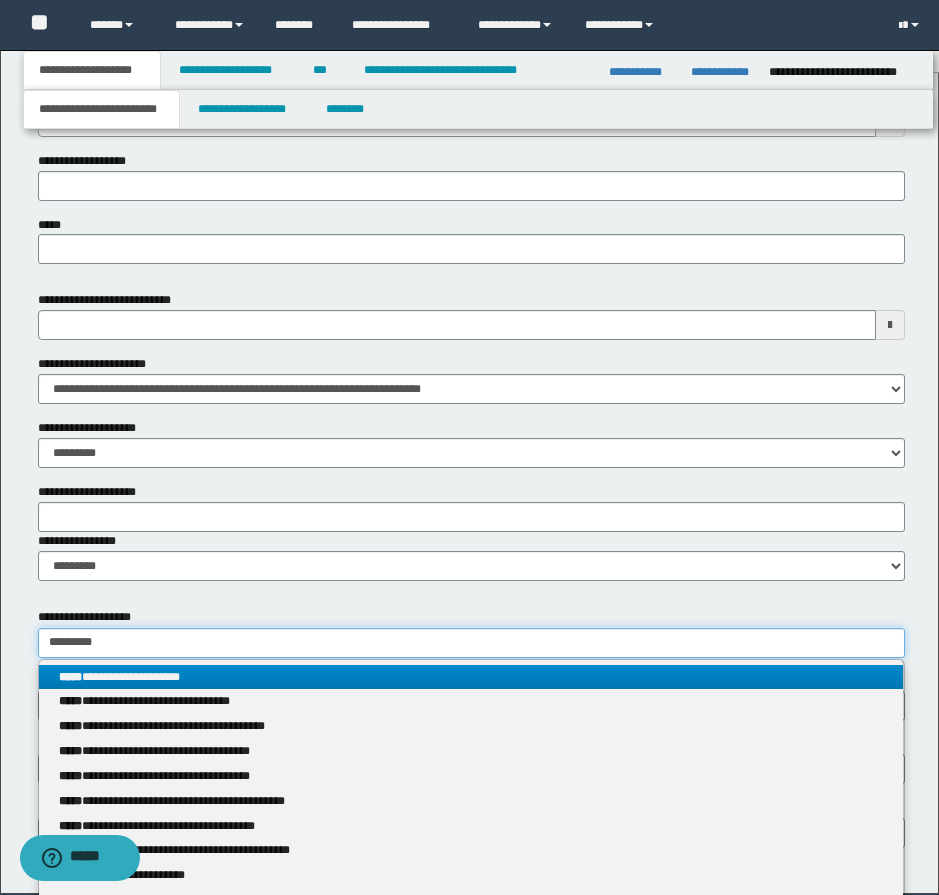 type 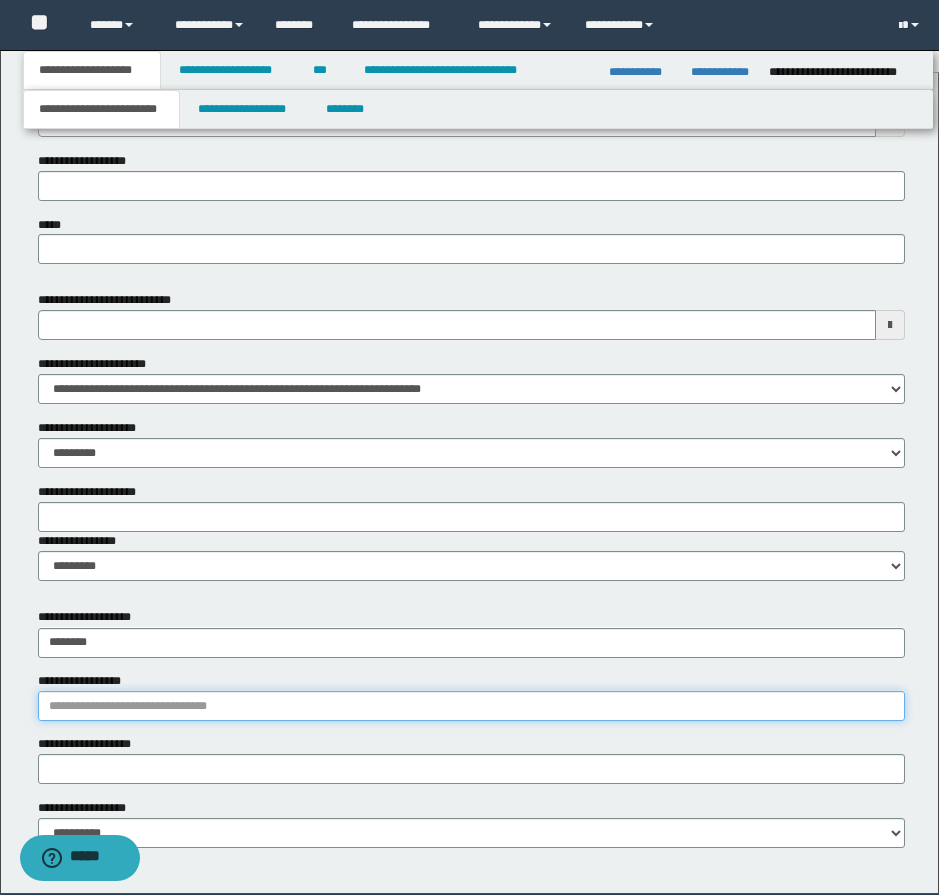 click on "**********" at bounding box center (471, 706) 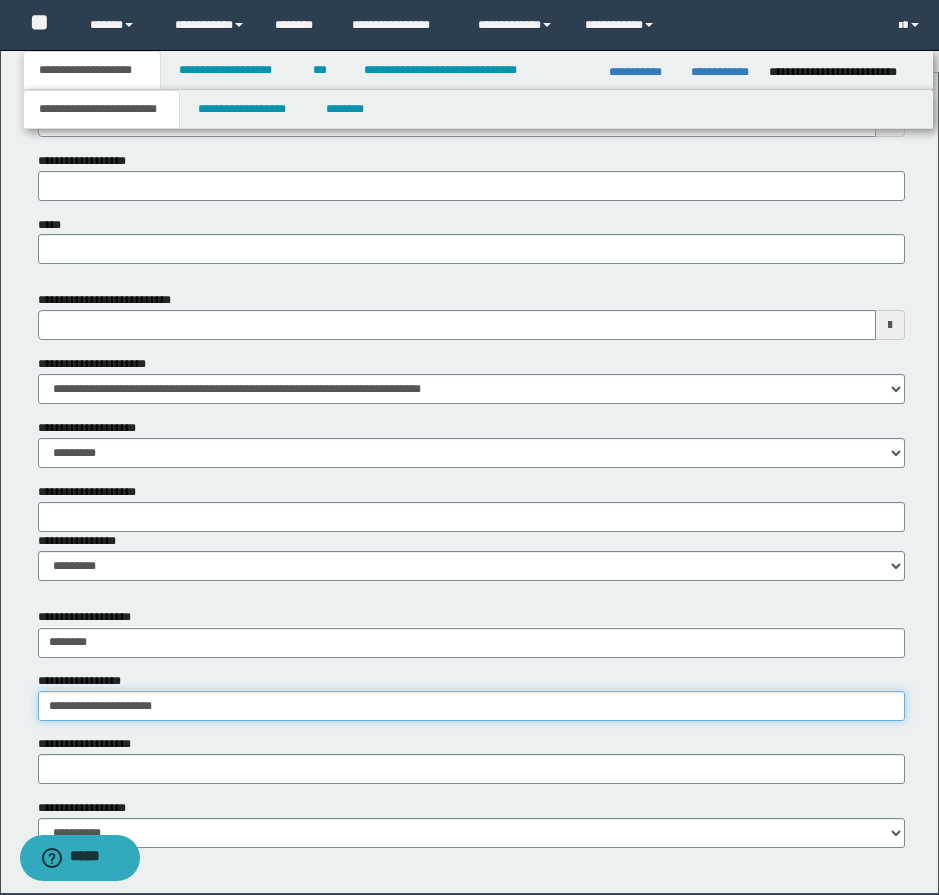 type on "**********" 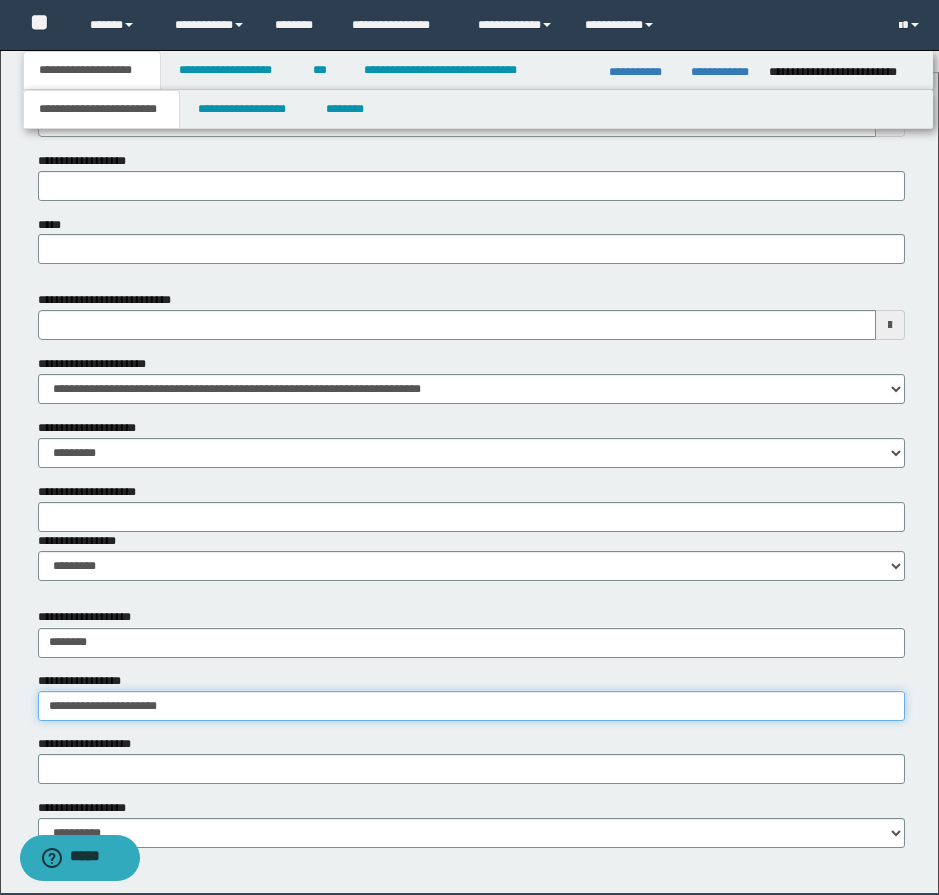 type on "**********" 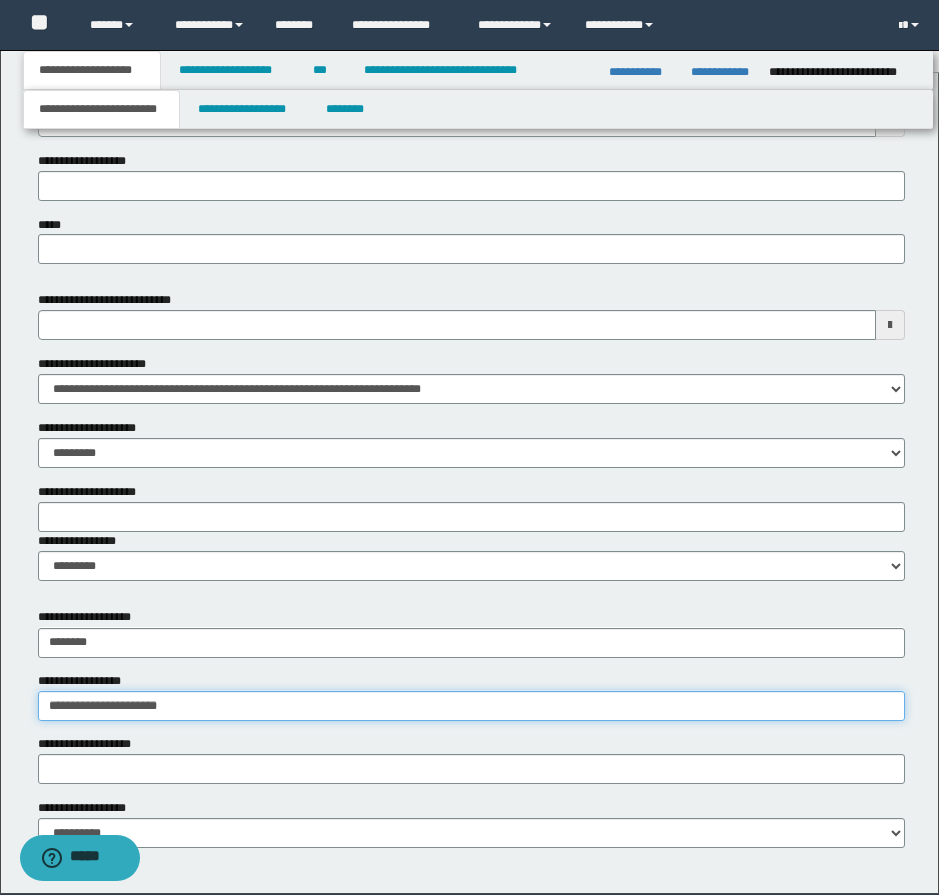 type 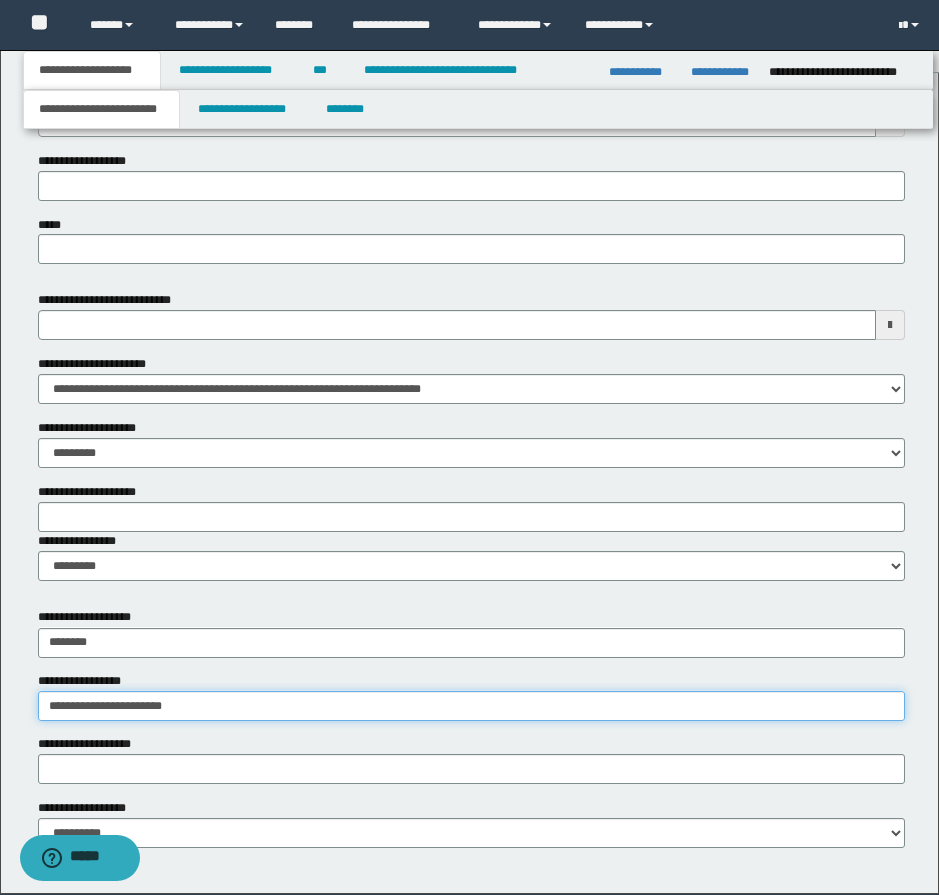 type on "**********" 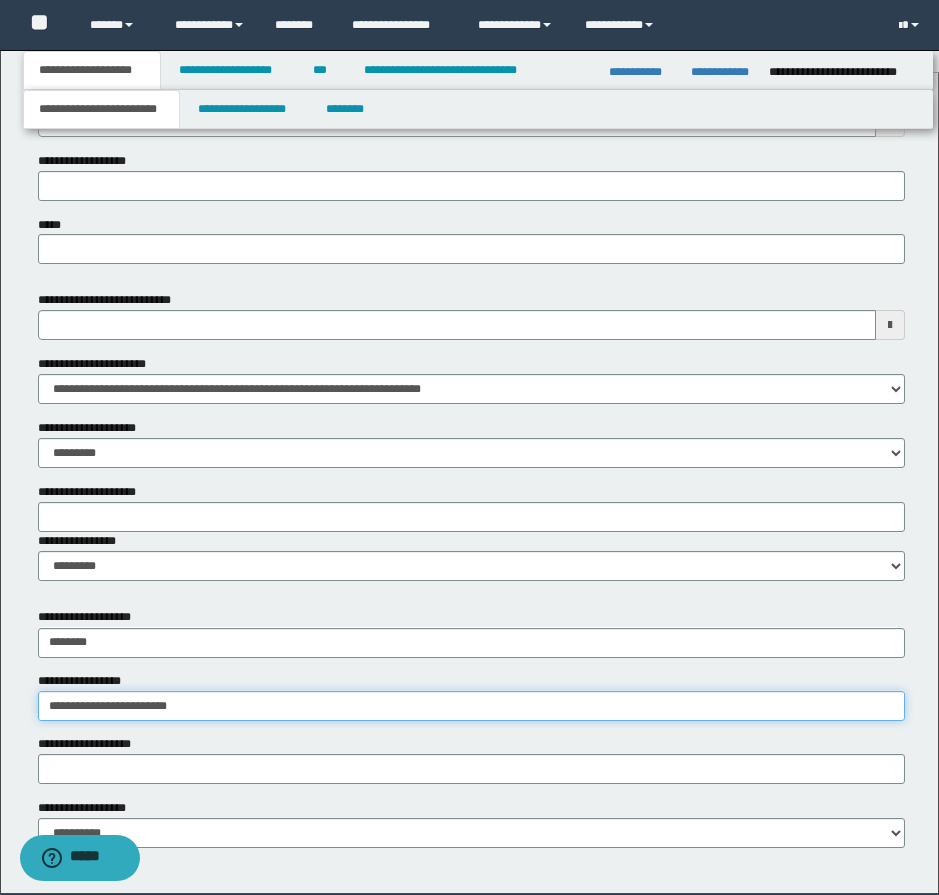 type on "**********" 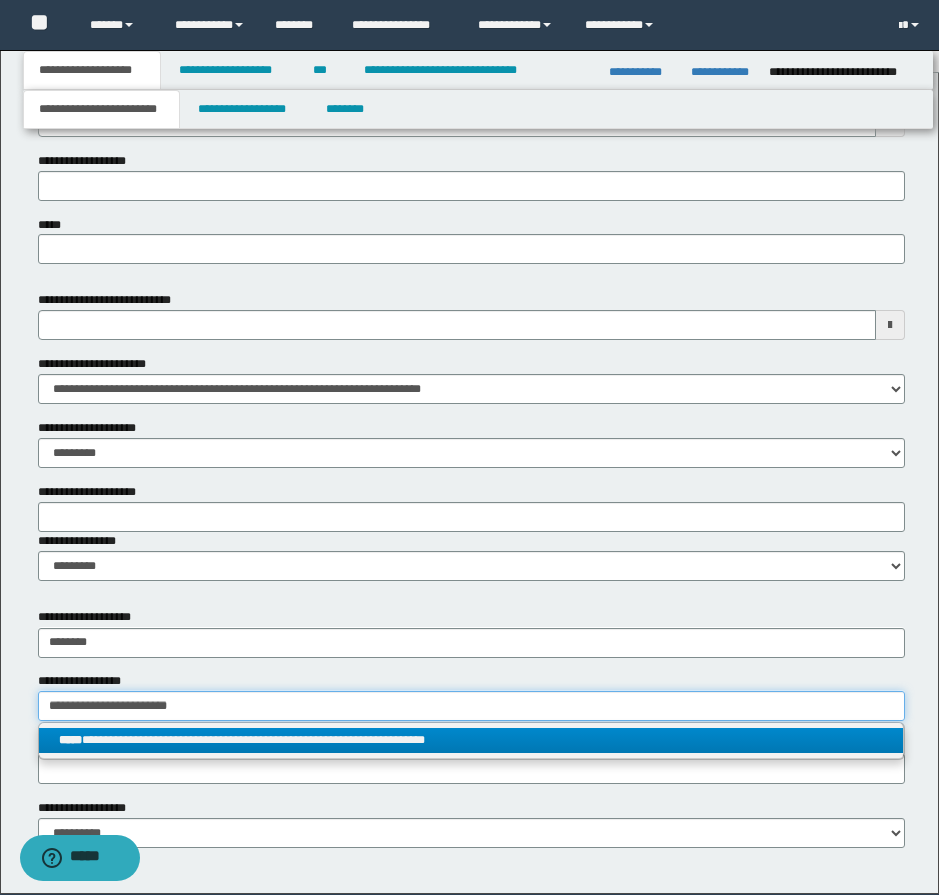 type on "**********" 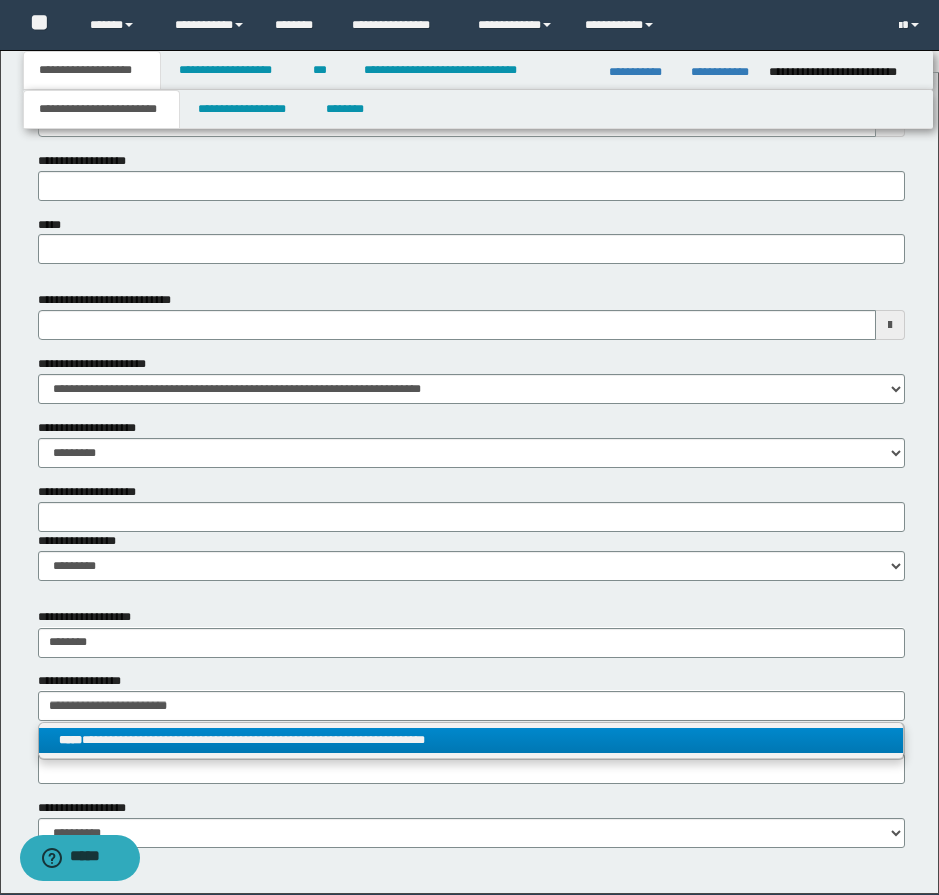 click on "**********" at bounding box center [471, 740] 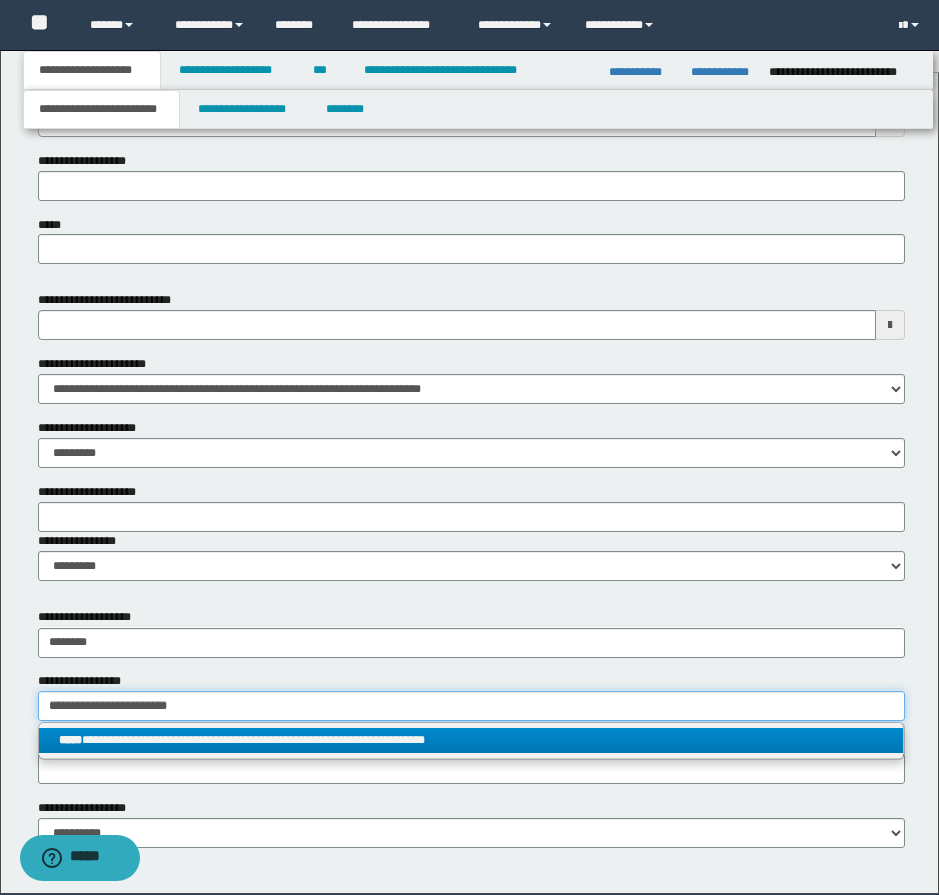type 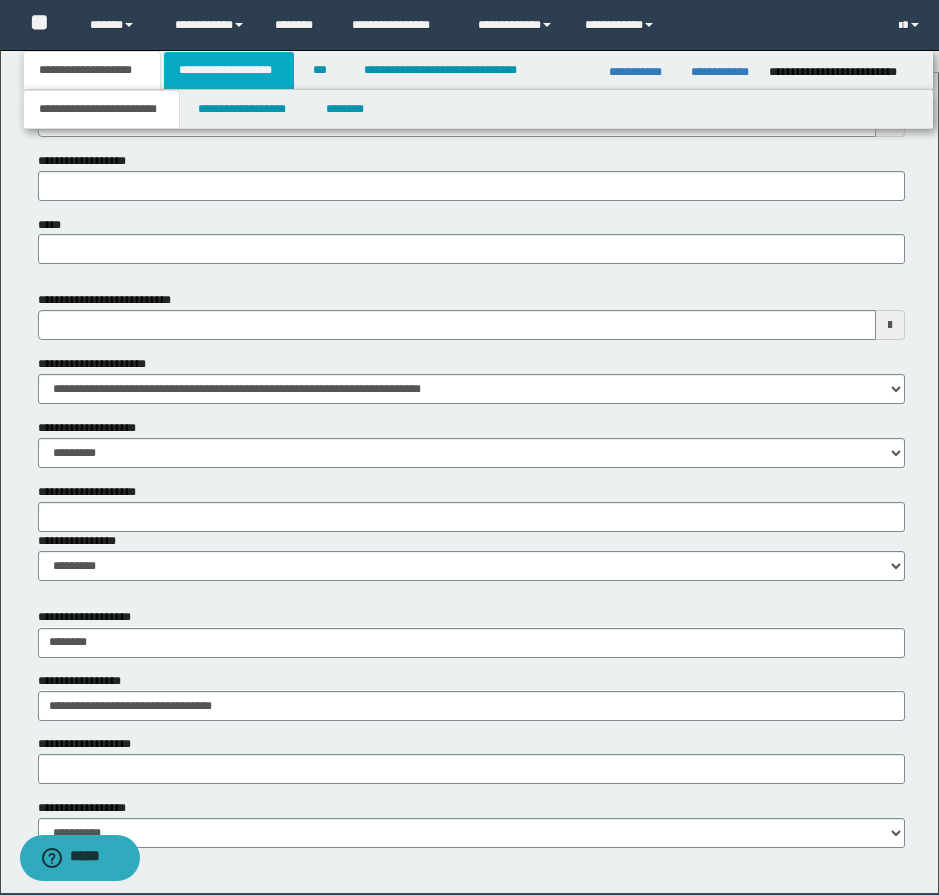 click on "**********" at bounding box center [229, 70] 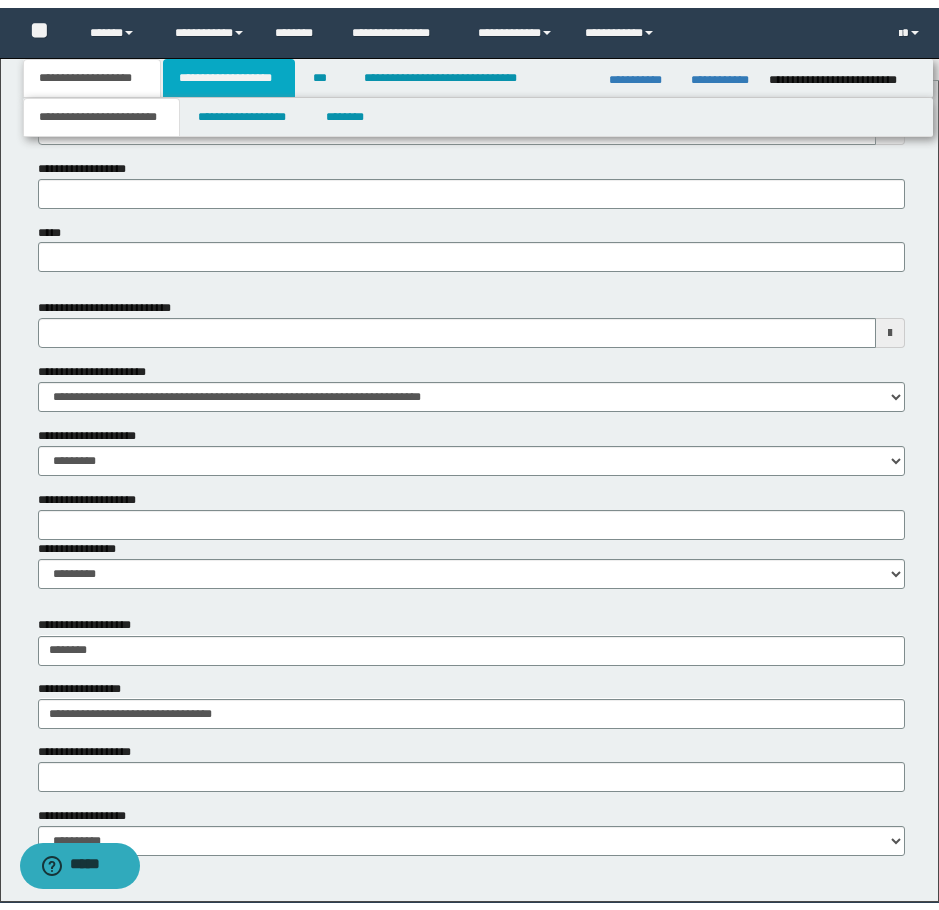 scroll, scrollTop: 0, scrollLeft: 0, axis: both 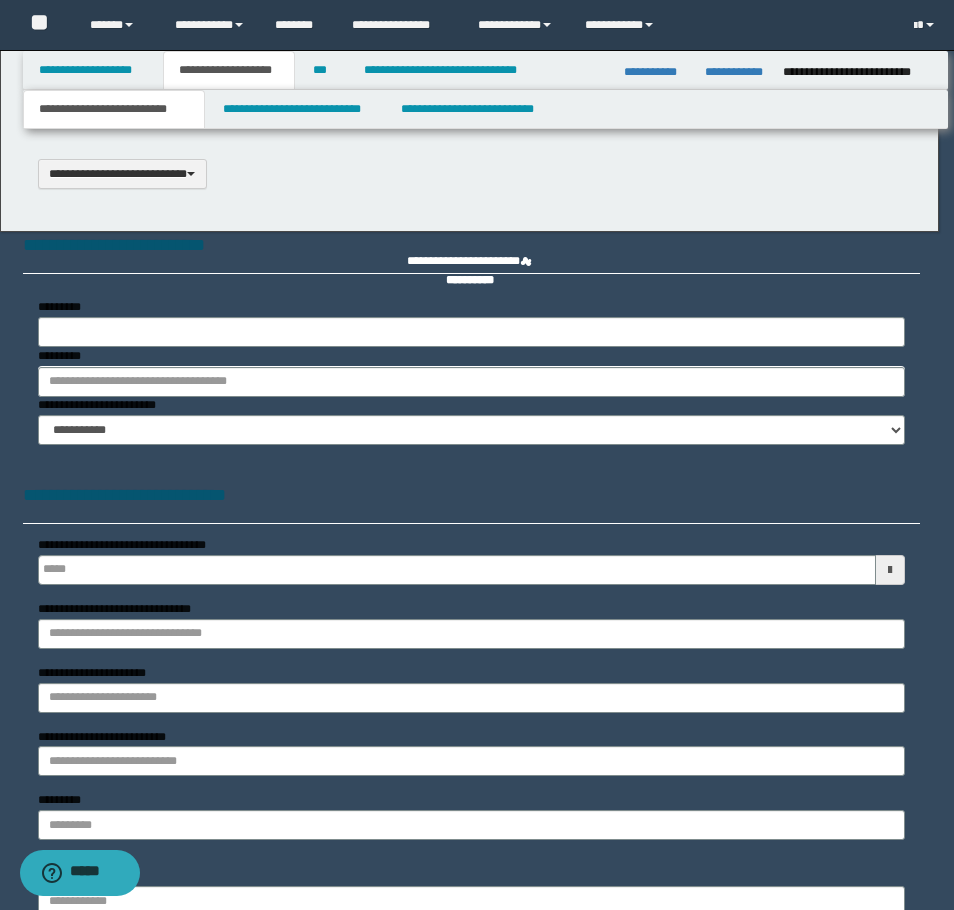 type on "**********" 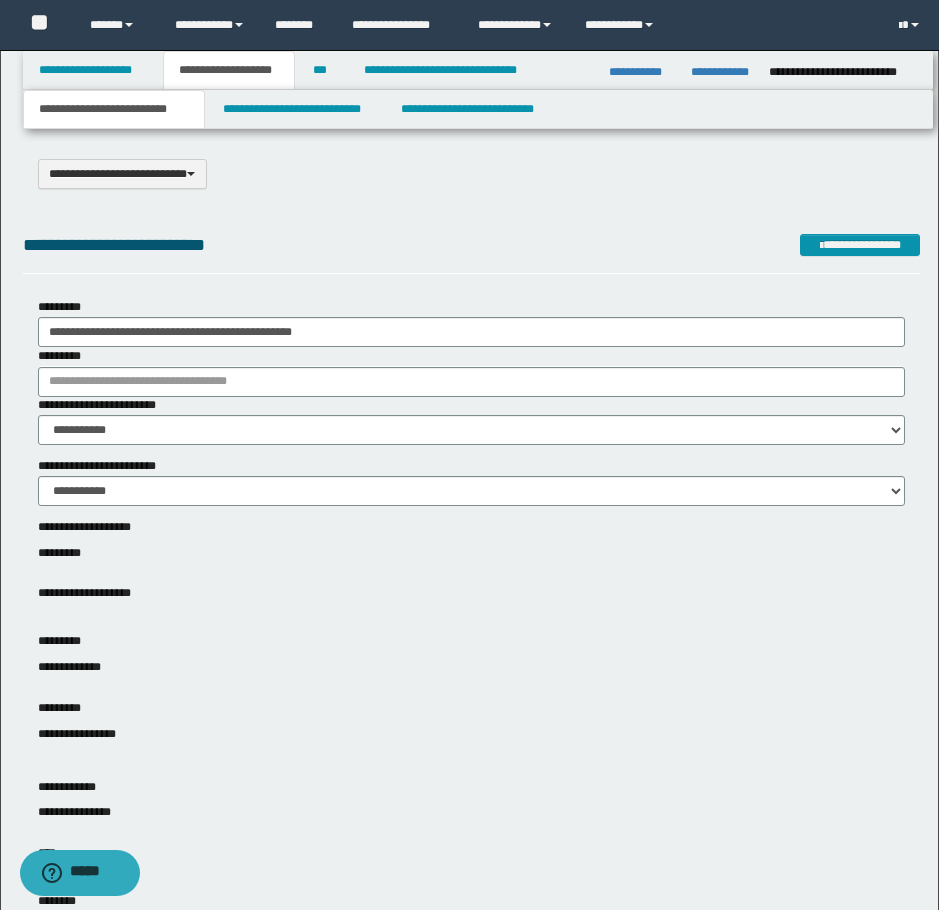 scroll, scrollTop: 0, scrollLeft: 0, axis: both 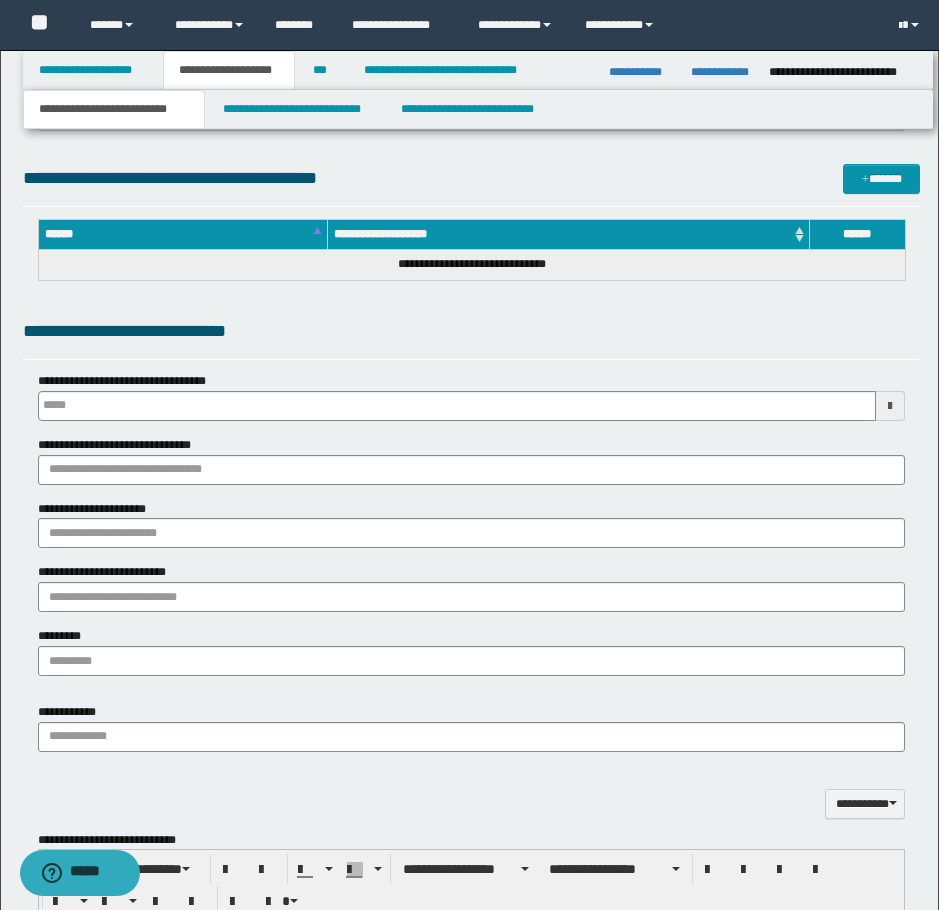 type 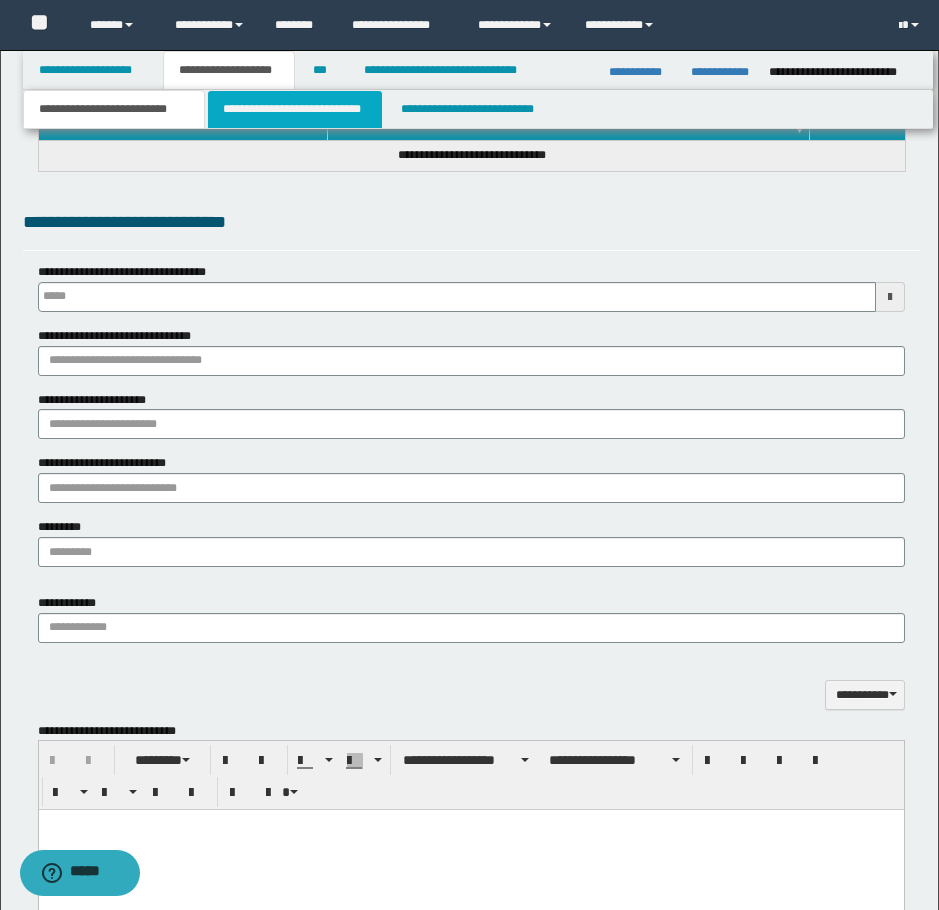 click on "**********" at bounding box center [295, 109] 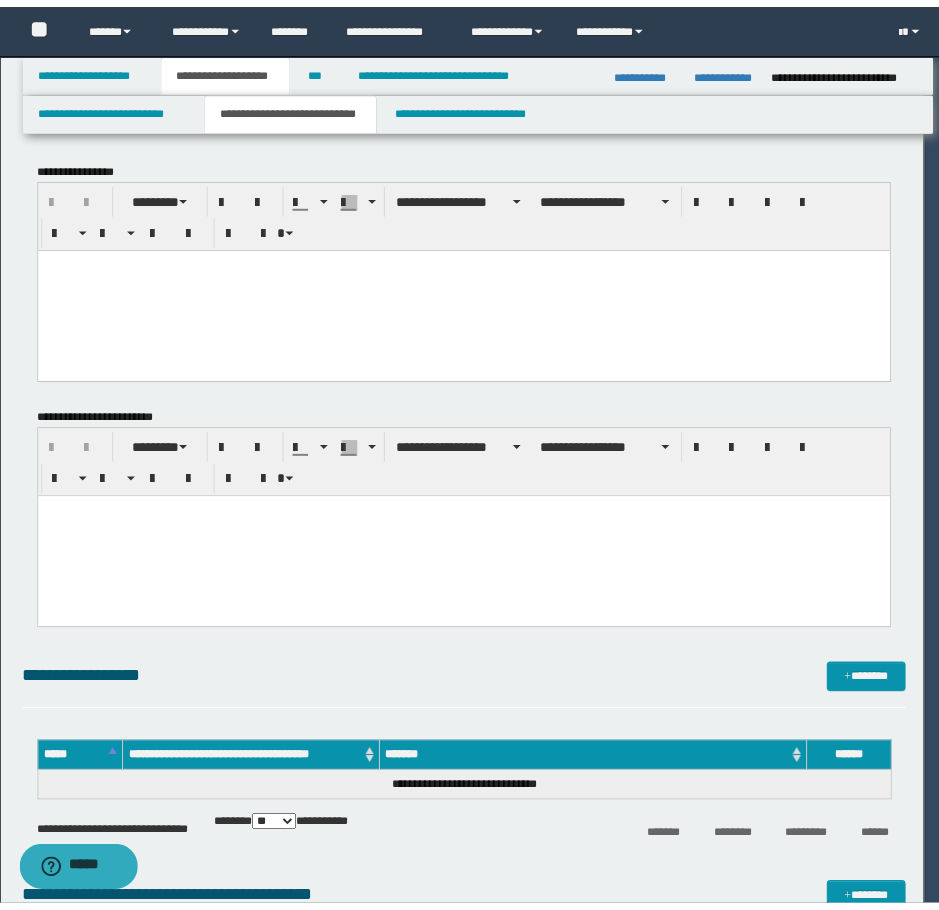 scroll, scrollTop: 0, scrollLeft: 0, axis: both 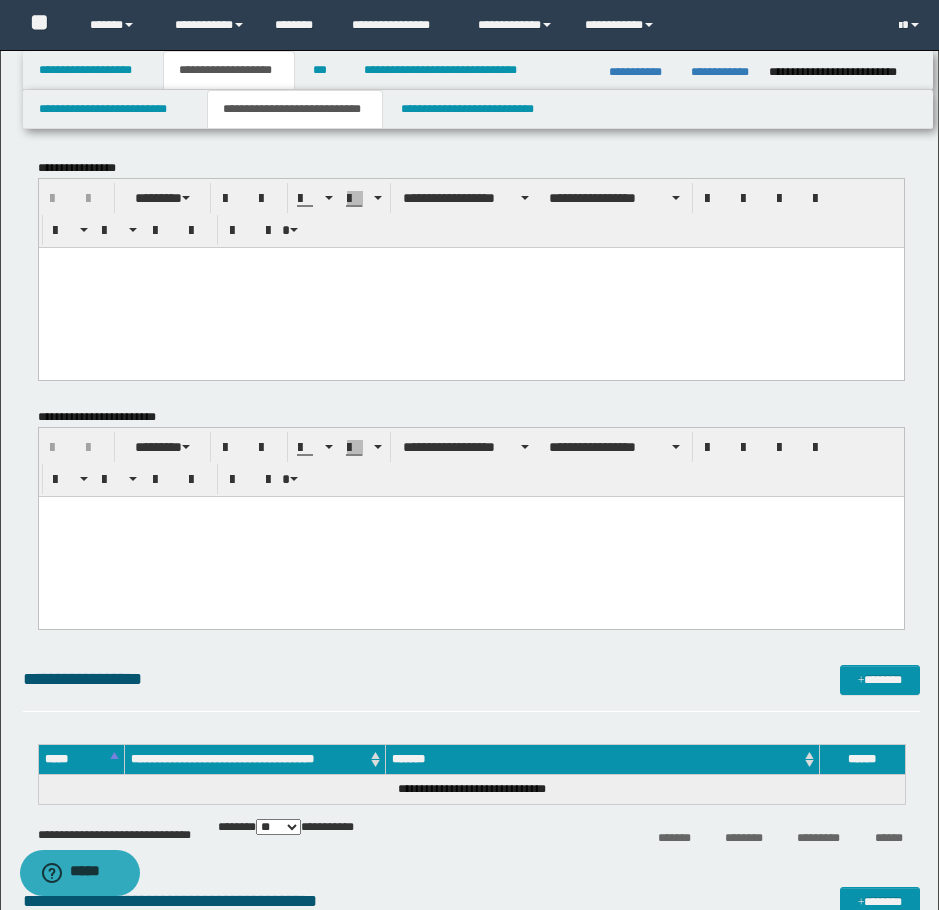 click at bounding box center (470, 287) 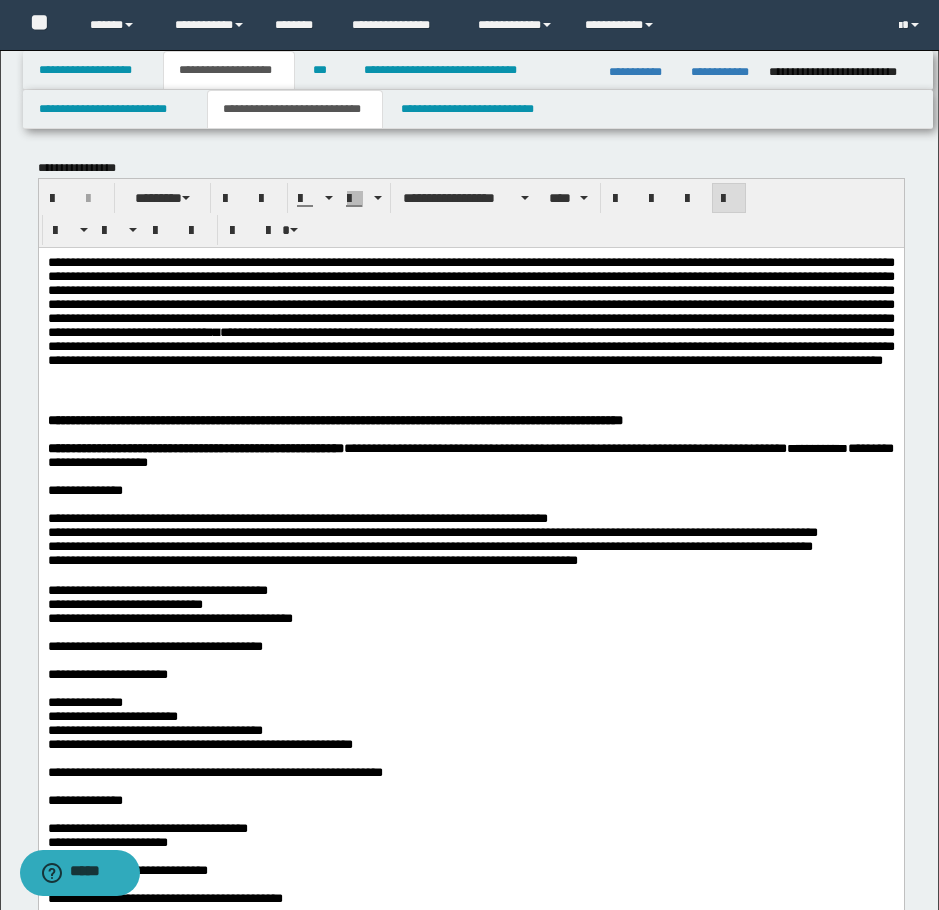 click on "**********" at bounding box center (470, 490) 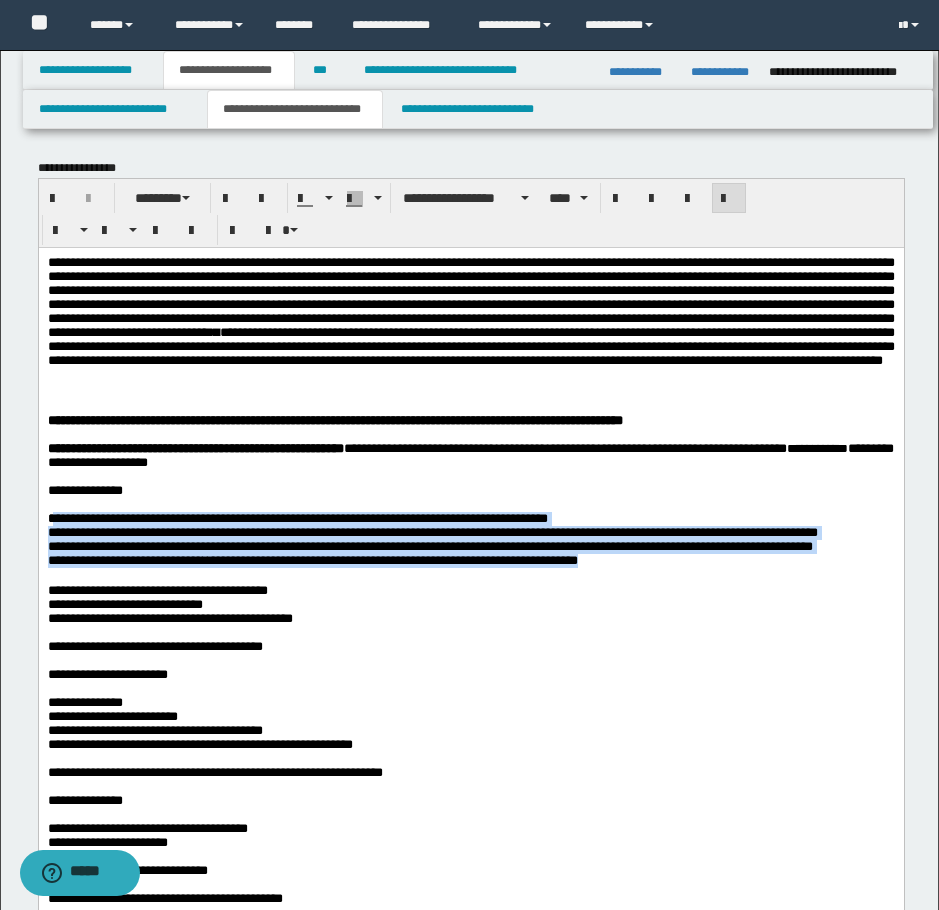 drag, startPoint x: 850, startPoint y: 621, endPoint x: 55, endPoint y: 533, distance: 799.8556 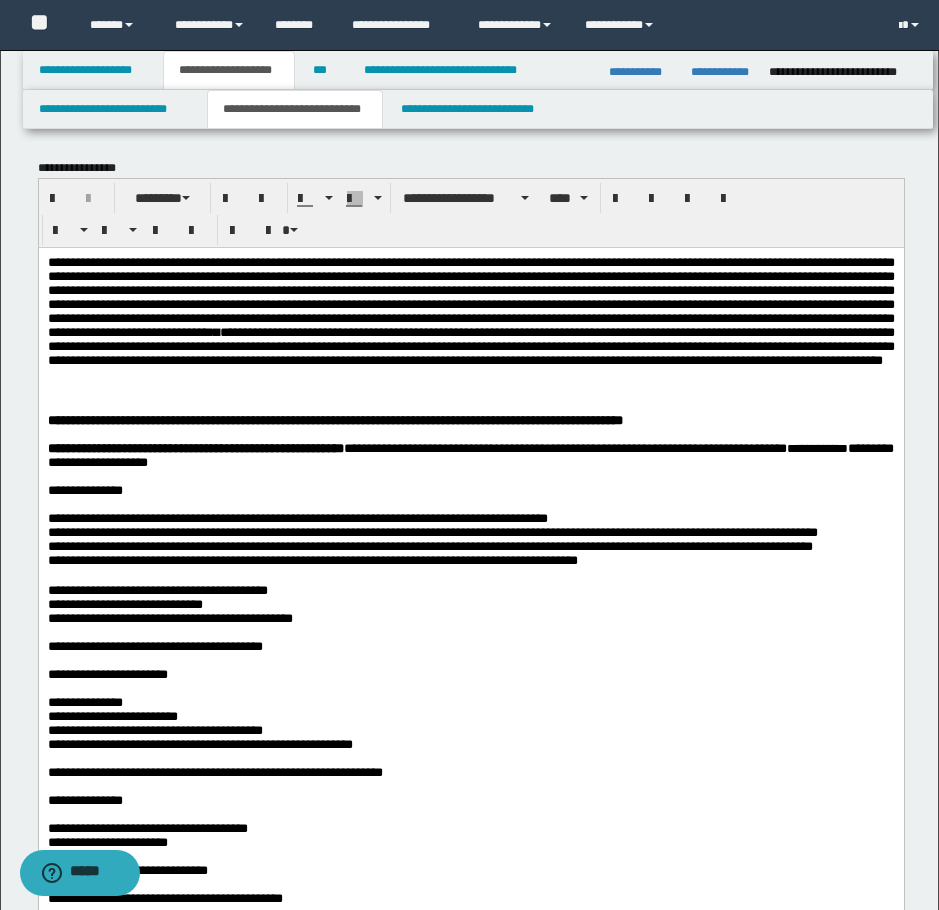 click at bounding box center [470, 576] 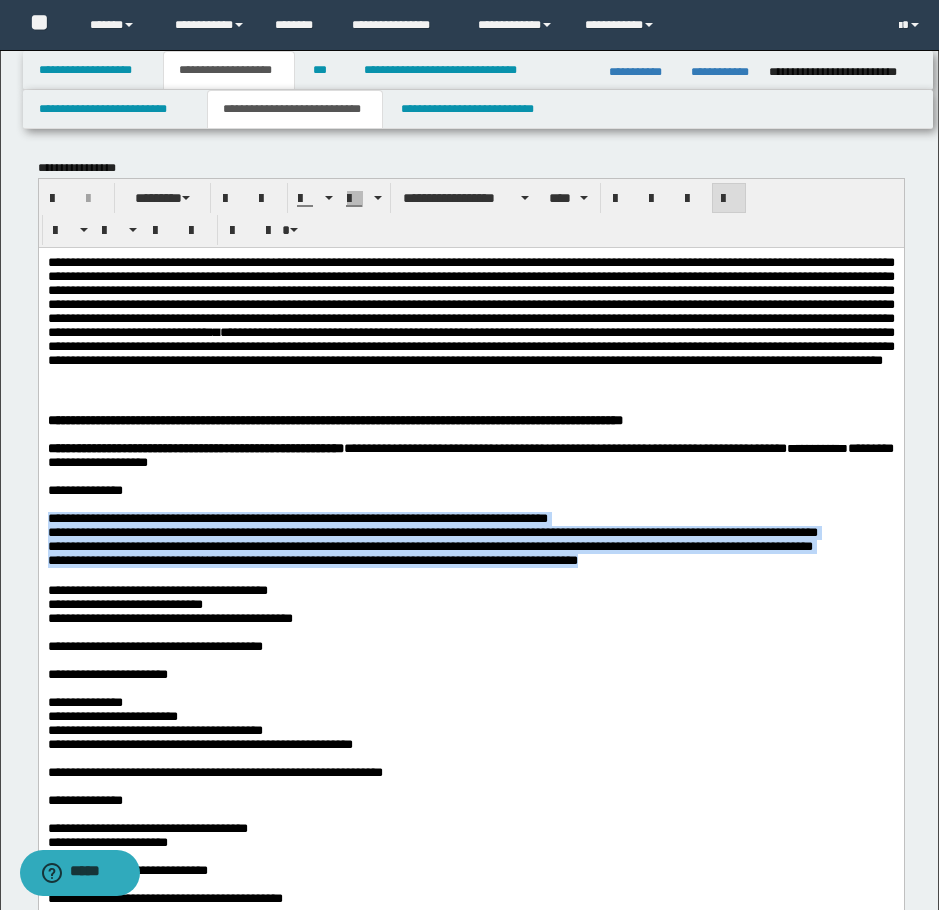 drag, startPoint x: 852, startPoint y: 619, endPoint x: 45, endPoint y: 527, distance: 812.2272 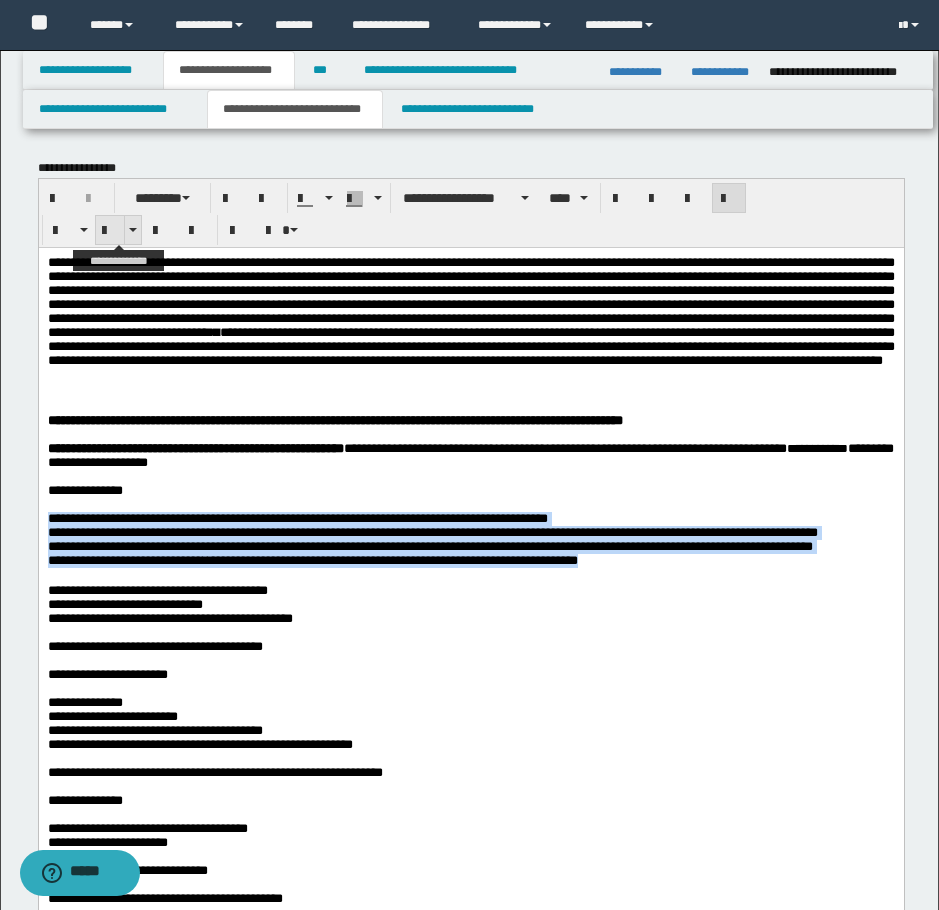 click at bounding box center (110, 230) 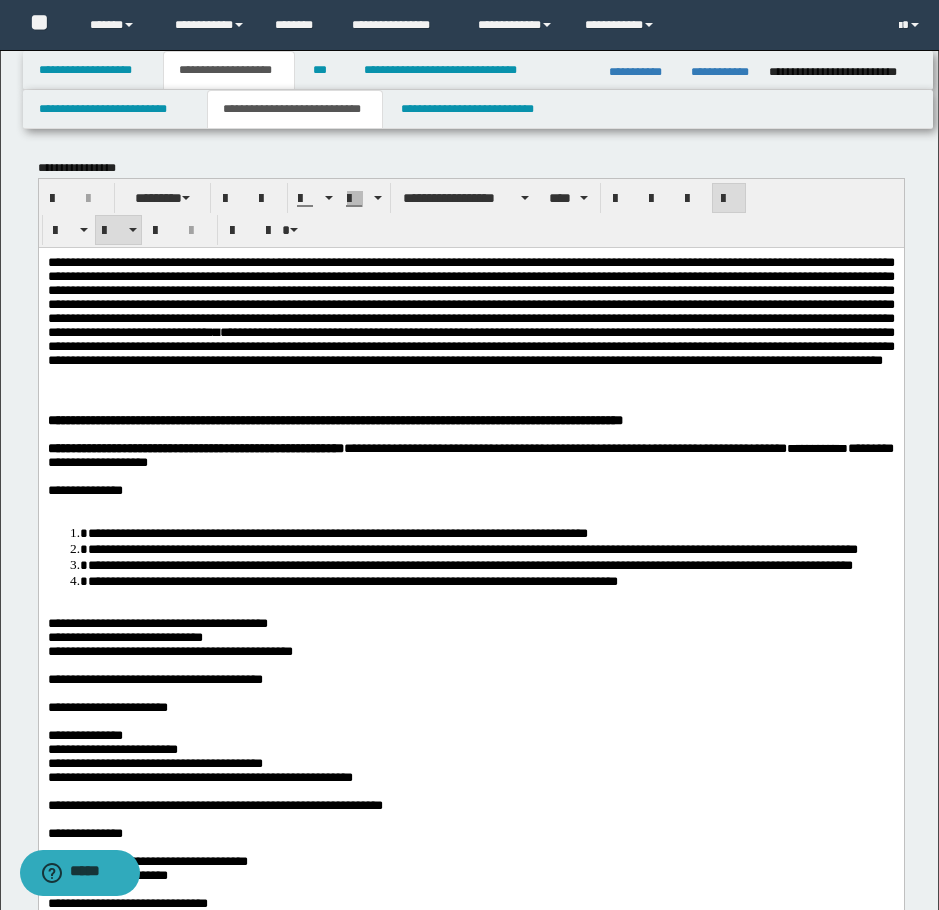 click on "**********" at bounding box center (164, 580) 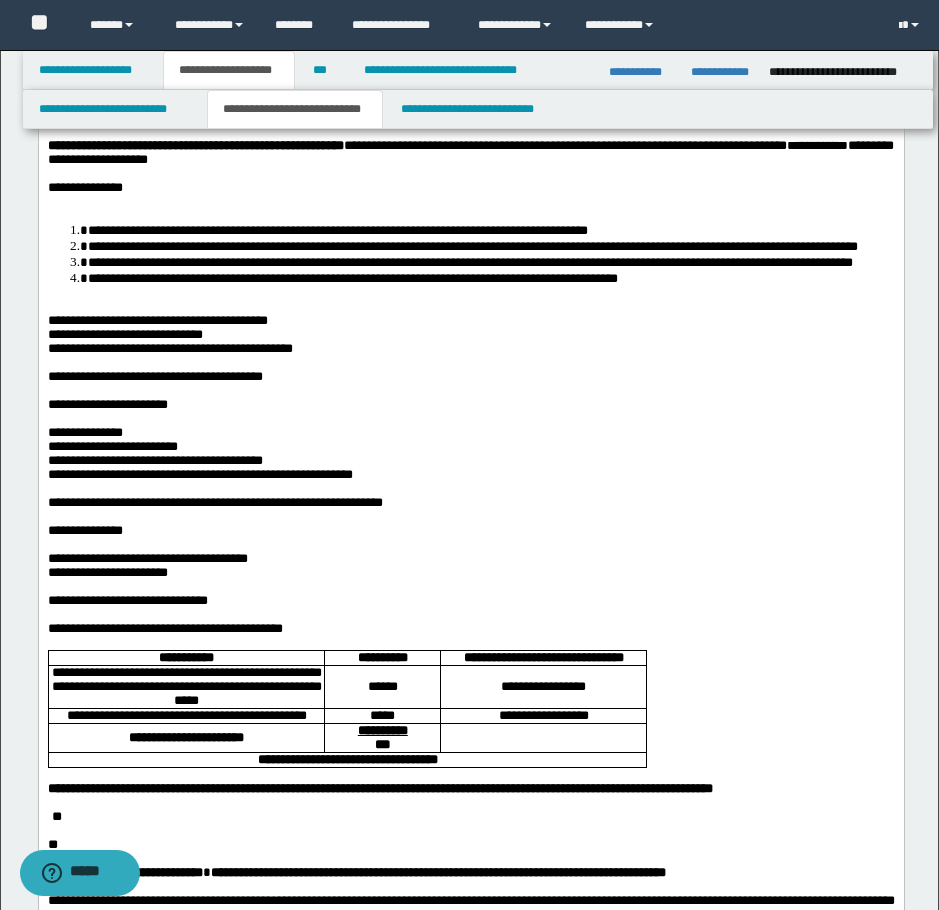 scroll, scrollTop: 400, scrollLeft: 0, axis: vertical 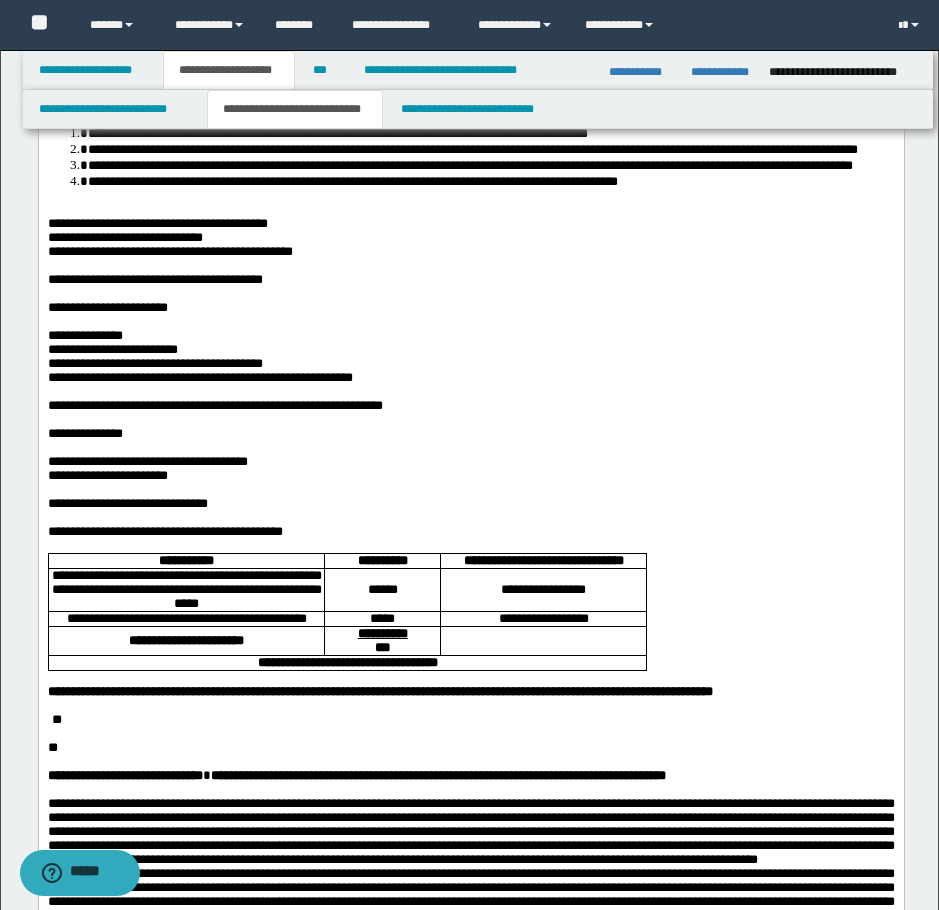 click on "**********" at bounding box center (124, 237) 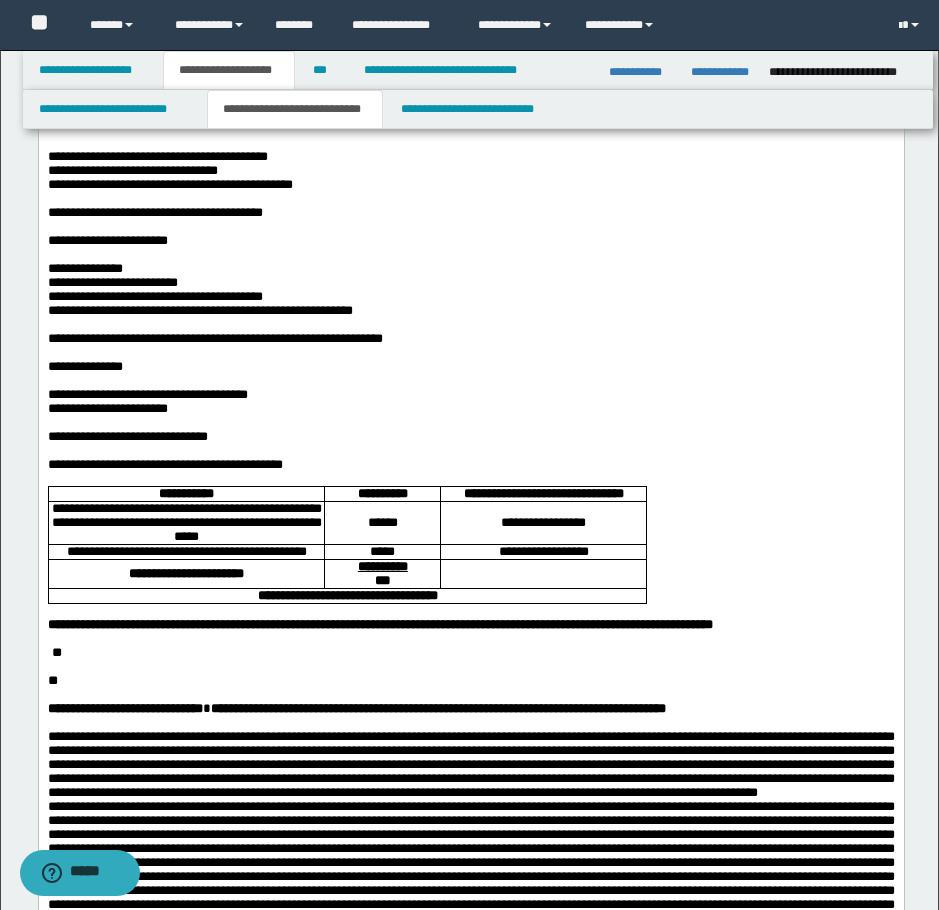 scroll, scrollTop: 500, scrollLeft: 0, axis: vertical 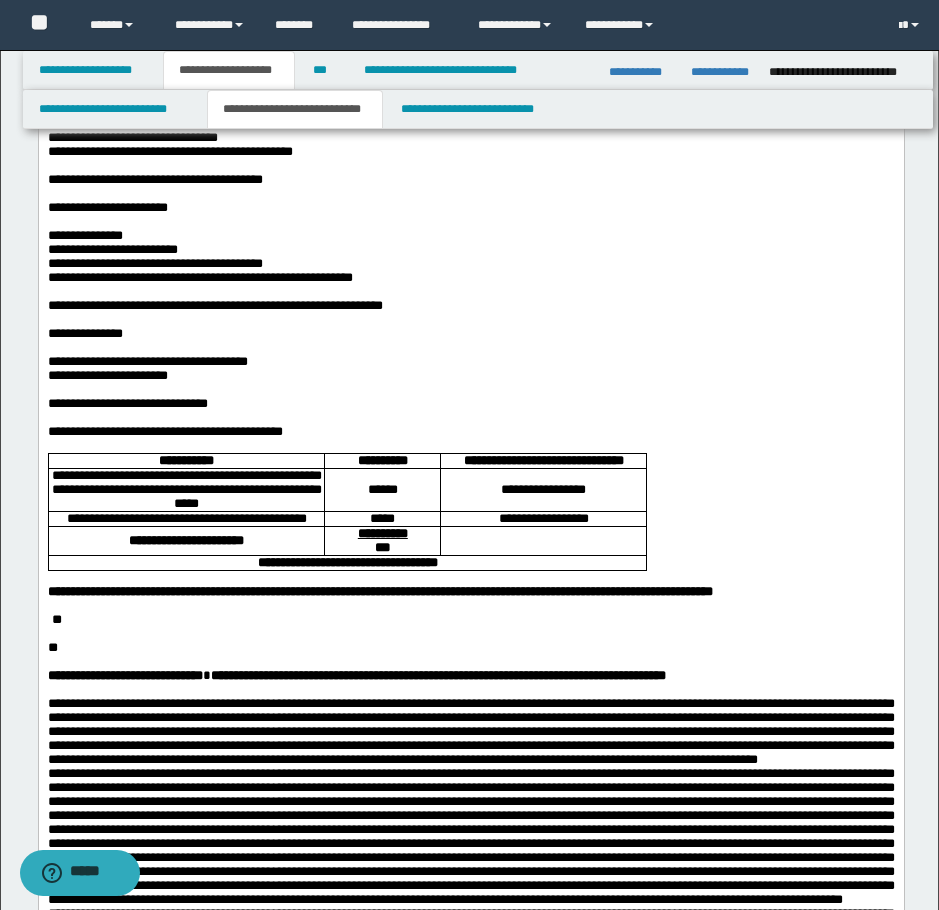 click on "**********" at bounding box center (470, 236) 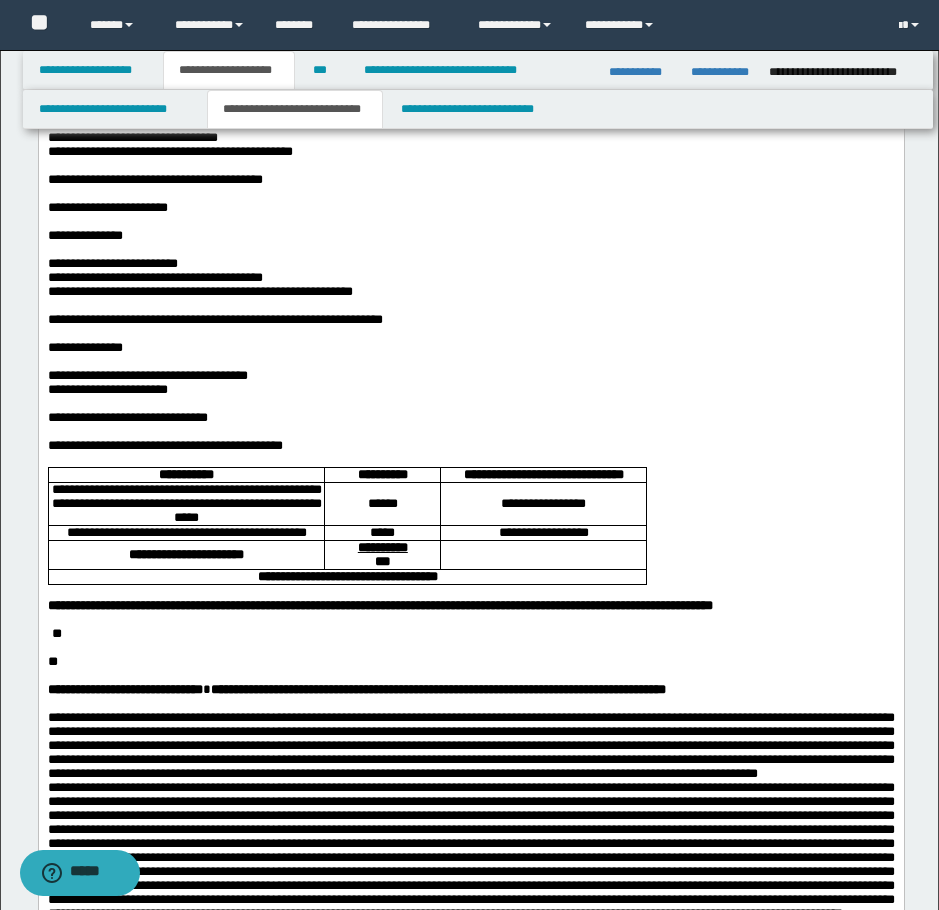 click on "**********" at bounding box center [470, 1398] 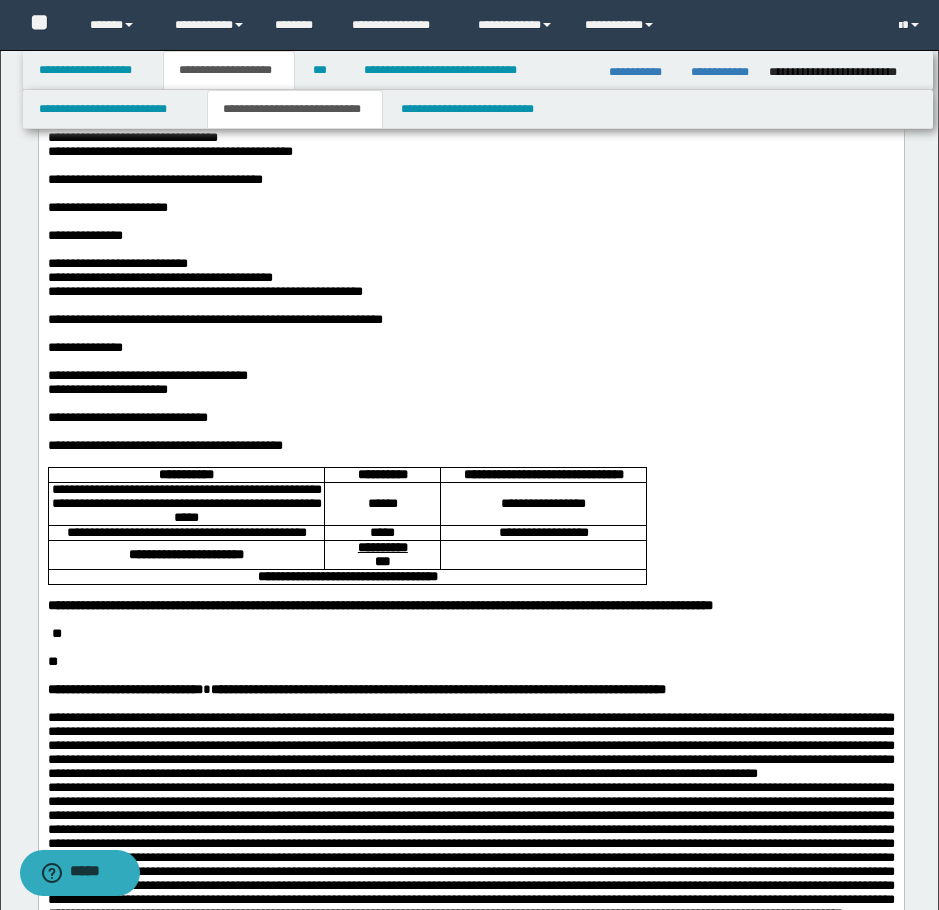 click on "**********" at bounding box center (470, 1398) 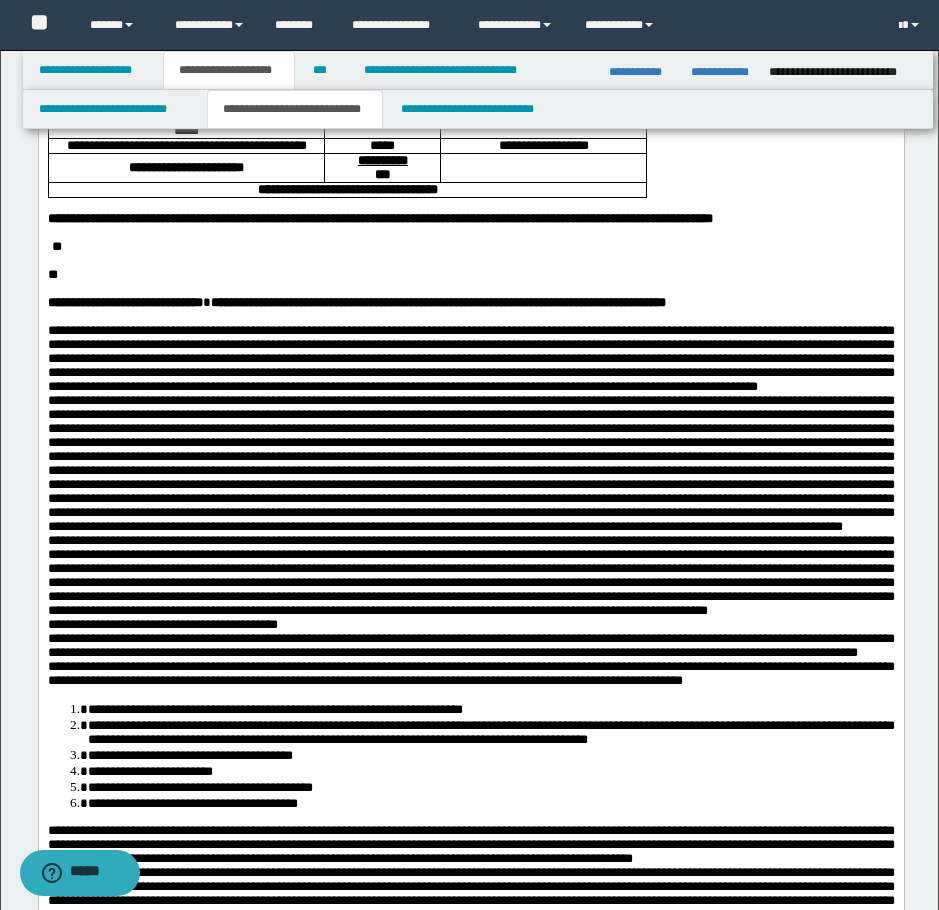 scroll, scrollTop: 900, scrollLeft: 0, axis: vertical 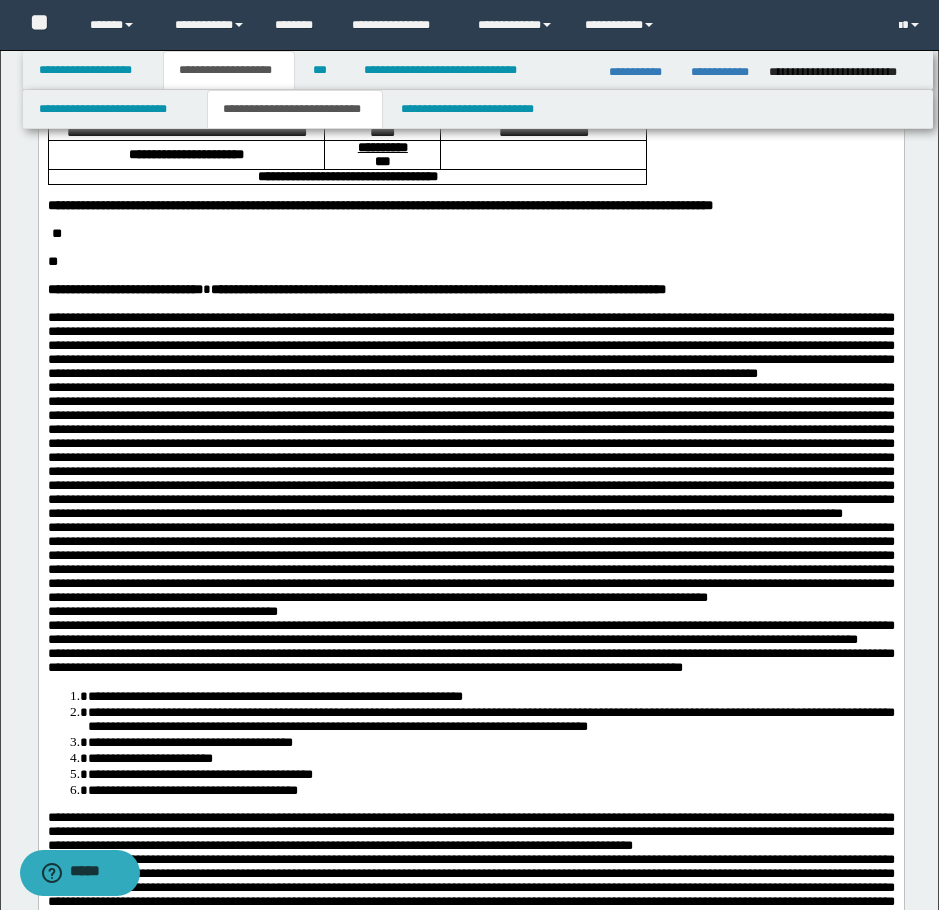 click on "**********" at bounding box center [470, 998] 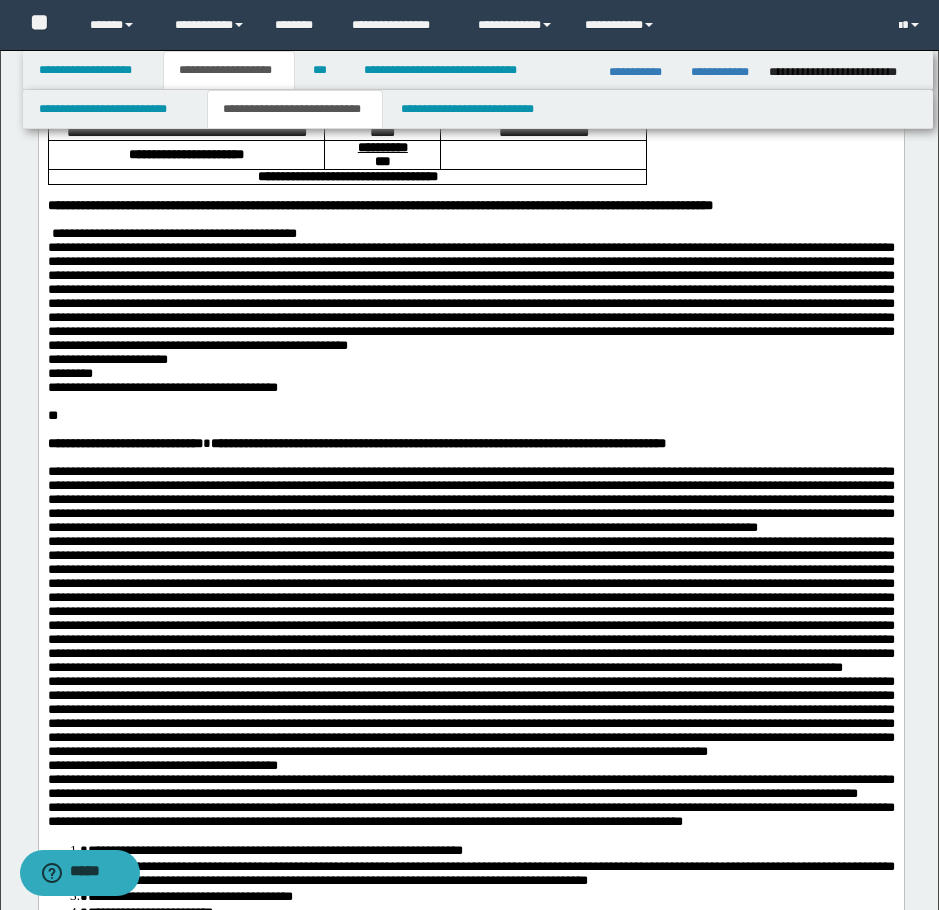 click on "**********" at bounding box center [470, 311] 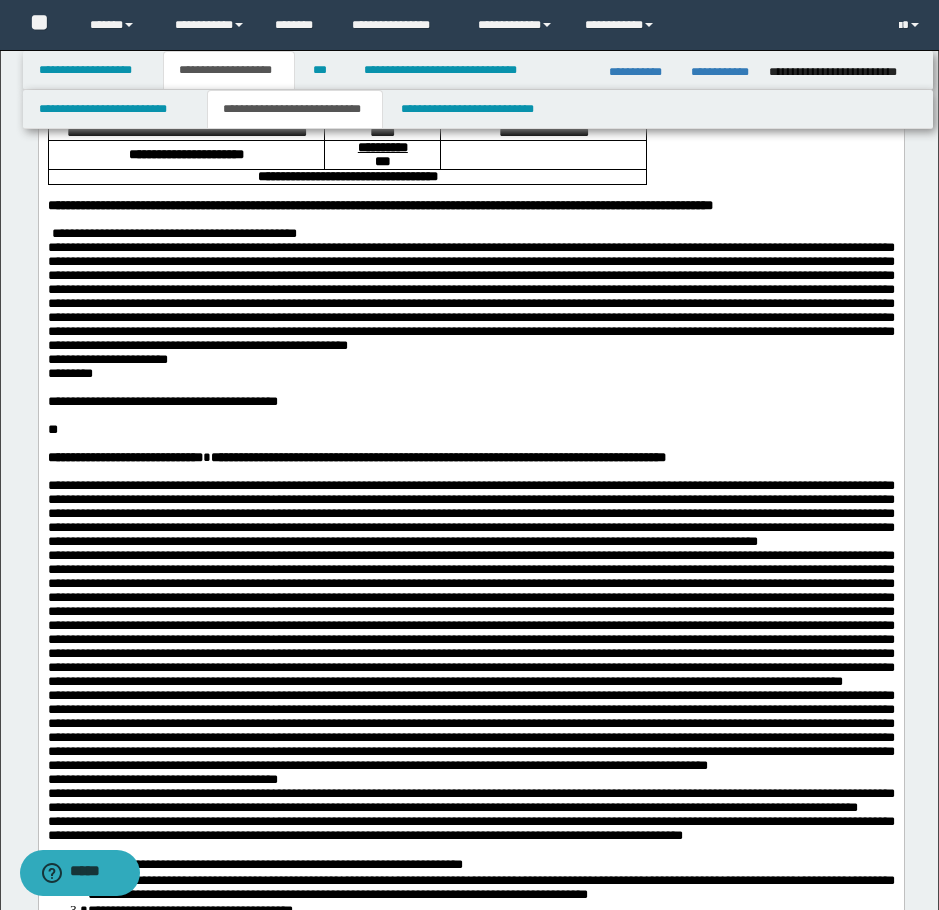 click on "**********" at bounding box center (470, 304) 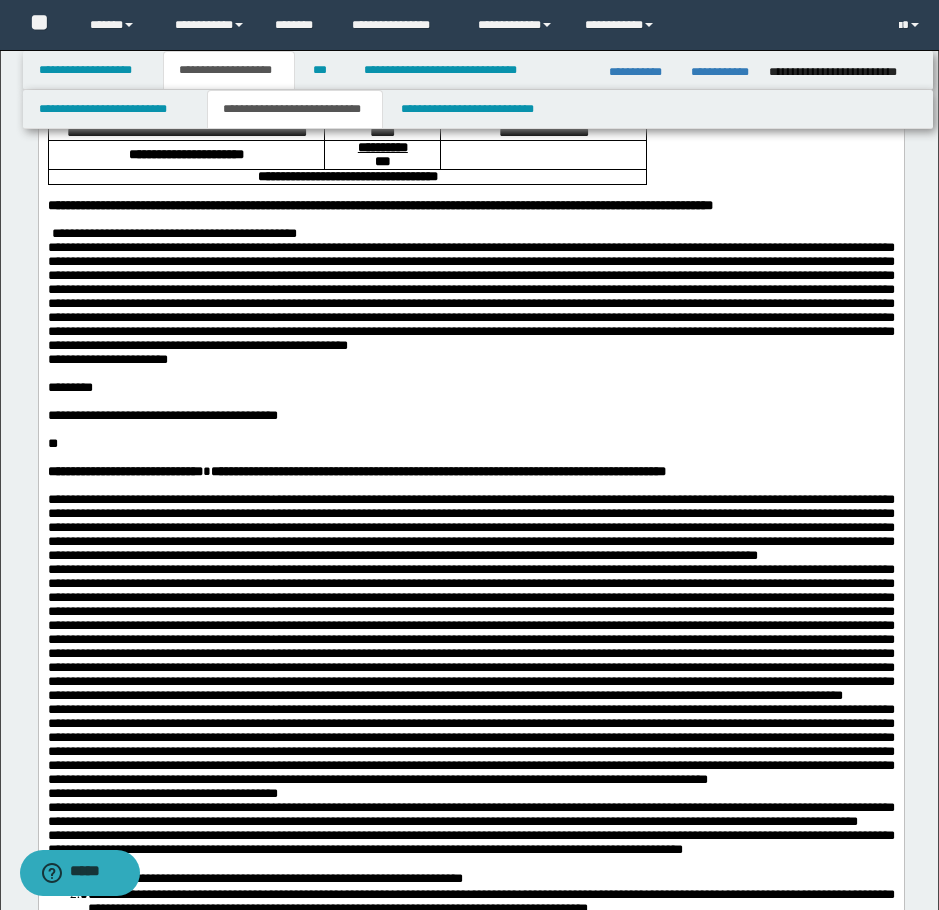 click on "**********" at bounding box center [470, 297] 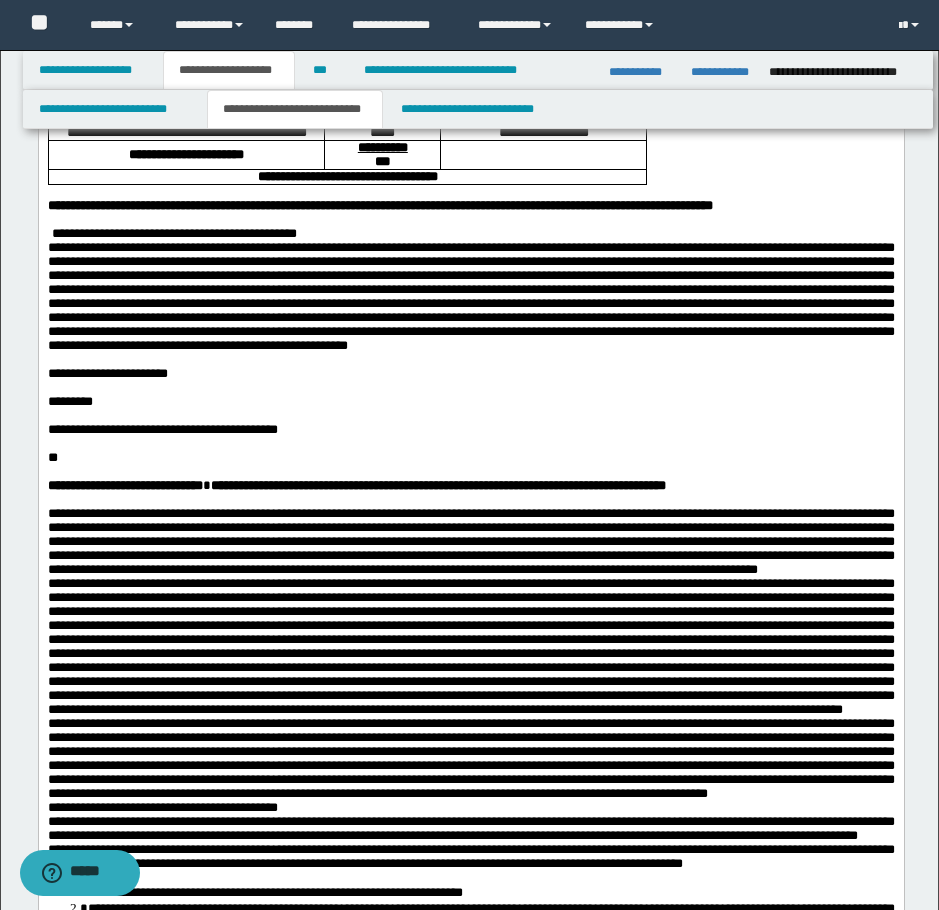 click on "**********" at bounding box center (470, 290) 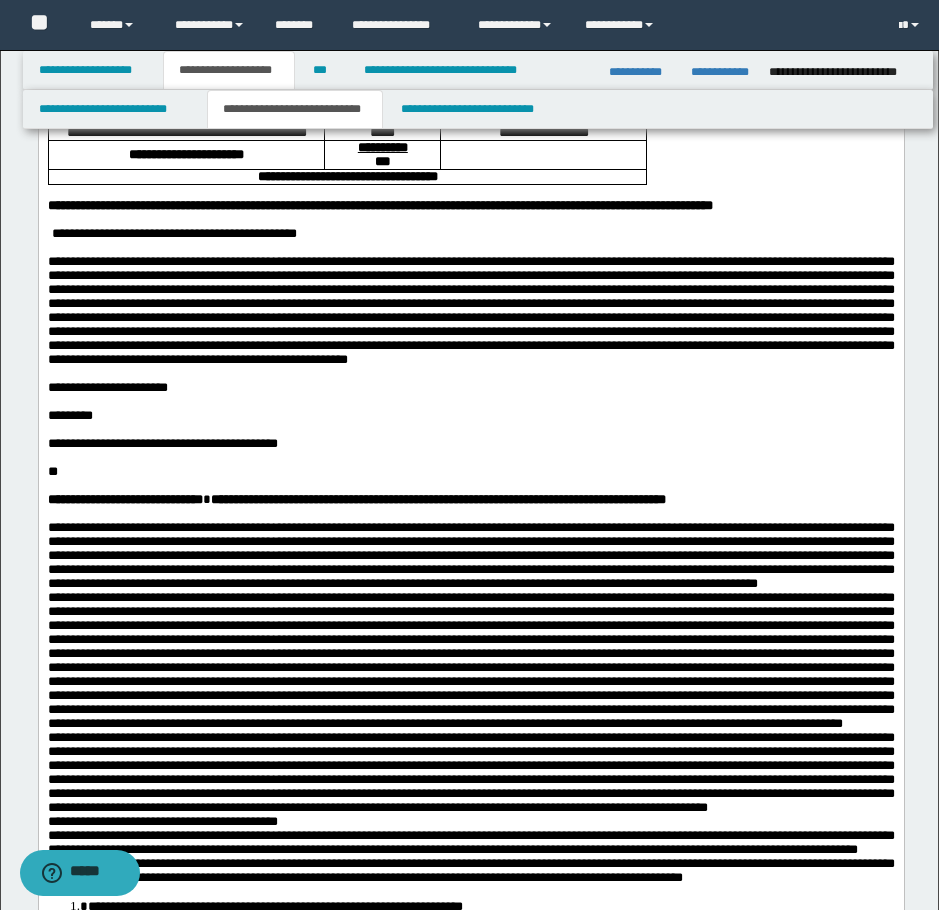 click on "**********" at bounding box center (470, 437) 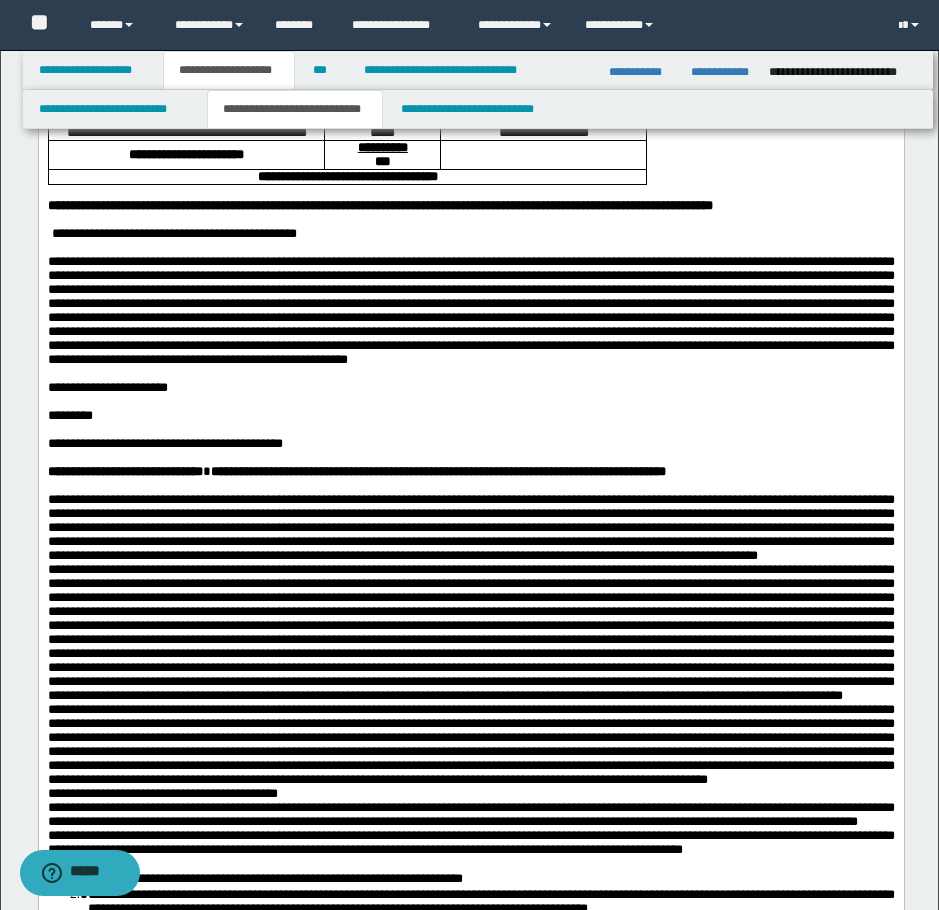 click on "**********" at bounding box center [470, 437] 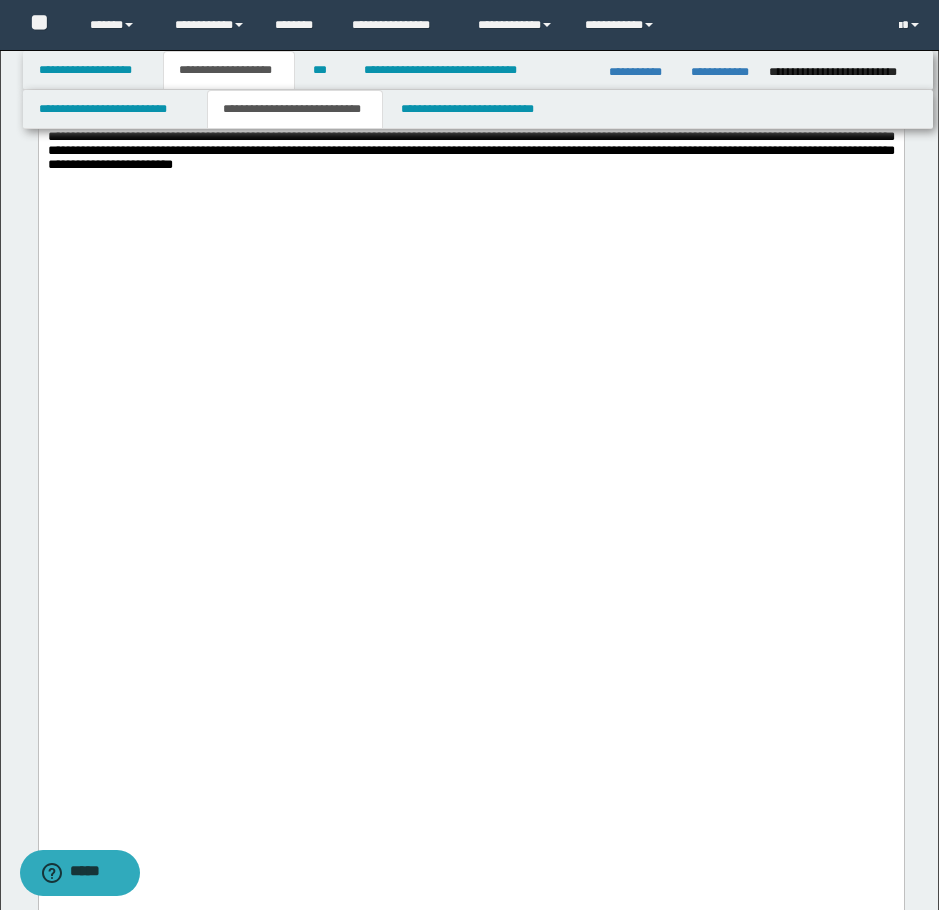scroll, scrollTop: 3800, scrollLeft: 0, axis: vertical 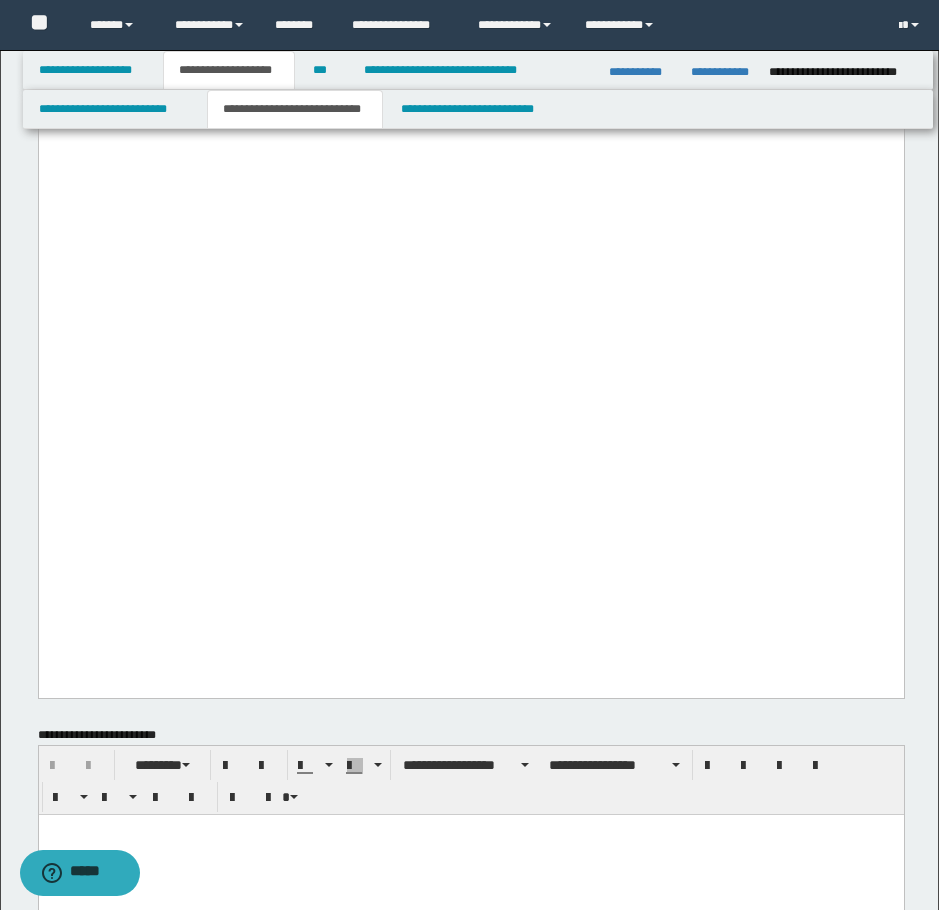 drag, startPoint x: 80, startPoint y: 250, endPoint x: 29, endPoint y: 171, distance: 94.031906 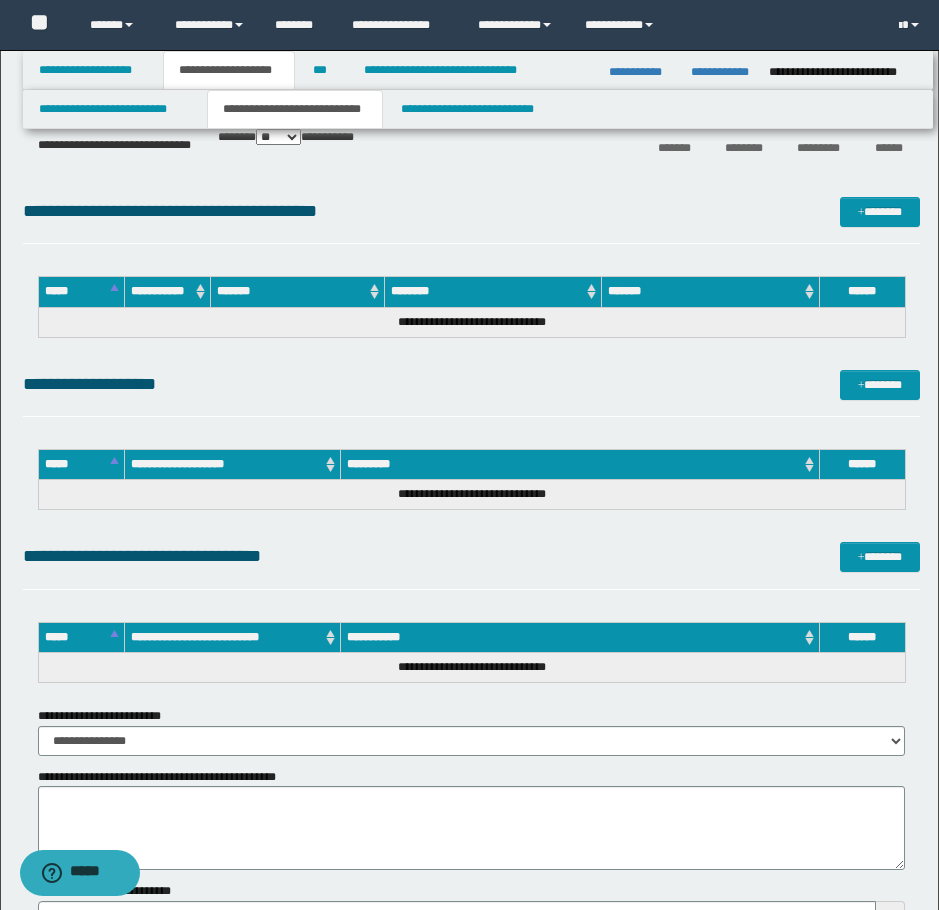 scroll, scrollTop: 4800, scrollLeft: 0, axis: vertical 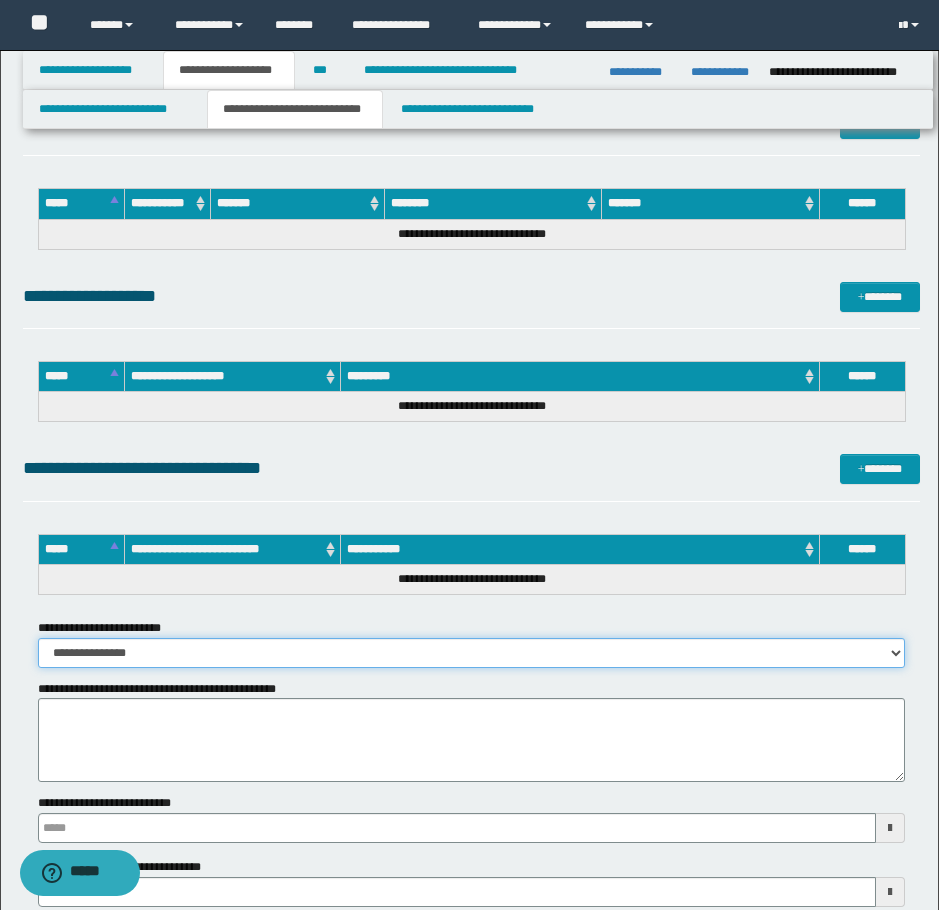 click on "**********" at bounding box center (471, 653) 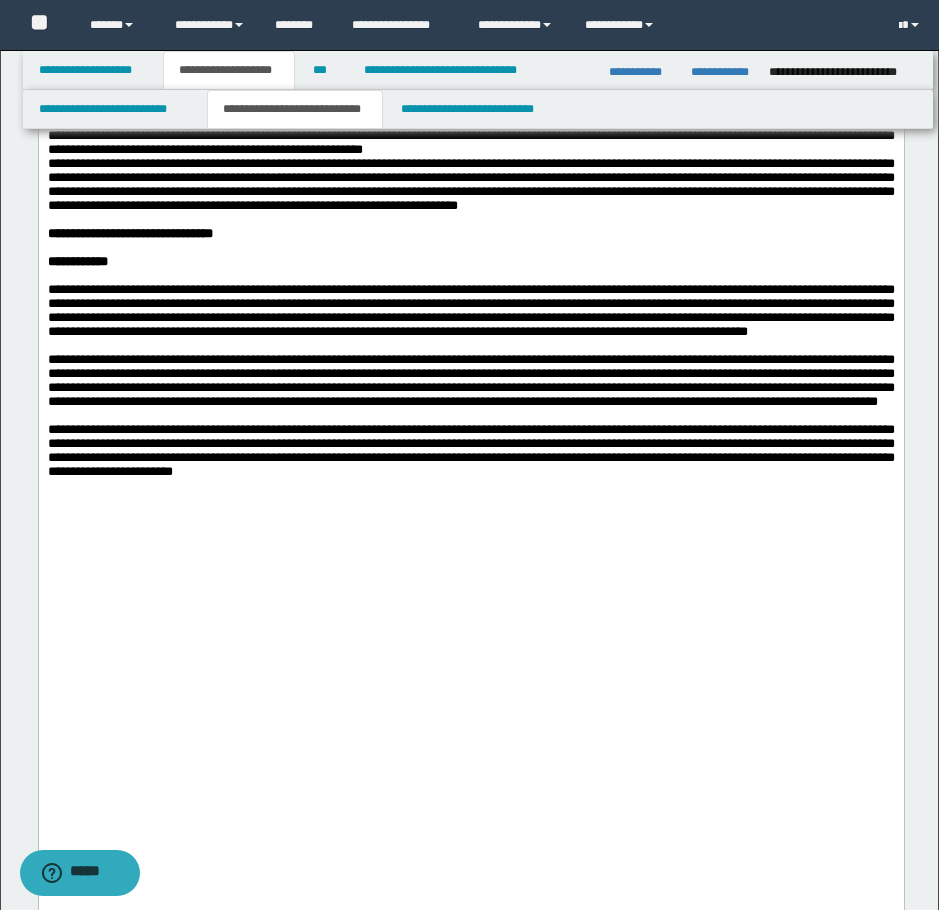 scroll, scrollTop: 3100, scrollLeft: 0, axis: vertical 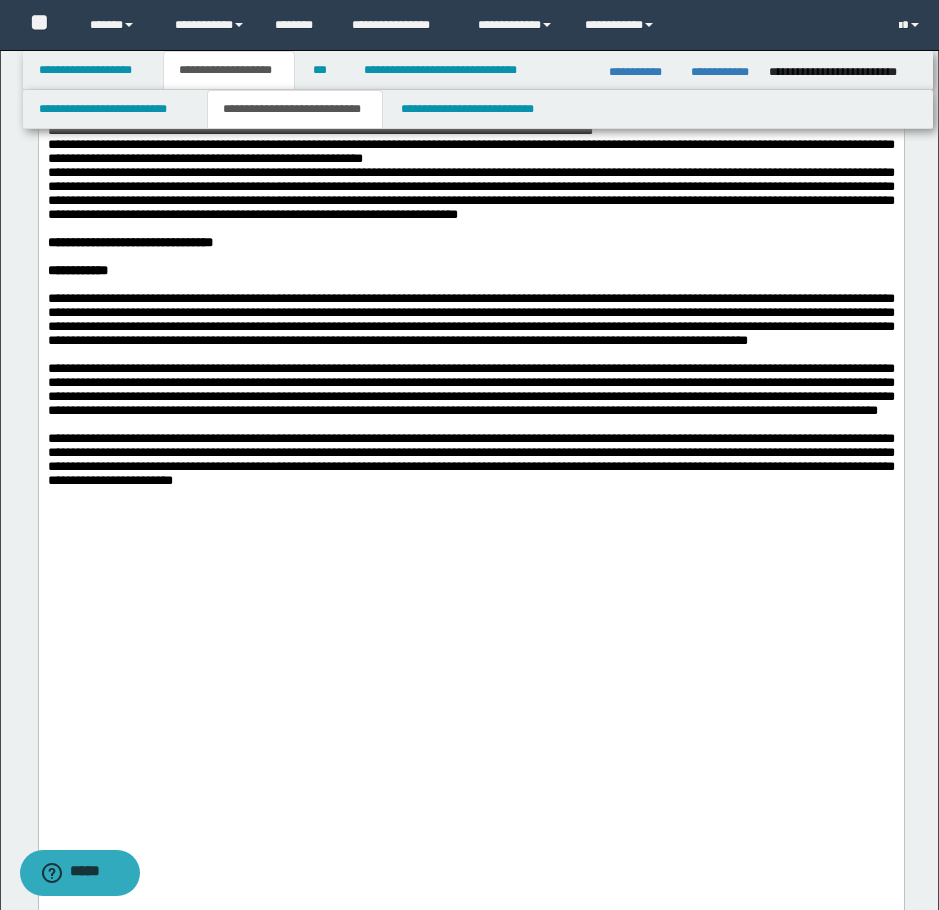 click on "**********" at bounding box center (470, 152) 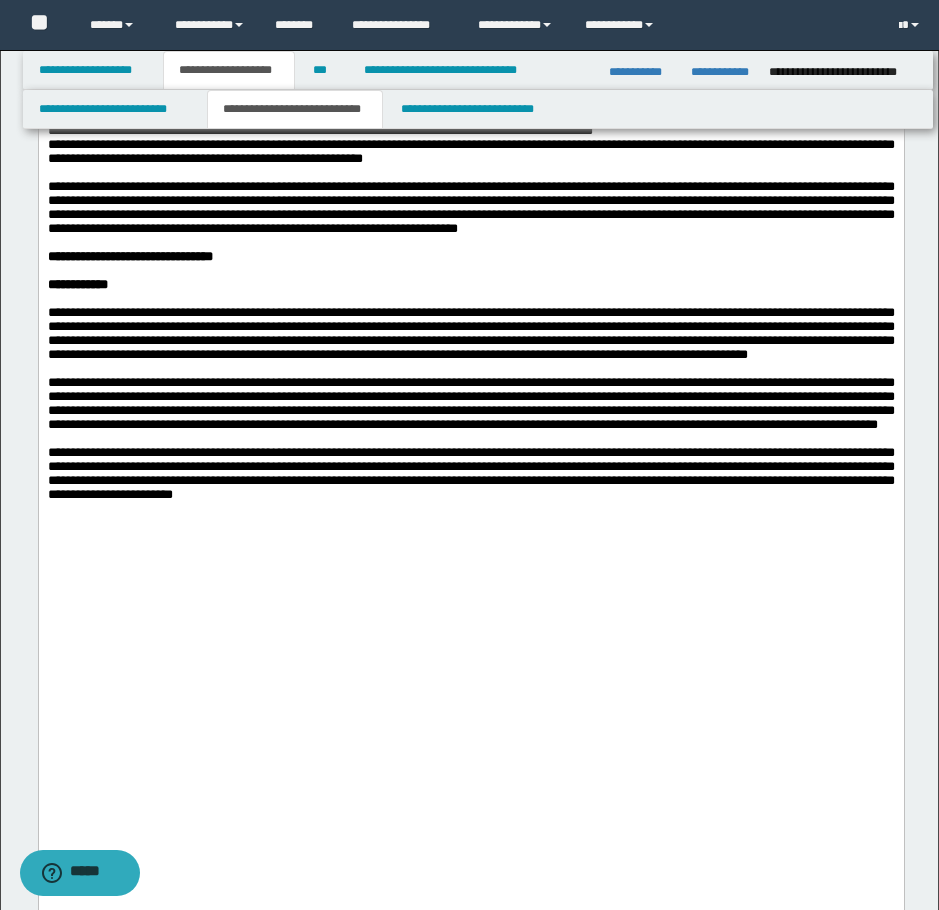 click on "**********" at bounding box center (470, 124) 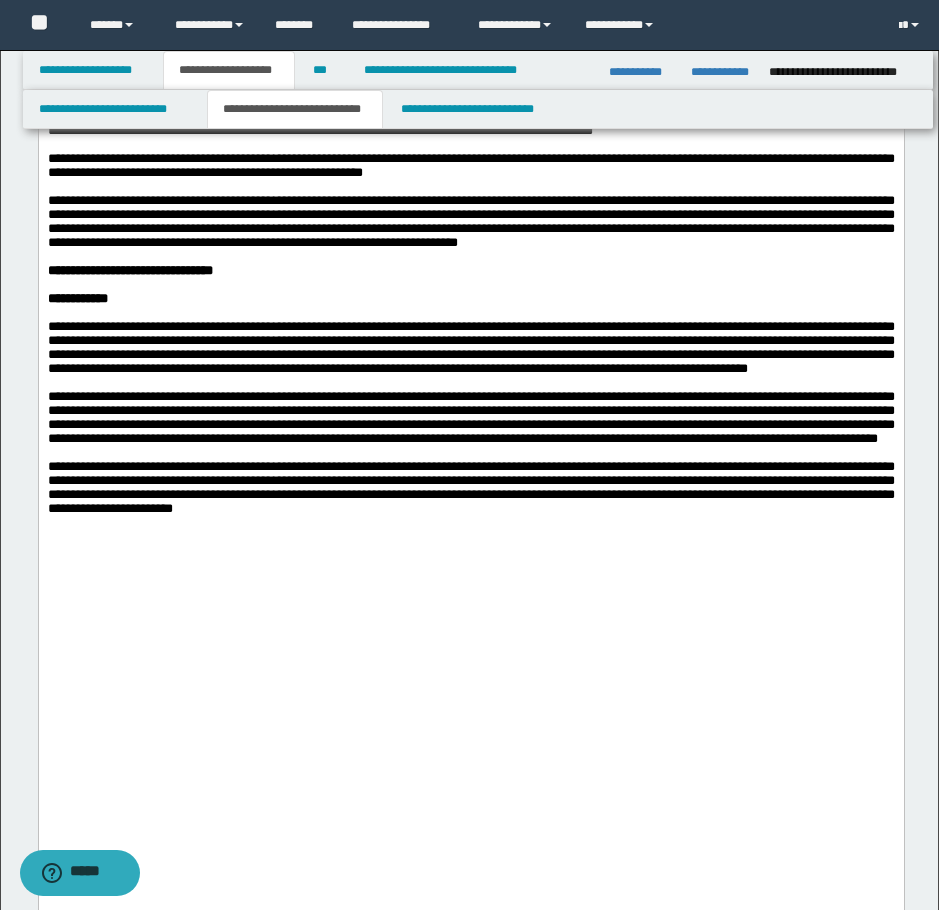 click on "********" at bounding box center (470, 75) 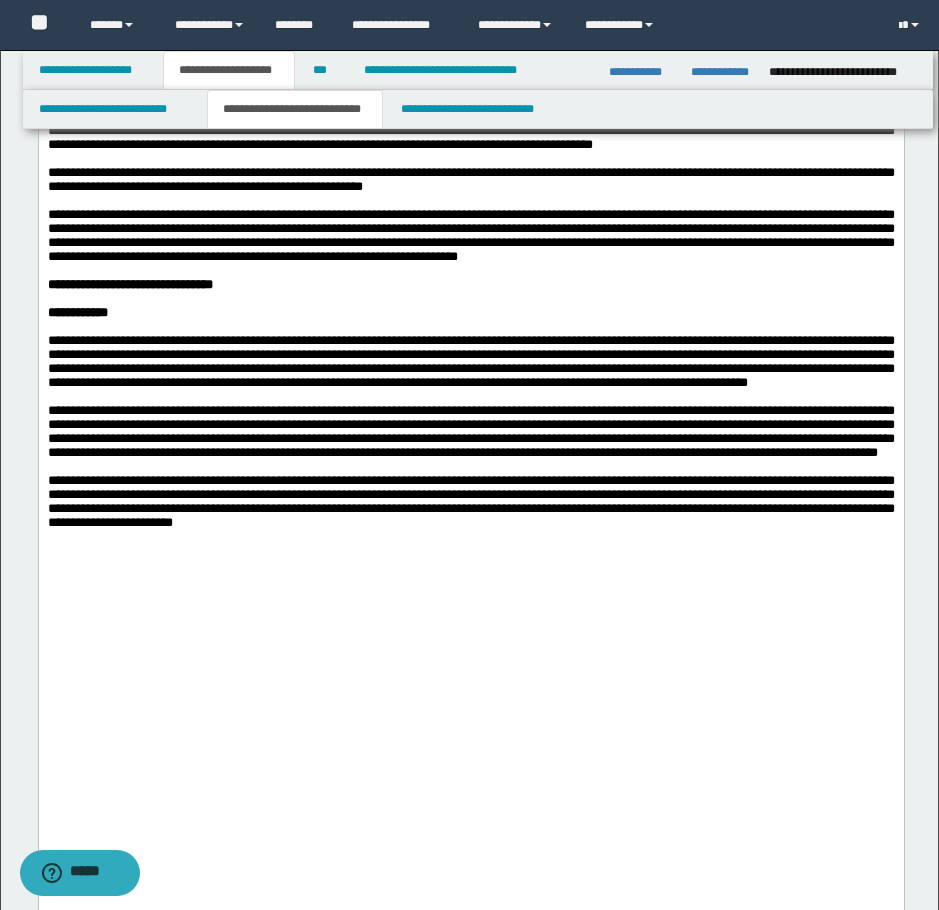 click on "**********" at bounding box center (470, 54) 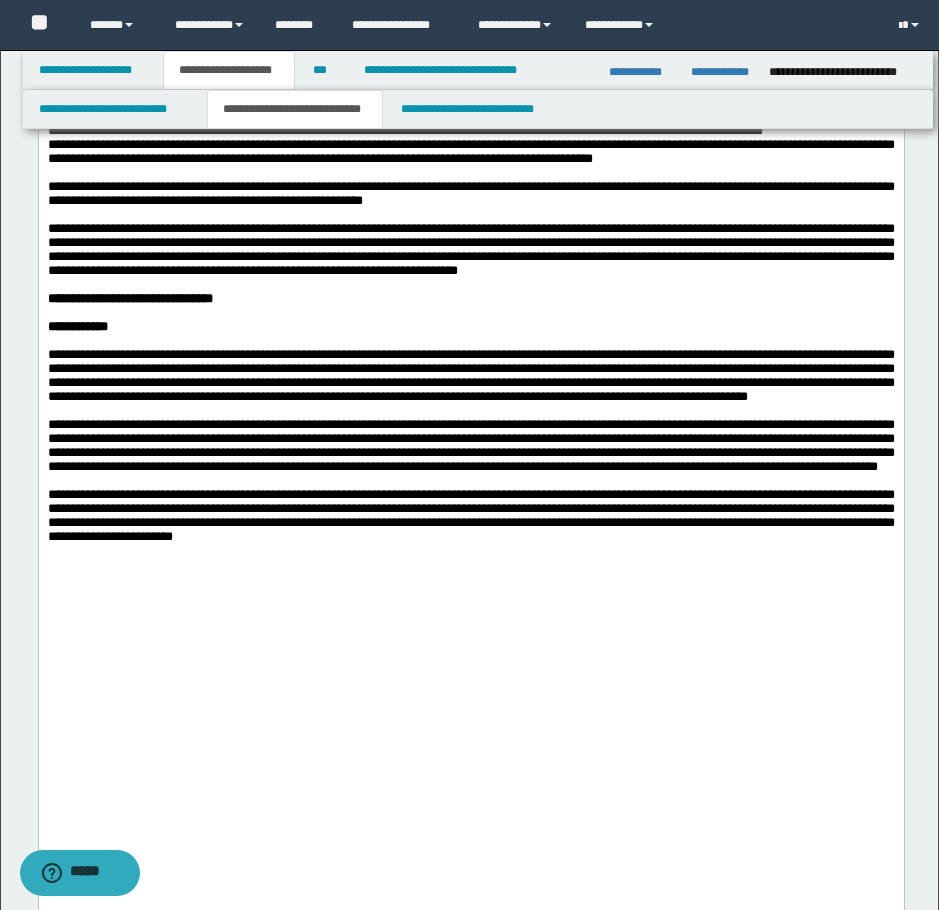 click at bounding box center [470, -44] 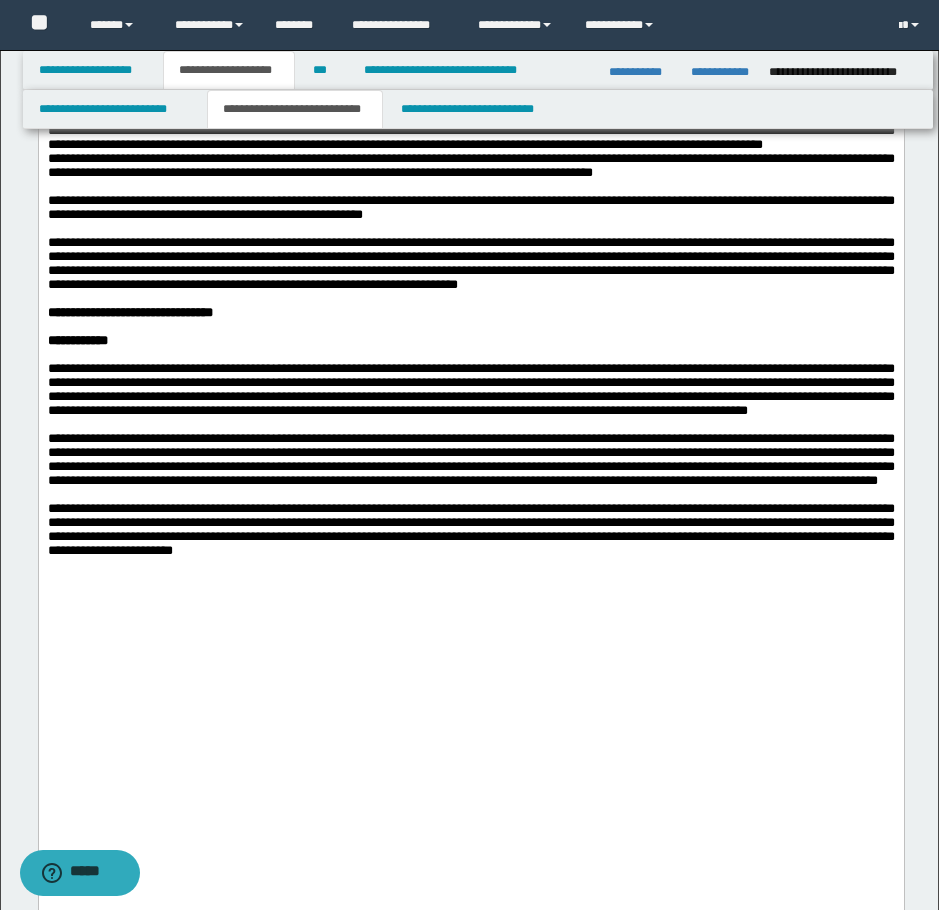 click on "**********" at bounding box center (470, -163) 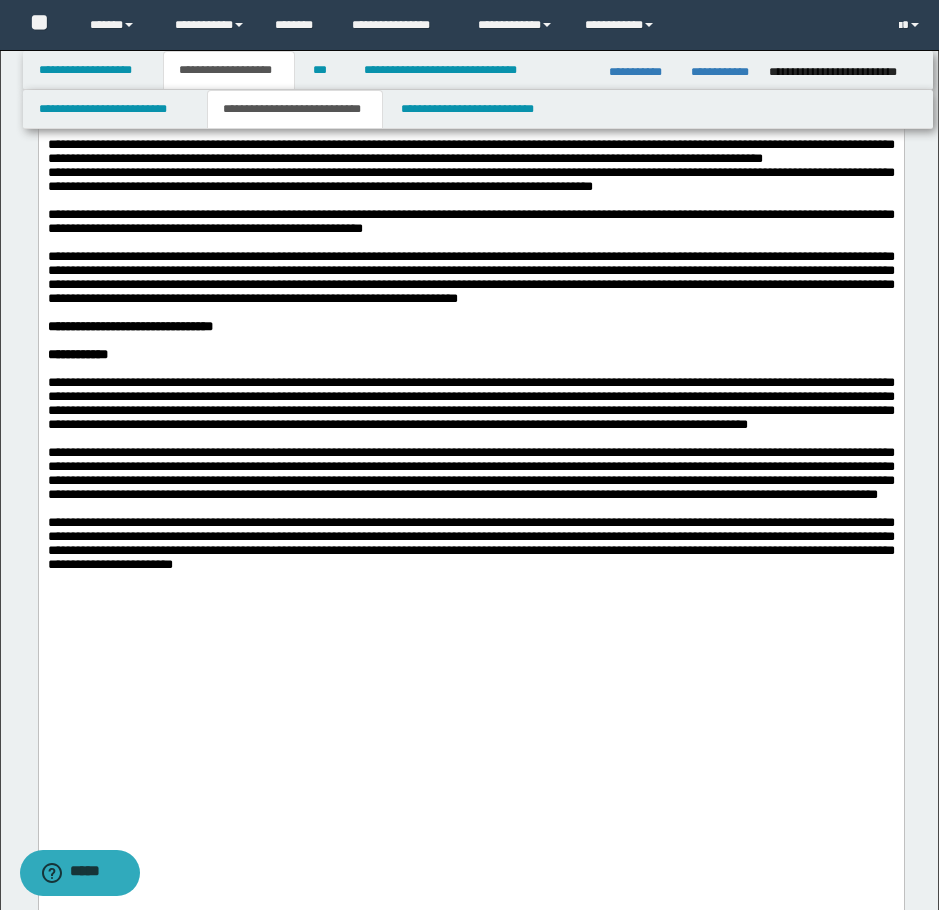 click on "**********" at bounding box center (470, -233) 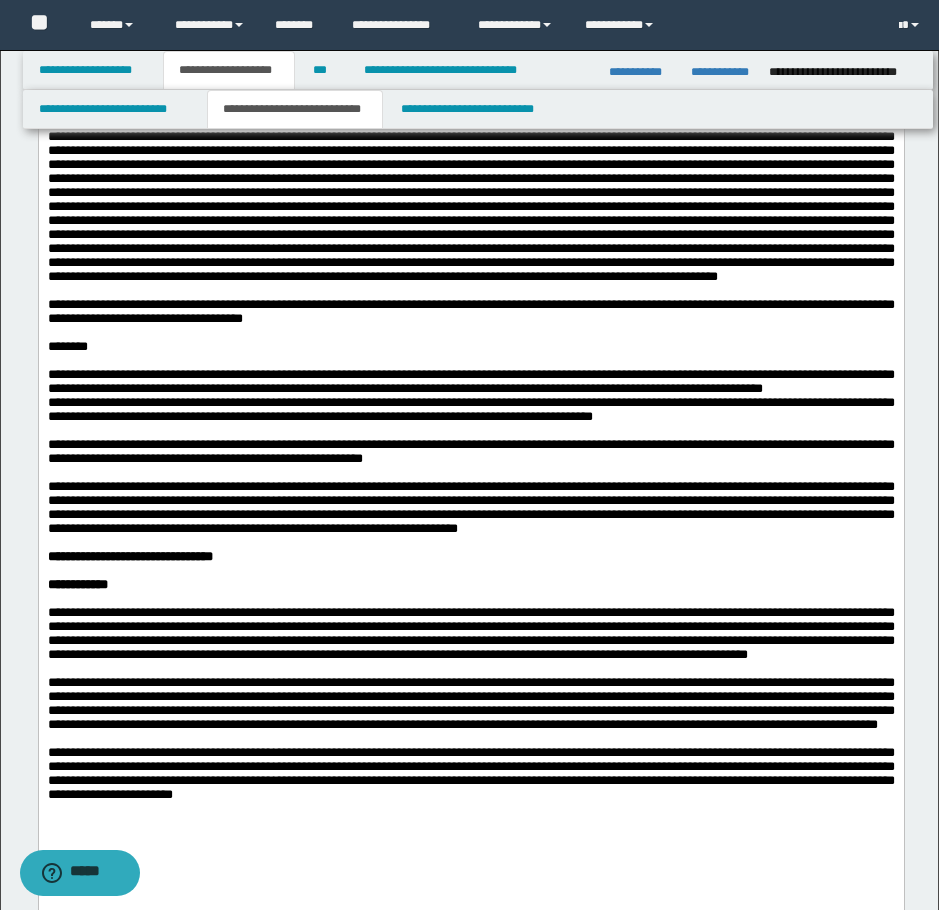 scroll, scrollTop: 2800, scrollLeft: 0, axis: vertical 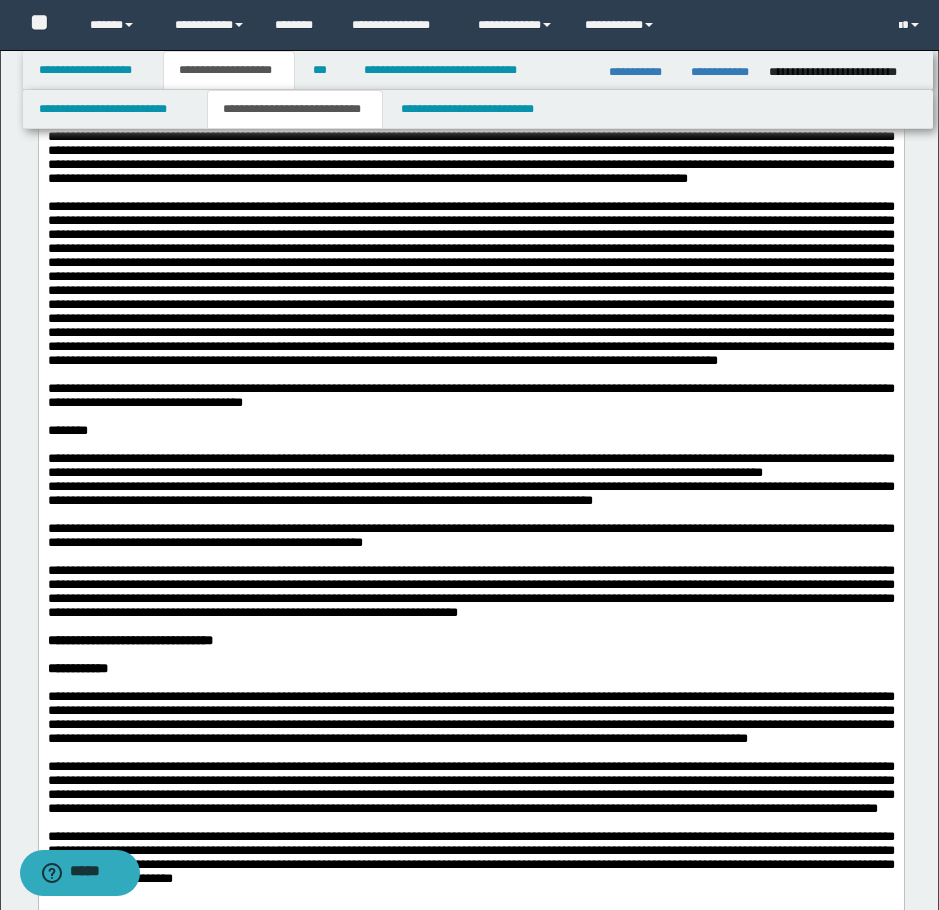 click on "**********" at bounding box center (470, 11) 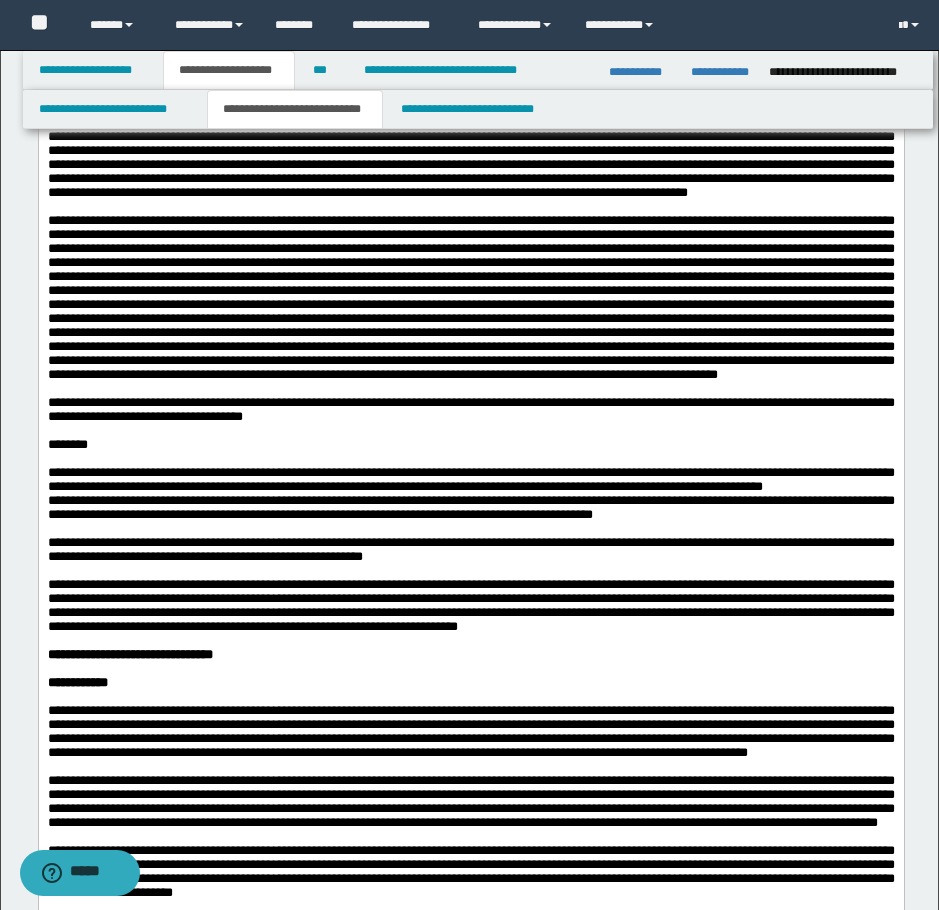 click on "**********" at bounding box center (470, -31) 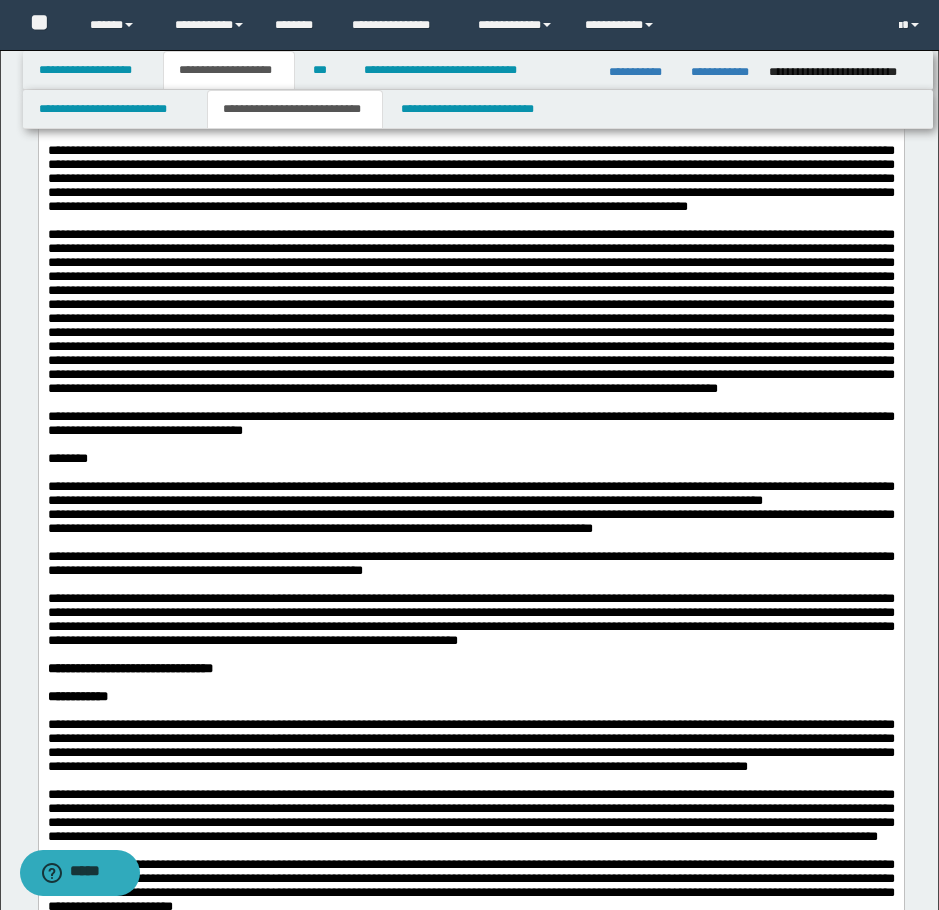 click on "**********" at bounding box center (470, -66) 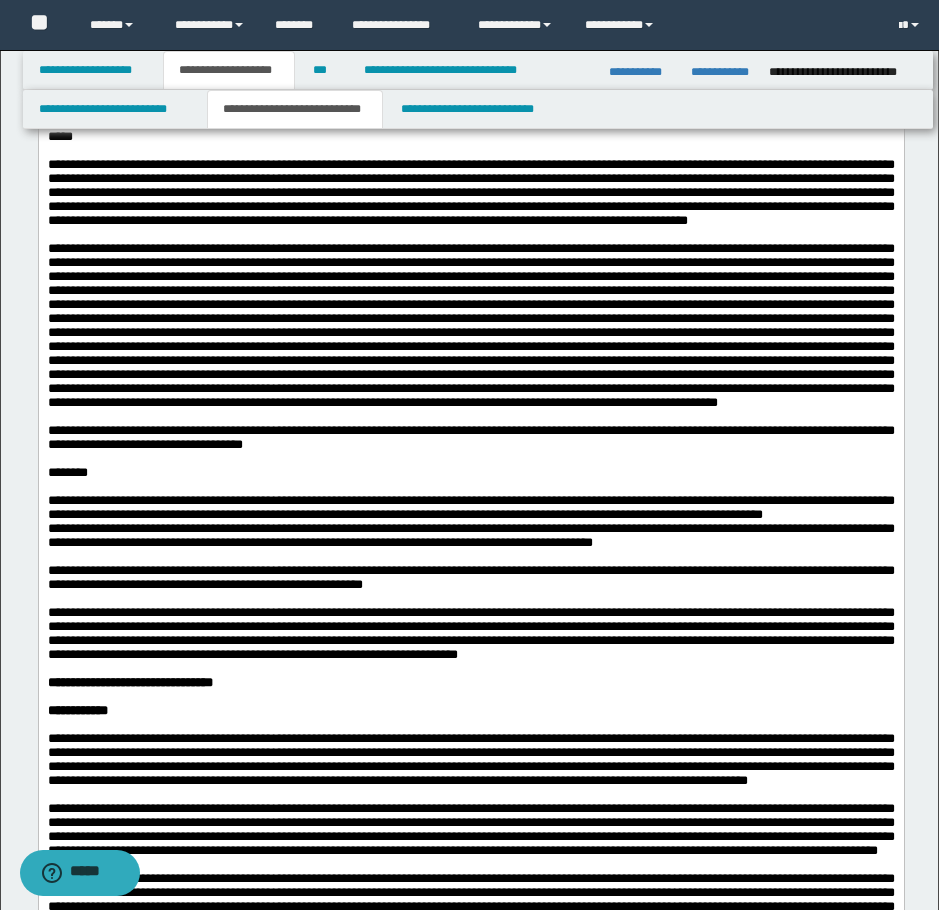click on "**********" at bounding box center (470, -101) 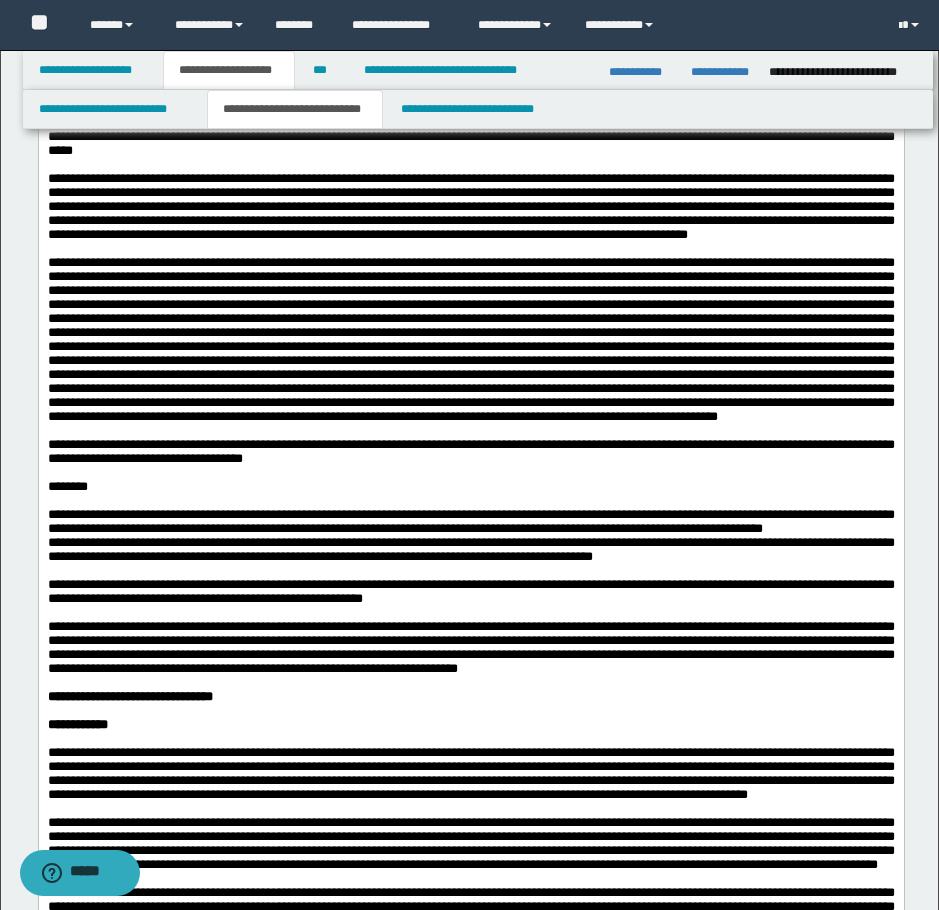 click on "**********" at bounding box center (470, -199) 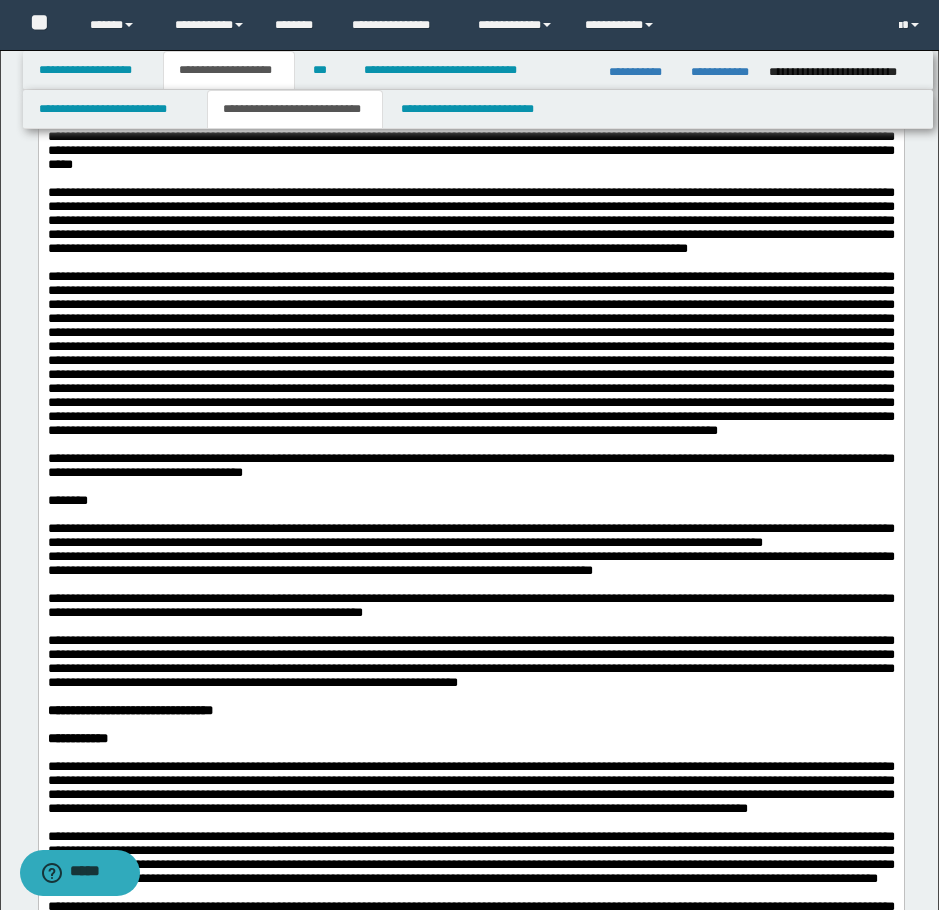 click on "**********" at bounding box center (470, -262) 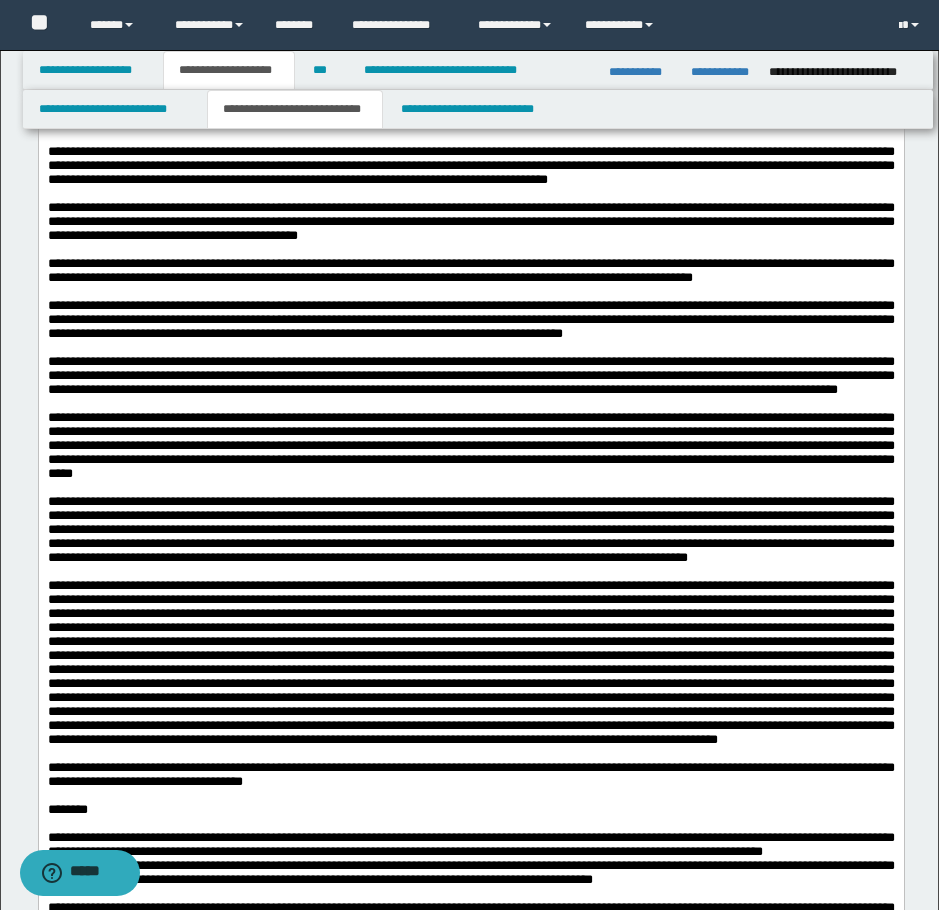 scroll, scrollTop: 2500, scrollLeft: 0, axis: vertical 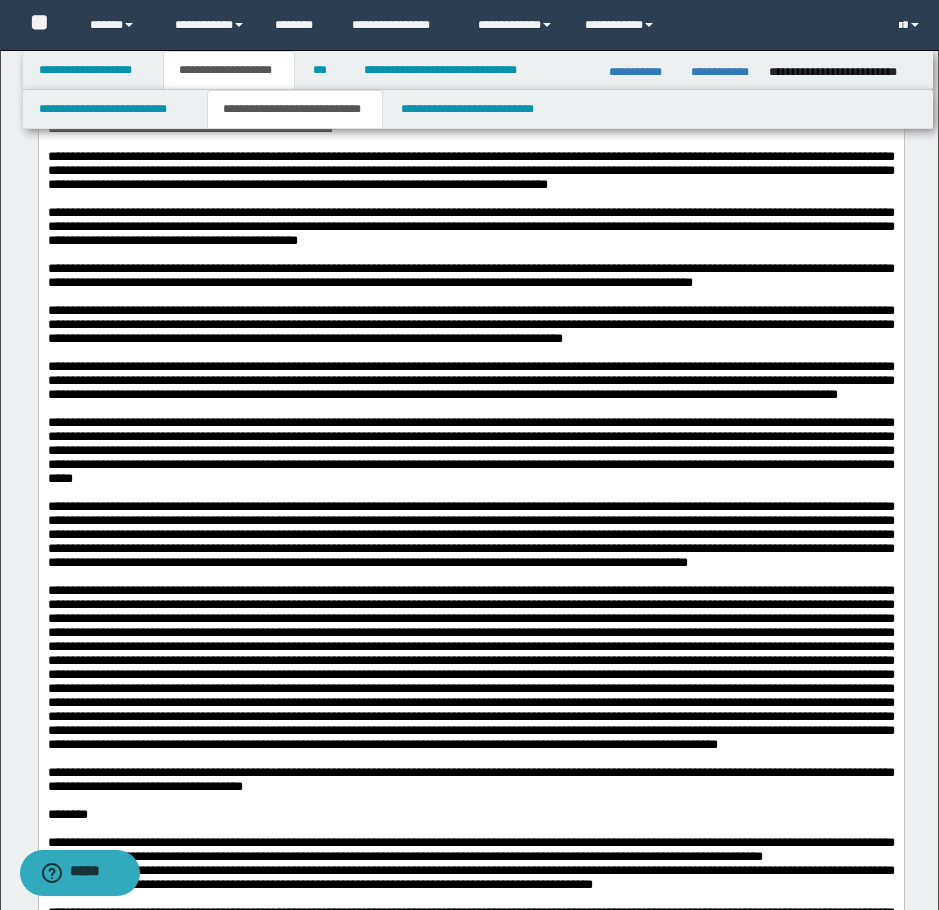 click on "**********" at bounding box center [470, -25] 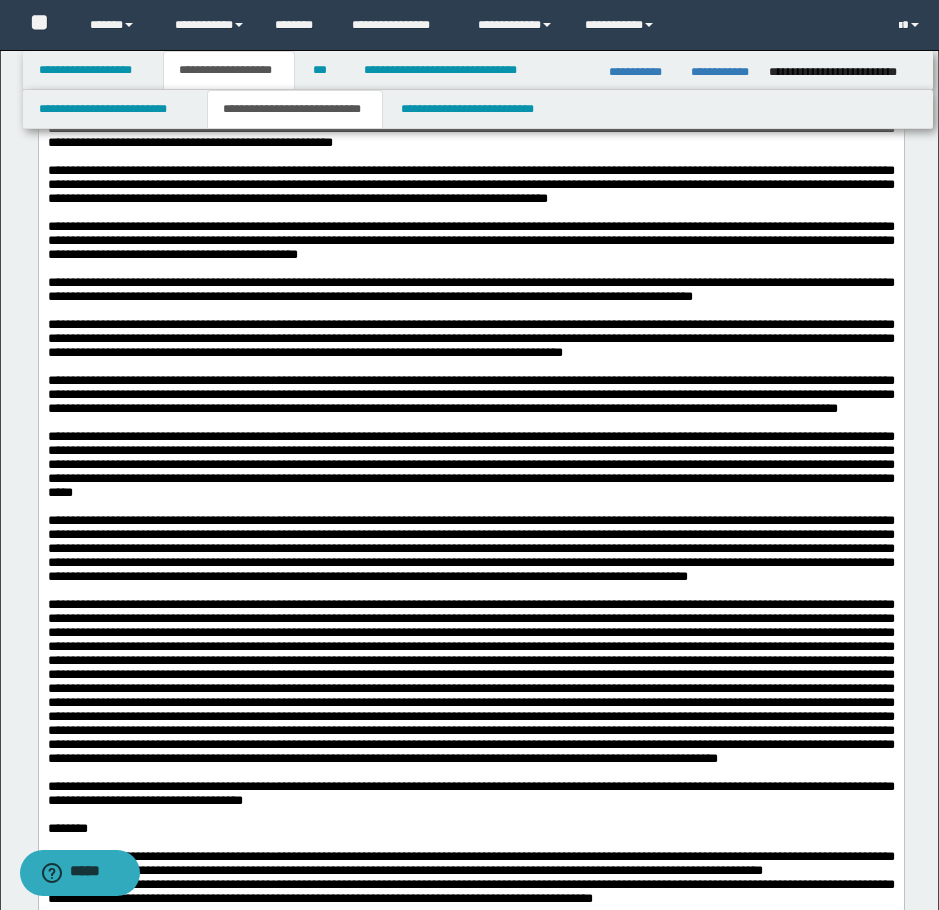 click on "**********" at bounding box center [470, -53] 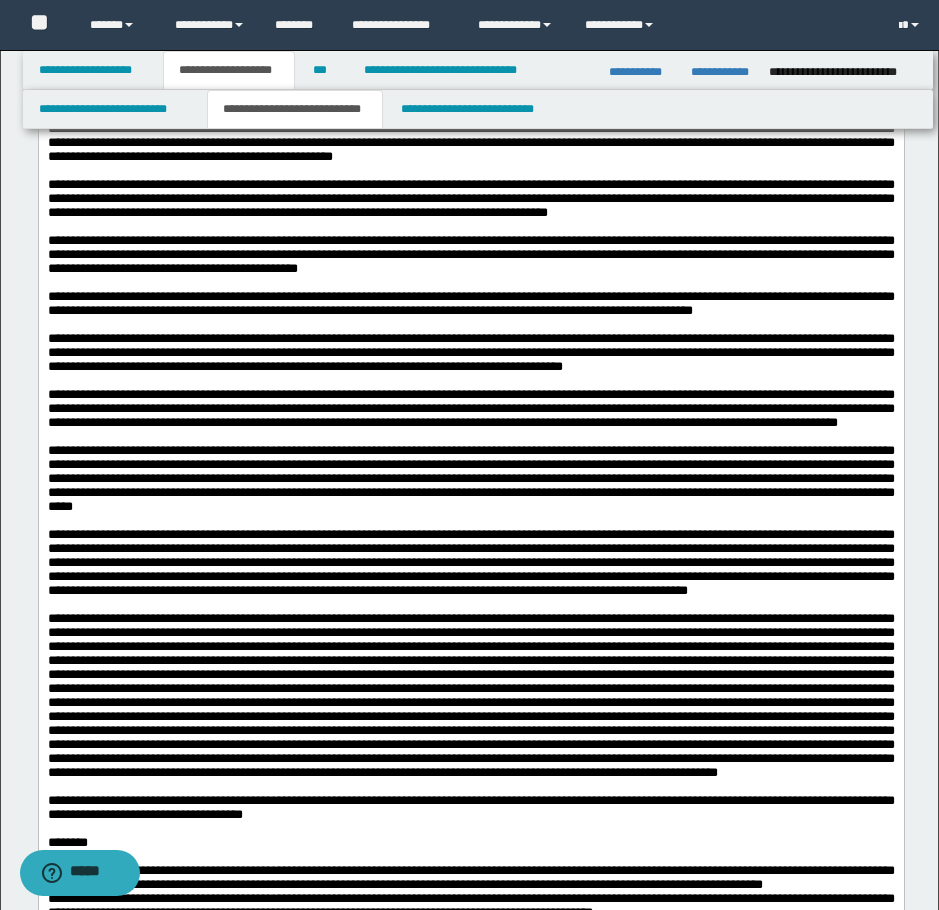 click on "**********" at bounding box center (470, -81) 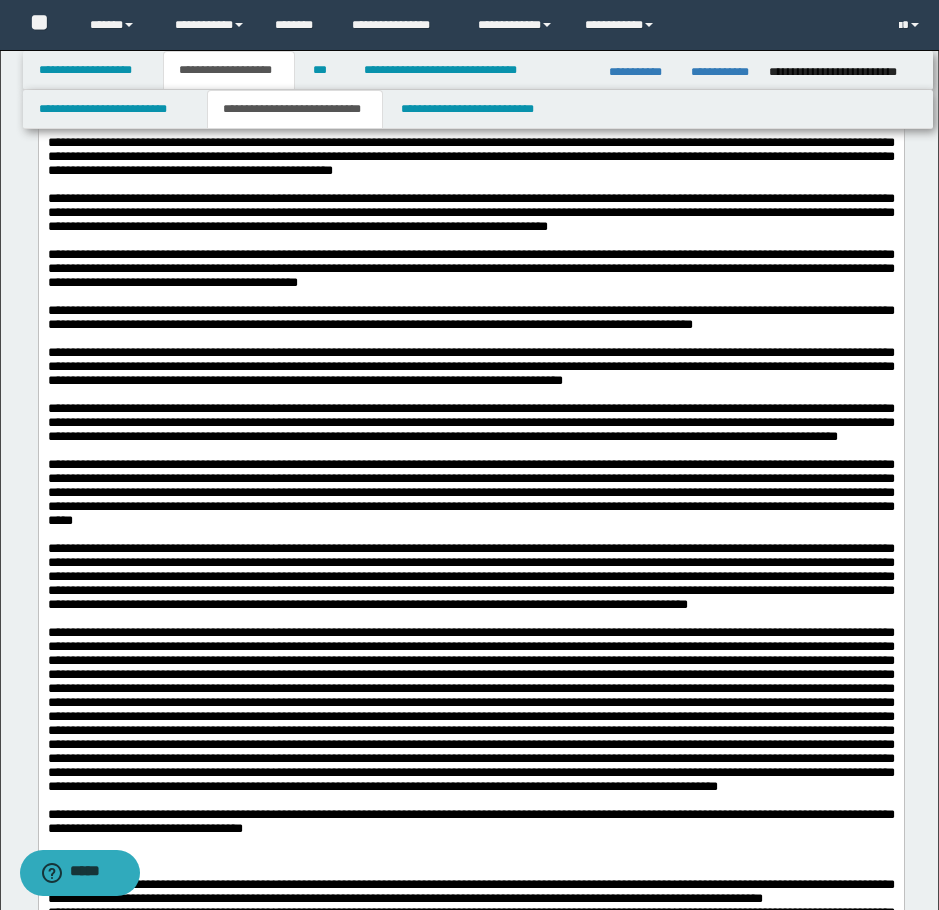 click on "**********" at bounding box center [470, -116] 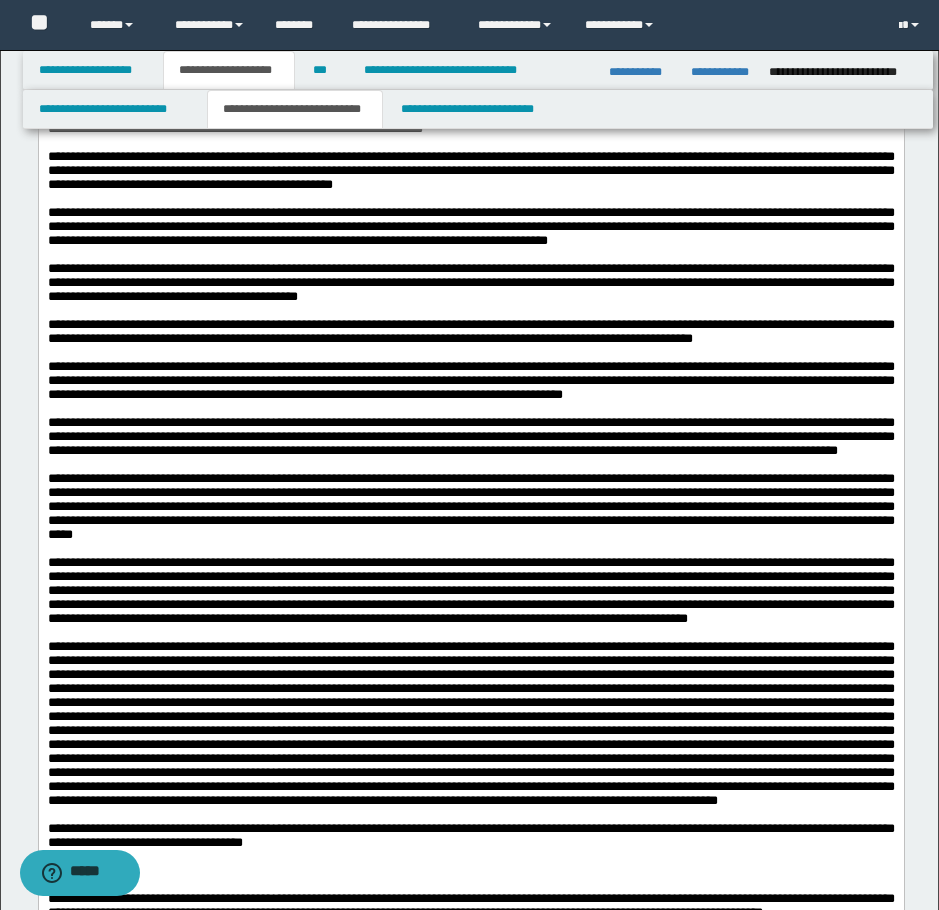 click on "**********" at bounding box center (470, -158) 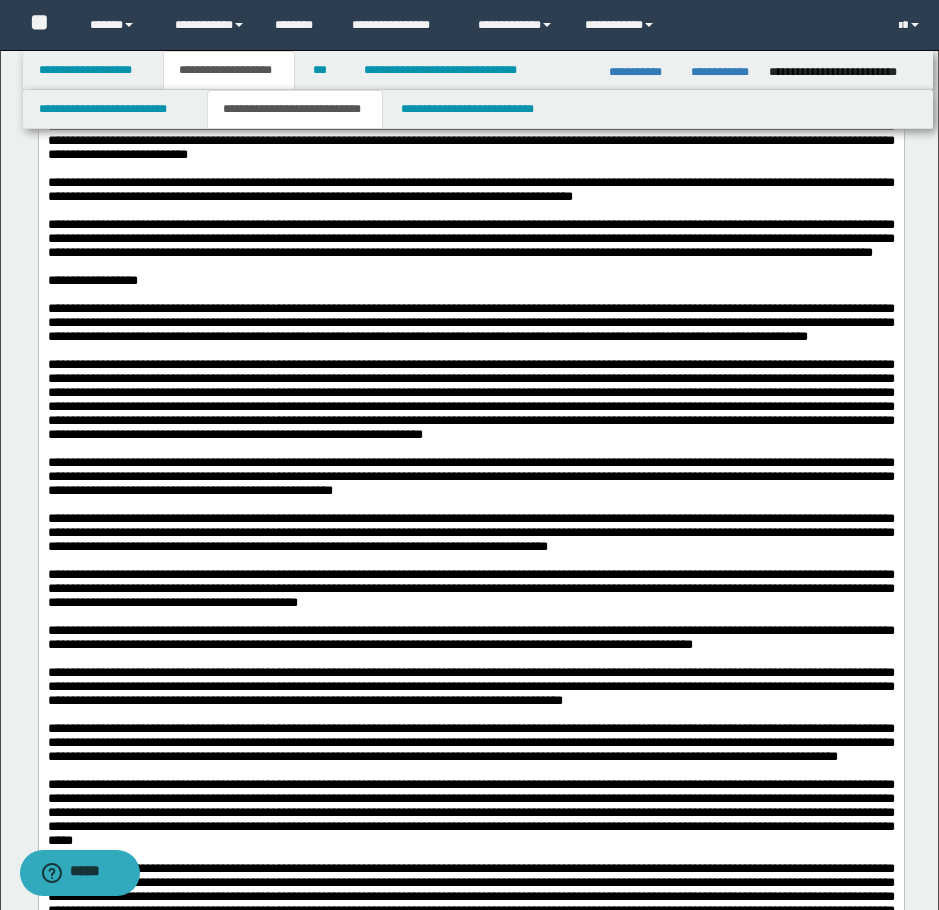 scroll, scrollTop: 2200, scrollLeft: 0, axis: vertical 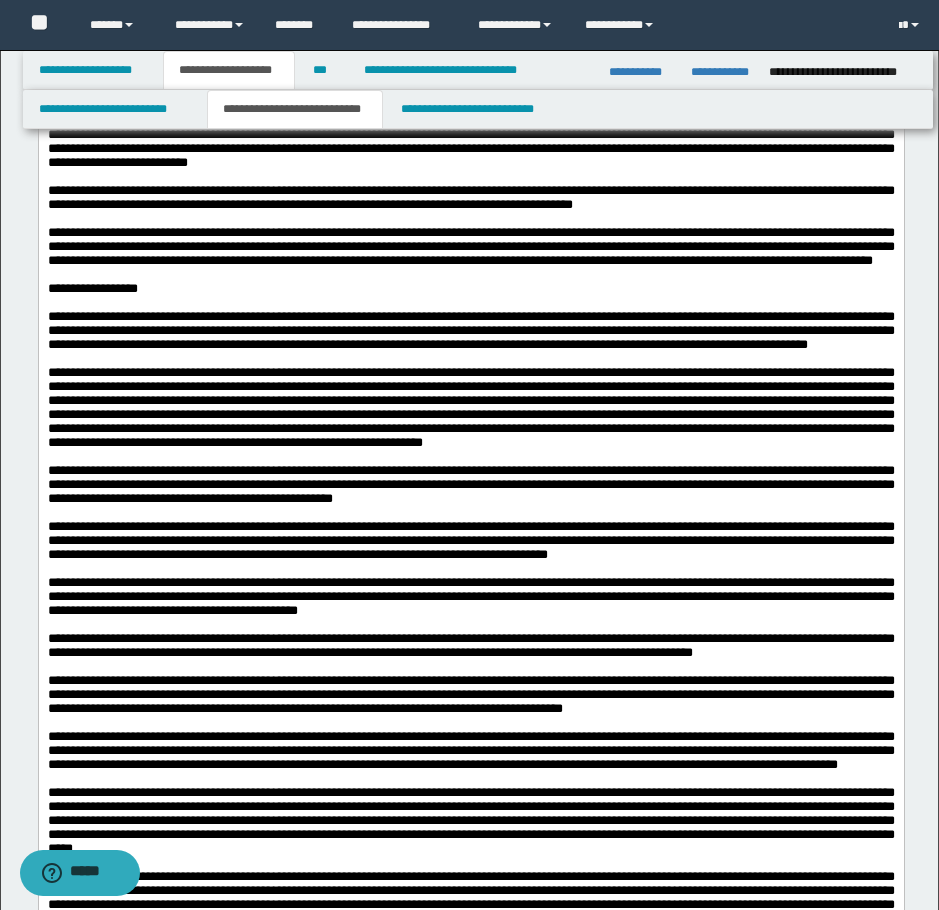 click on "**********" at bounding box center [470, 86] 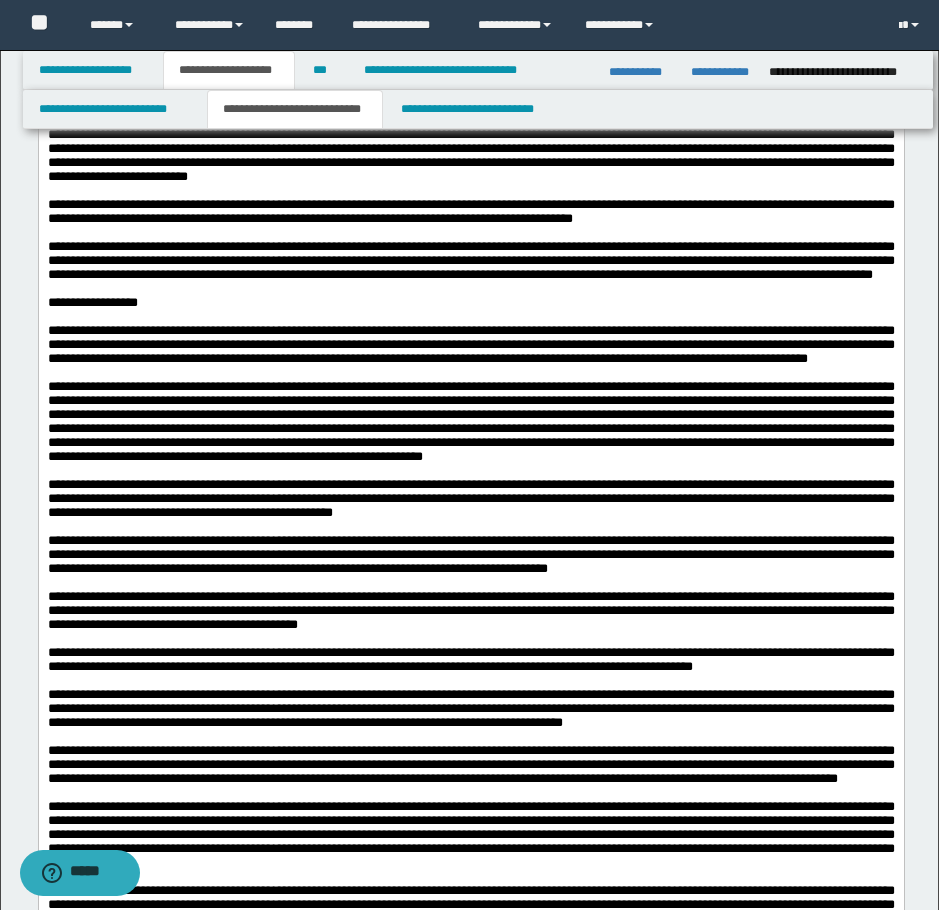 click on "******" at bounding box center [470, 51] 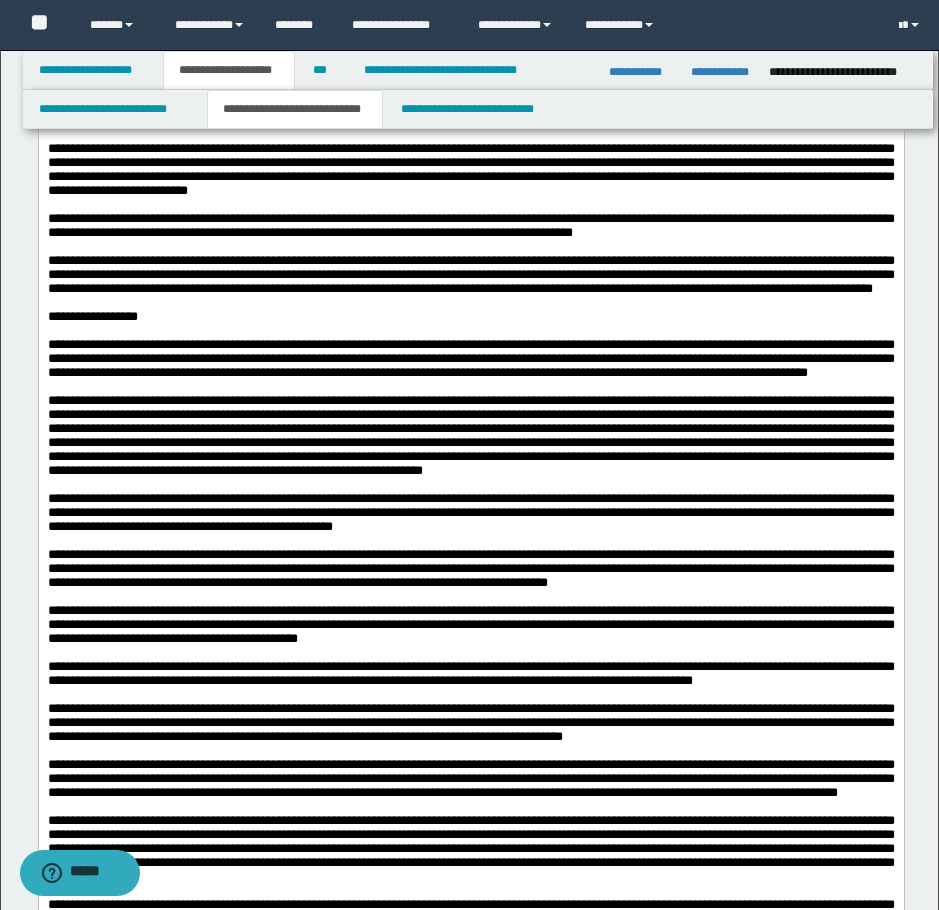 click on "**********" at bounding box center (470, 30) 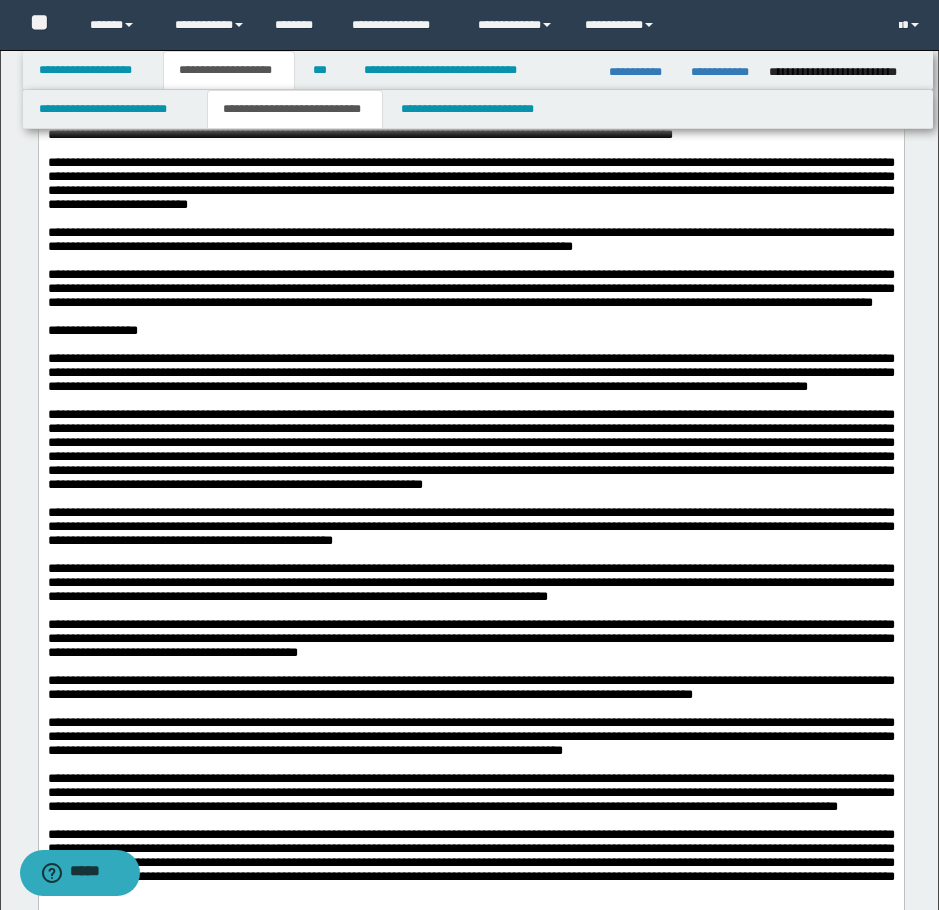 click on "**********" at bounding box center [470, -5] 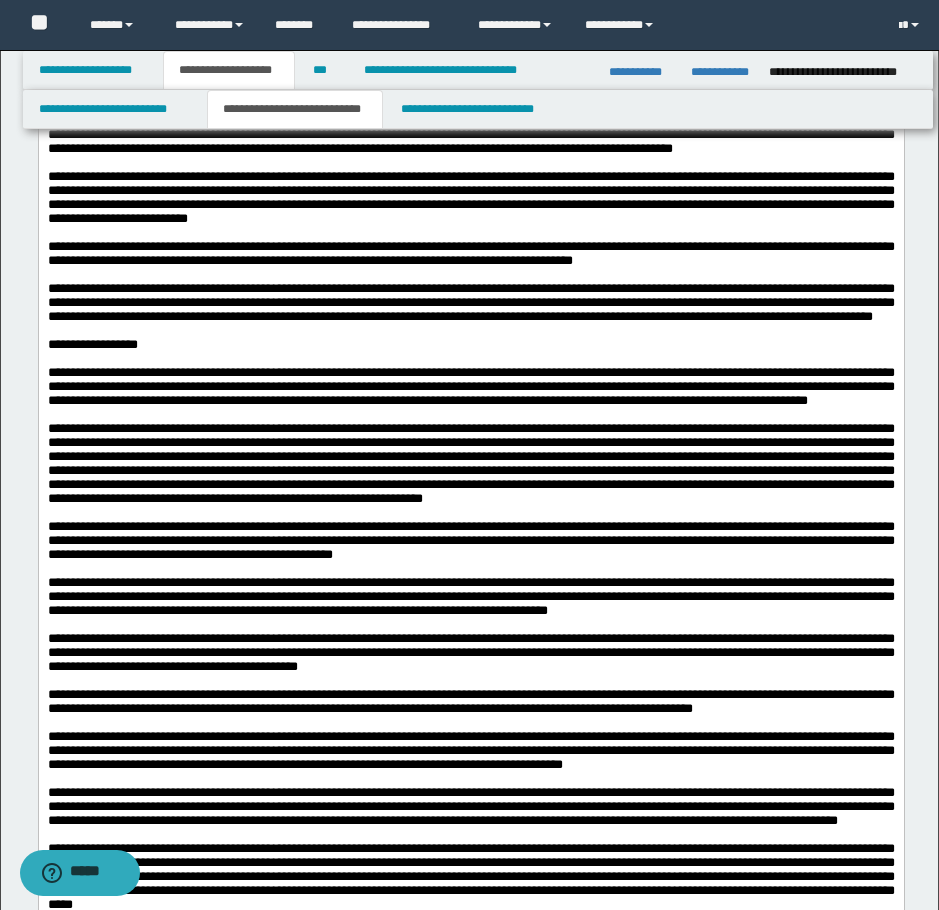 click on "**********" at bounding box center (470, -61) 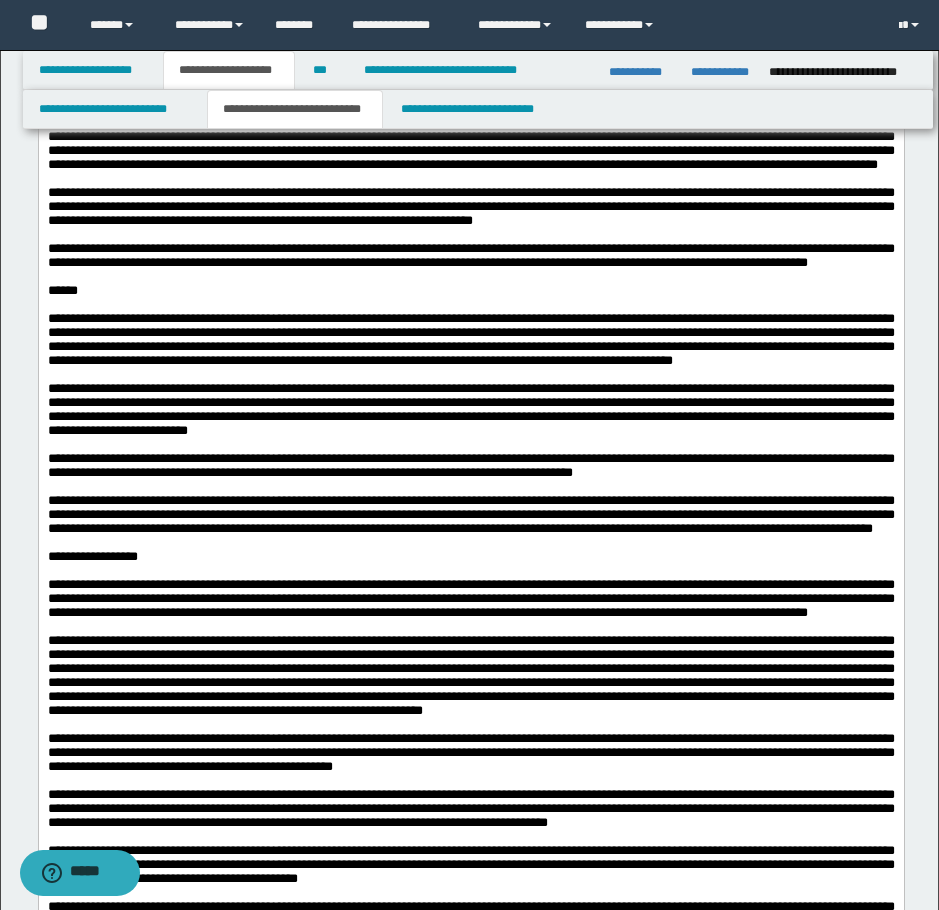 scroll, scrollTop: 2000, scrollLeft: 0, axis: vertical 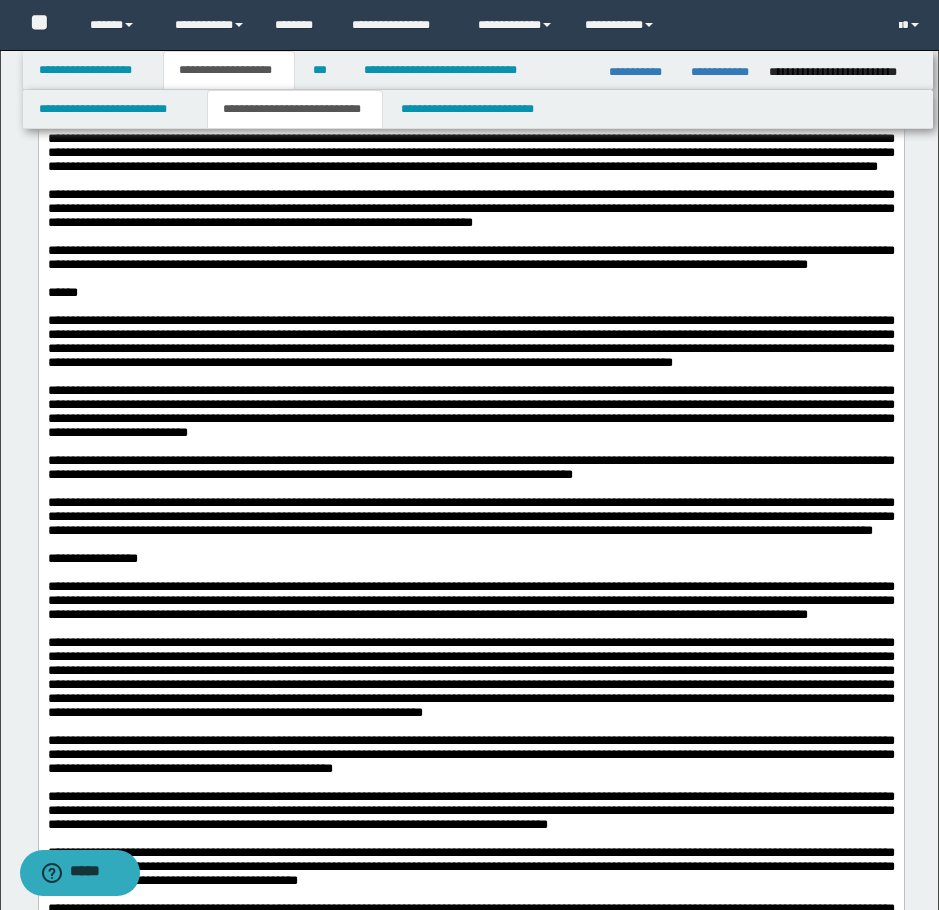 click on "**********" at bounding box center [490, 83] 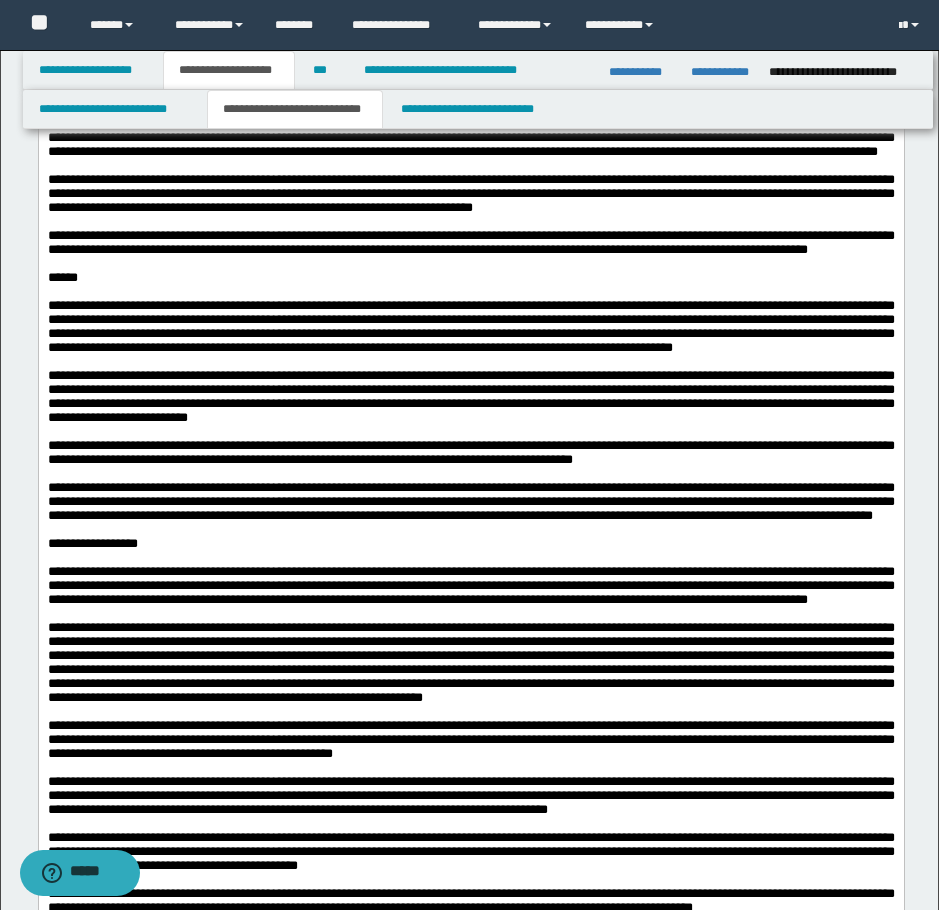 click on "**********" at bounding box center [470, 123] 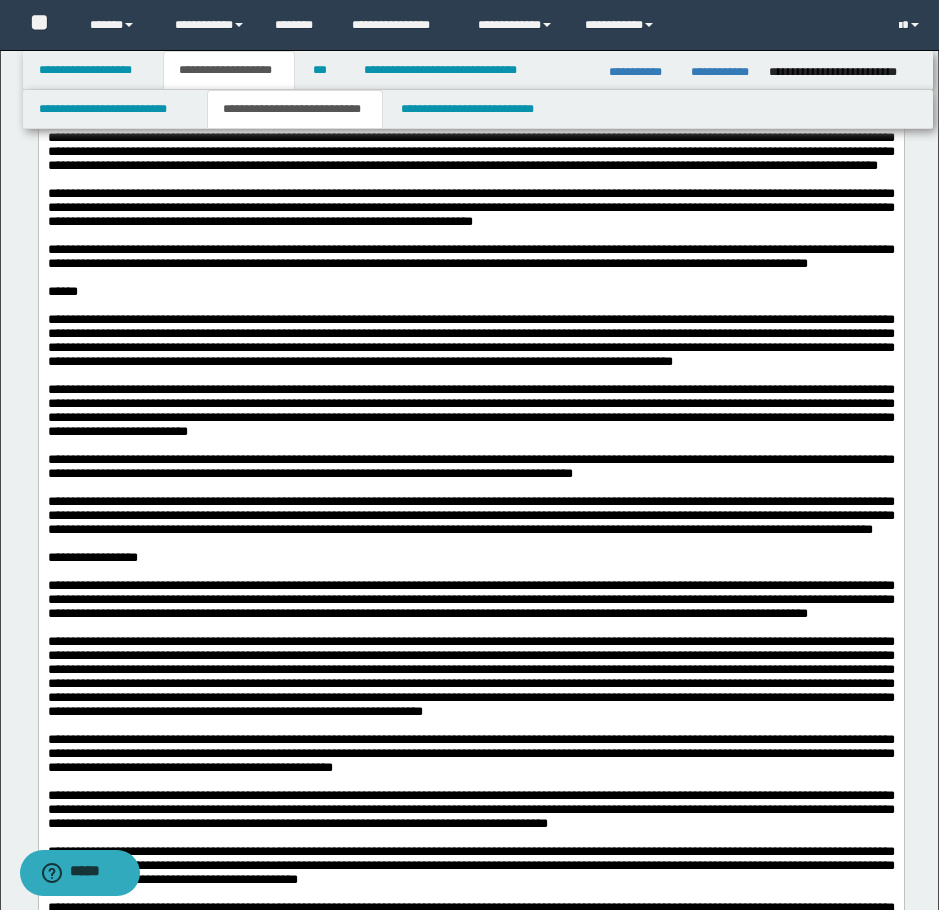 click on "**********" at bounding box center [470, -30] 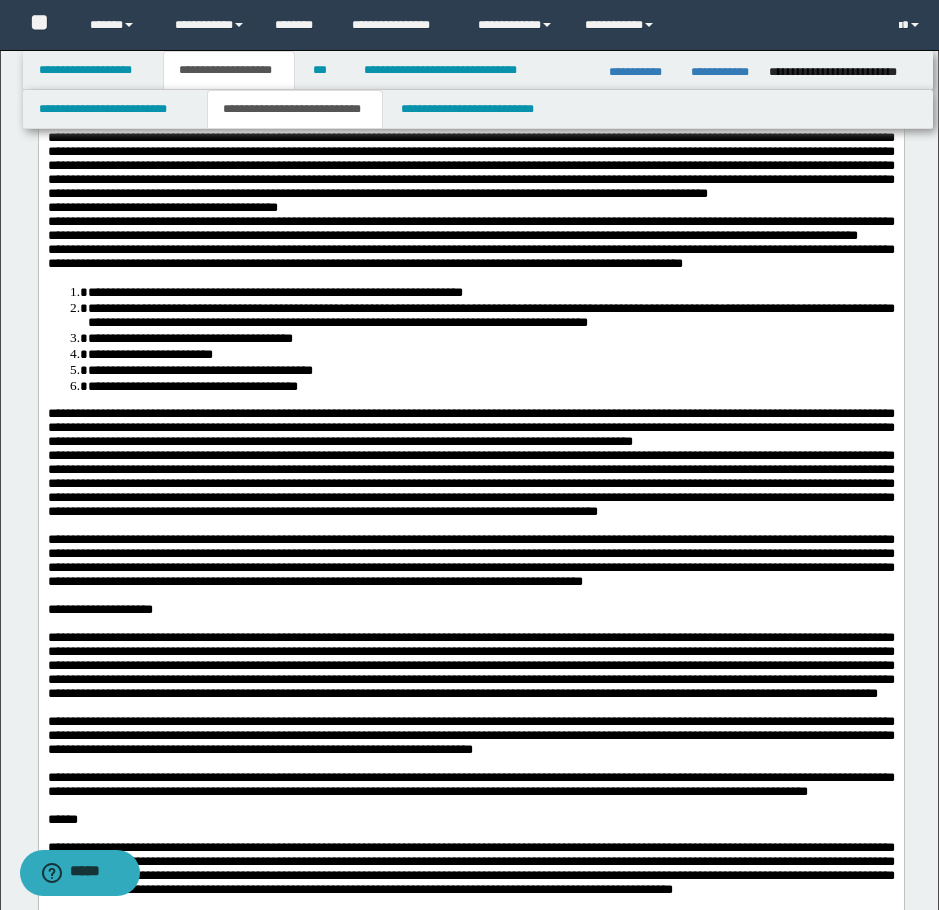 scroll, scrollTop: 1400, scrollLeft: 0, axis: vertical 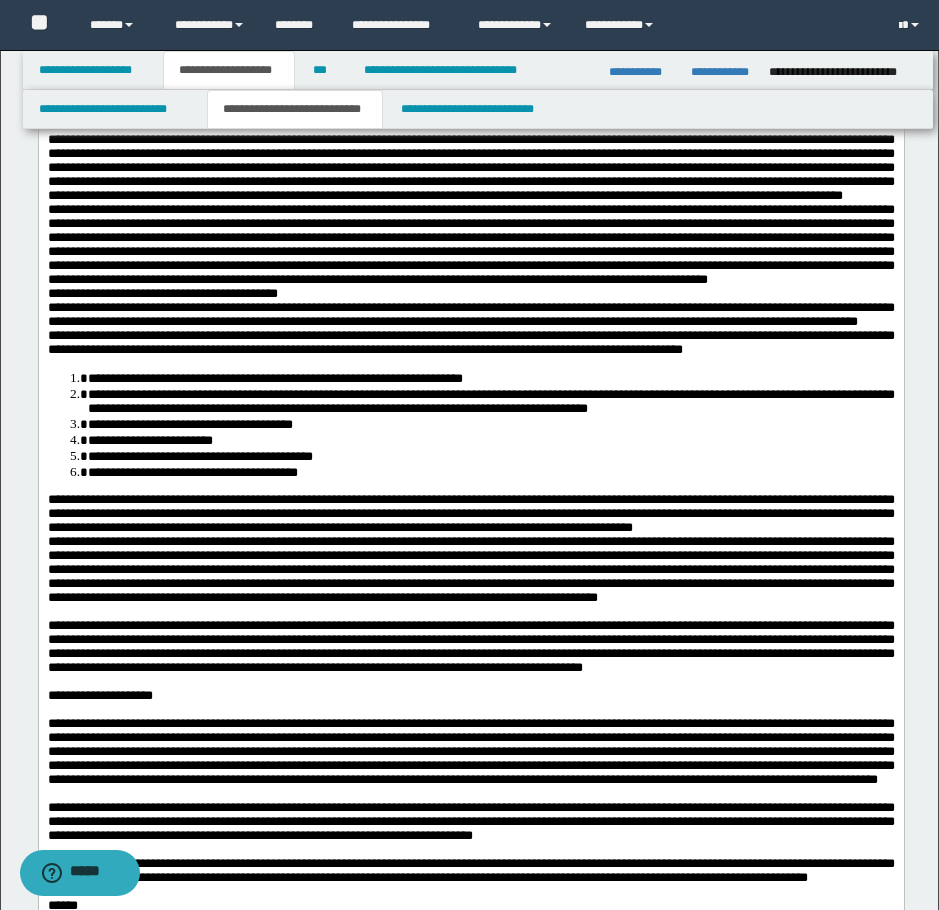click on "**********" at bounding box center (470, 315) 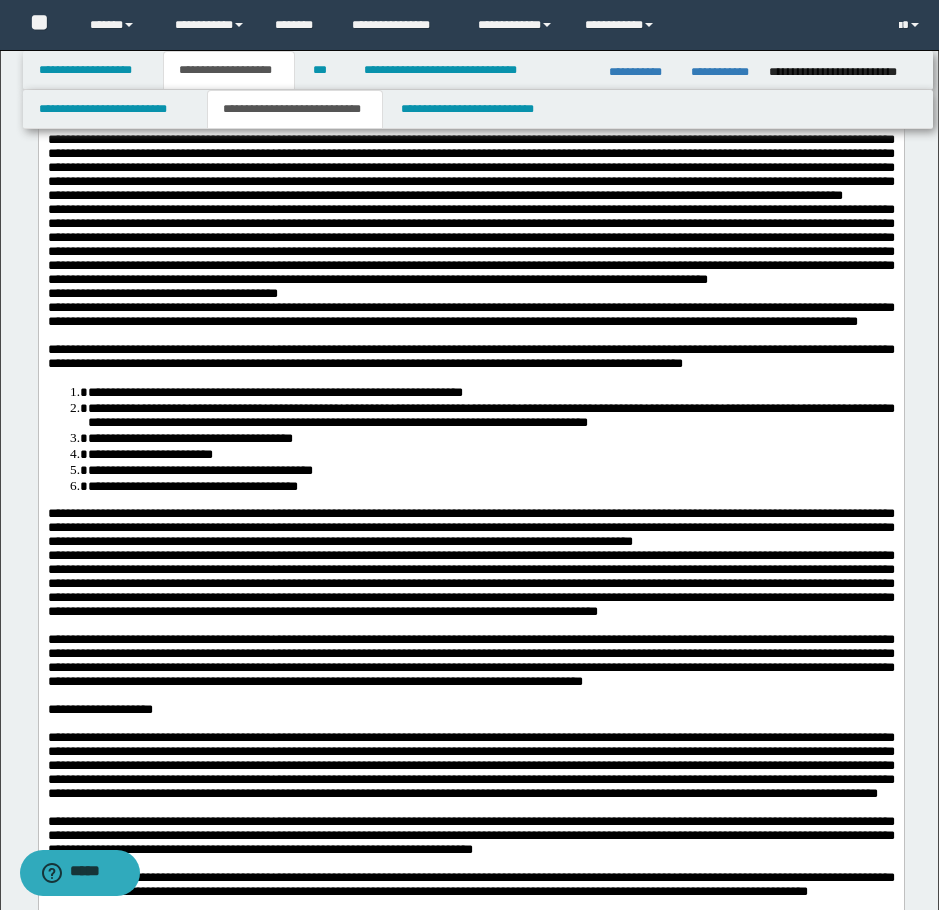 click on "**********" at bounding box center [470, 294] 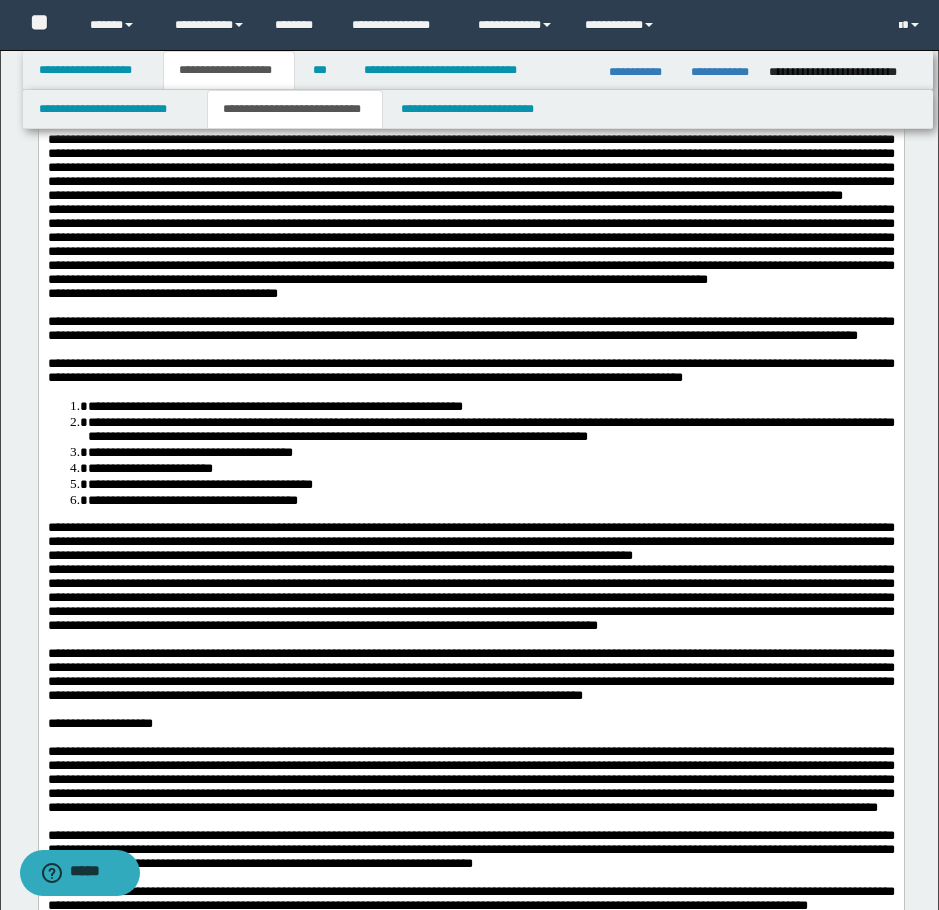 click on "**********" at bounding box center [470, 245] 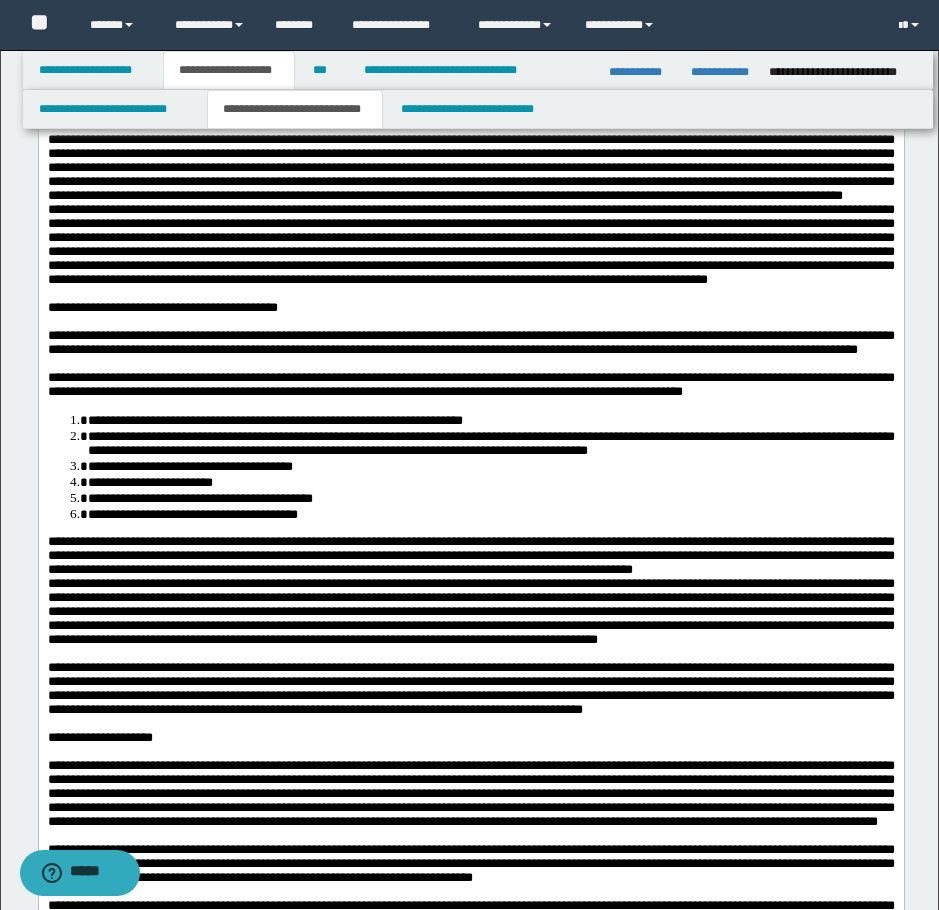 click on "**********" at bounding box center [162, 307] 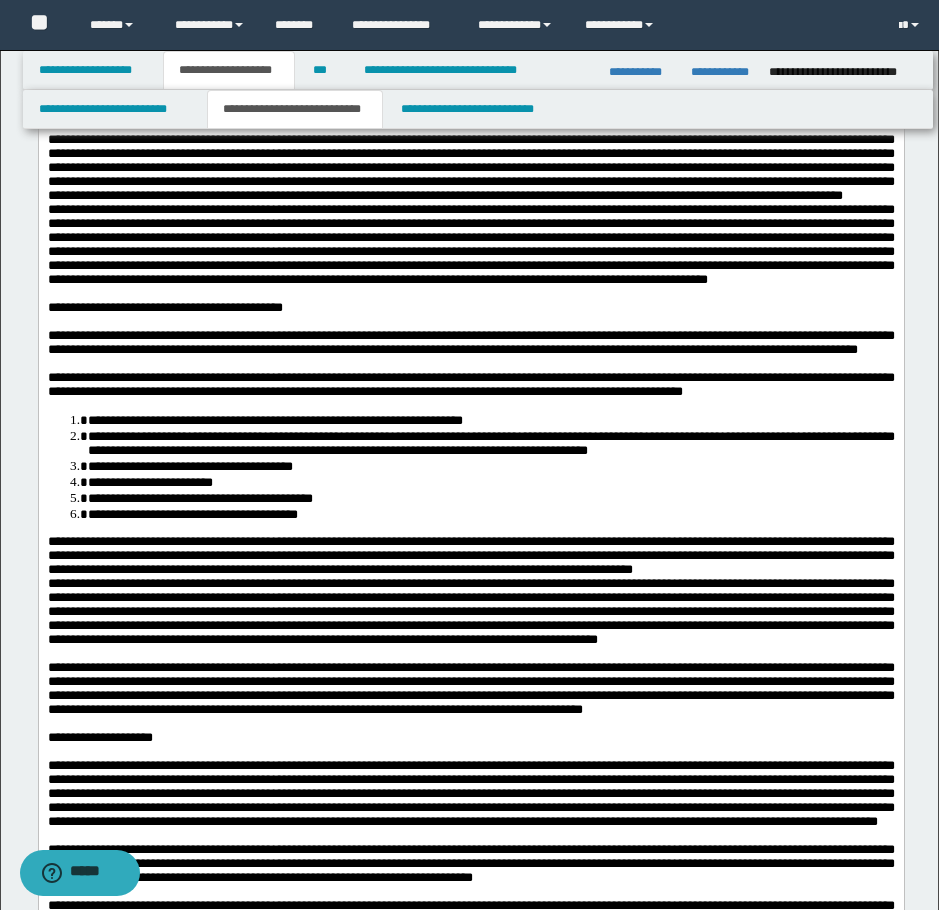 click on "**********" at bounding box center [470, 342] 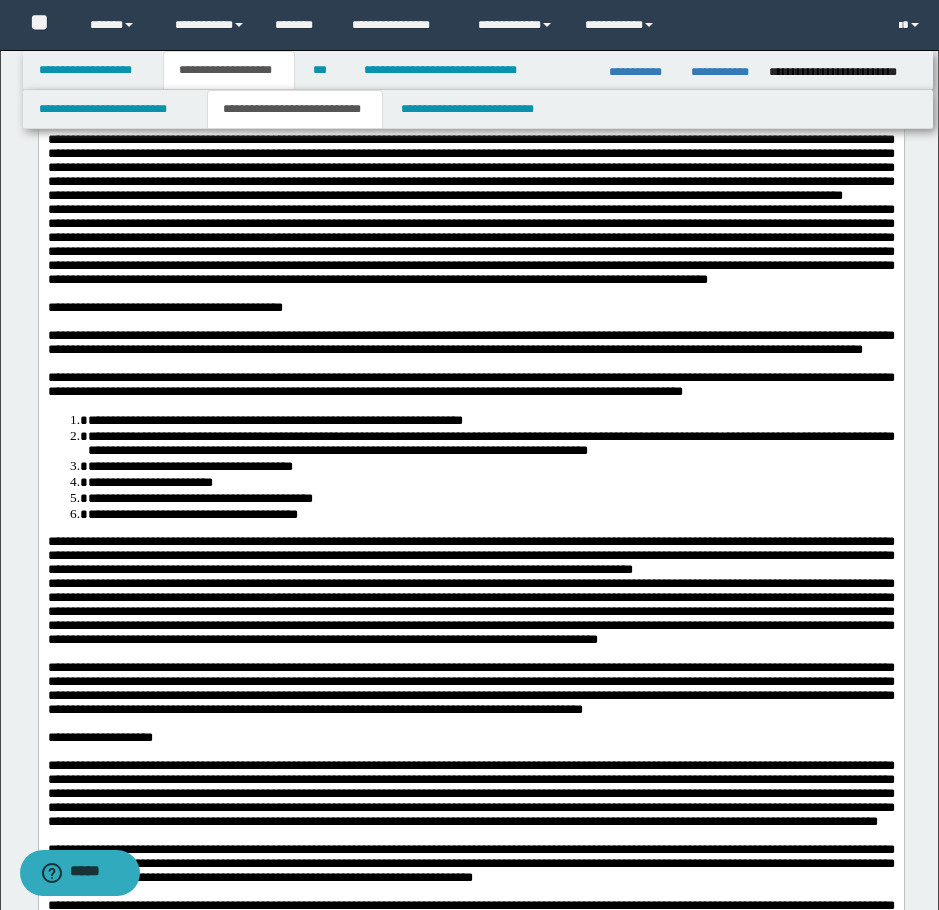 click on "**********" at bounding box center [470, 244] 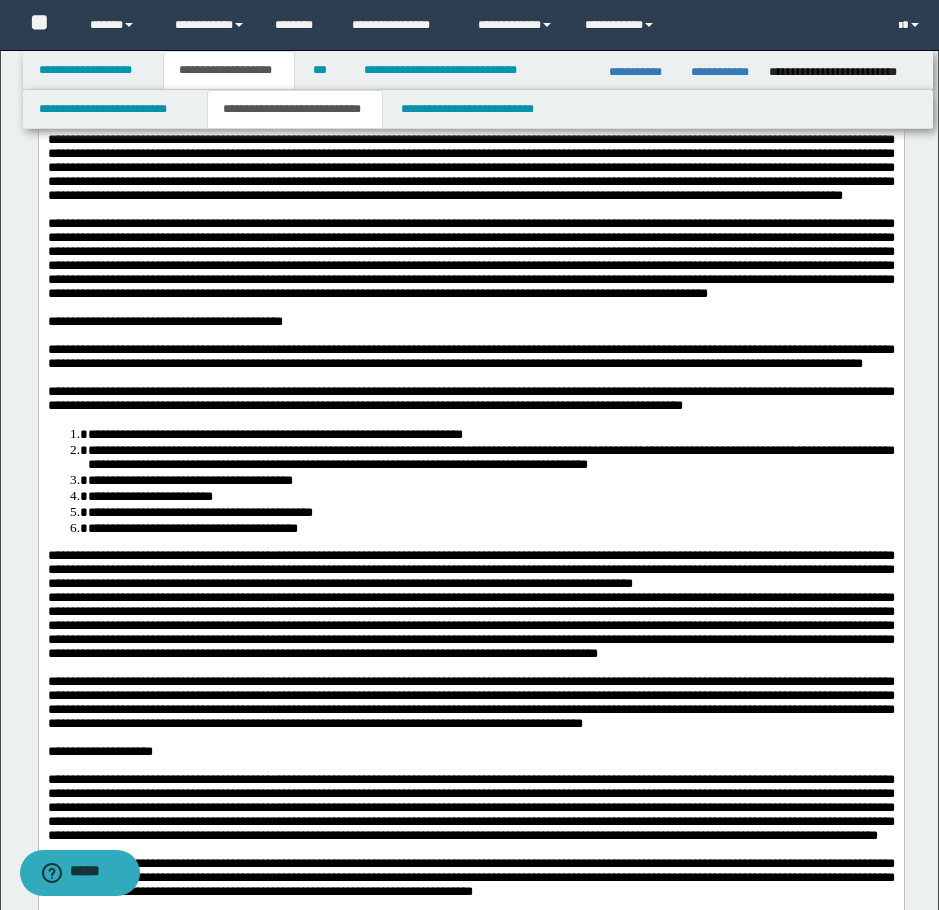 click on "**********" at bounding box center [470, 28] 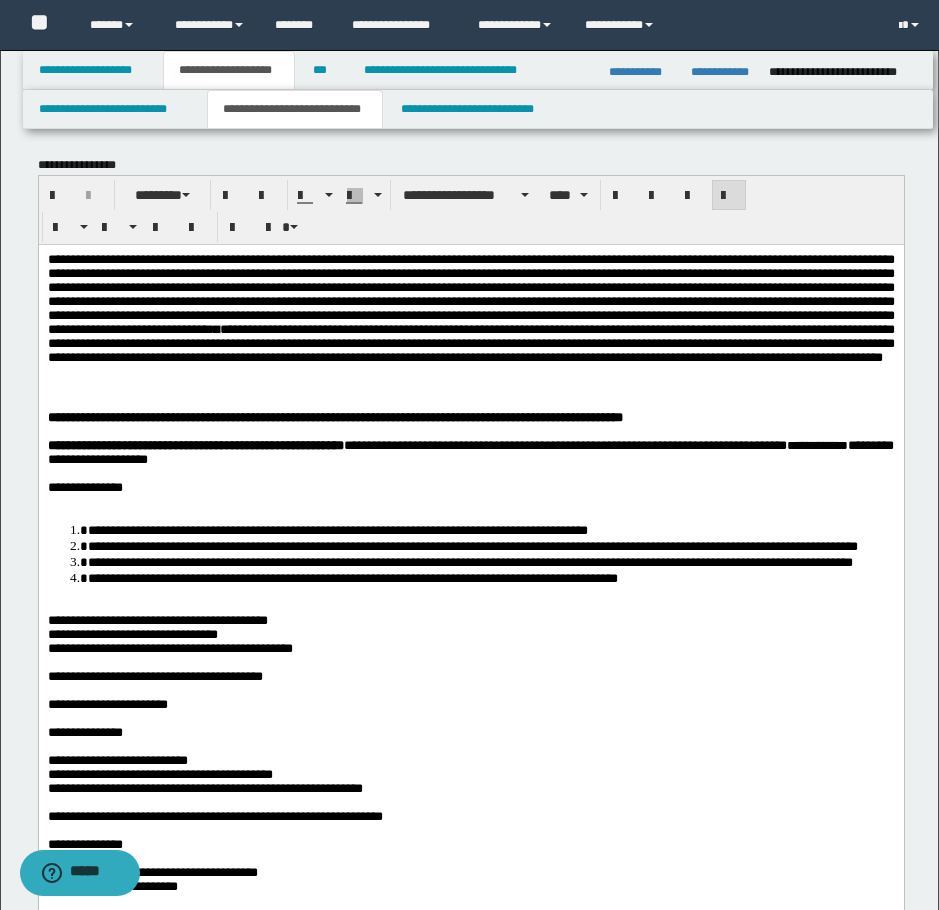 scroll, scrollTop: 0, scrollLeft: 0, axis: both 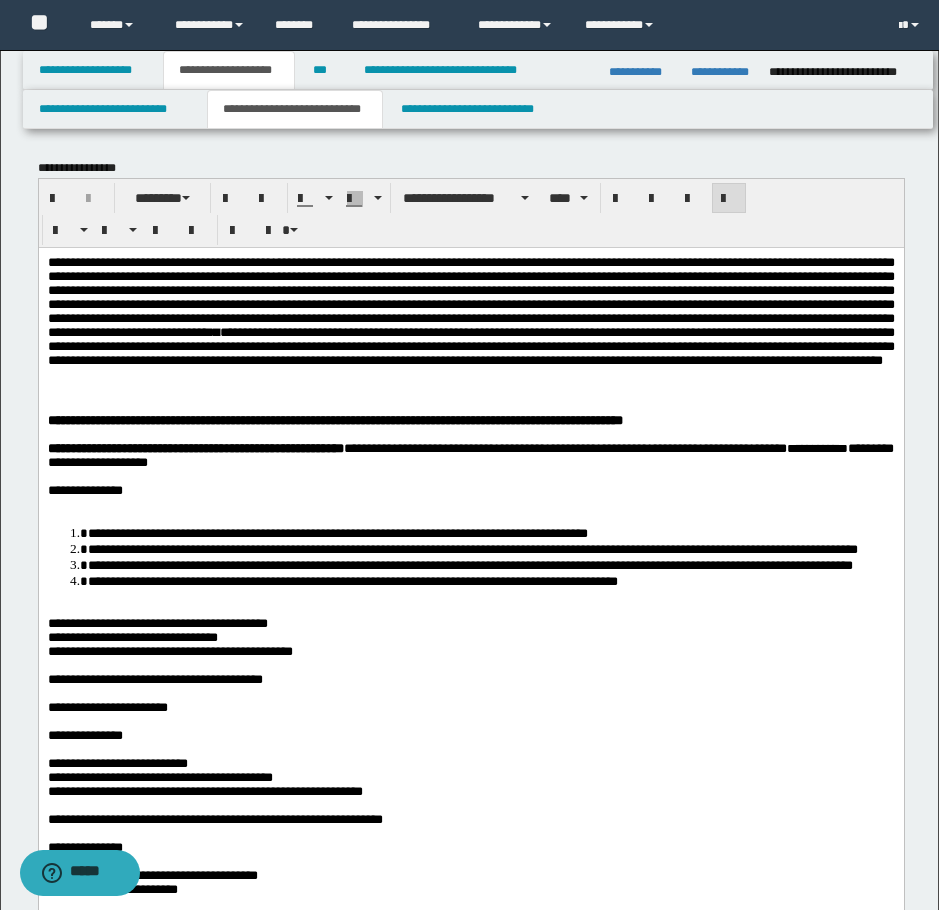 click on "**********" at bounding box center (470, 490) 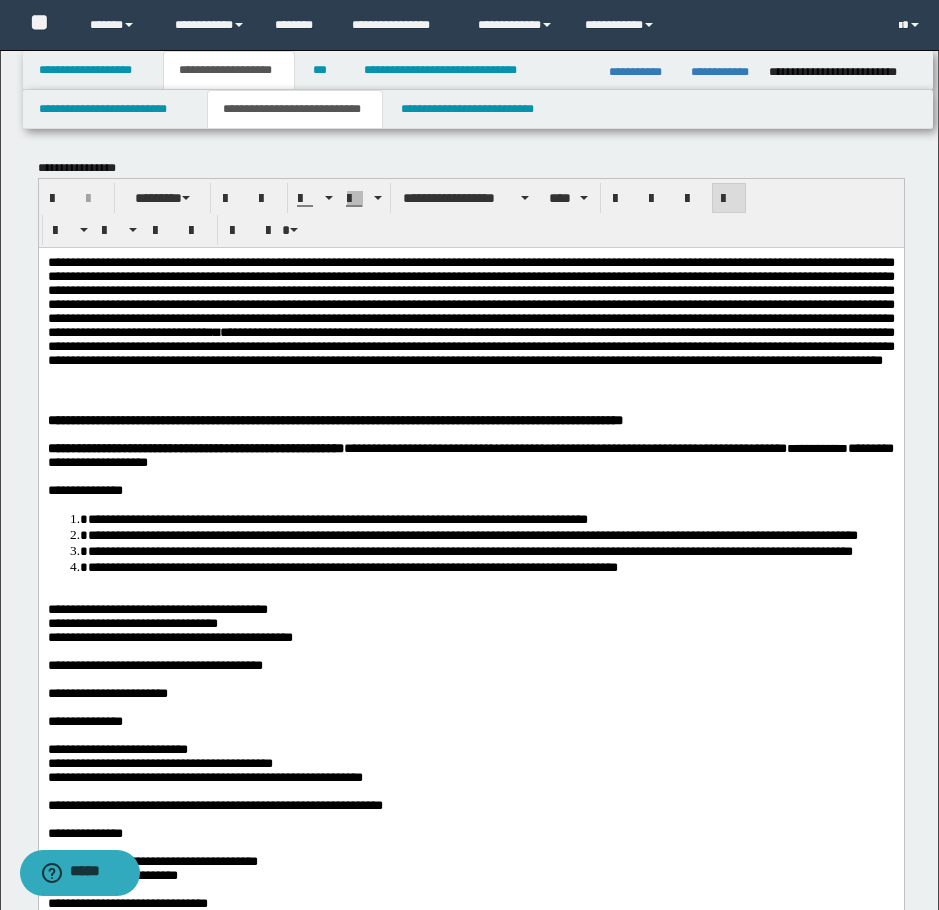 click on "**********" at bounding box center (490, 566) 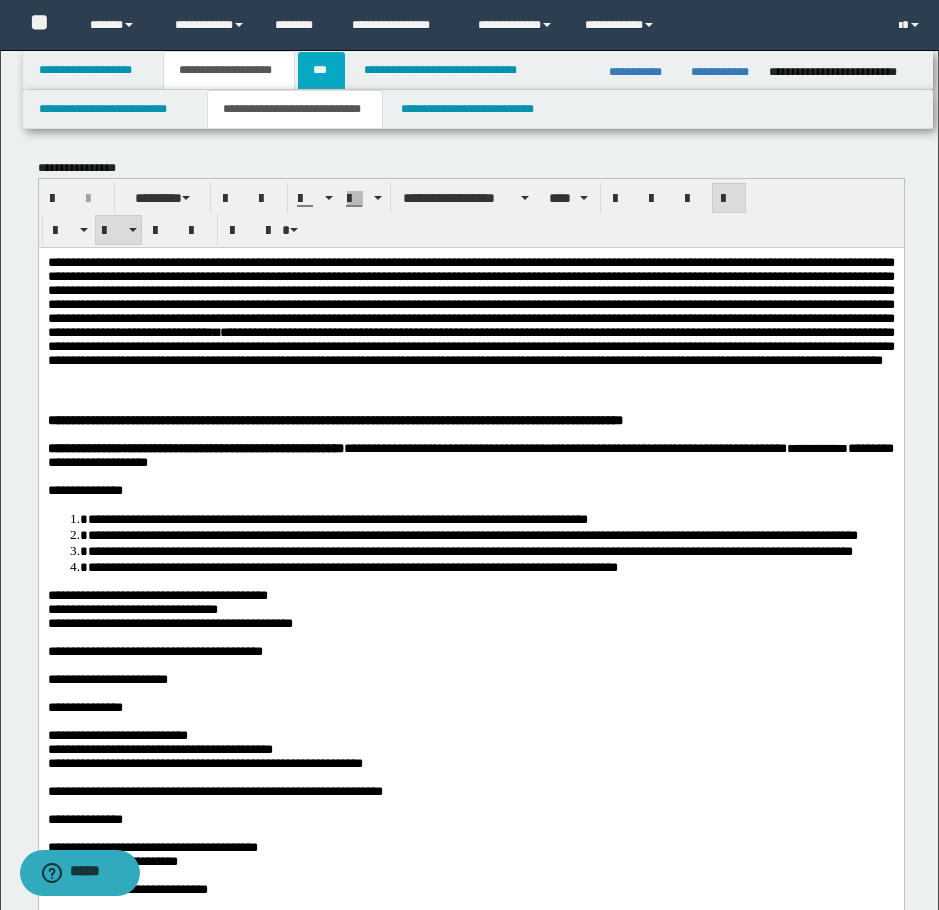 click on "***" at bounding box center (321, 70) 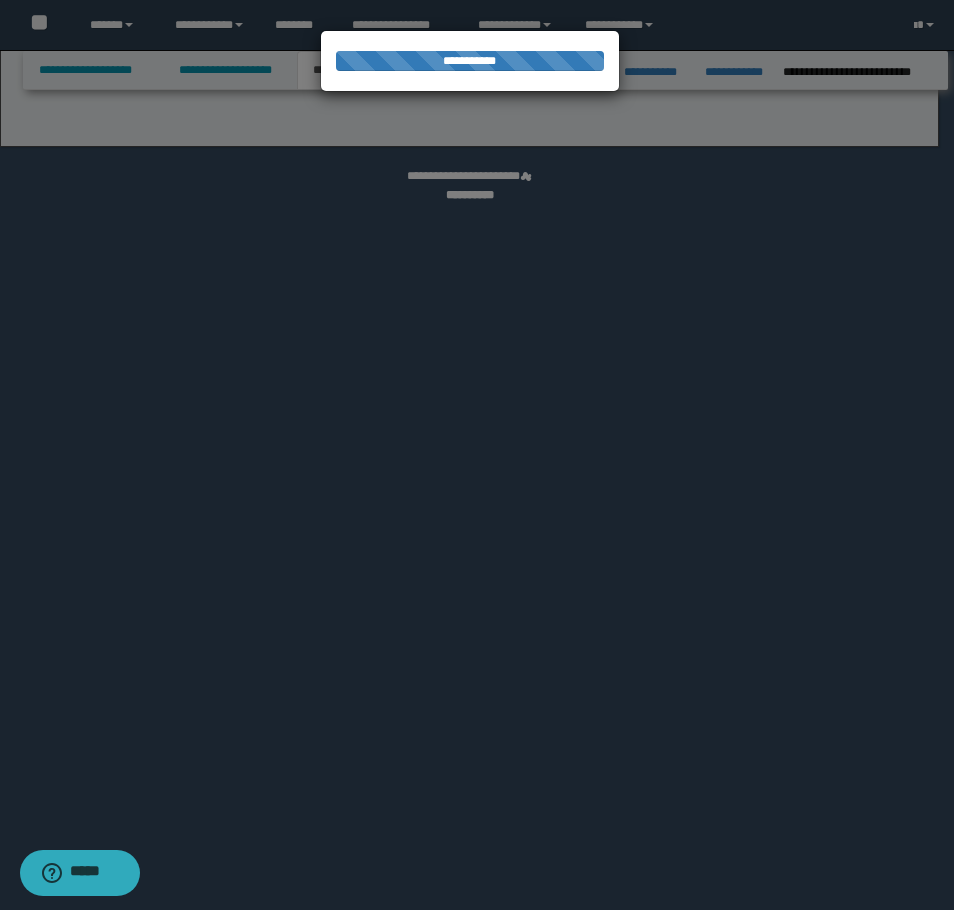 select on "*" 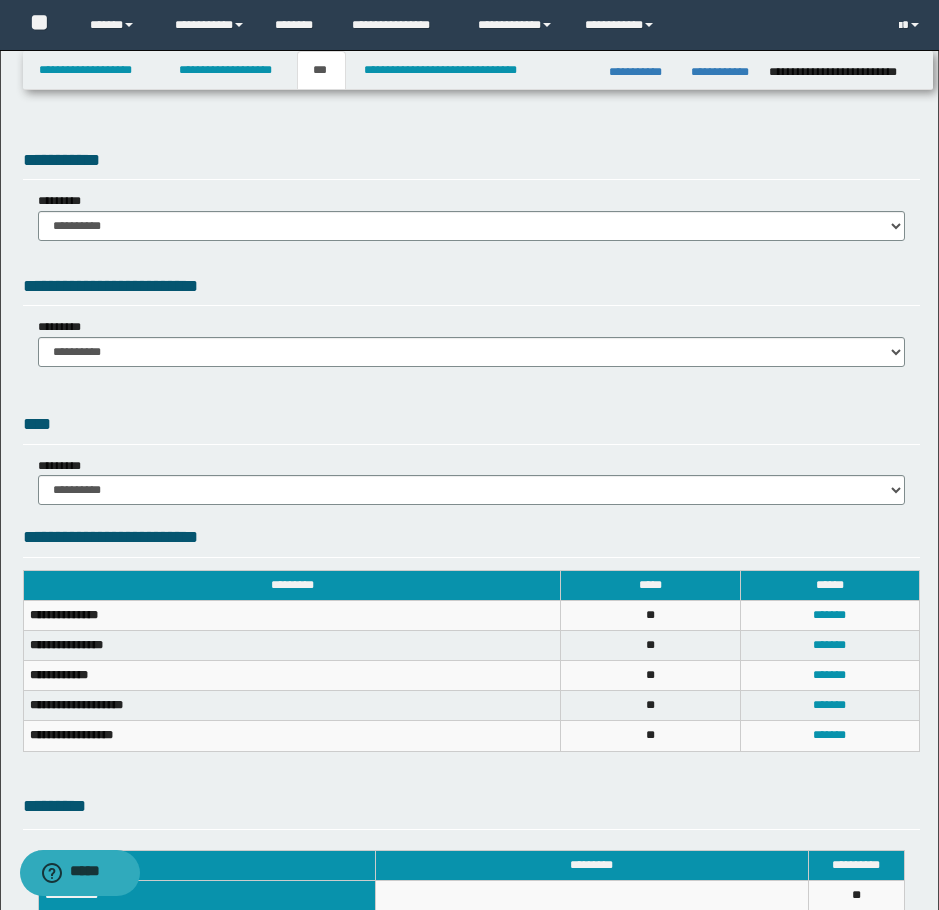 drag, startPoint x: 376, startPoint y: 209, endPoint x: 370, endPoint y: 218, distance: 10.816654 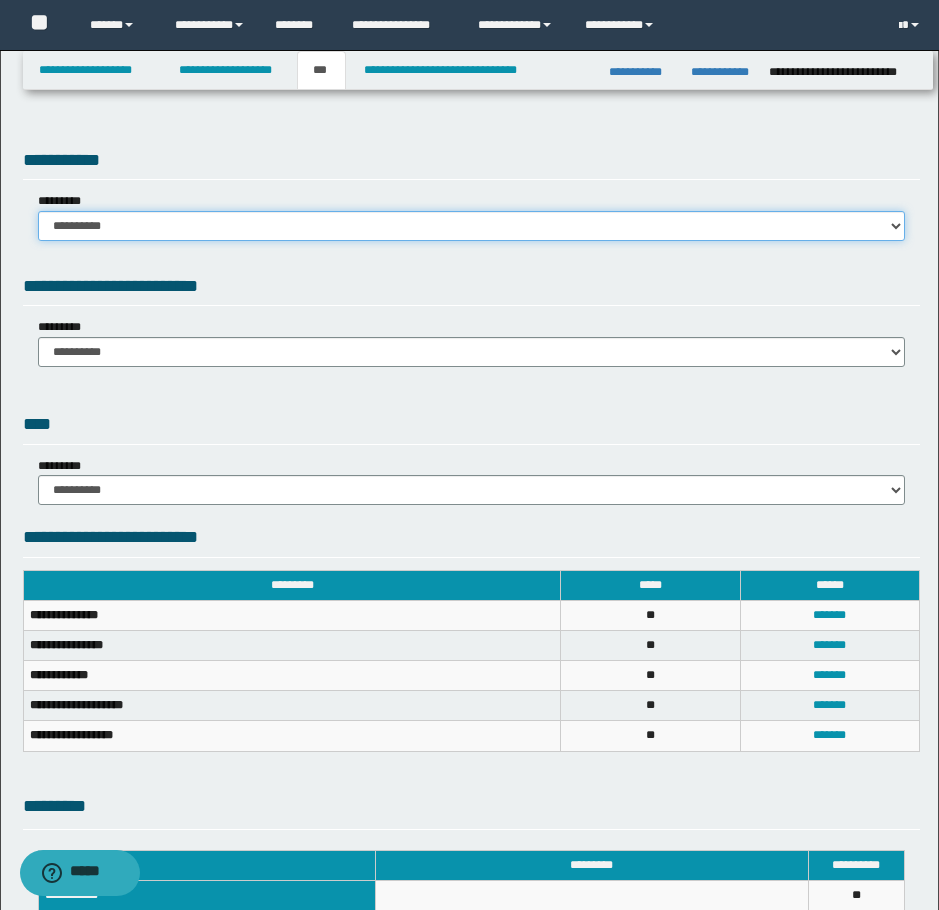 drag, startPoint x: 364, startPoint y: 222, endPoint x: 328, endPoint y: 239, distance: 39.812057 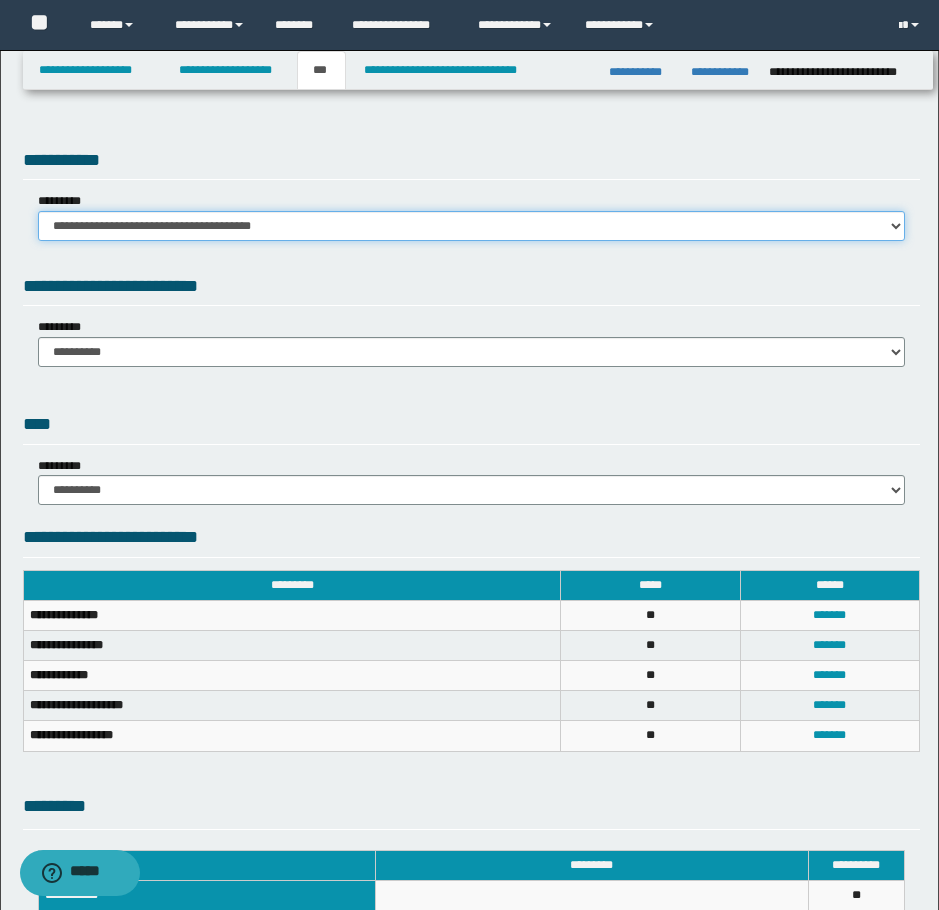 click on "**********" at bounding box center (471, 226) 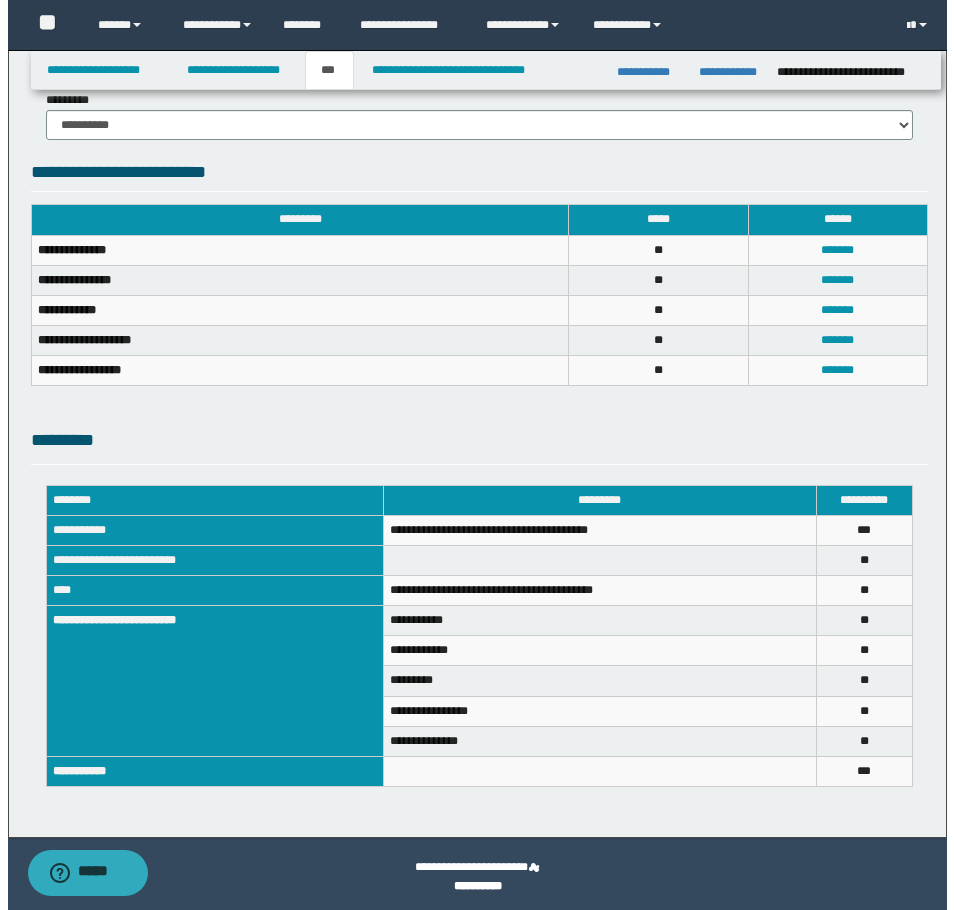 scroll, scrollTop: 561, scrollLeft: 0, axis: vertical 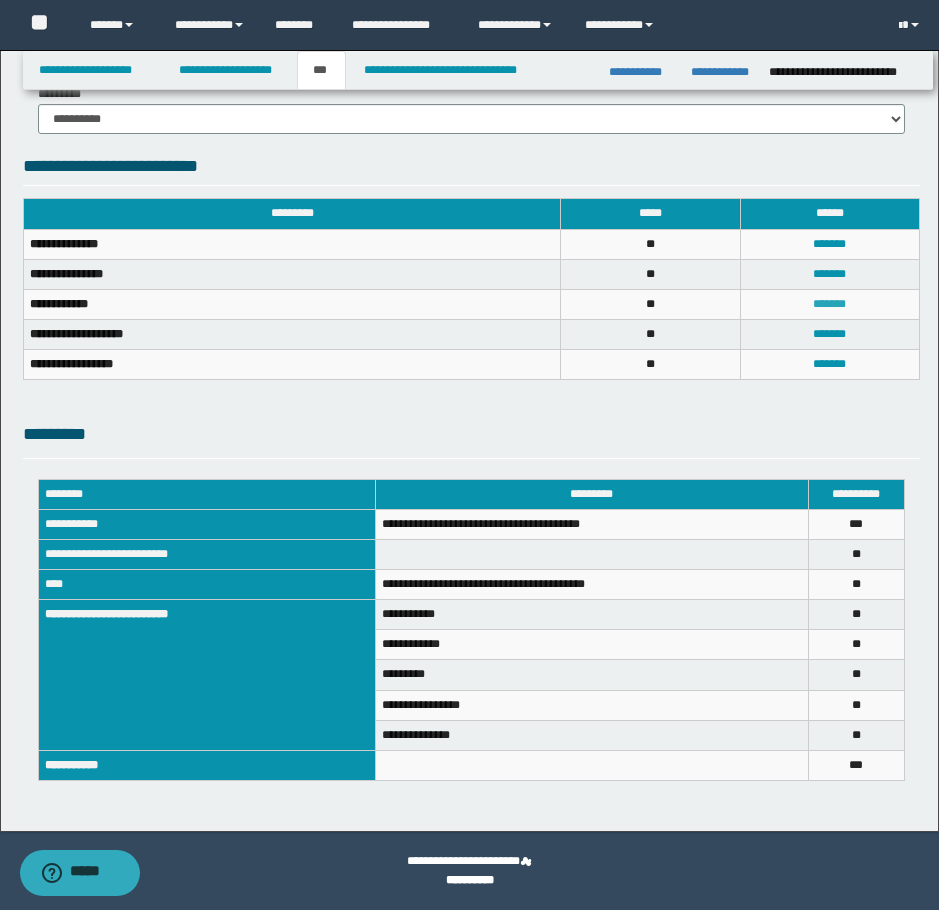 click on "*******" at bounding box center [829, 304] 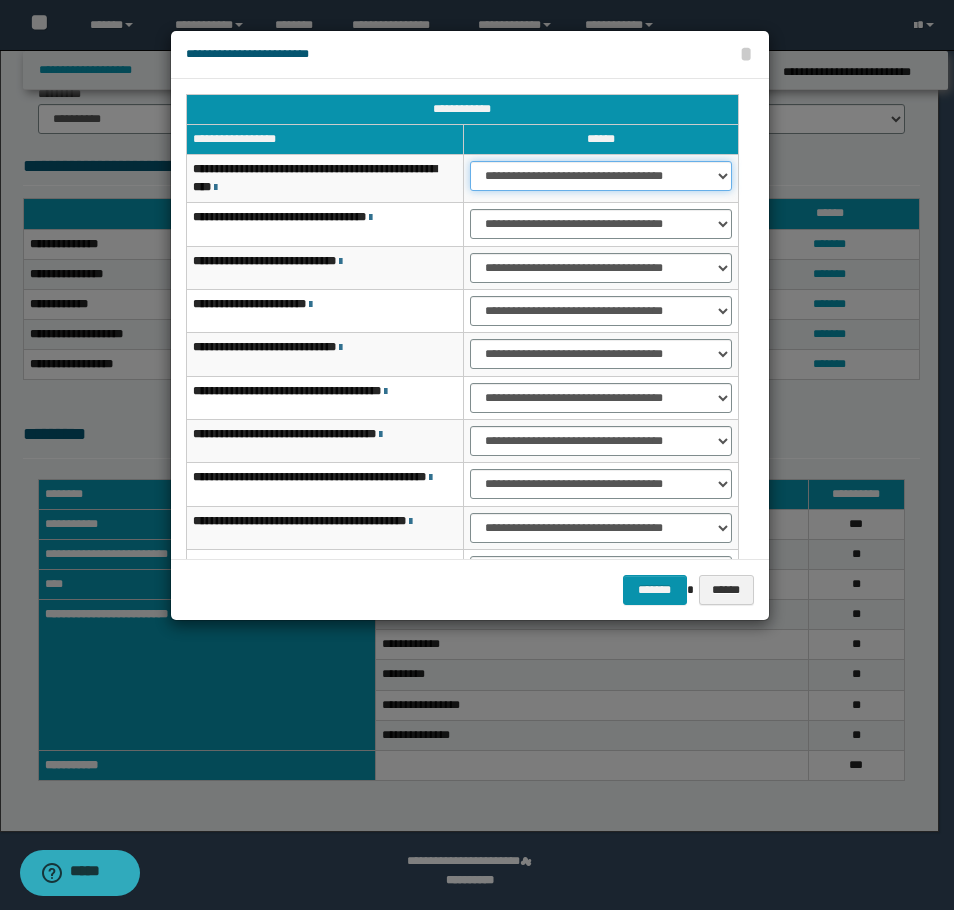 drag, startPoint x: 528, startPoint y: 168, endPoint x: 528, endPoint y: 187, distance: 19 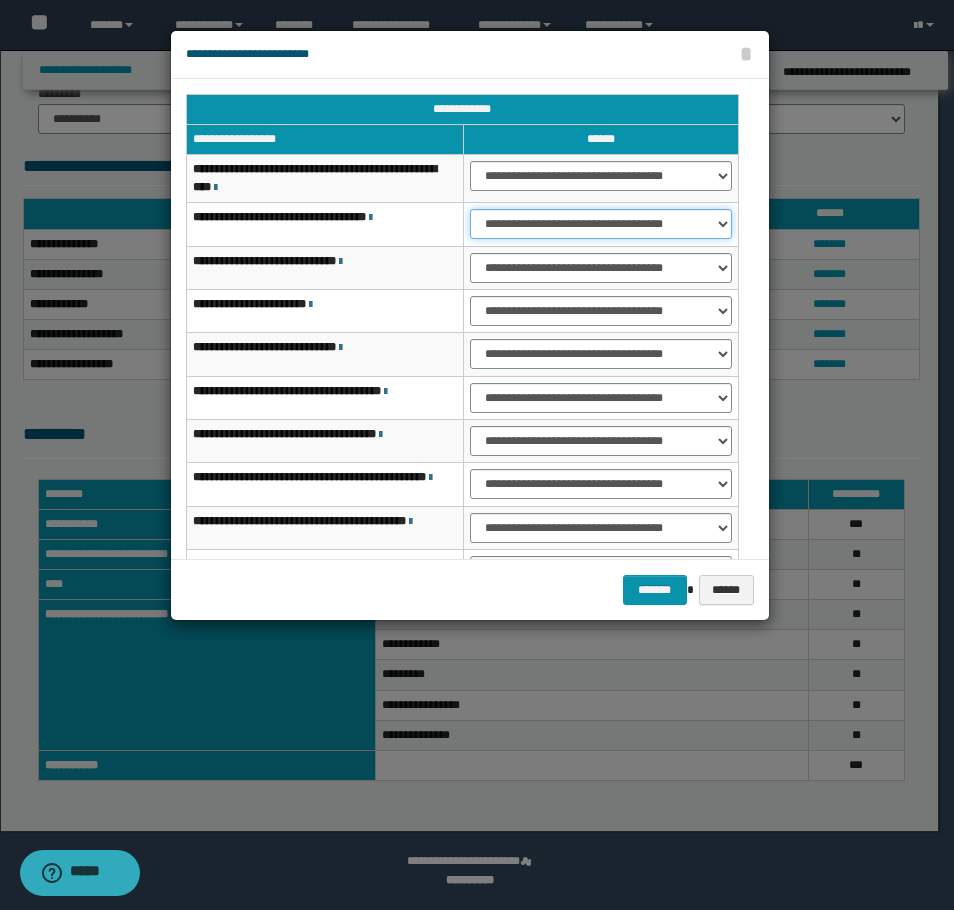 drag, startPoint x: 517, startPoint y: 223, endPoint x: 516, endPoint y: 237, distance: 14.035668 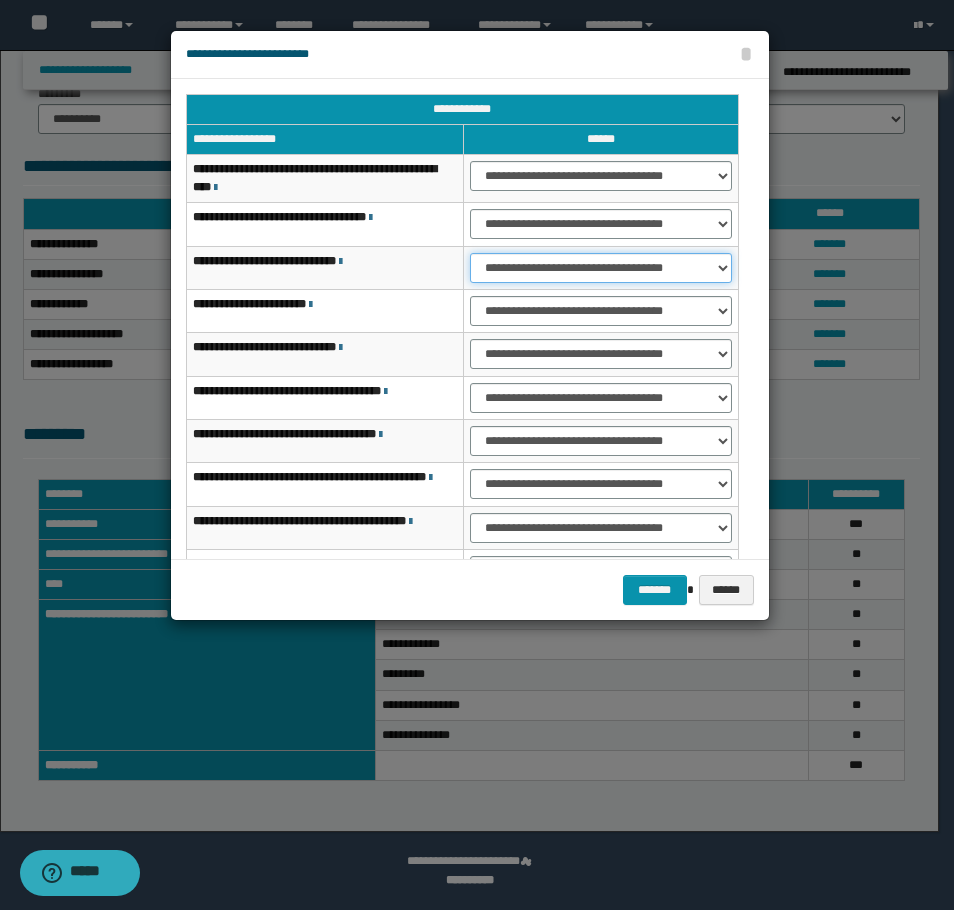 drag, startPoint x: 516, startPoint y: 264, endPoint x: 520, endPoint y: 279, distance: 15.524175 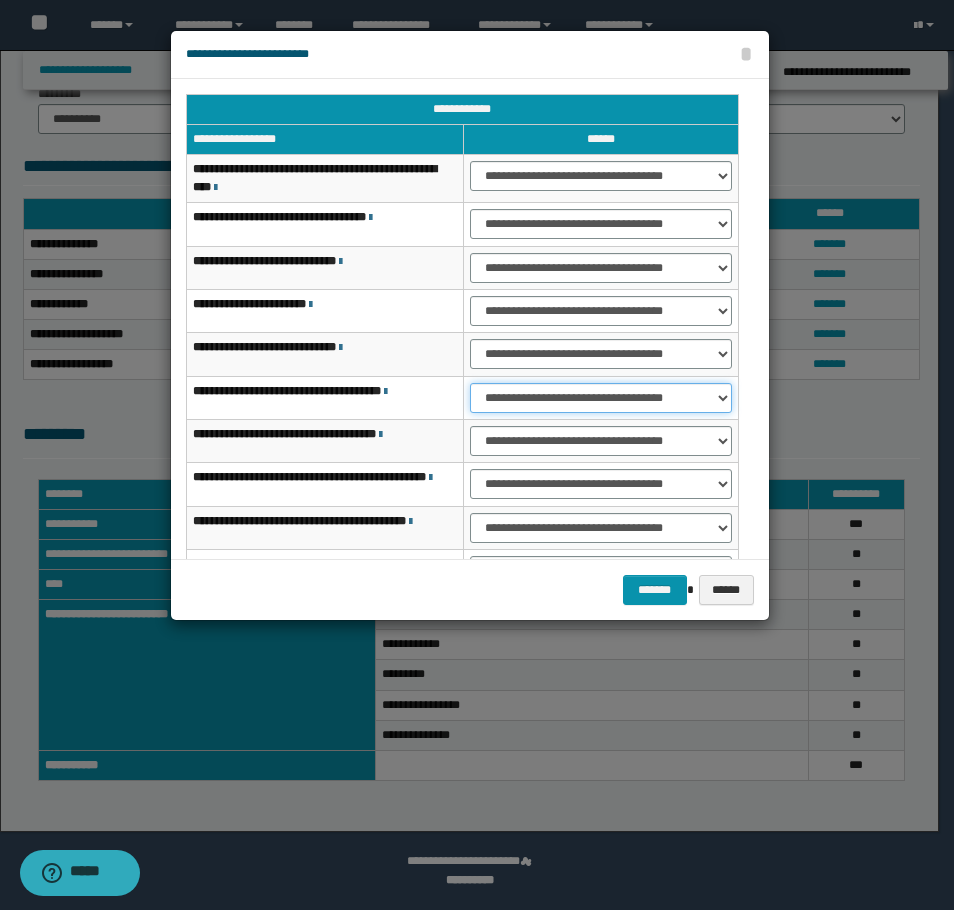 click on "**********" at bounding box center (601, 398) 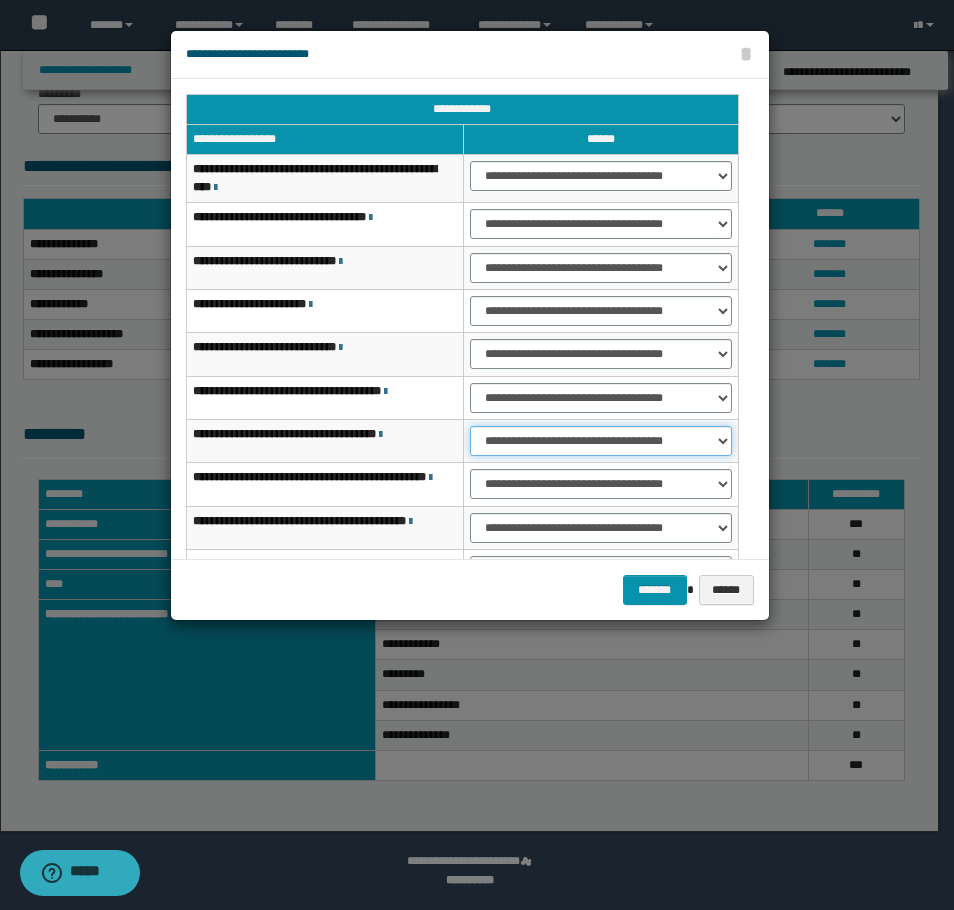 drag, startPoint x: 535, startPoint y: 439, endPoint x: 540, endPoint y: 453, distance: 14.866069 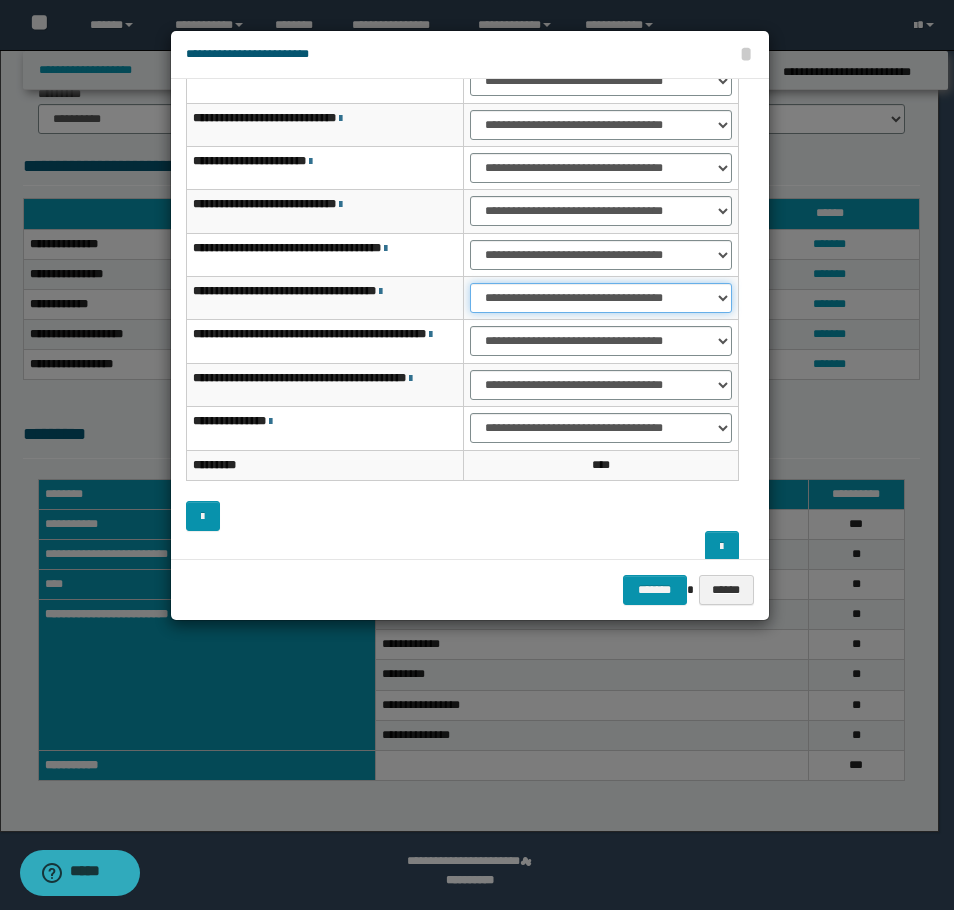 scroll, scrollTop: 160, scrollLeft: 0, axis: vertical 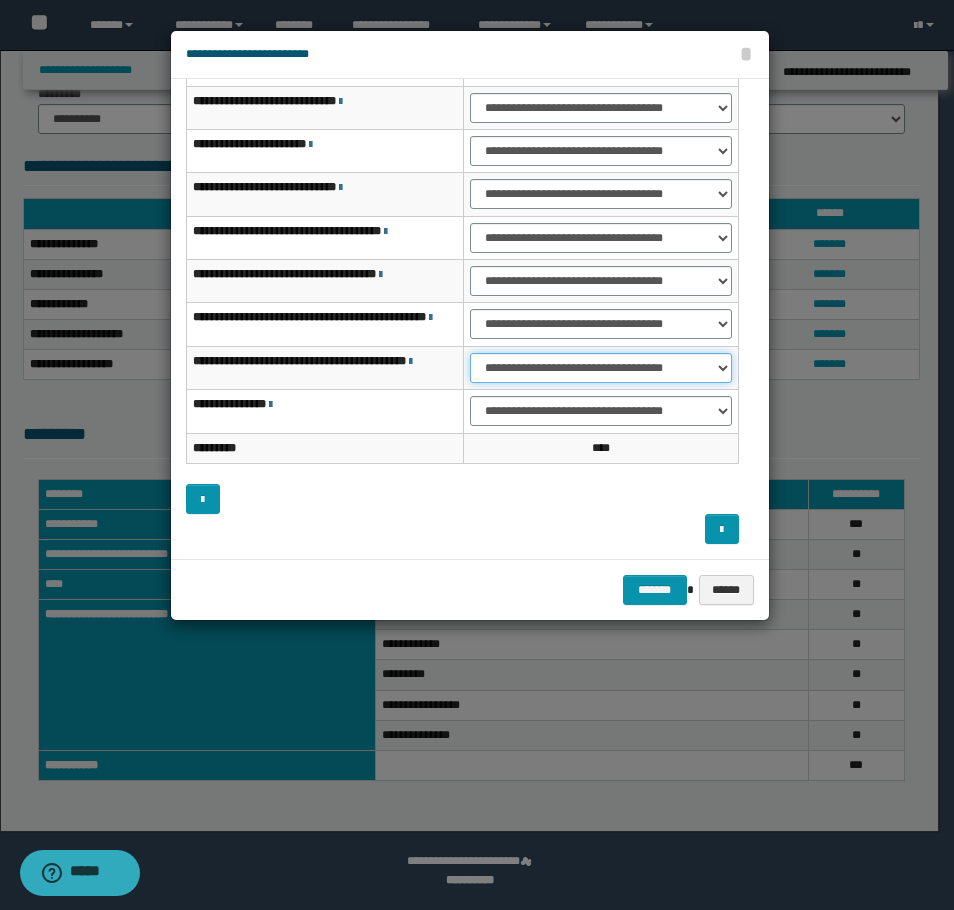 click on "**********" at bounding box center (601, 368) 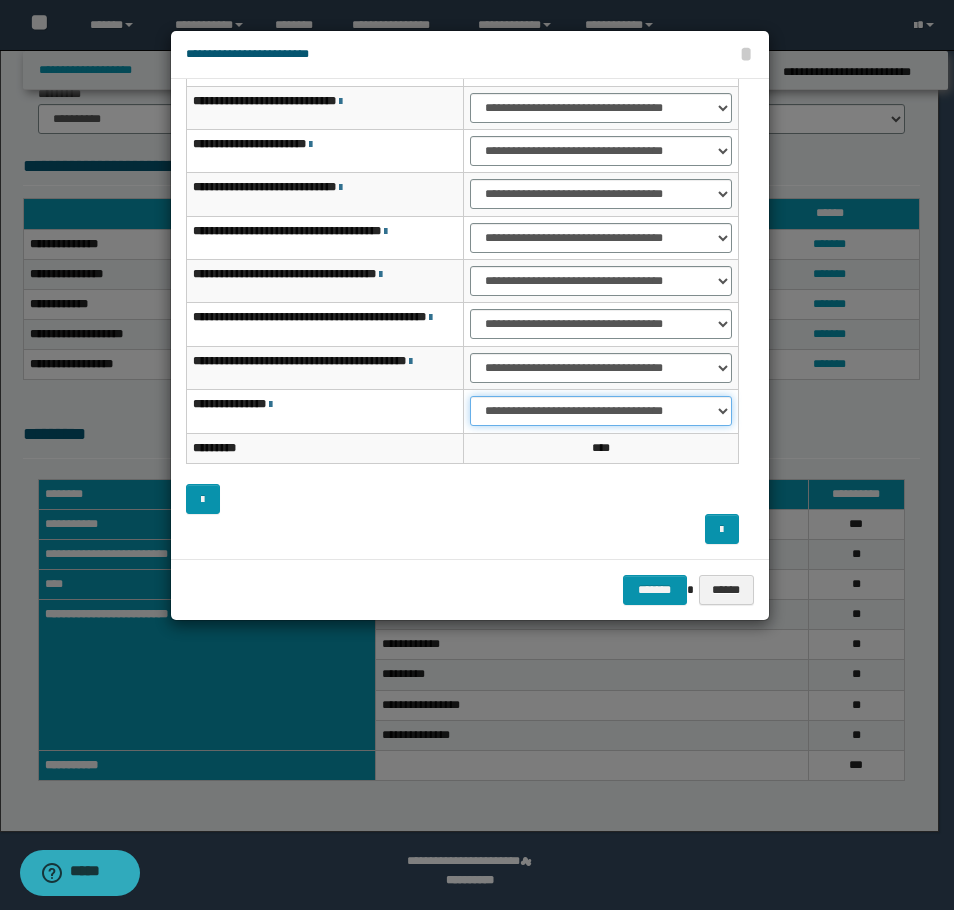 click on "**********" at bounding box center (601, 411) 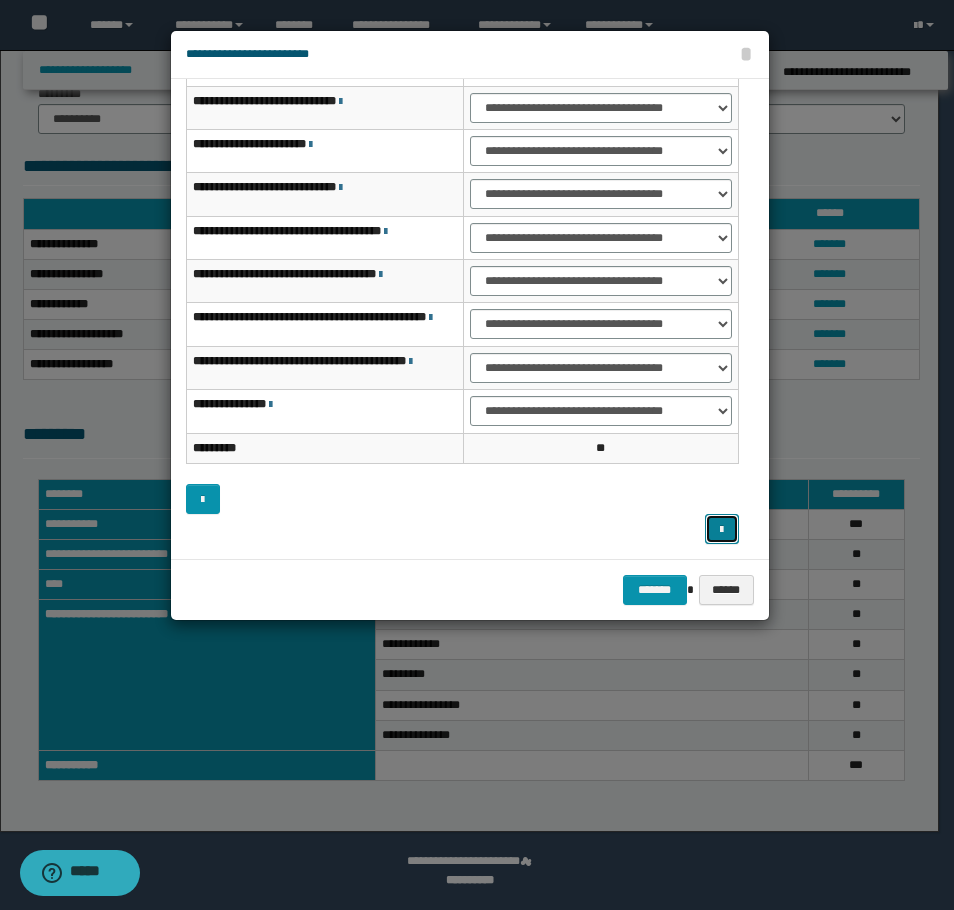 click at bounding box center (721, 530) 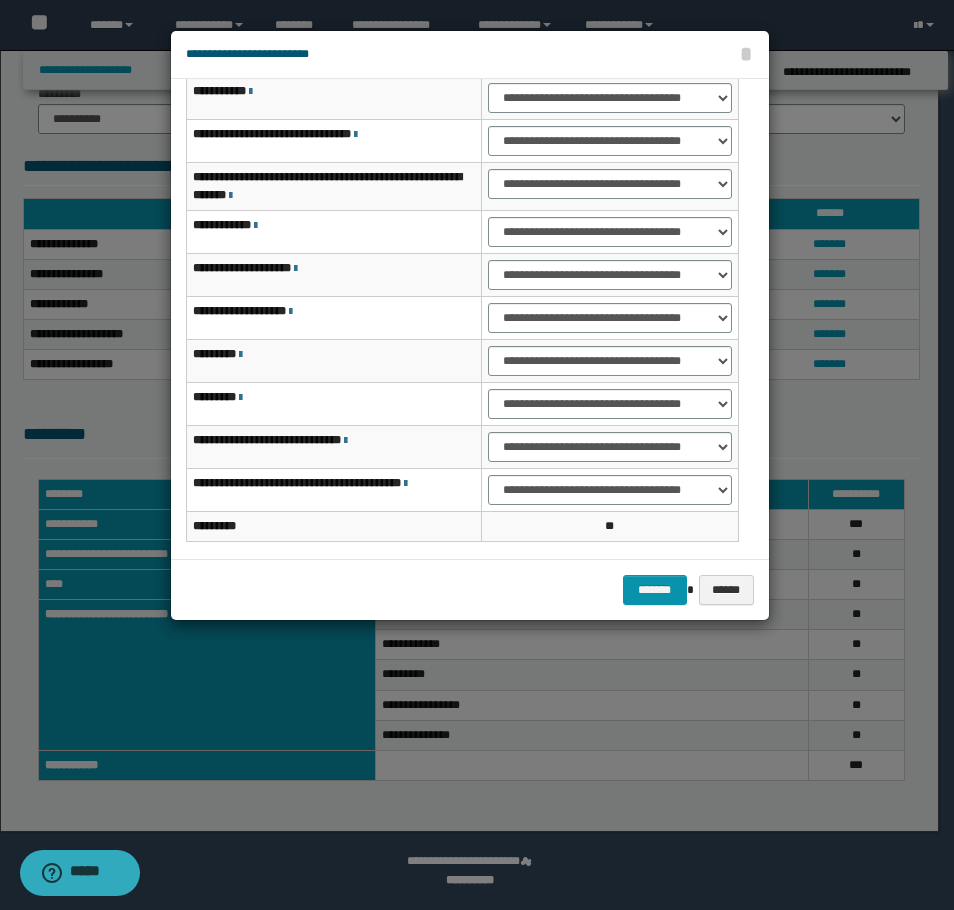 scroll, scrollTop: 0, scrollLeft: 0, axis: both 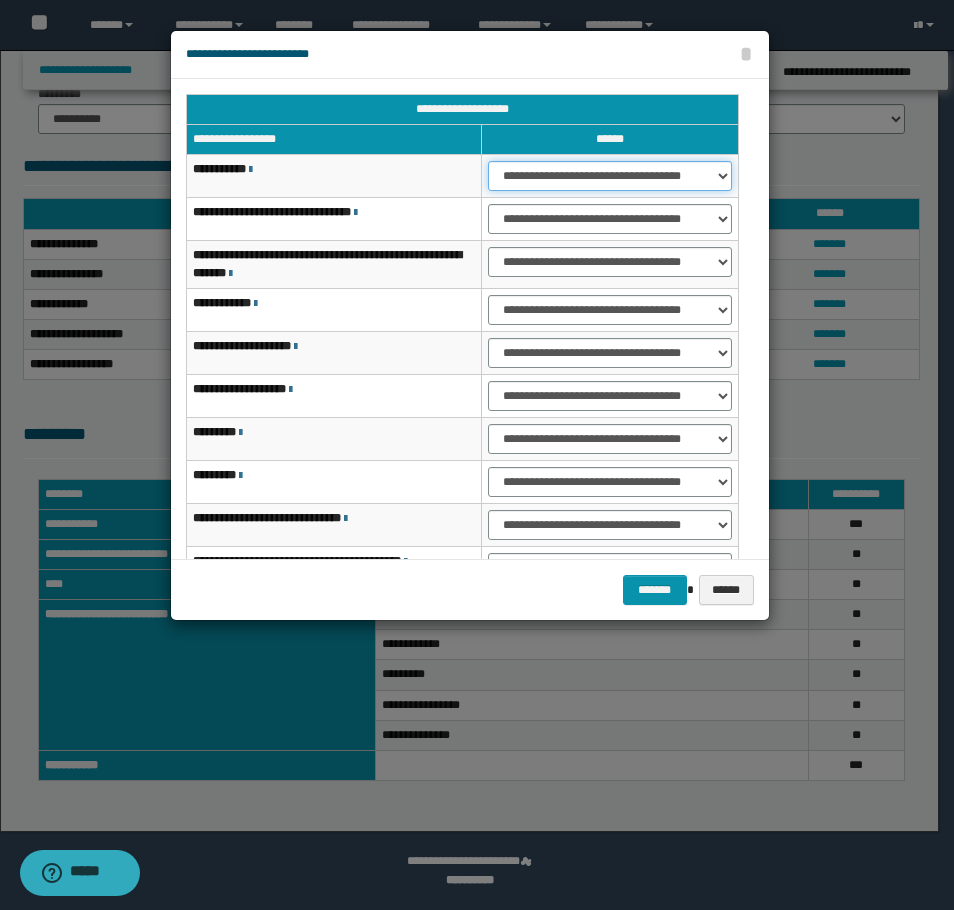 click on "**********" at bounding box center [609, 176] 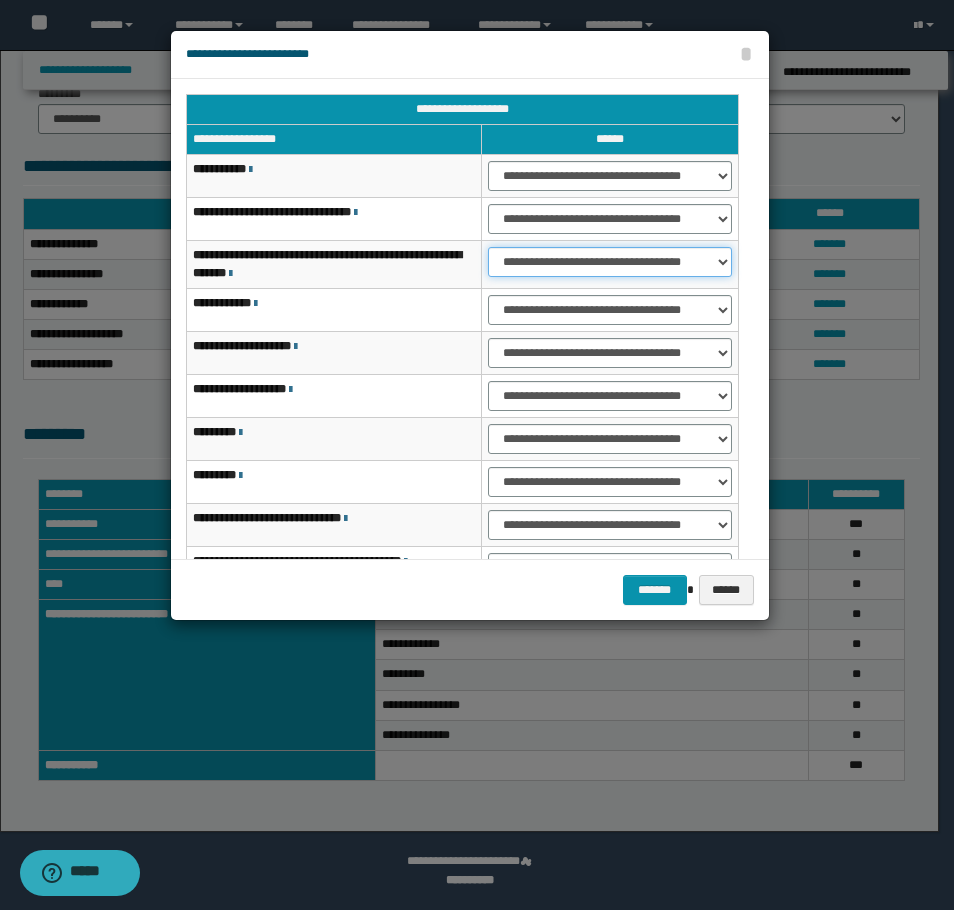 click on "**********" at bounding box center [609, 262] 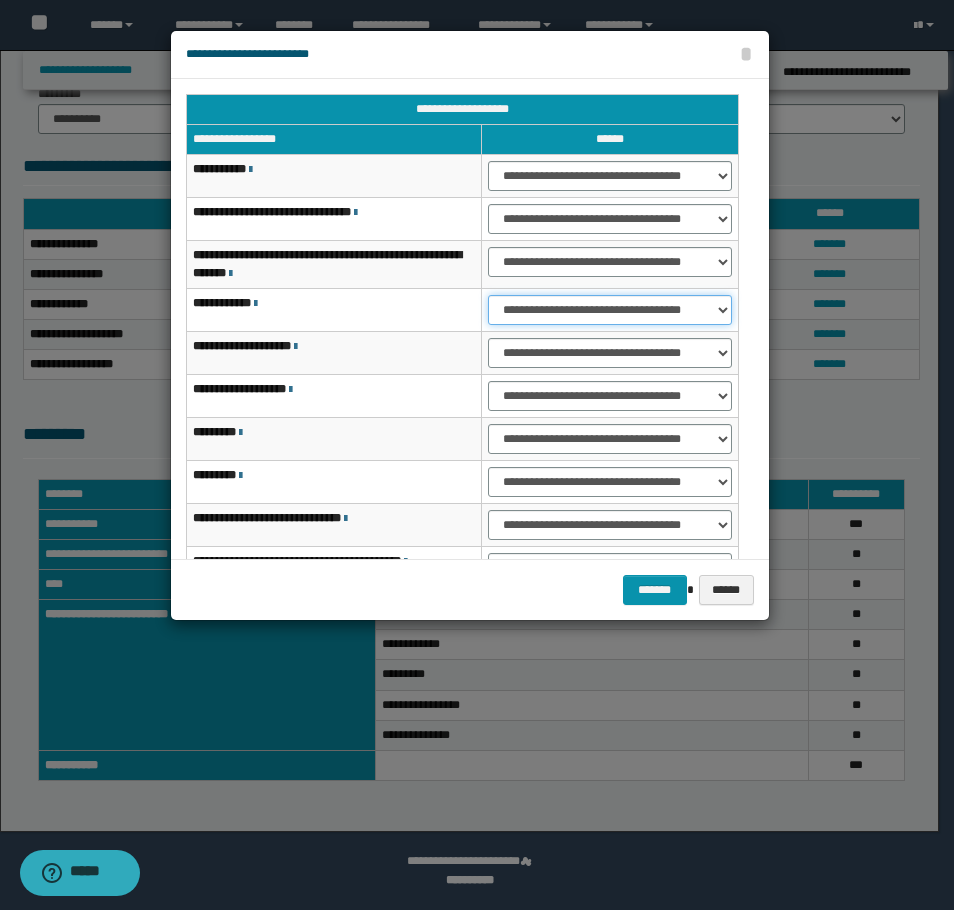drag, startPoint x: 524, startPoint y: 310, endPoint x: 526, endPoint y: 322, distance: 12.165525 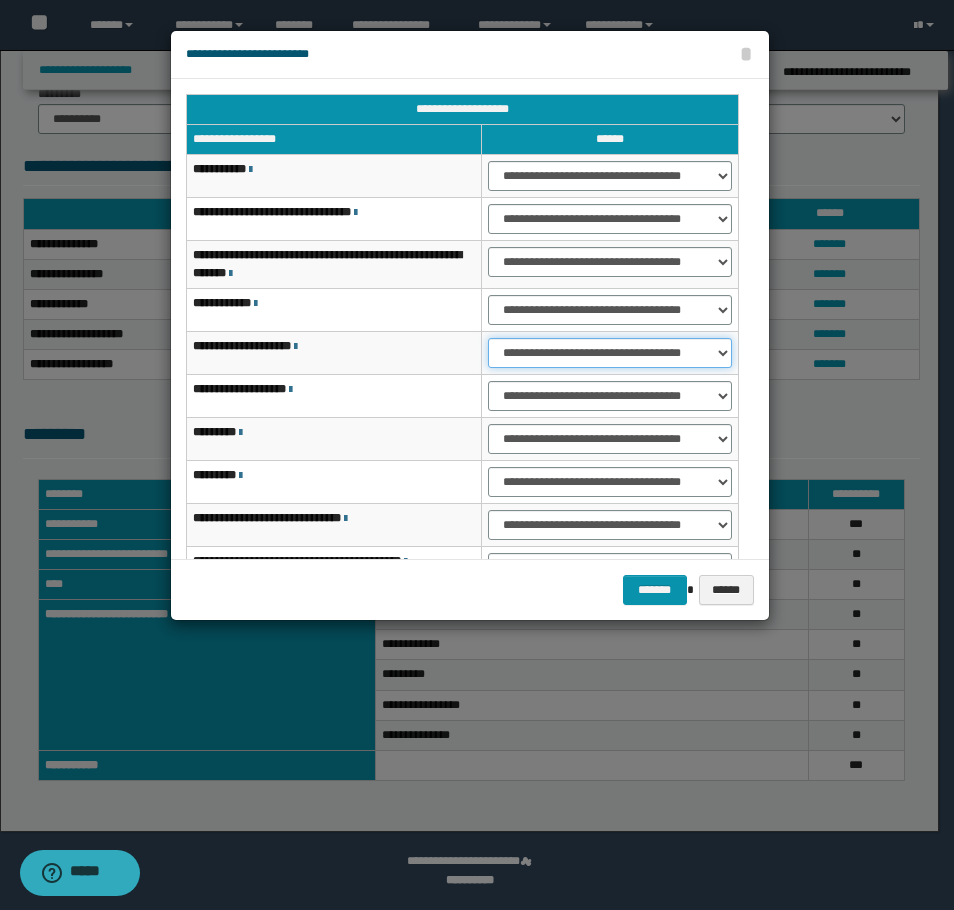 click on "**********" at bounding box center (609, 353) 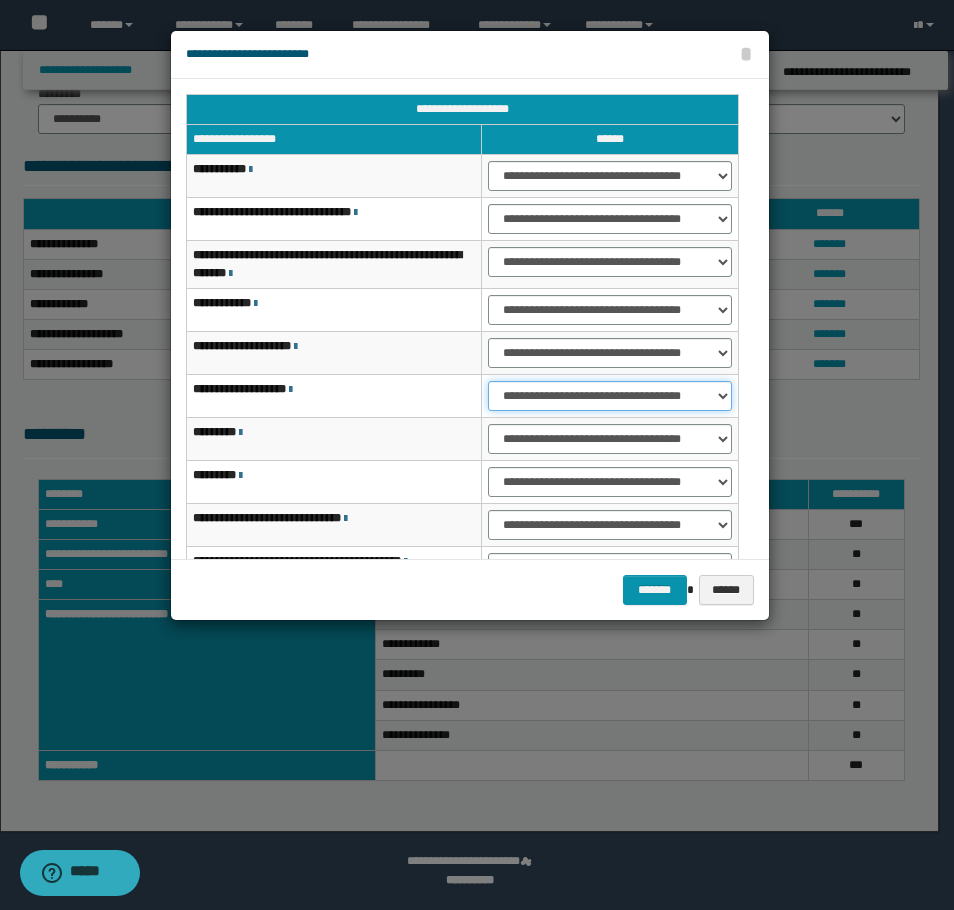 drag, startPoint x: 557, startPoint y: 393, endPoint x: 568, endPoint y: 410, distance: 20.248457 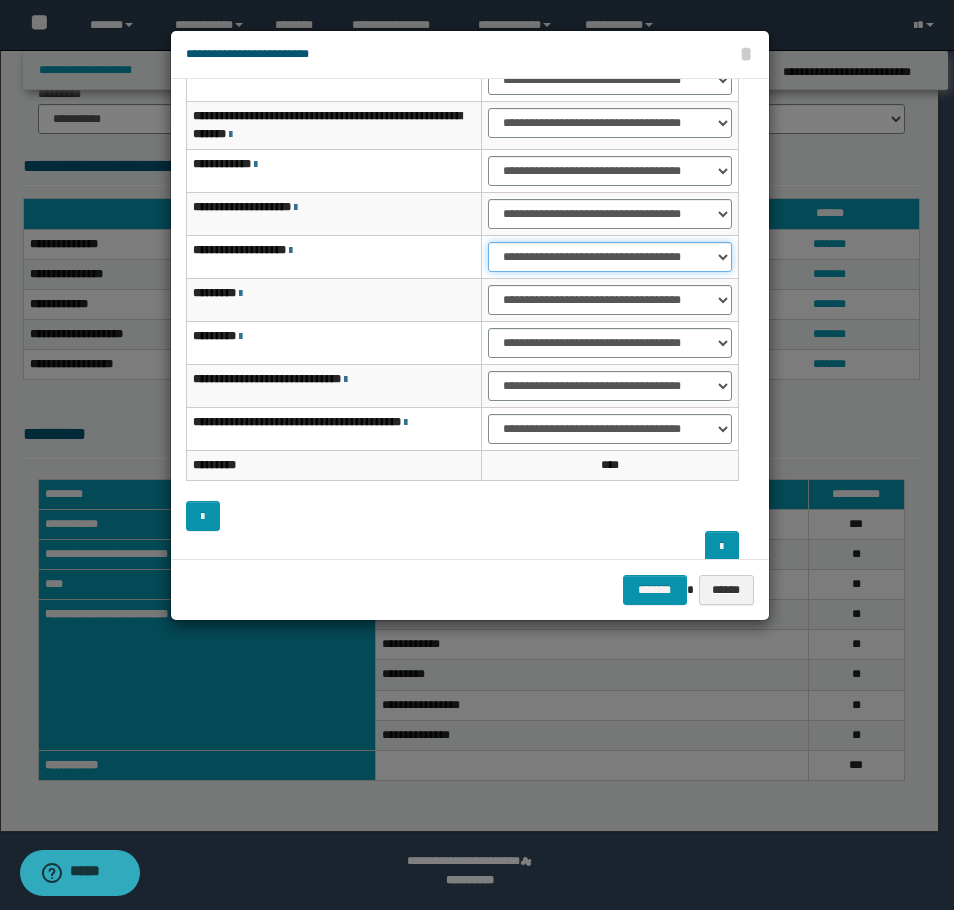 scroll, scrollTop: 156, scrollLeft: 0, axis: vertical 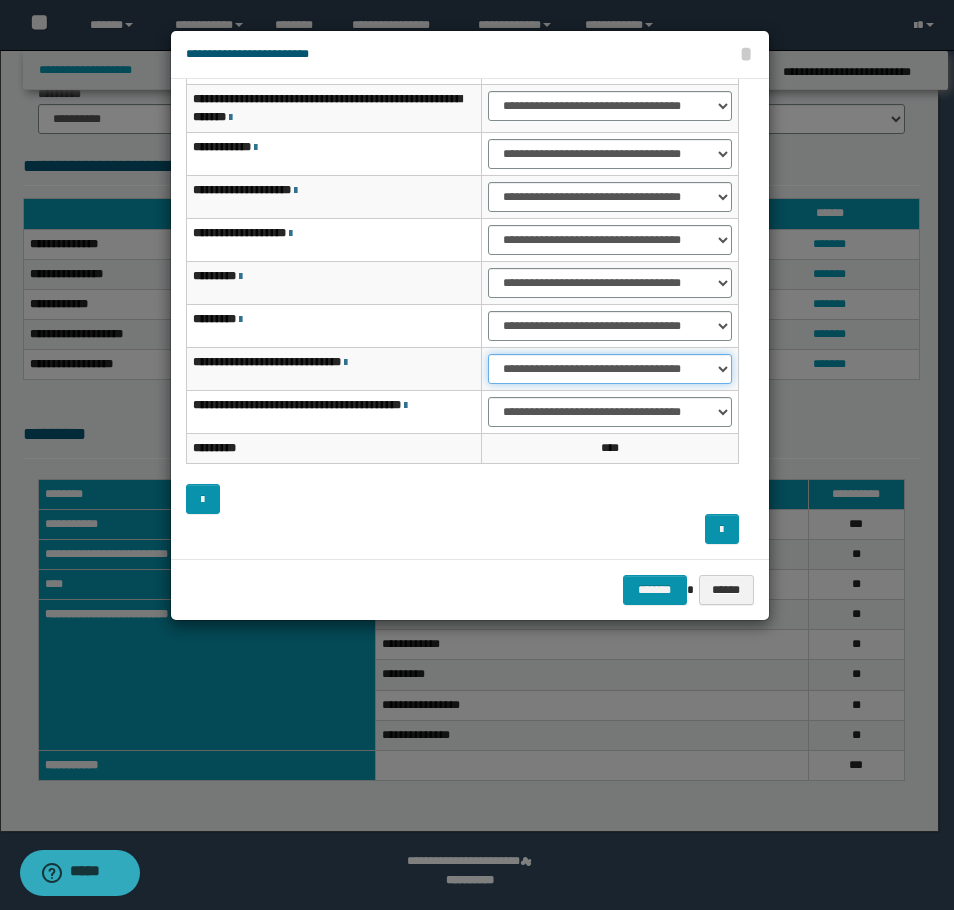 click on "**********" at bounding box center [609, 369] 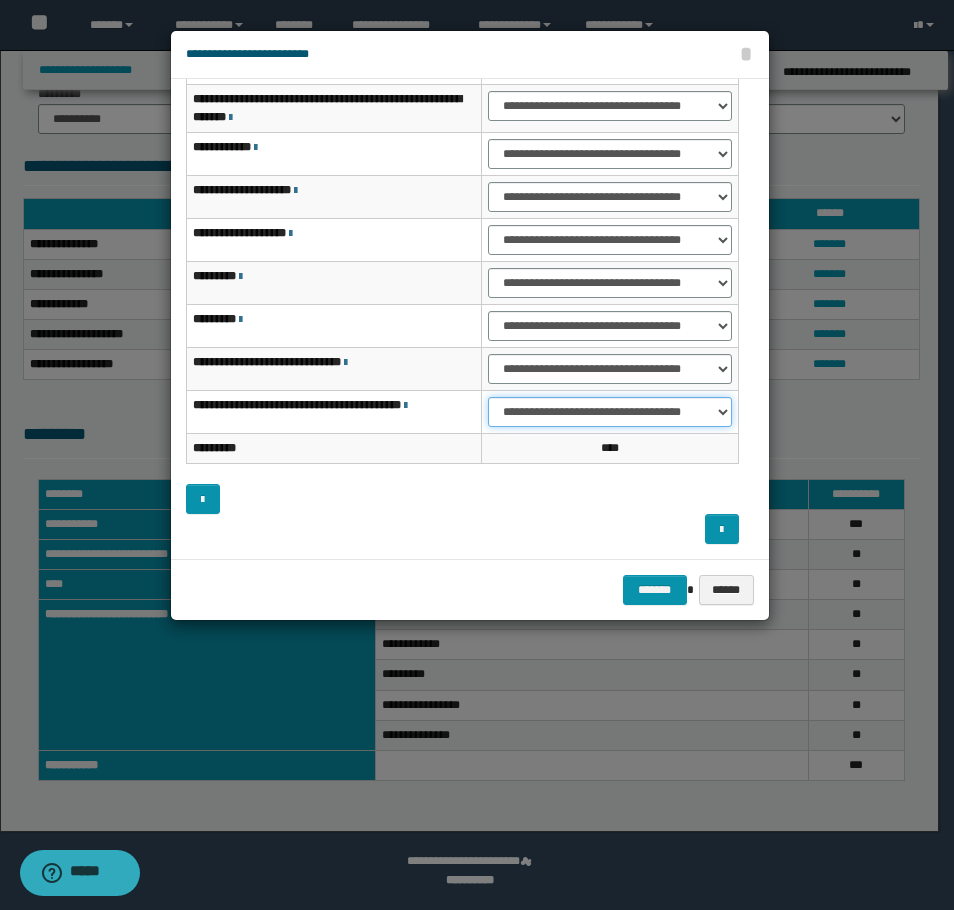drag, startPoint x: 555, startPoint y: 412, endPoint x: 561, endPoint y: 425, distance: 14.3178215 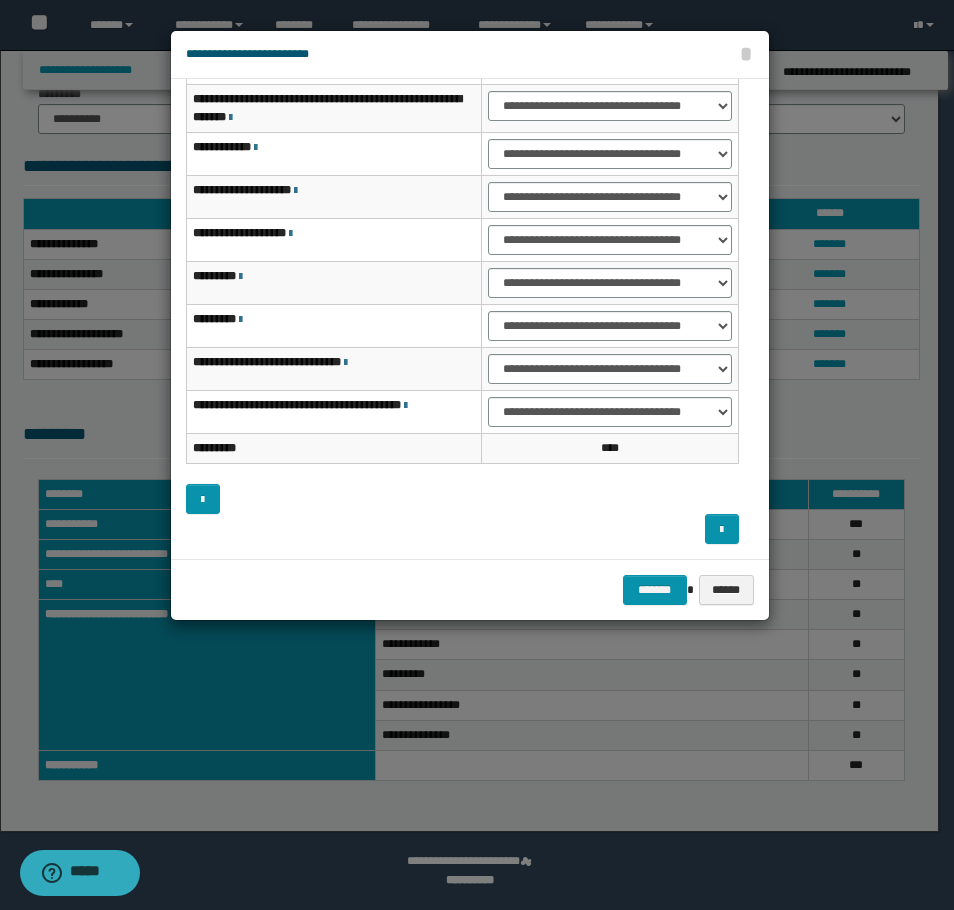 click on "**********" at bounding box center (470, 319) 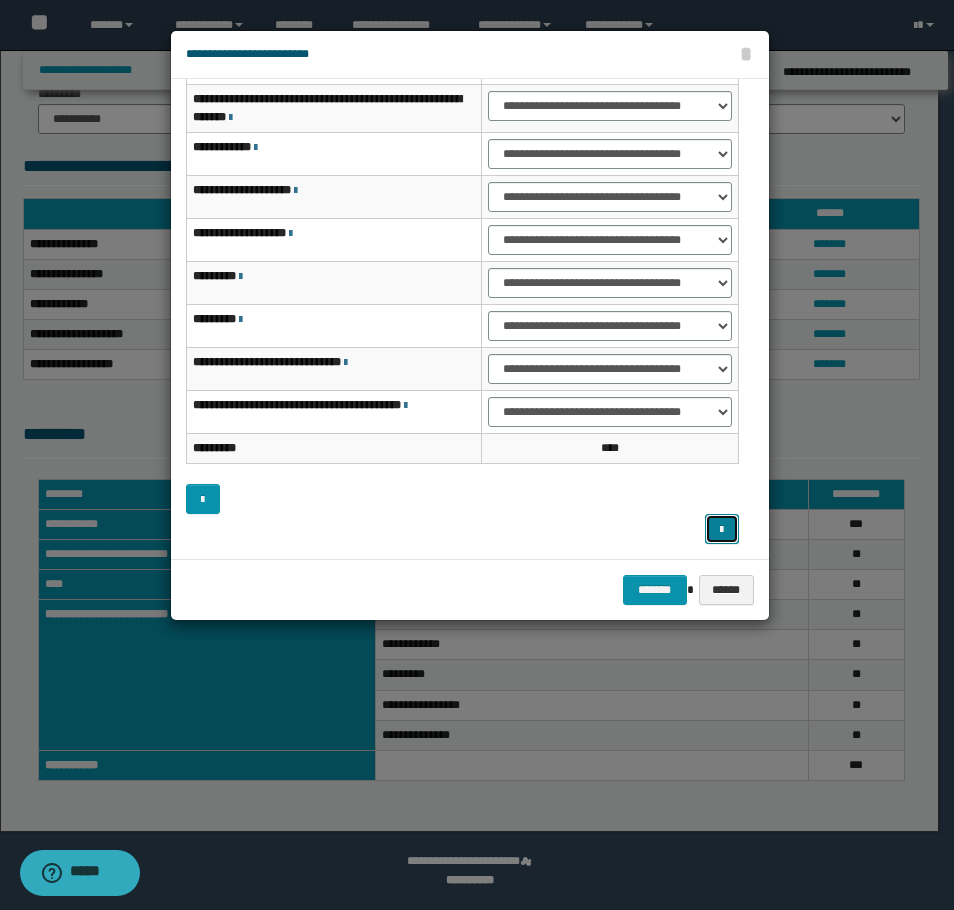 drag, startPoint x: 722, startPoint y: 533, endPoint x: 682, endPoint y: 508, distance: 47.169907 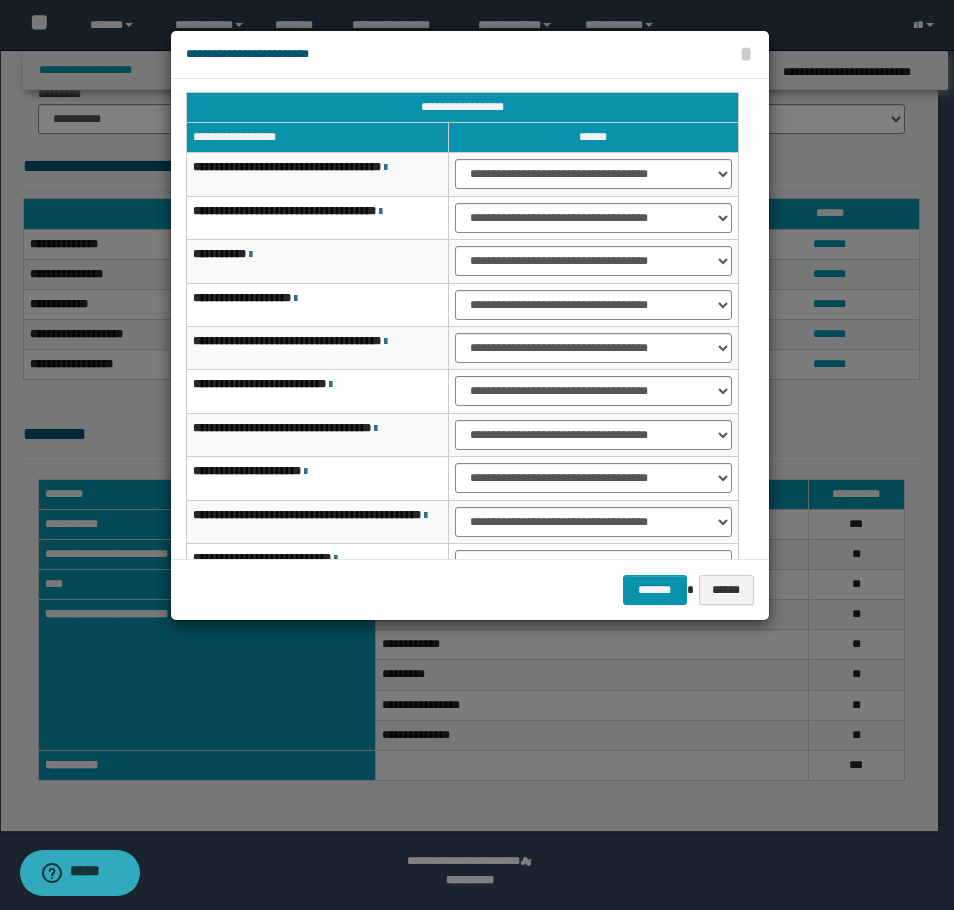 scroll, scrollTop: 0, scrollLeft: 0, axis: both 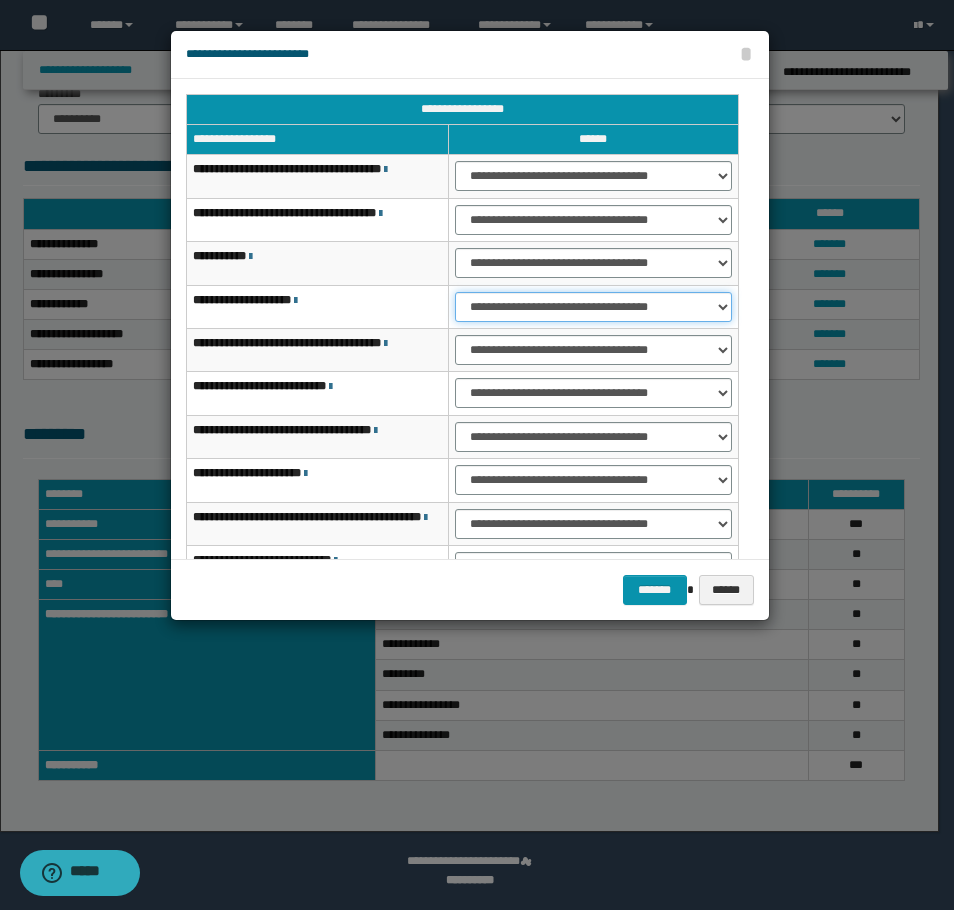 click on "**********" at bounding box center [593, 307] 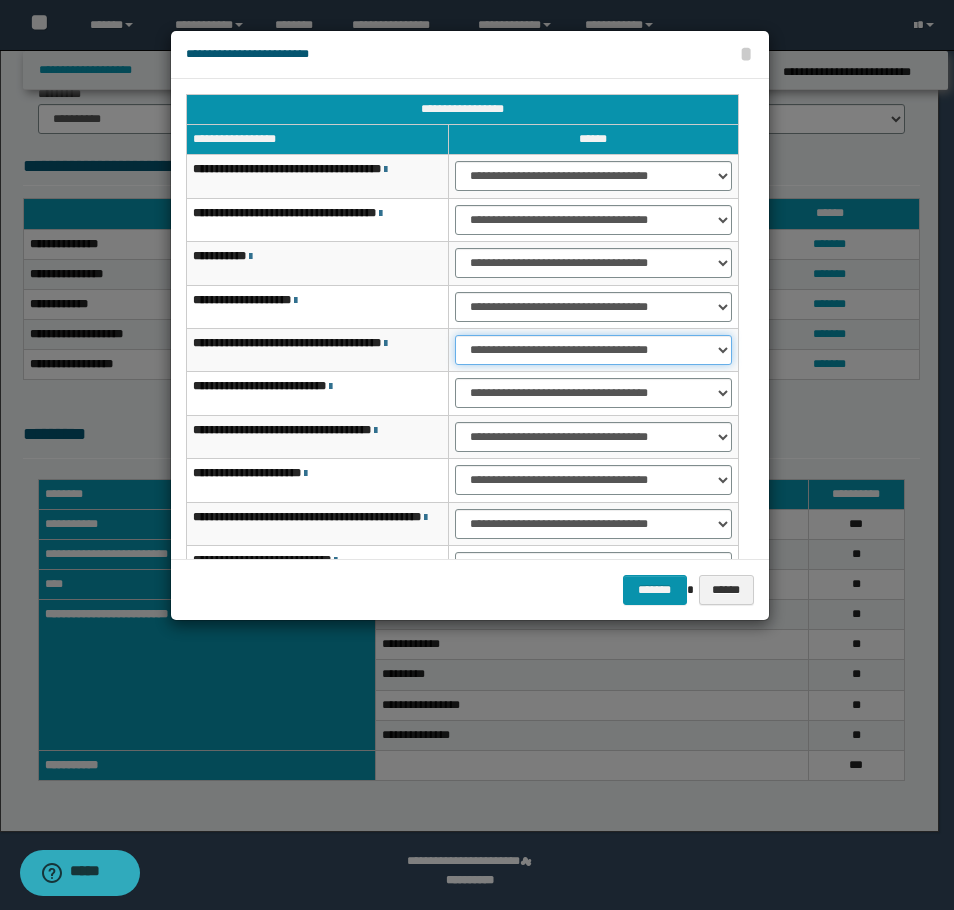 drag, startPoint x: 498, startPoint y: 347, endPoint x: 503, endPoint y: 360, distance: 13.928389 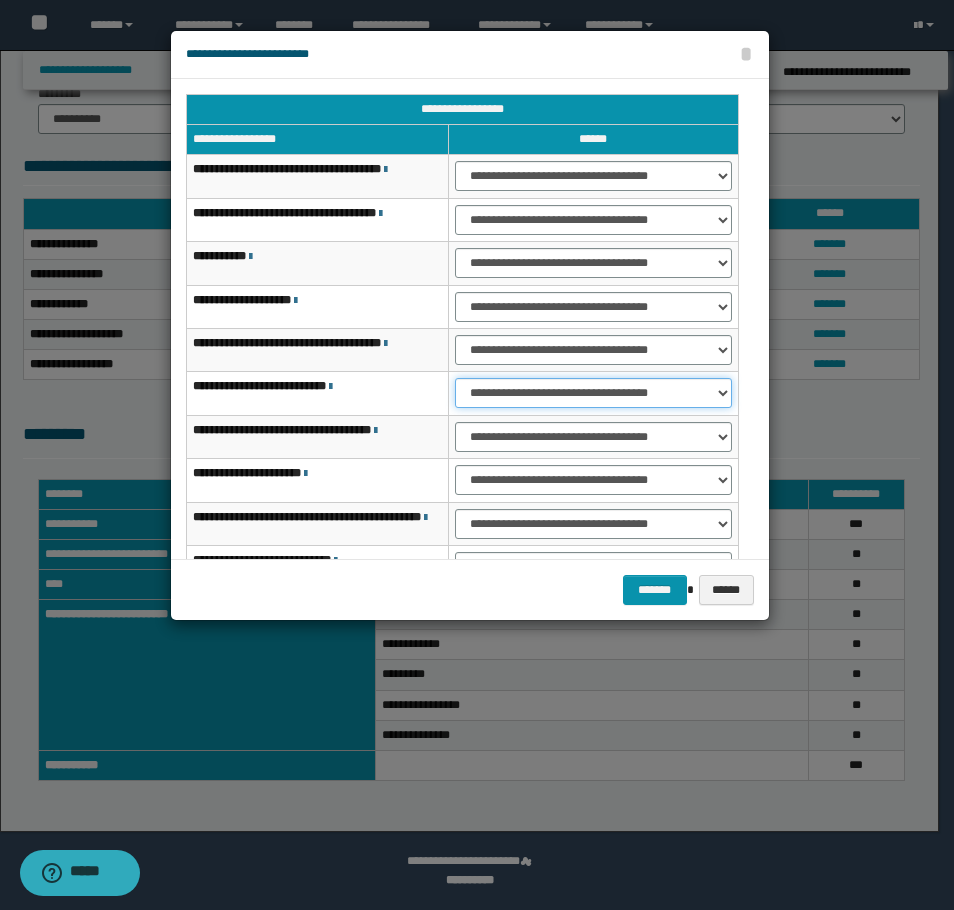 drag, startPoint x: 513, startPoint y: 386, endPoint x: 520, endPoint y: 395, distance: 11.401754 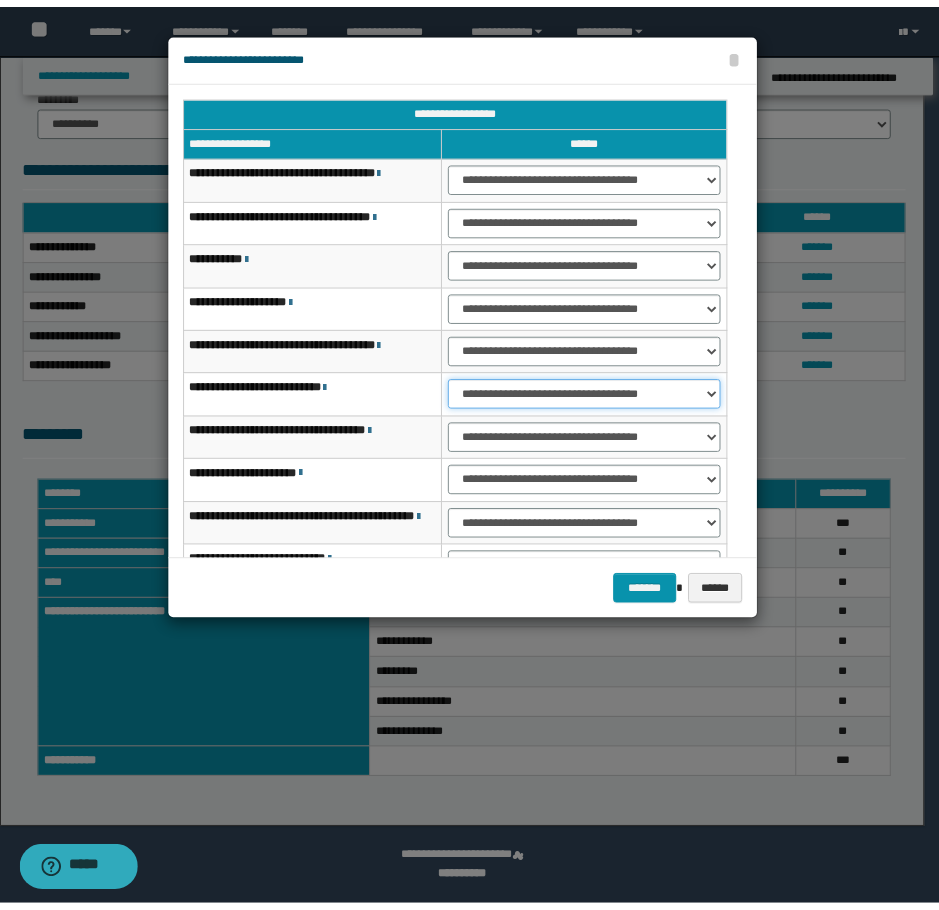 scroll, scrollTop: 127, scrollLeft: 0, axis: vertical 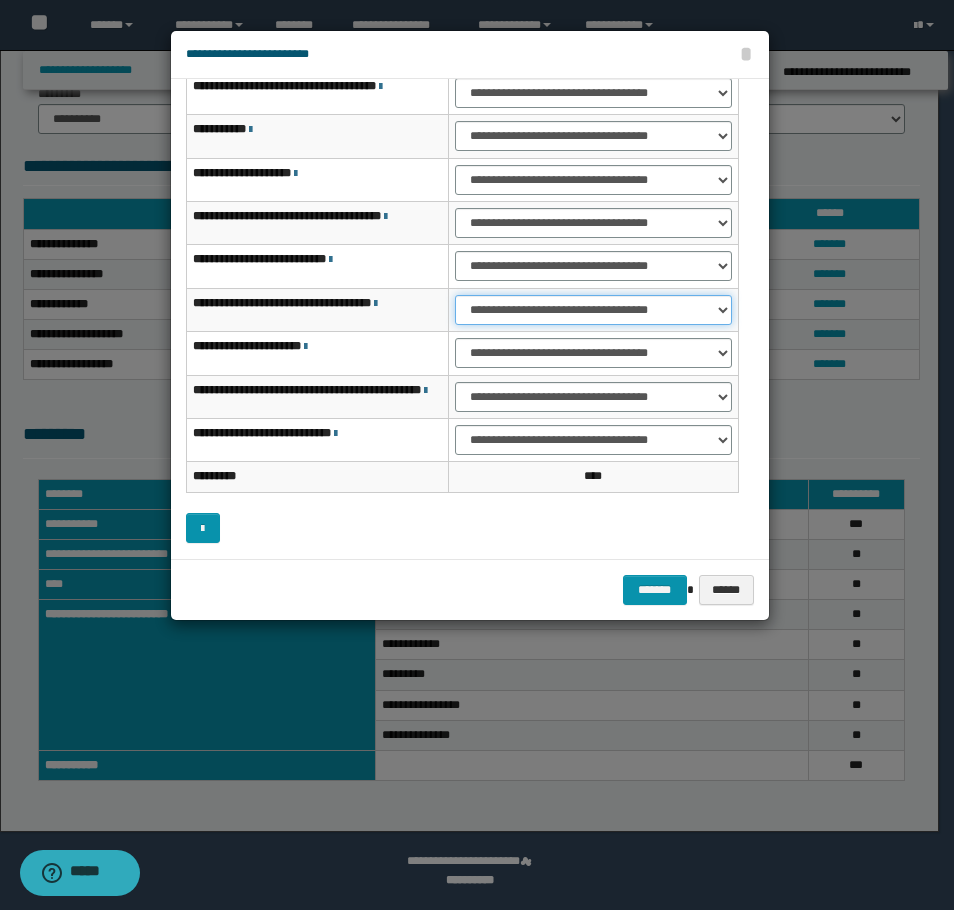 click on "**********" at bounding box center [593, 310] 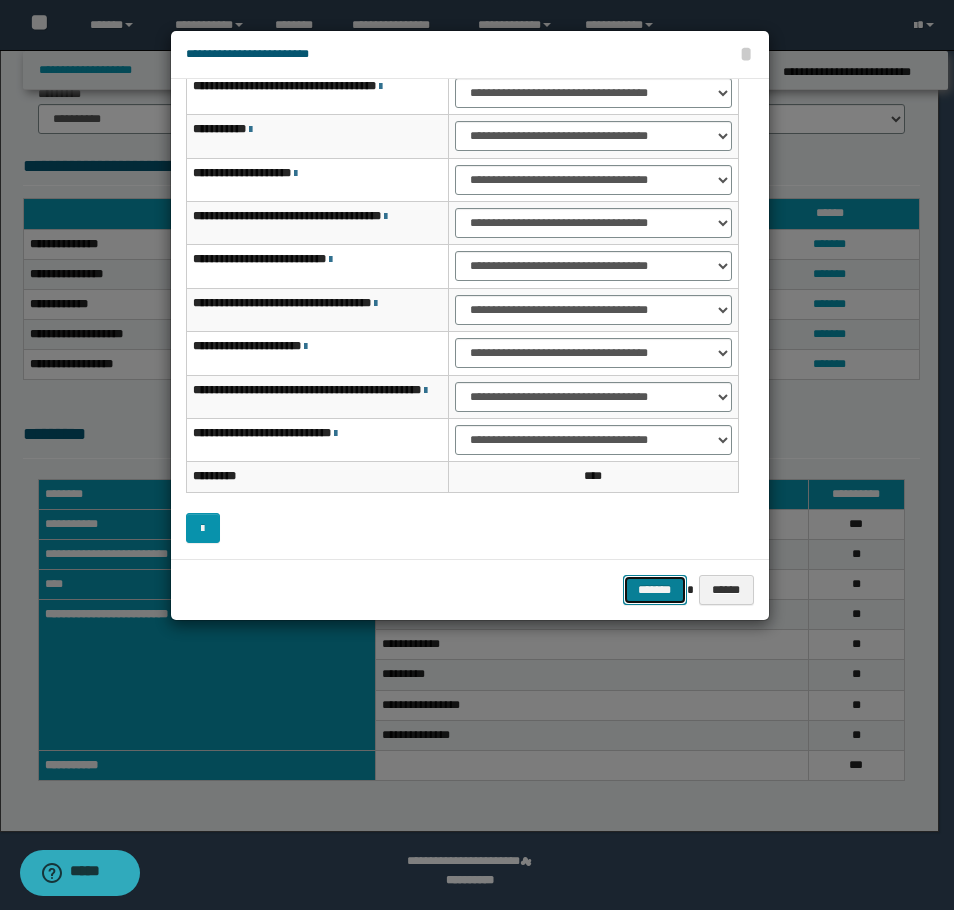 click on "*******" at bounding box center (655, 590) 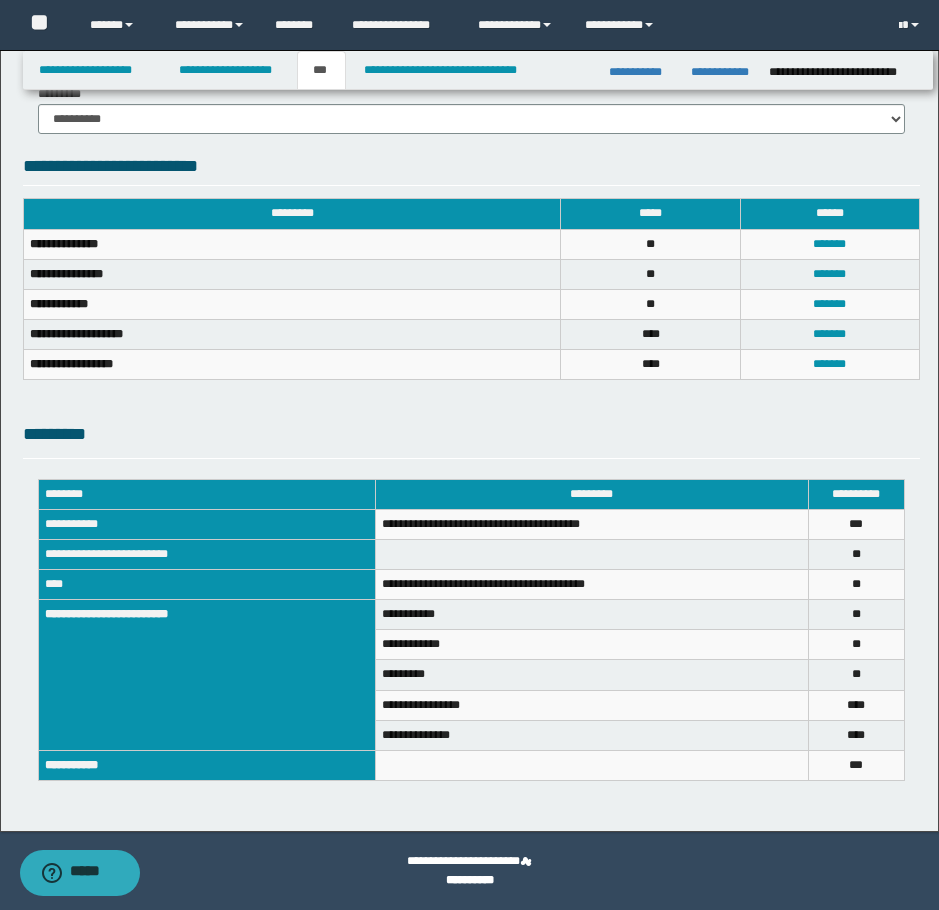 click on "**********" at bounding box center (478, 70) 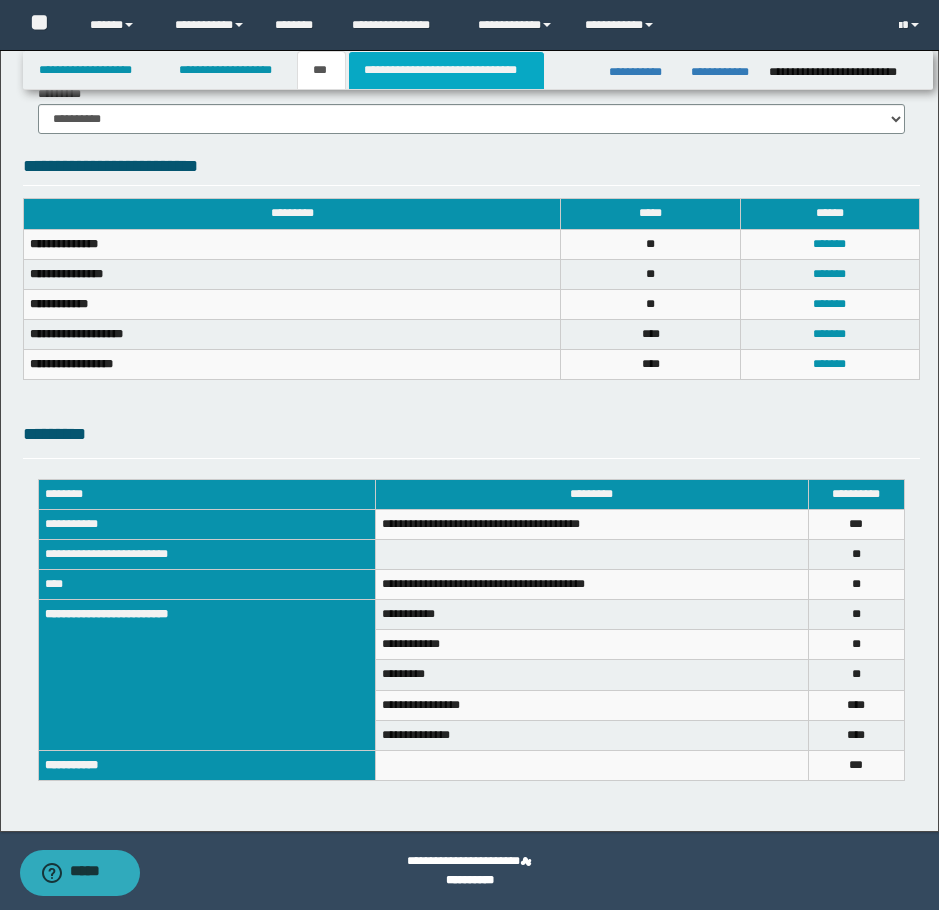 click on "**********" at bounding box center [446, 70] 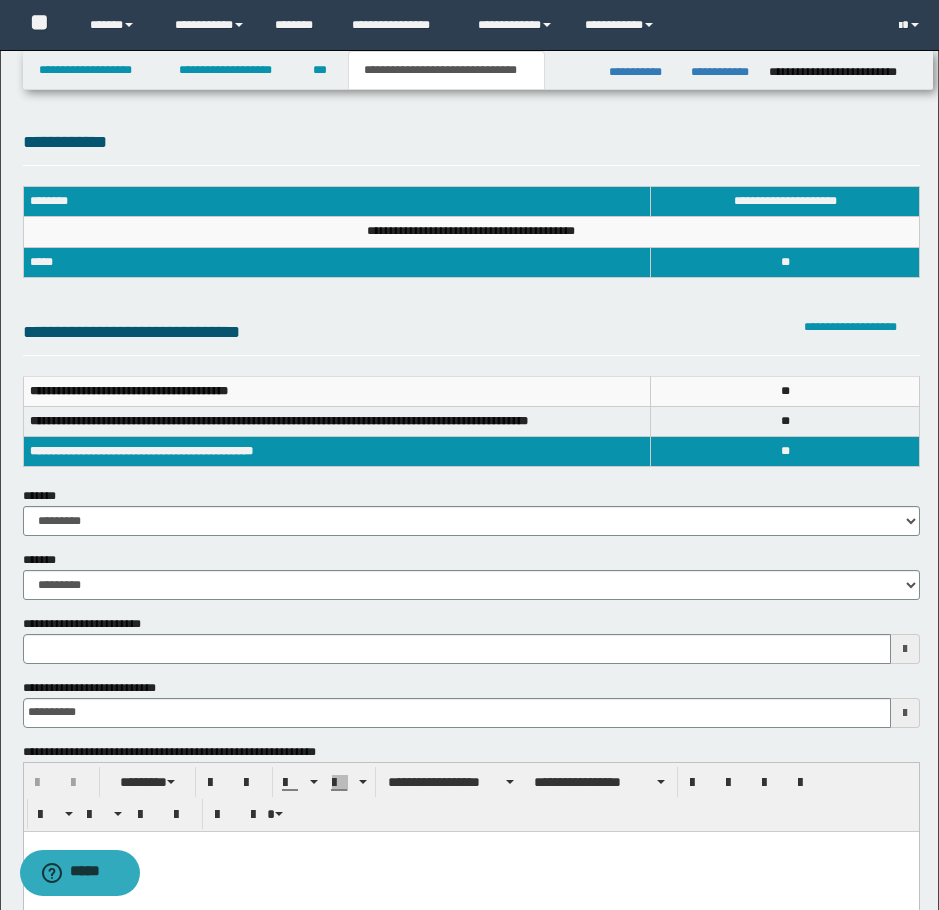 scroll, scrollTop: 0, scrollLeft: 0, axis: both 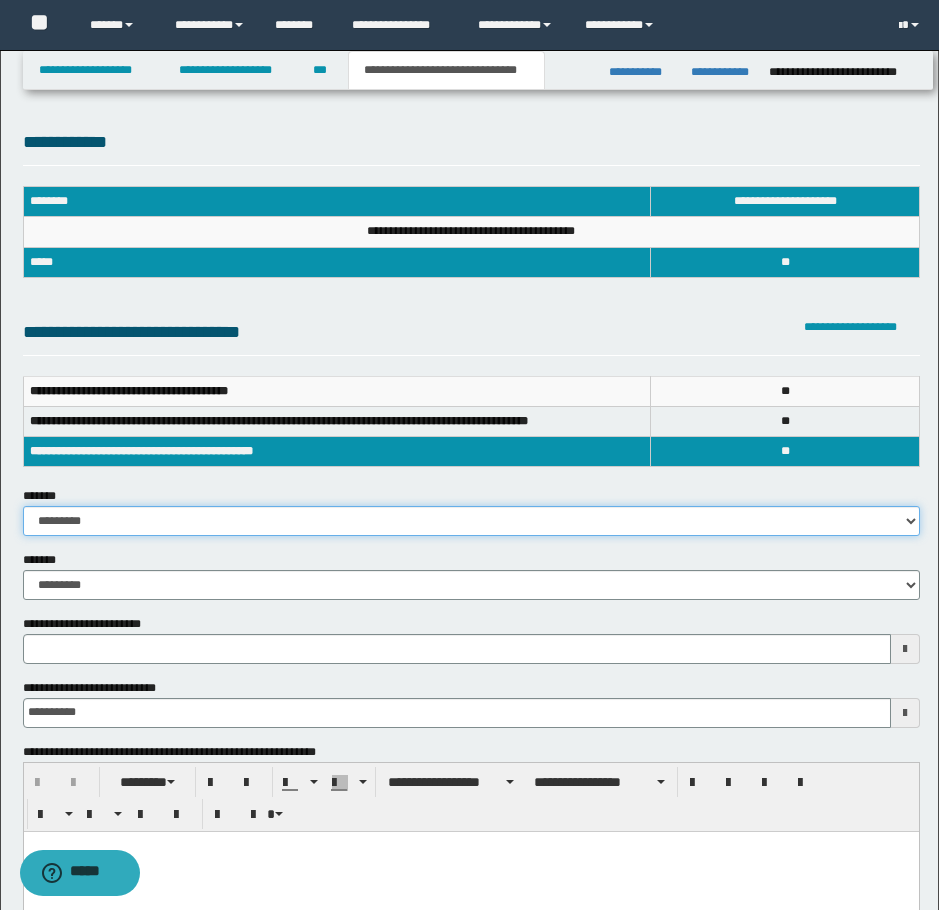 click on "**********" at bounding box center (471, 521) 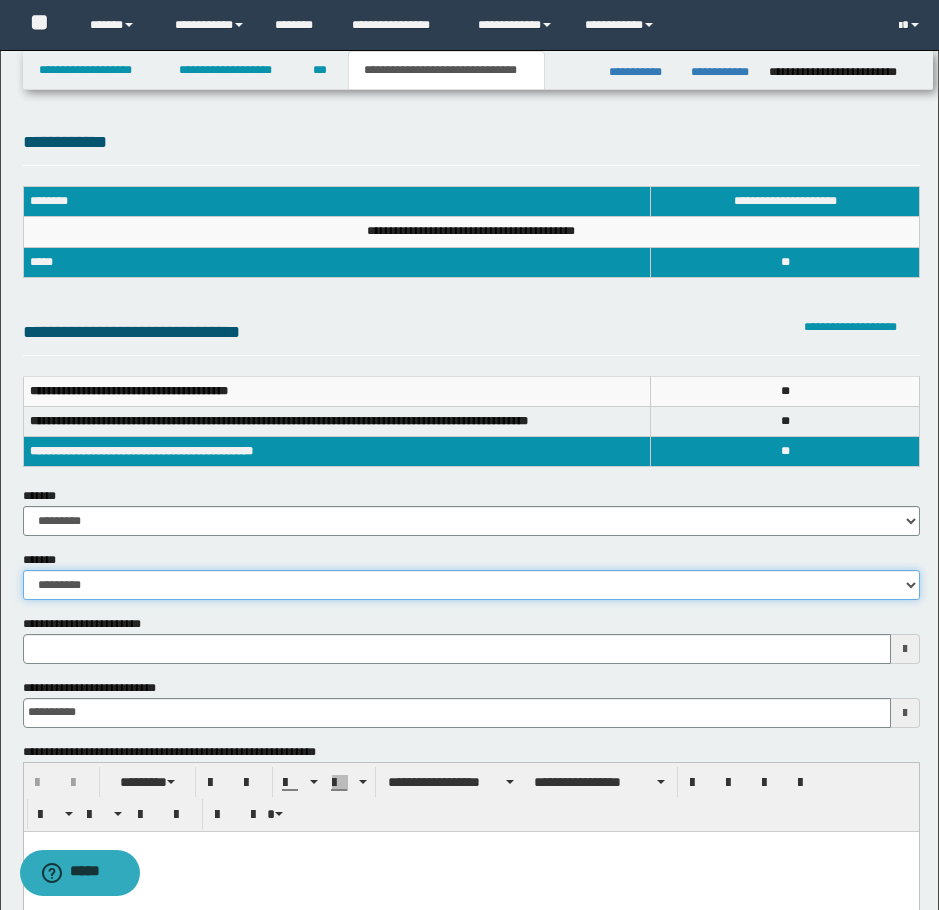 click on "**********" at bounding box center (471, 585) 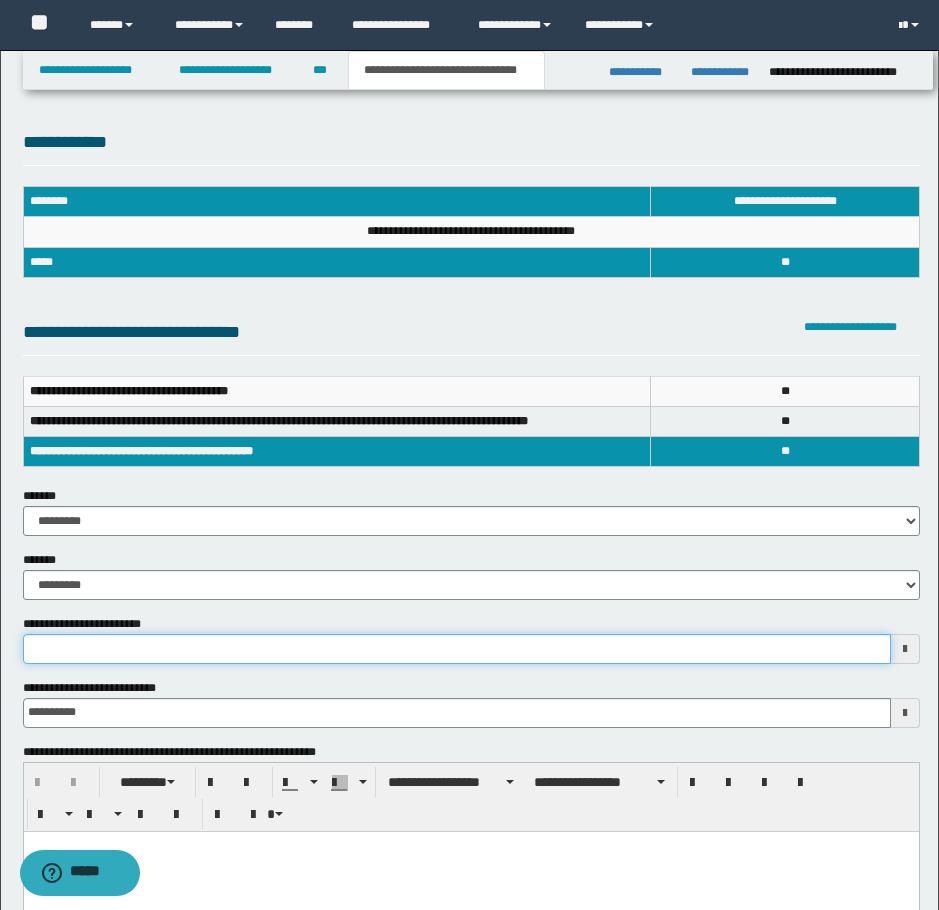 click on "**********" at bounding box center [457, 649] 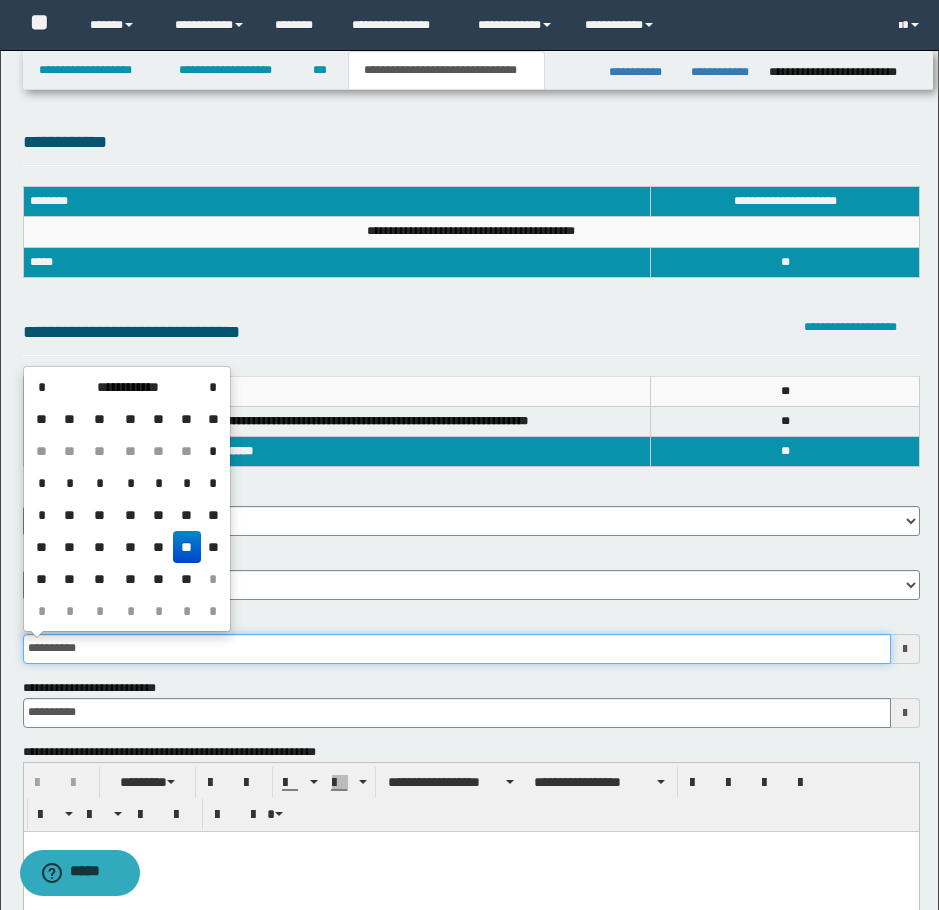 type on "**********" 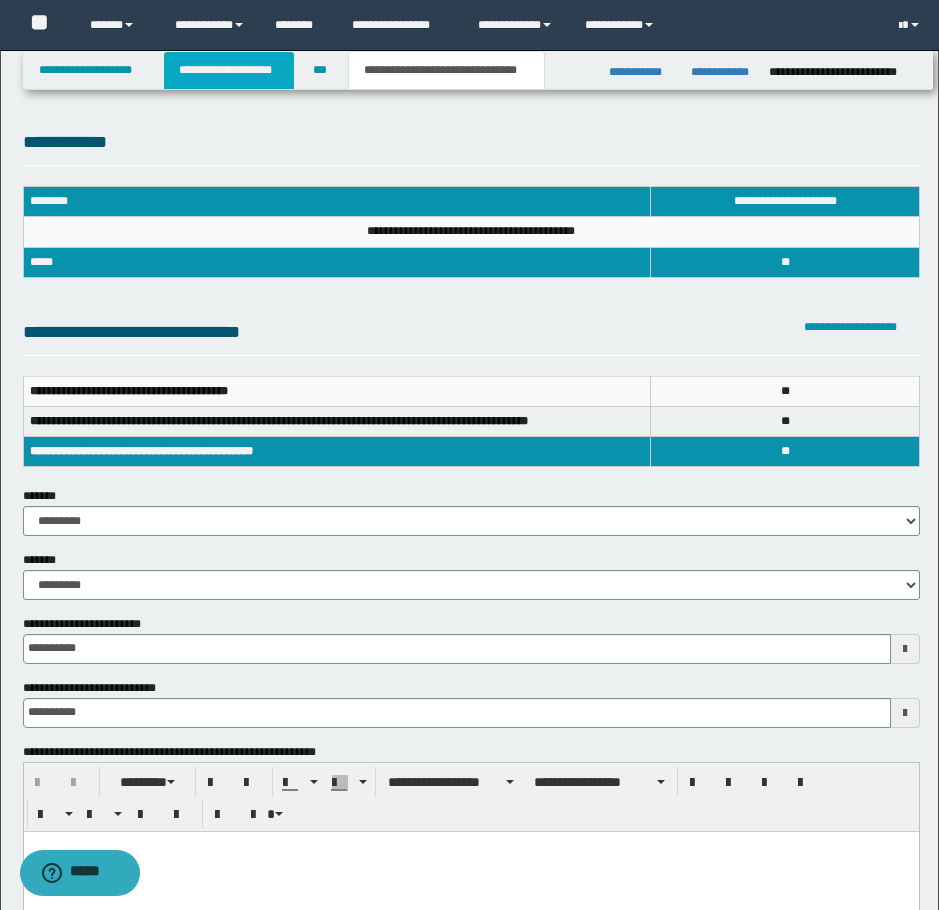 click on "**********" at bounding box center (229, 70) 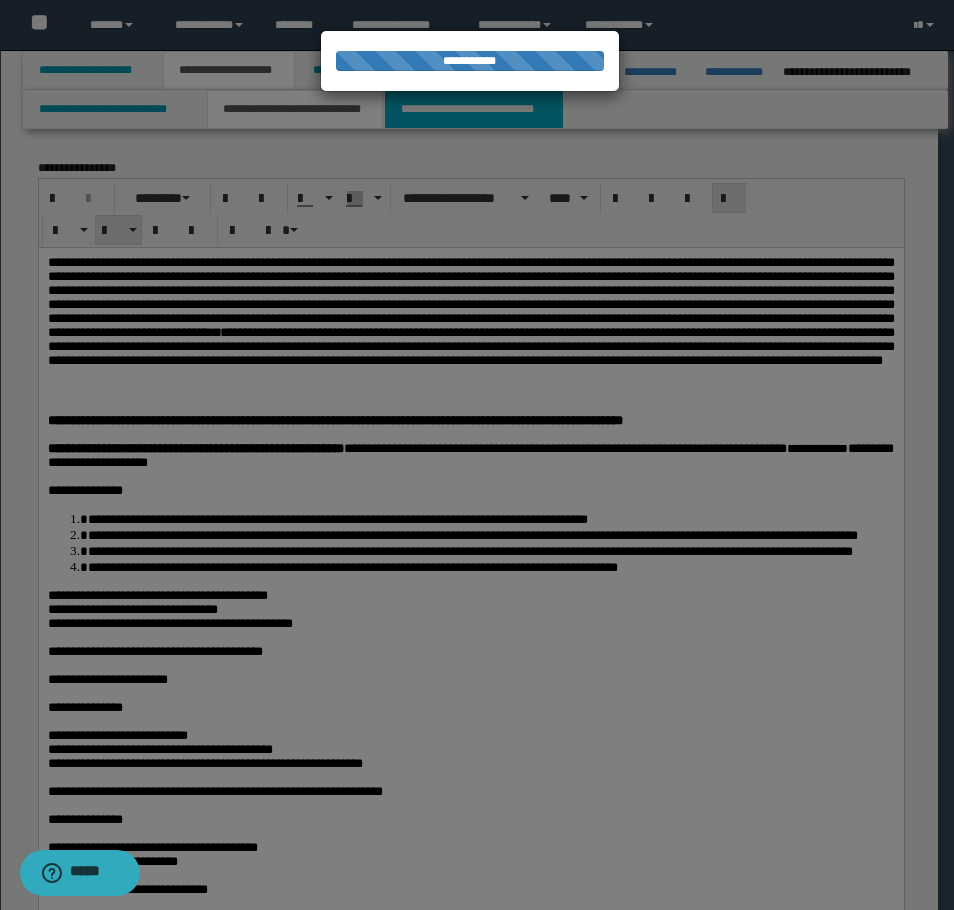 click on "**********" at bounding box center (474, 109) 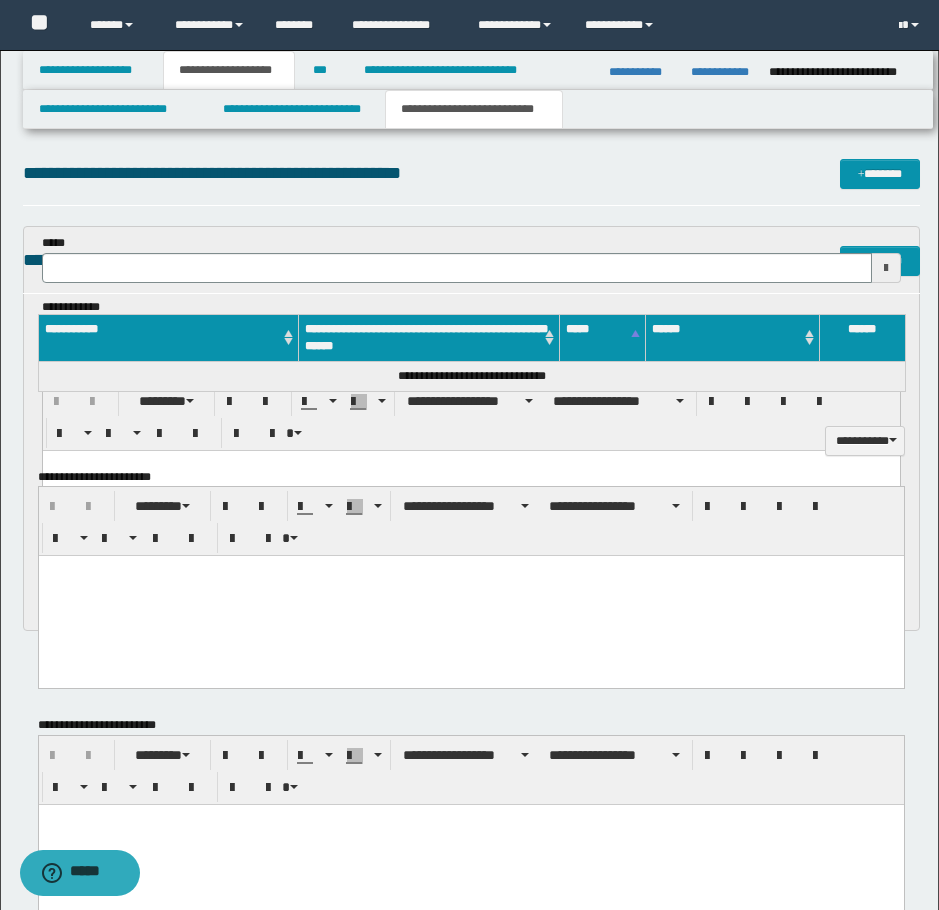 scroll, scrollTop: 0, scrollLeft: 0, axis: both 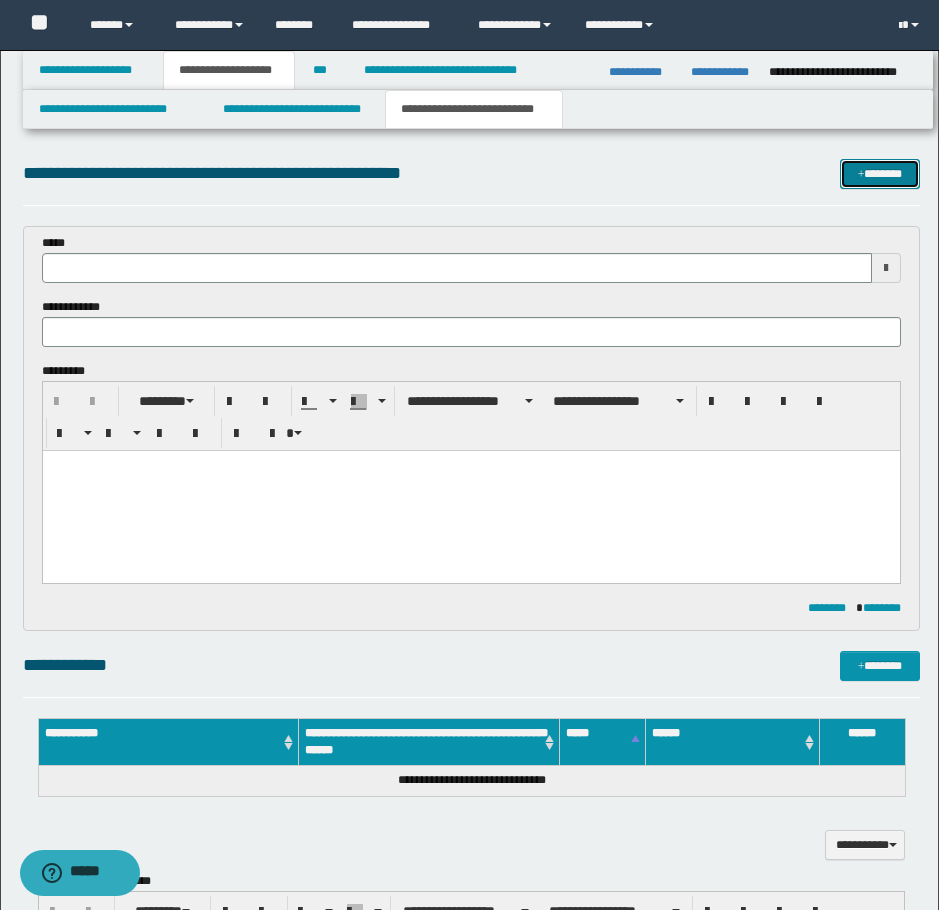 click on "*******" at bounding box center (880, 174) 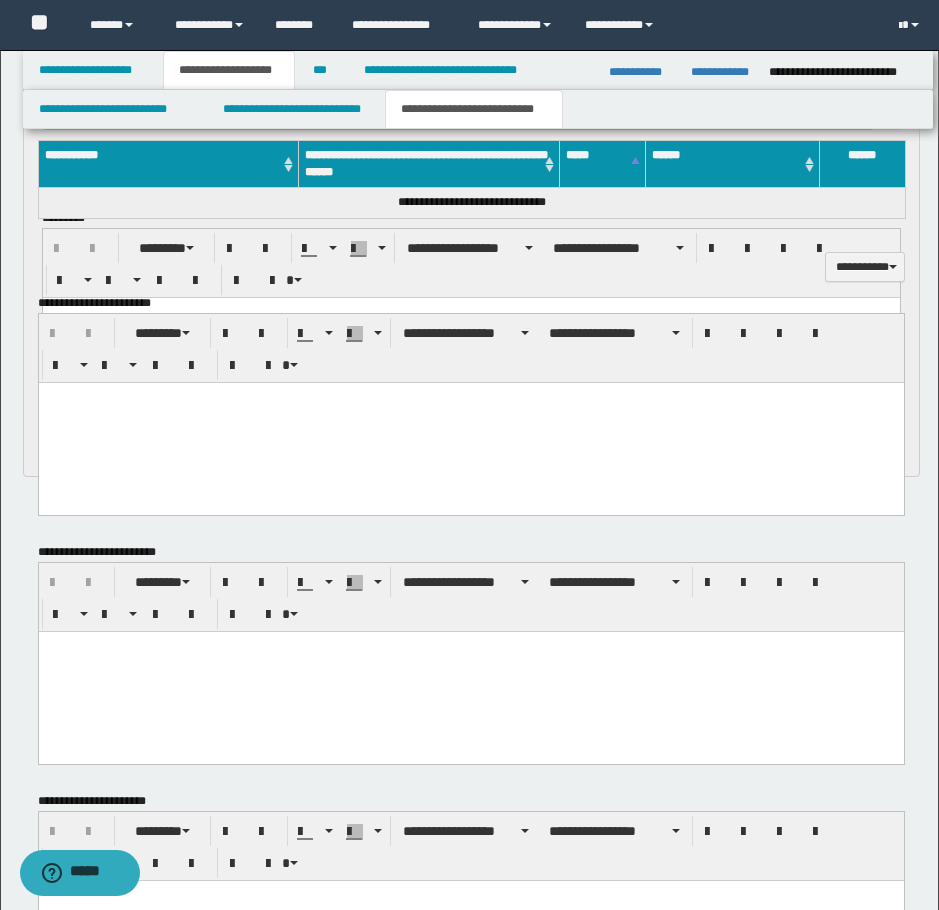 scroll, scrollTop: 0, scrollLeft: 0, axis: both 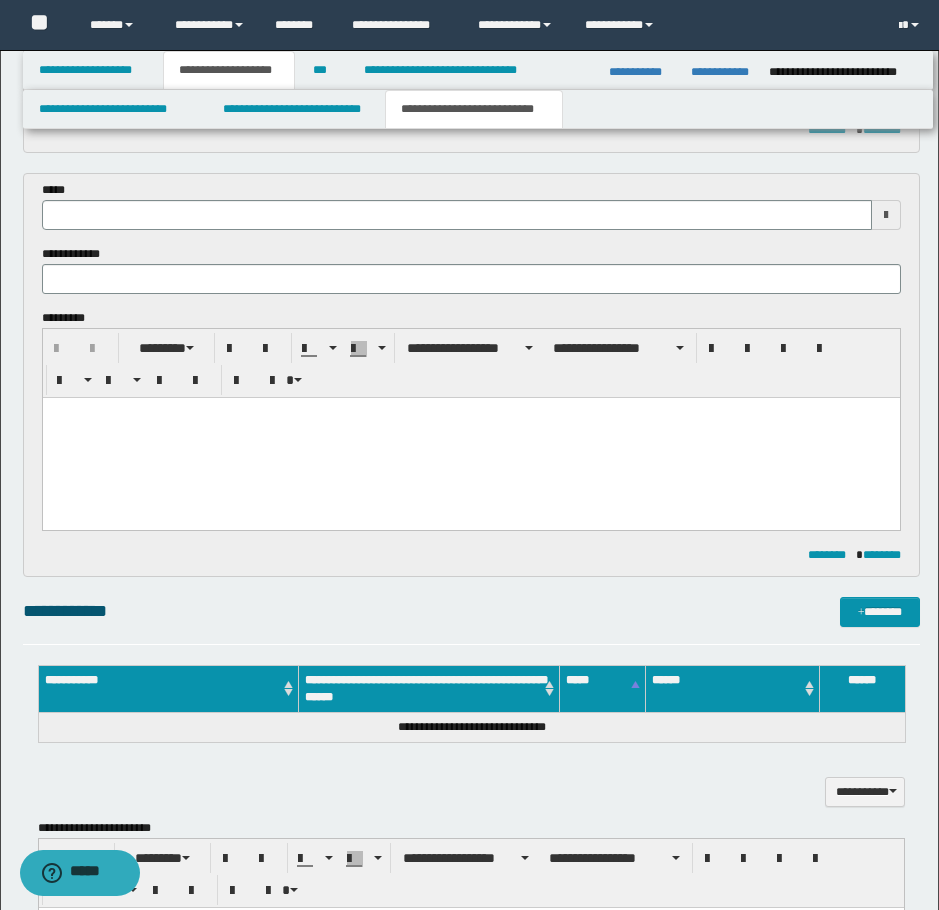 type 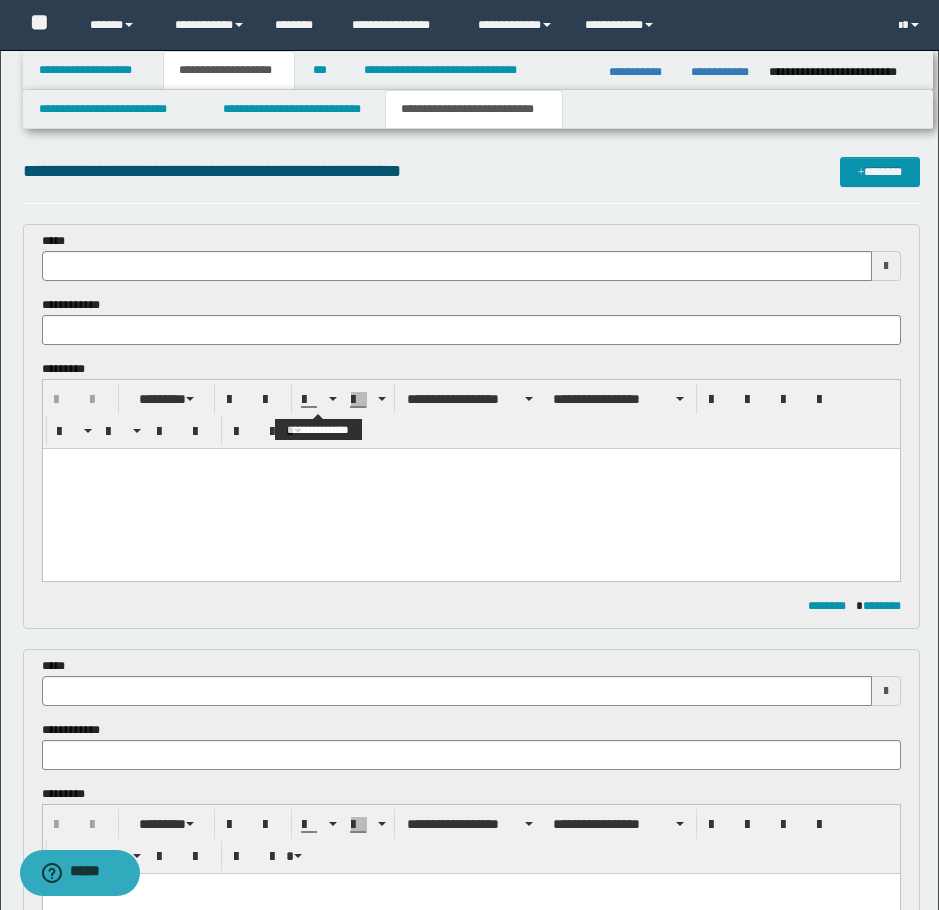 scroll, scrollTop: 0, scrollLeft: 0, axis: both 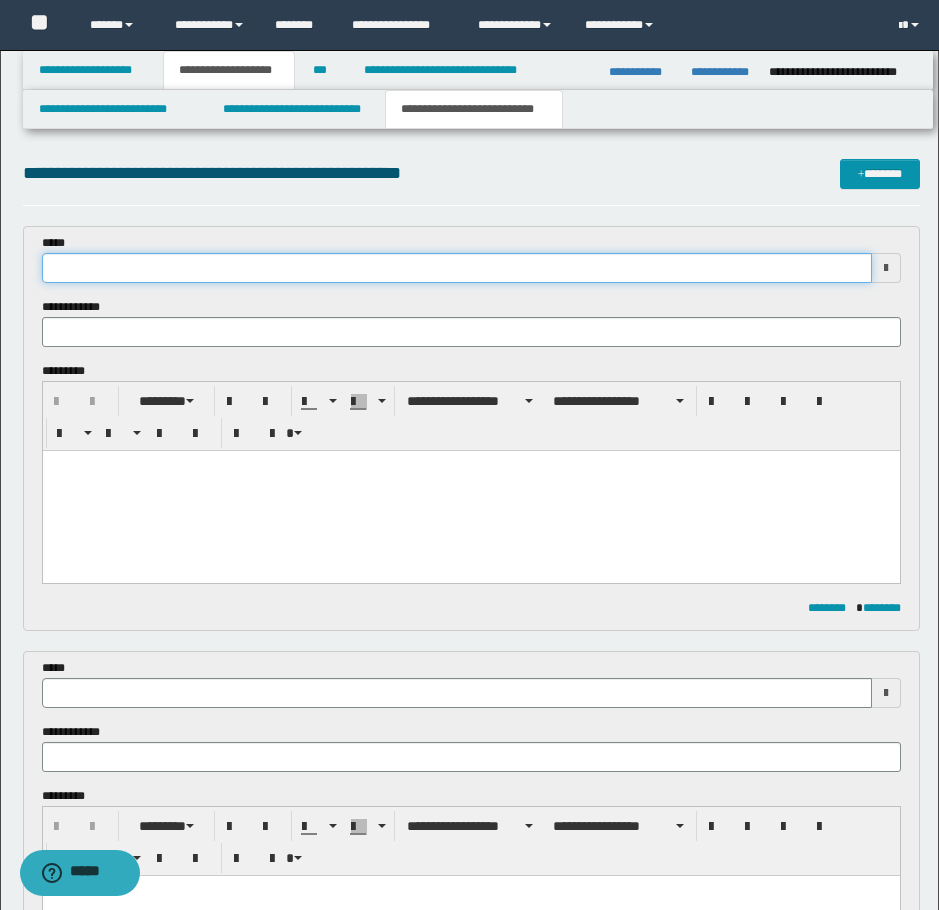 click at bounding box center [457, 268] 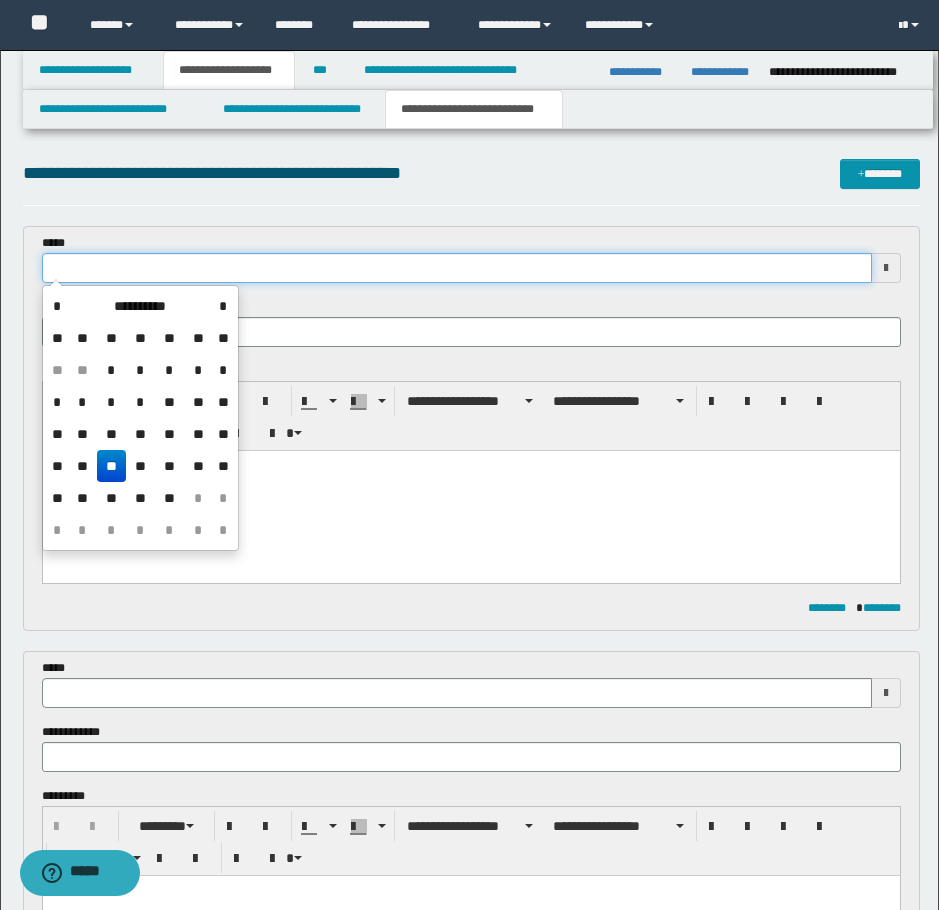 type 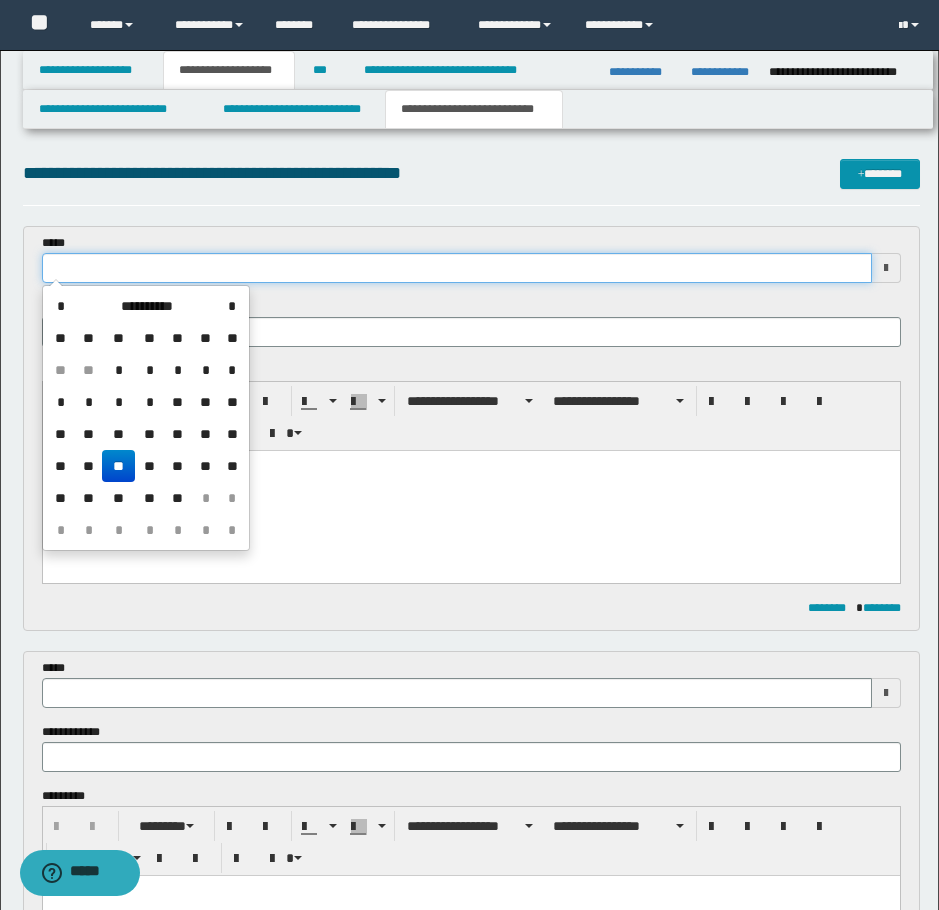 type 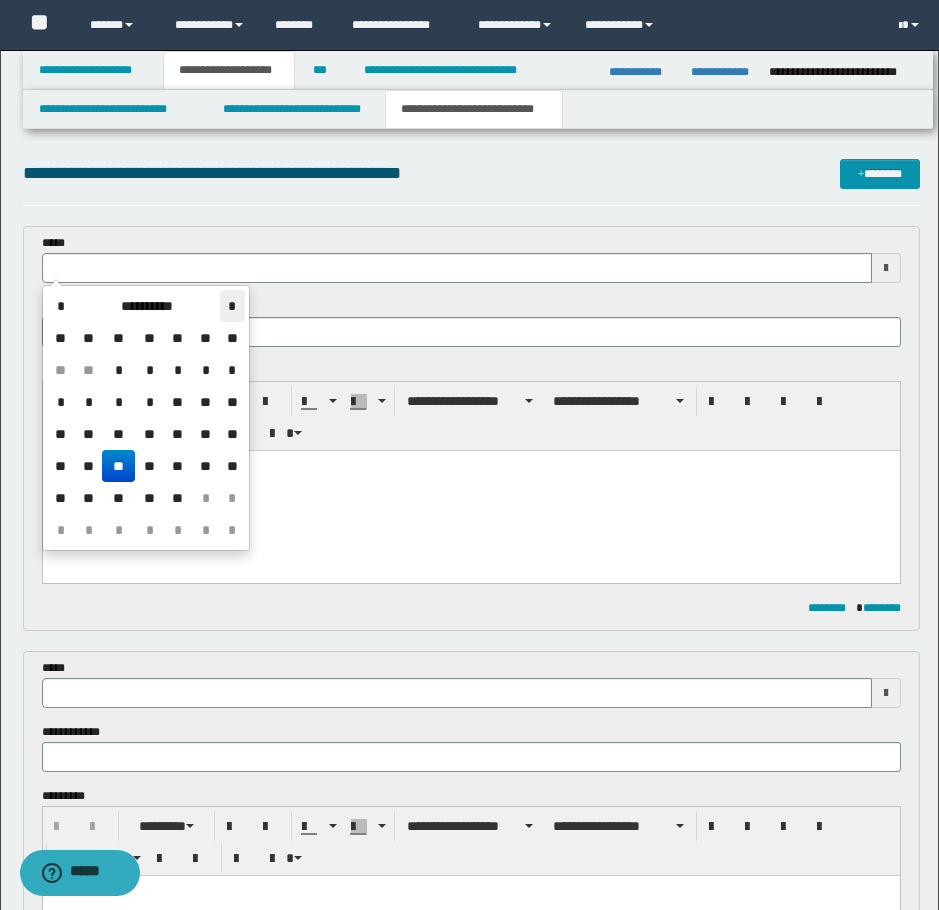 click on "*" at bounding box center [232, 306] 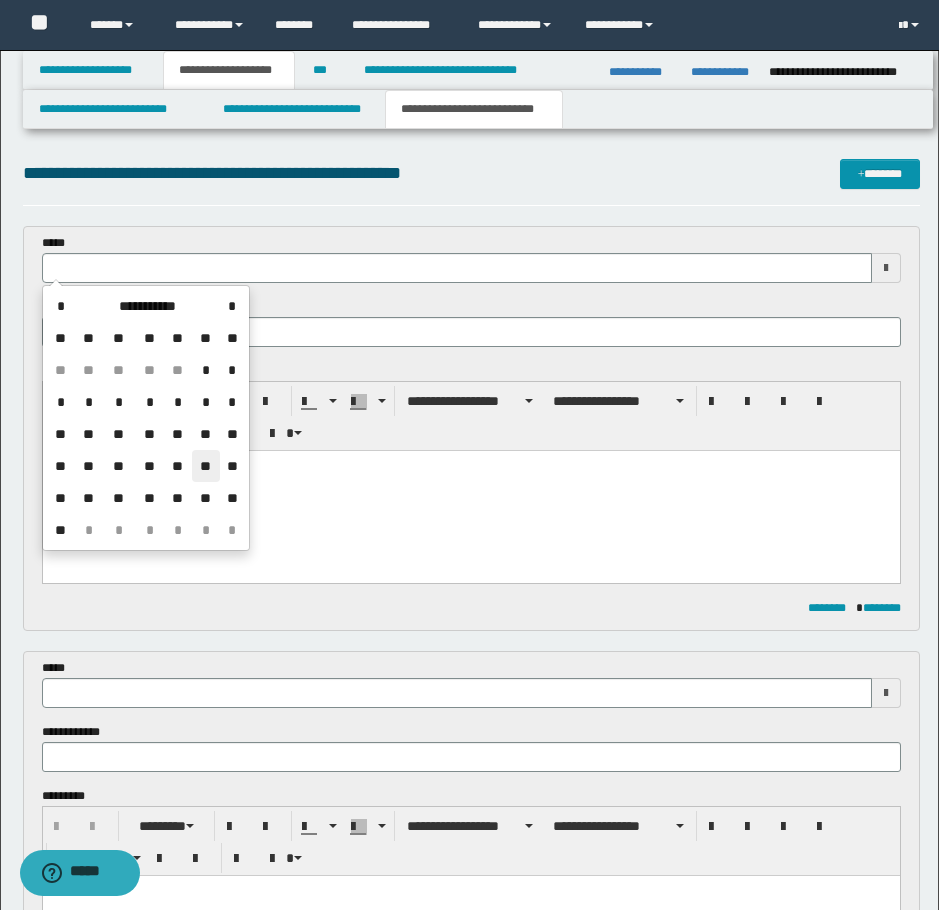 click on "**" at bounding box center [206, 466] 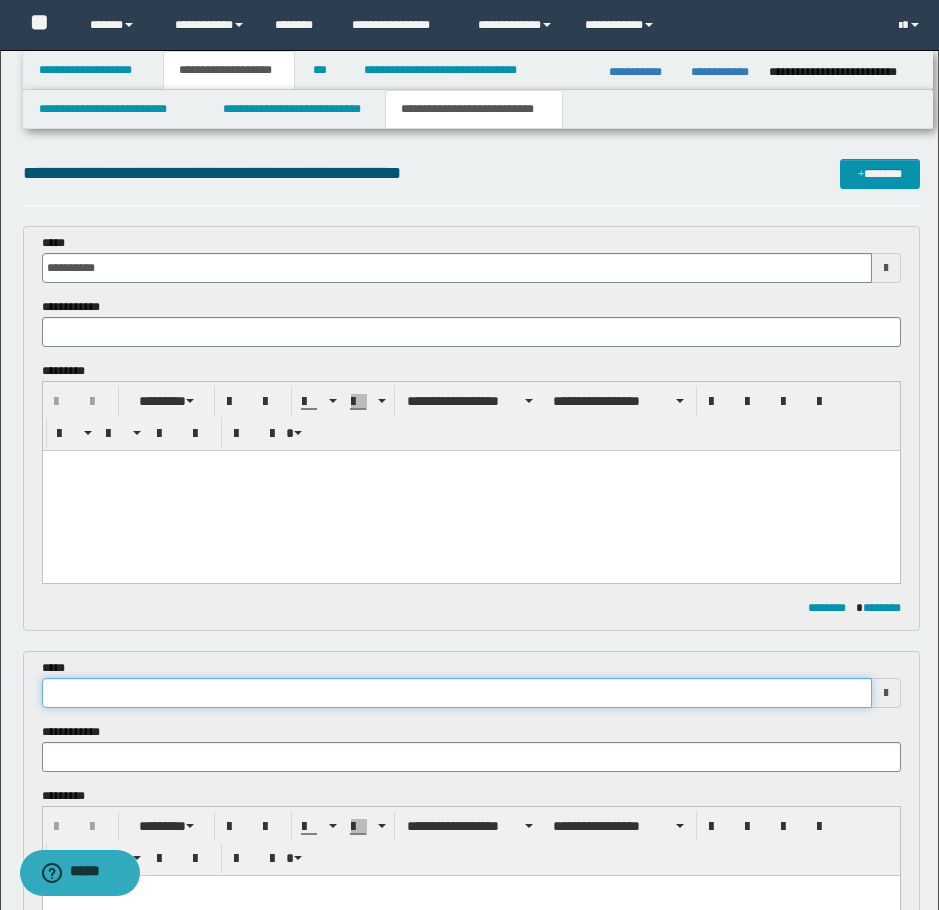 click at bounding box center (457, 693) 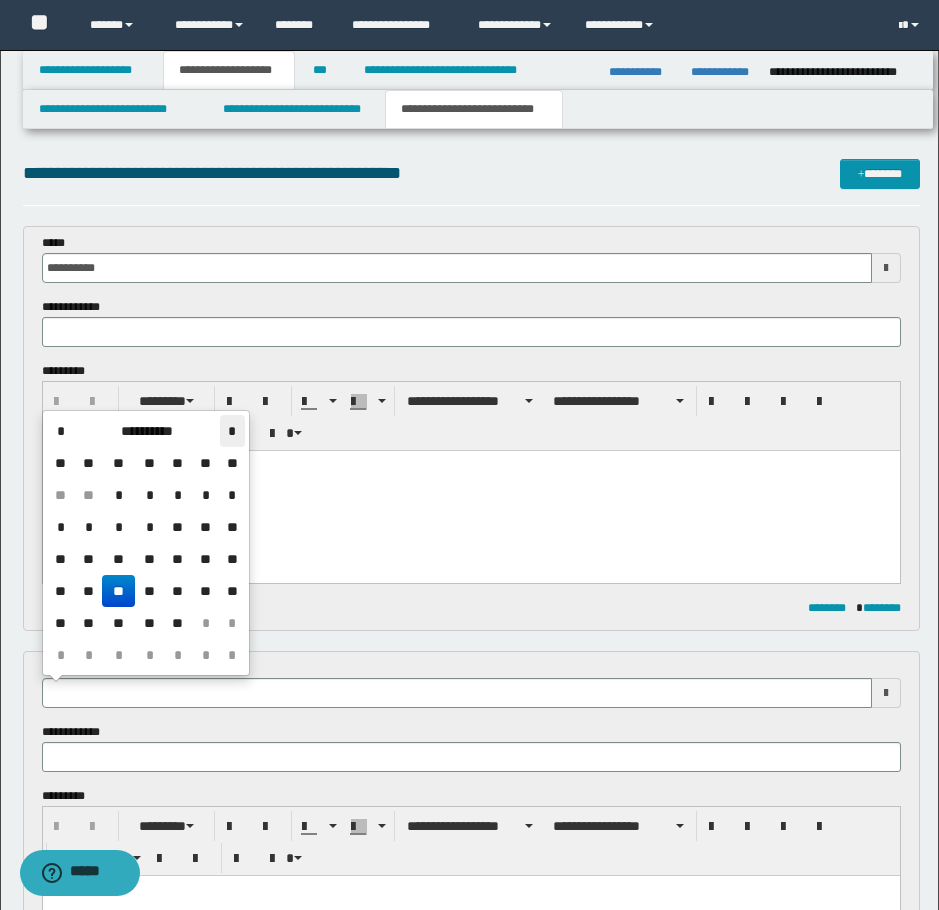 click on "*" at bounding box center [232, 431] 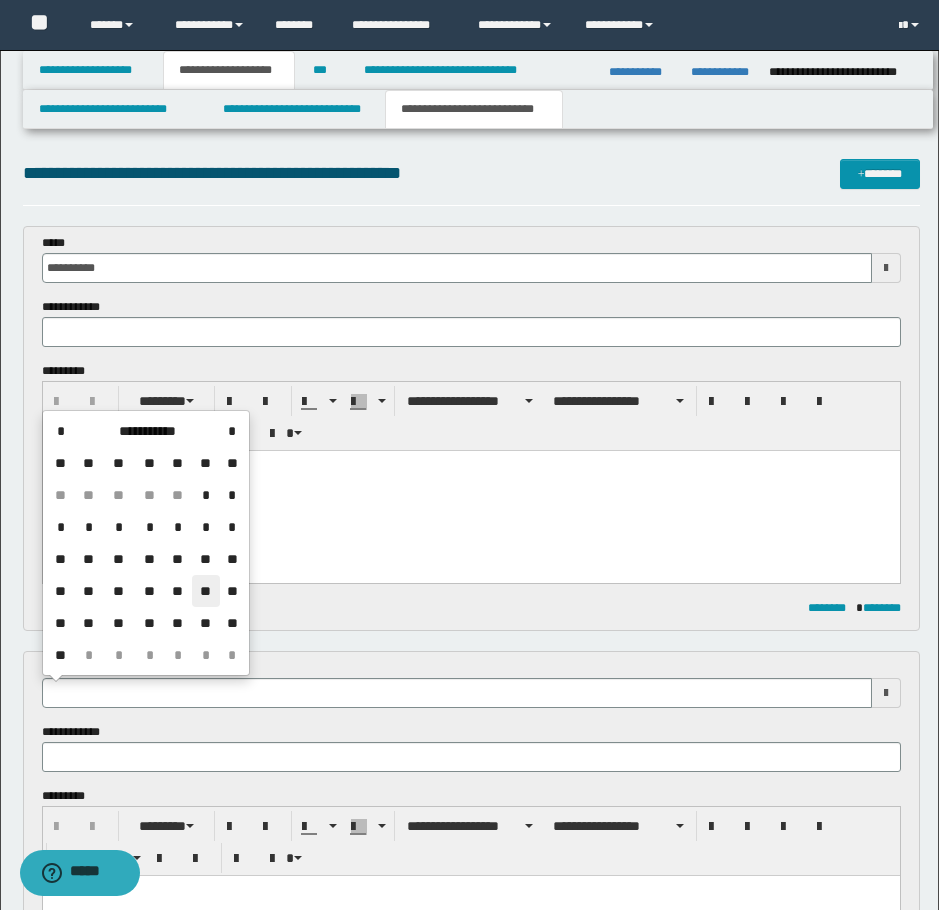 click on "**" at bounding box center [206, 591] 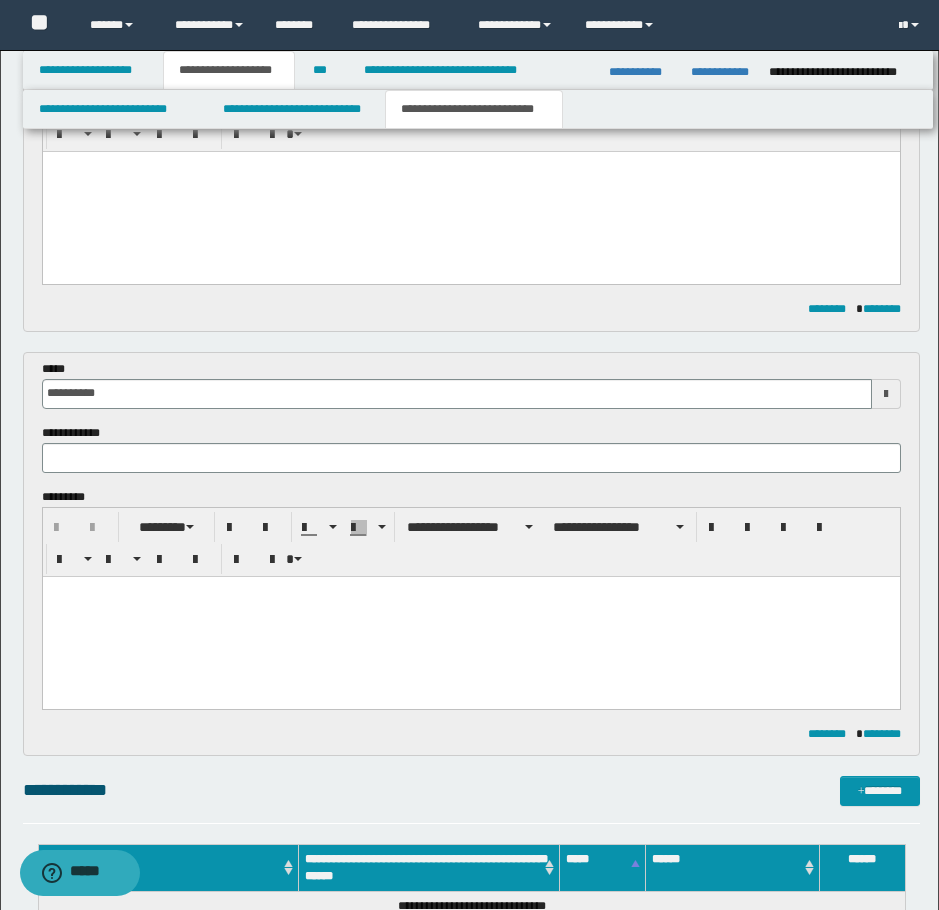 scroll, scrollTop: 300, scrollLeft: 0, axis: vertical 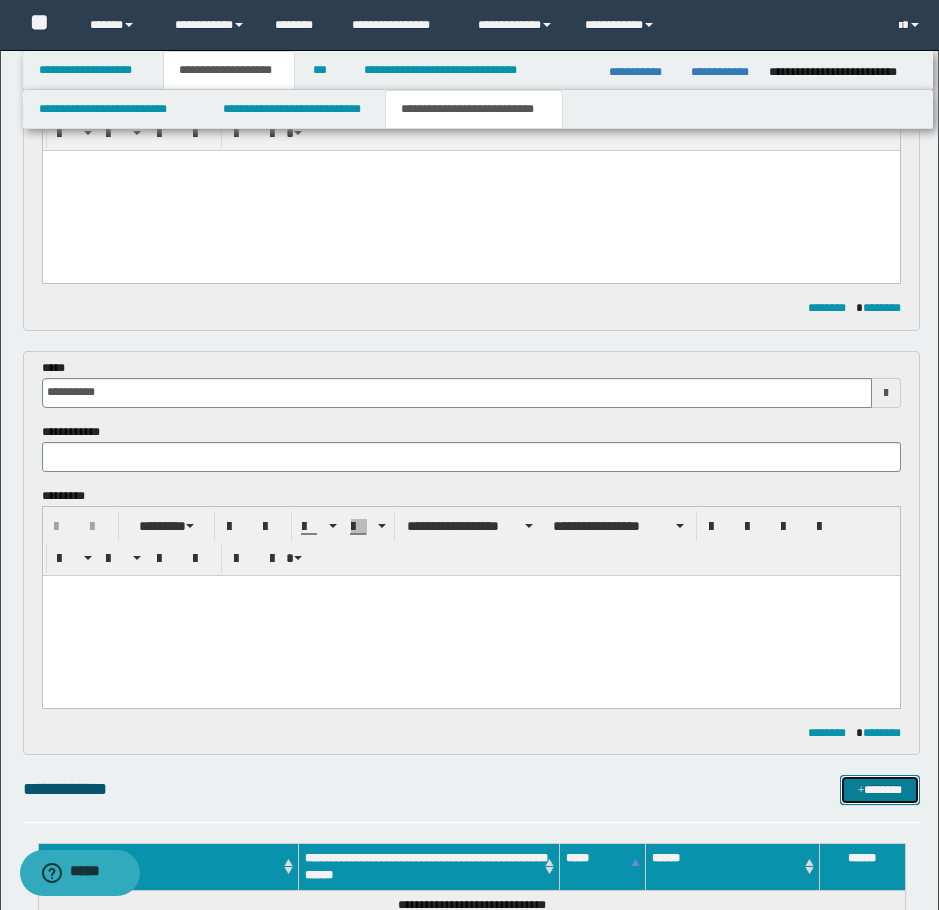 click on "*******" at bounding box center [880, 790] 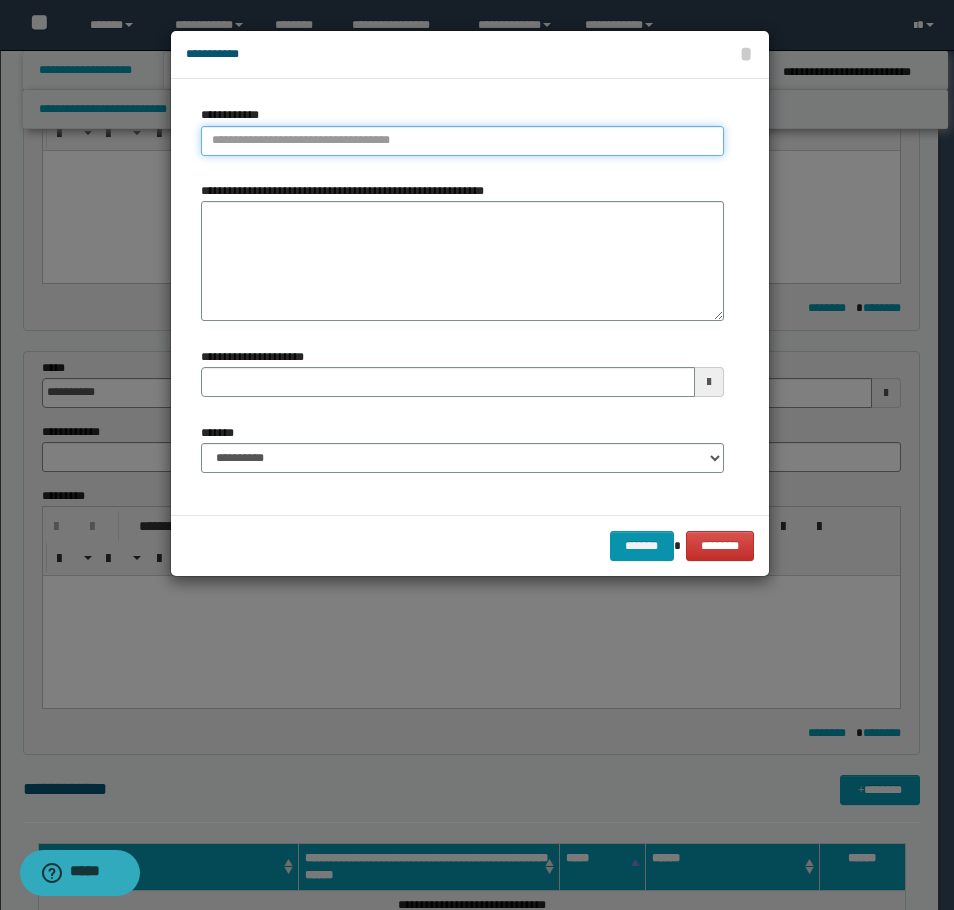 click on "**********" at bounding box center (462, 141) 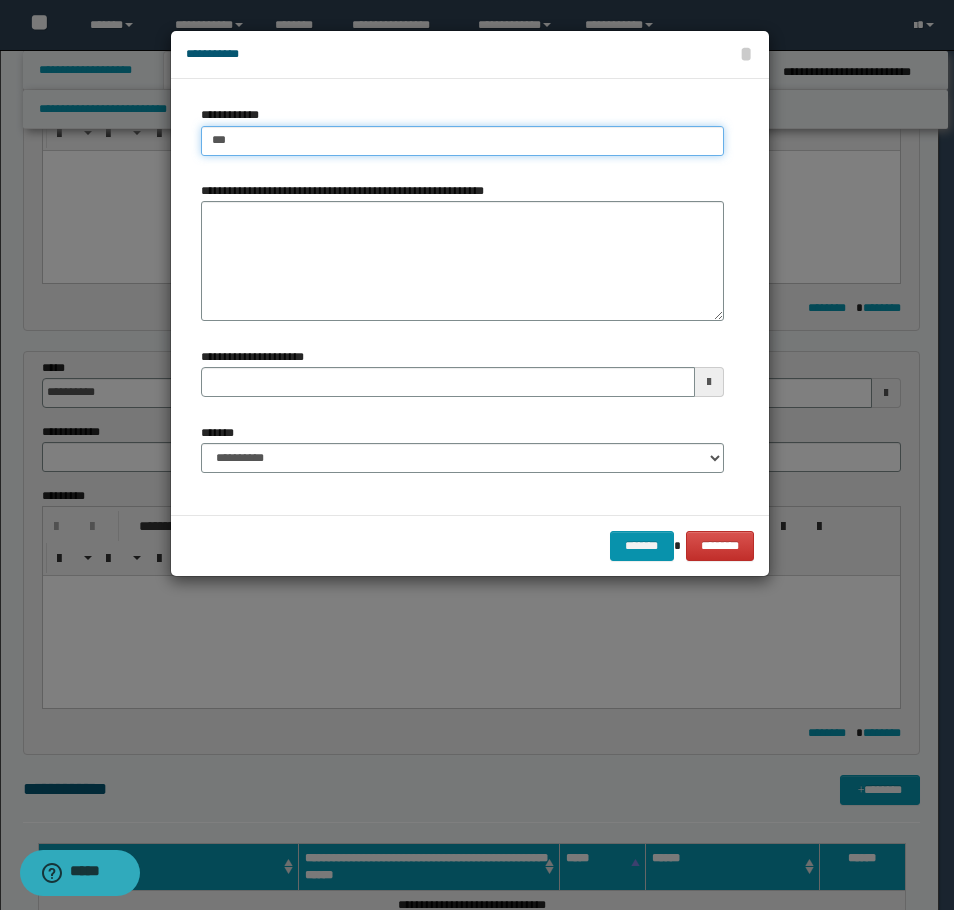 type on "****" 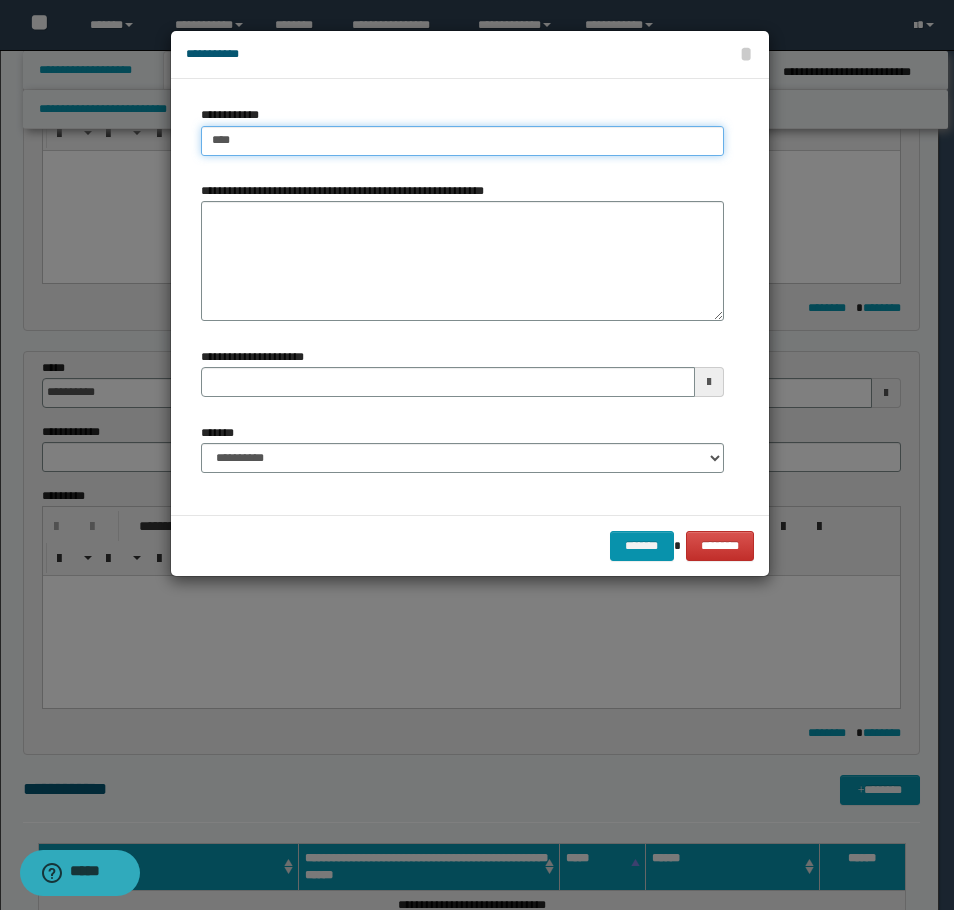 type on "****" 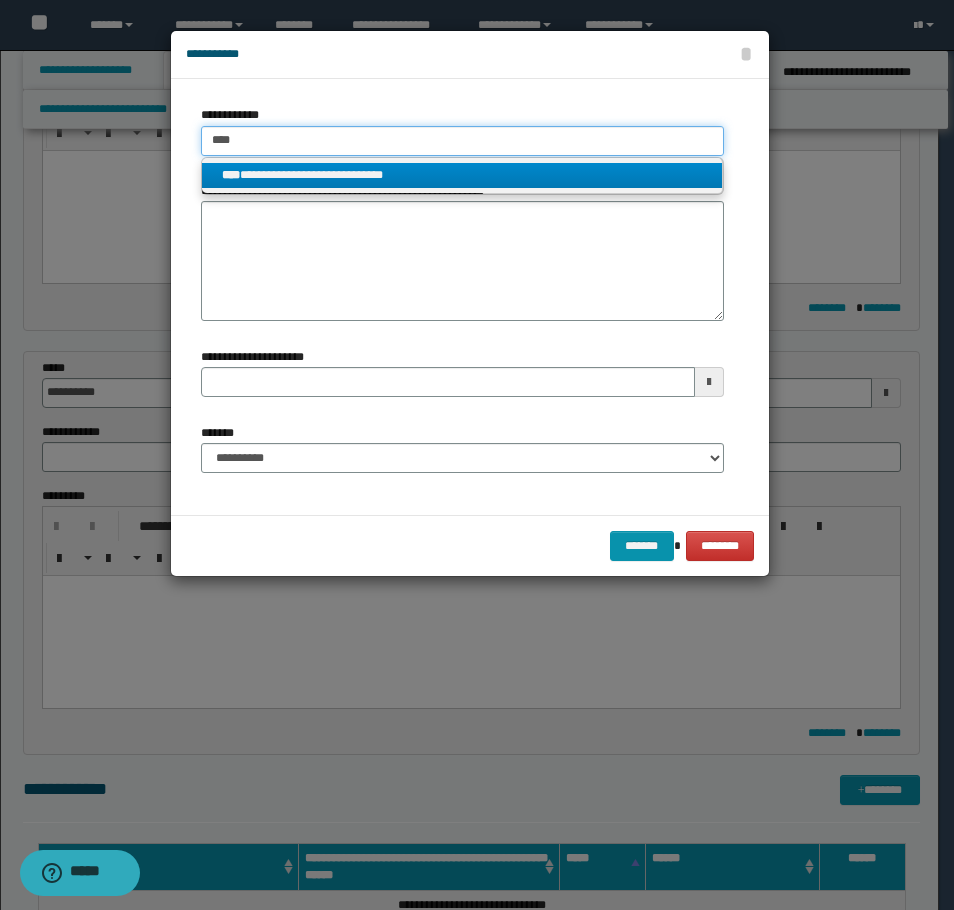 type on "****" 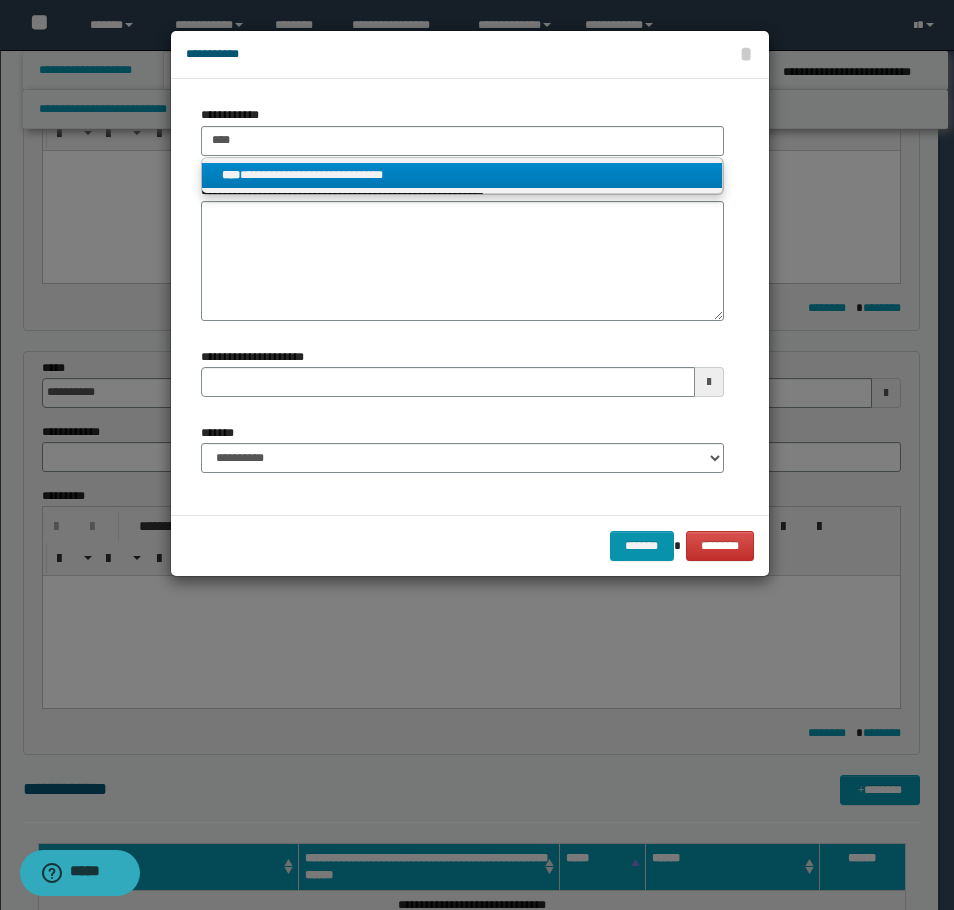 click on "**********" at bounding box center [462, 175] 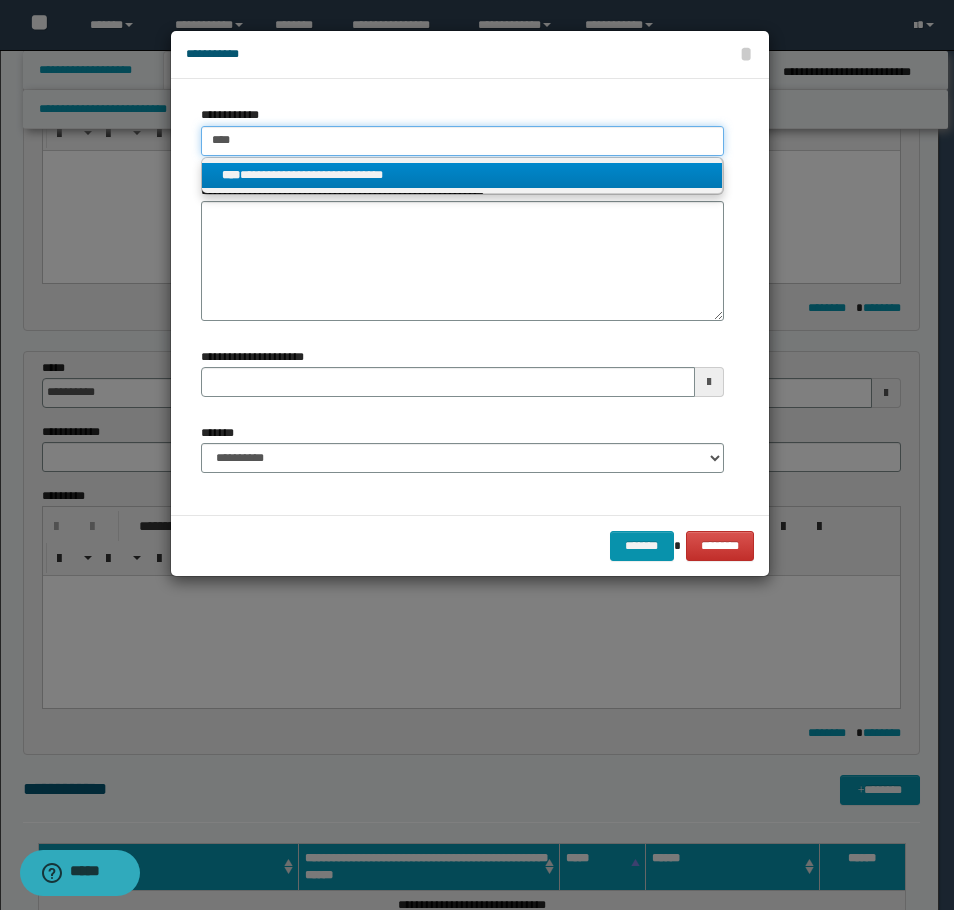 type 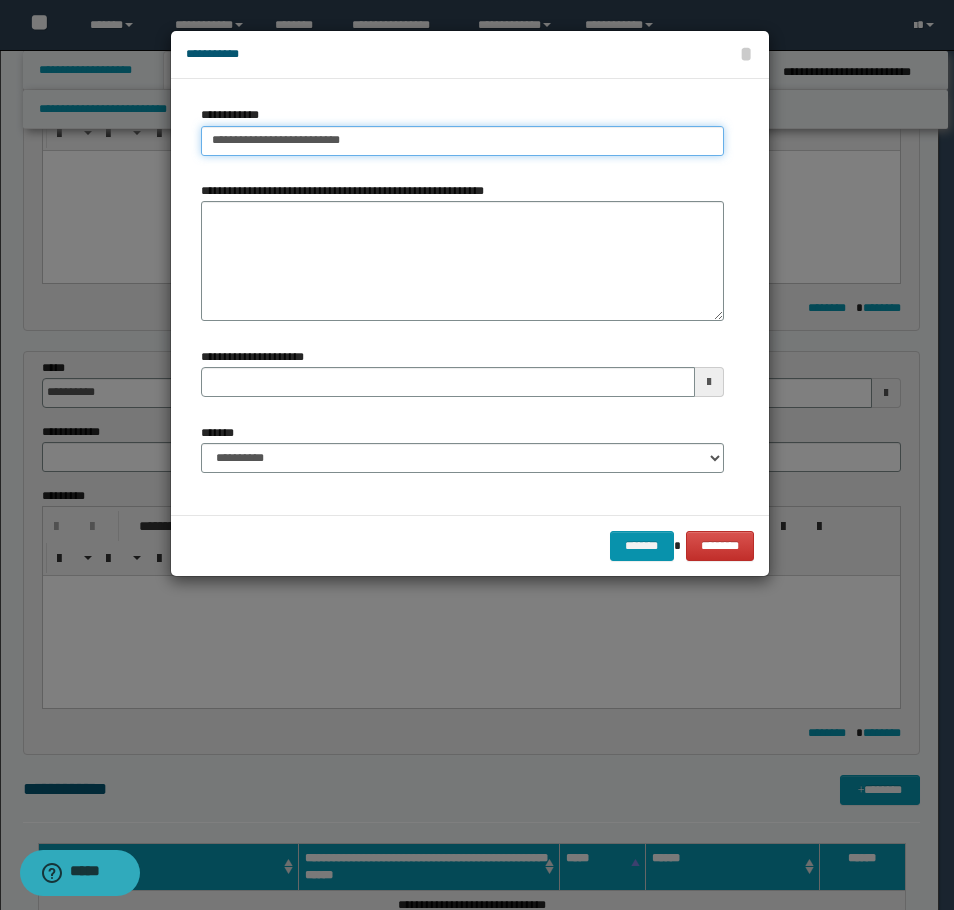 type 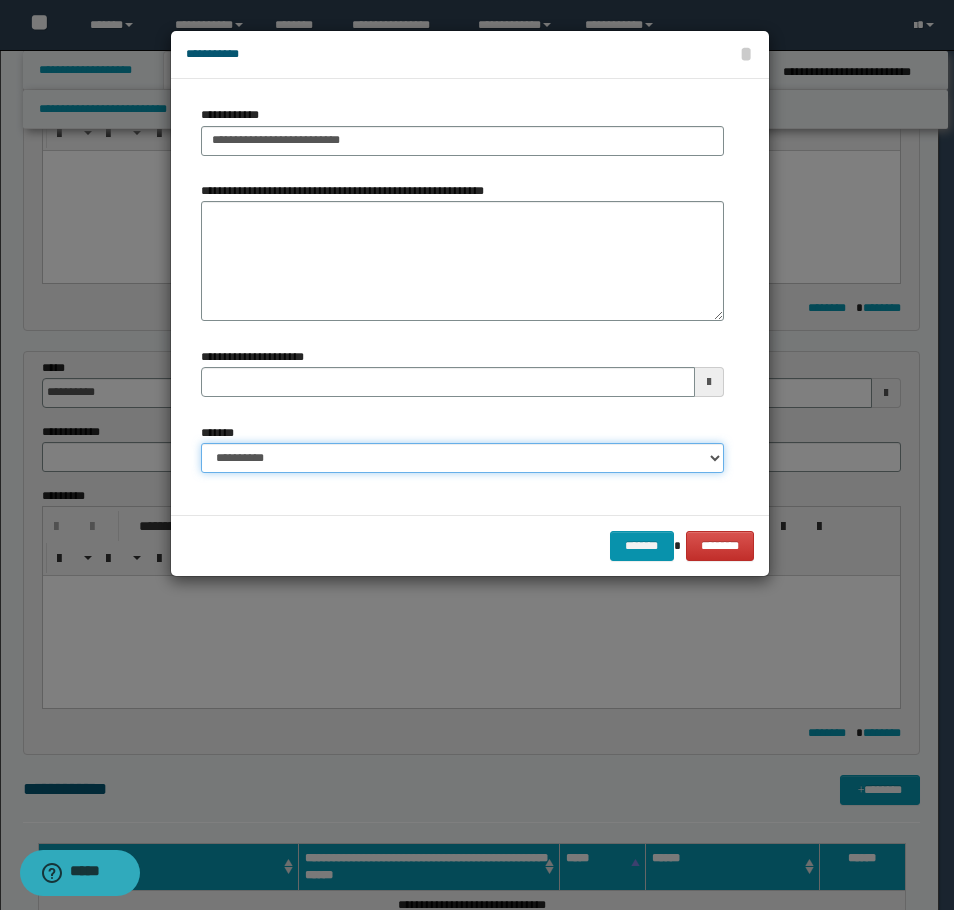 click on "**********" at bounding box center (462, 458) 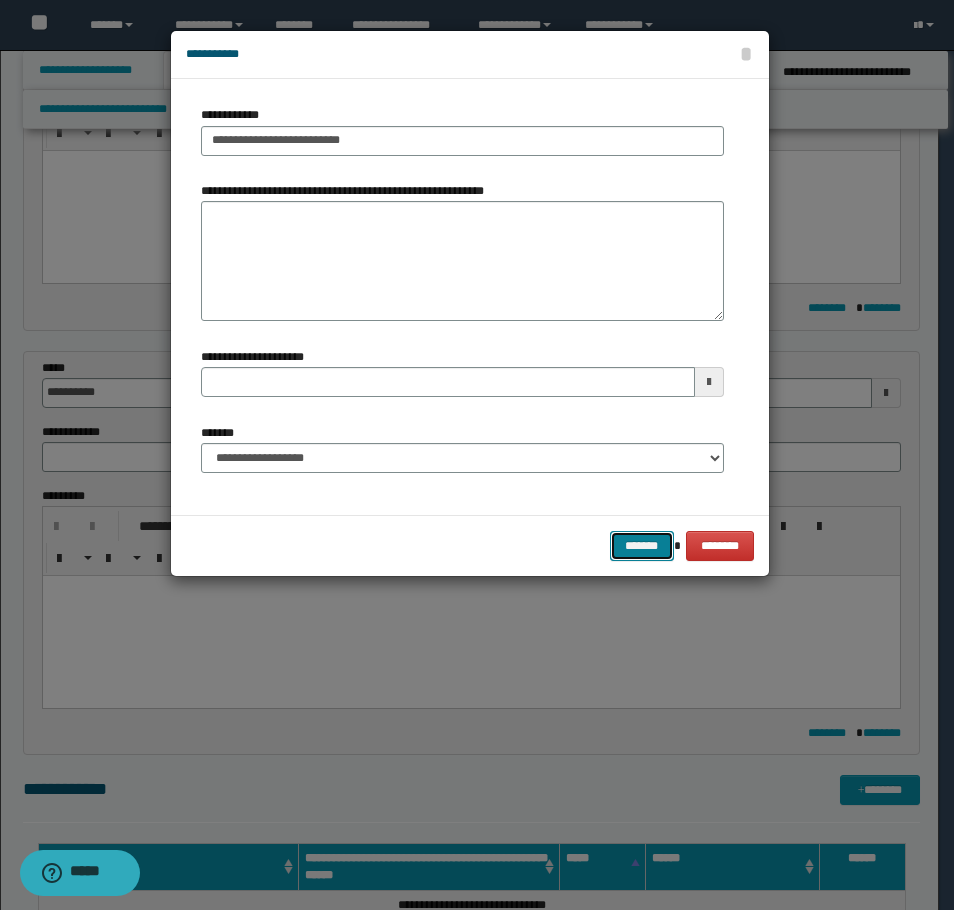 click on "*******" at bounding box center [642, 546] 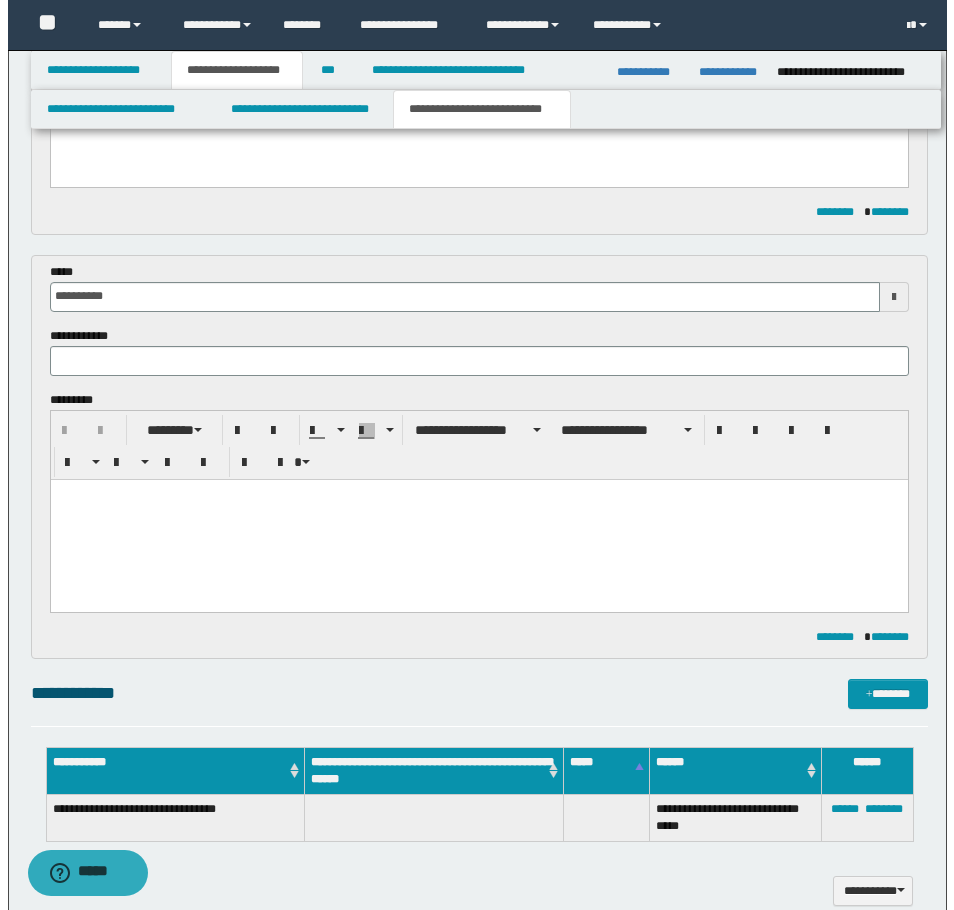 scroll, scrollTop: 500, scrollLeft: 0, axis: vertical 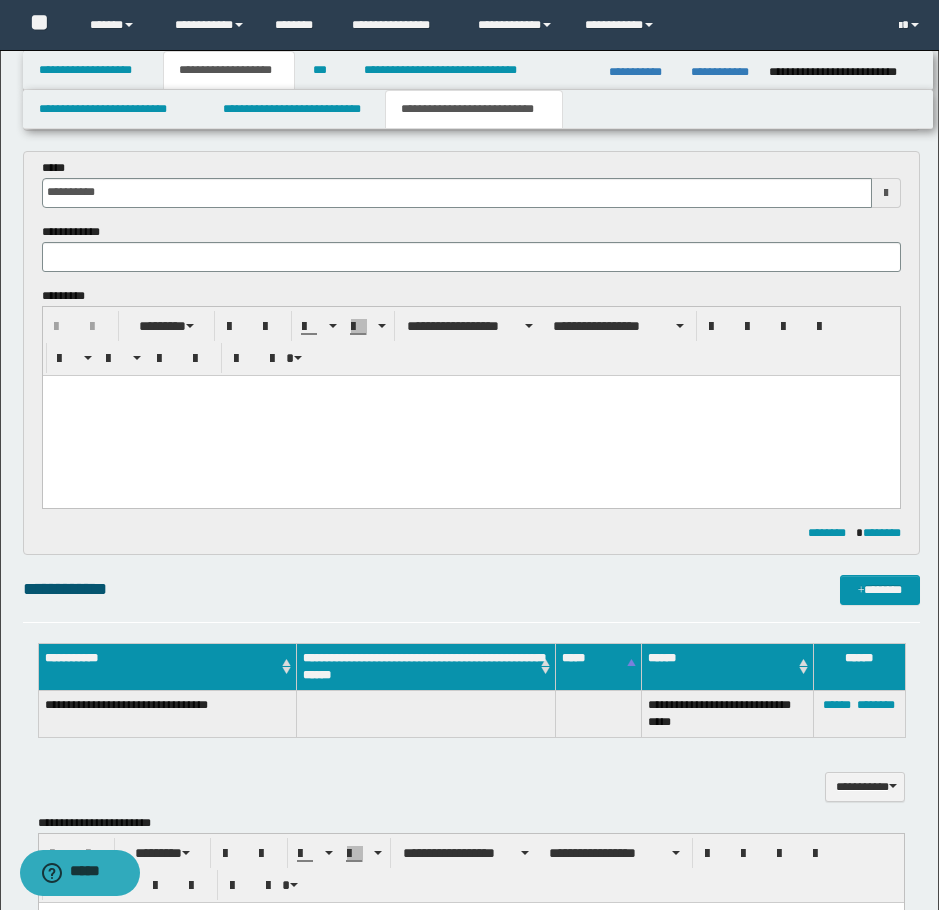 click on "**********" at bounding box center (471, 589) 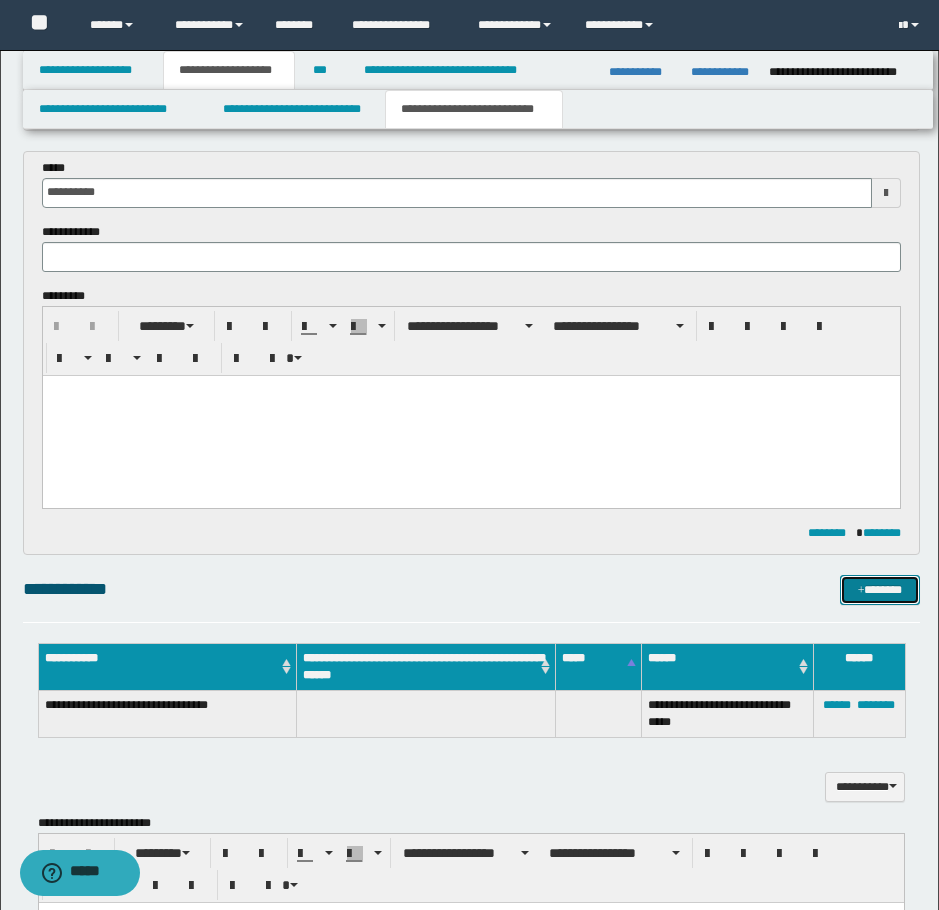 click on "*******" at bounding box center [880, 590] 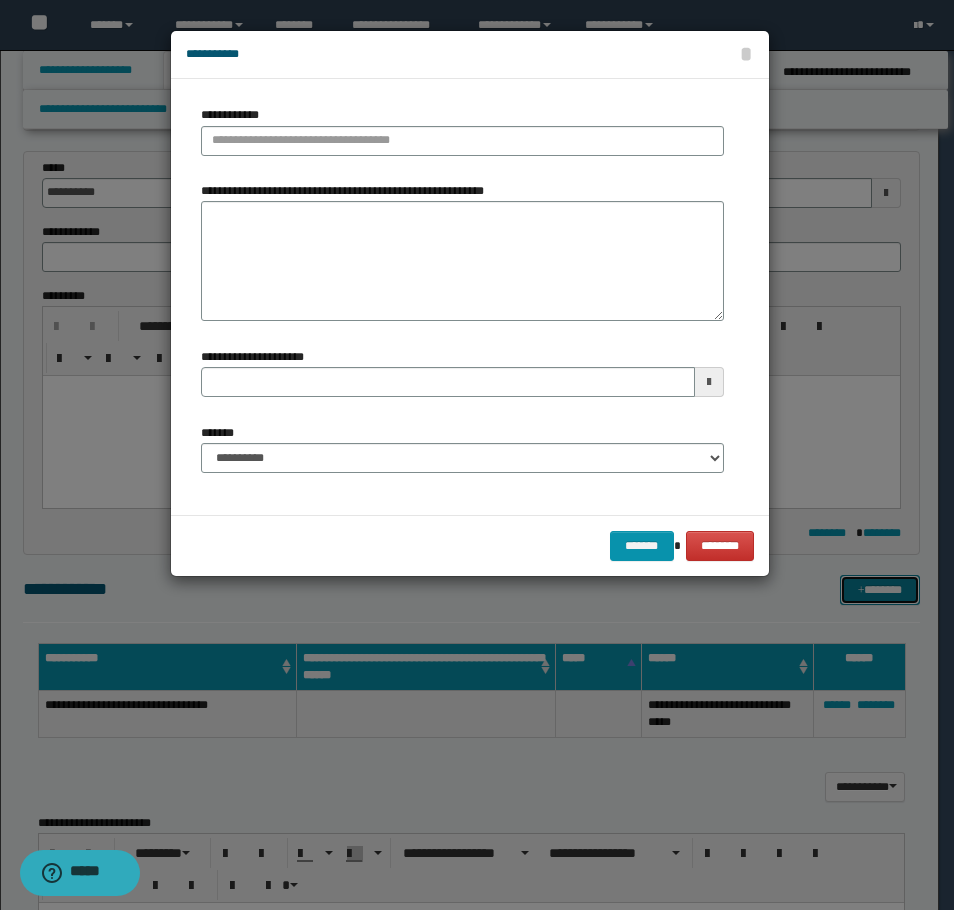 type 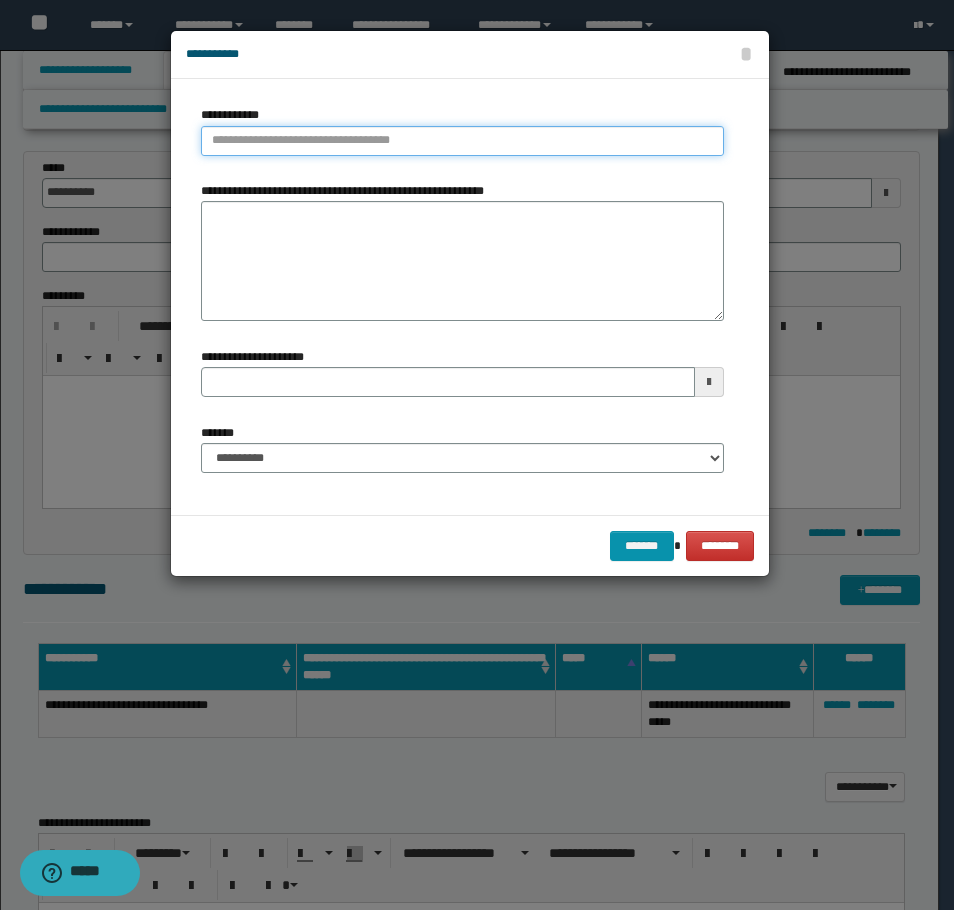 type on "**********" 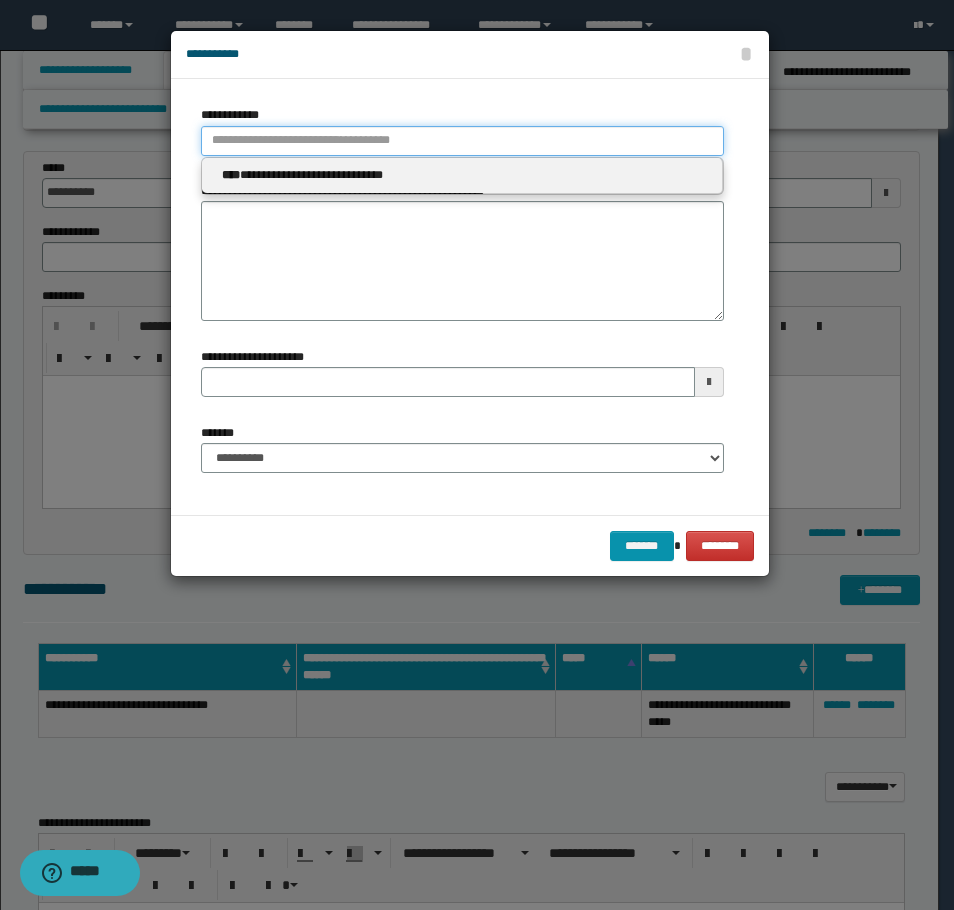 click on "**********" at bounding box center (462, 141) 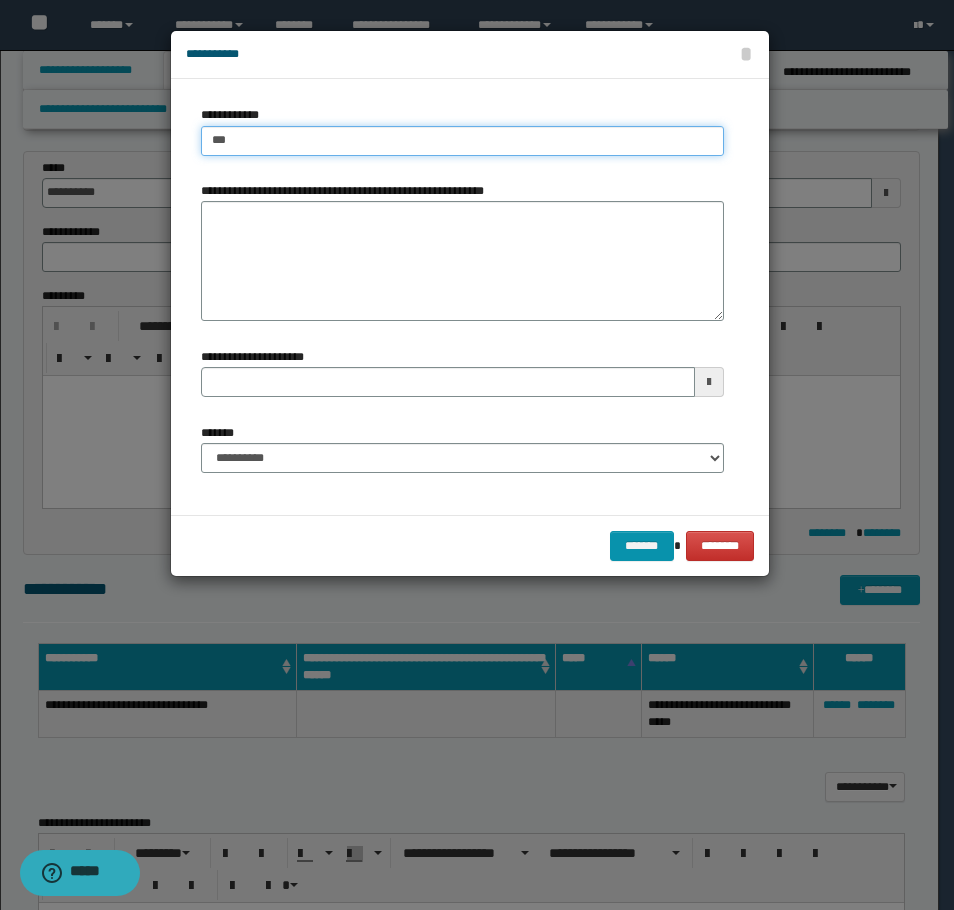 type on "****" 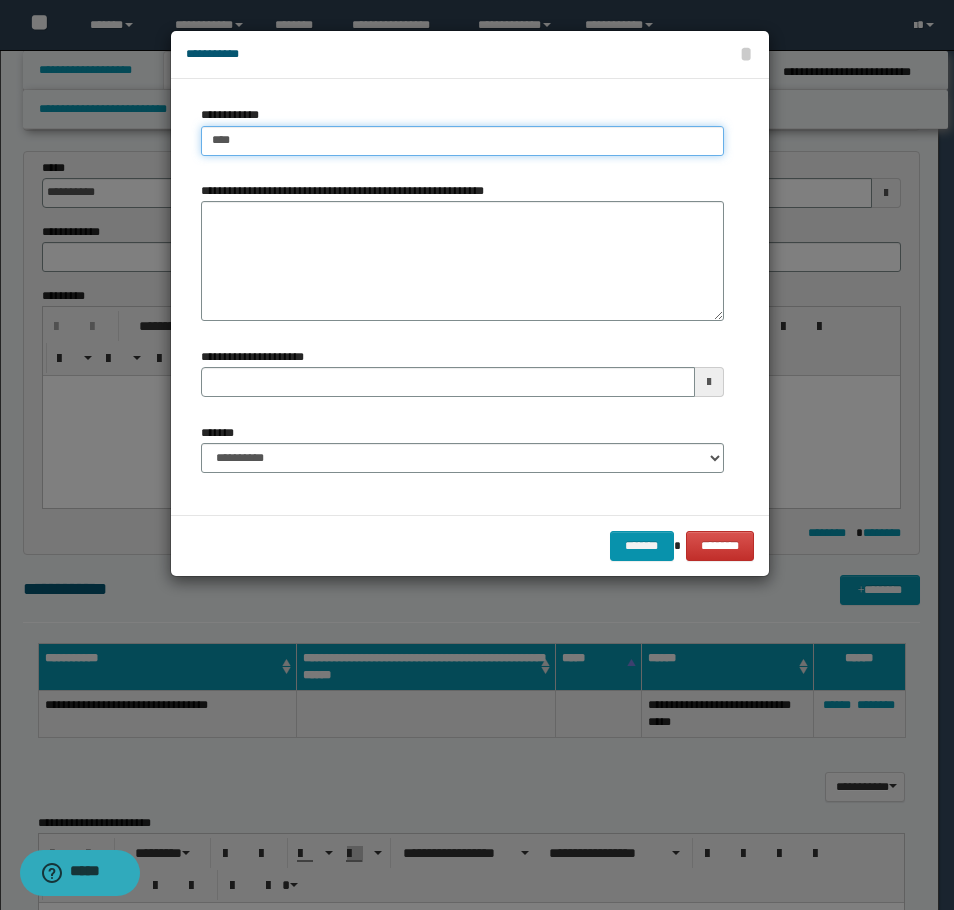 type on "****" 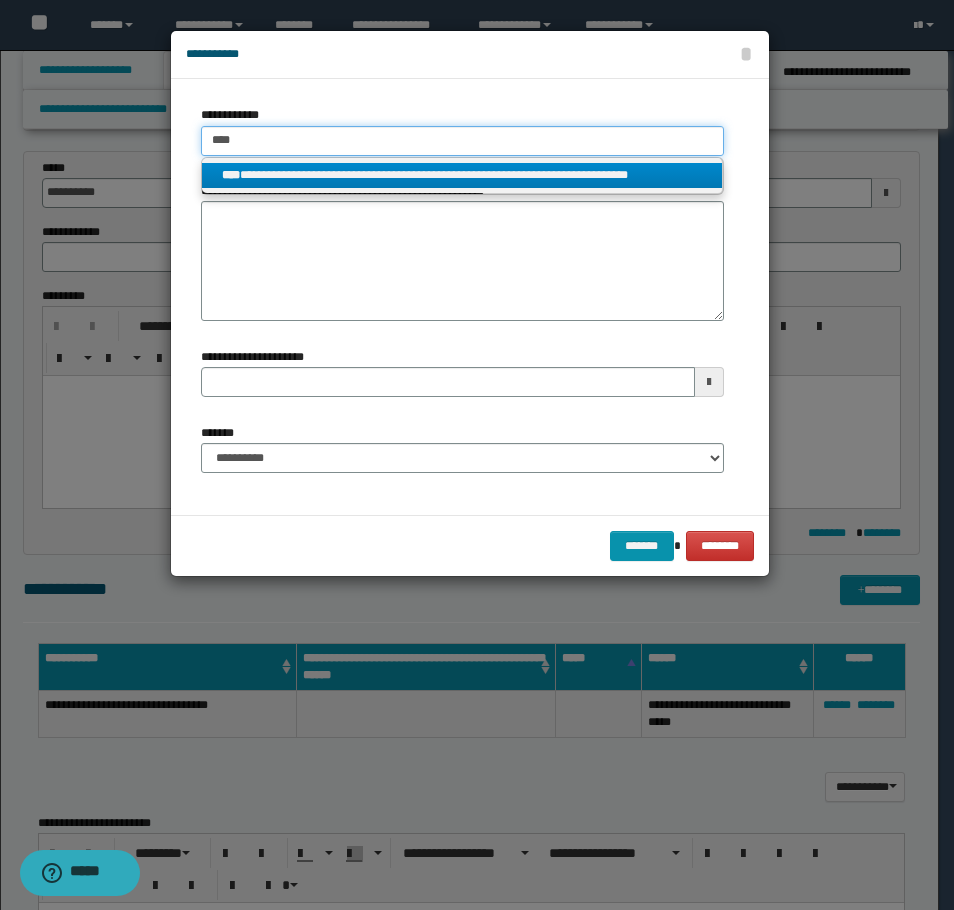 type on "****" 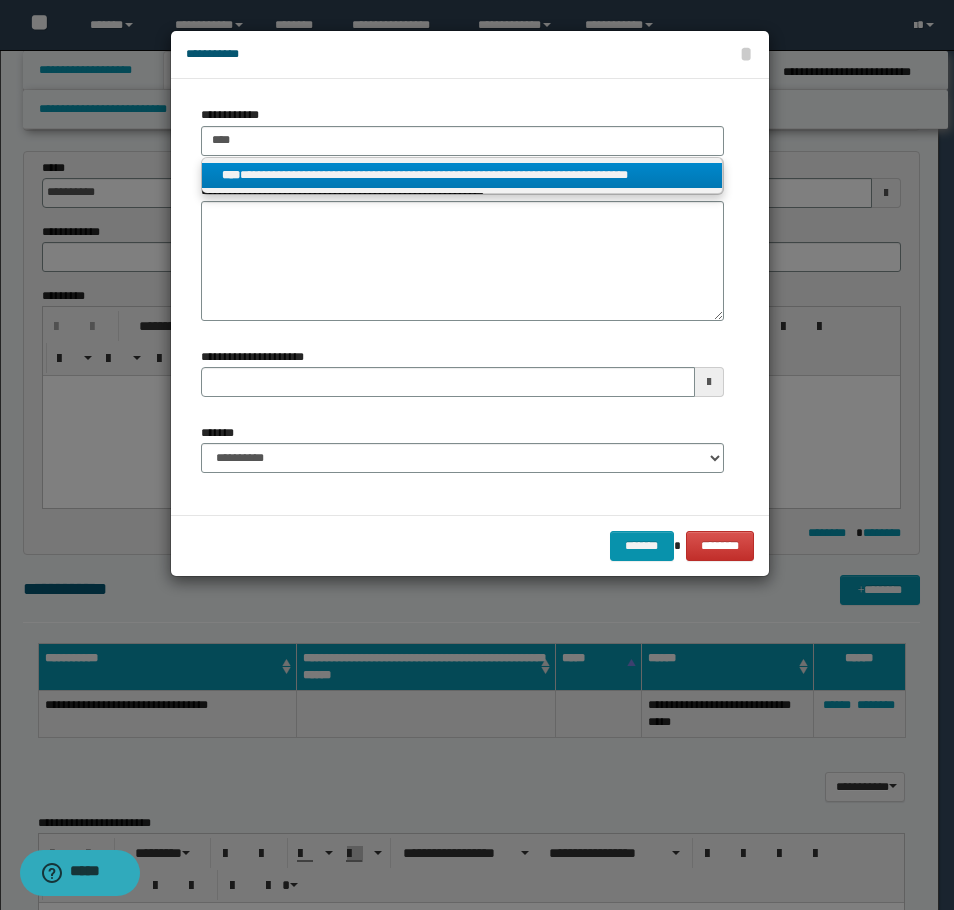 click on "**********" at bounding box center [462, 175] 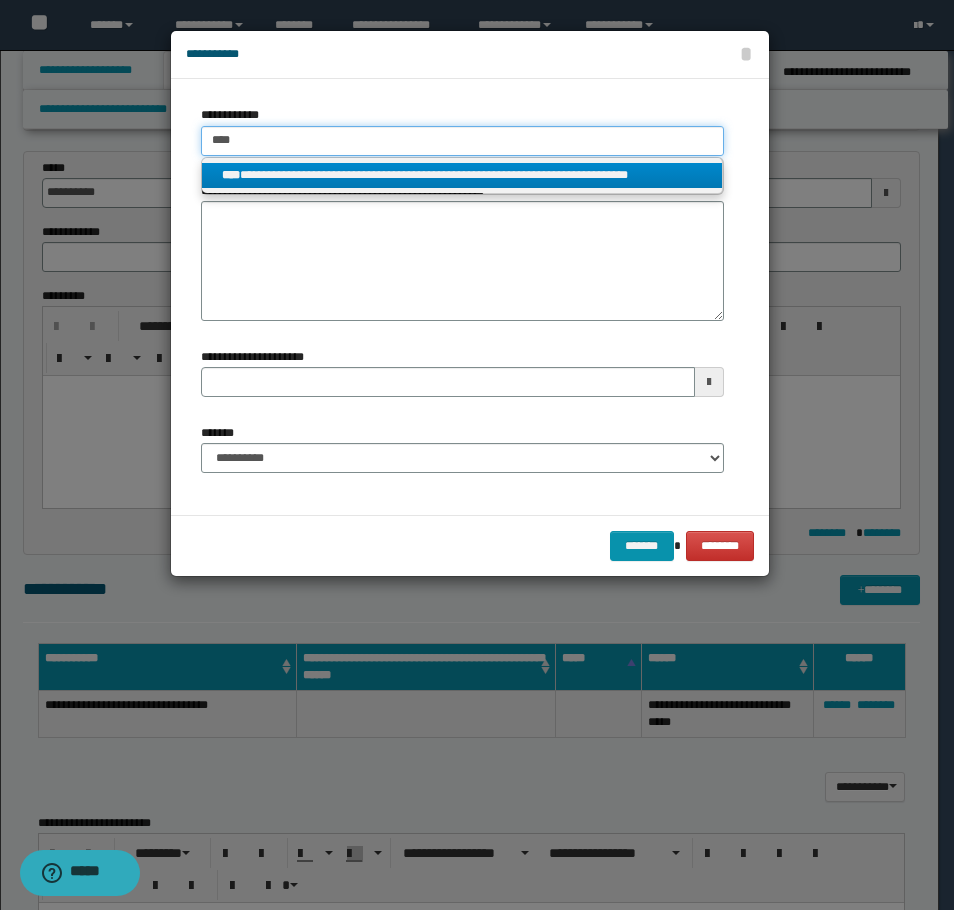 type 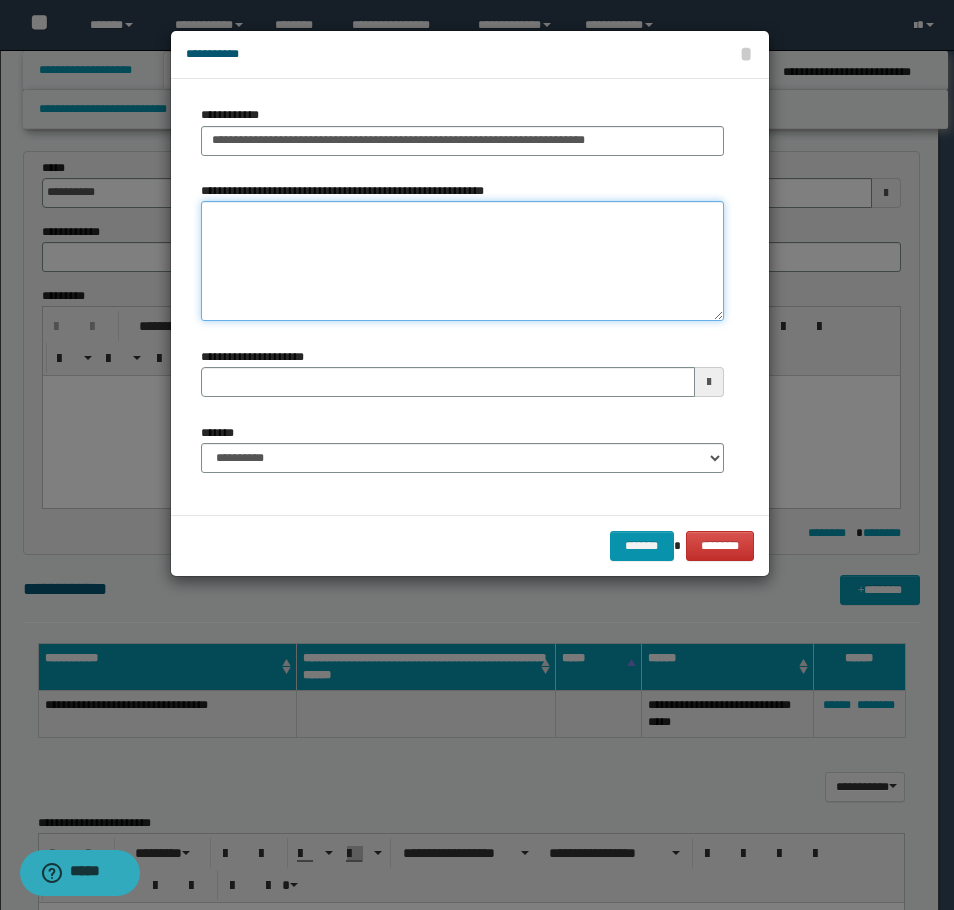 click on "**********" at bounding box center (462, 261) 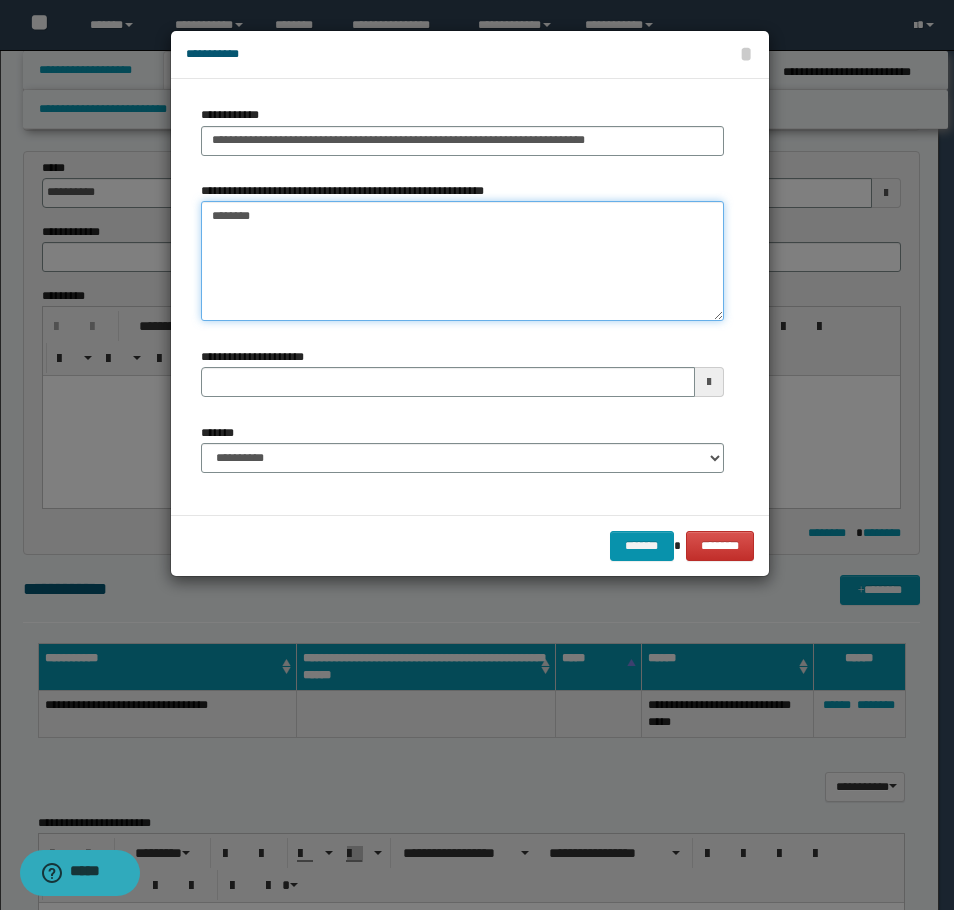 type on "********" 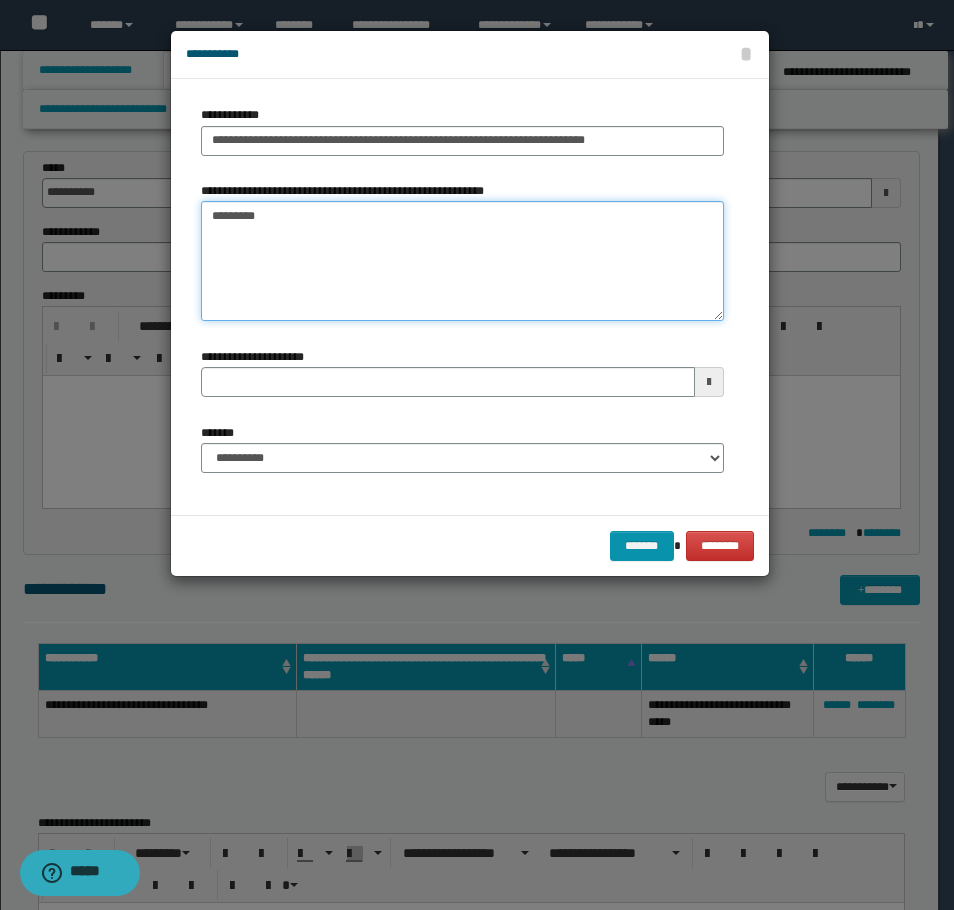 type 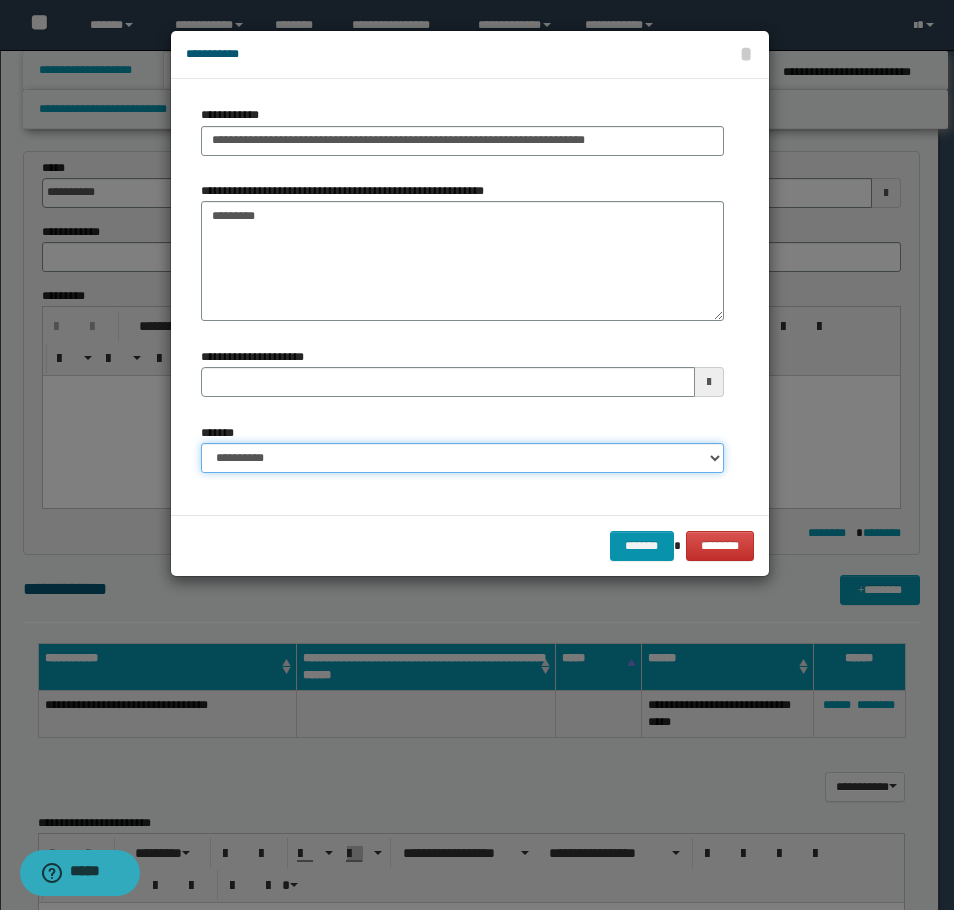 click on "**********" at bounding box center (462, 458) 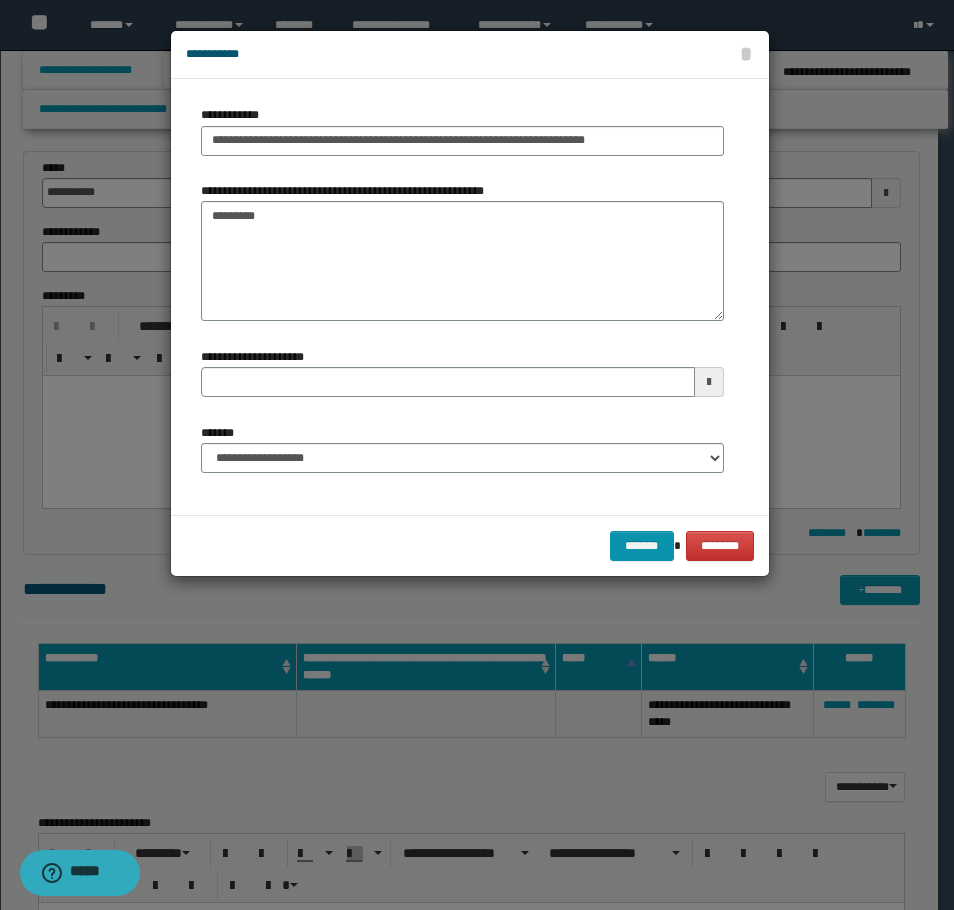 click on "*******
********" at bounding box center [470, 545] 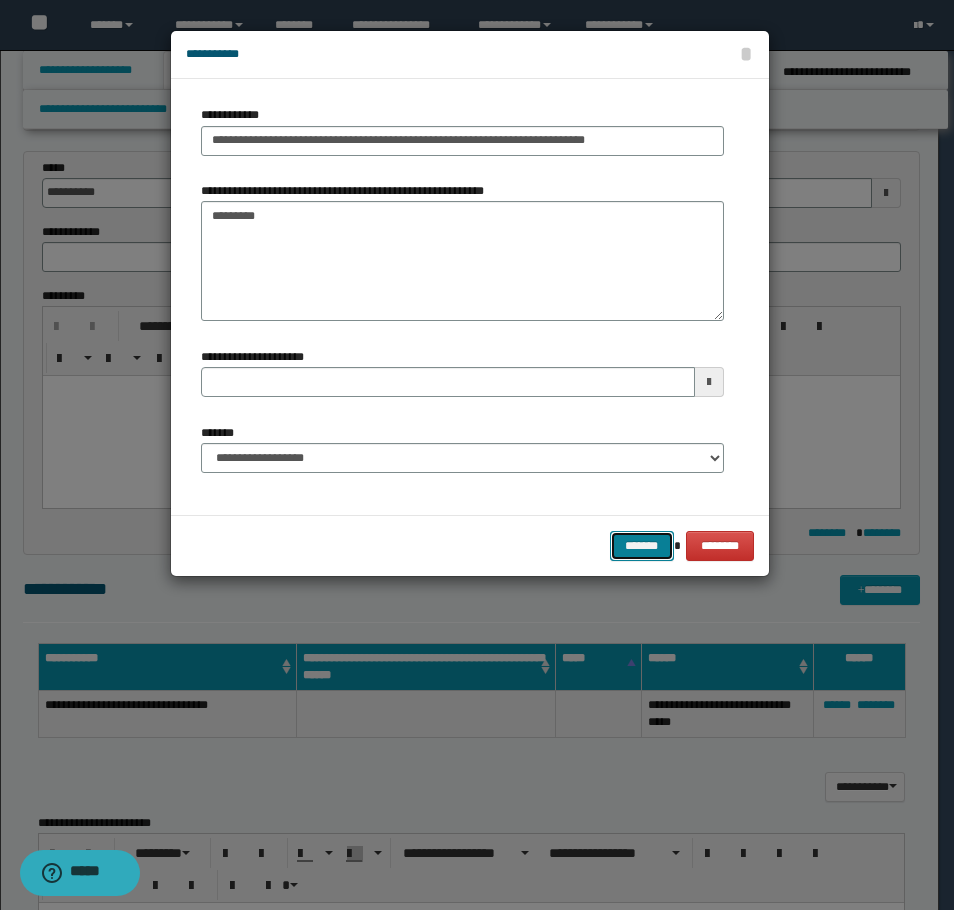 click on "*******" at bounding box center [642, 546] 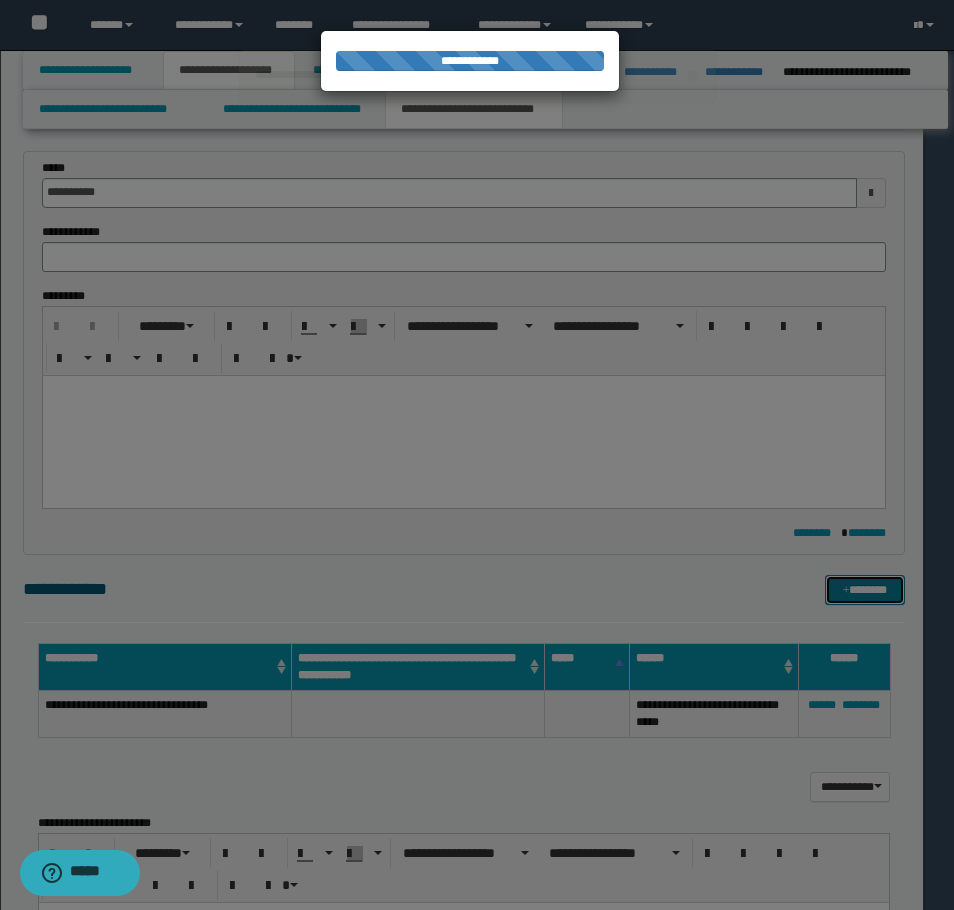 type 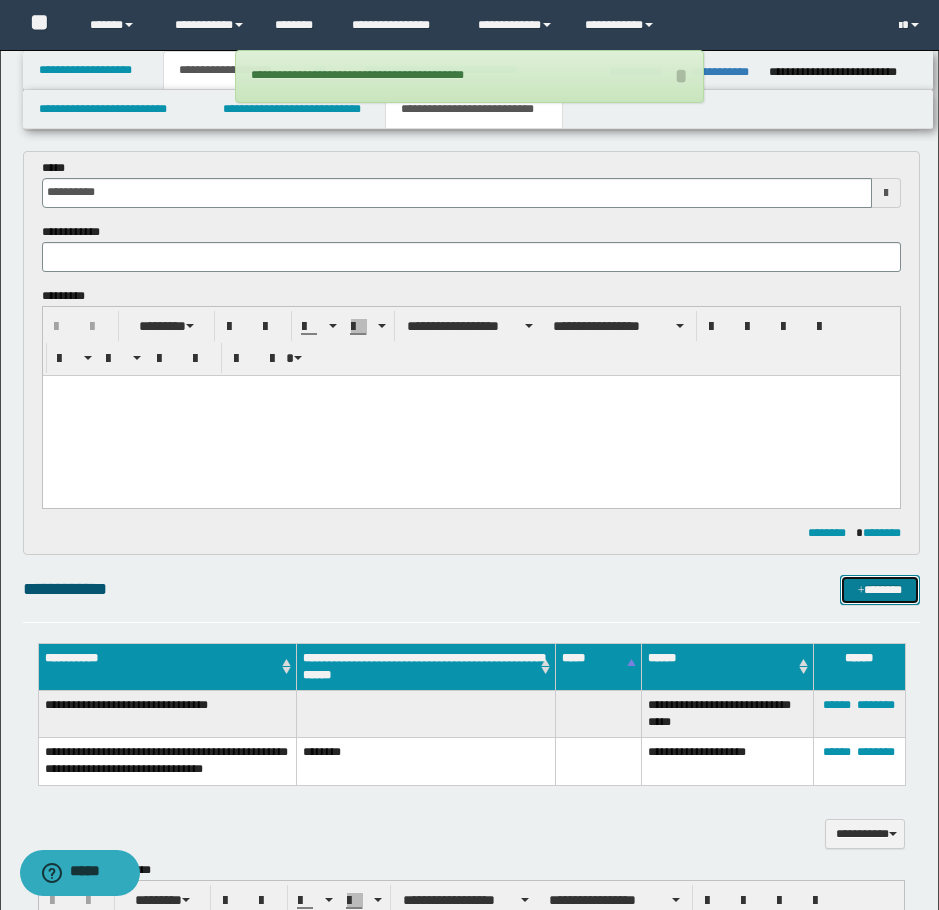 click on "*******" at bounding box center [880, 590] 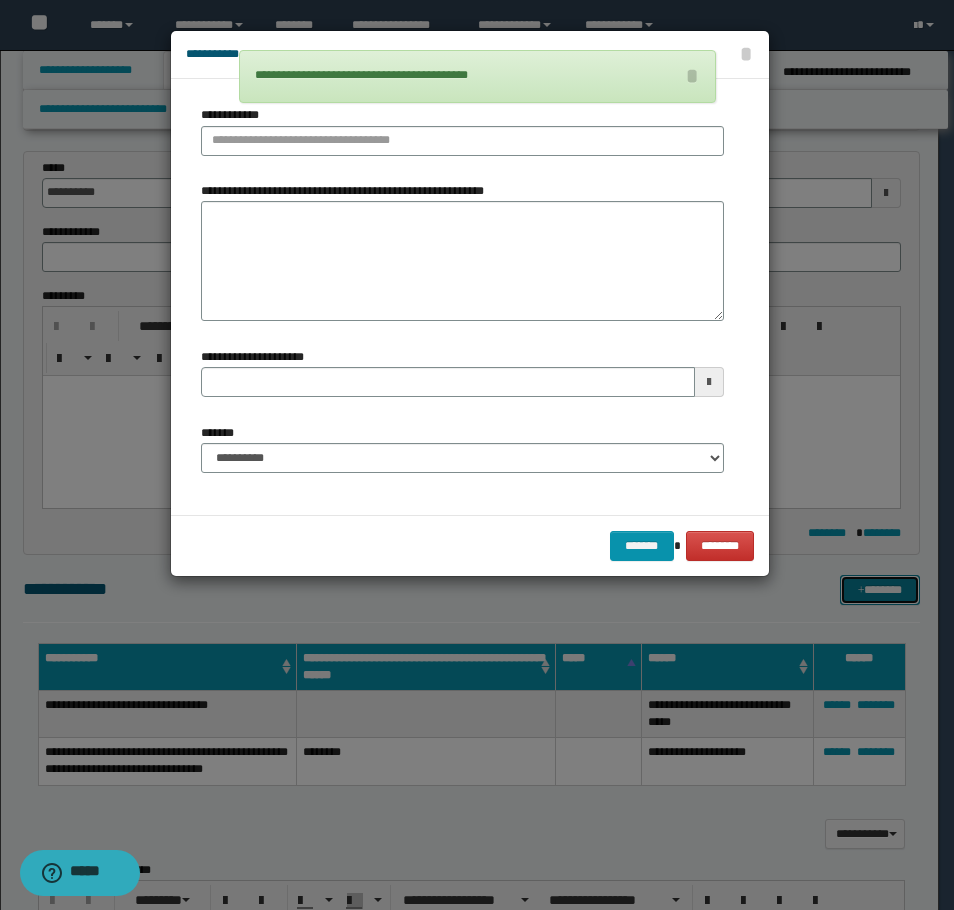 type 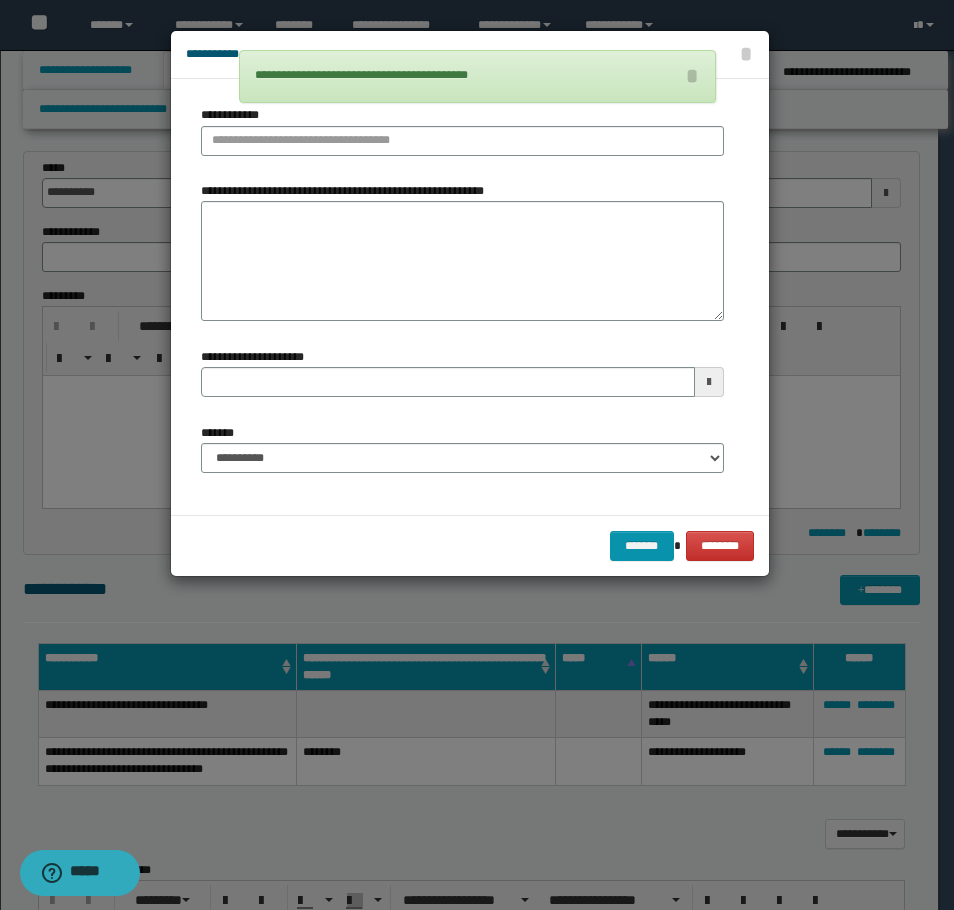 drag, startPoint x: 459, startPoint y: 157, endPoint x: 439, endPoint y: 135, distance: 29.732138 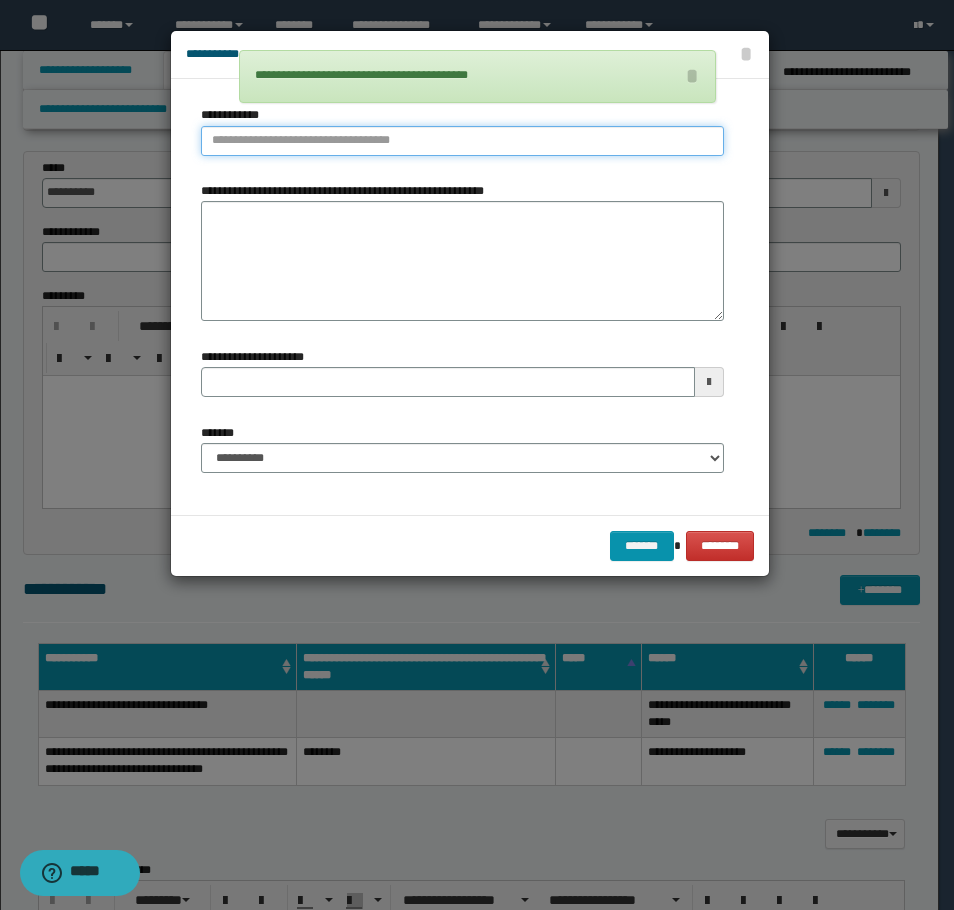 type on "**********" 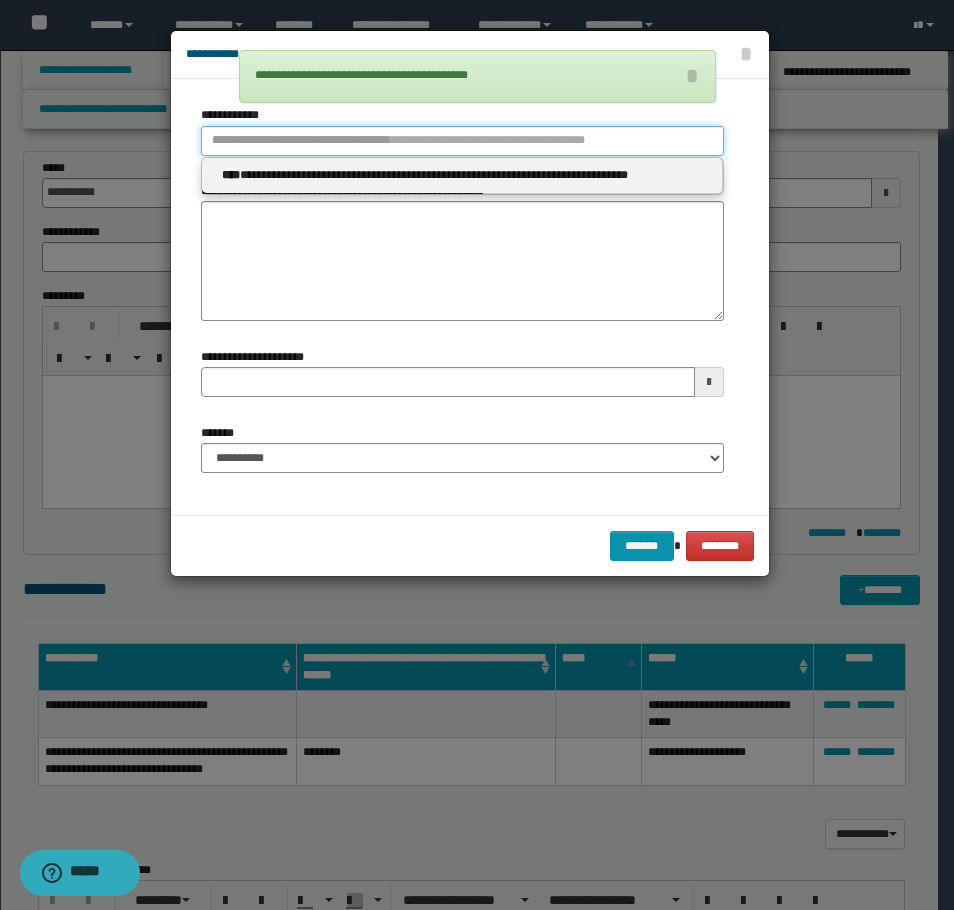 type 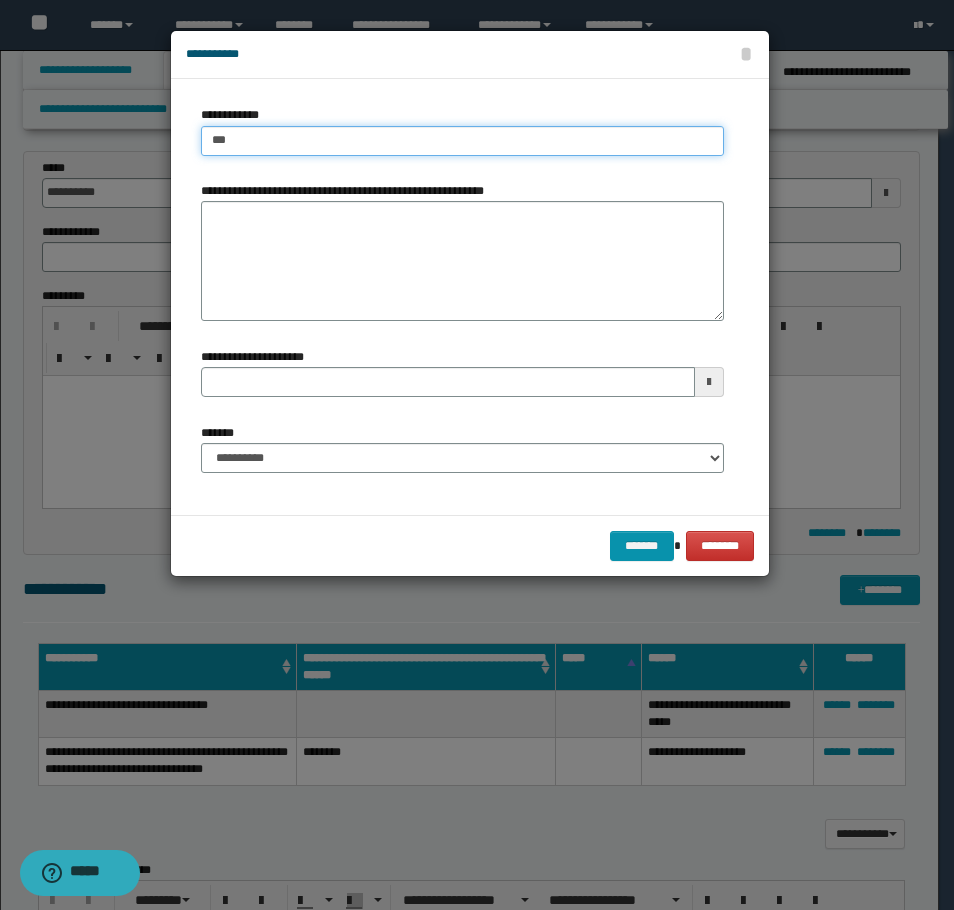 type on "****" 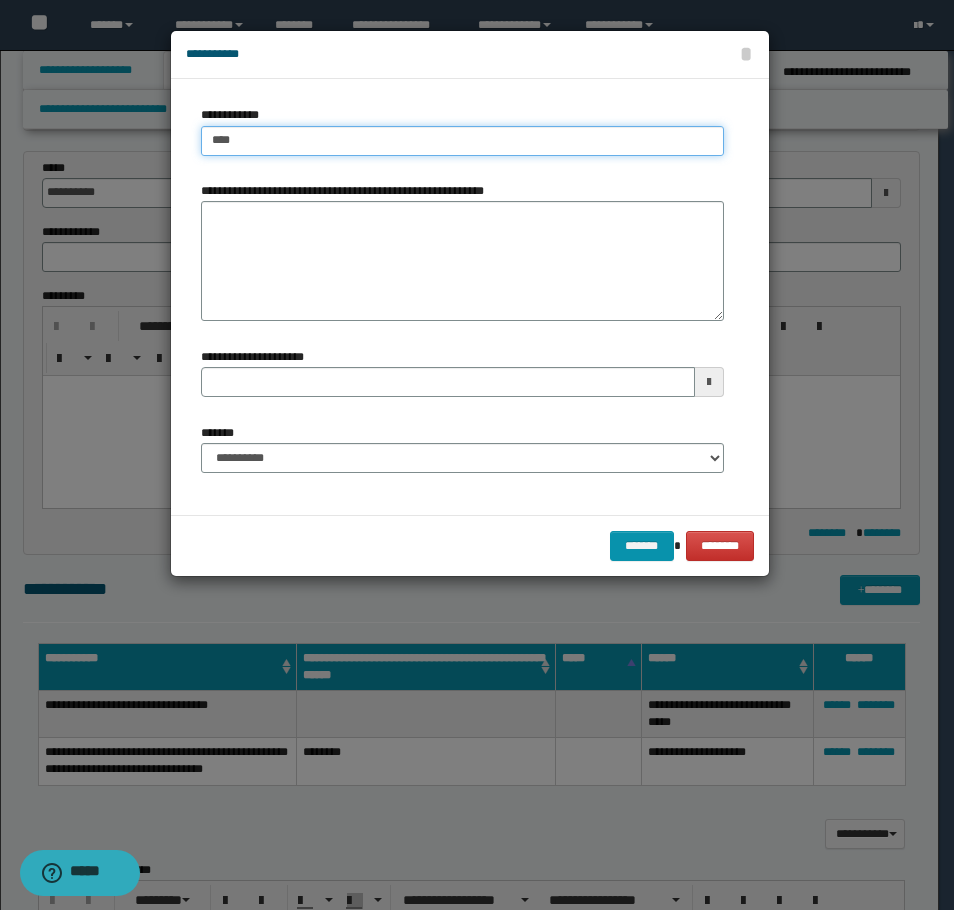 type on "****" 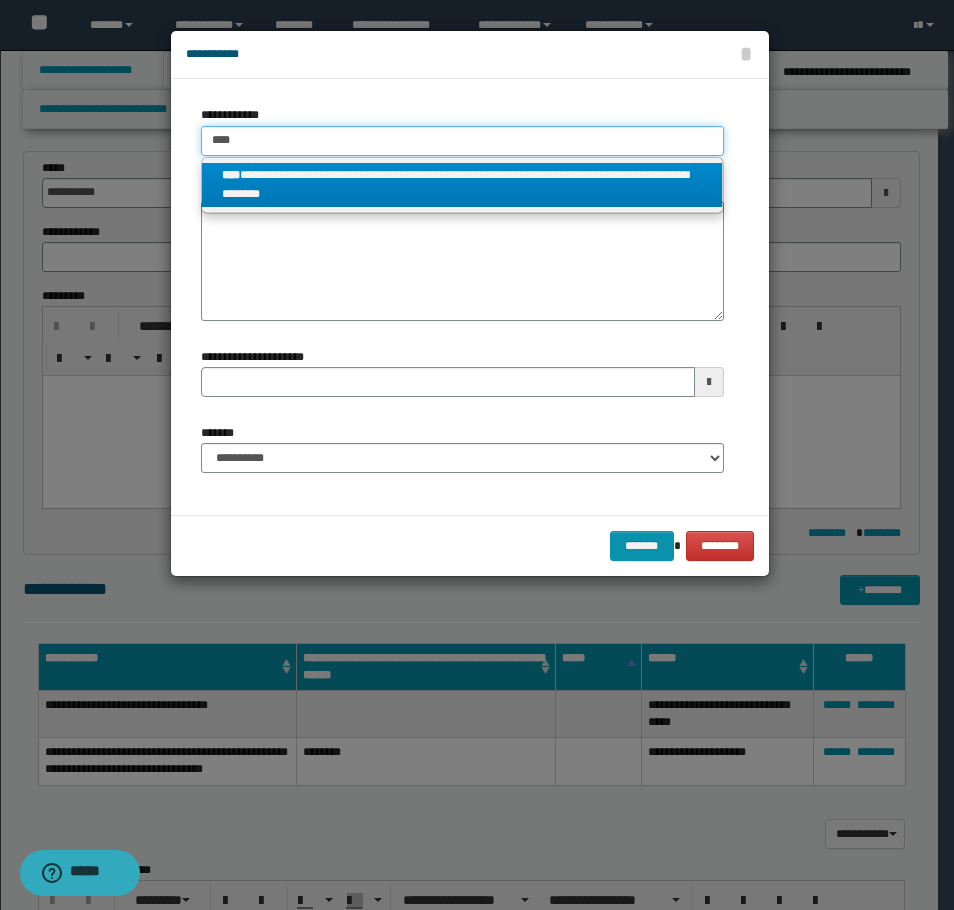 type on "****" 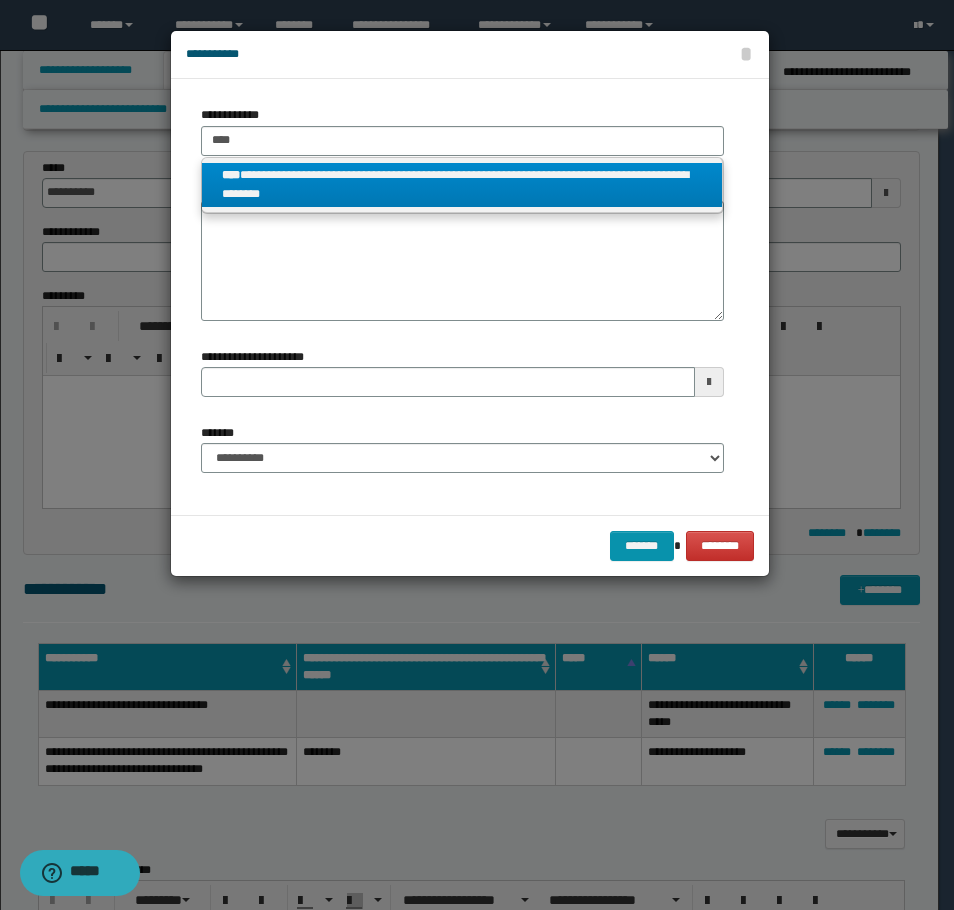 drag, startPoint x: 422, startPoint y: 182, endPoint x: 406, endPoint y: 198, distance: 22.627417 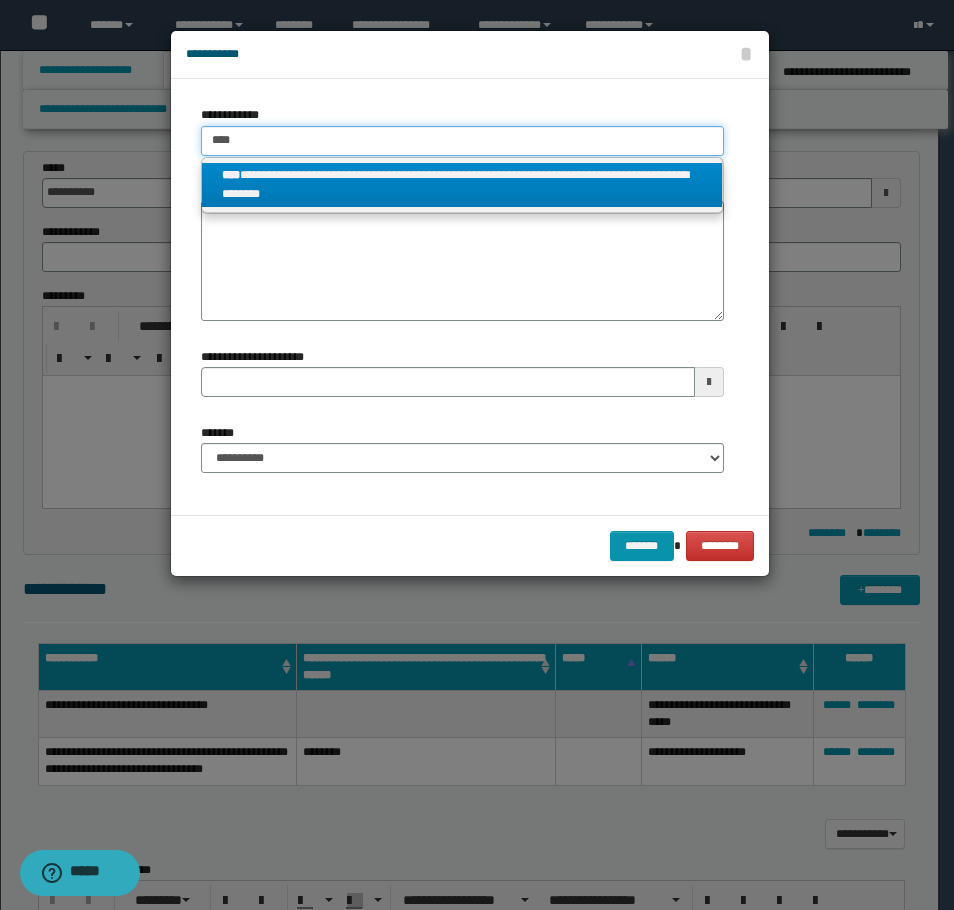 type 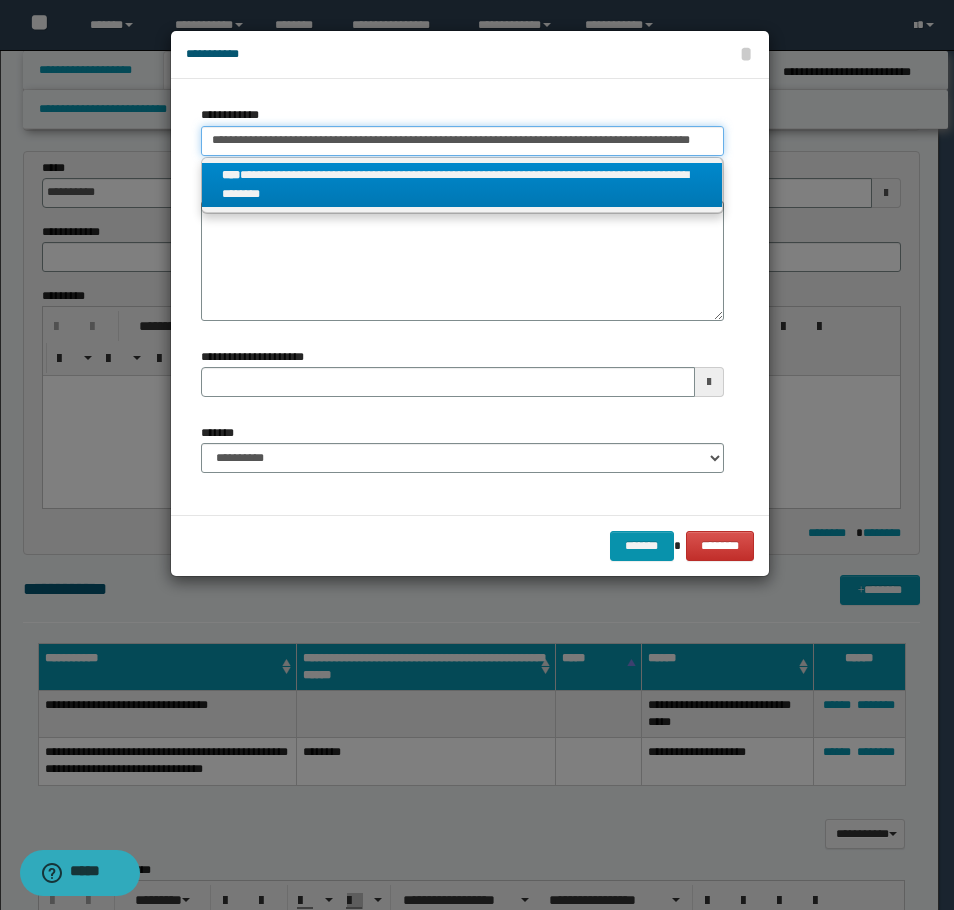 scroll, scrollTop: 0, scrollLeft: 11, axis: horizontal 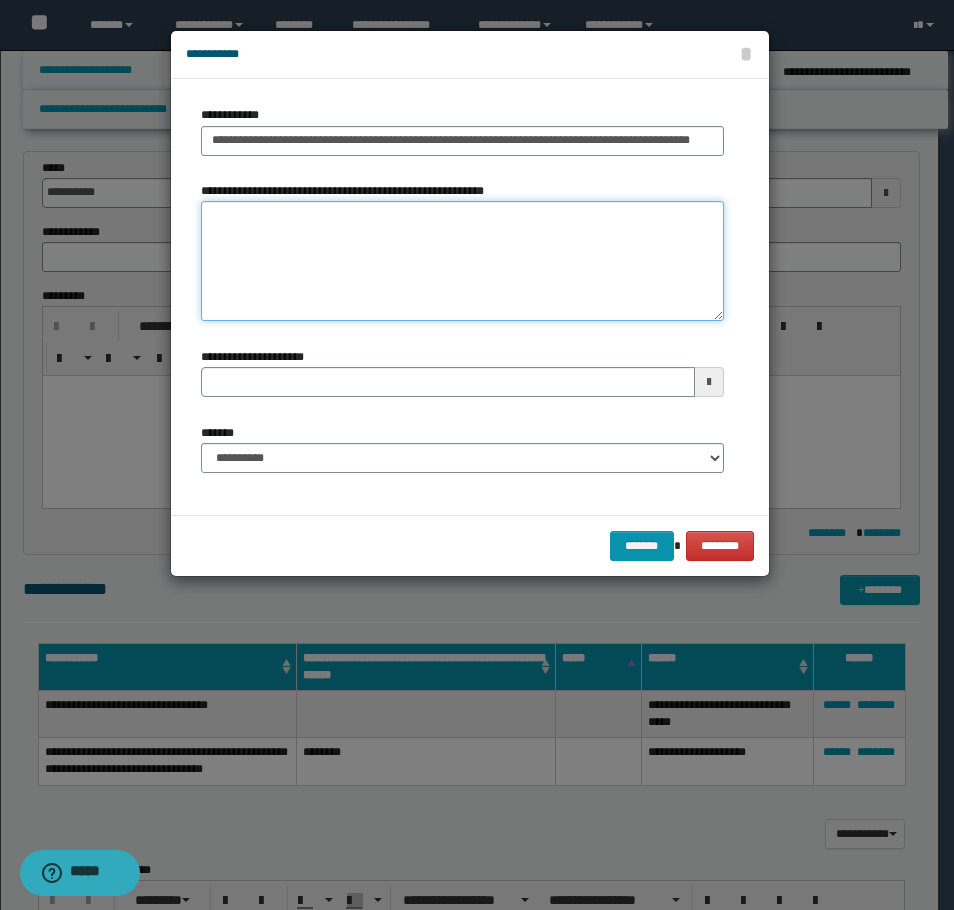 click on "**********" at bounding box center (462, 261) 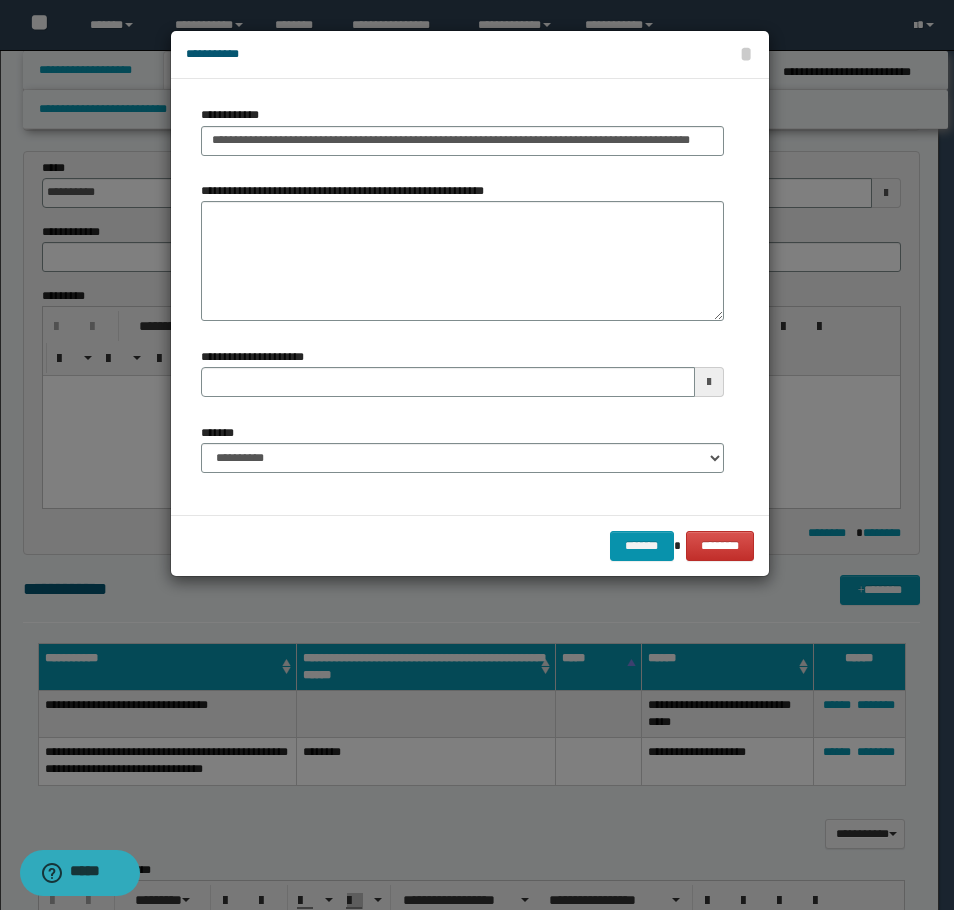 click on "**********" at bounding box center [462, 296] 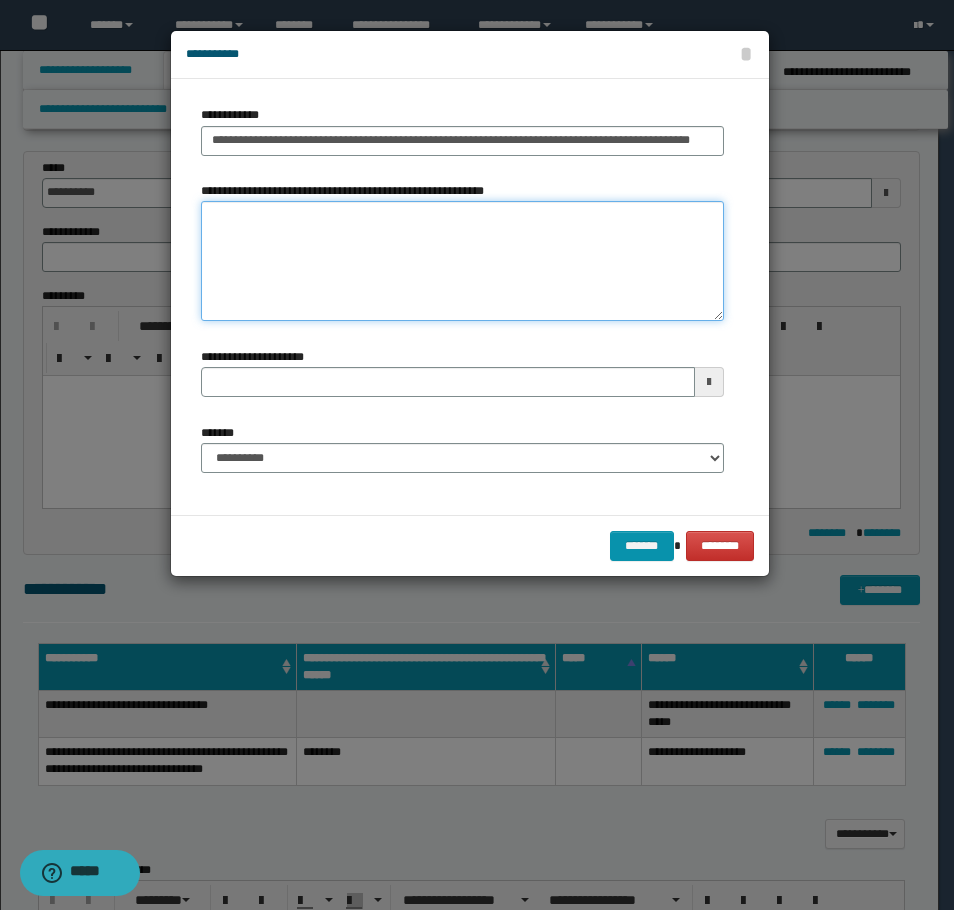 click on "**********" at bounding box center (462, 261) 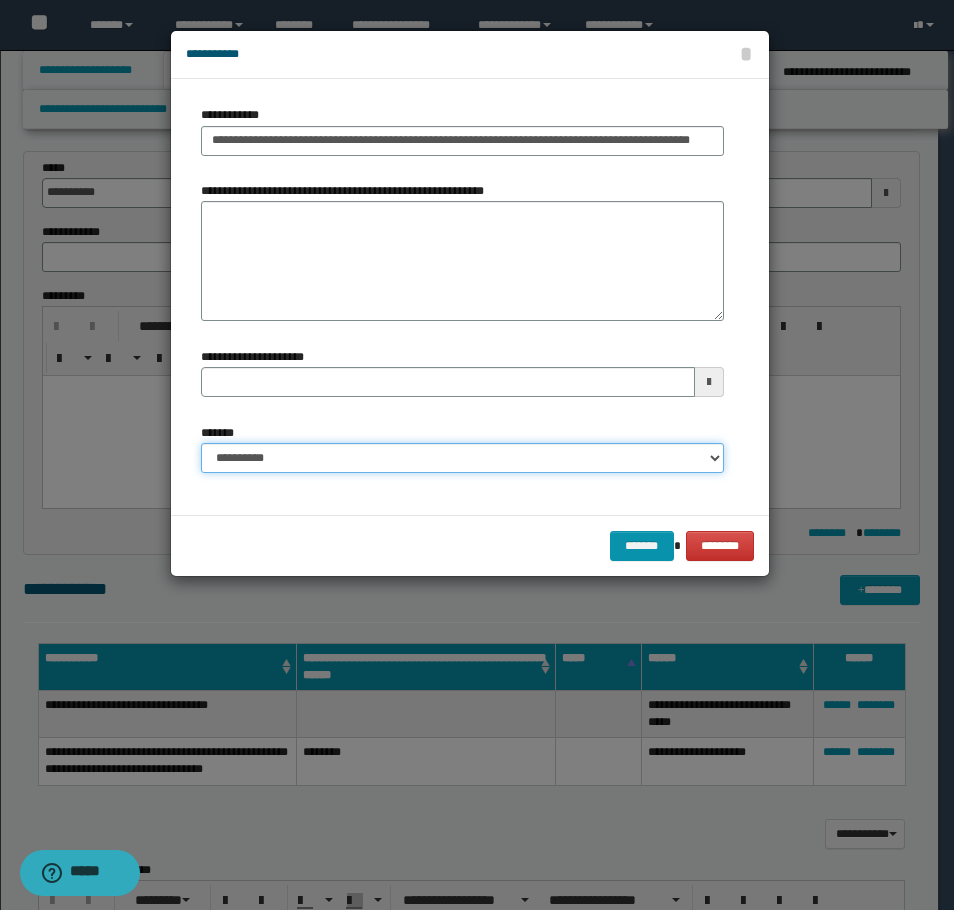 drag, startPoint x: 408, startPoint y: 459, endPoint x: 406, endPoint y: 472, distance: 13.152946 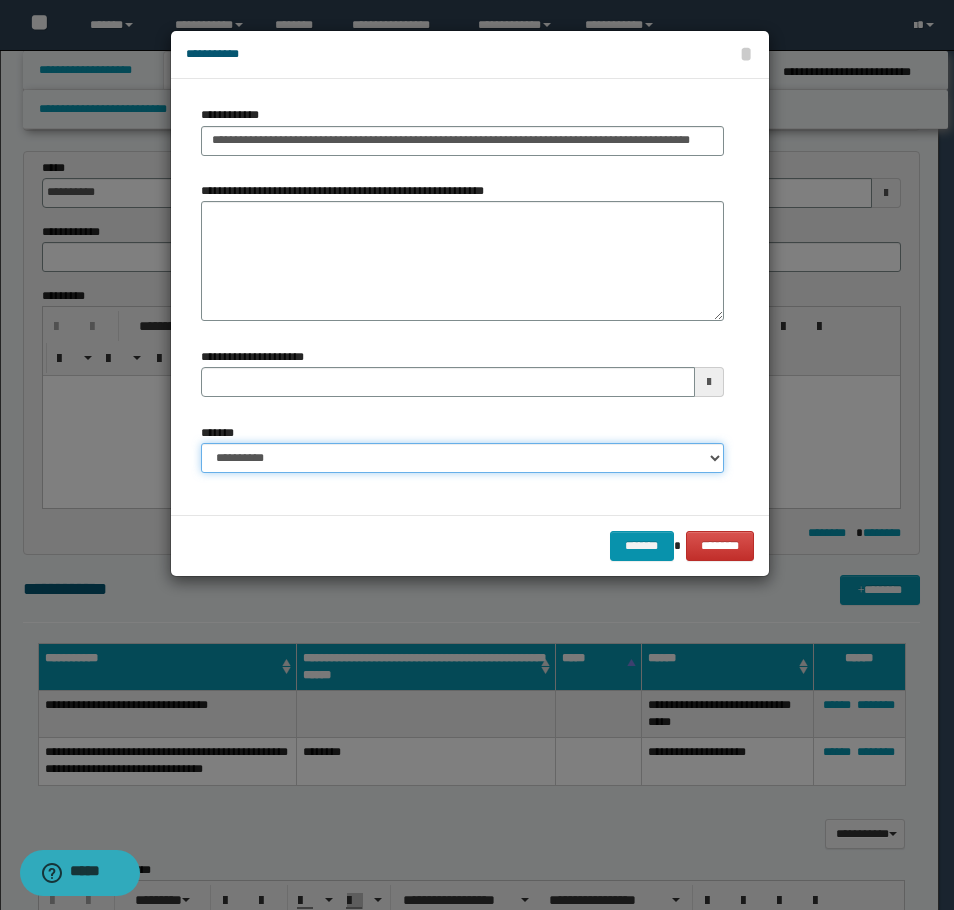 select on "*" 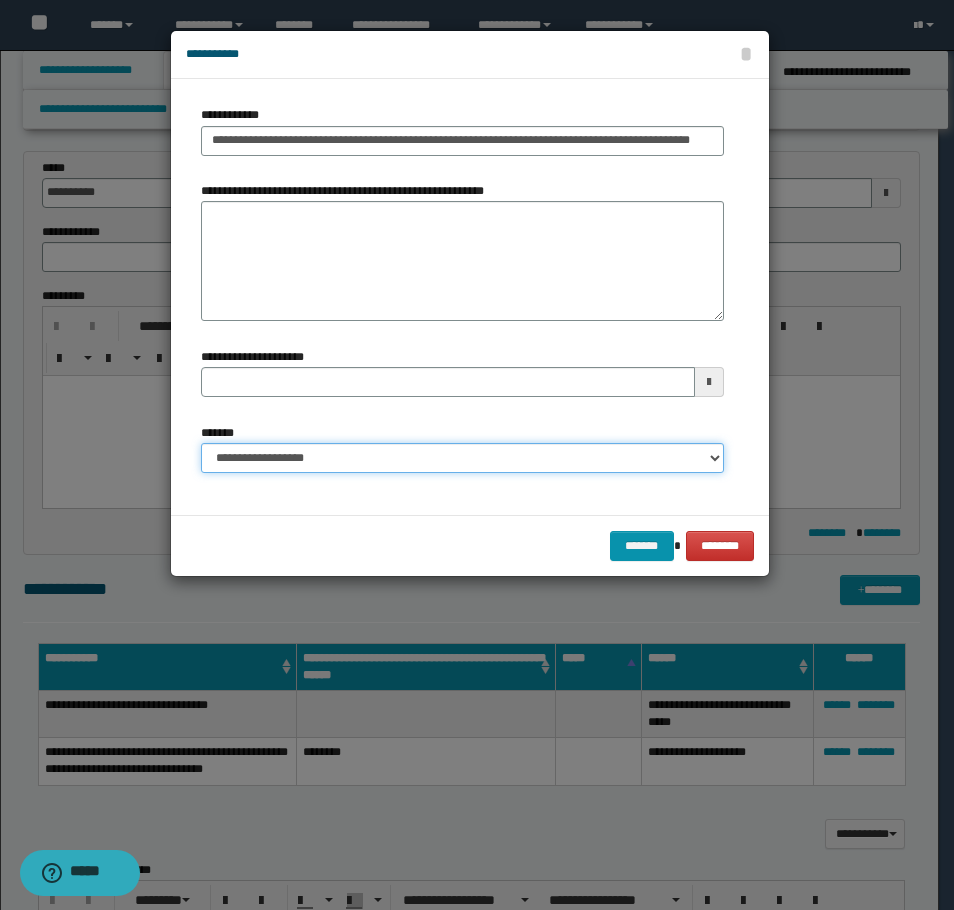 type 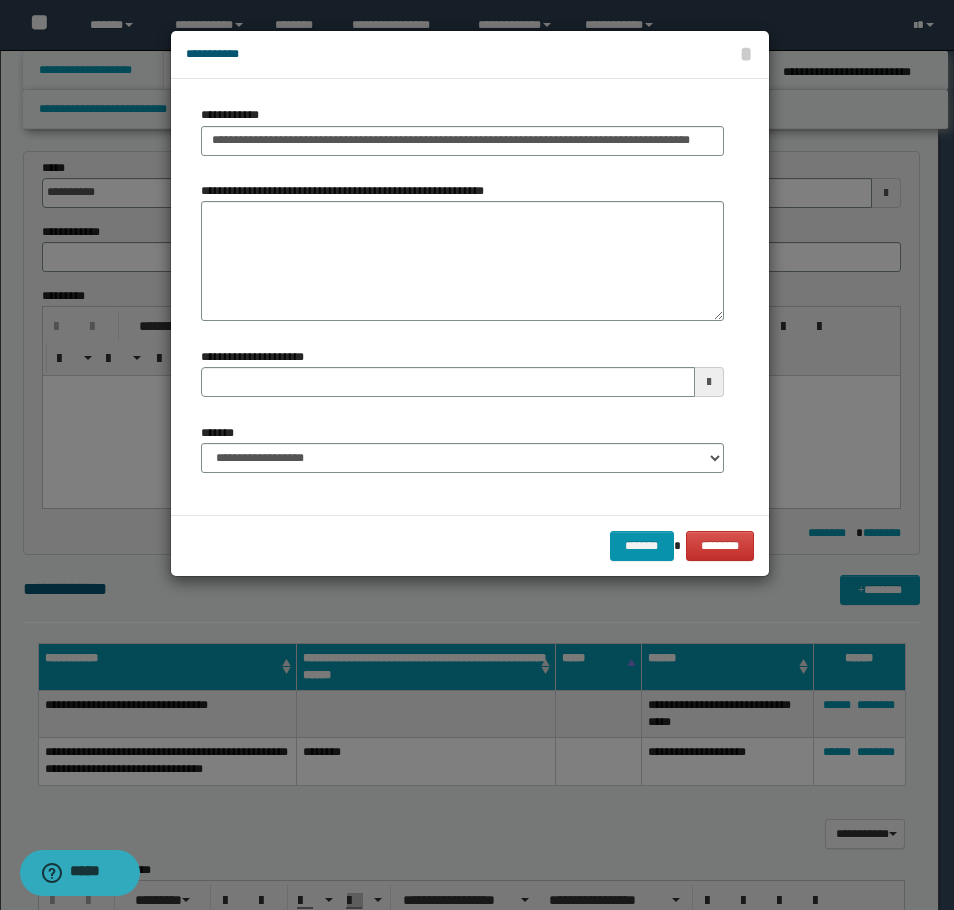 click on "**********" at bounding box center [462, 259] 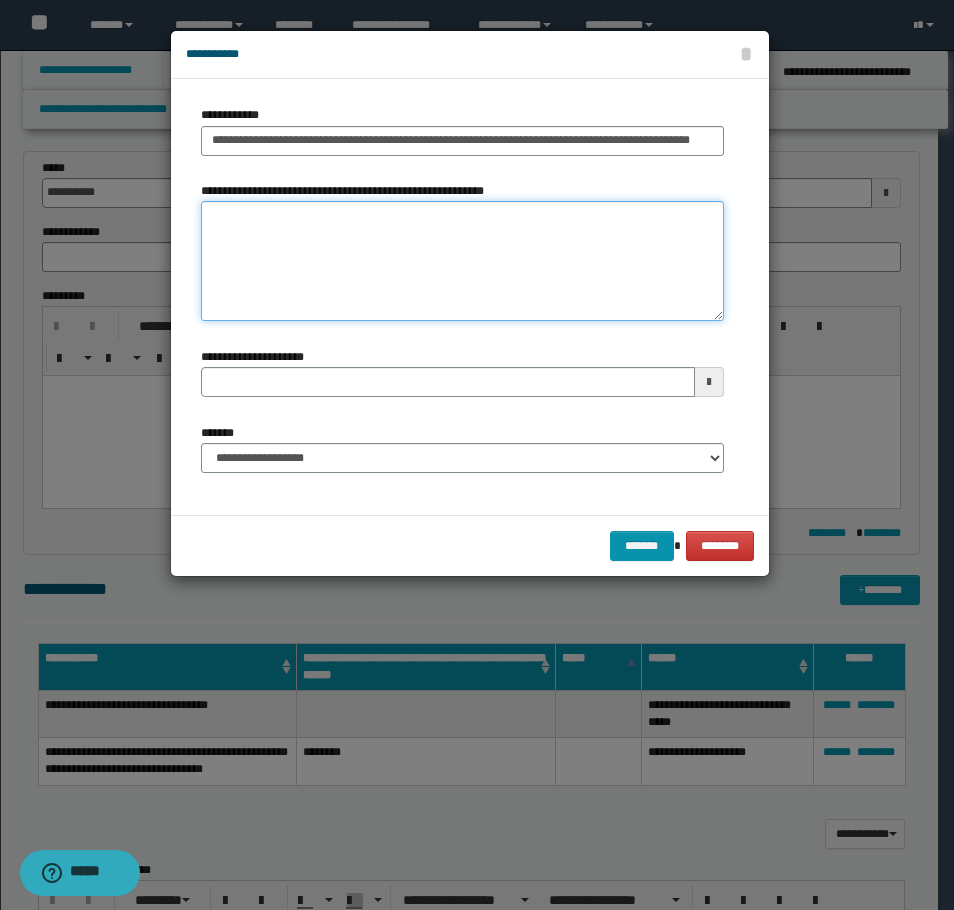 click on "**********" at bounding box center [462, 261] 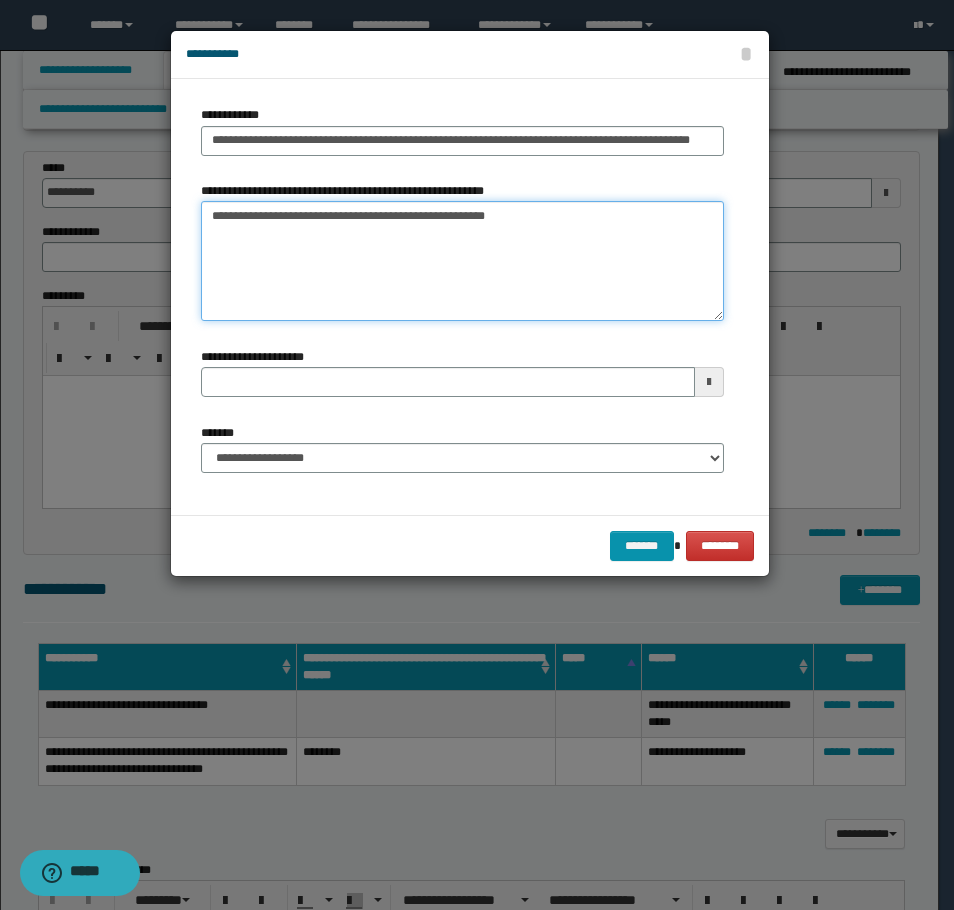 type 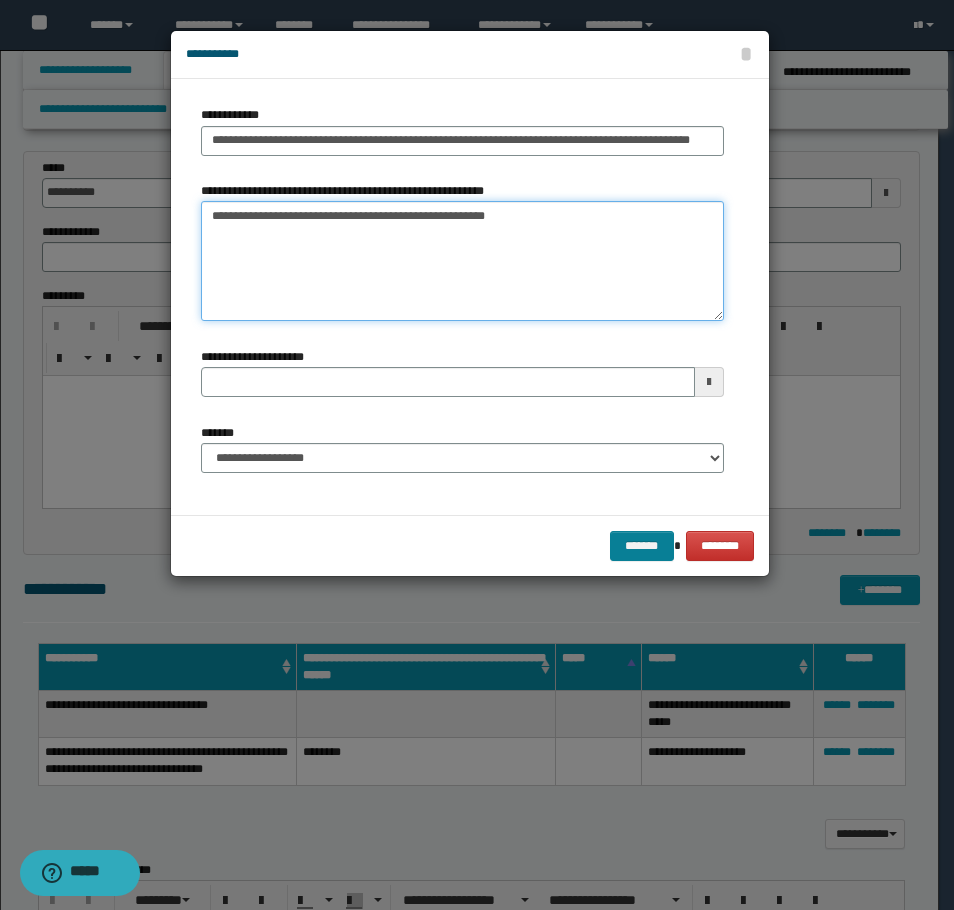 type on "**********" 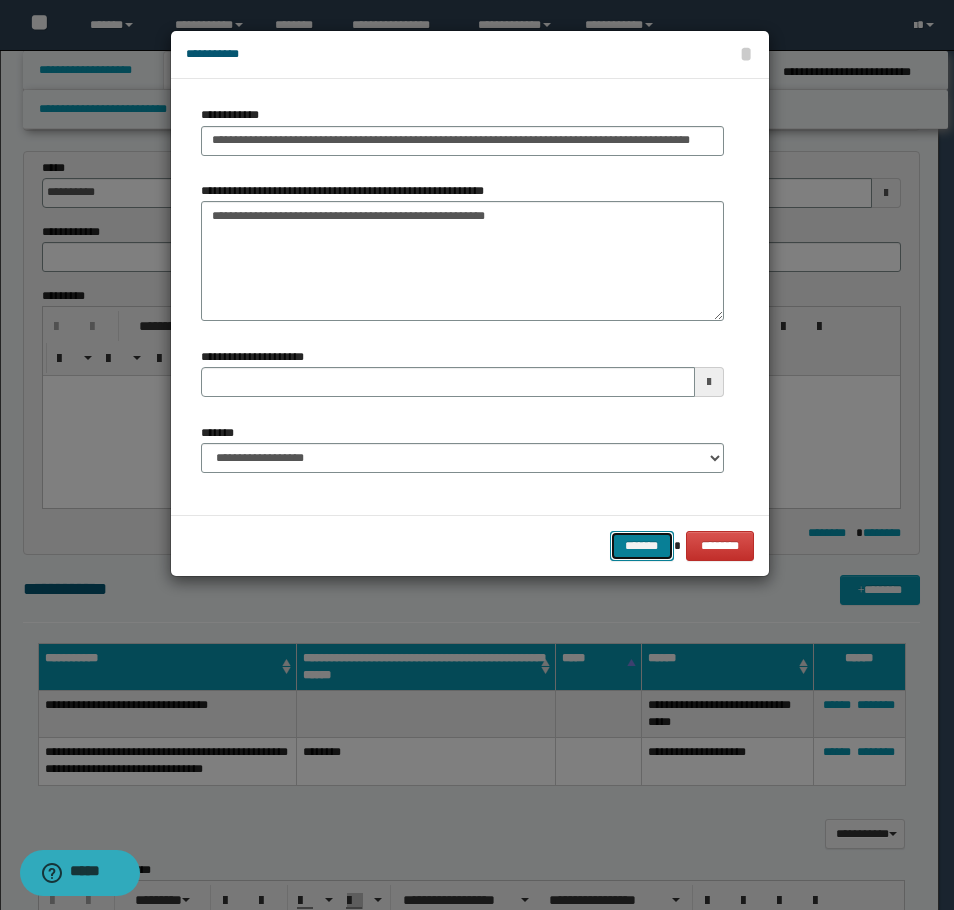 click on "*******" at bounding box center [642, 546] 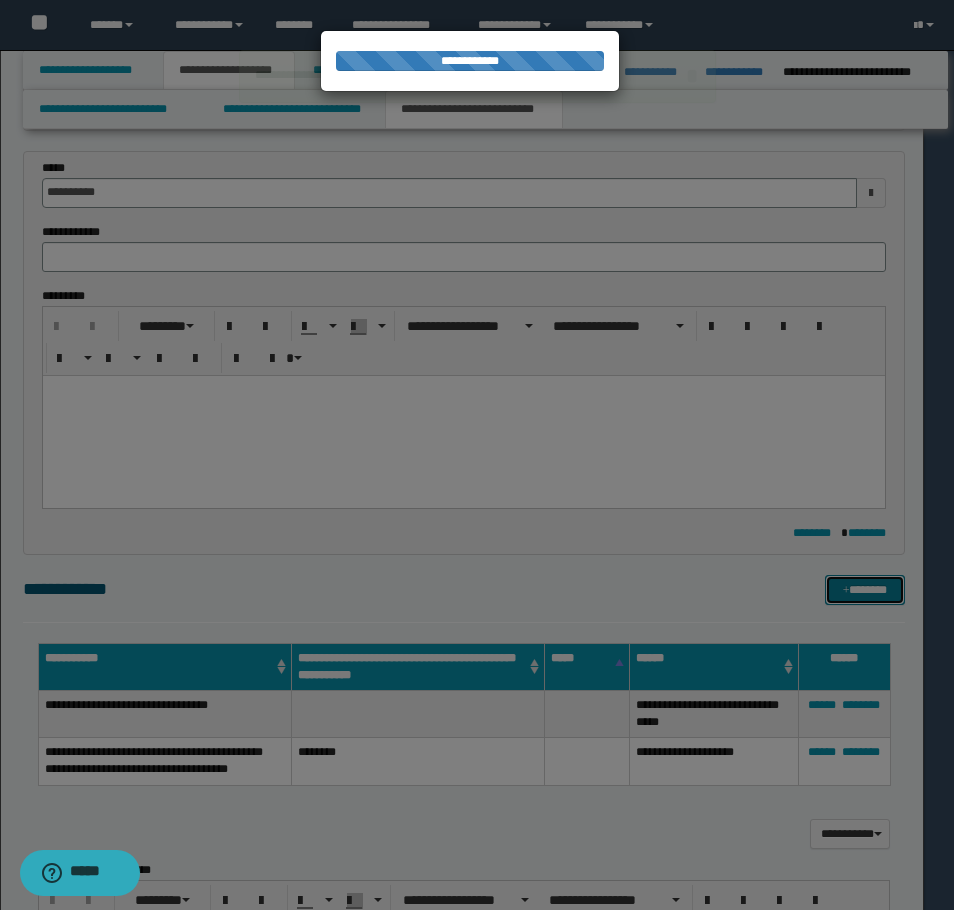 type 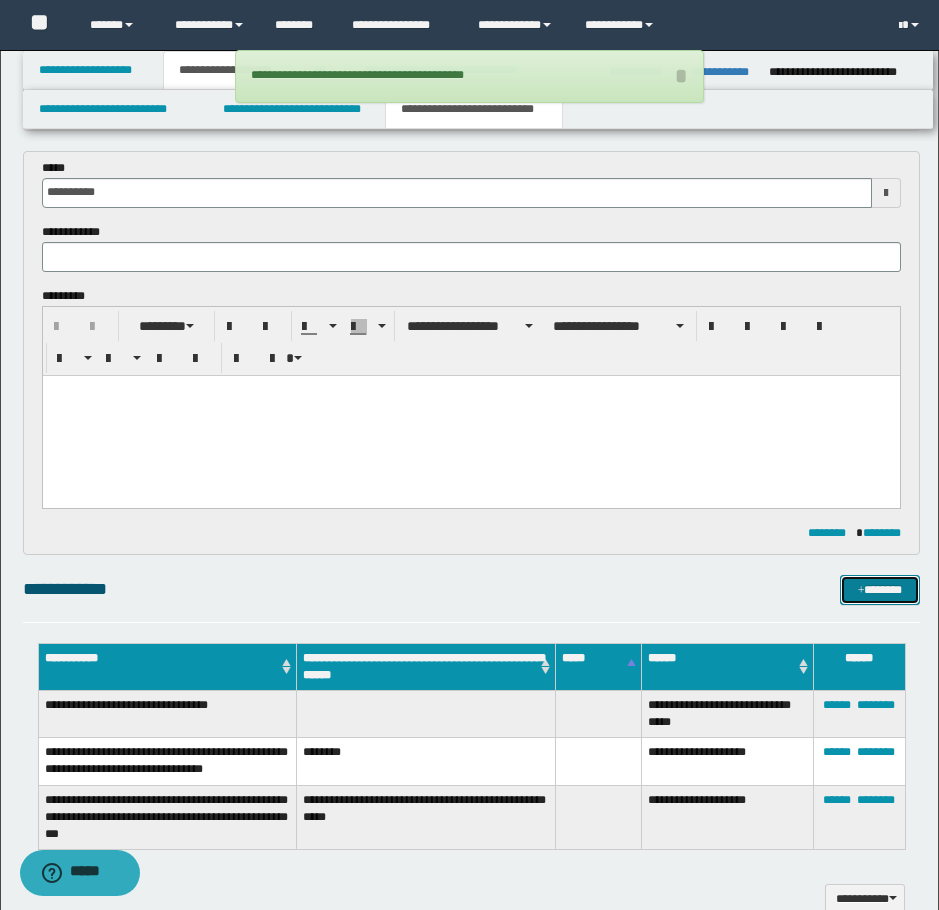 click on "*******" at bounding box center [880, 590] 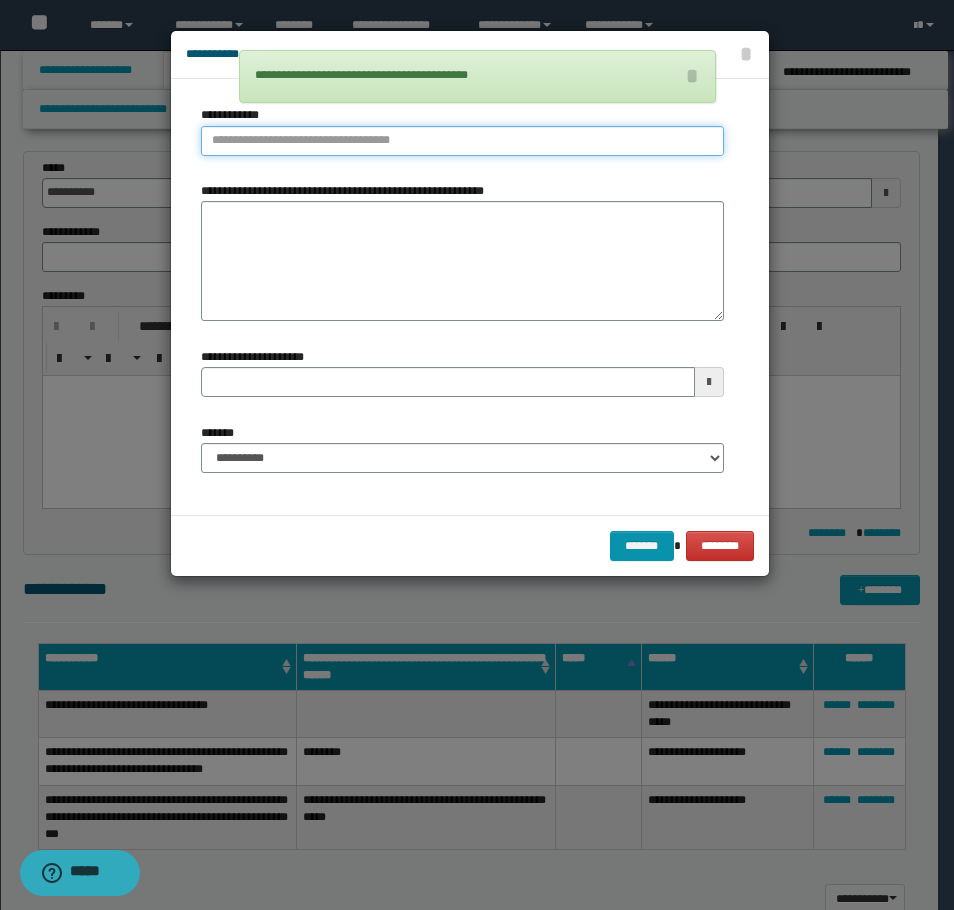 type on "**********" 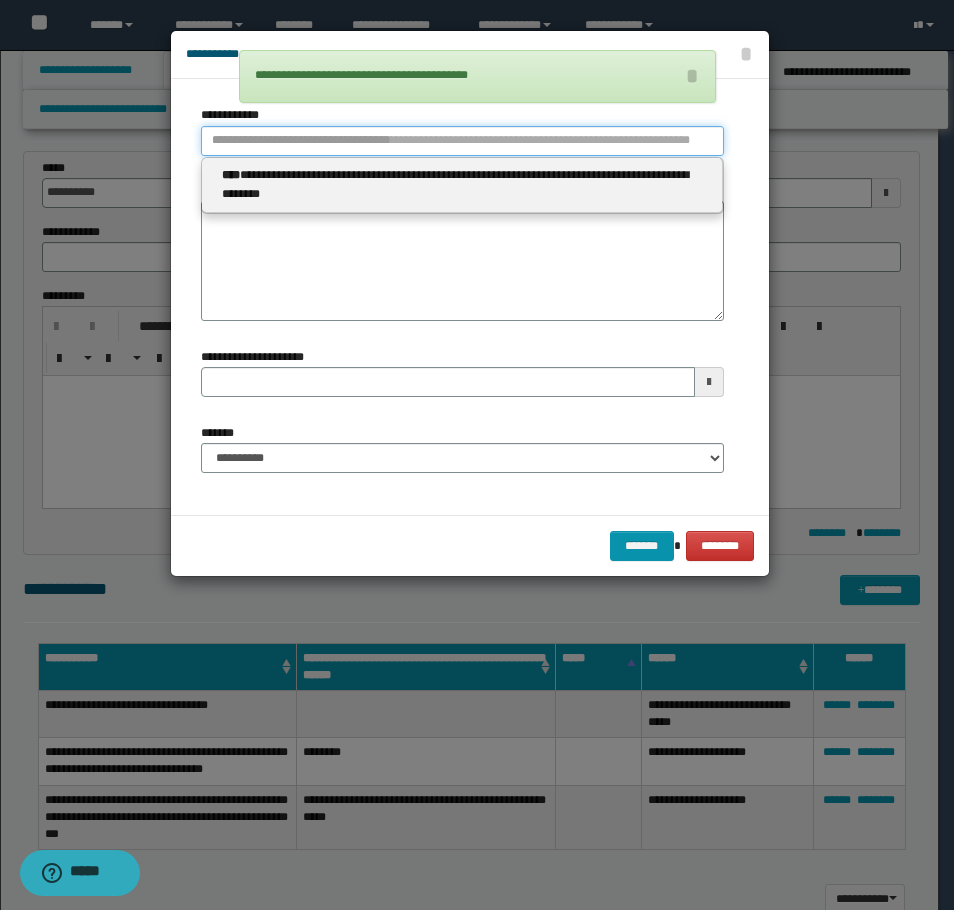 click on "**********" at bounding box center (462, 141) 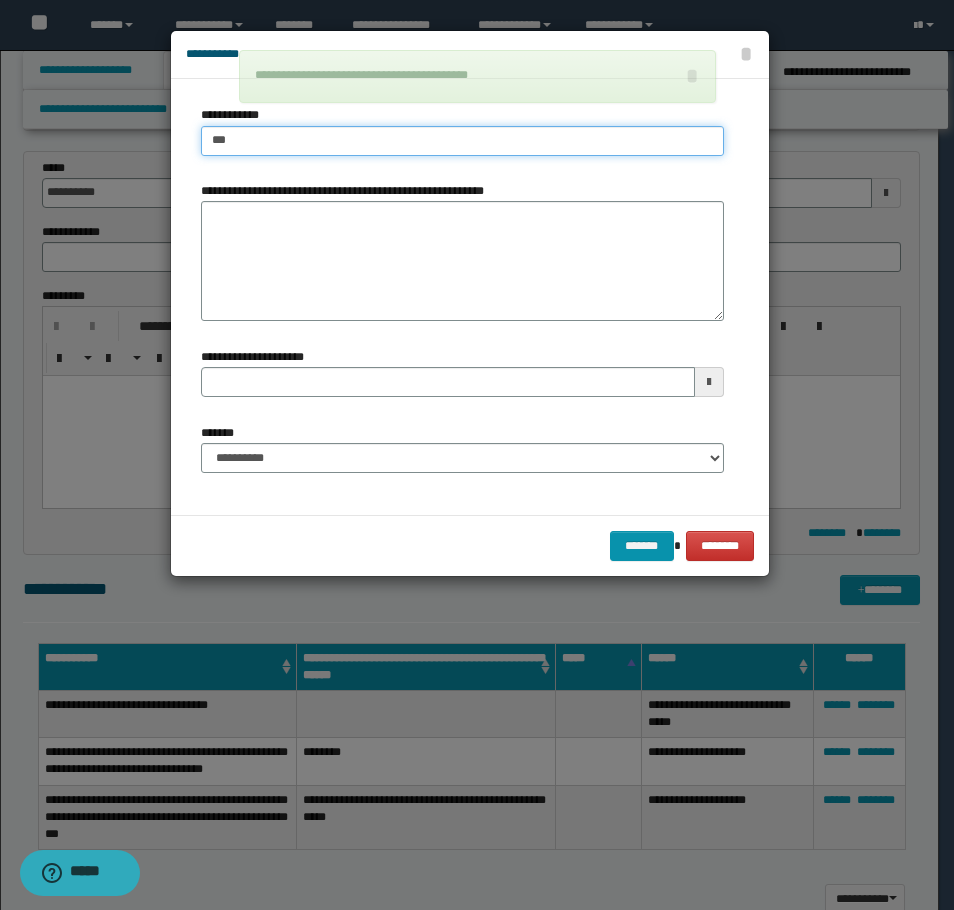 type on "****" 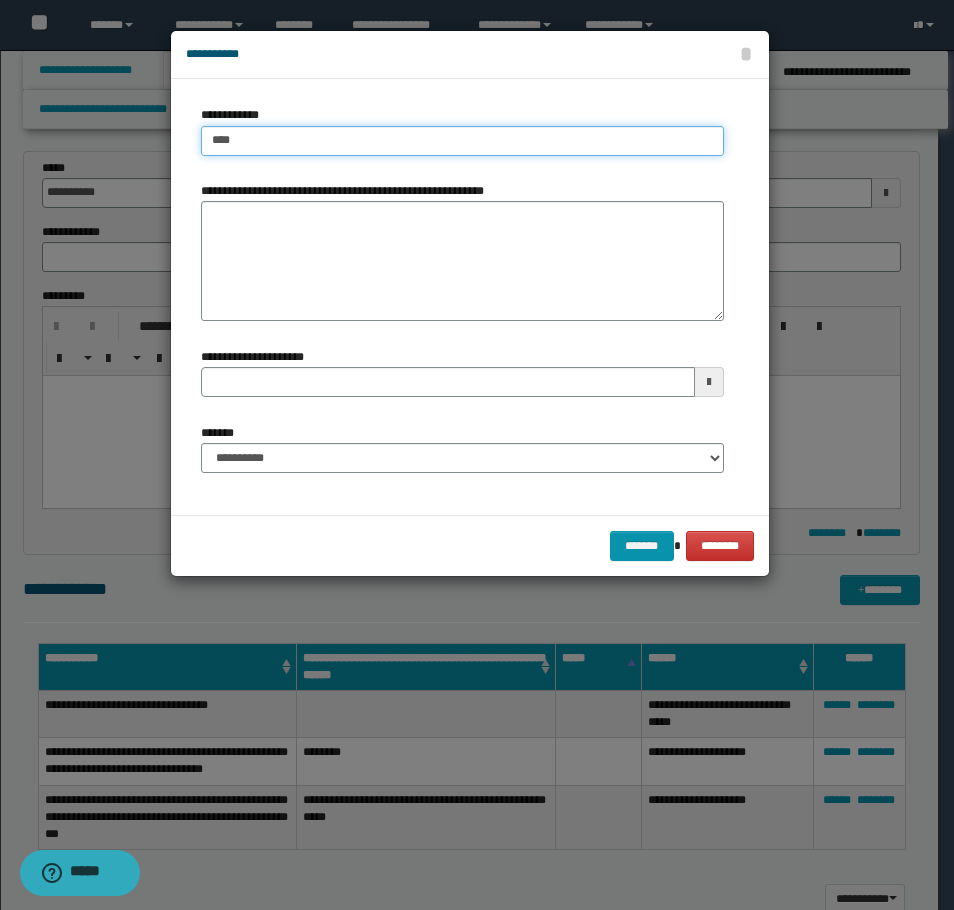 type on "****" 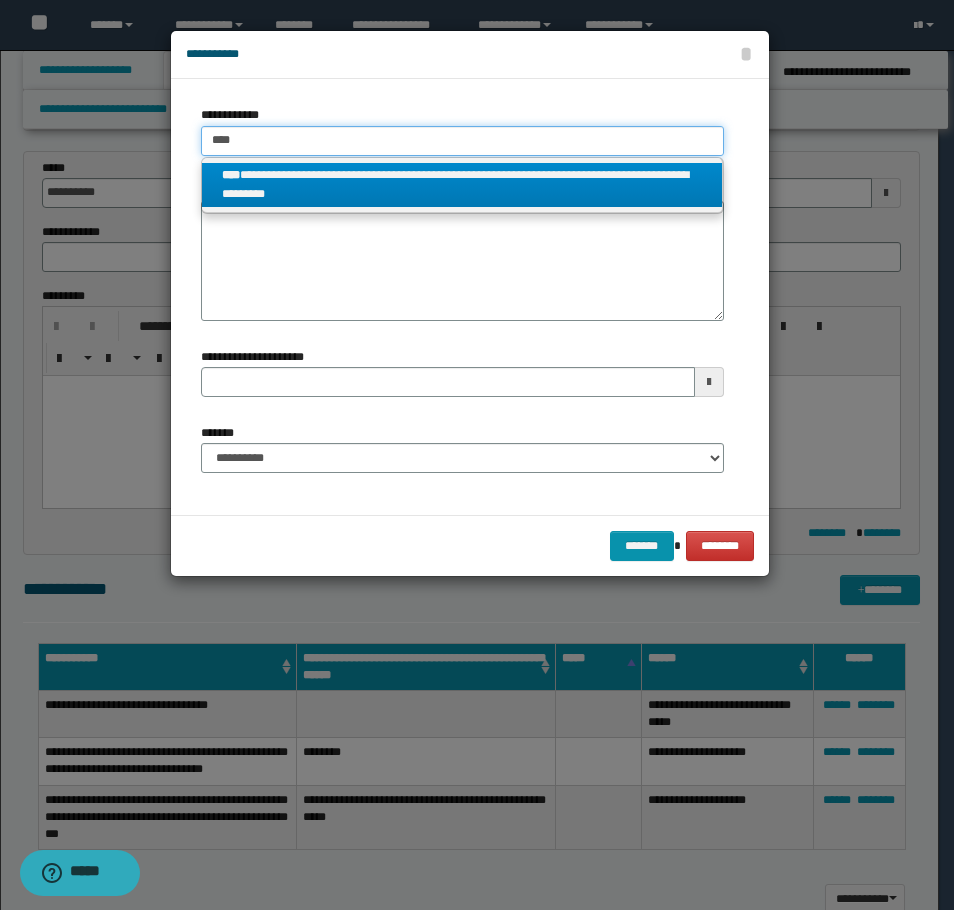 type on "****" 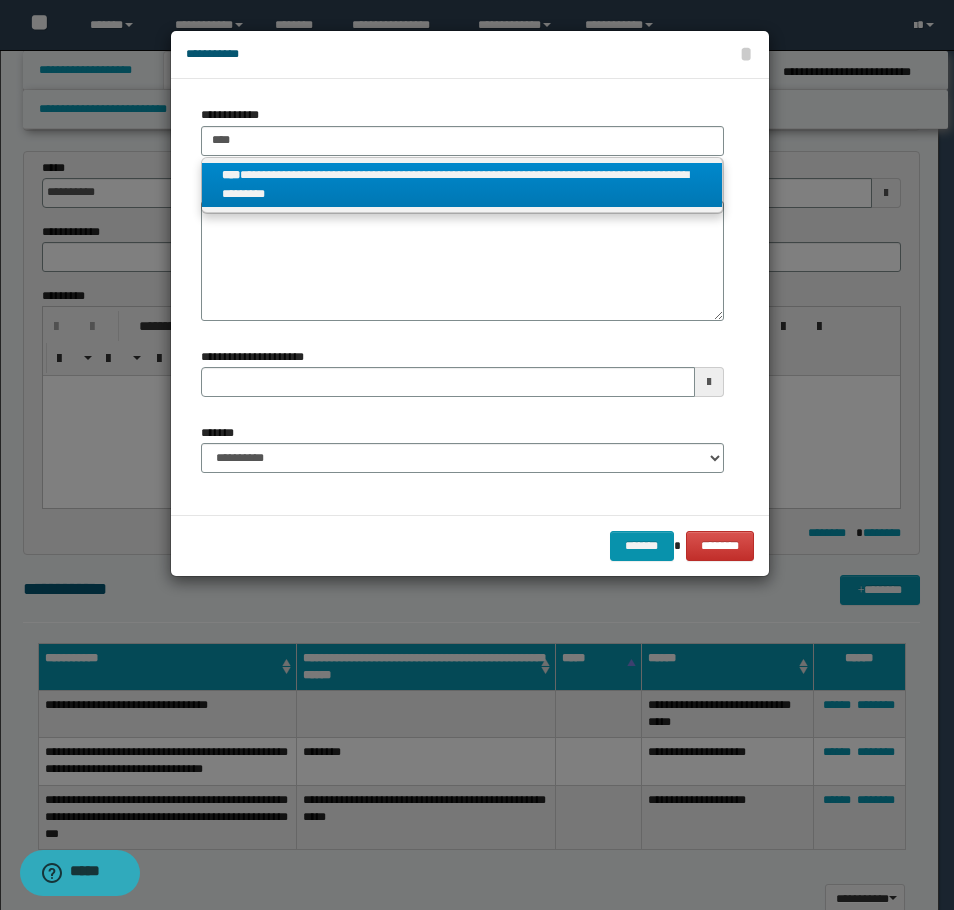 click on "**********" at bounding box center (462, 185) 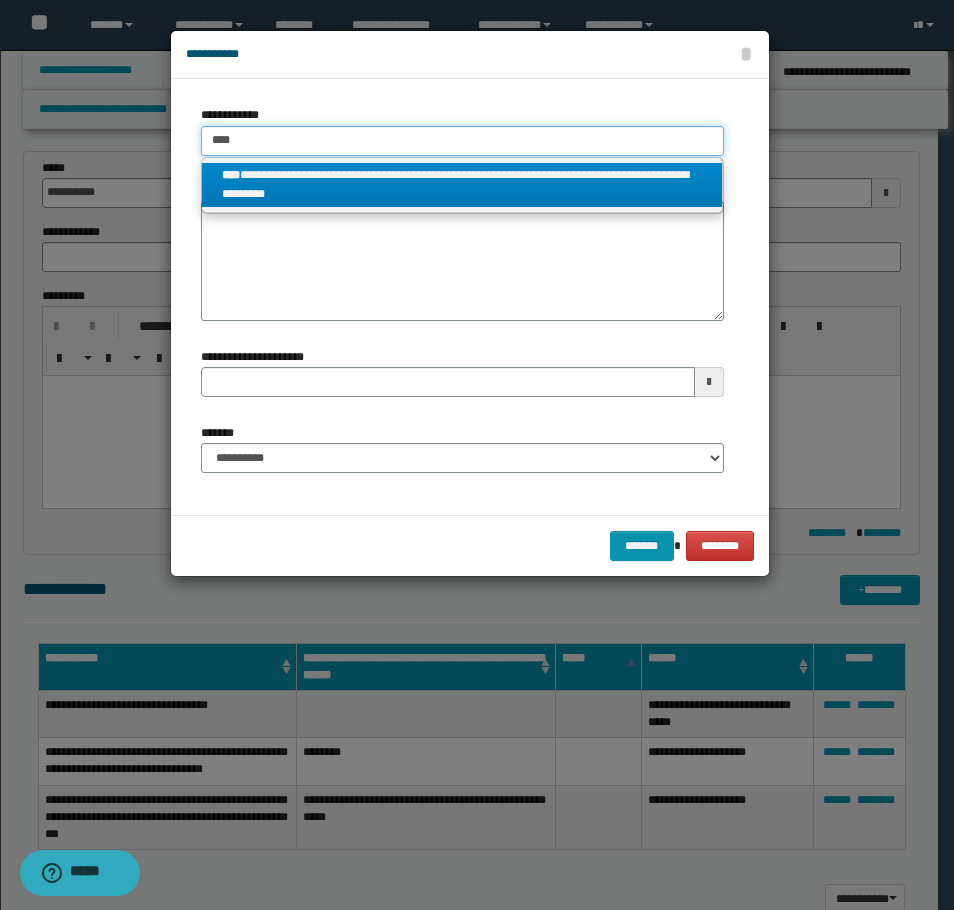 type 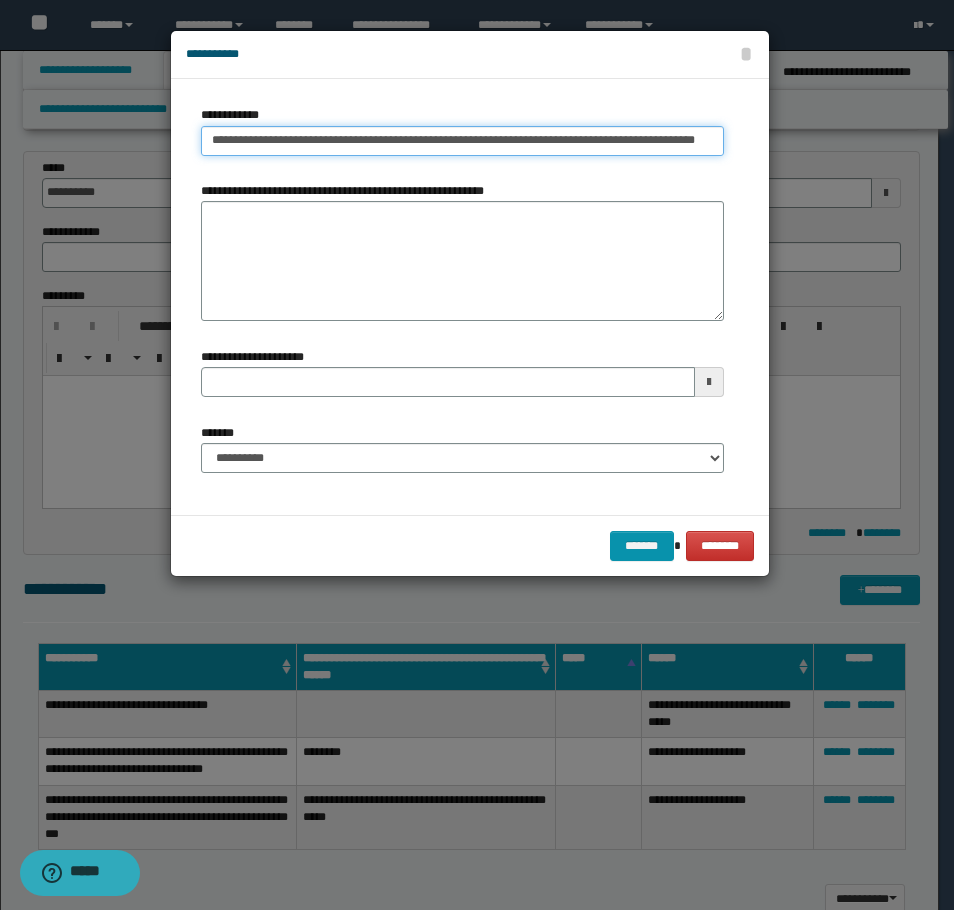 scroll, scrollTop: 0, scrollLeft: 13, axis: horizontal 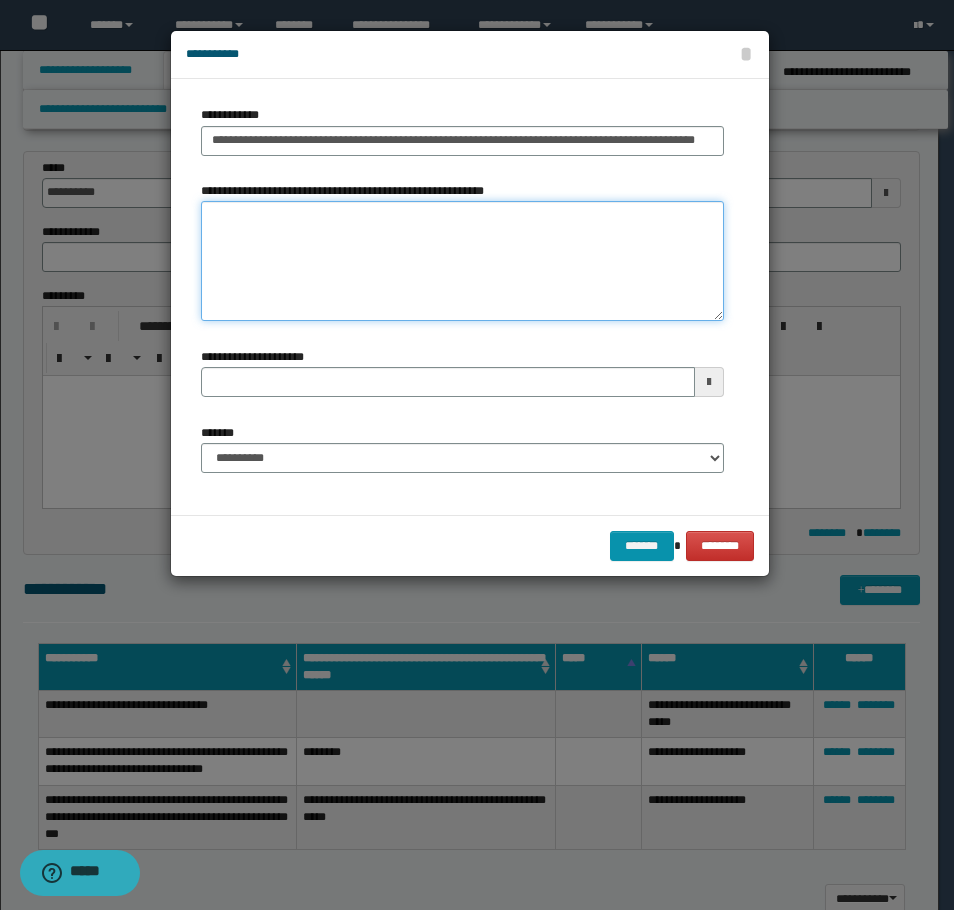 click on "**********" at bounding box center (462, 261) 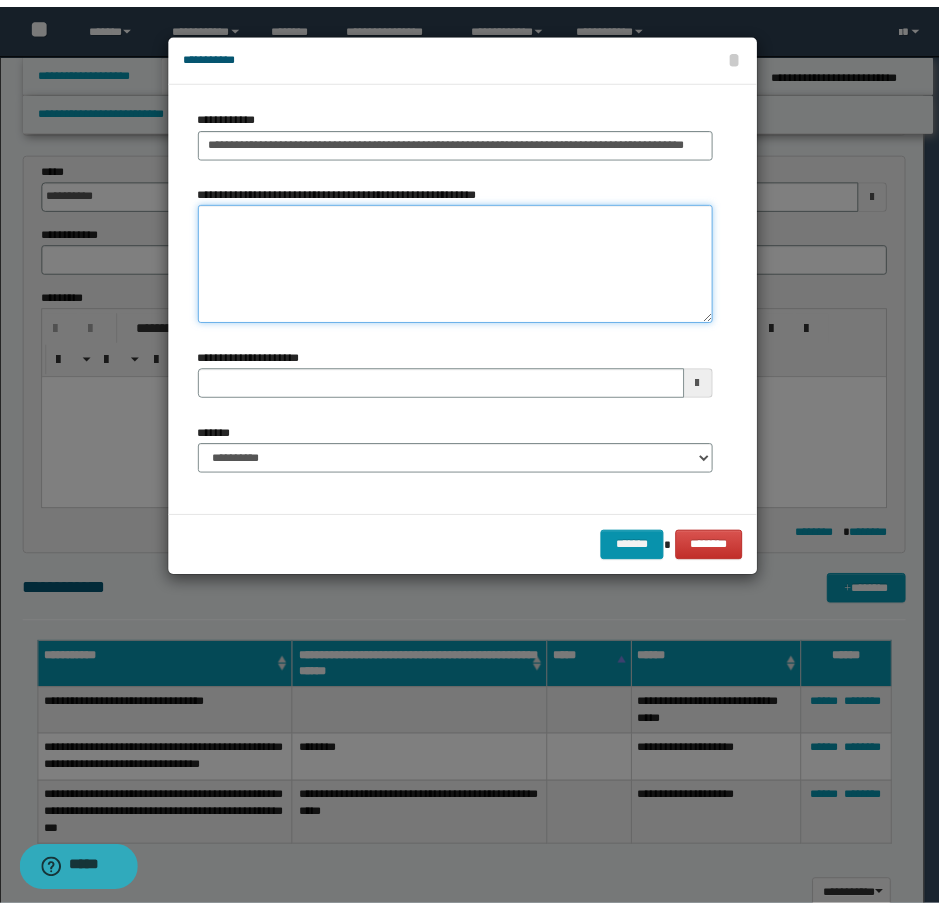 scroll, scrollTop: 0, scrollLeft: 0, axis: both 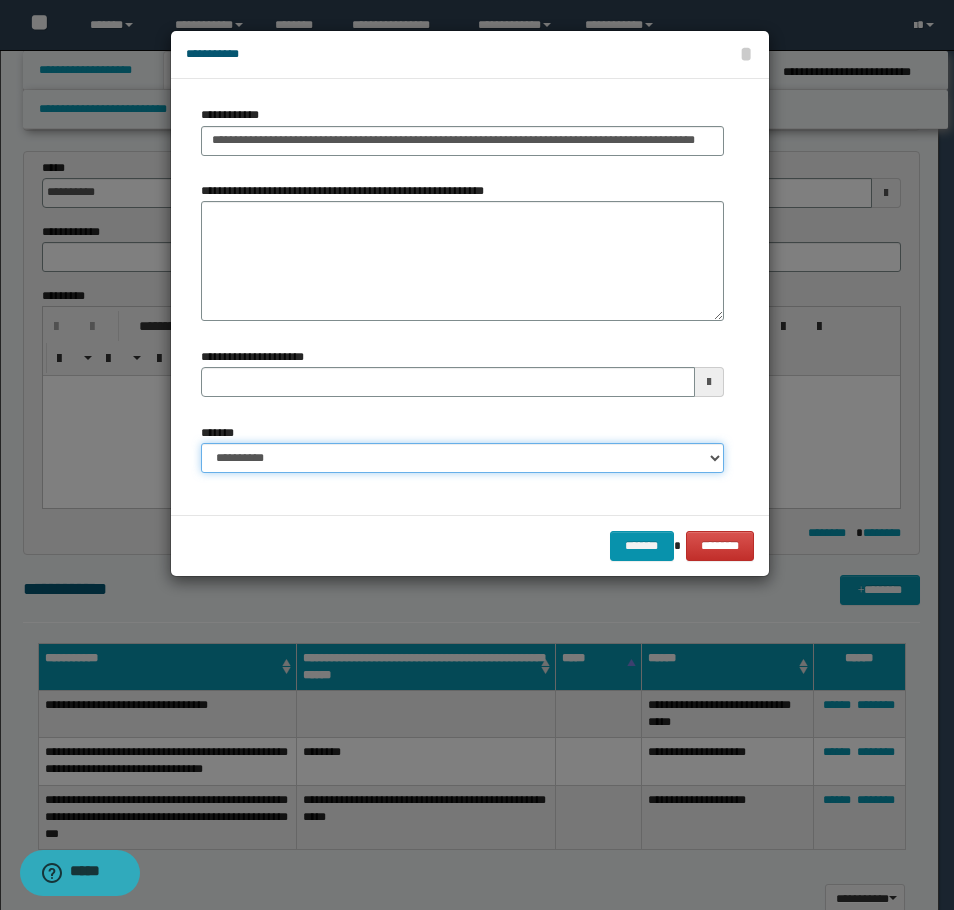 click on "**********" at bounding box center (462, 458) 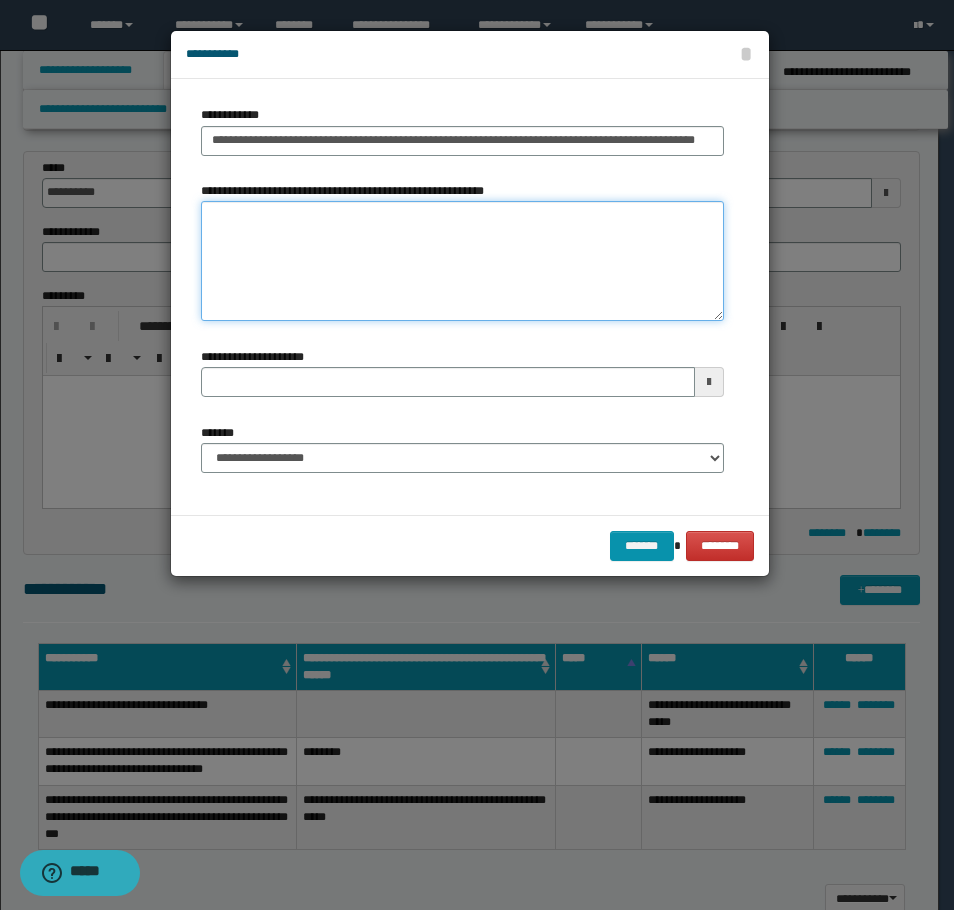 click on "**********" at bounding box center (462, 261) 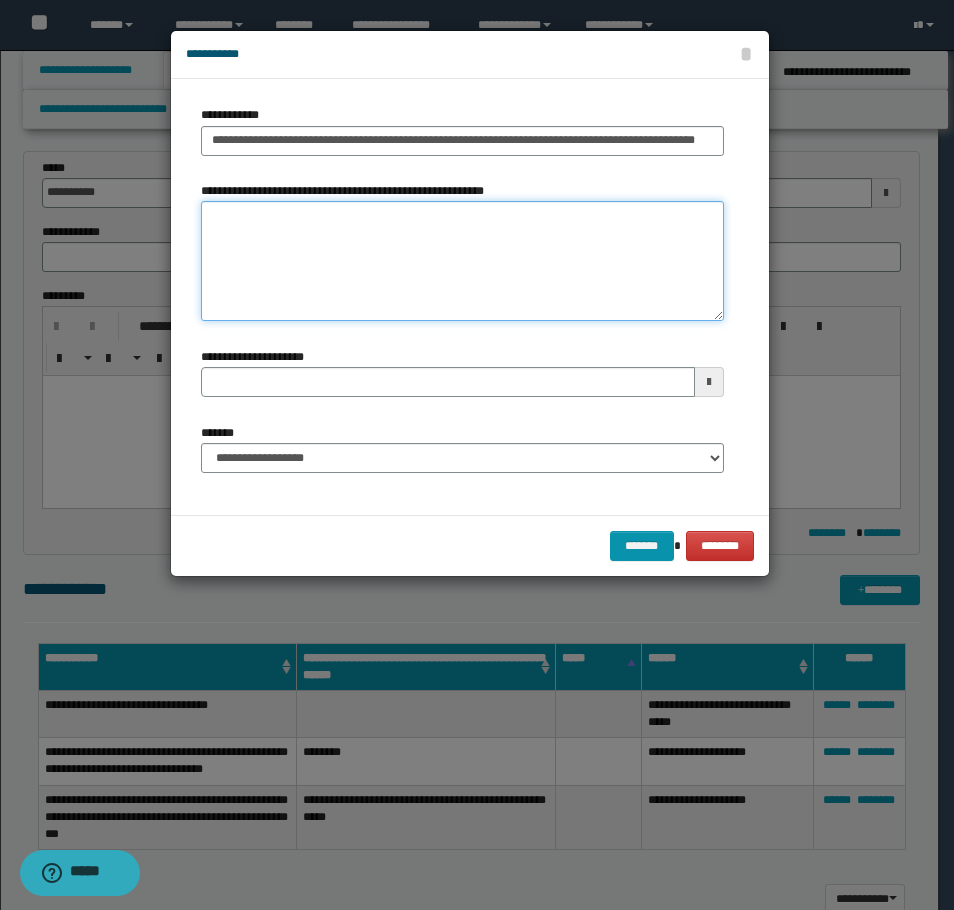 paste on "**********" 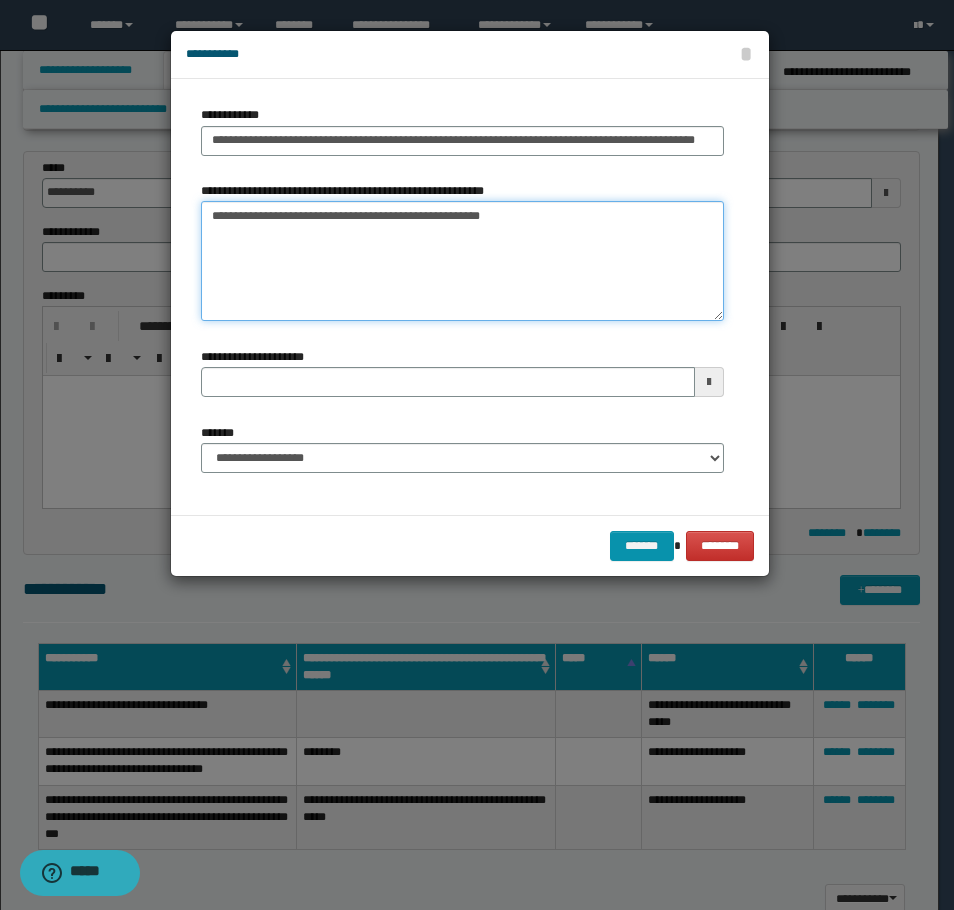 type 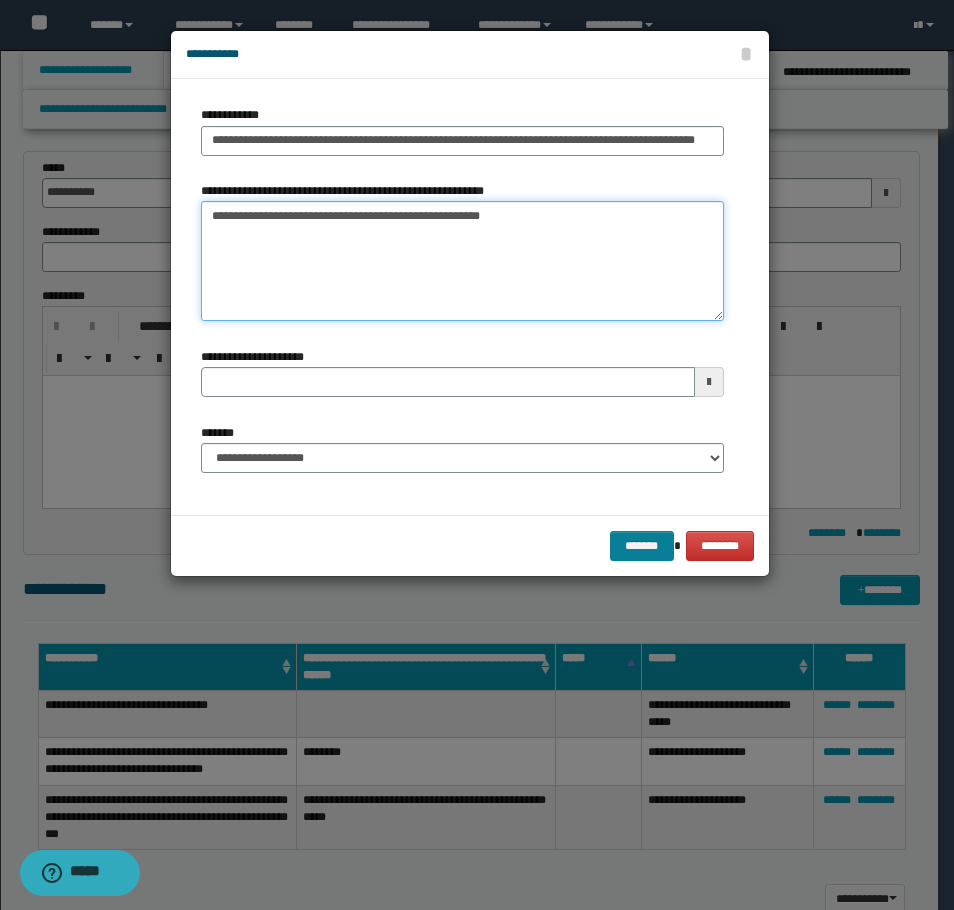 type on "**********" 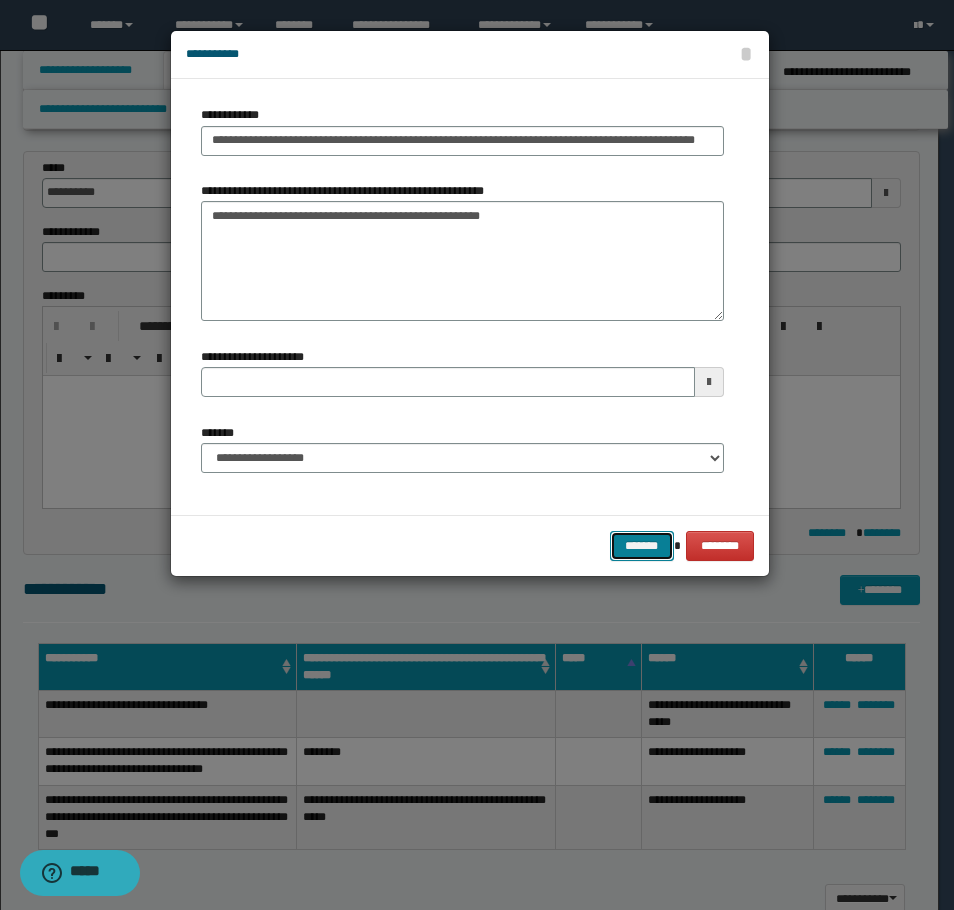 click on "*******" at bounding box center [642, 546] 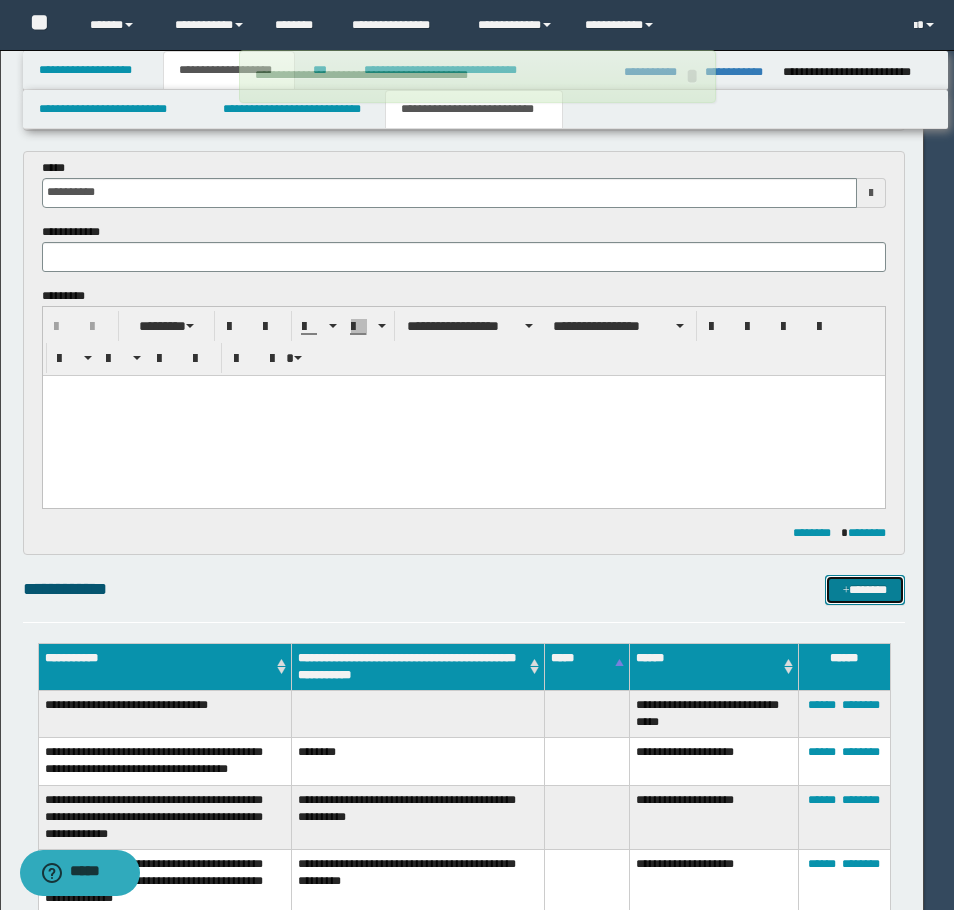 type 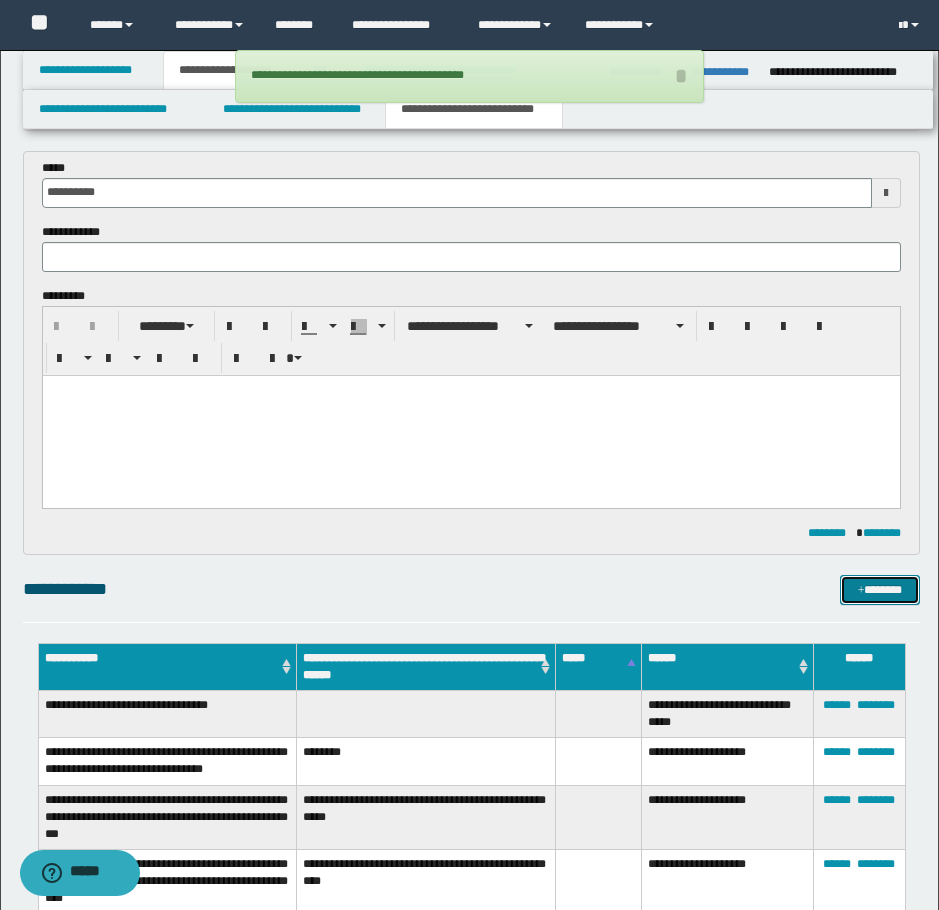 click at bounding box center (861, 591) 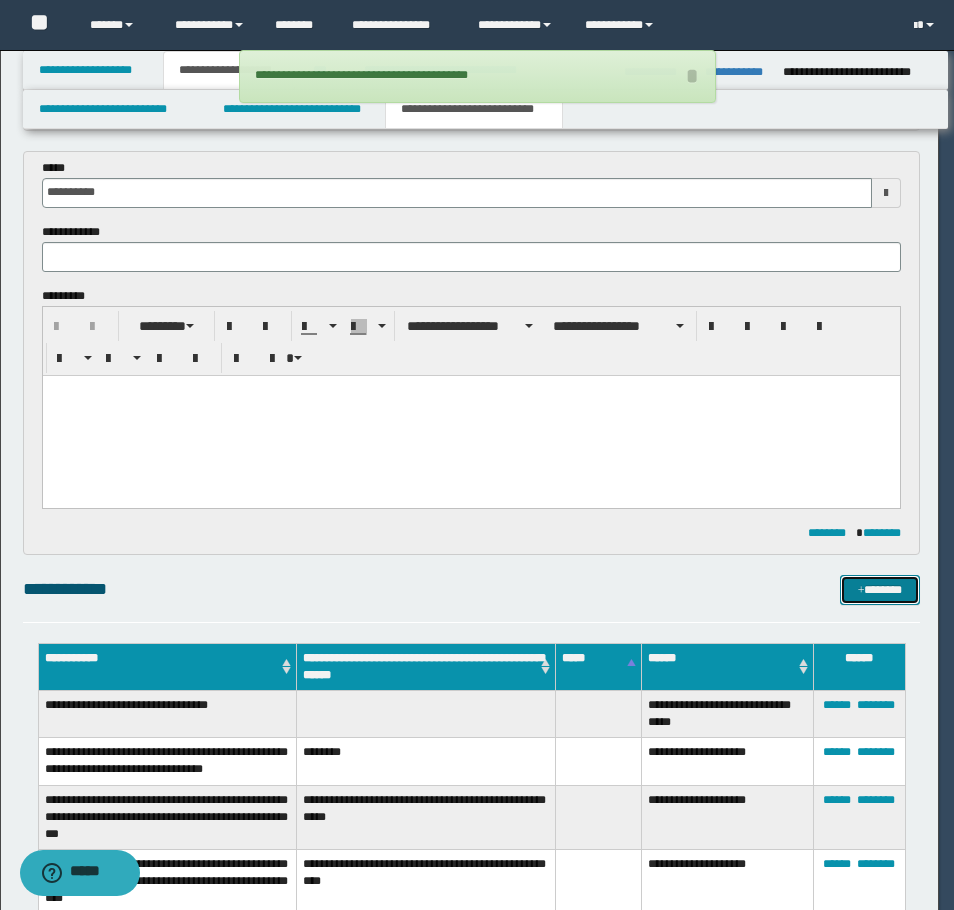 type 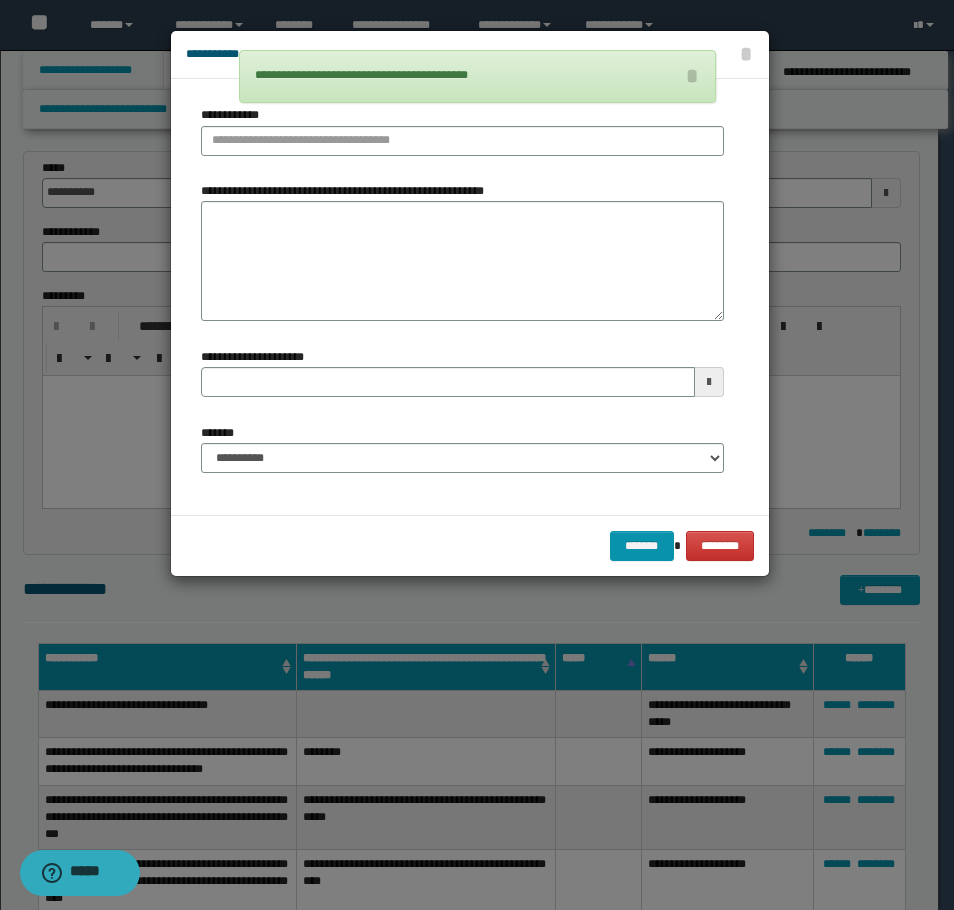 drag, startPoint x: 438, startPoint y: 162, endPoint x: 423, endPoint y: 153, distance: 17.492855 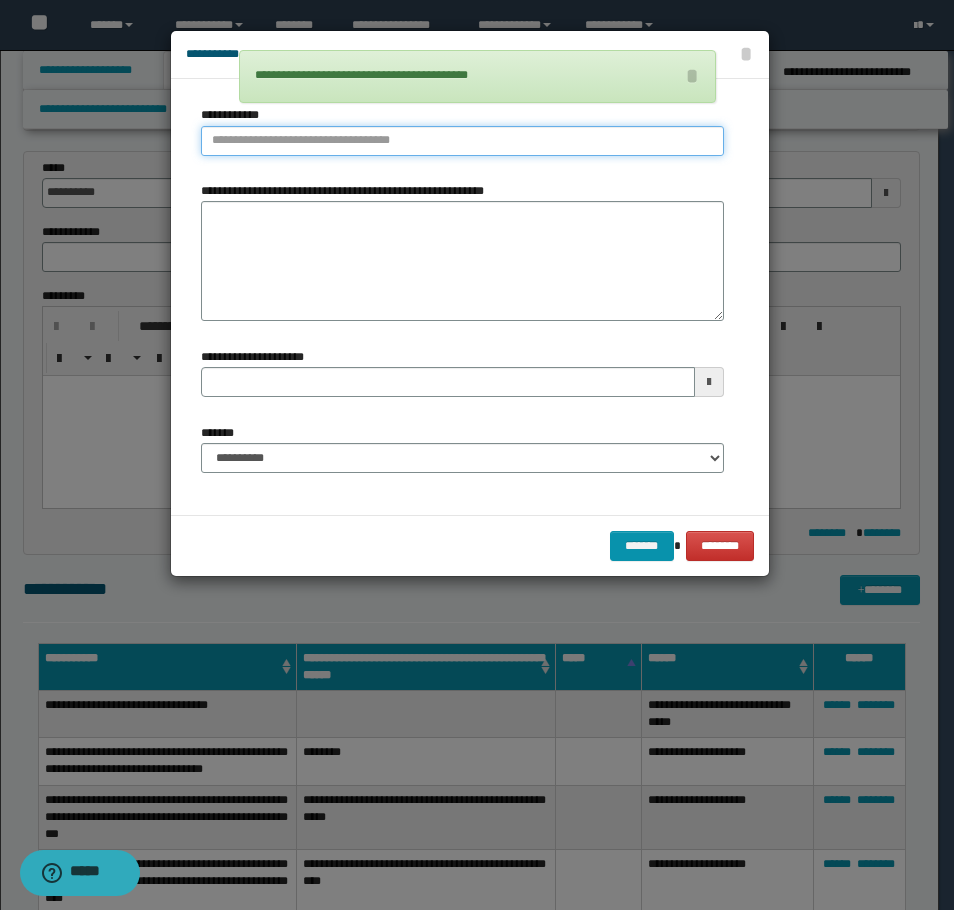 type on "**********" 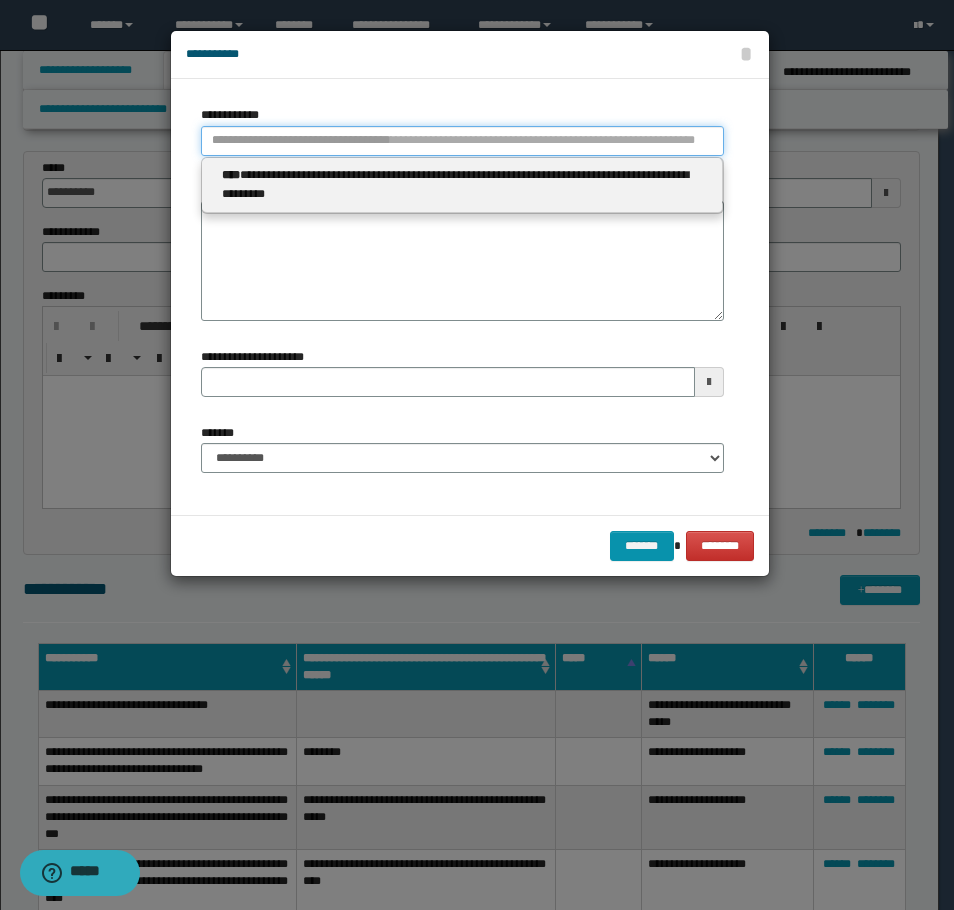 type 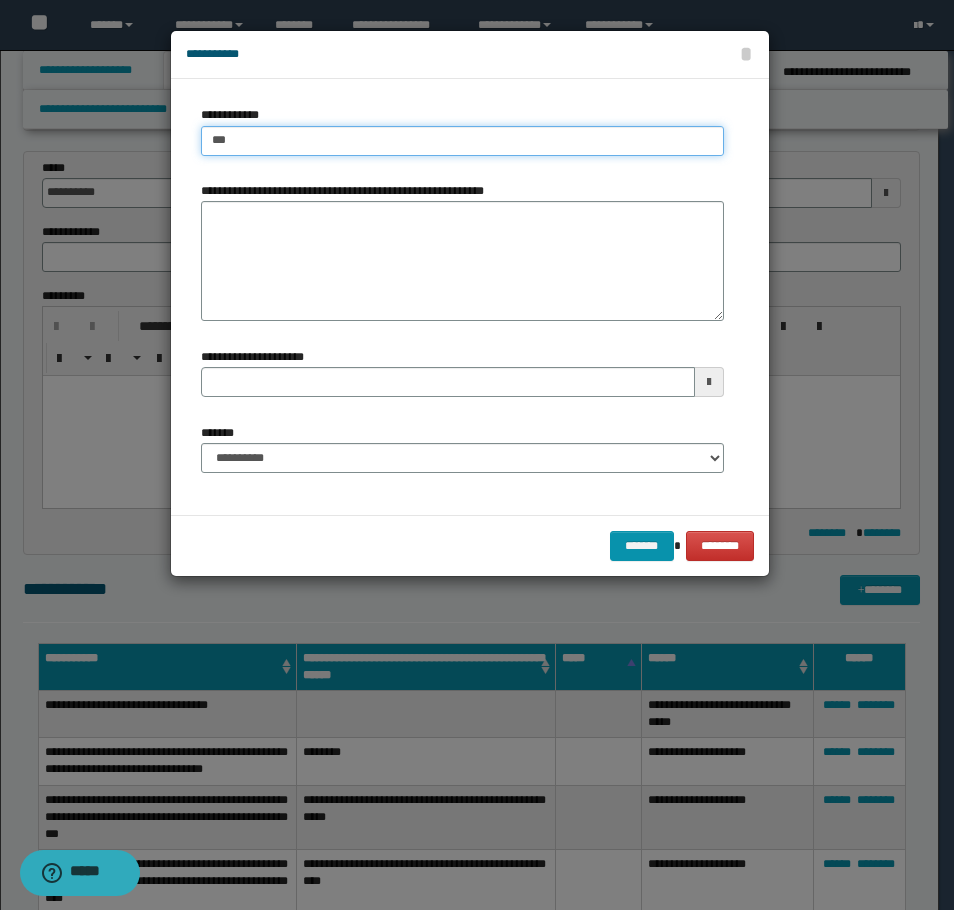 type on "****" 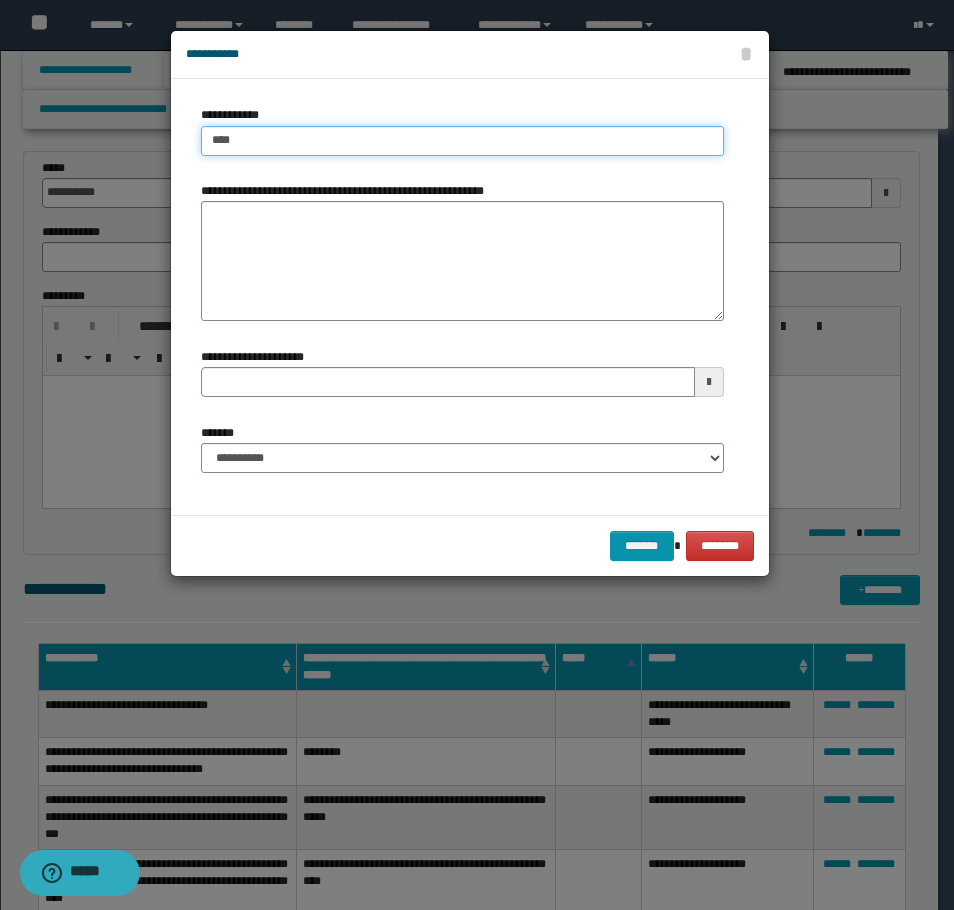 type on "****" 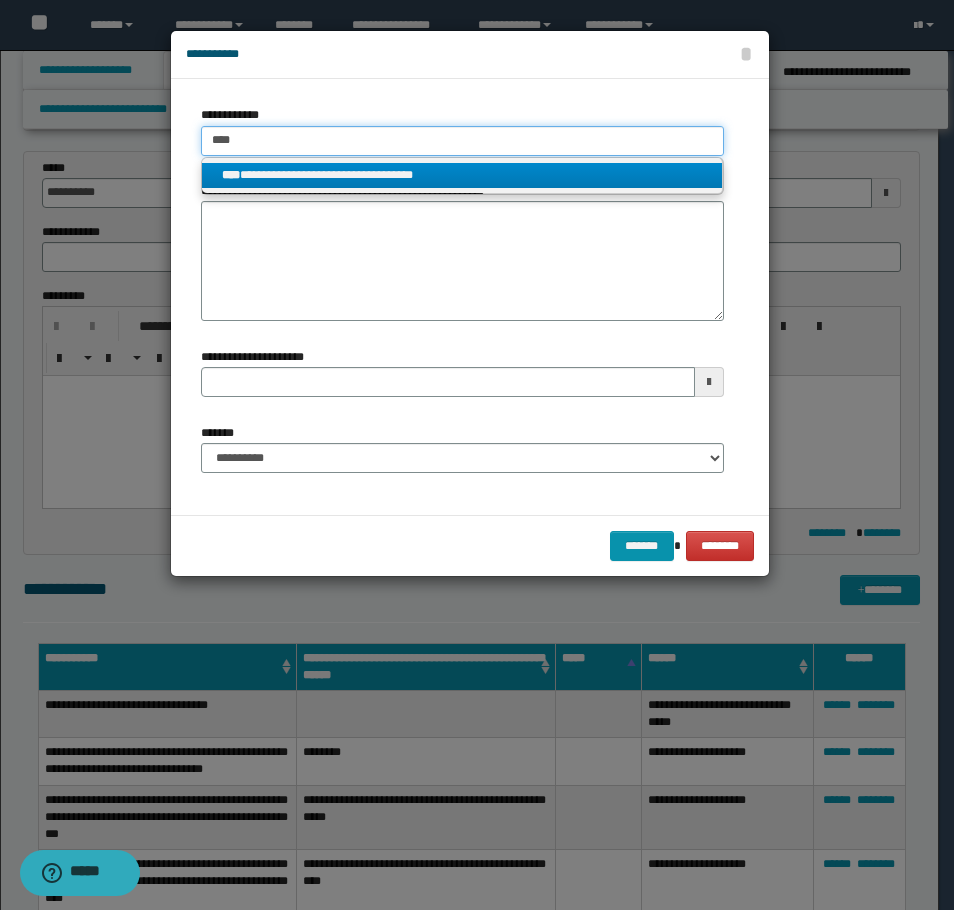 type on "****" 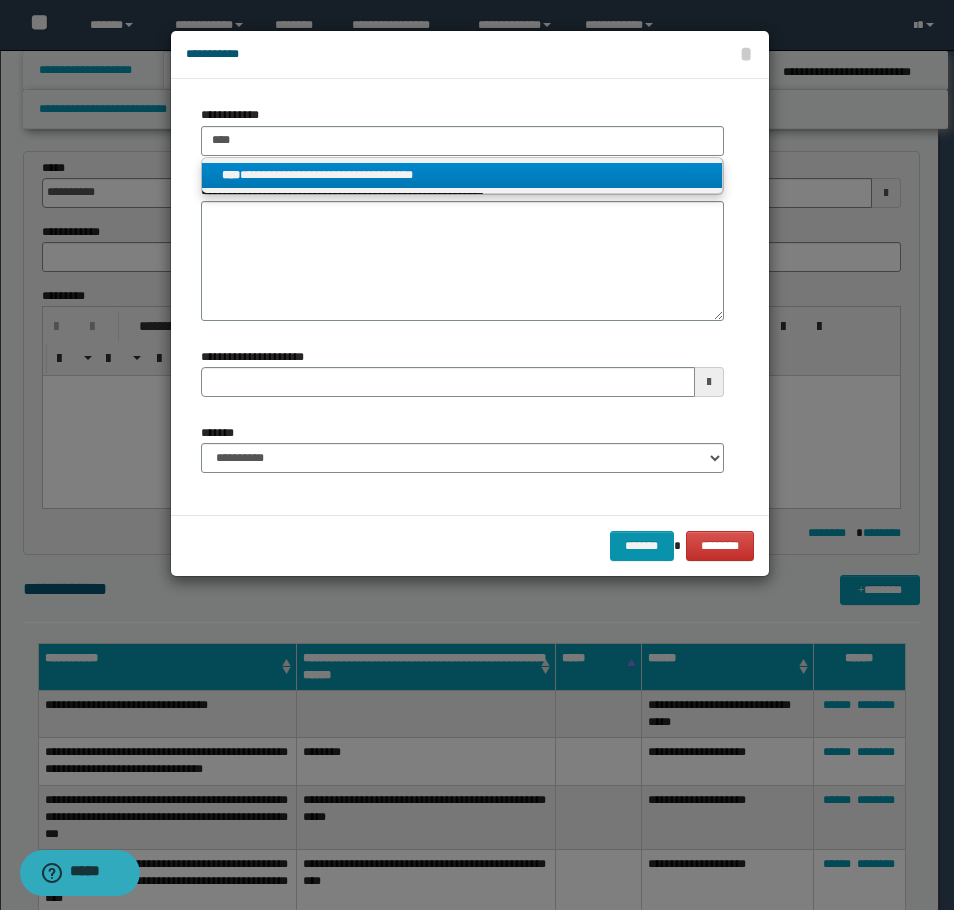 click on "**********" at bounding box center (462, 175) 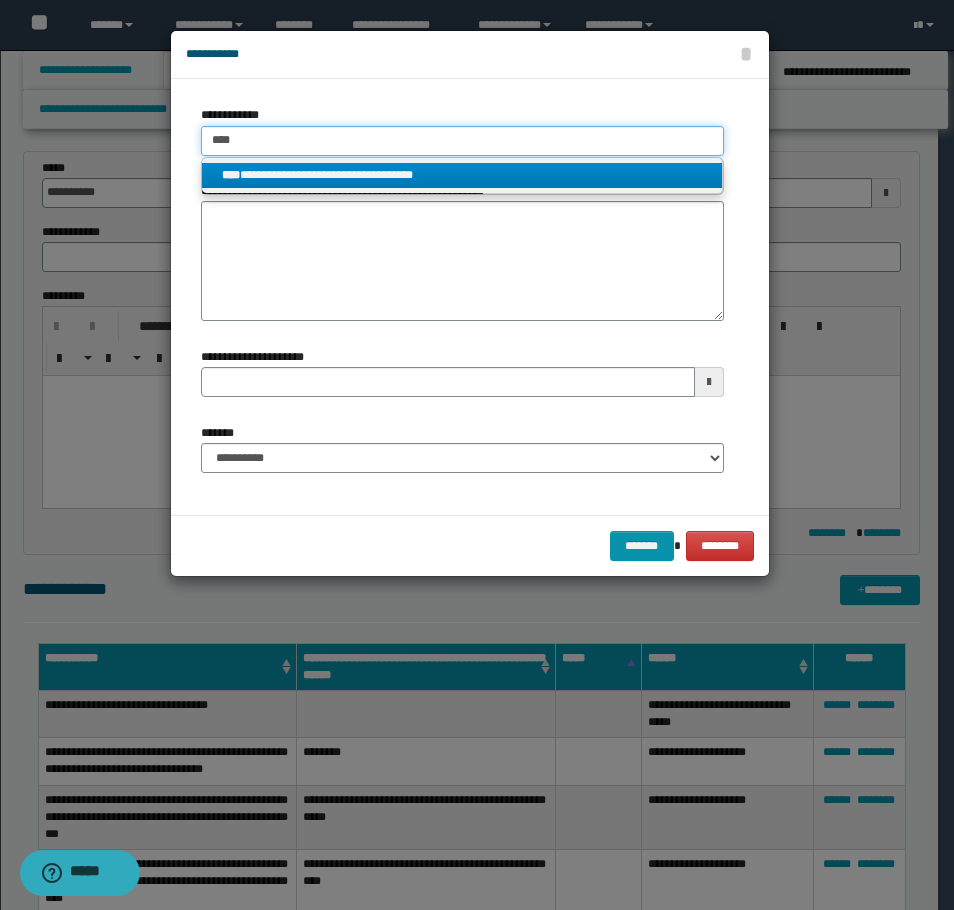 type 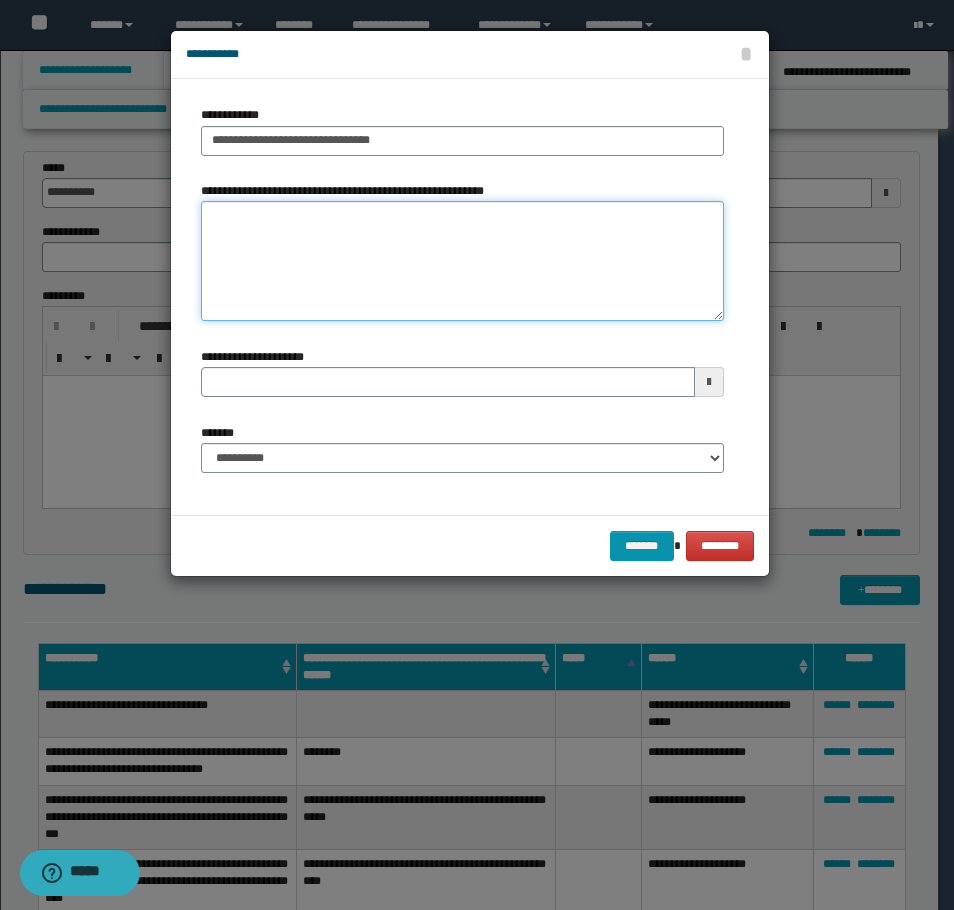 click on "**********" at bounding box center [462, 261] 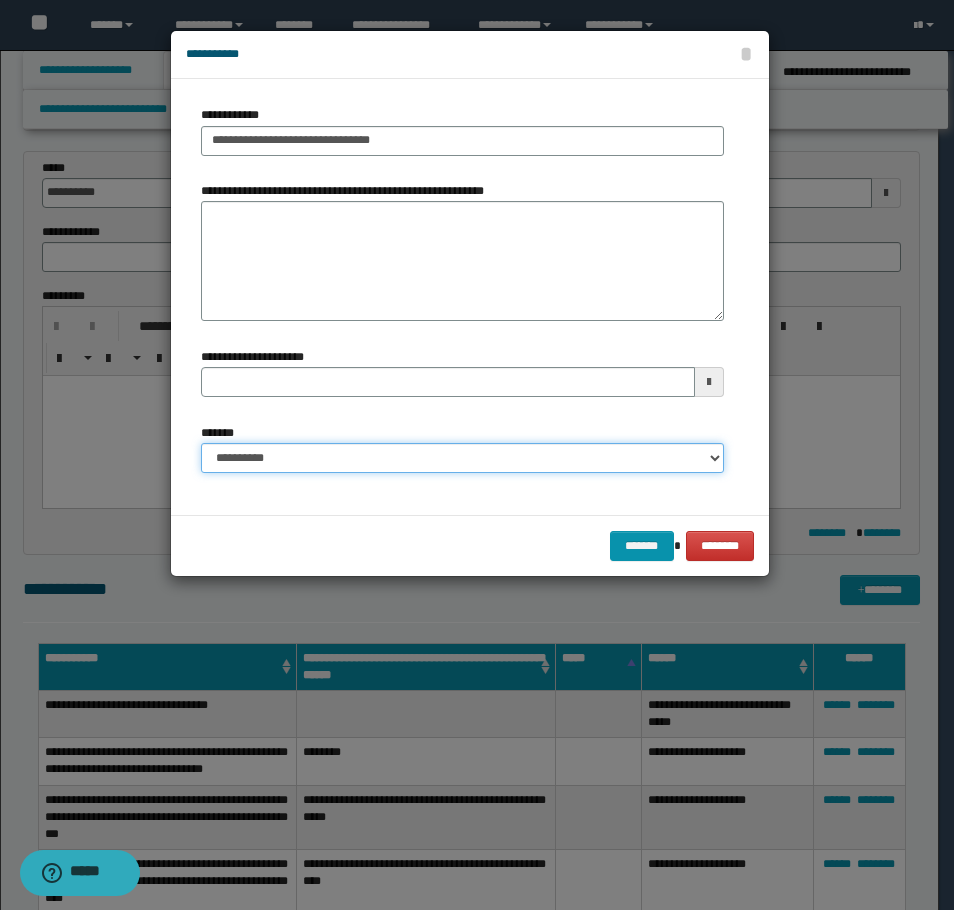 drag, startPoint x: 540, startPoint y: 468, endPoint x: 480, endPoint y: 465, distance: 60.074955 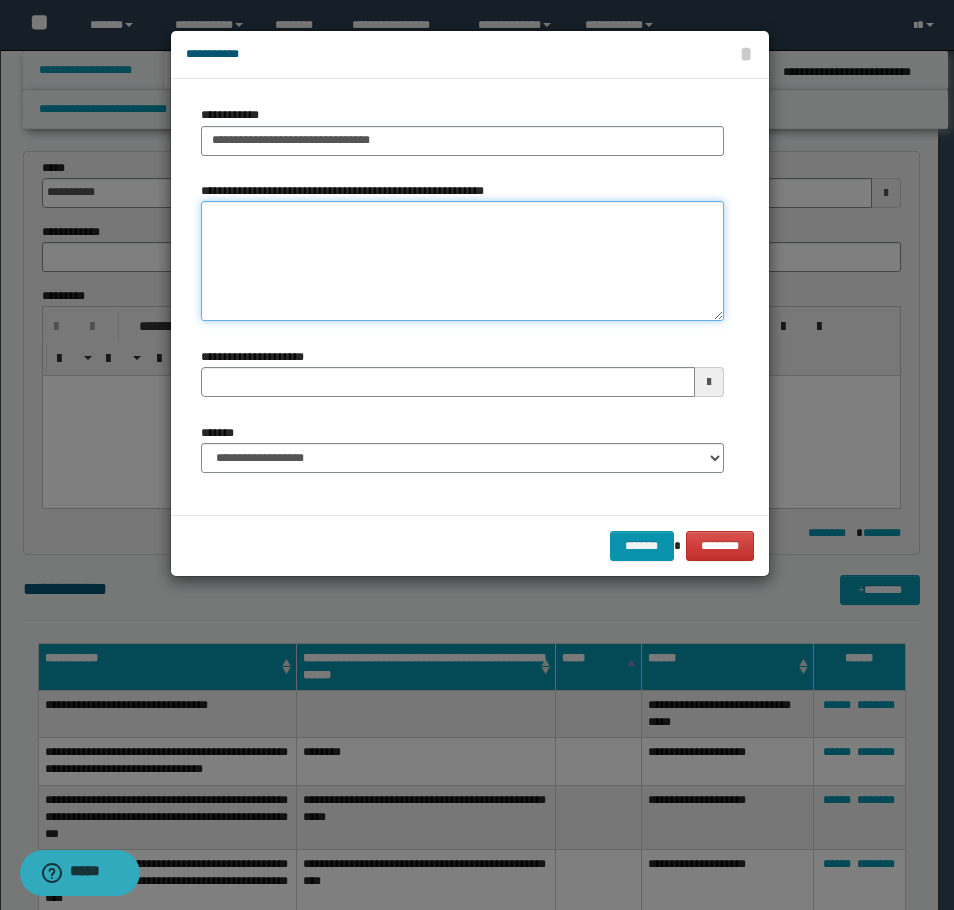 click on "**********" at bounding box center [462, 261] 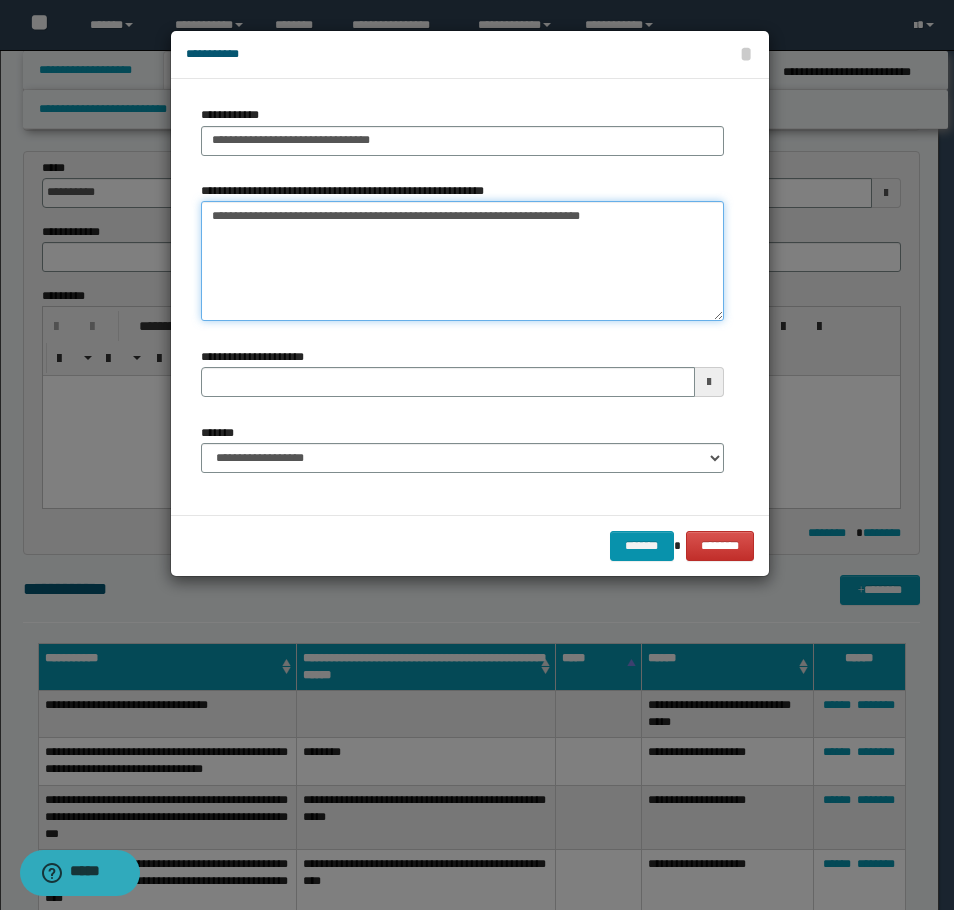 type 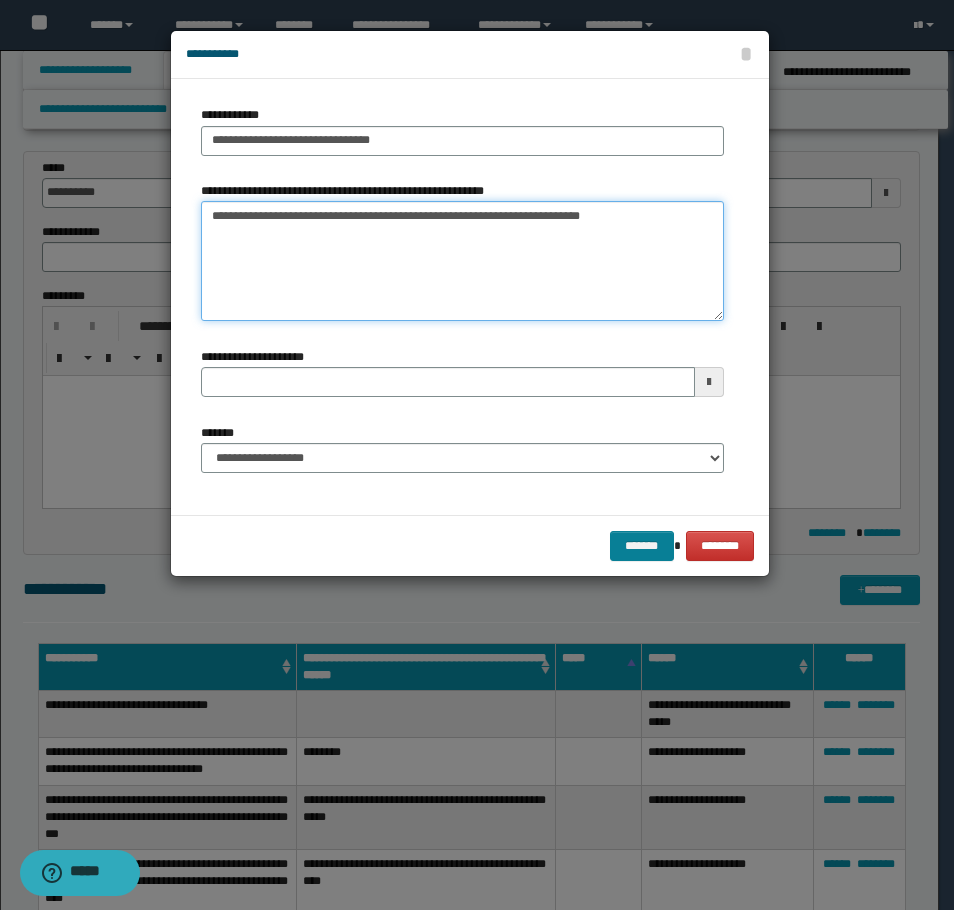 type on "**********" 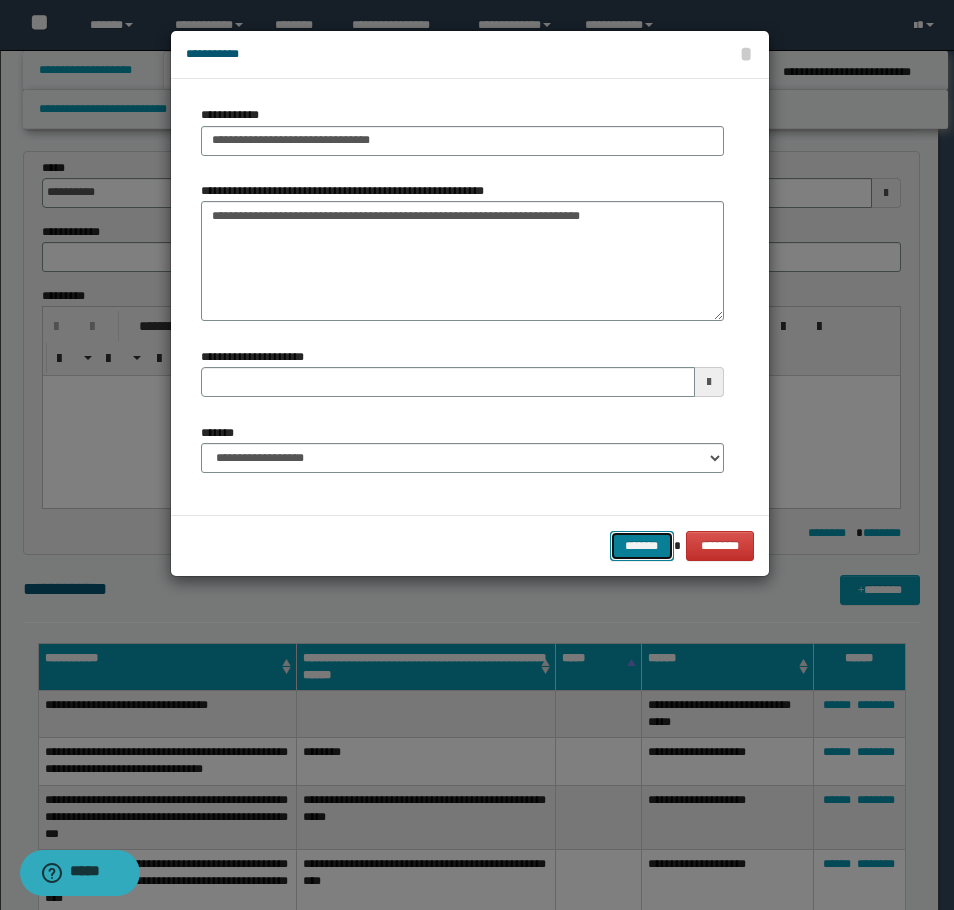 click on "*******" at bounding box center (642, 546) 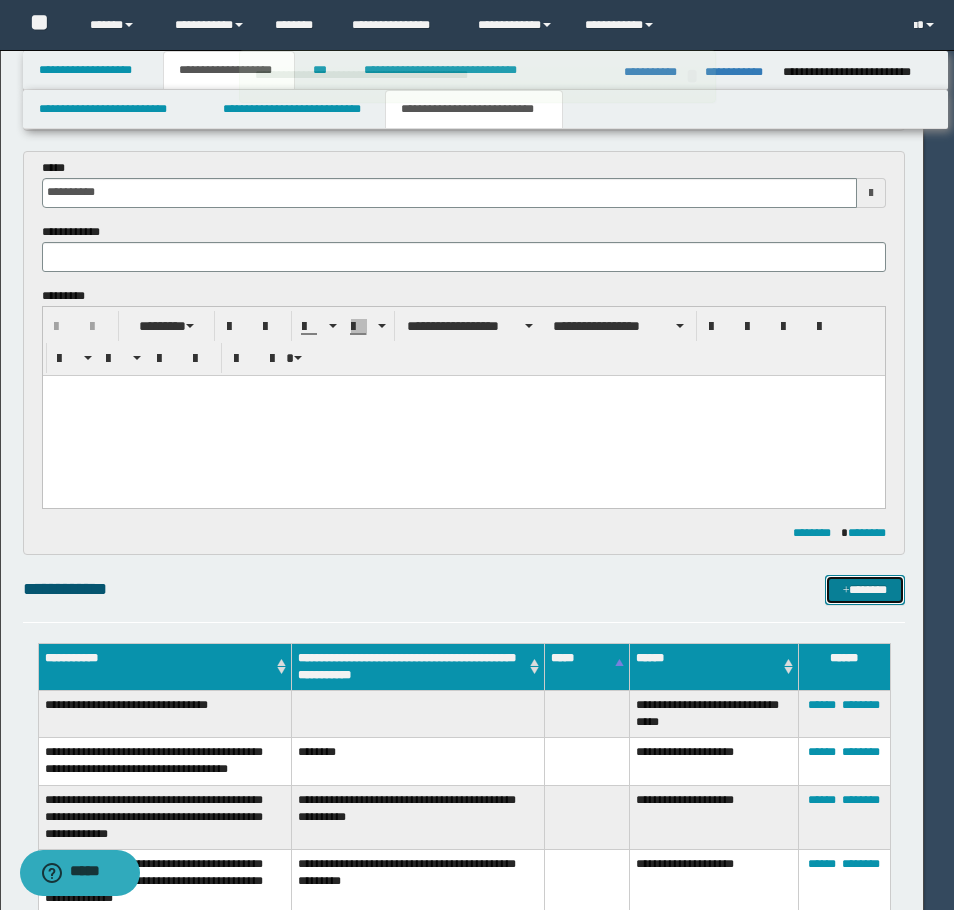 type 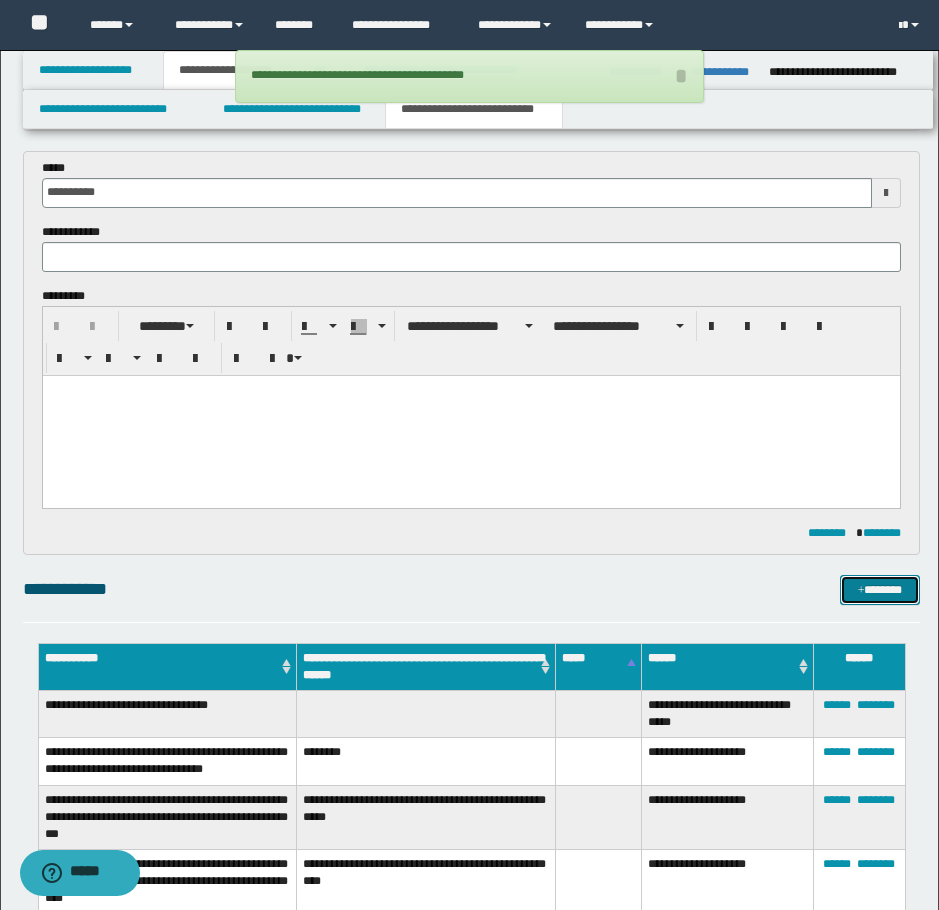 click on "*******" at bounding box center (880, 590) 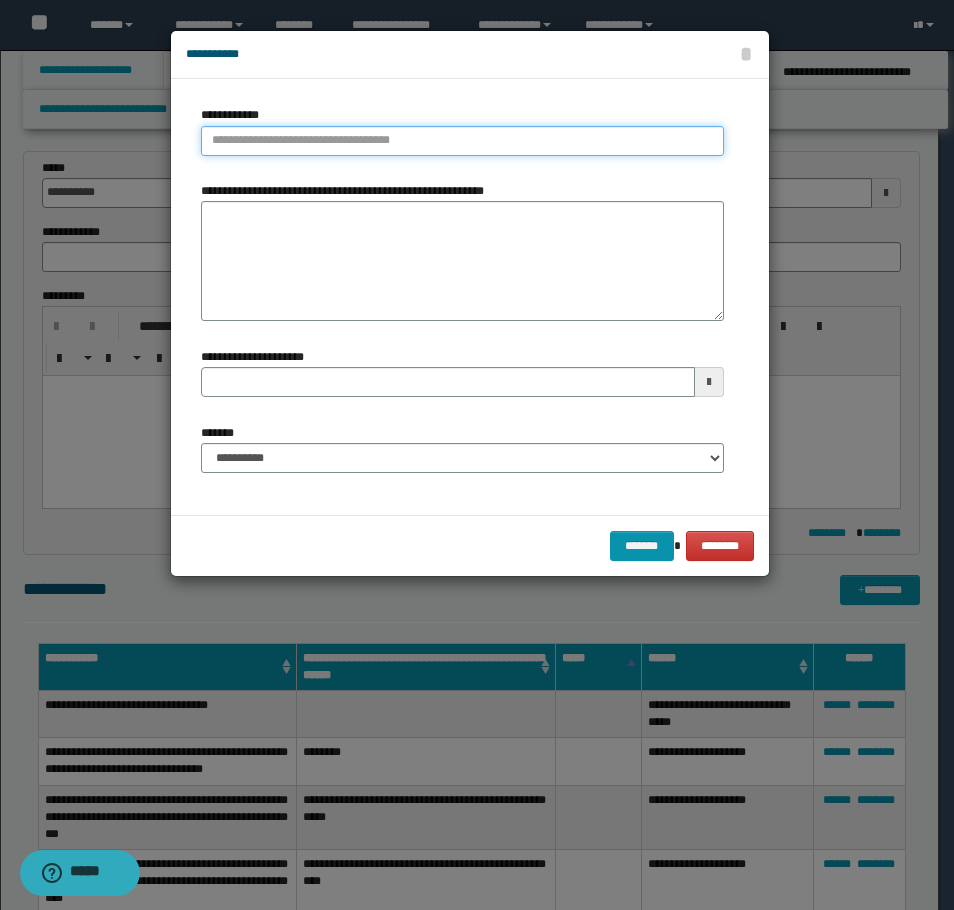 type on "**********" 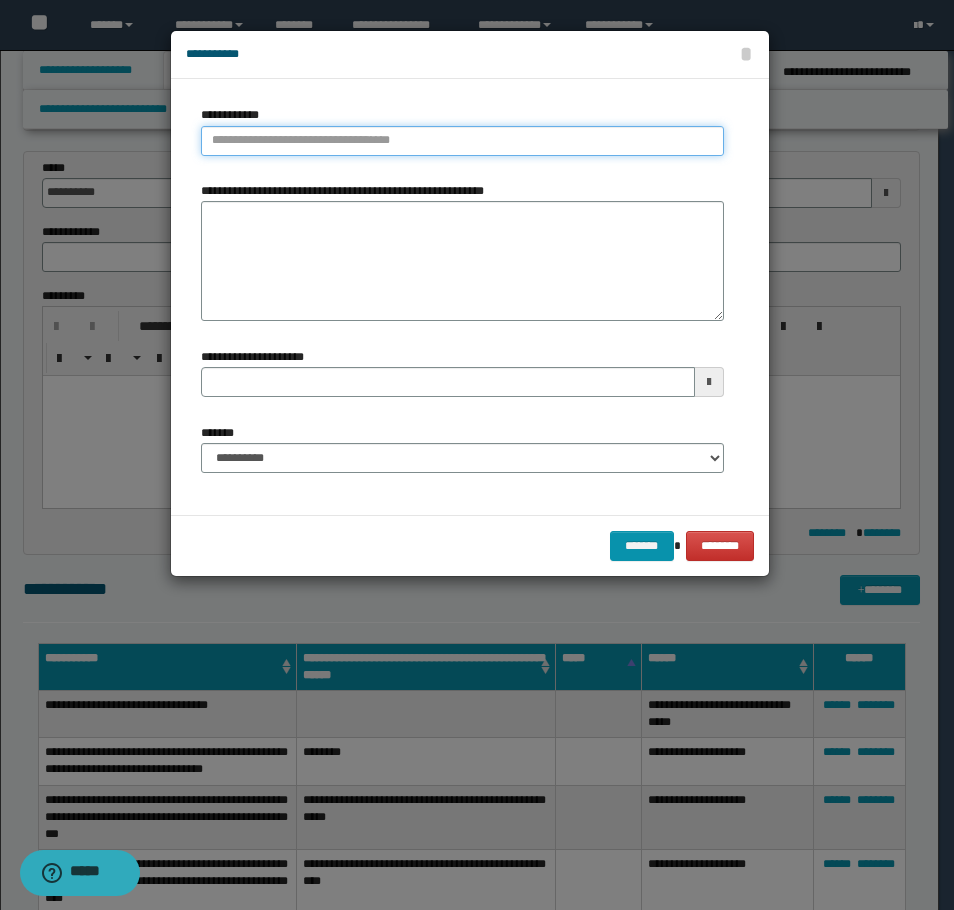 click on "**********" at bounding box center (462, 141) 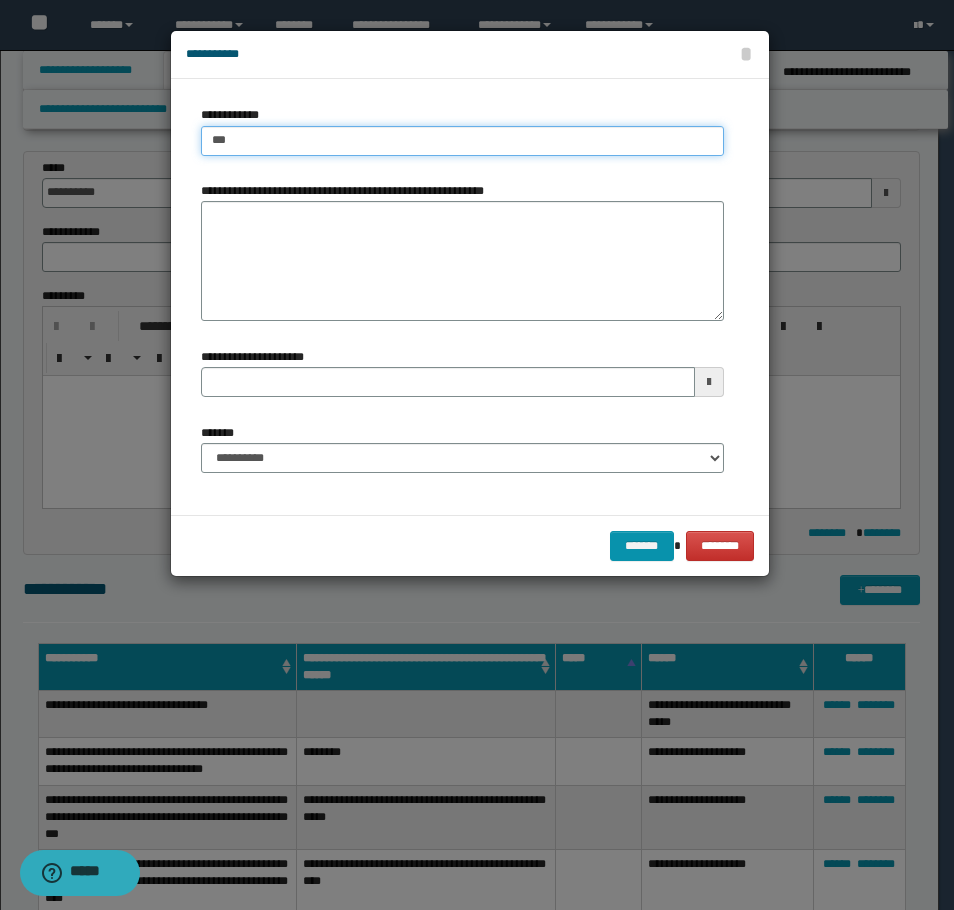 type on "****" 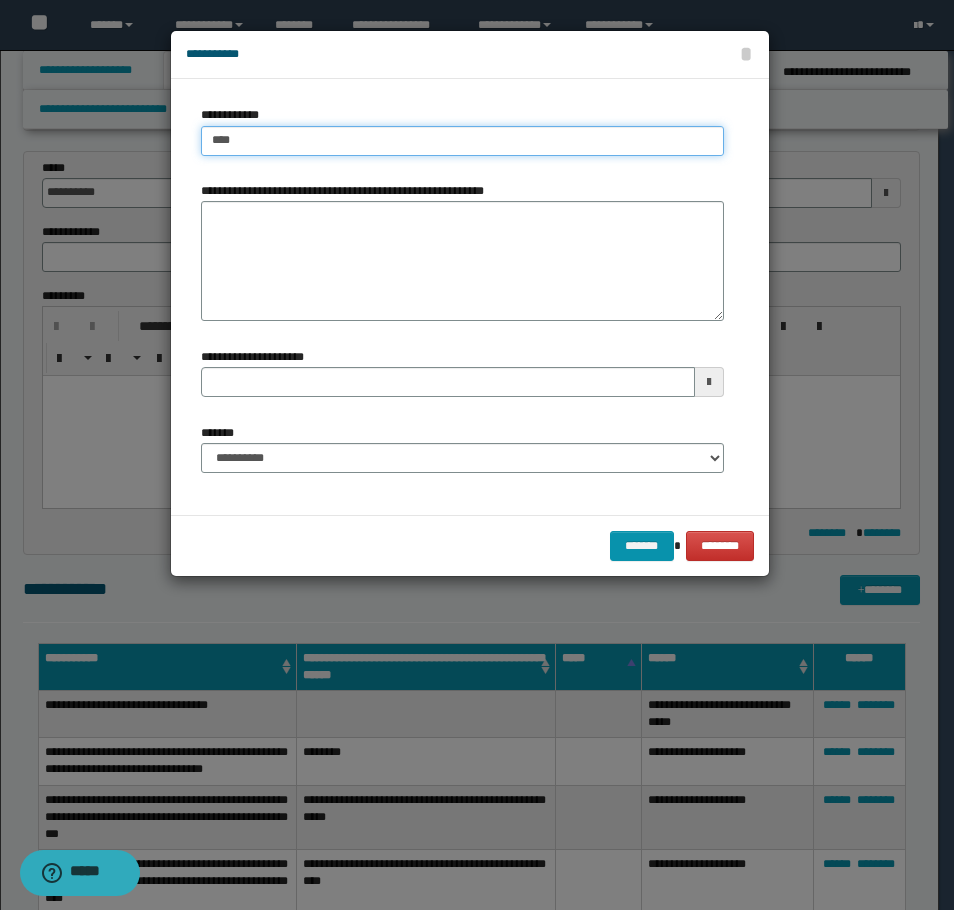 type on "****" 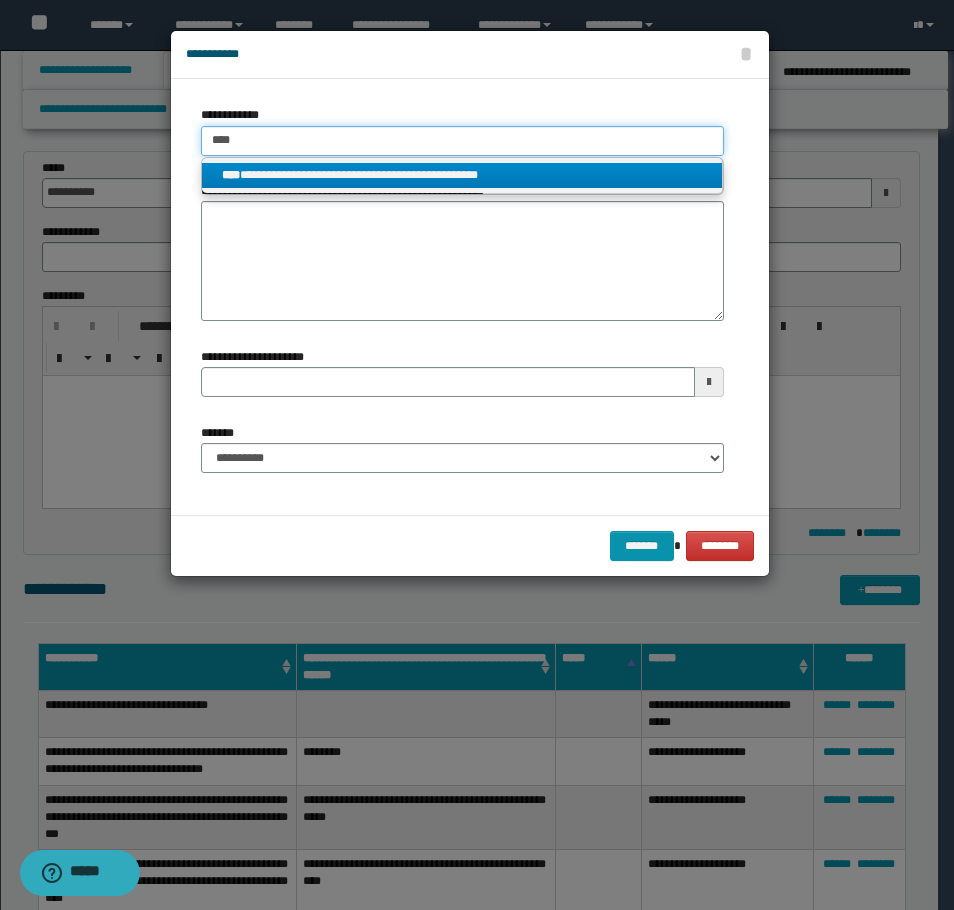 type on "****" 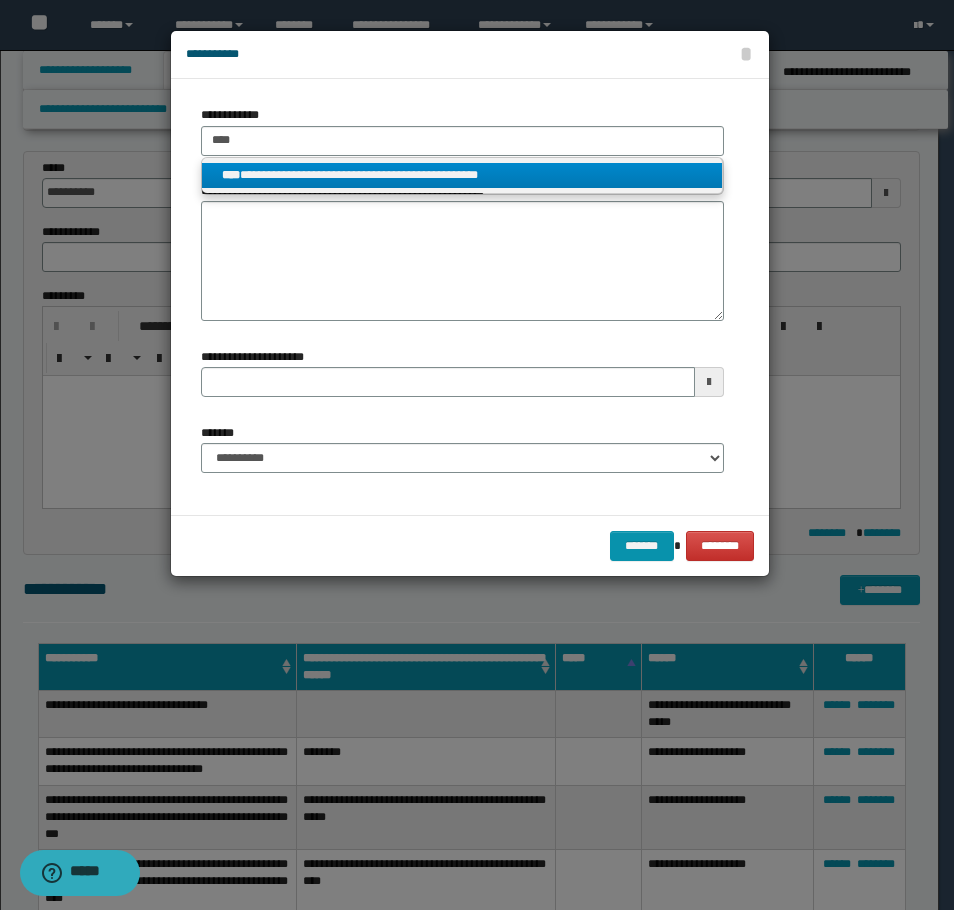 click on "**********" at bounding box center (462, 175) 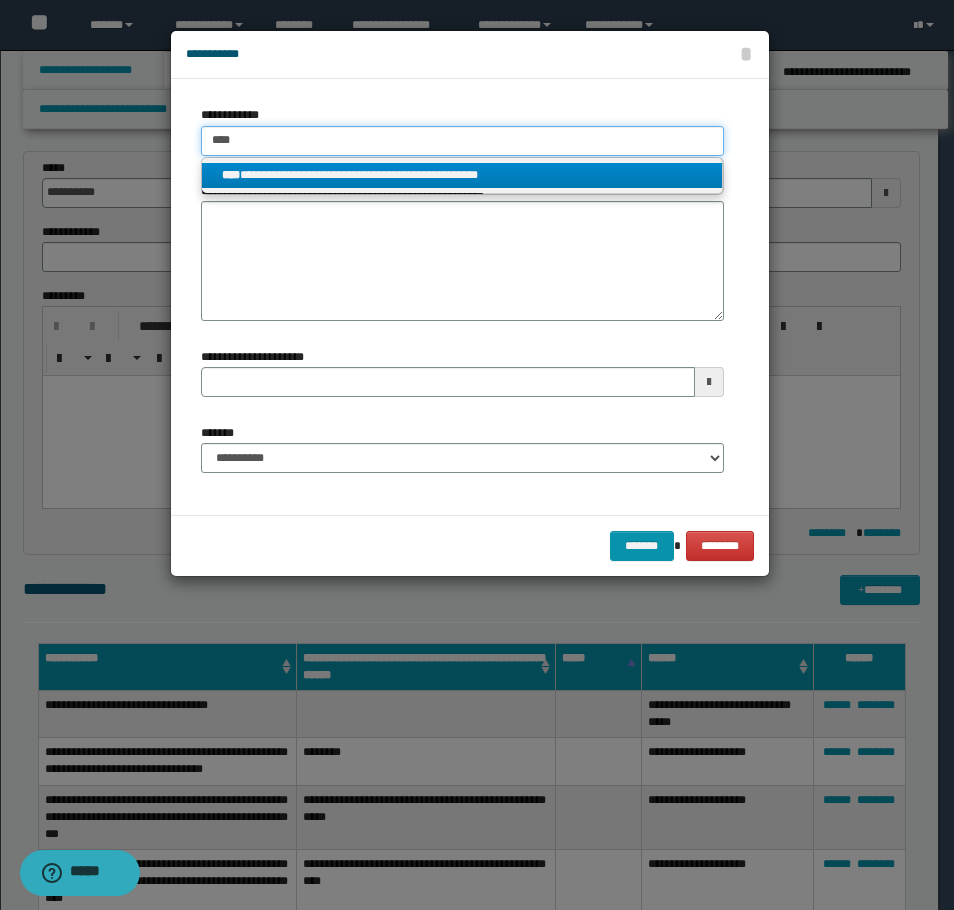 type 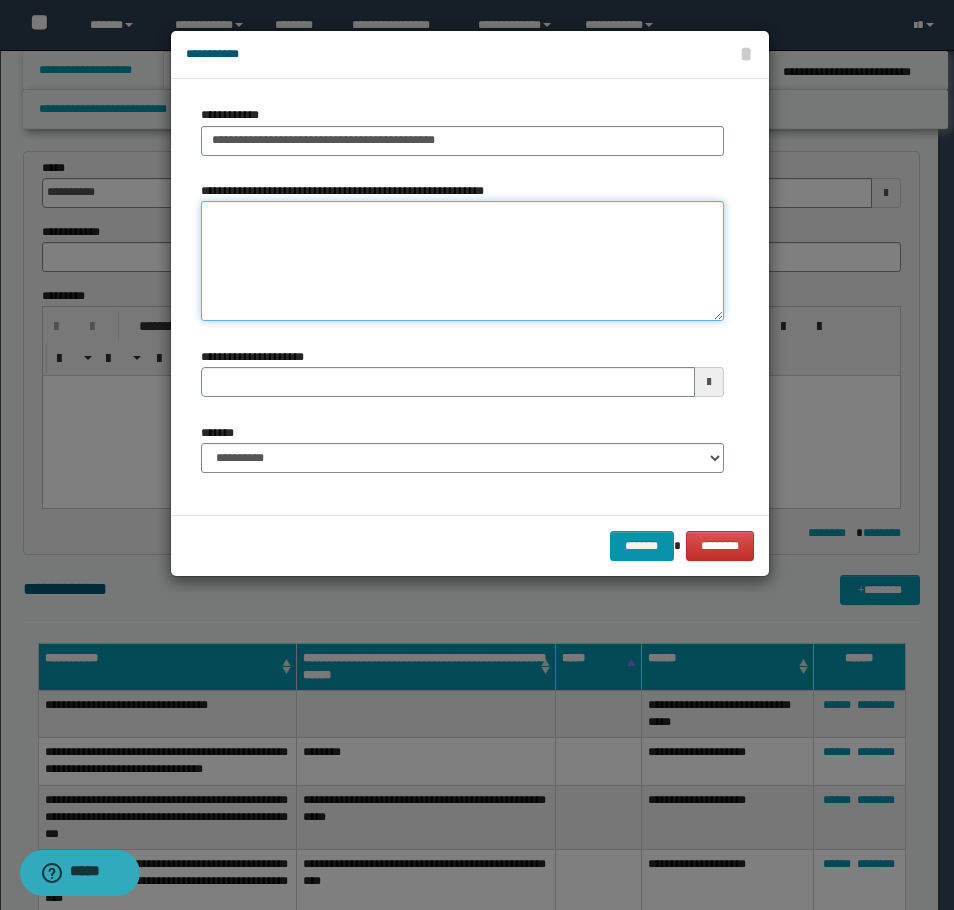 click on "**********" at bounding box center (462, 261) 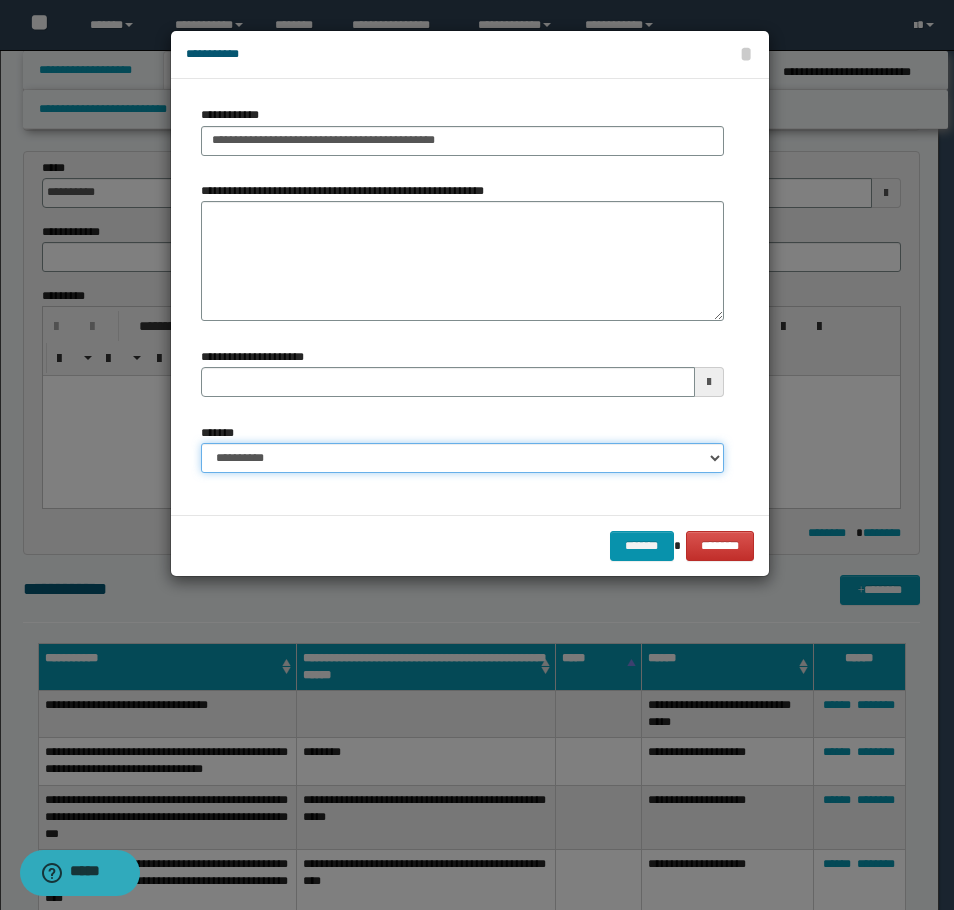 click on "**********" at bounding box center (462, 458) 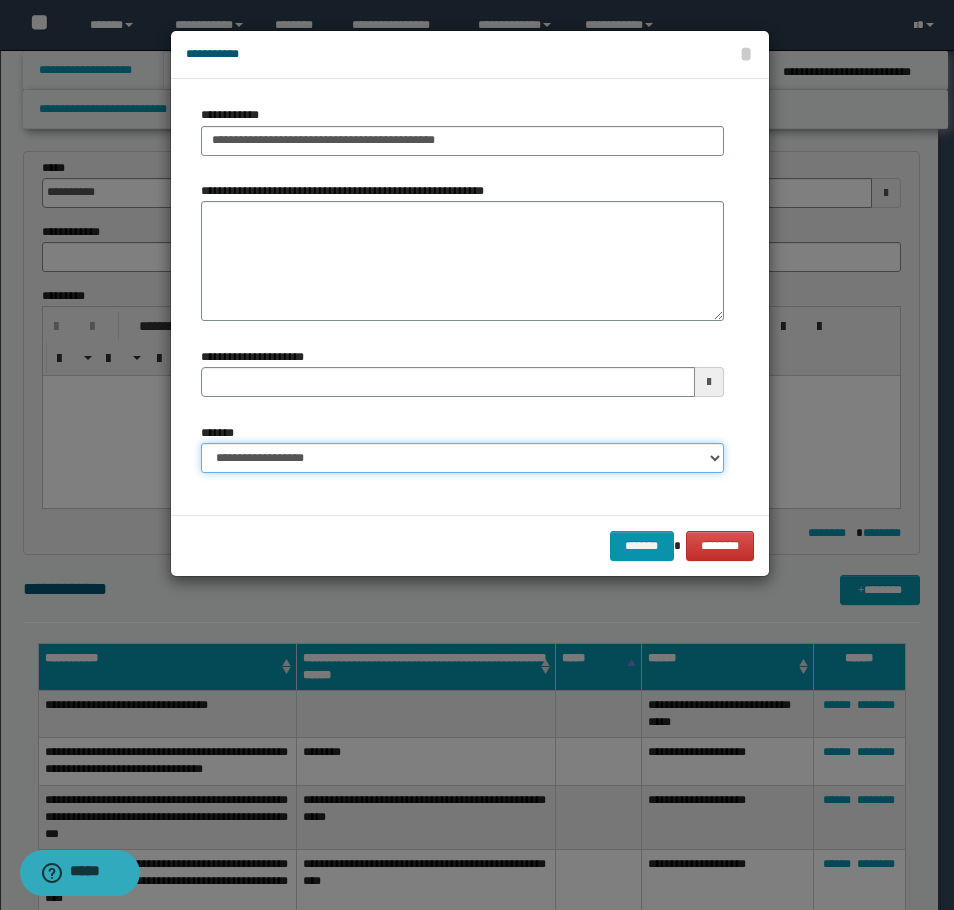 click on "**********" at bounding box center (462, 458) 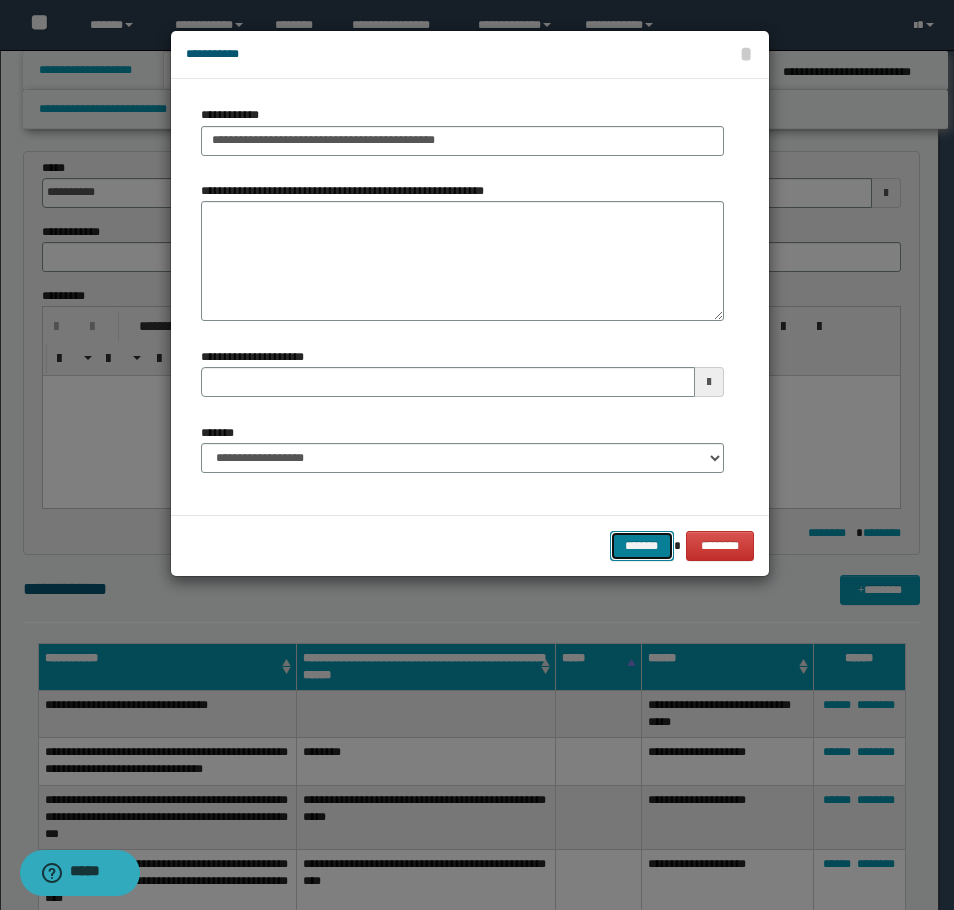 click on "*******" at bounding box center [642, 546] 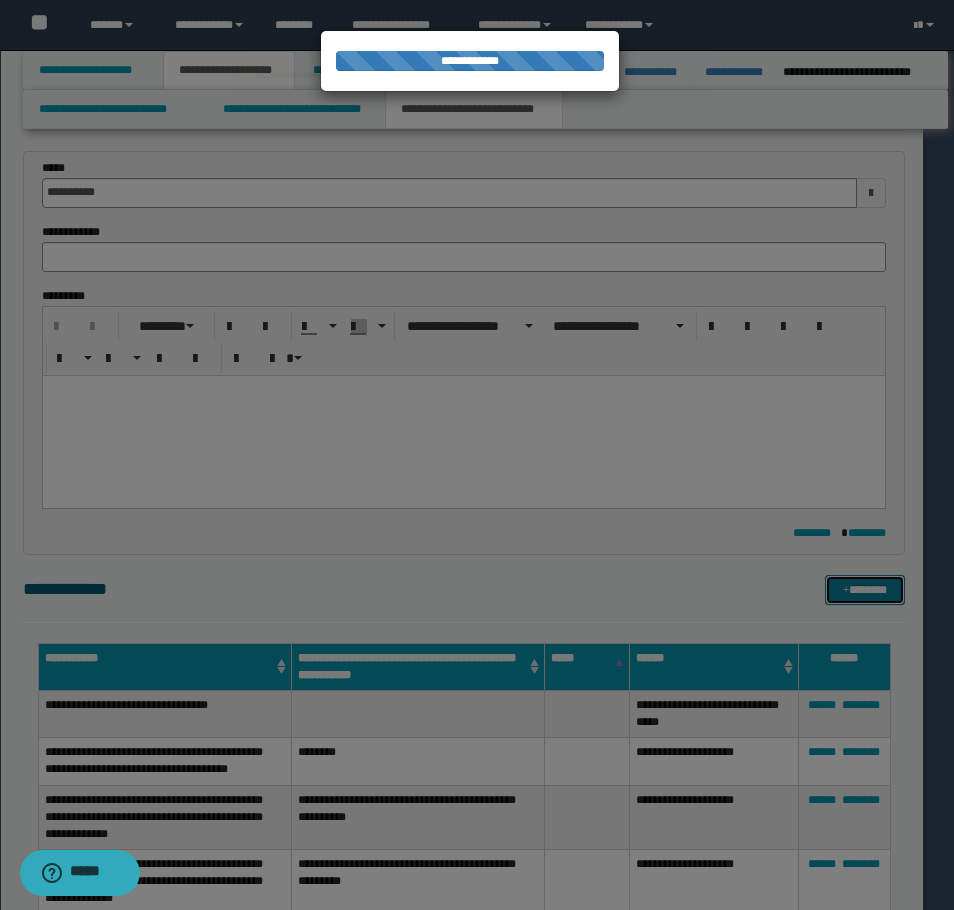 type 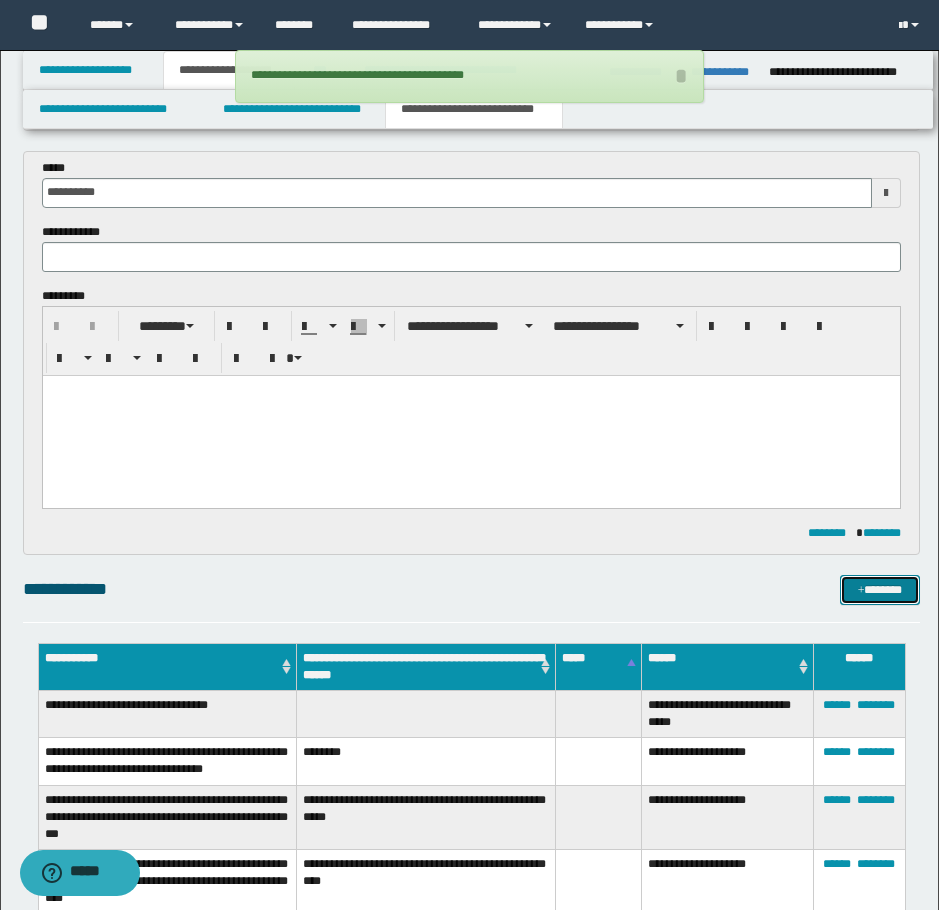 click on "*******" at bounding box center (880, 590) 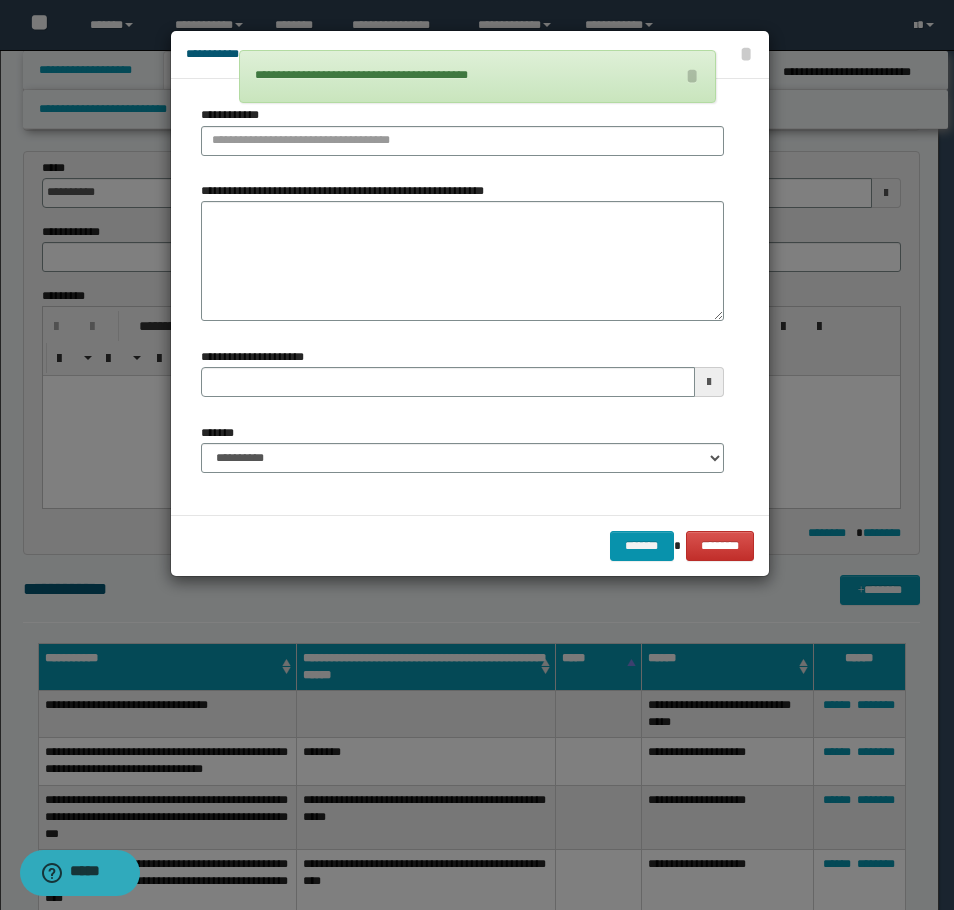 type 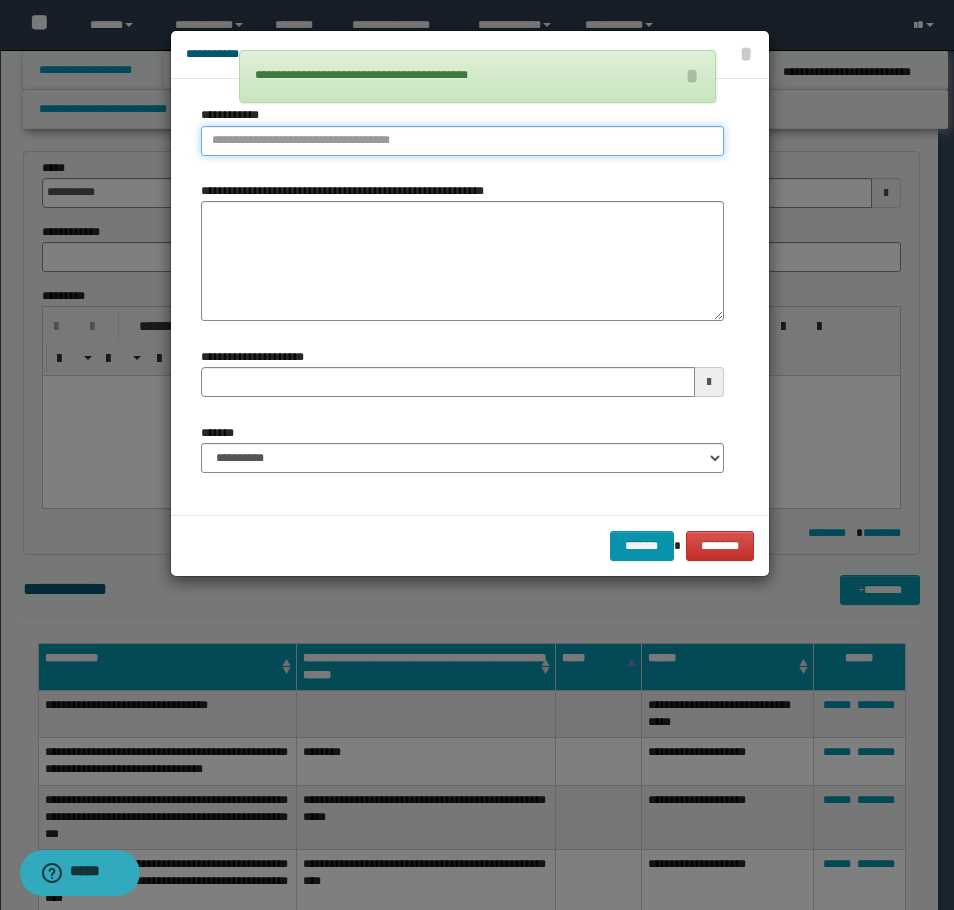 type on "**********" 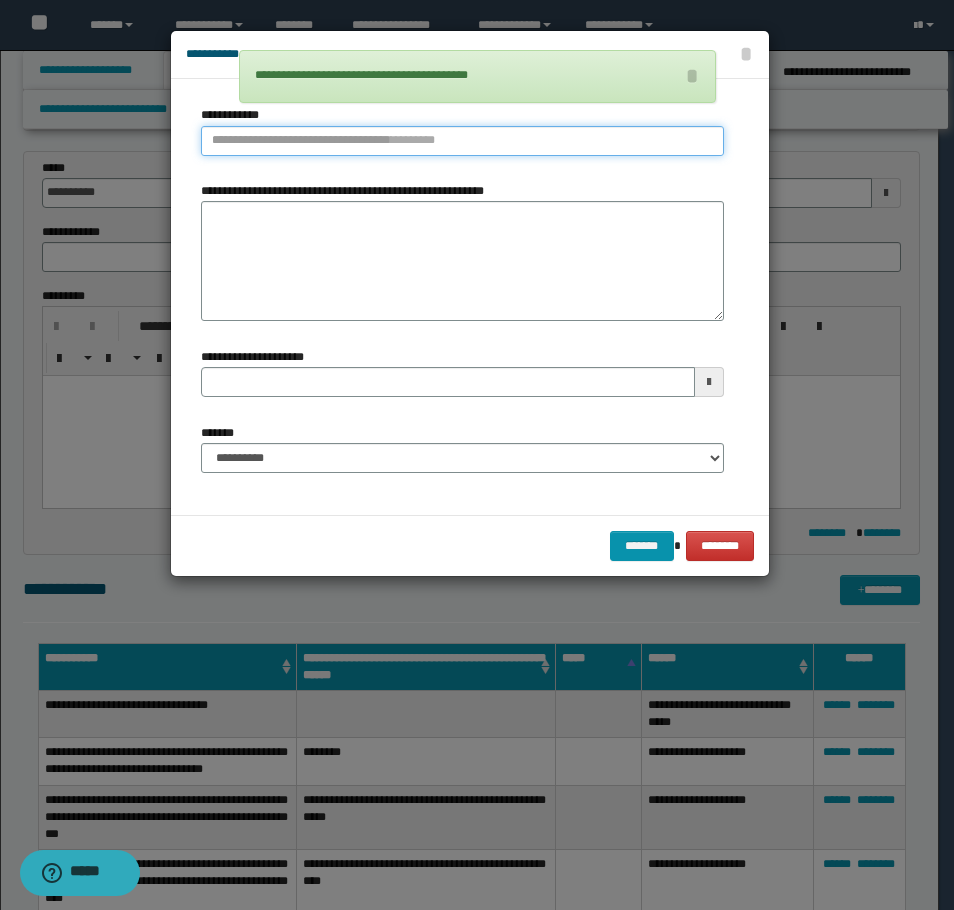 click on "**********" at bounding box center (462, 141) 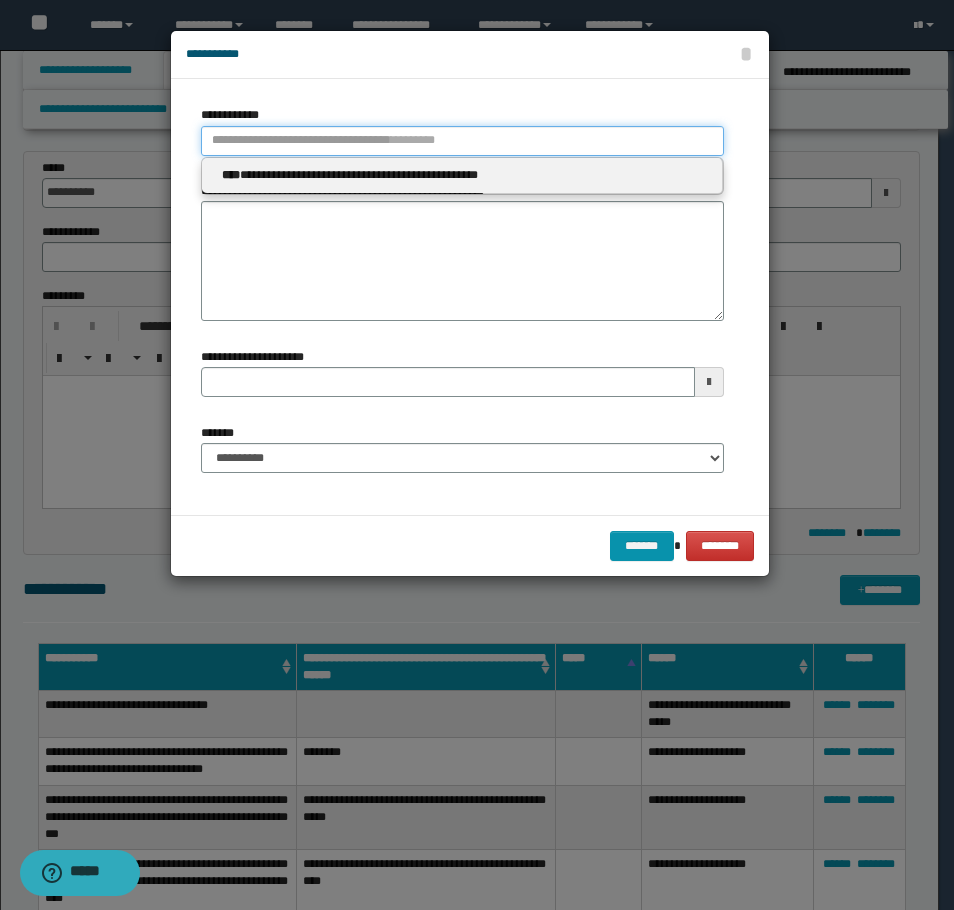 type 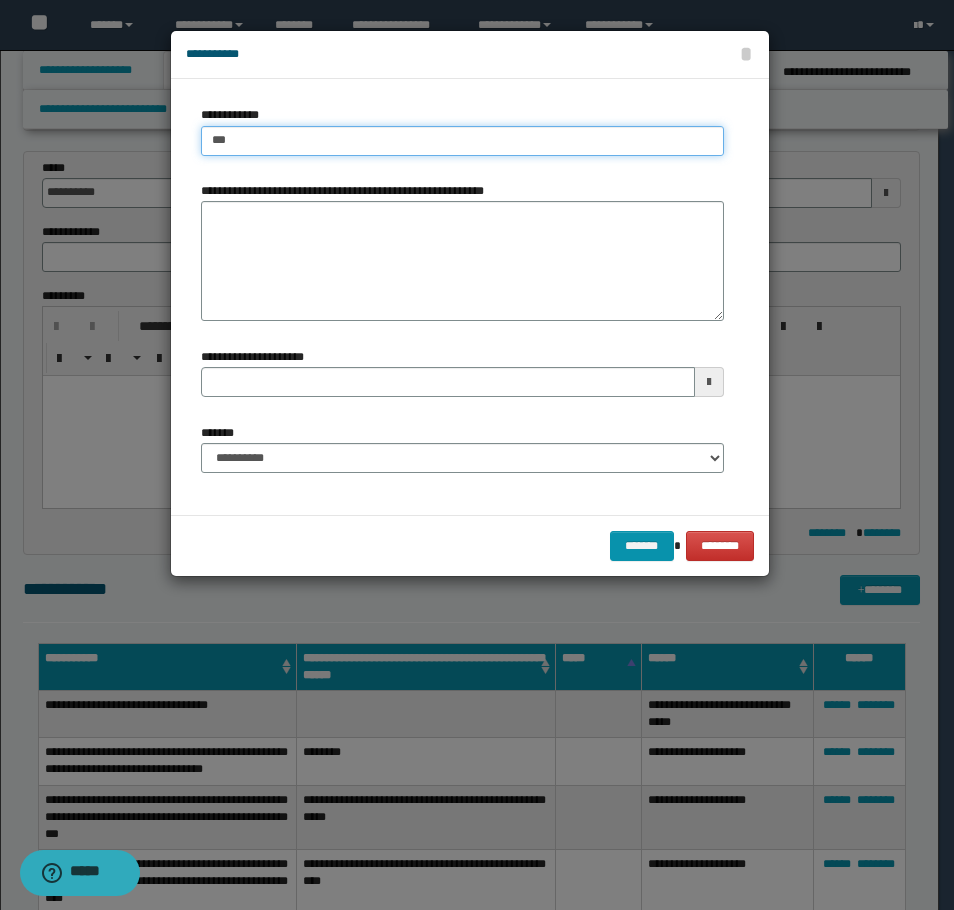 type on "****" 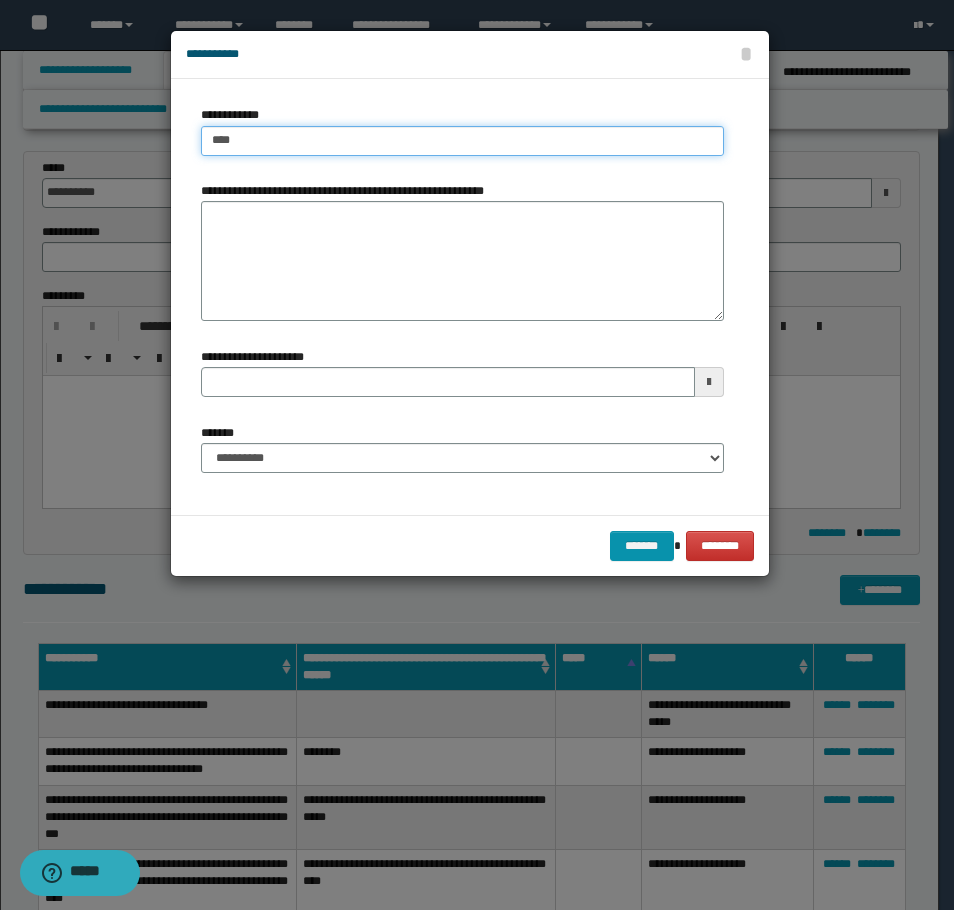 type on "****" 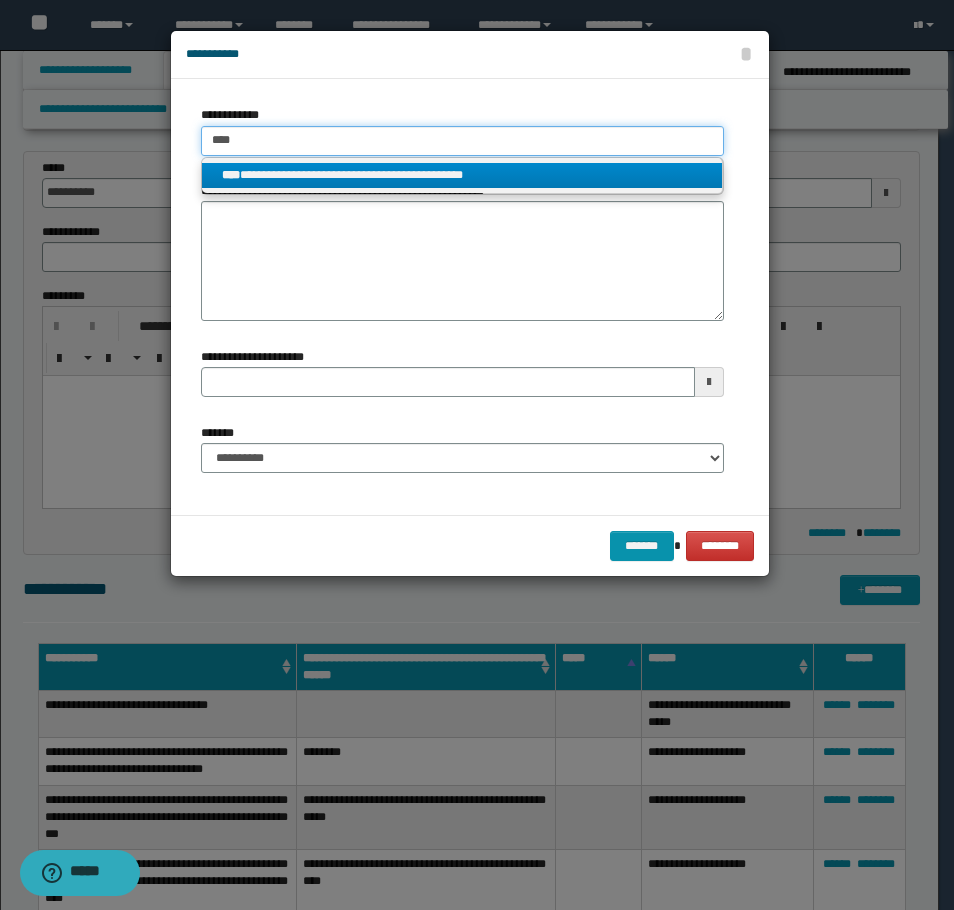 type on "****" 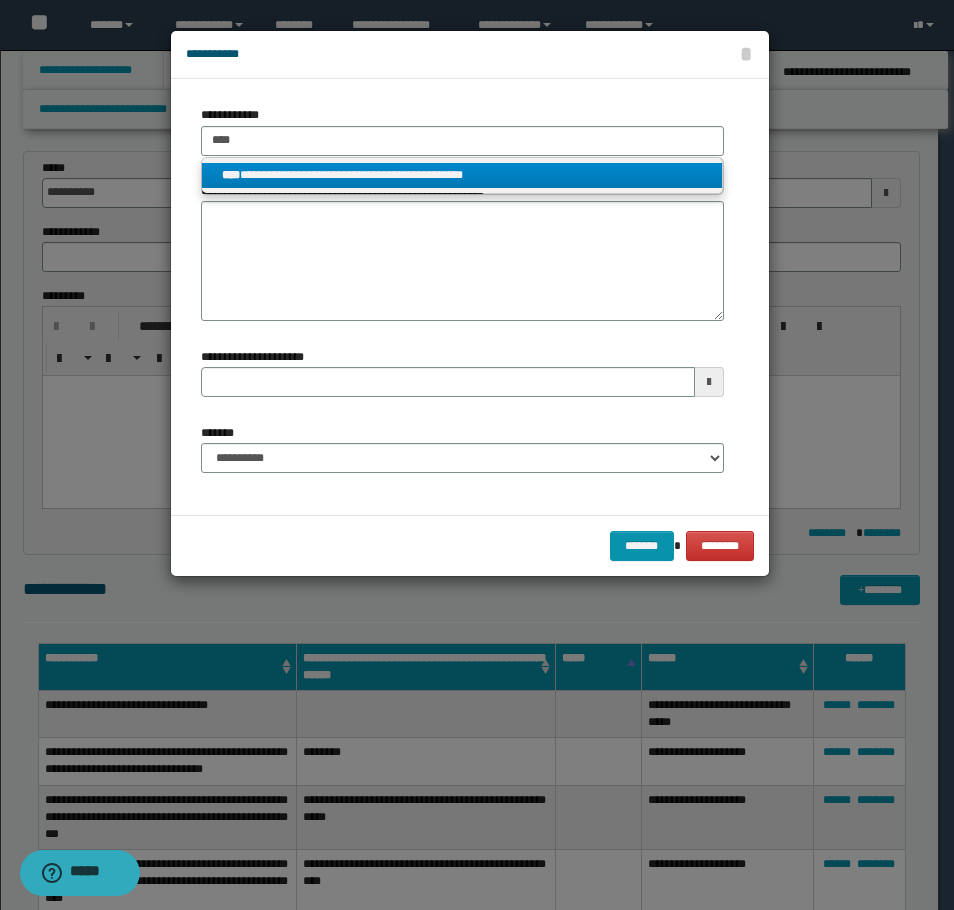 click on "**********" at bounding box center (462, 175) 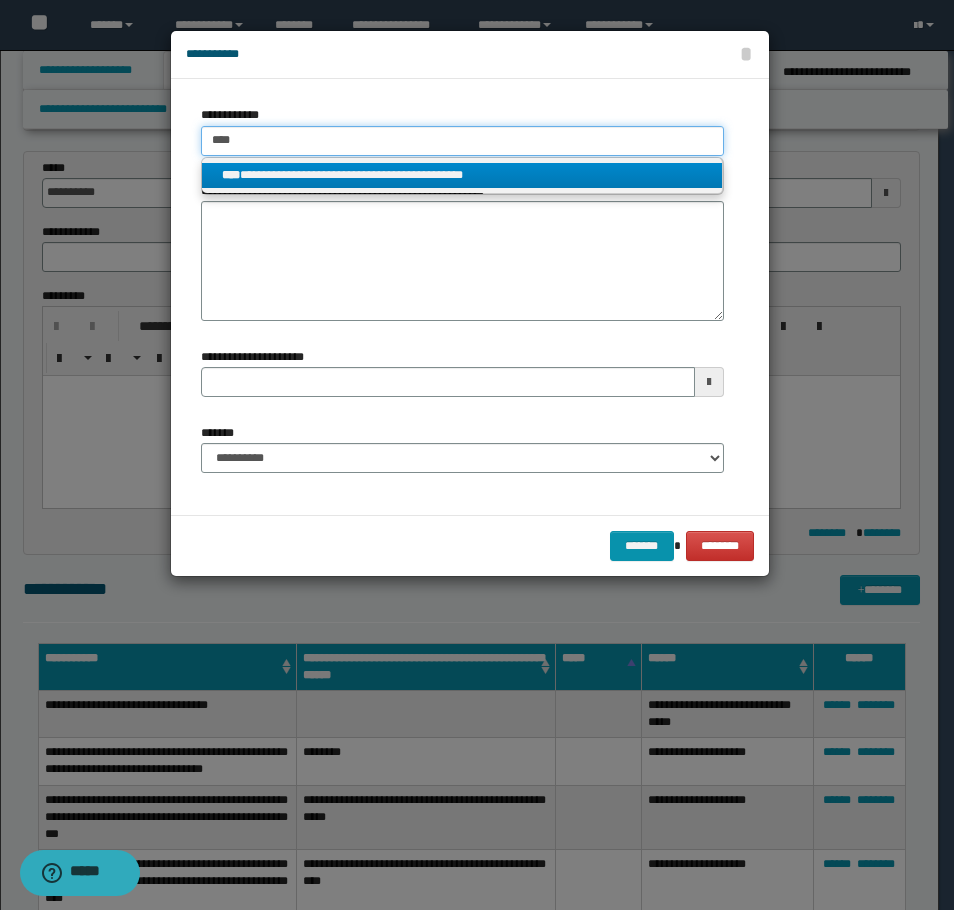 type 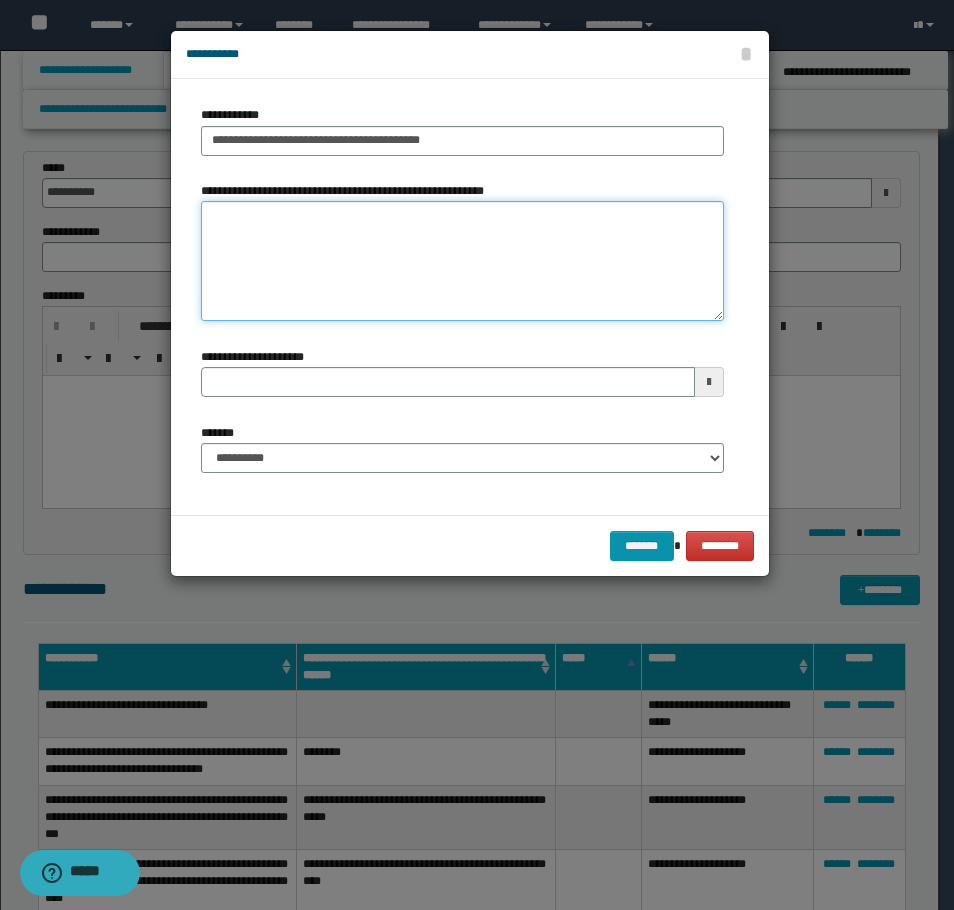 click on "**********" at bounding box center [462, 261] 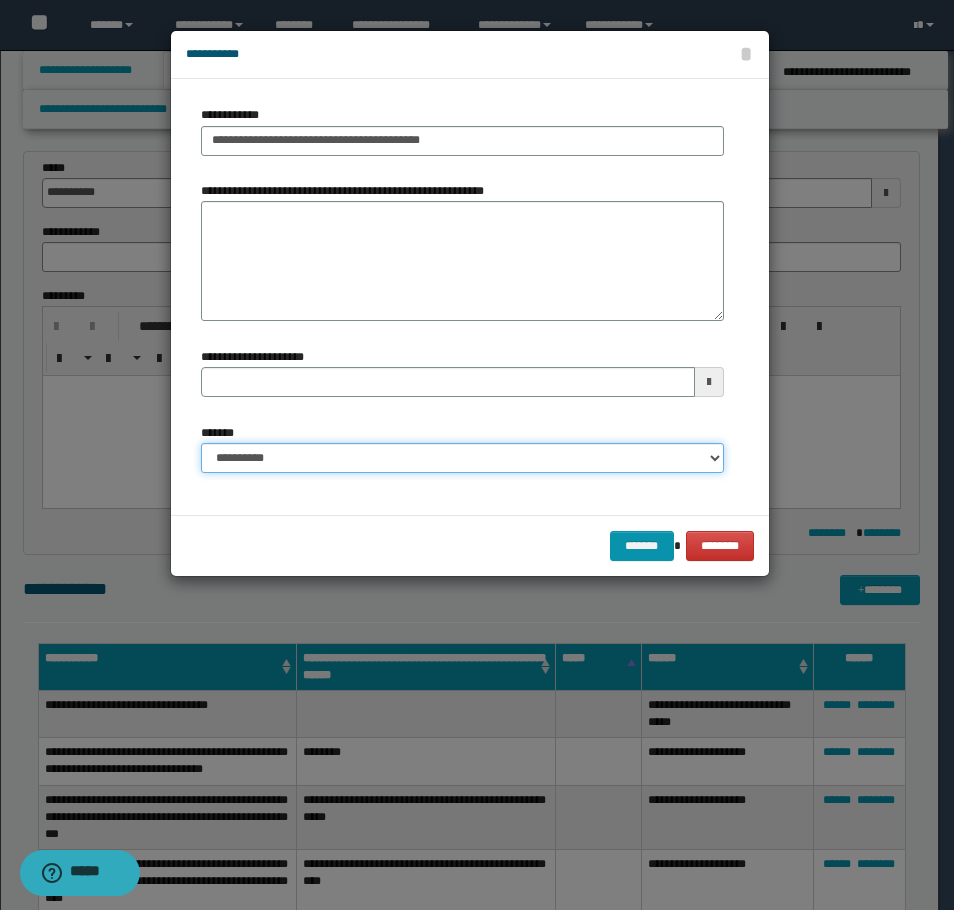 click on "**********" at bounding box center (462, 458) 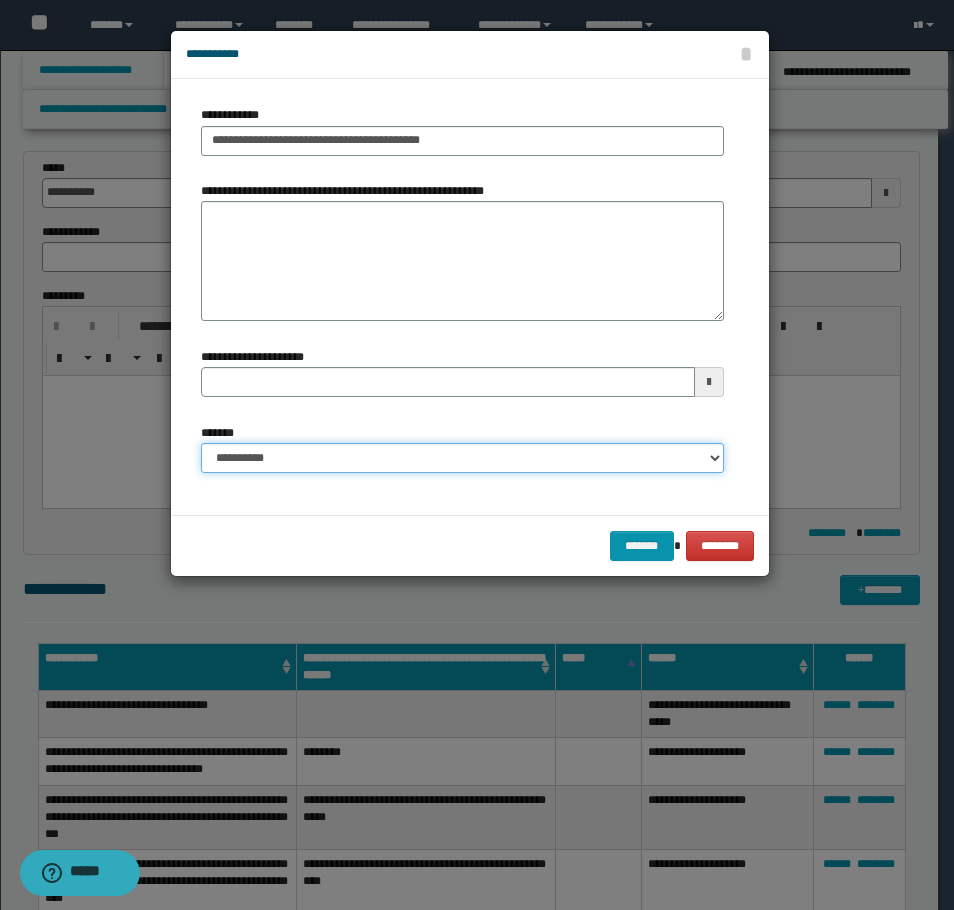 select on "*" 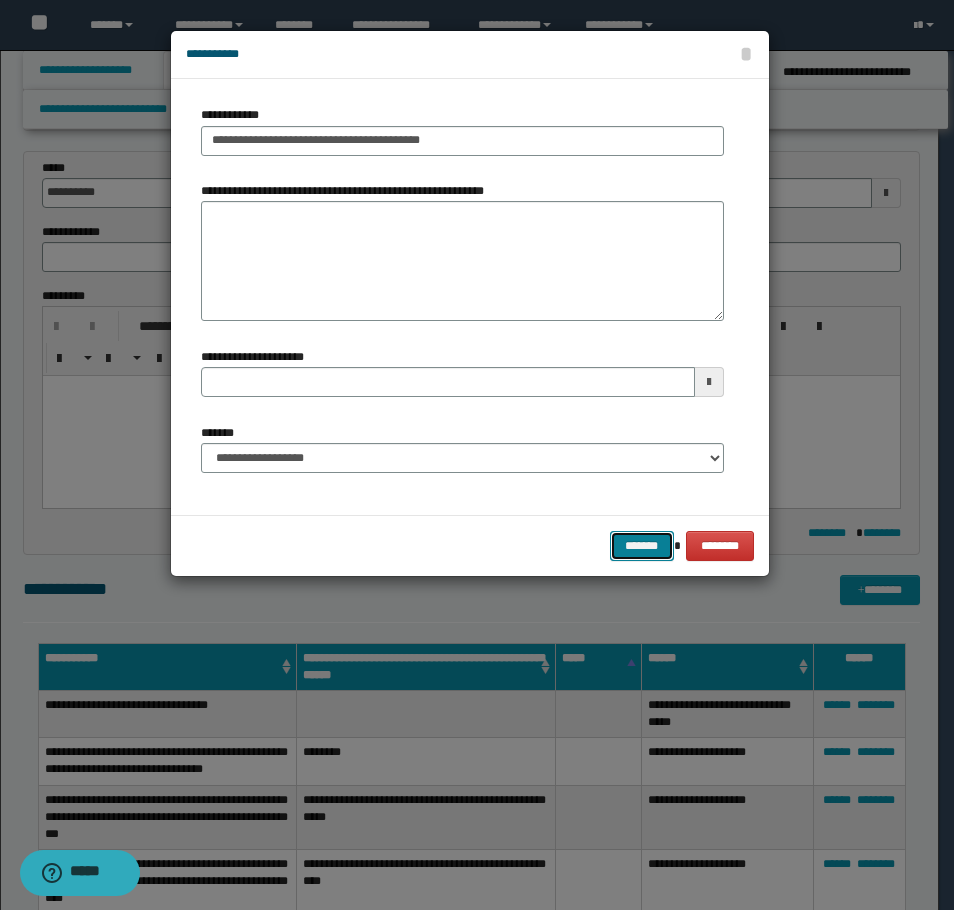 click on "*******" at bounding box center (642, 546) 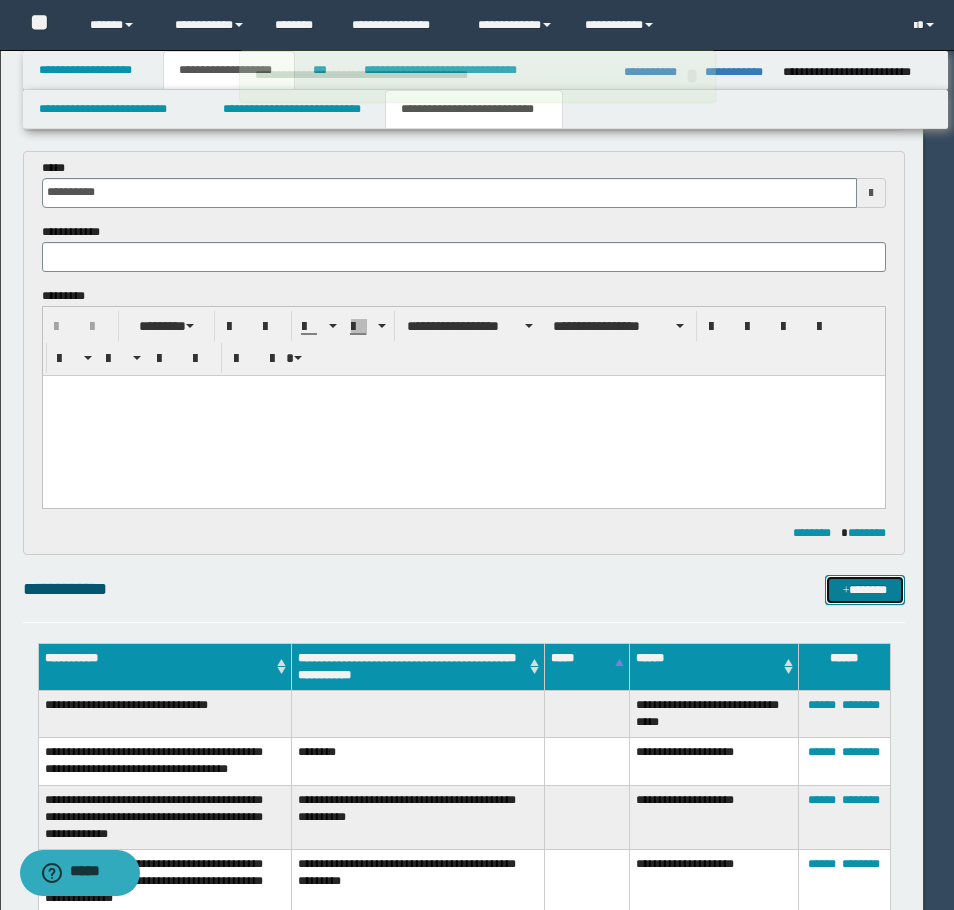 type 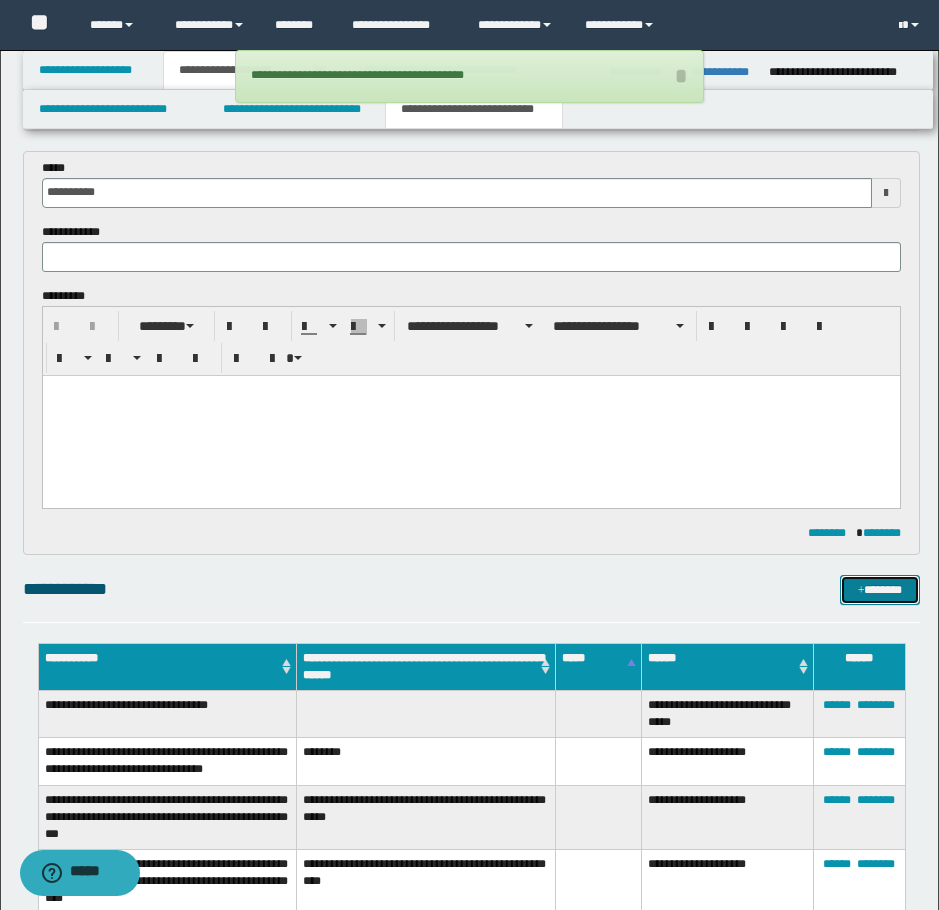 click on "*******" at bounding box center (880, 590) 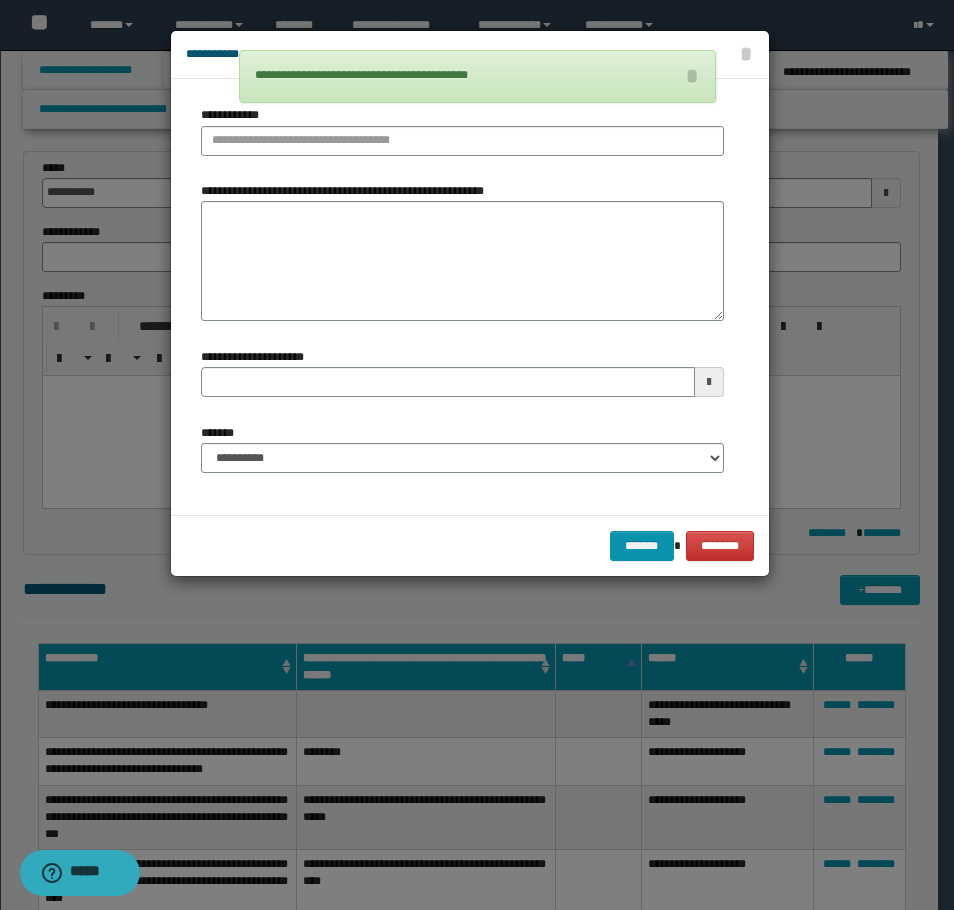drag, startPoint x: 423, startPoint y: 103, endPoint x: 427, endPoint y: 131, distance: 28.284271 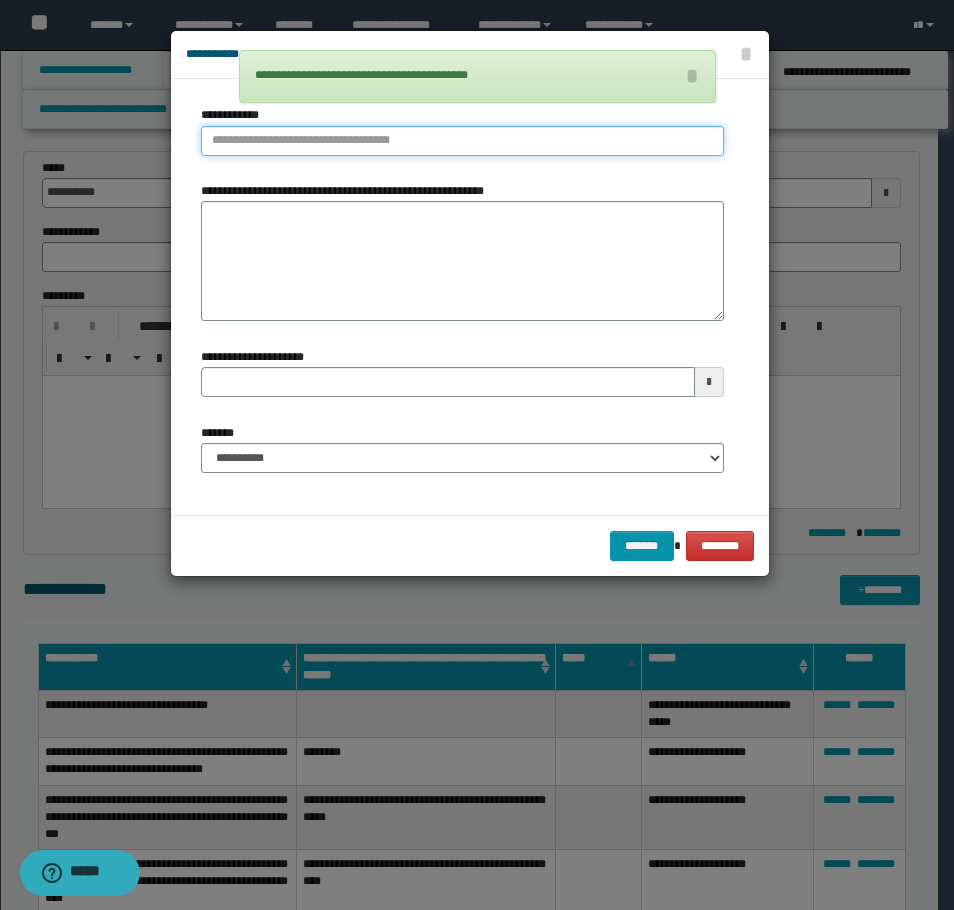 type on "**********" 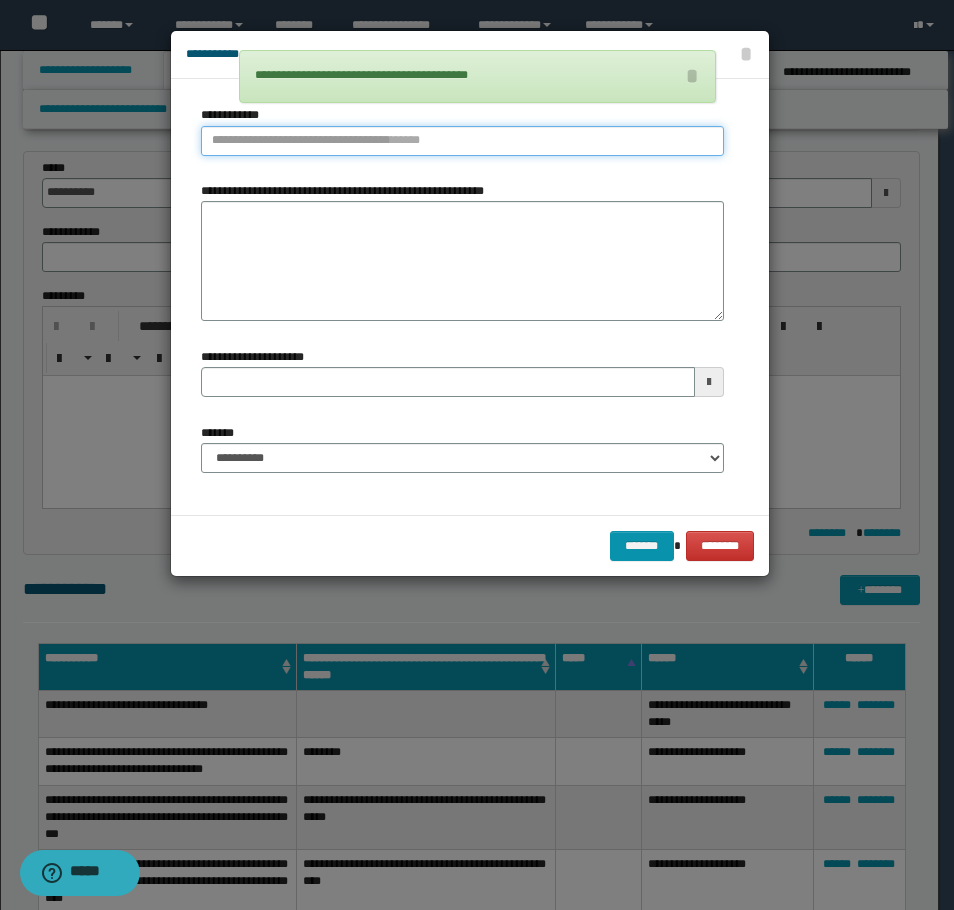 click on "**********" at bounding box center (462, 141) 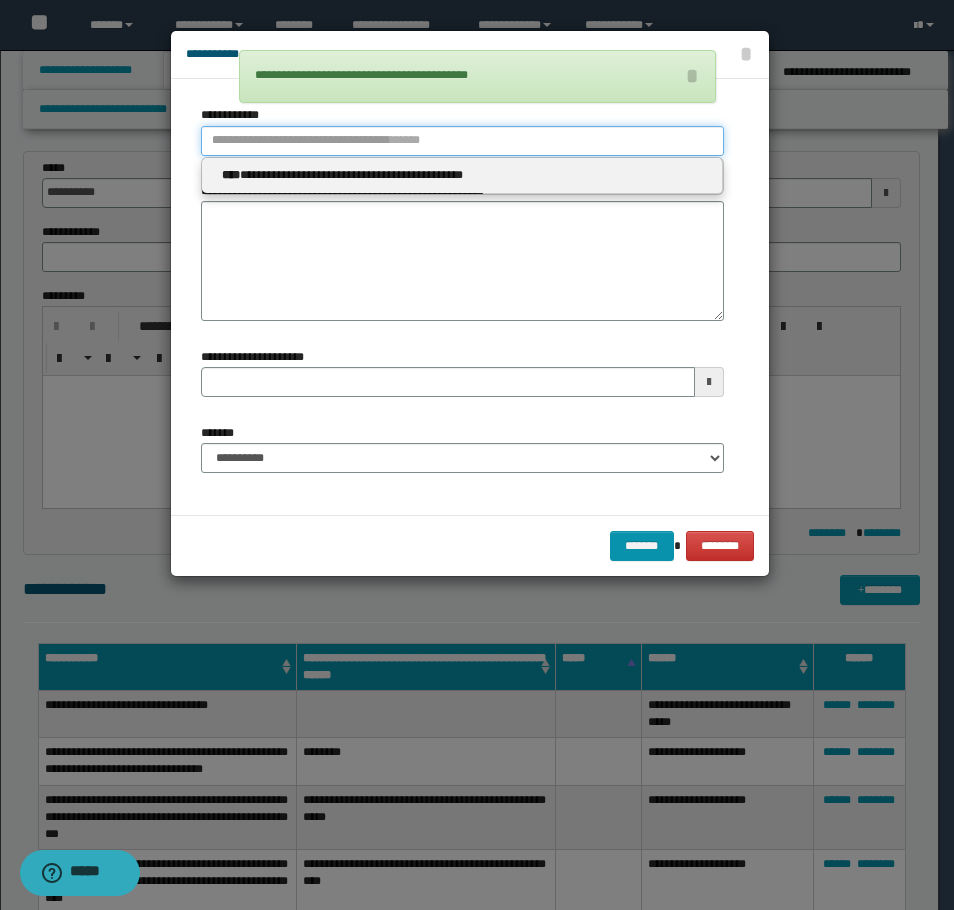 type 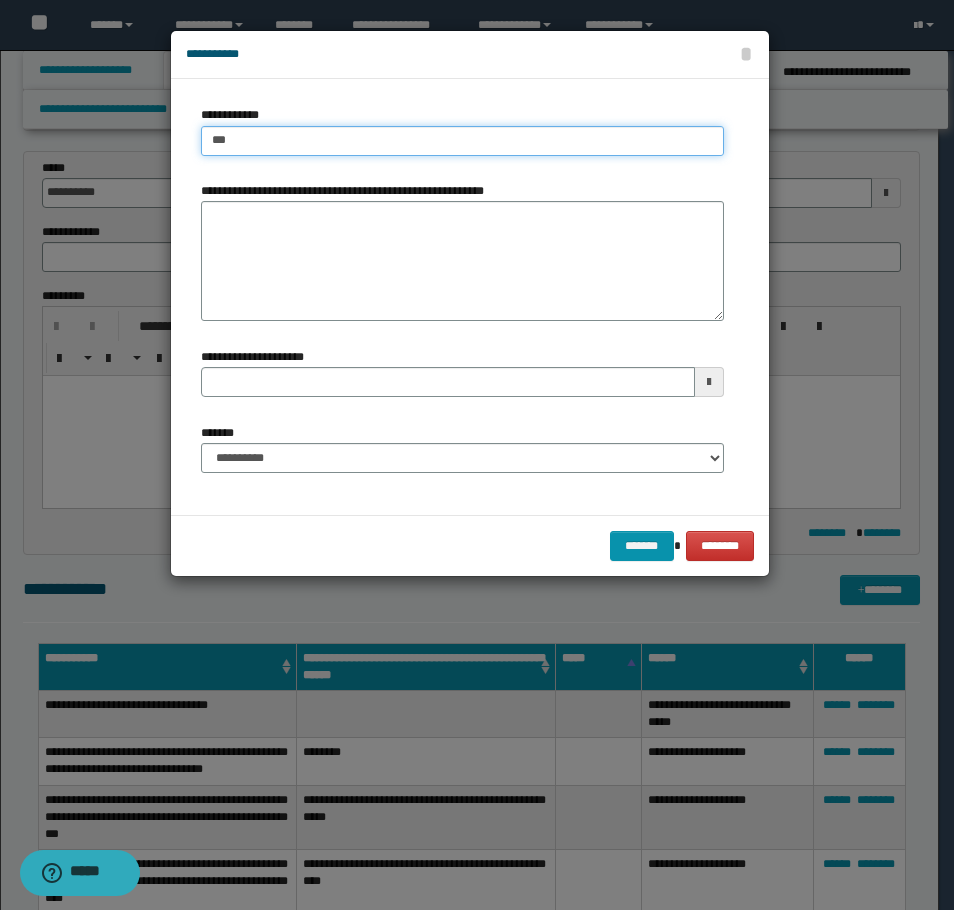type on "****" 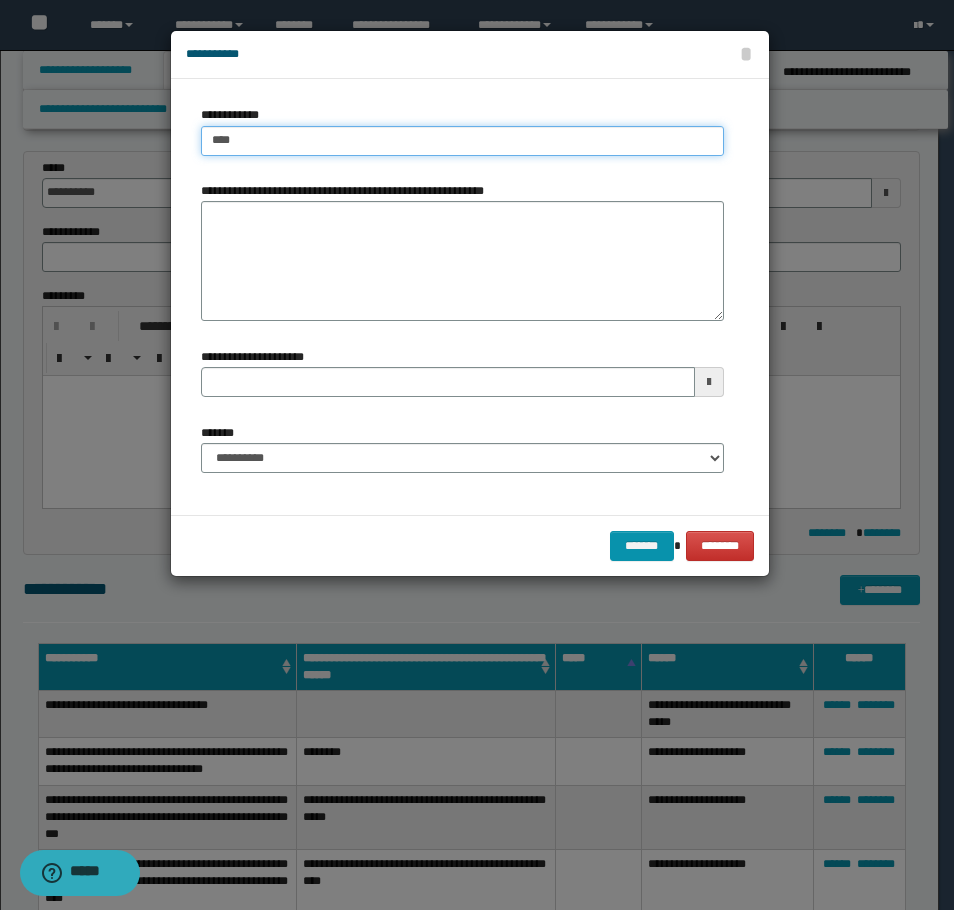 type on "****" 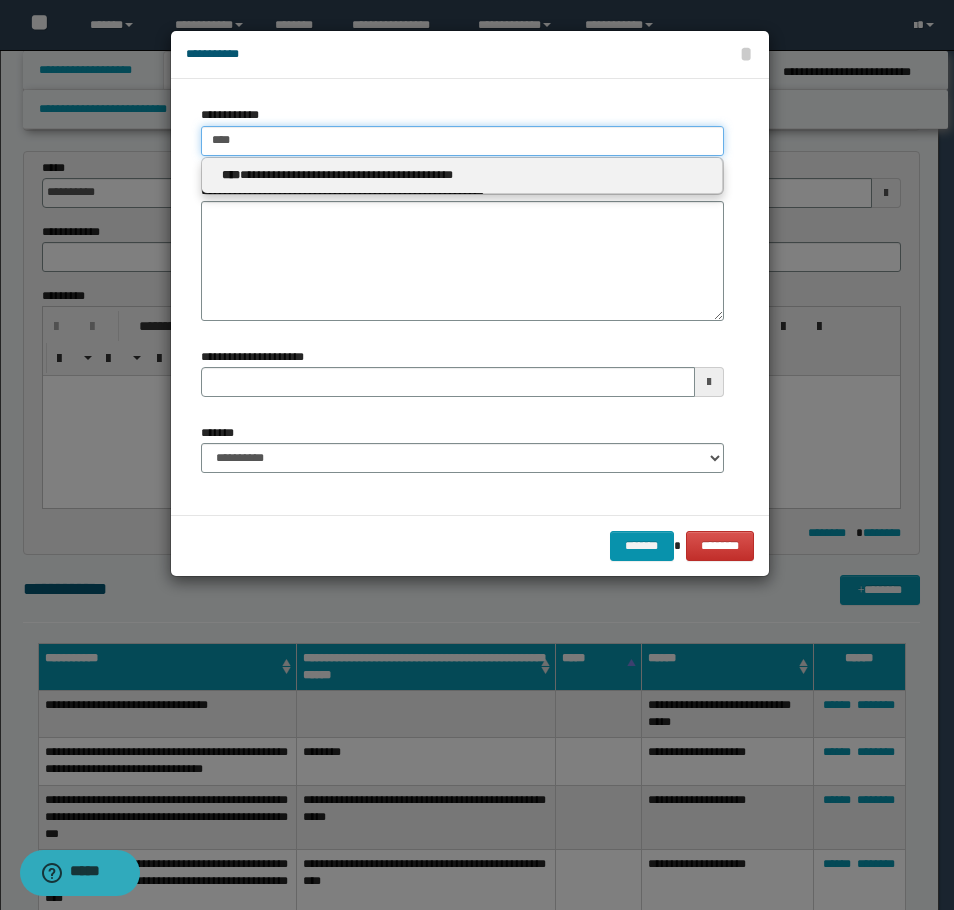 type on "****" 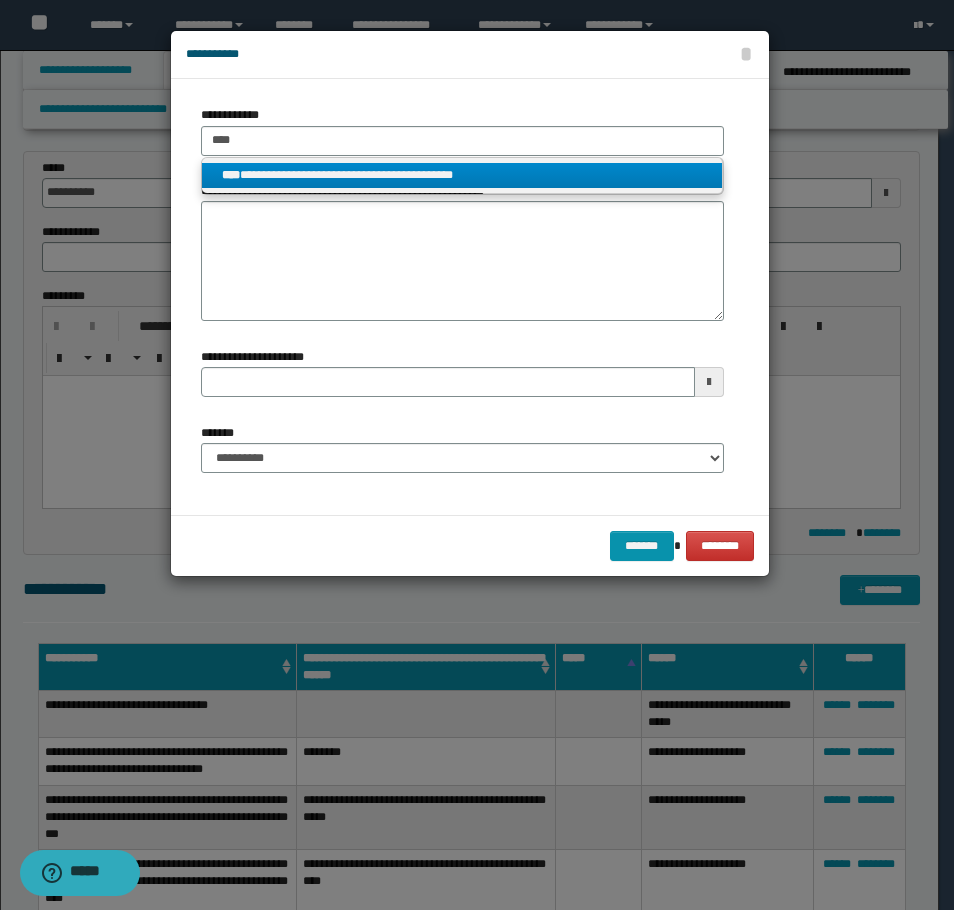 click on "**********" at bounding box center [462, 175] 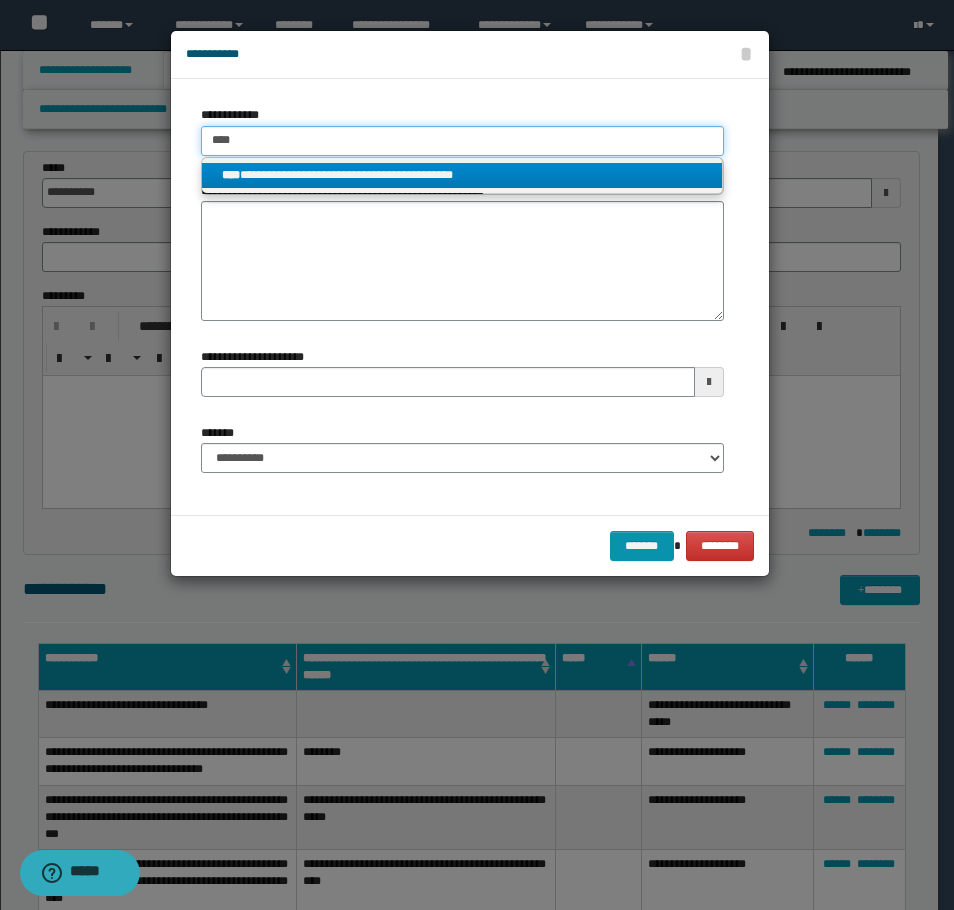 type 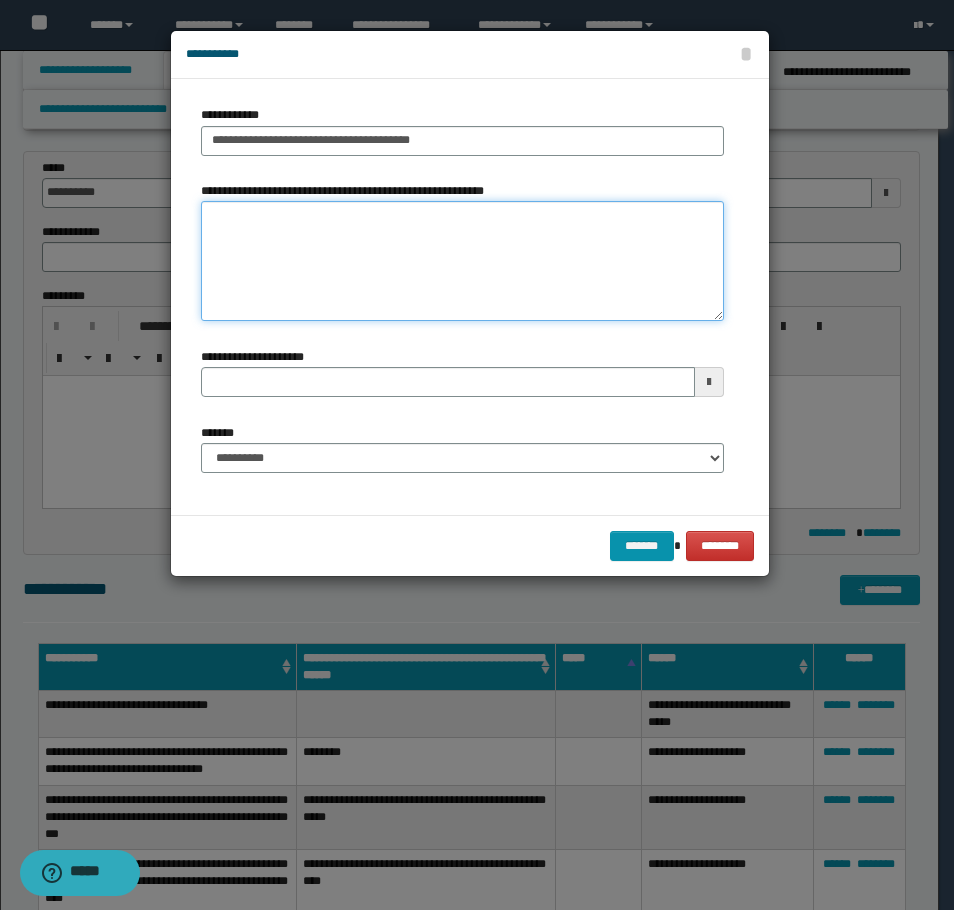click on "**********" at bounding box center [462, 261] 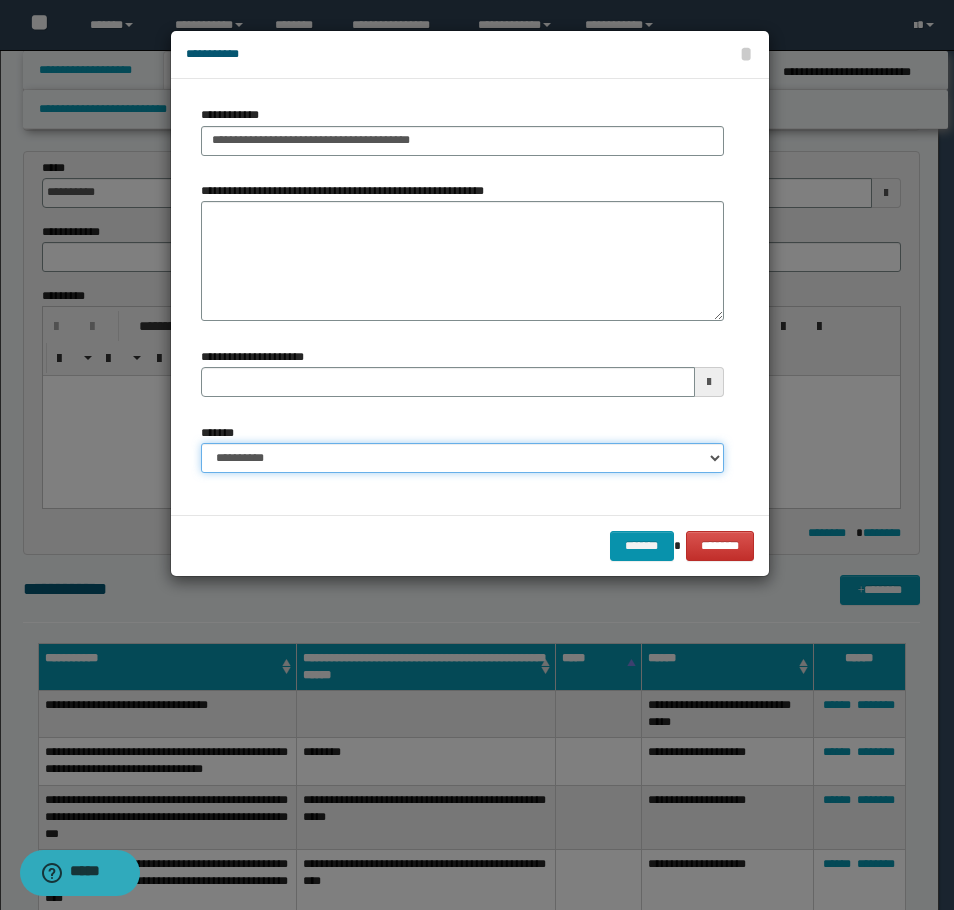 drag, startPoint x: 369, startPoint y: 454, endPoint x: 362, endPoint y: 470, distance: 17.464249 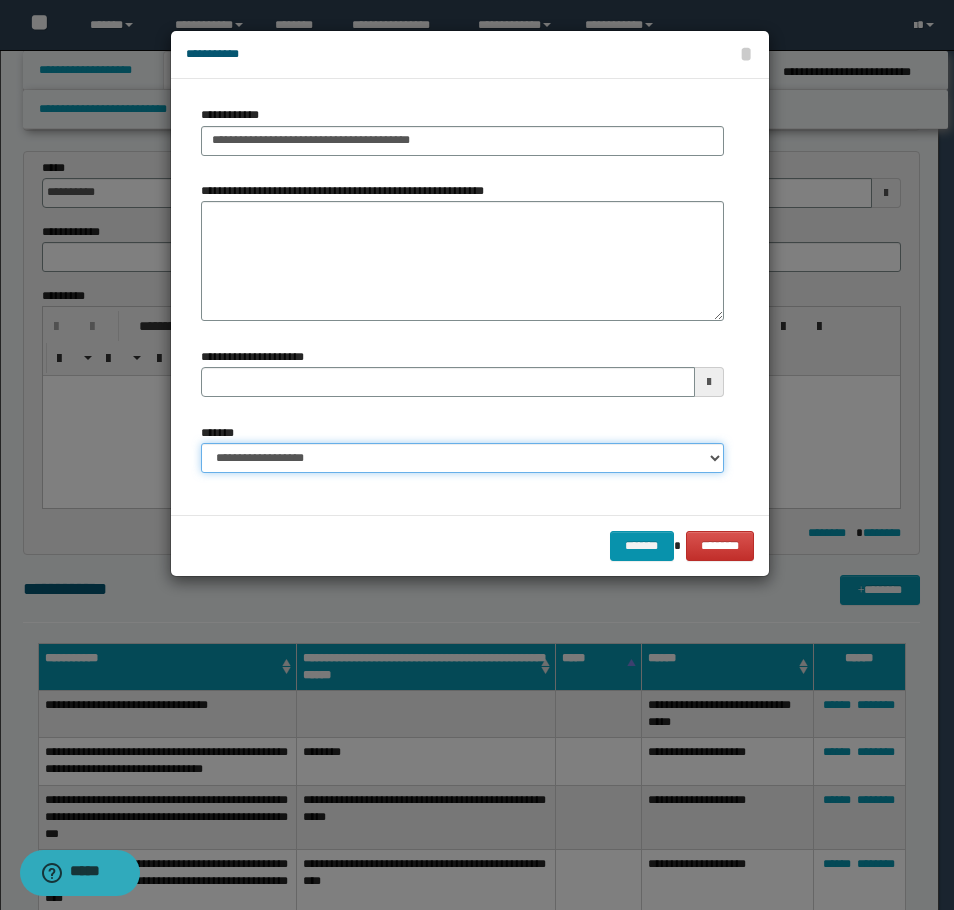 click on "**********" at bounding box center [462, 458] 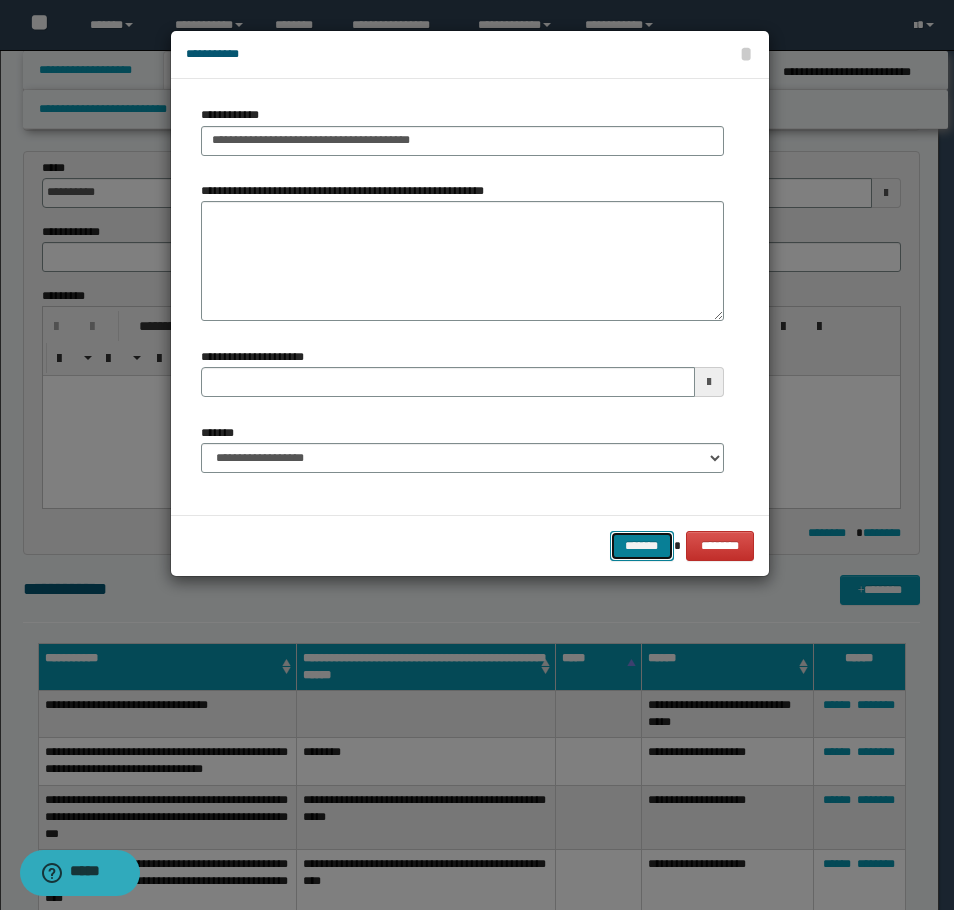 click on "*******" at bounding box center (642, 546) 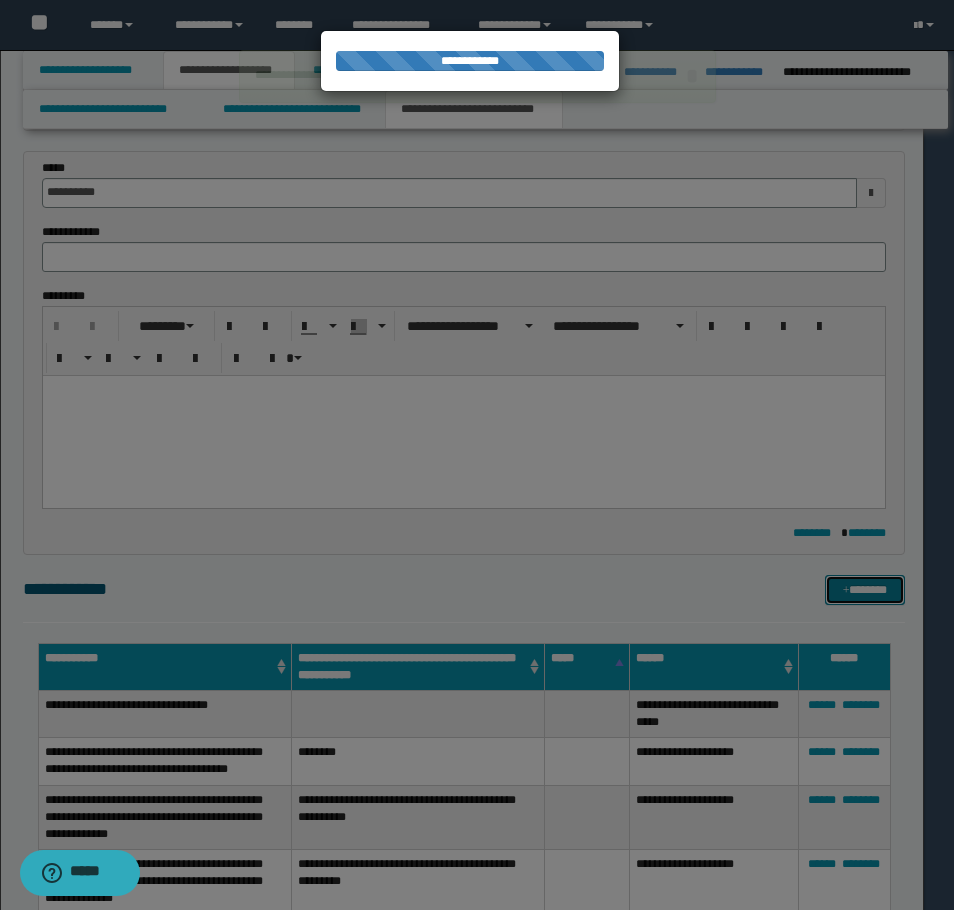 type 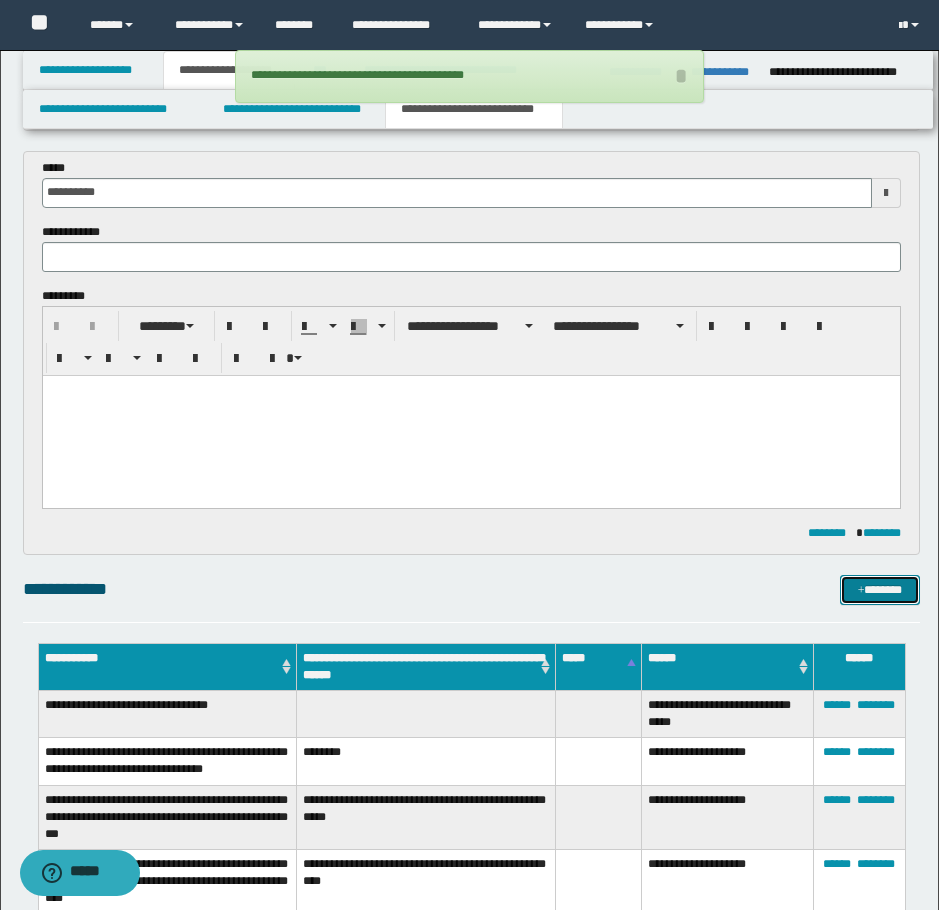 click on "*******" at bounding box center [880, 590] 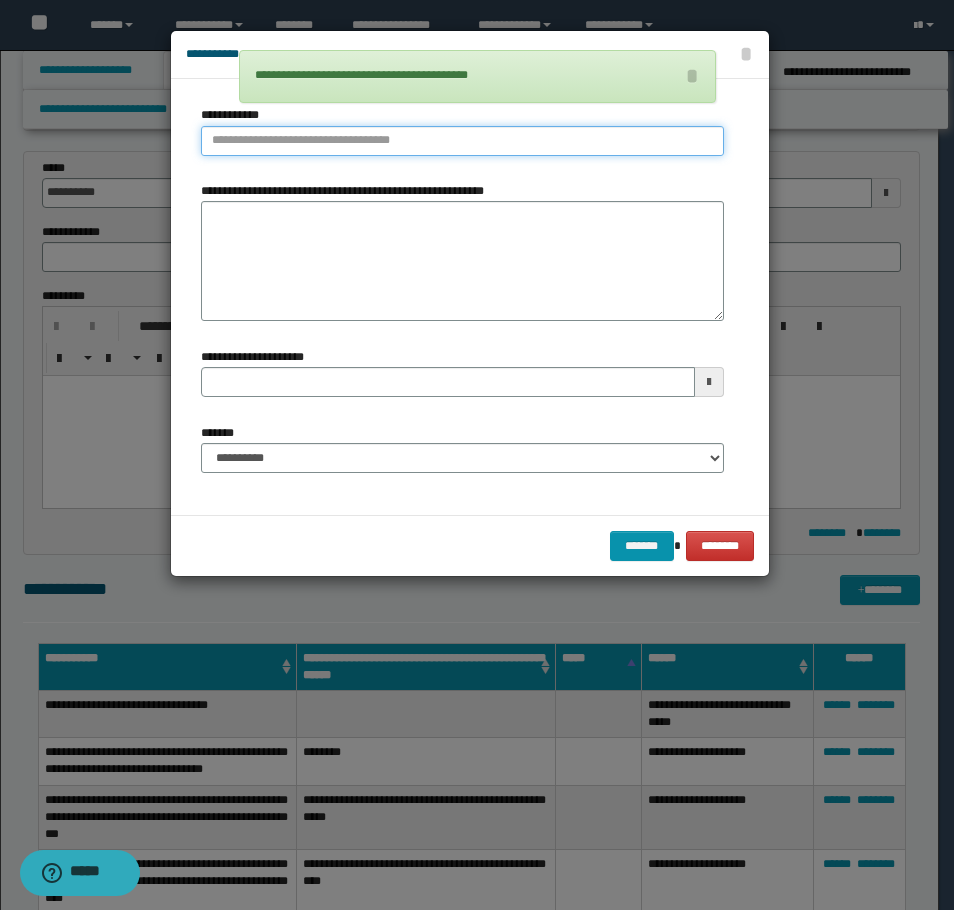 type on "**********" 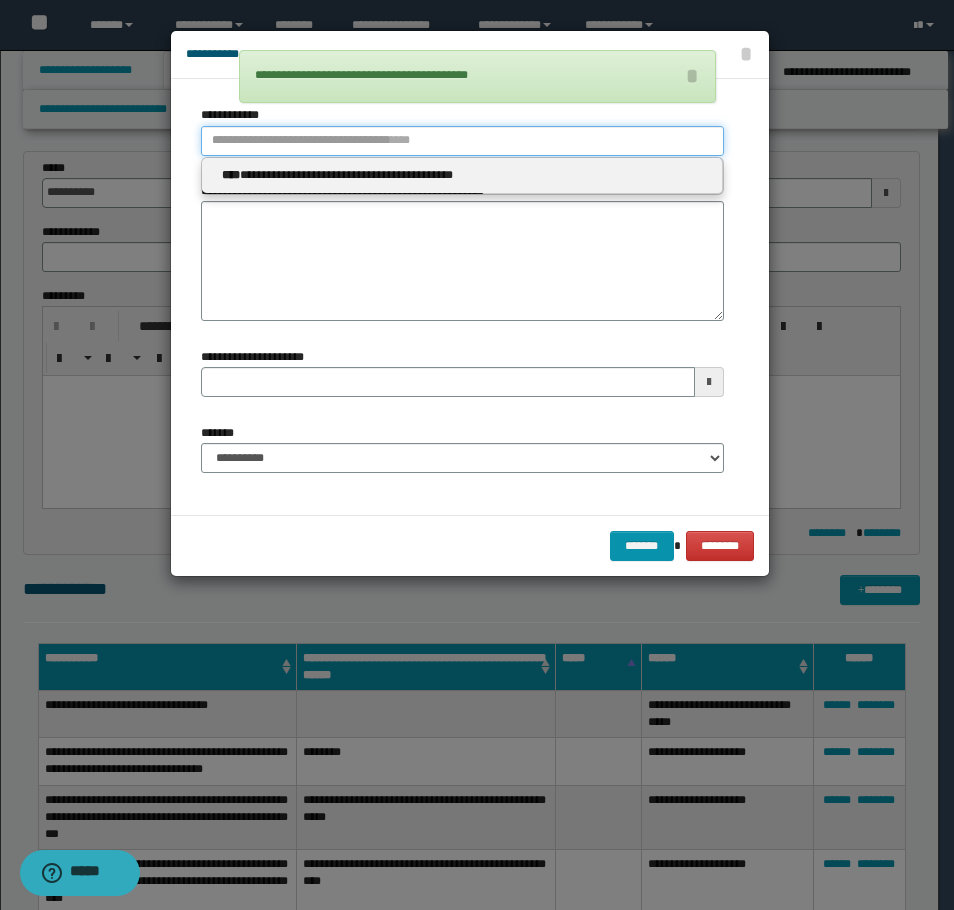 click on "**********" at bounding box center (462, 141) 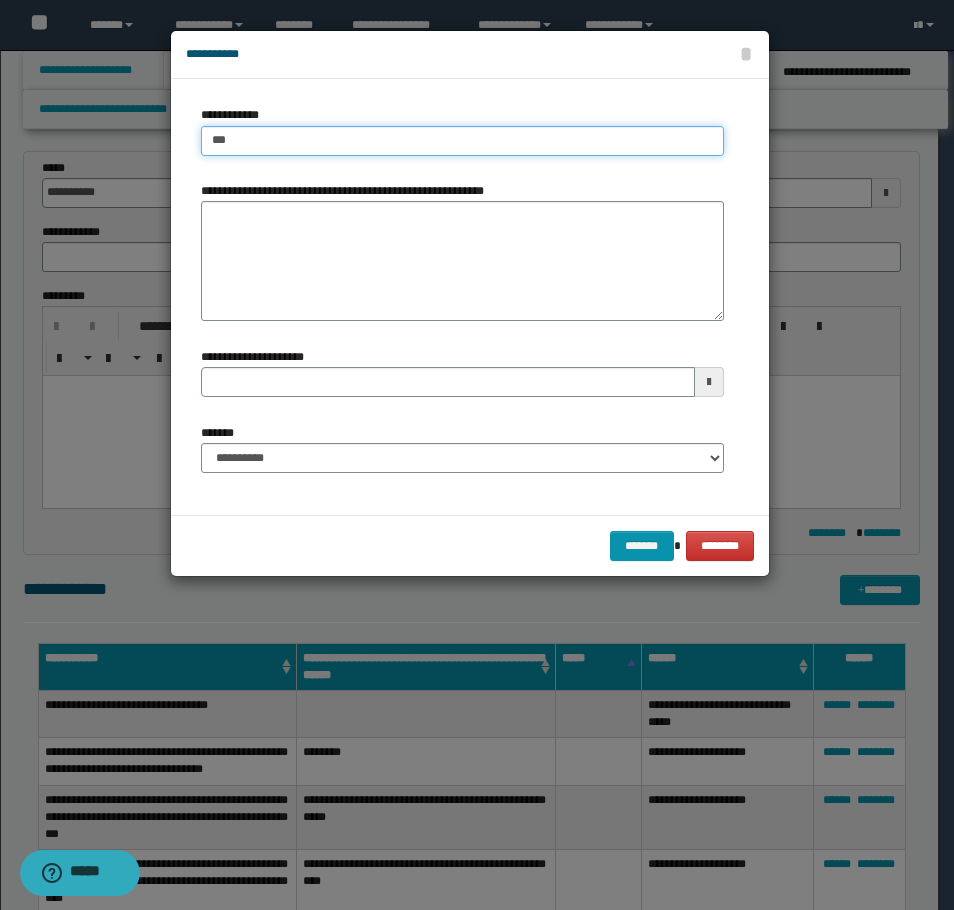 type on "****" 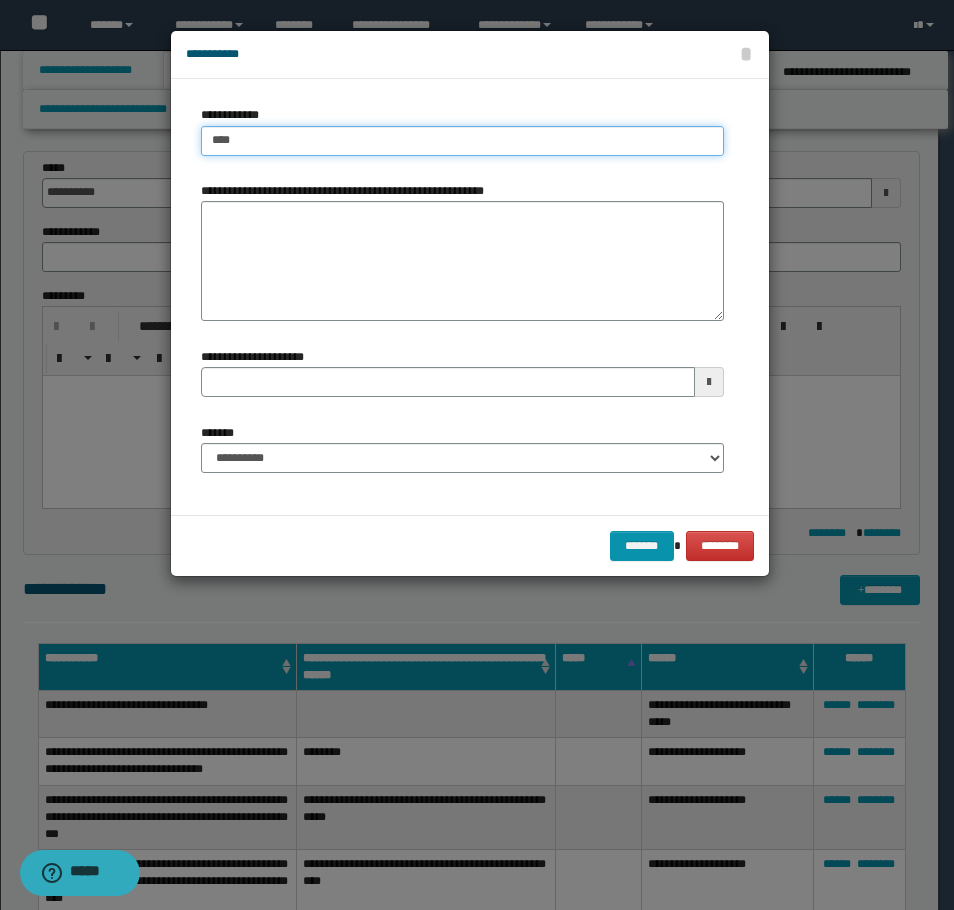 type on "****" 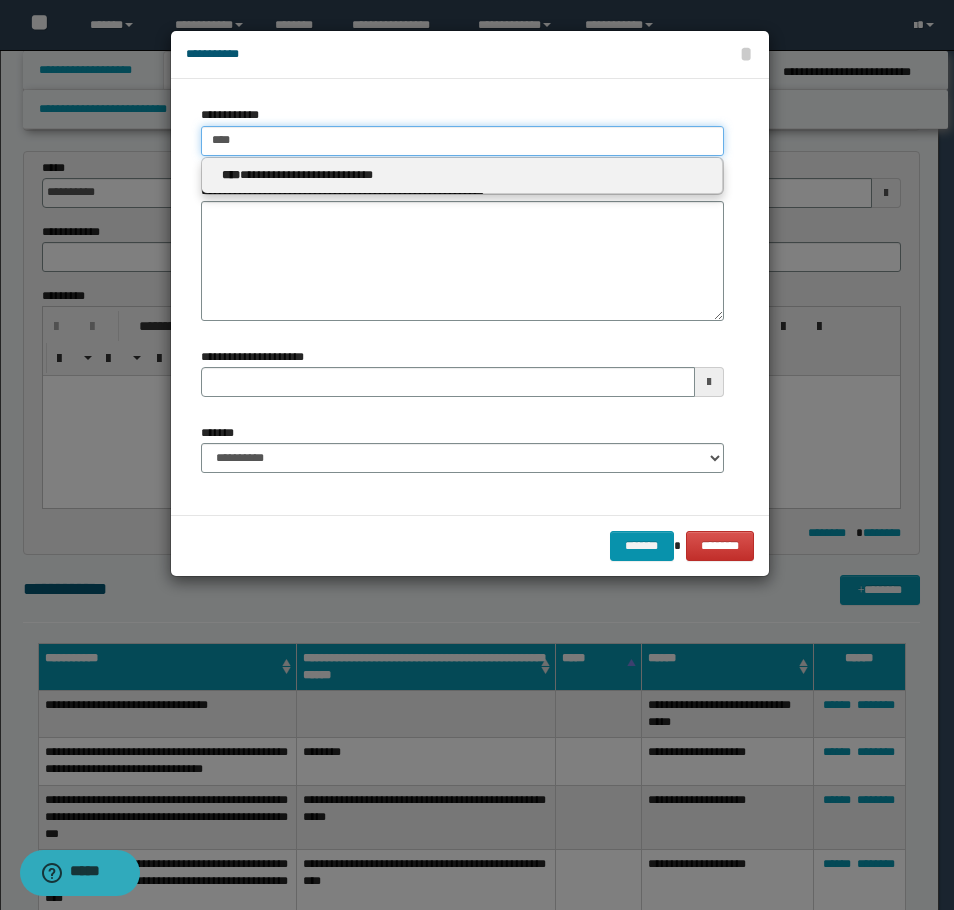 type on "****" 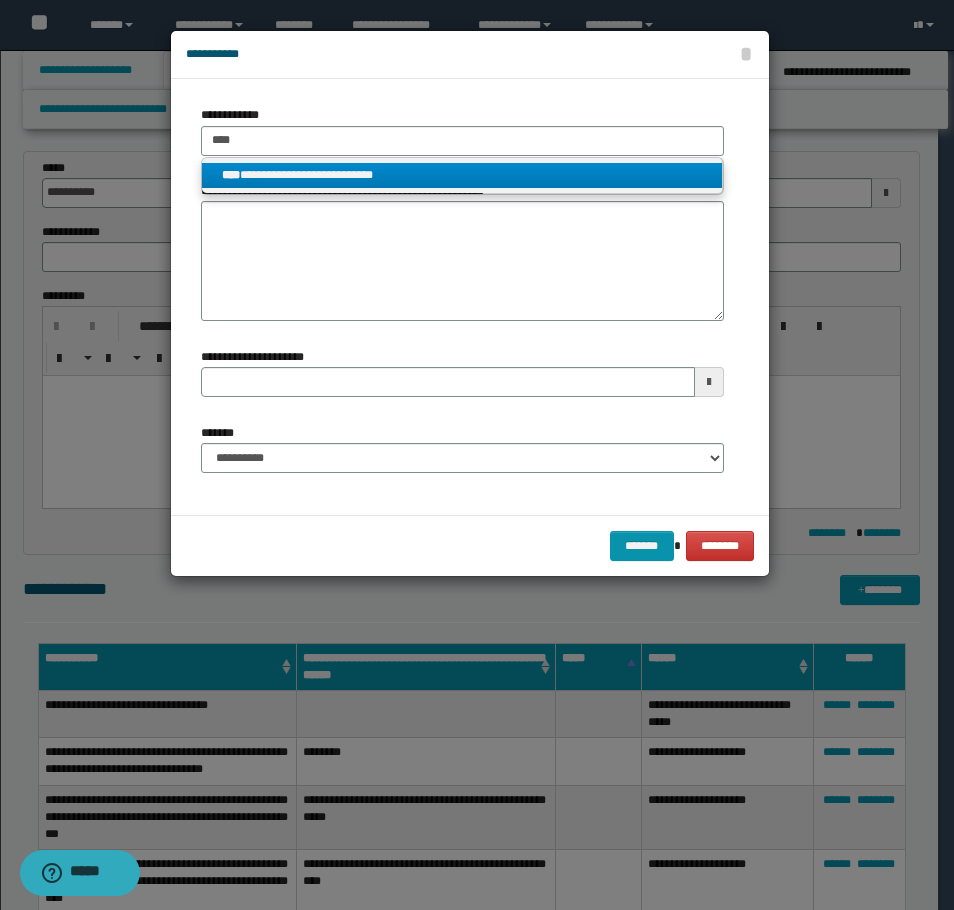 drag, startPoint x: 462, startPoint y: 163, endPoint x: 453, endPoint y: 191, distance: 29.410883 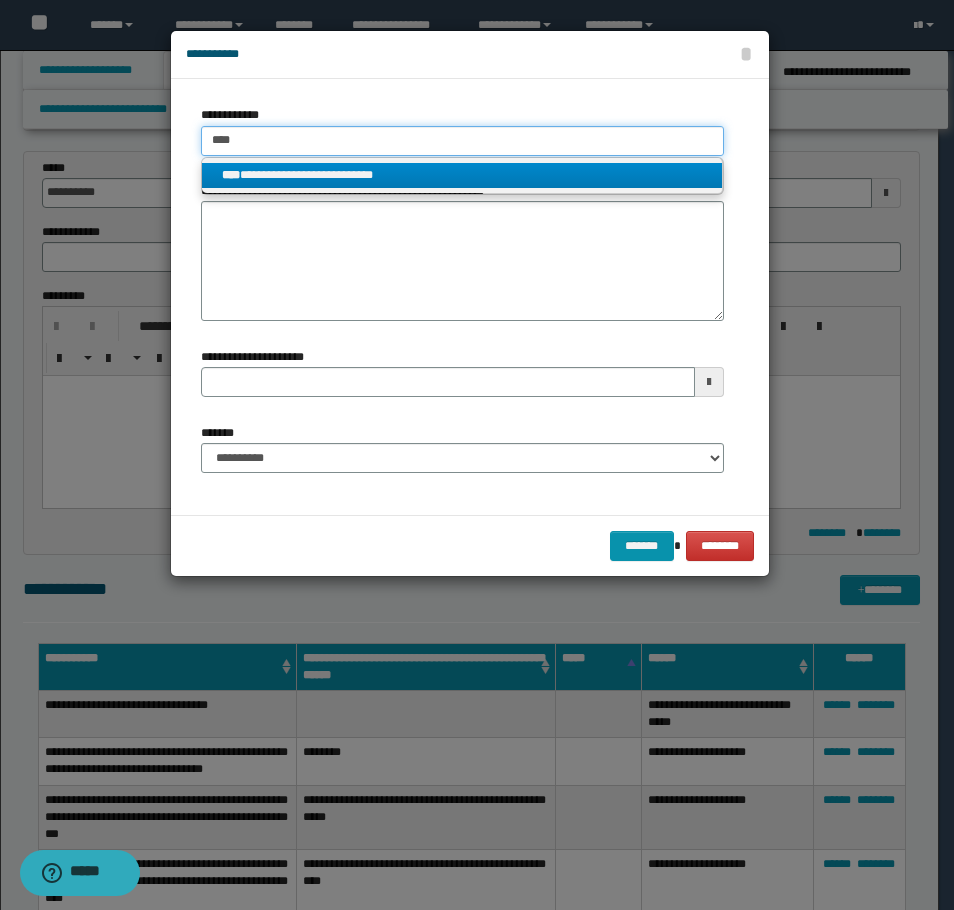 type 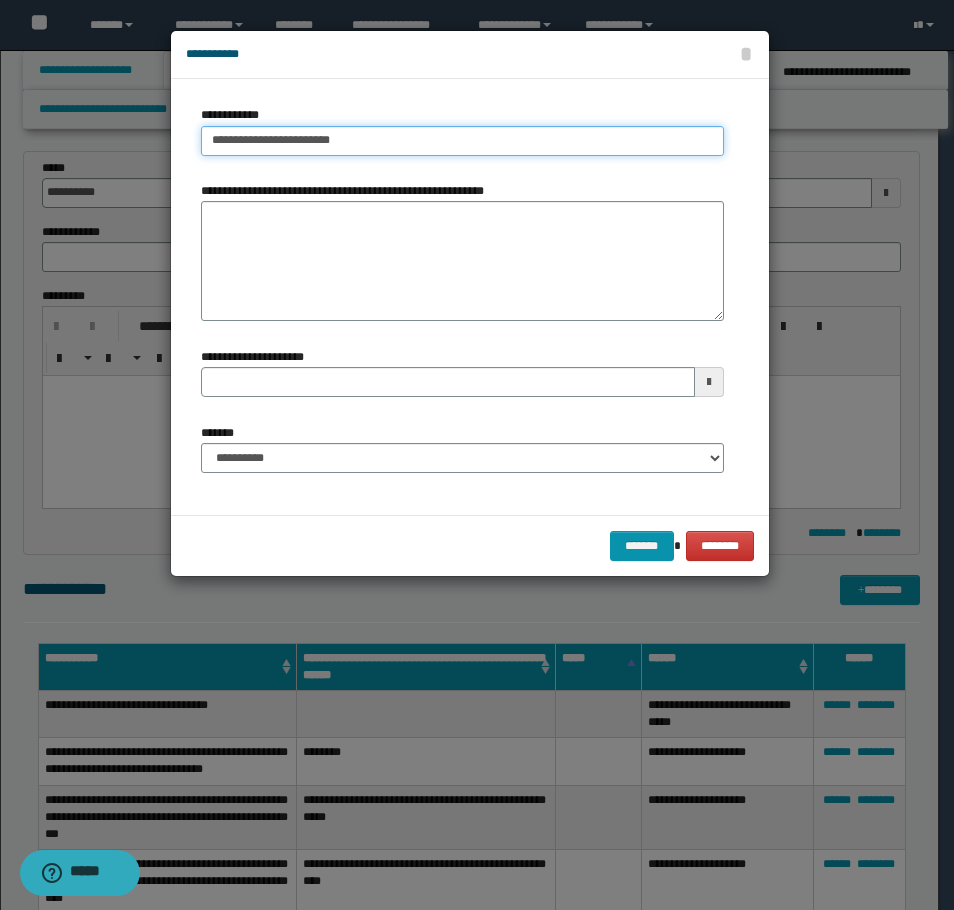 type 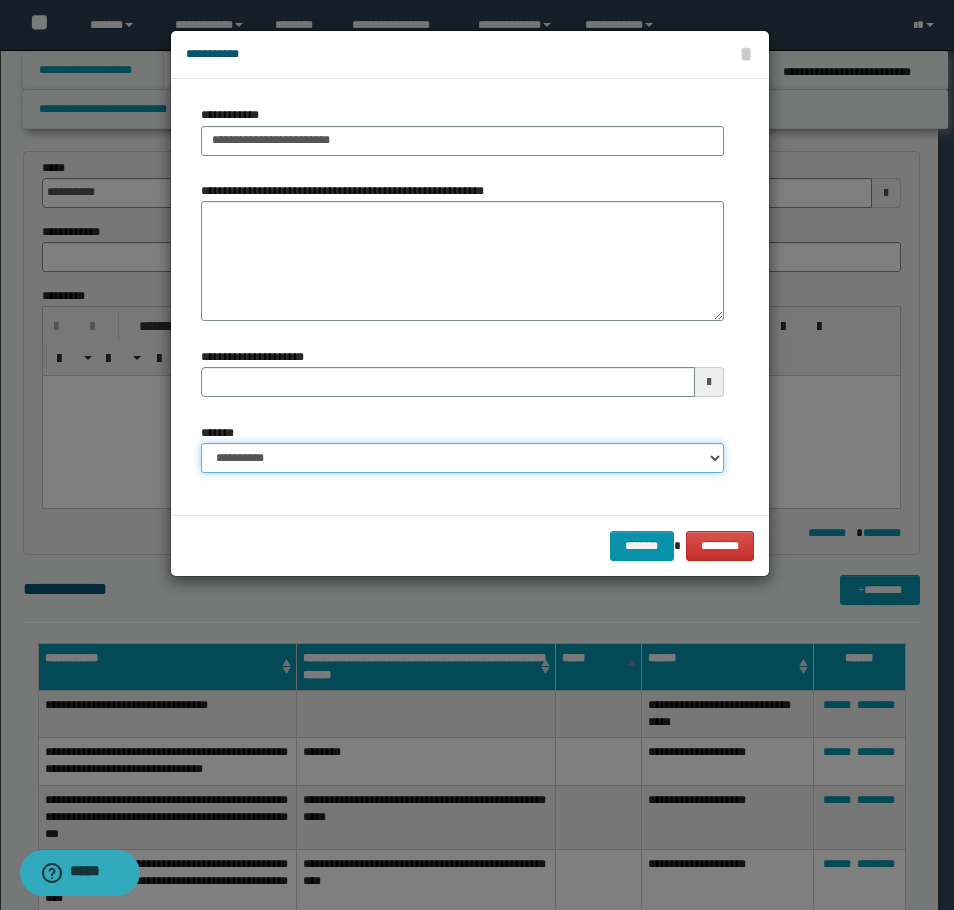 click on "**********" at bounding box center (462, 458) 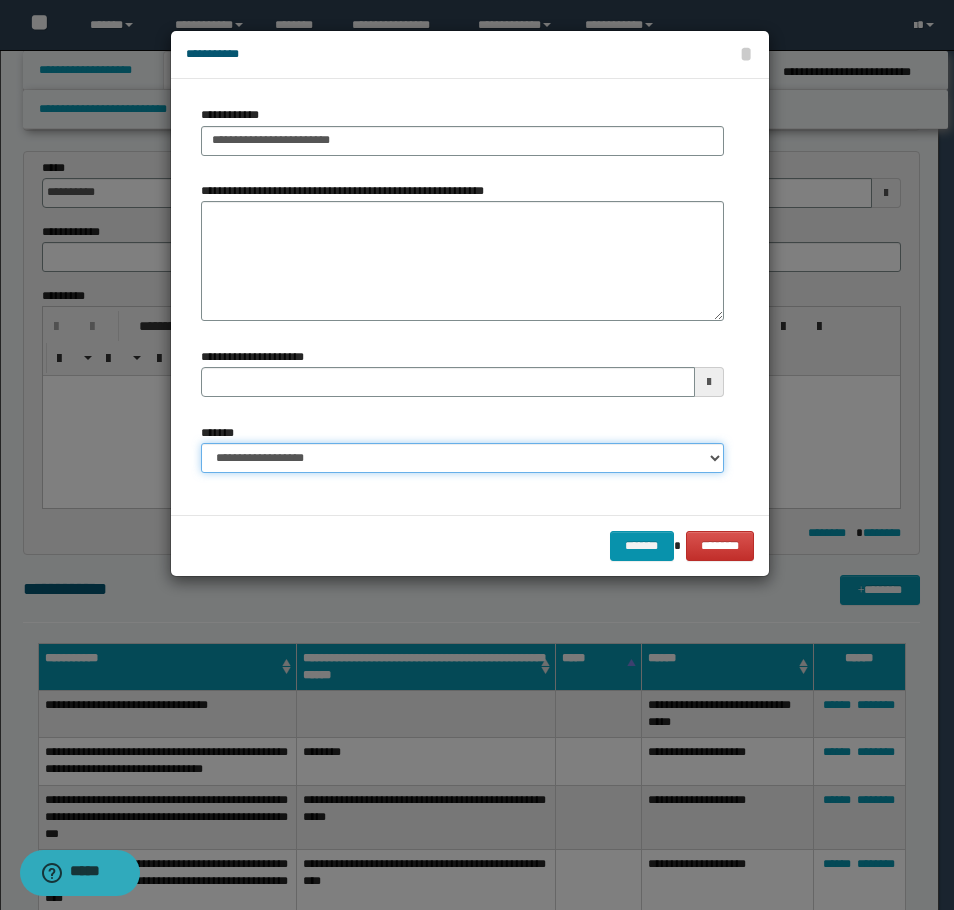 click on "**********" at bounding box center (462, 458) 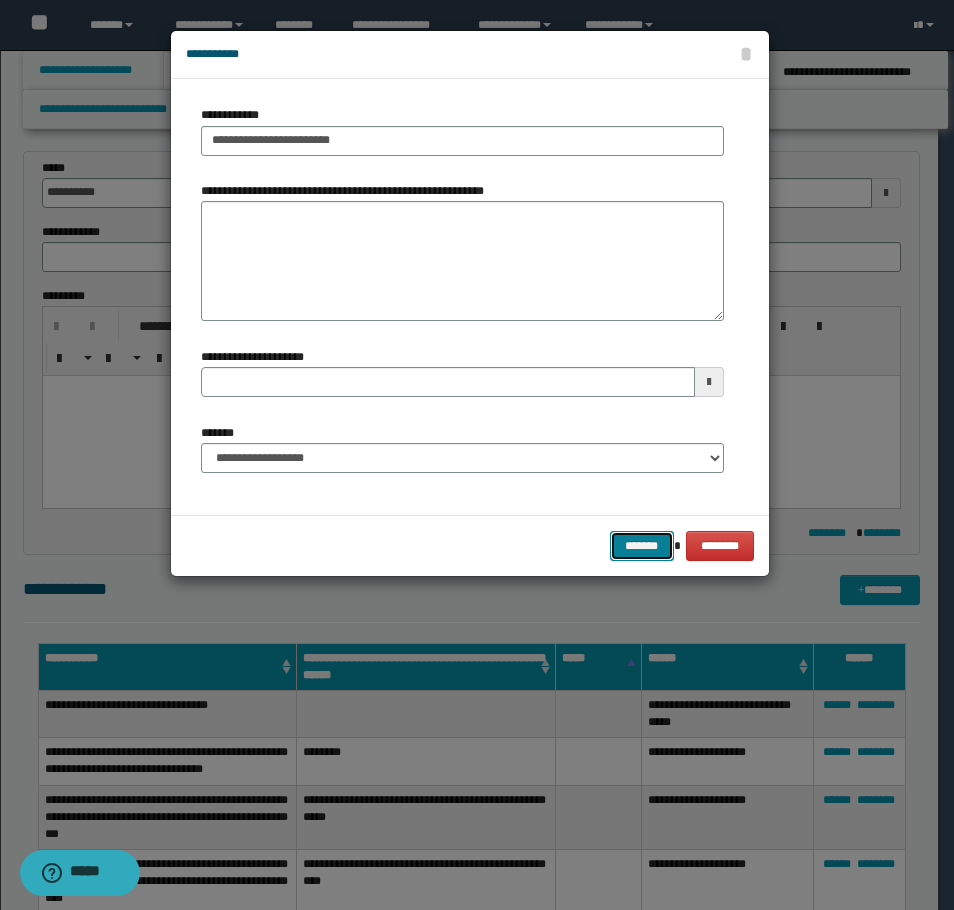 click on "*******" at bounding box center [642, 546] 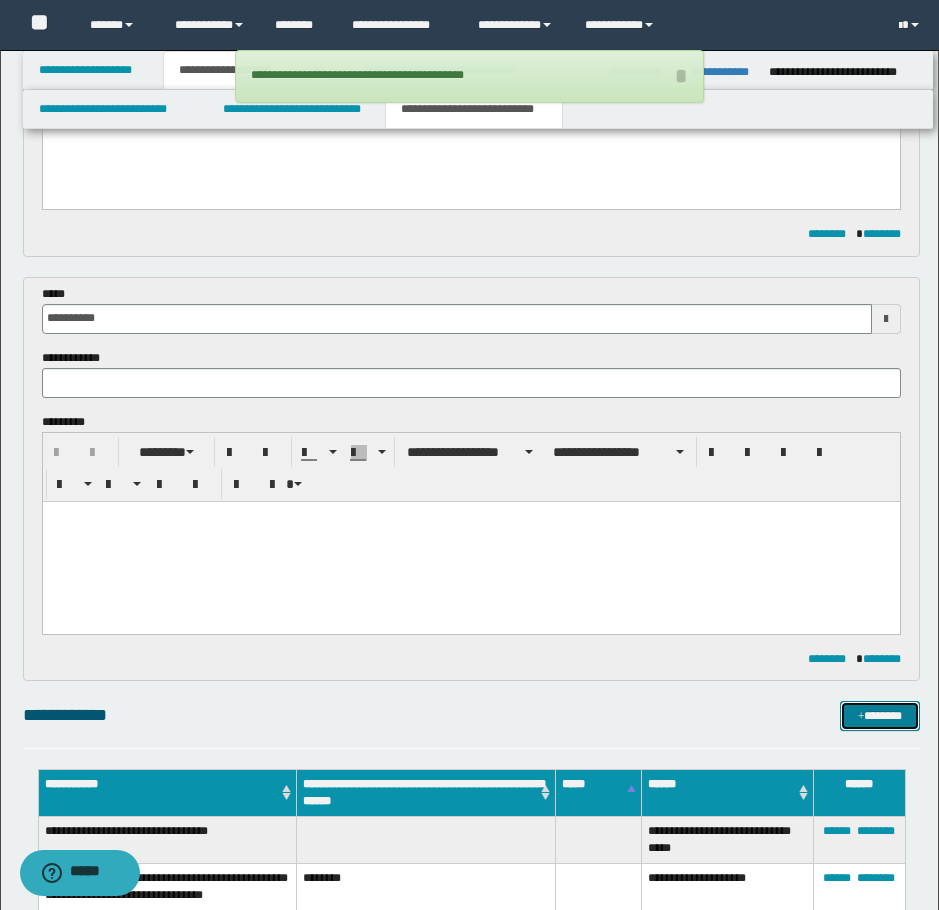 scroll, scrollTop: 0, scrollLeft: 0, axis: both 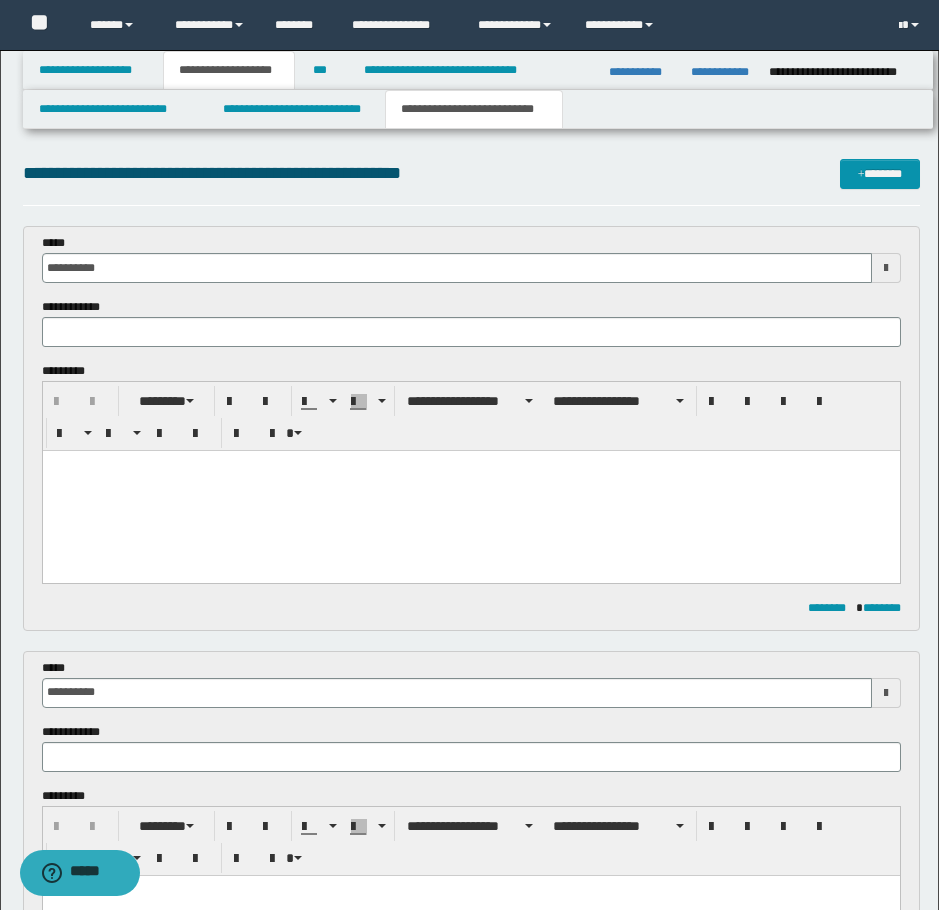 drag, startPoint x: 260, startPoint y: 479, endPoint x: 248, endPoint y: 479, distance: 12 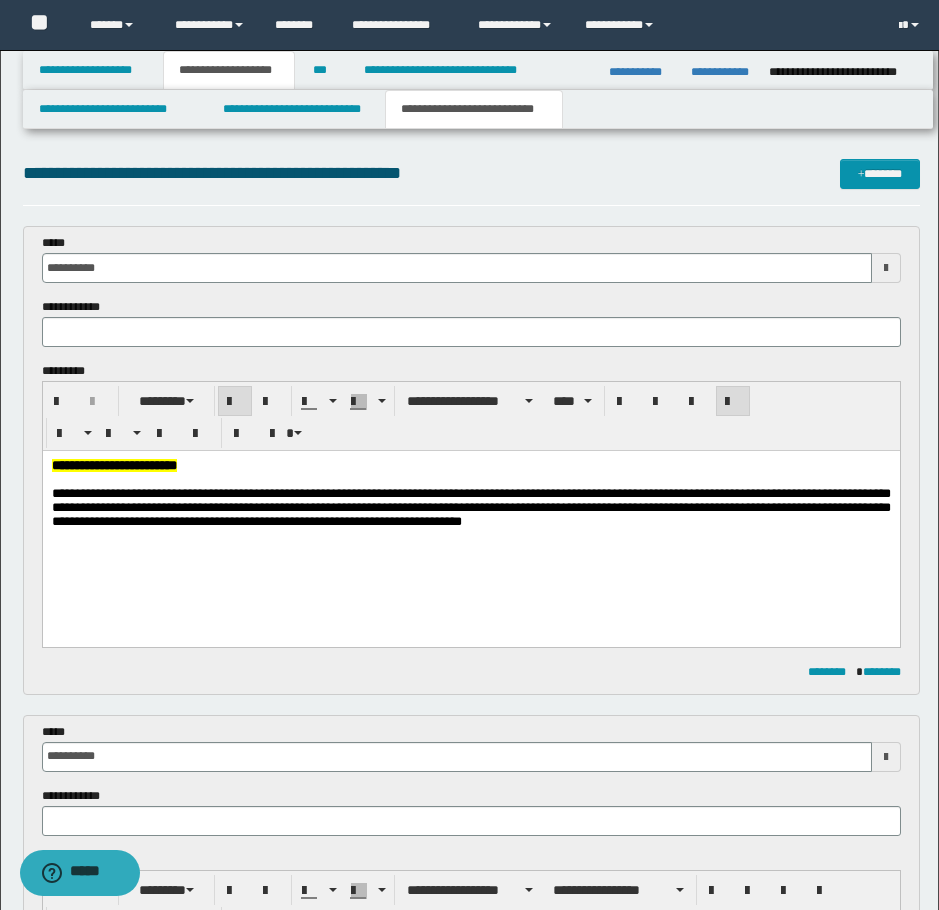 click on "**********" at bounding box center (113, 465) 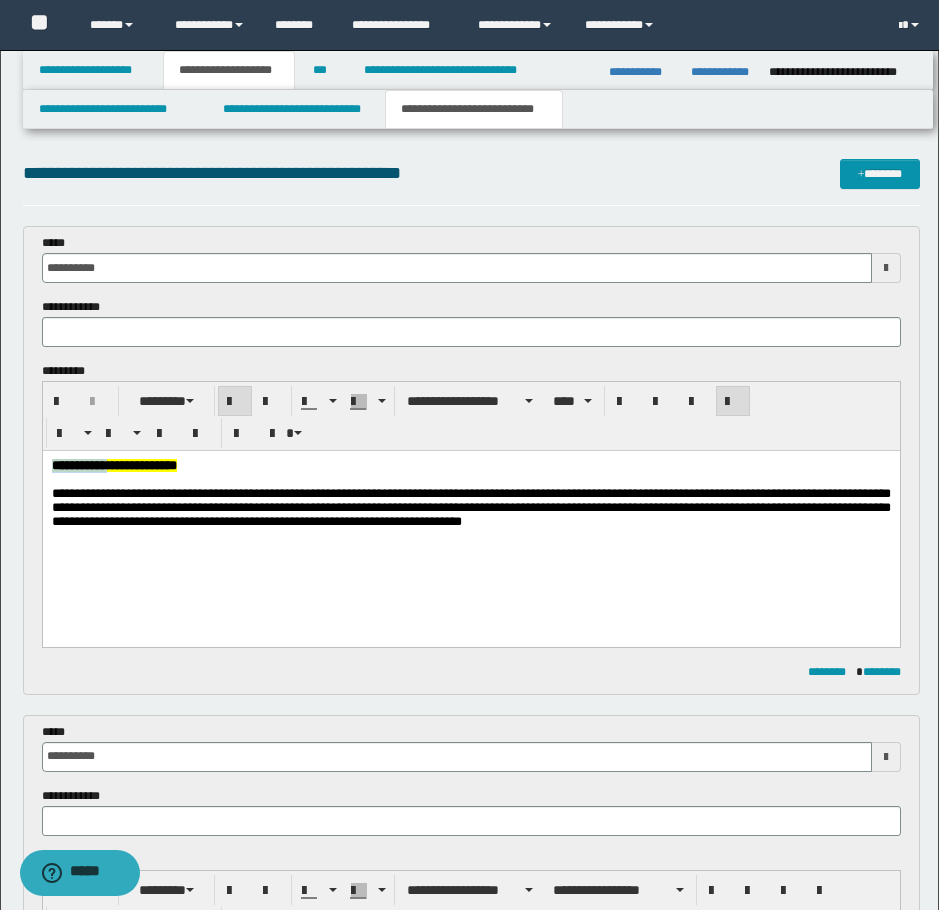 copy on "**********" 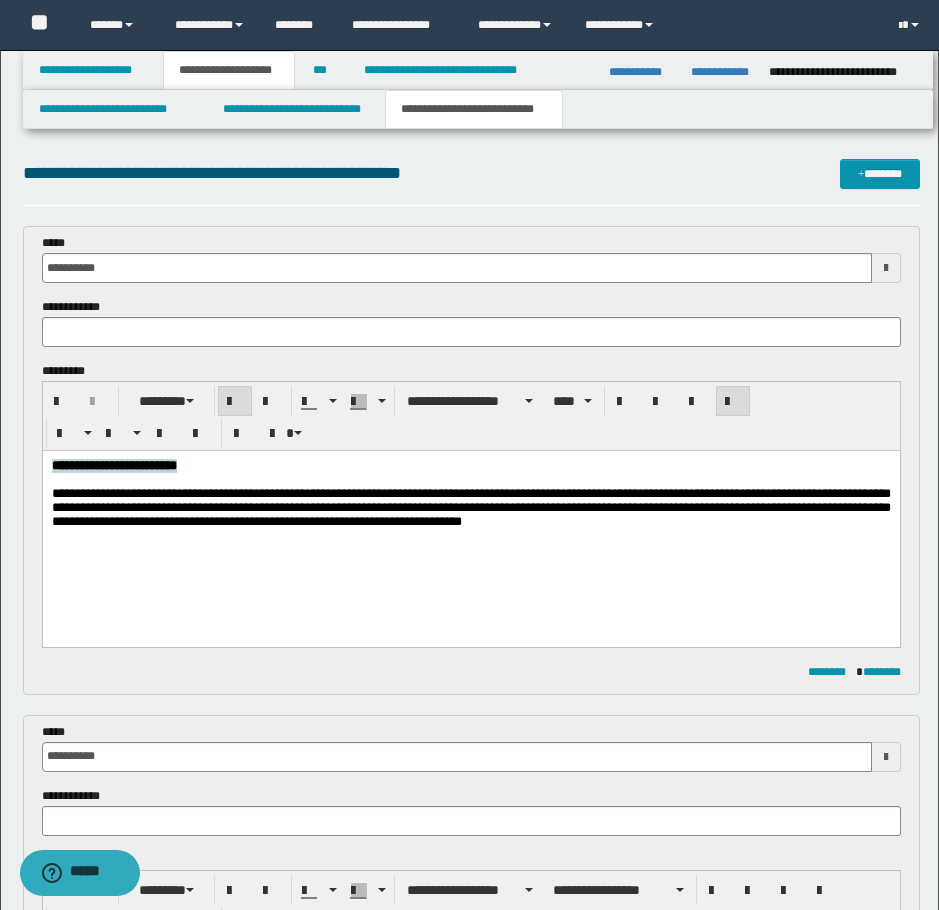 click on "**********" at bounding box center (113, 465) 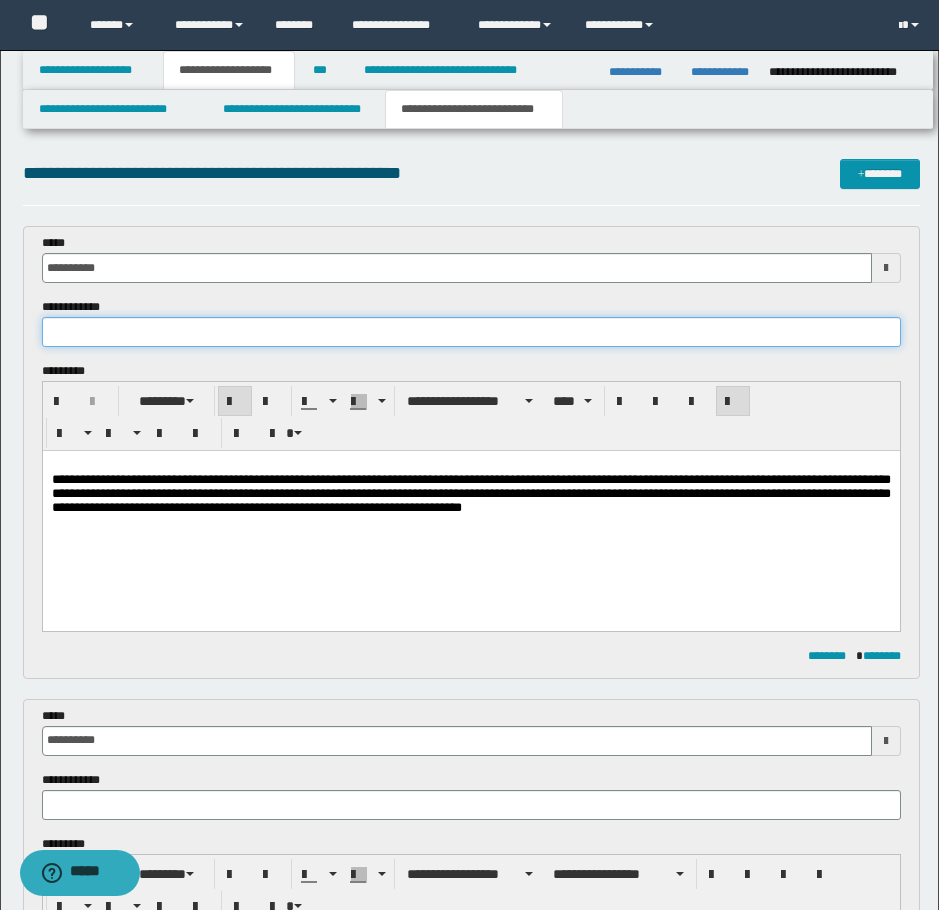 click at bounding box center [471, 332] 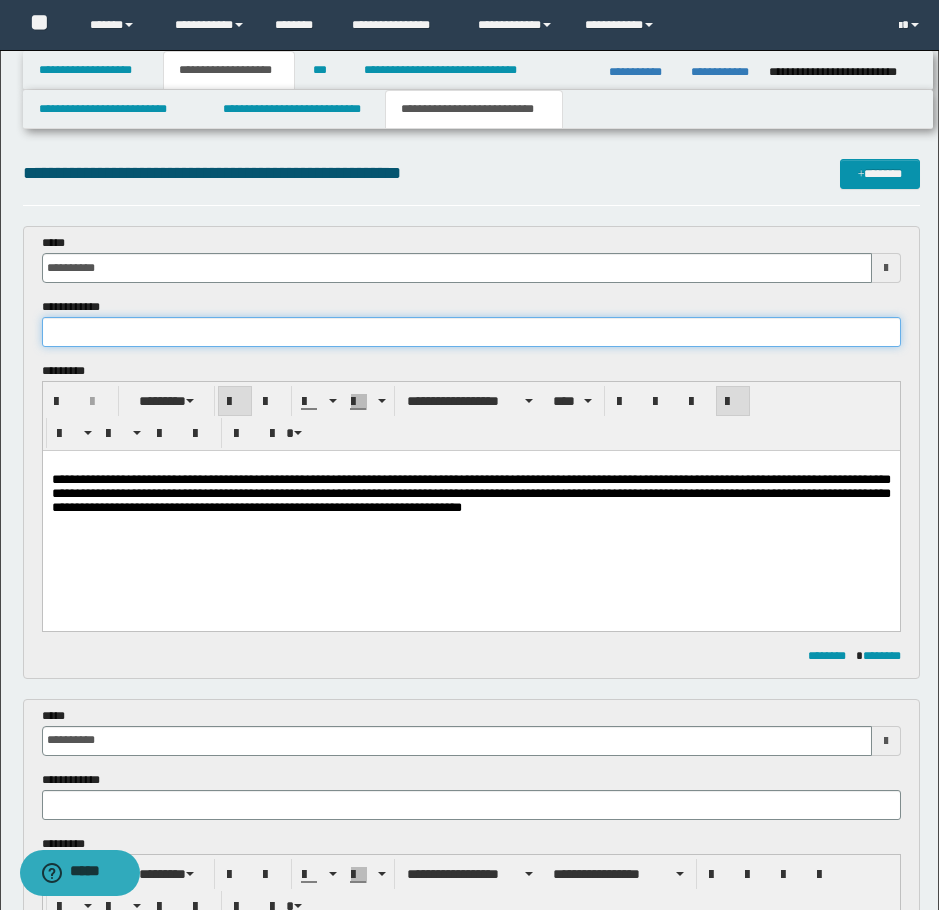 paste on "**********" 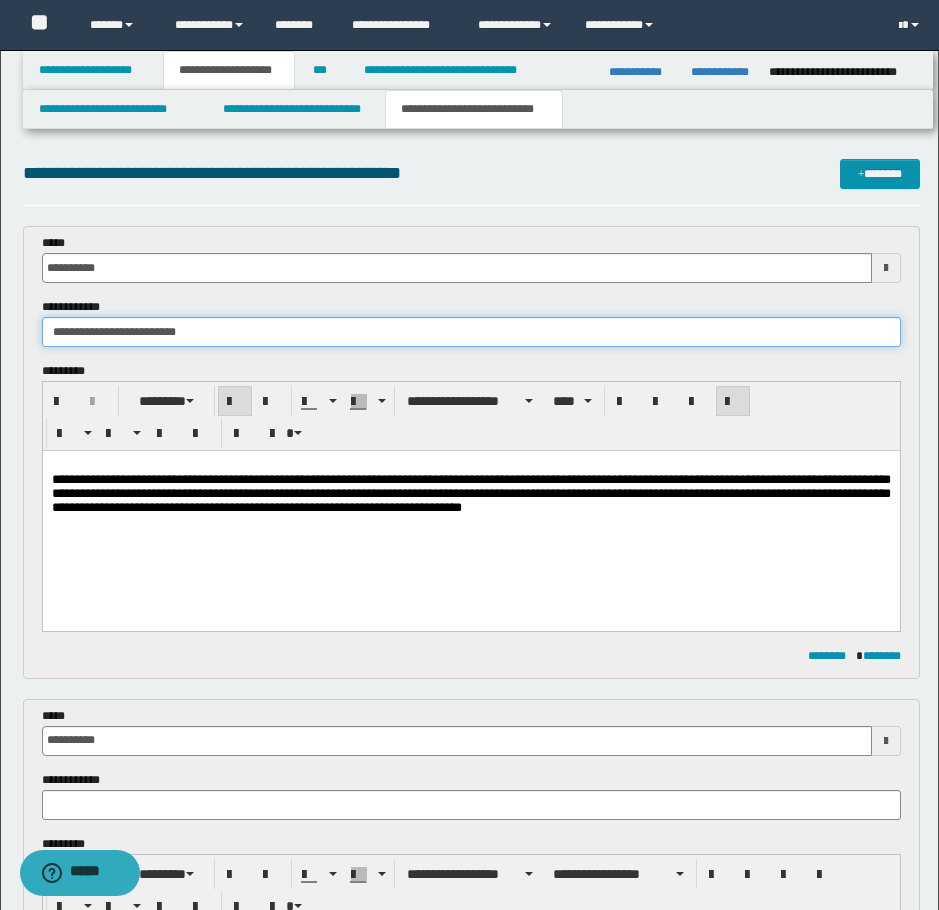 type on "**********" 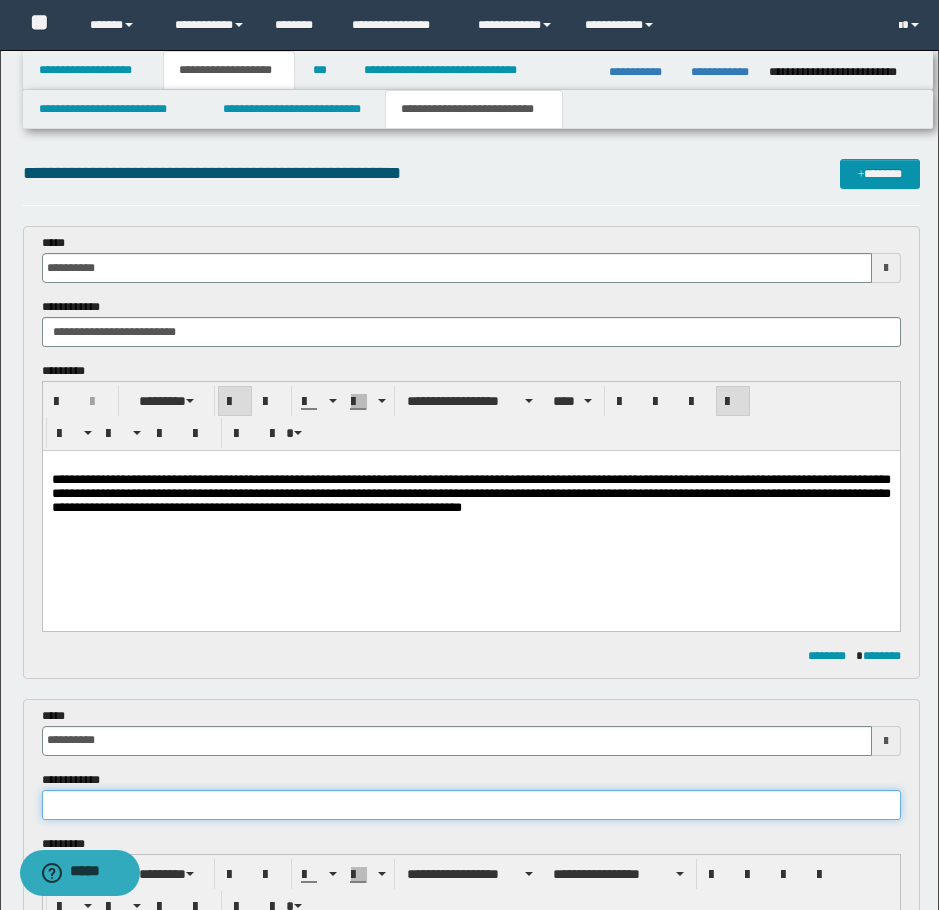 click at bounding box center (471, 805) 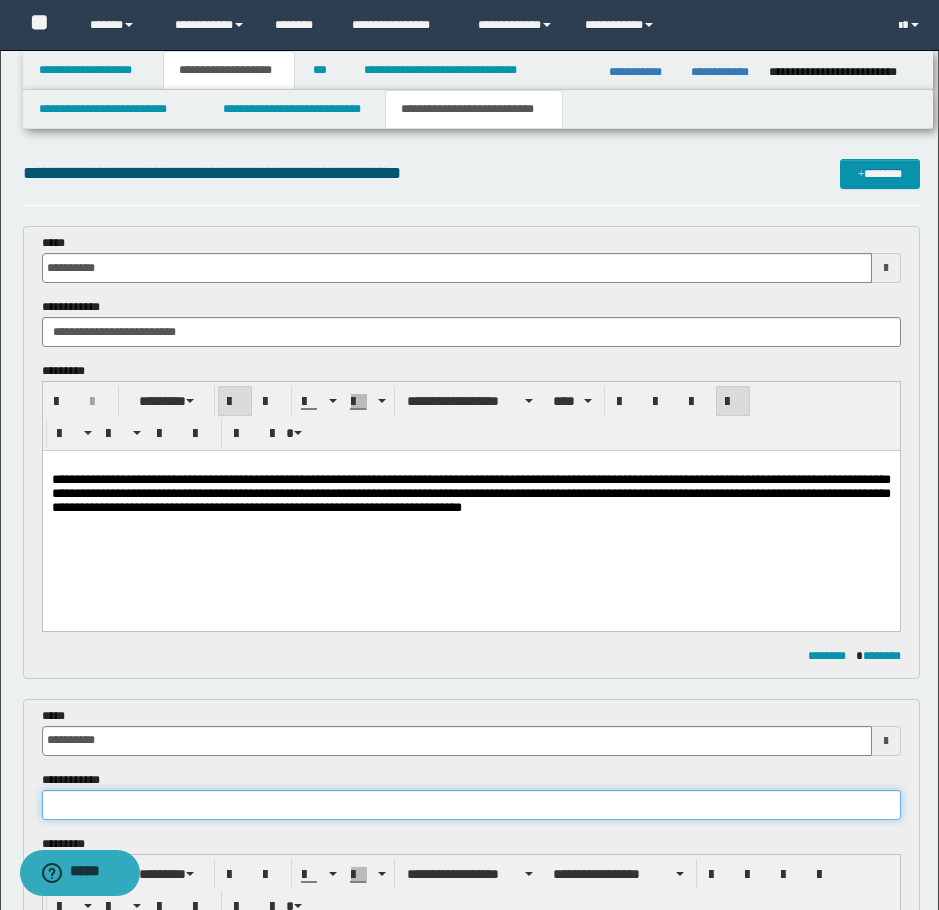 paste on "**********" 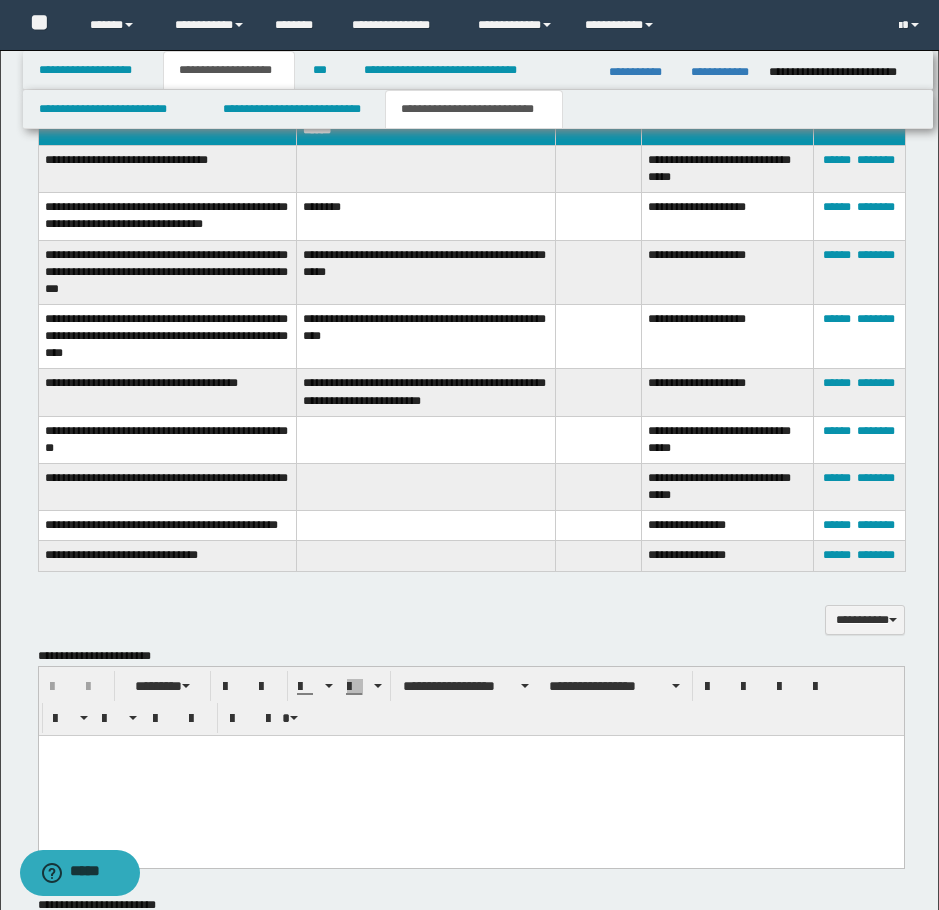 scroll, scrollTop: 1100, scrollLeft: 0, axis: vertical 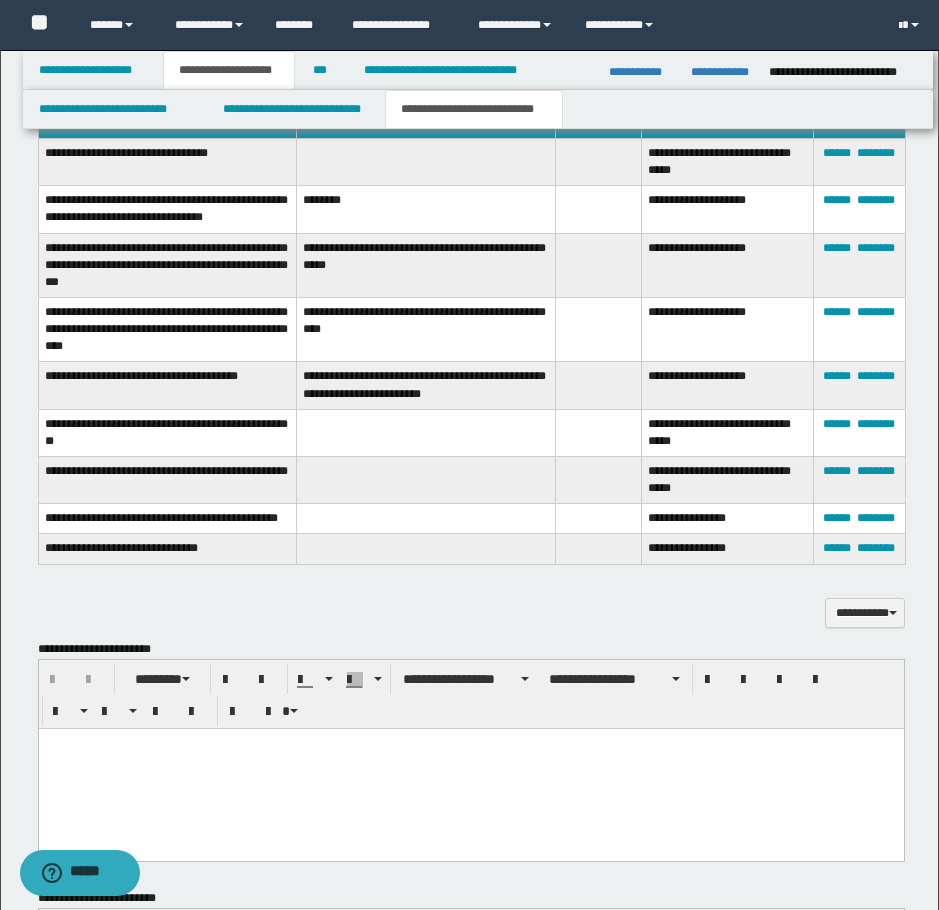 type on "**********" 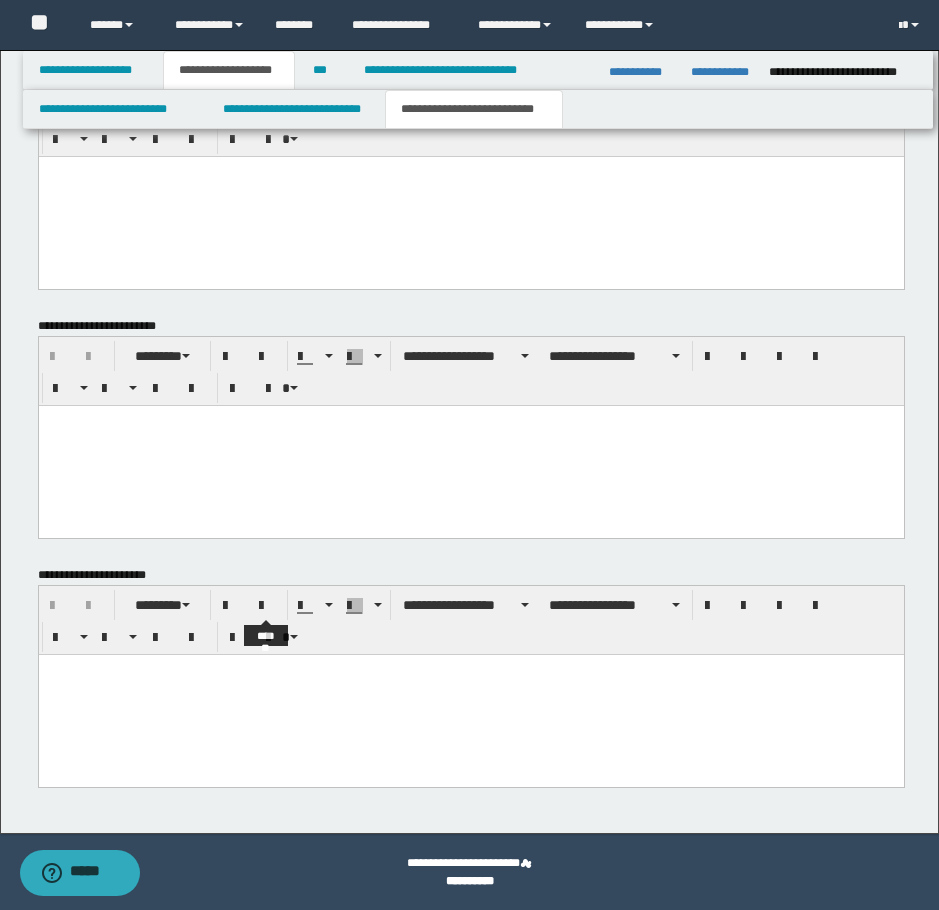scroll, scrollTop: 1673, scrollLeft: 0, axis: vertical 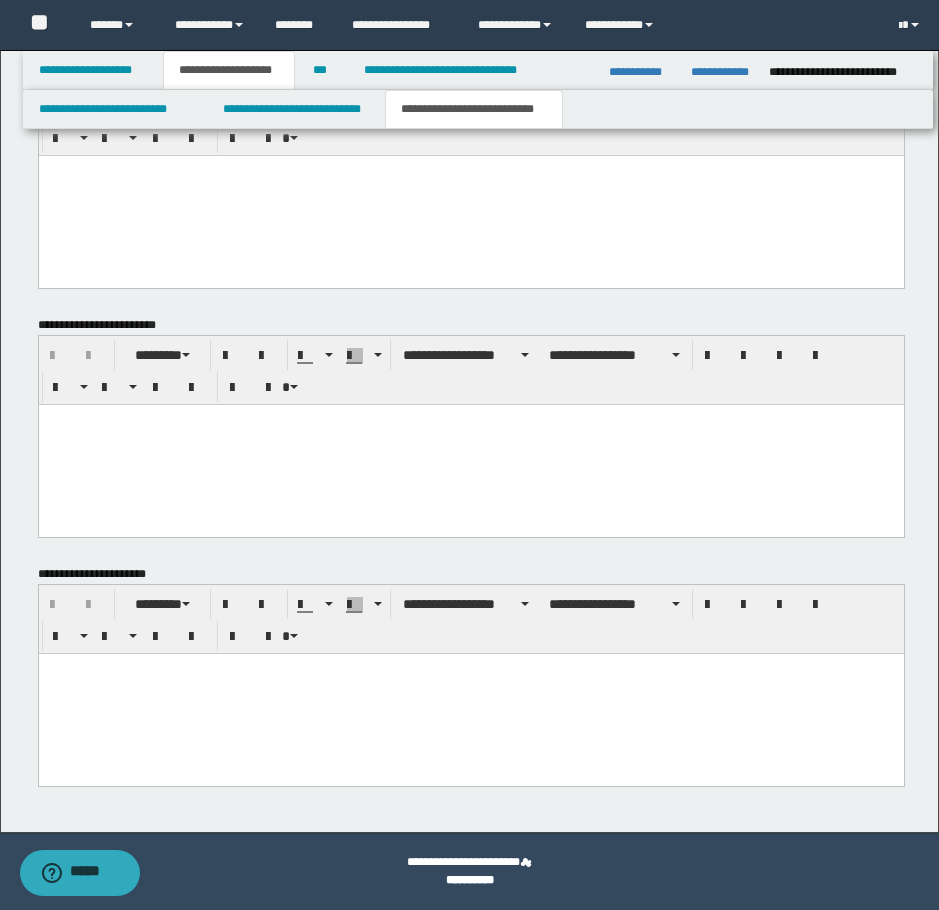 click at bounding box center [470, 668] 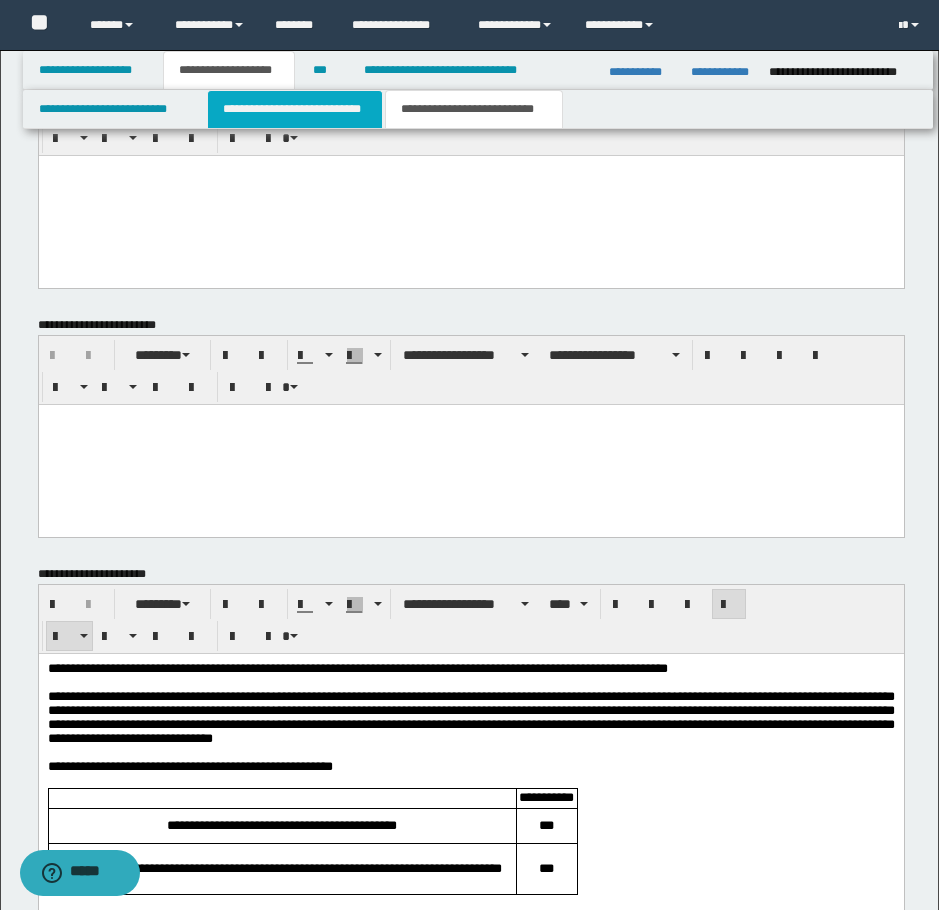 click on "**********" at bounding box center (295, 109) 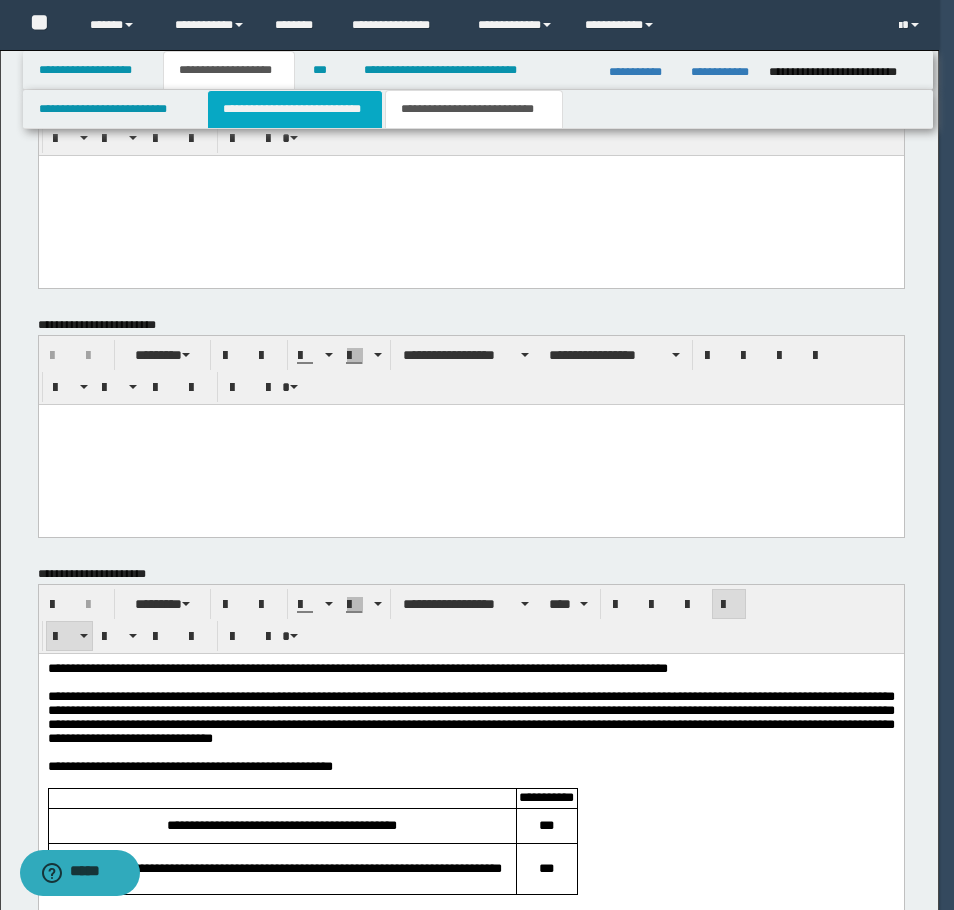 type 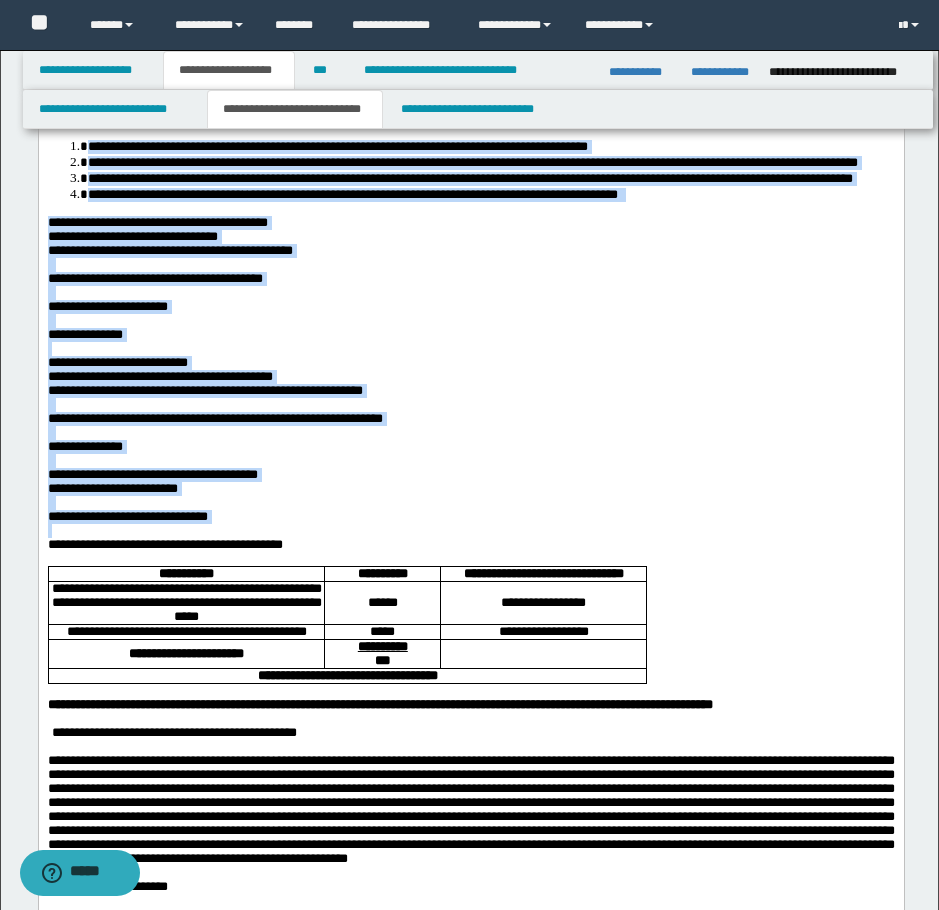 scroll, scrollTop: 0, scrollLeft: 0, axis: both 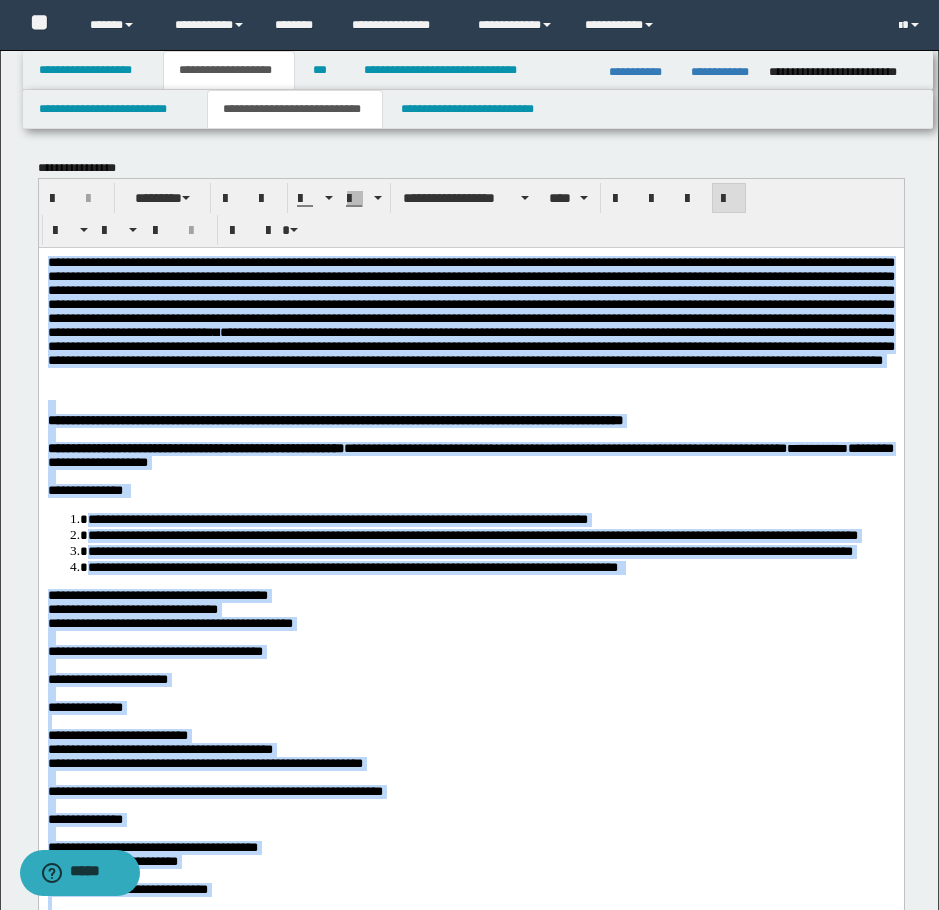 drag, startPoint x: 313, startPoint y: 988, endPoint x: 28, endPoint y: 249, distance: 792.05176 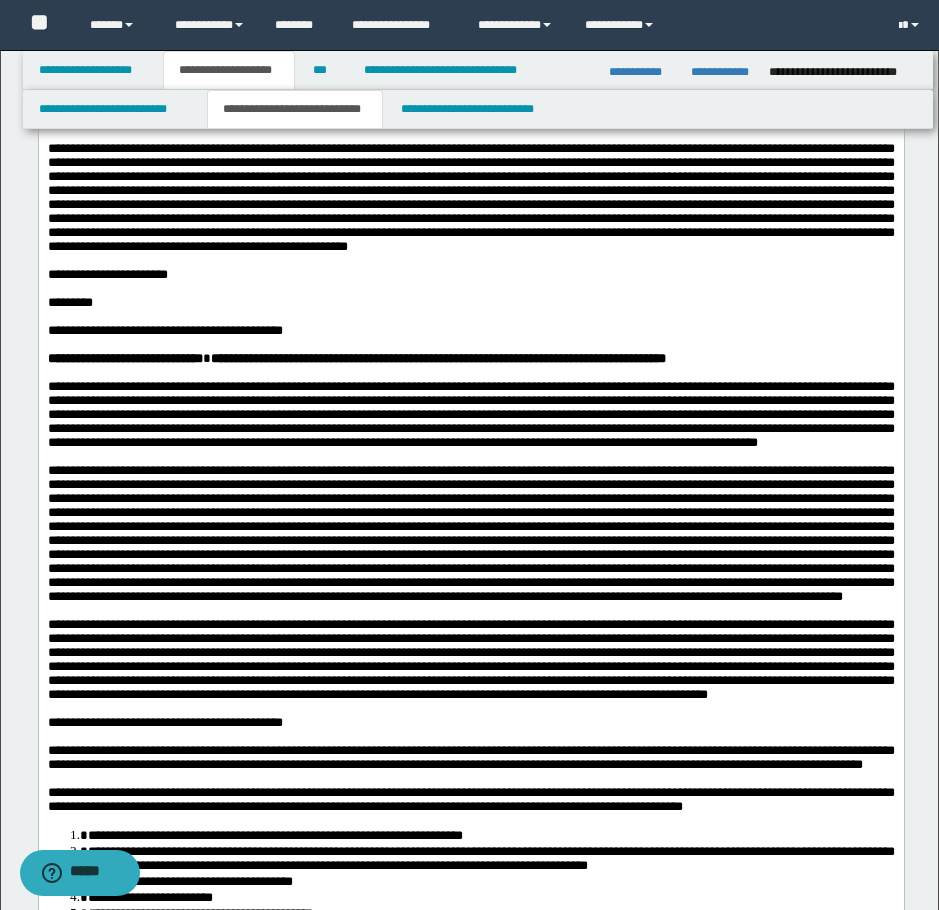 scroll, scrollTop: 1100, scrollLeft: 0, axis: vertical 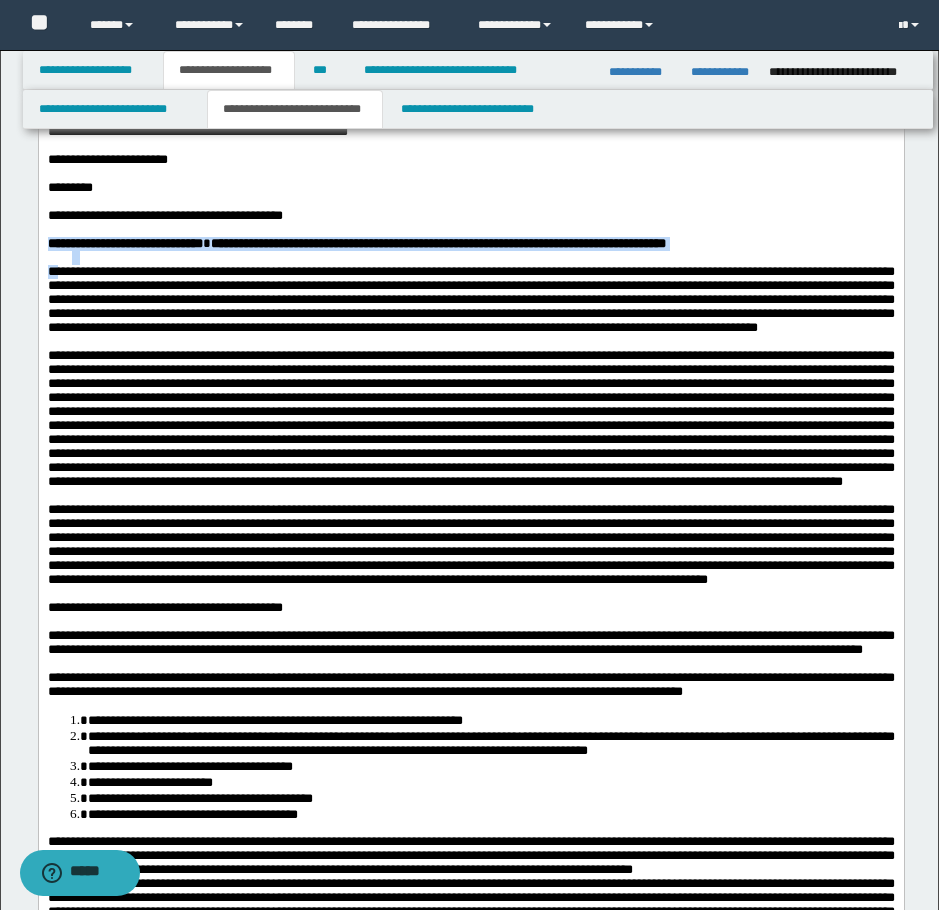 drag, startPoint x: 69, startPoint y: 441, endPoint x: 45, endPoint y: 406, distance: 42.43819 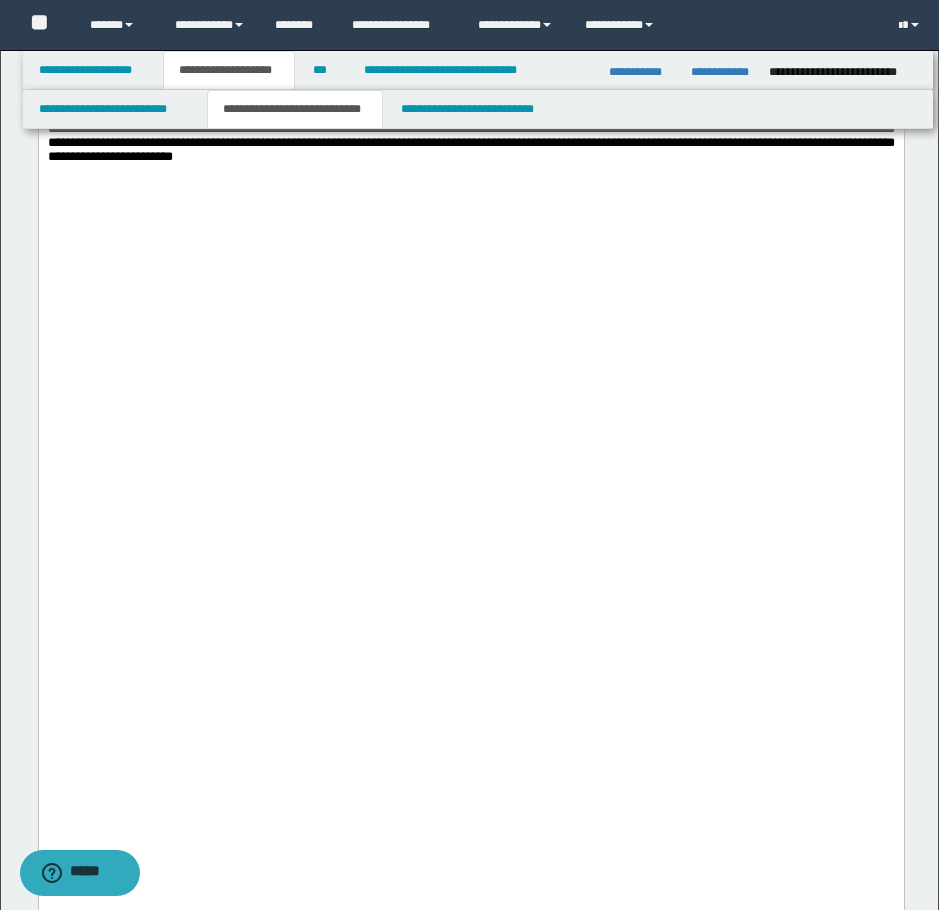 scroll, scrollTop: 3800, scrollLeft: 0, axis: vertical 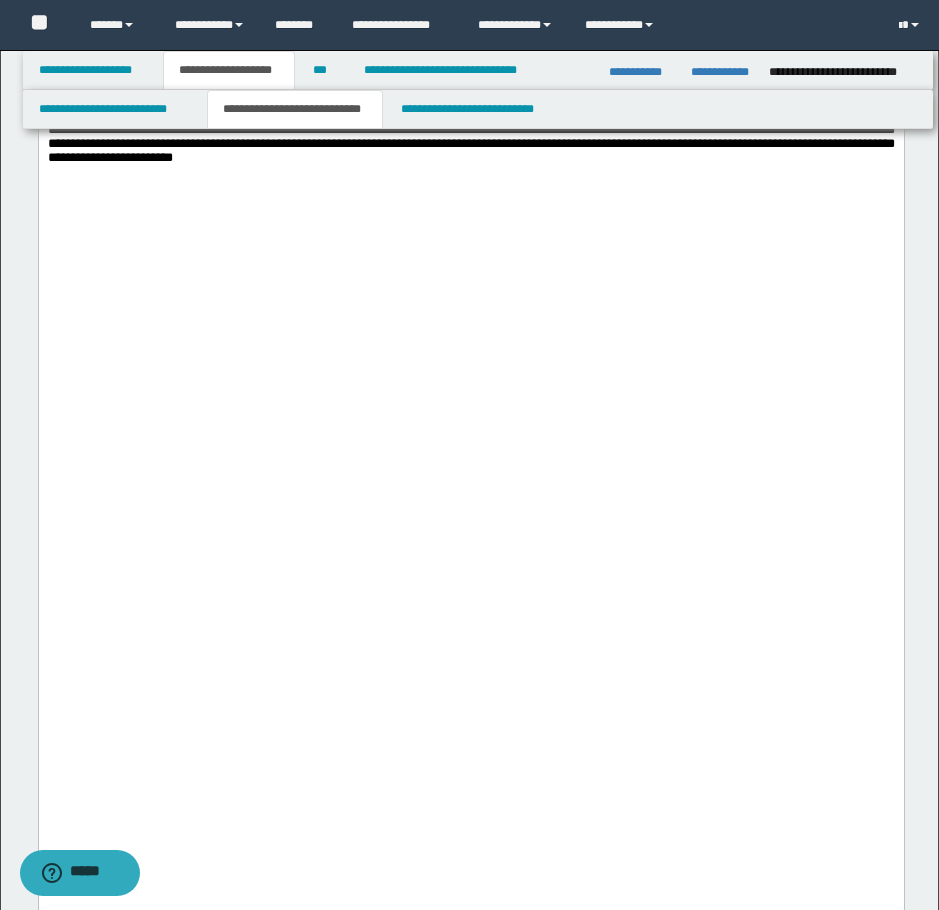 drag, startPoint x: 766, startPoint y: 589, endPoint x: 46, endPoint y: 371, distance: 752.2792 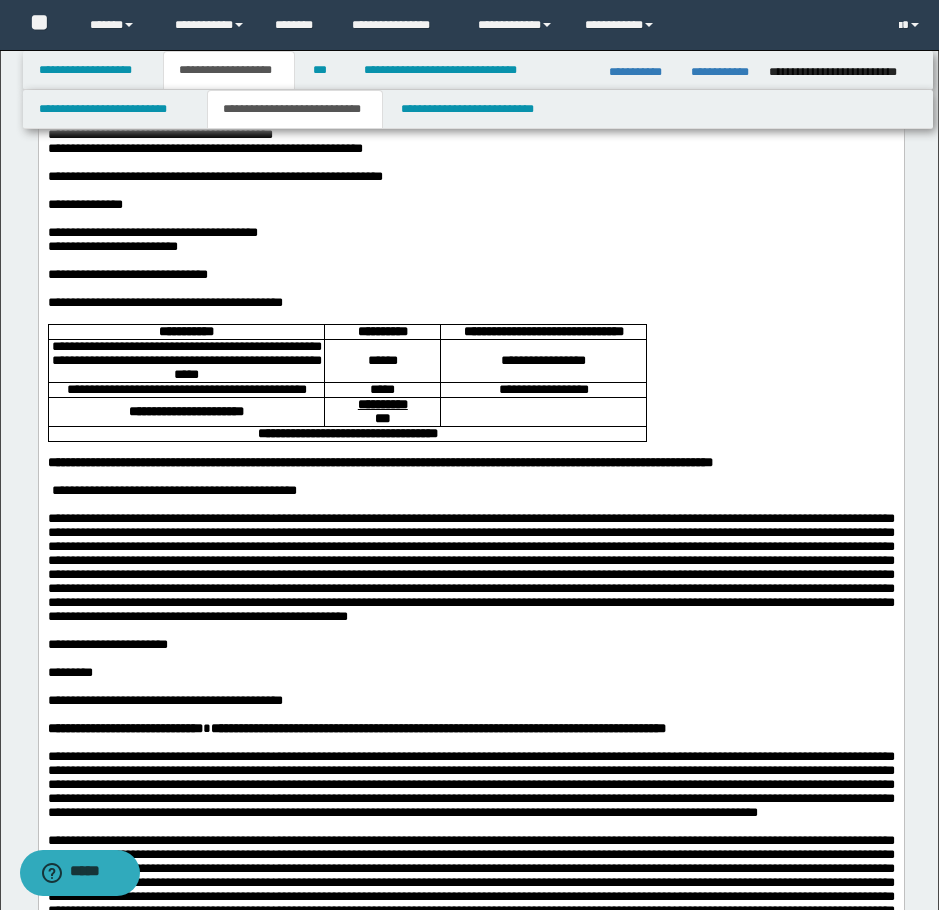 scroll, scrollTop: 400, scrollLeft: 0, axis: vertical 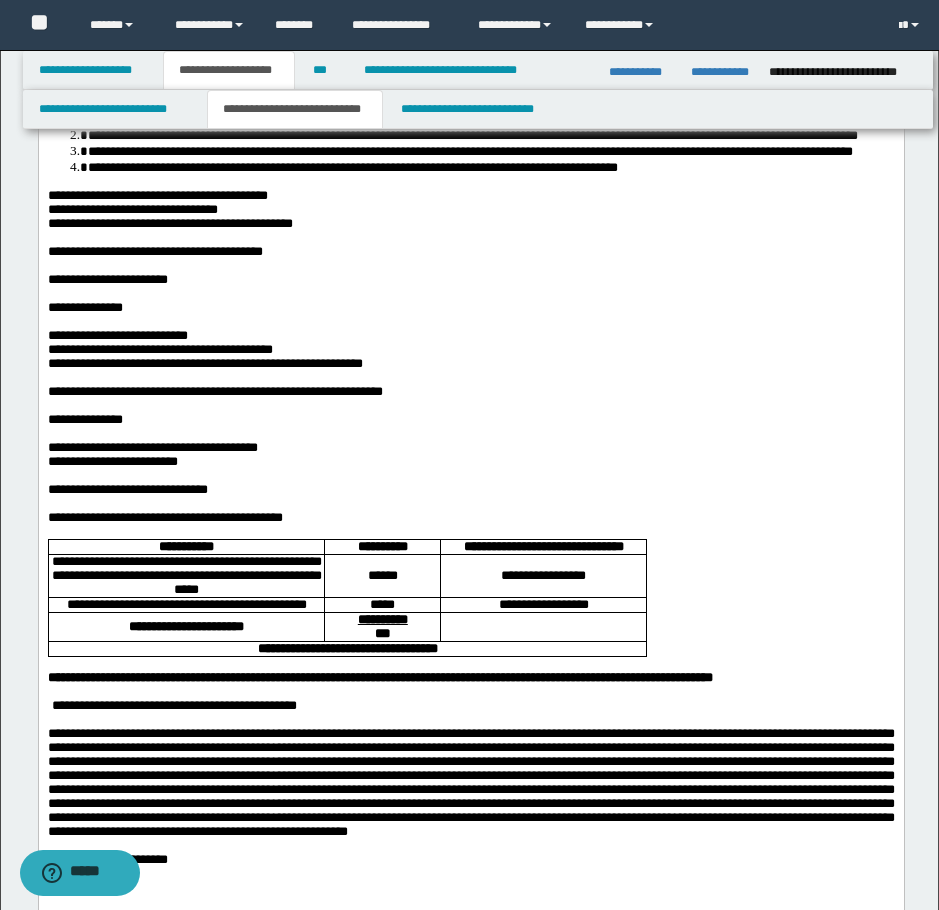 click on "**********" at bounding box center [470, 420] 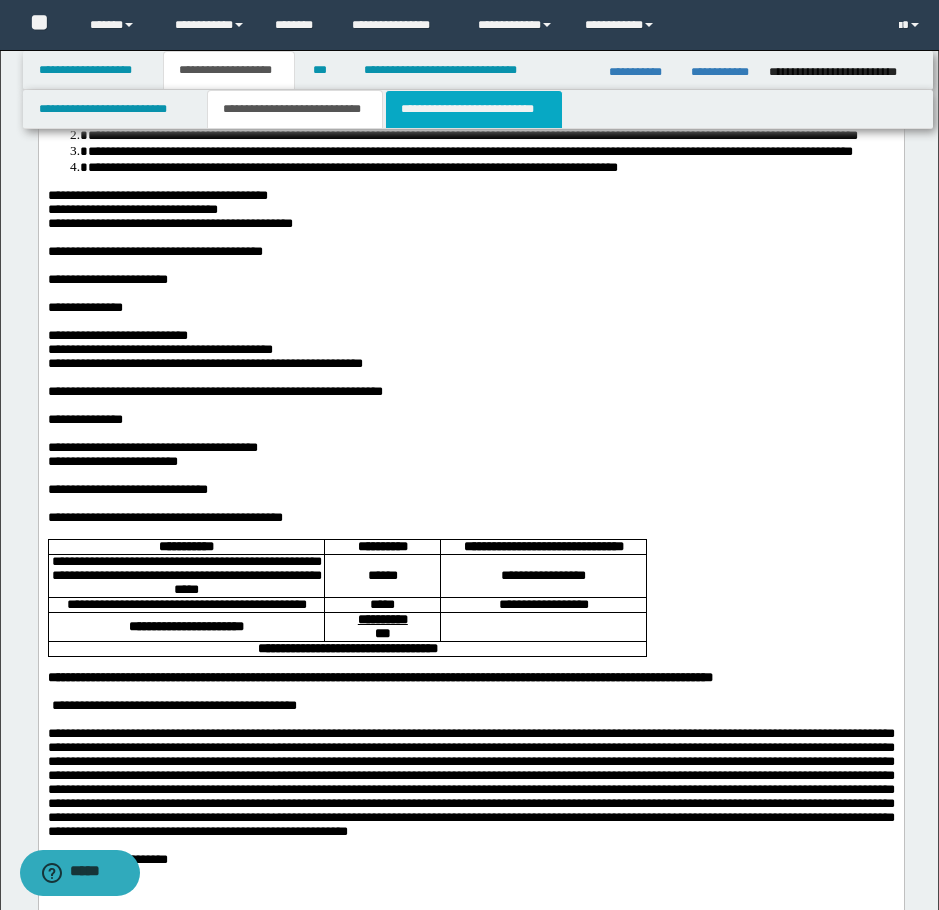 drag, startPoint x: 513, startPoint y: 102, endPoint x: 547, endPoint y: 115, distance: 36.40055 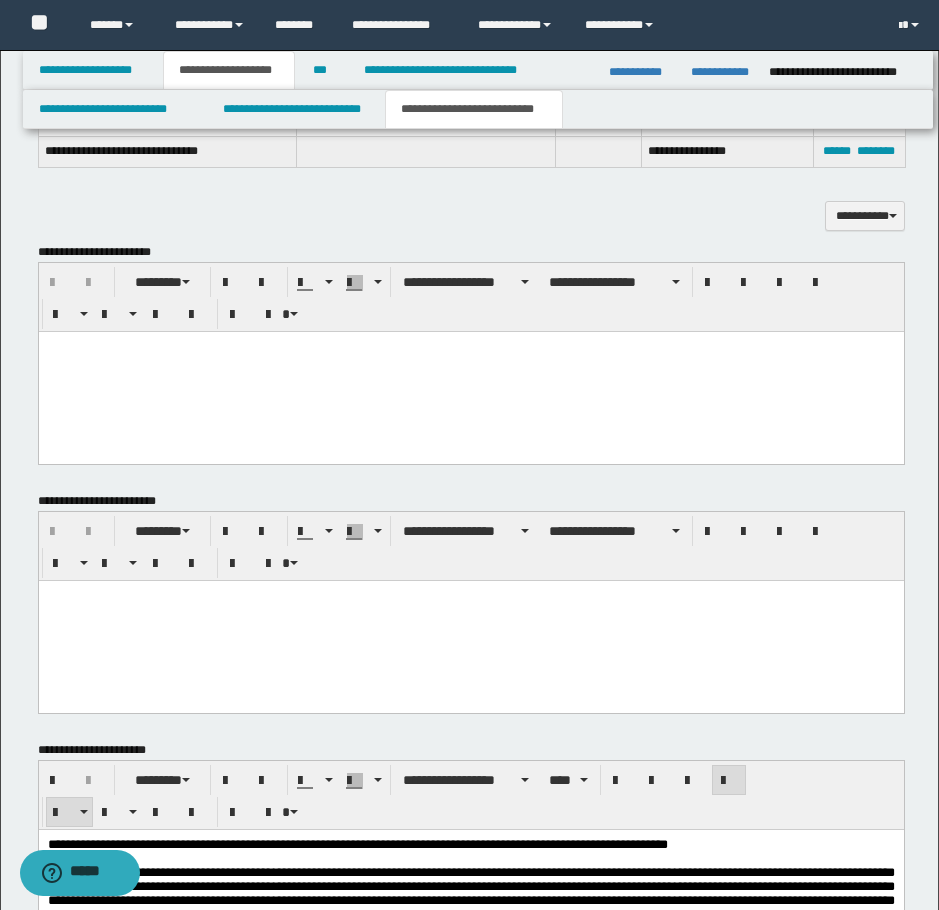 scroll, scrollTop: 1500, scrollLeft: 0, axis: vertical 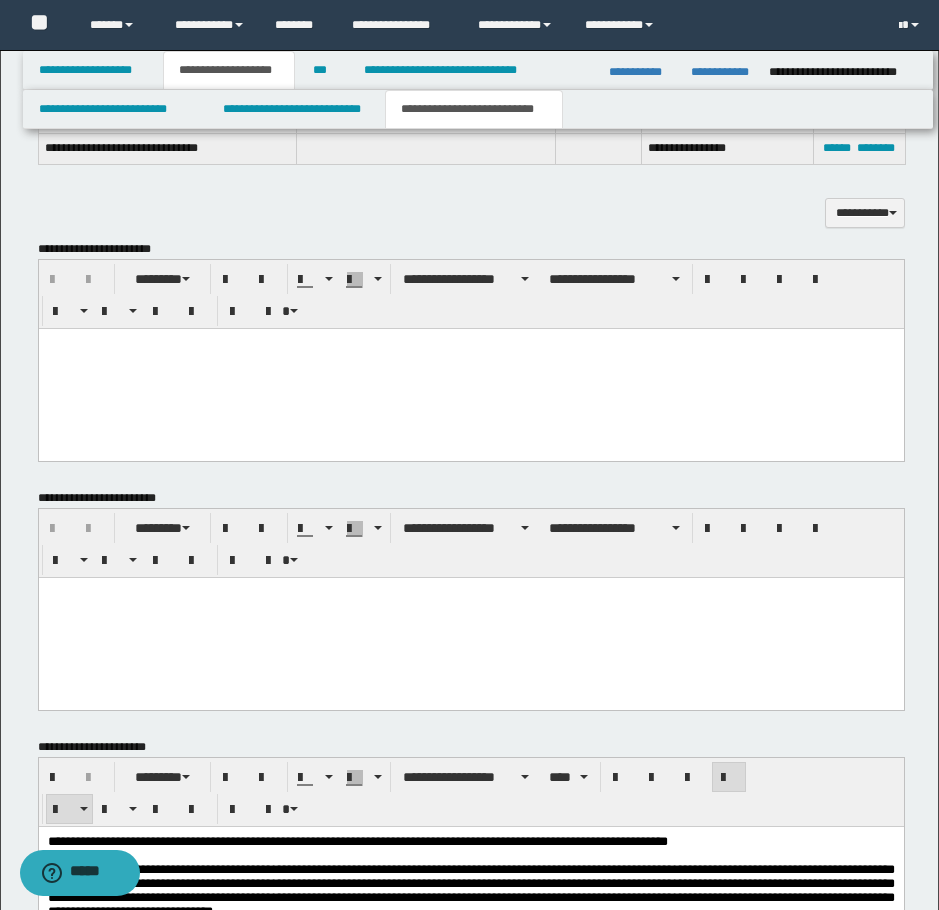 click at bounding box center (470, 368) 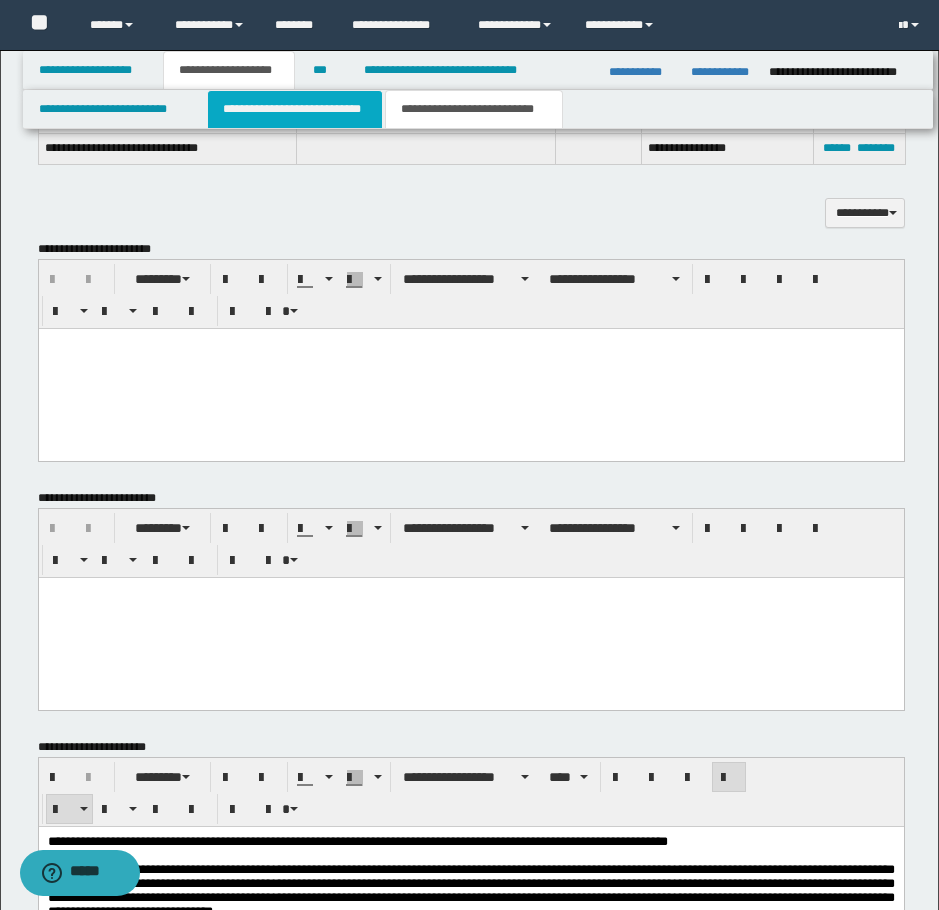 type 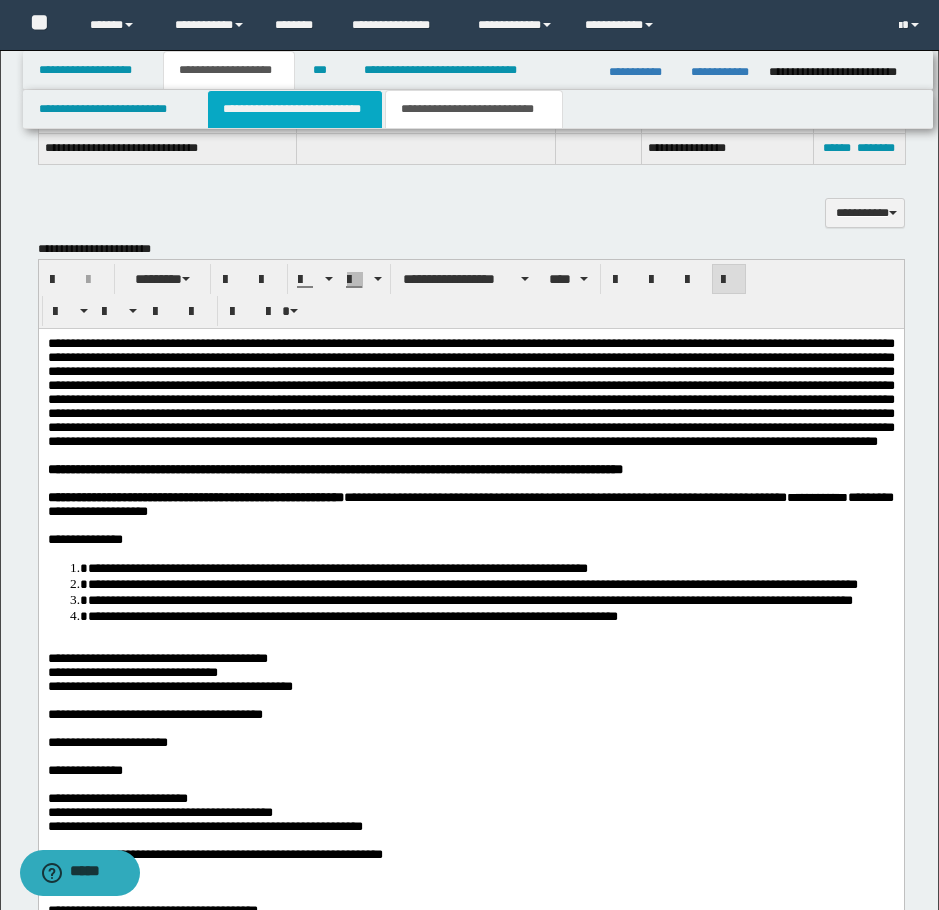 click on "**********" at bounding box center (295, 109) 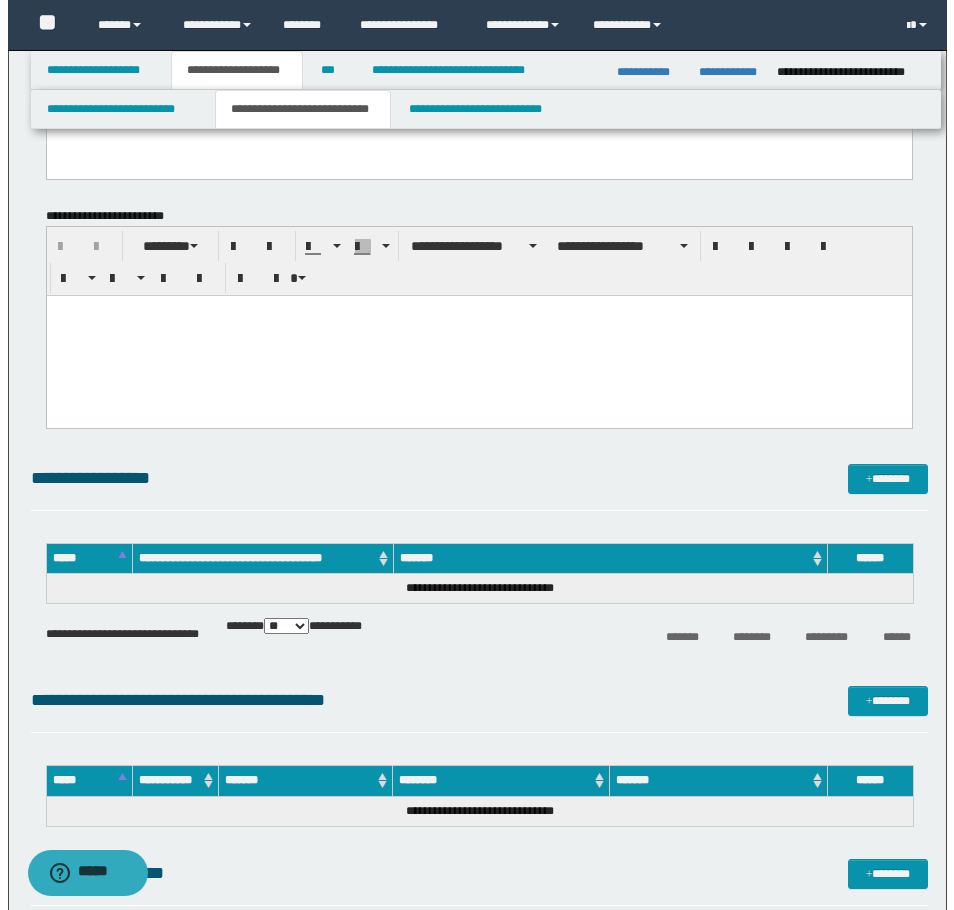 scroll, scrollTop: 4800, scrollLeft: 0, axis: vertical 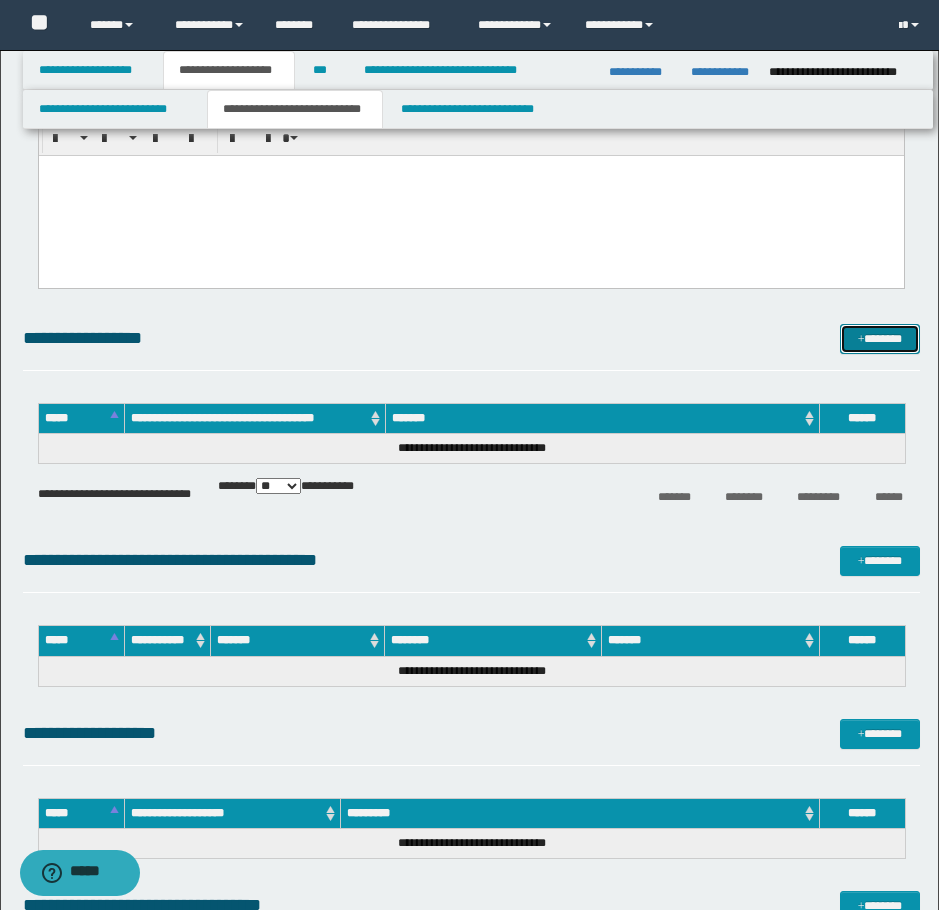 click on "*******" at bounding box center [880, 339] 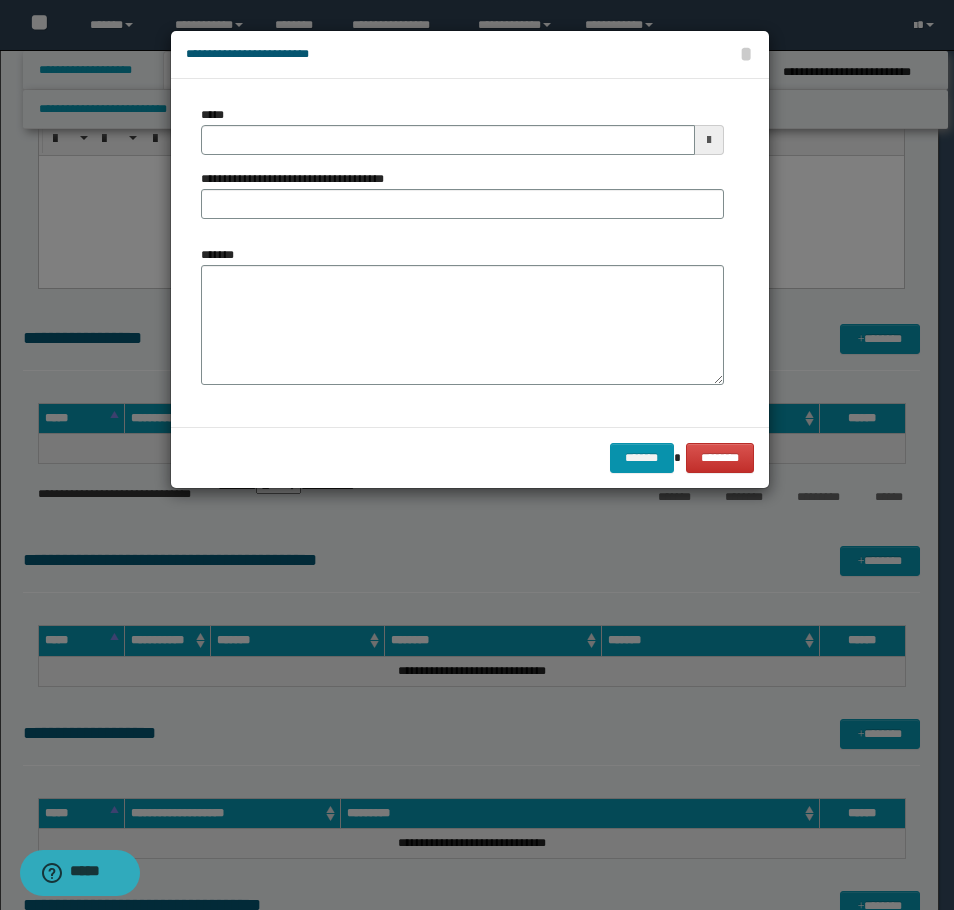 type 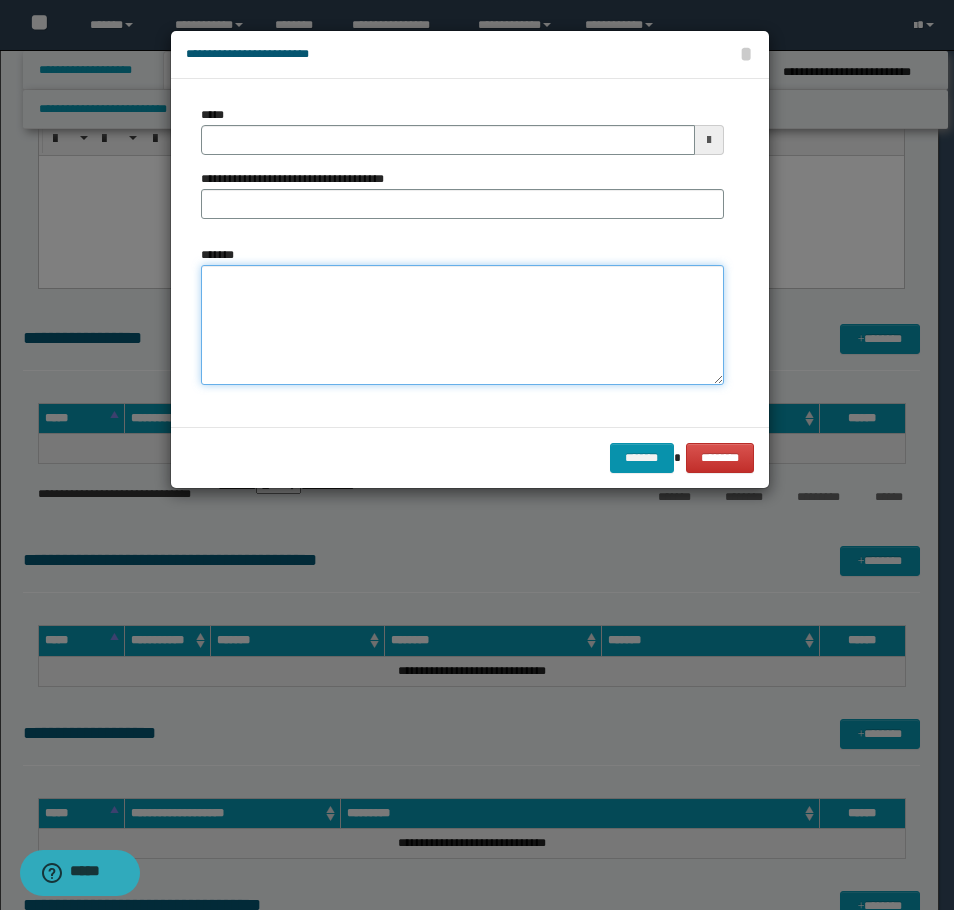 click on "*******" at bounding box center (462, 325) 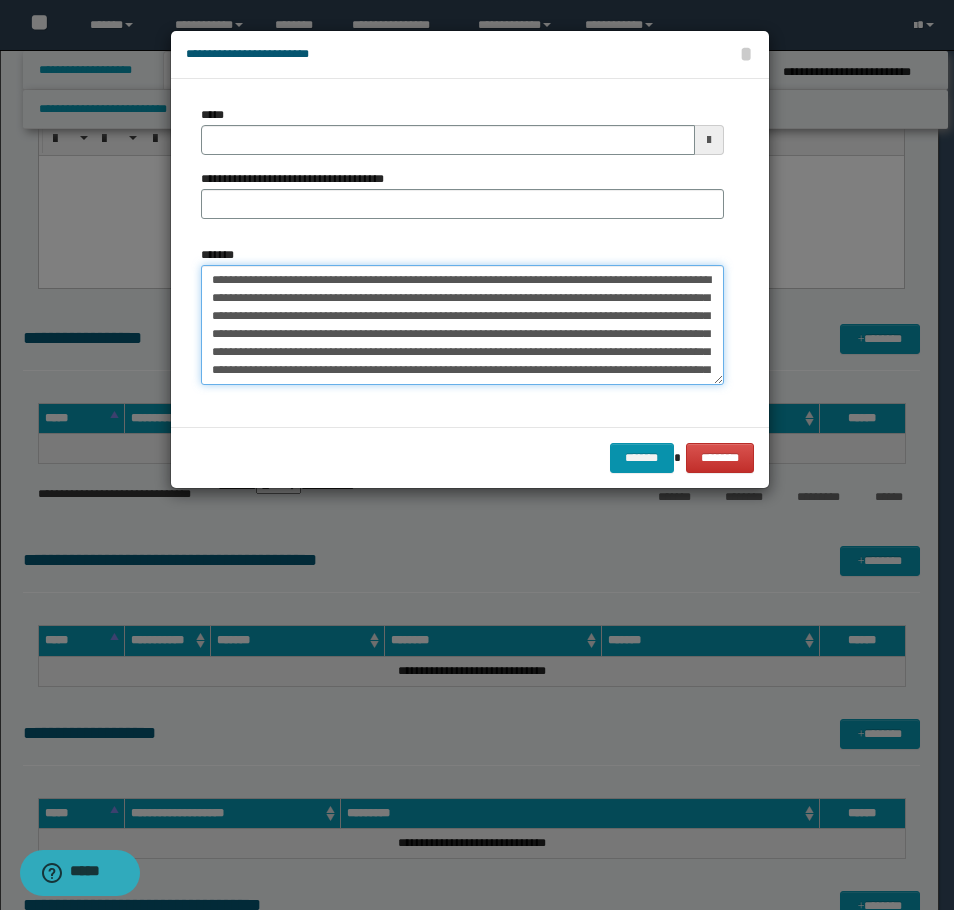 scroll, scrollTop: 588, scrollLeft: 0, axis: vertical 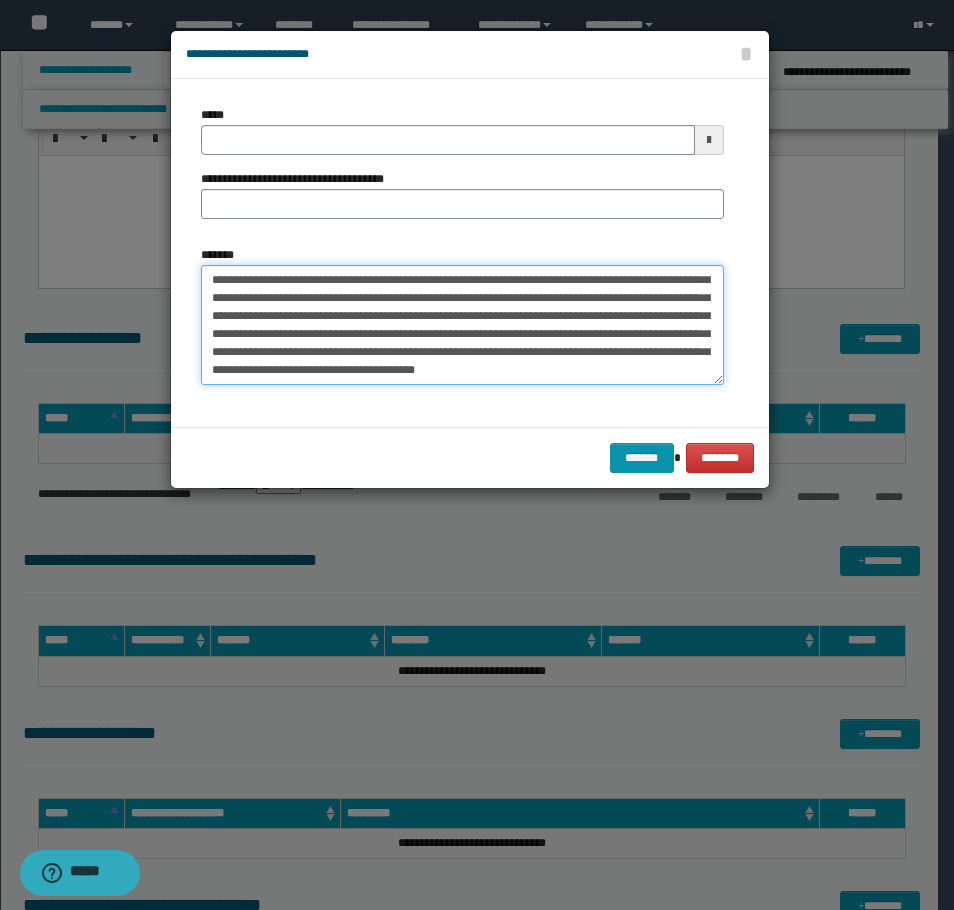 type 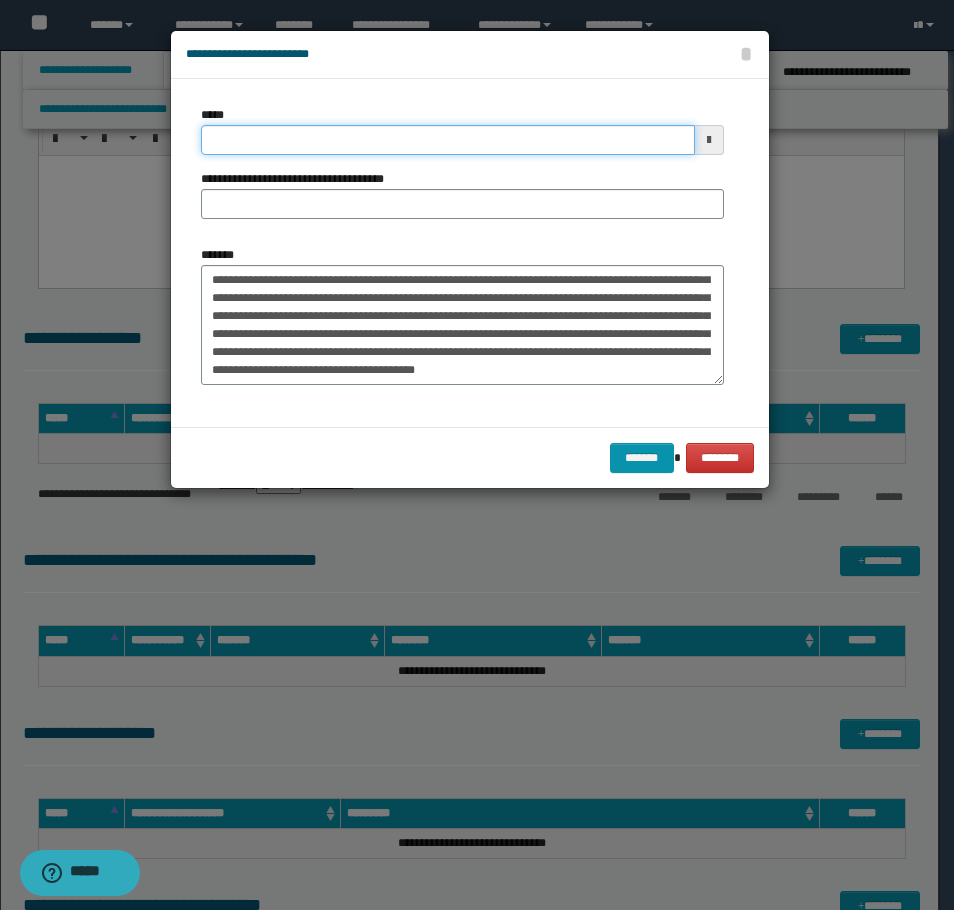 click on "*****" at bounding box center [448, 140] 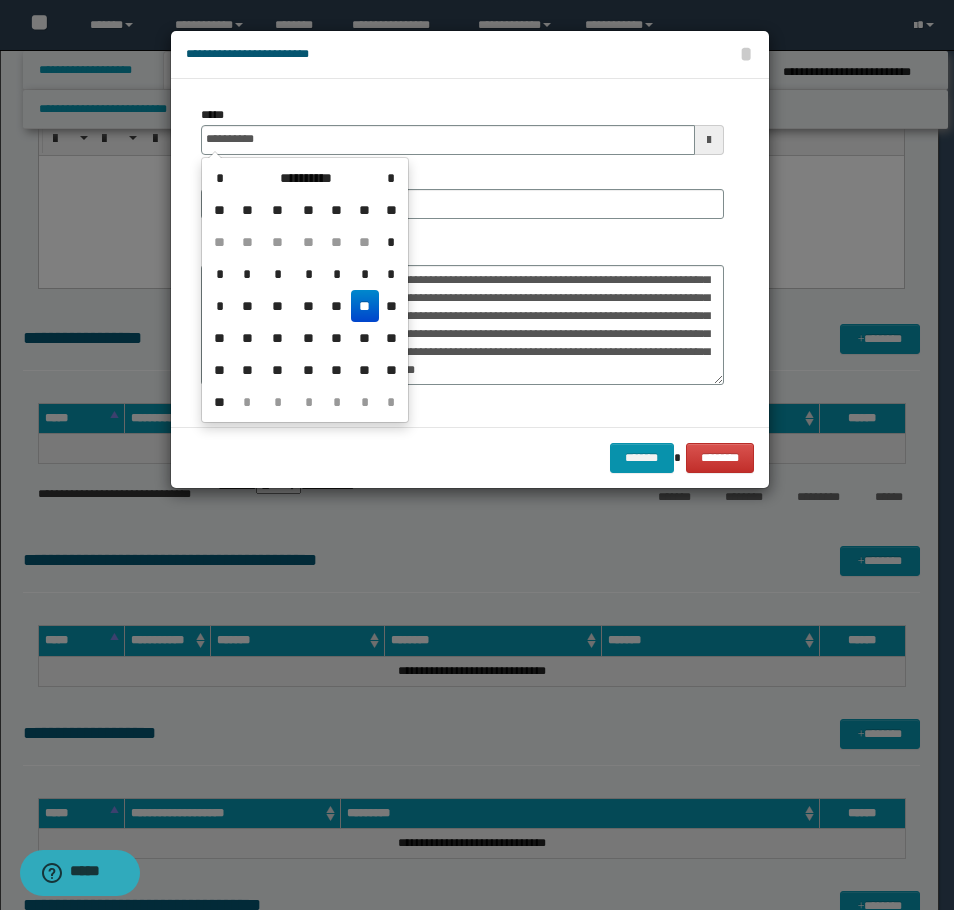 click on "**" at bounding box center (365, 306) 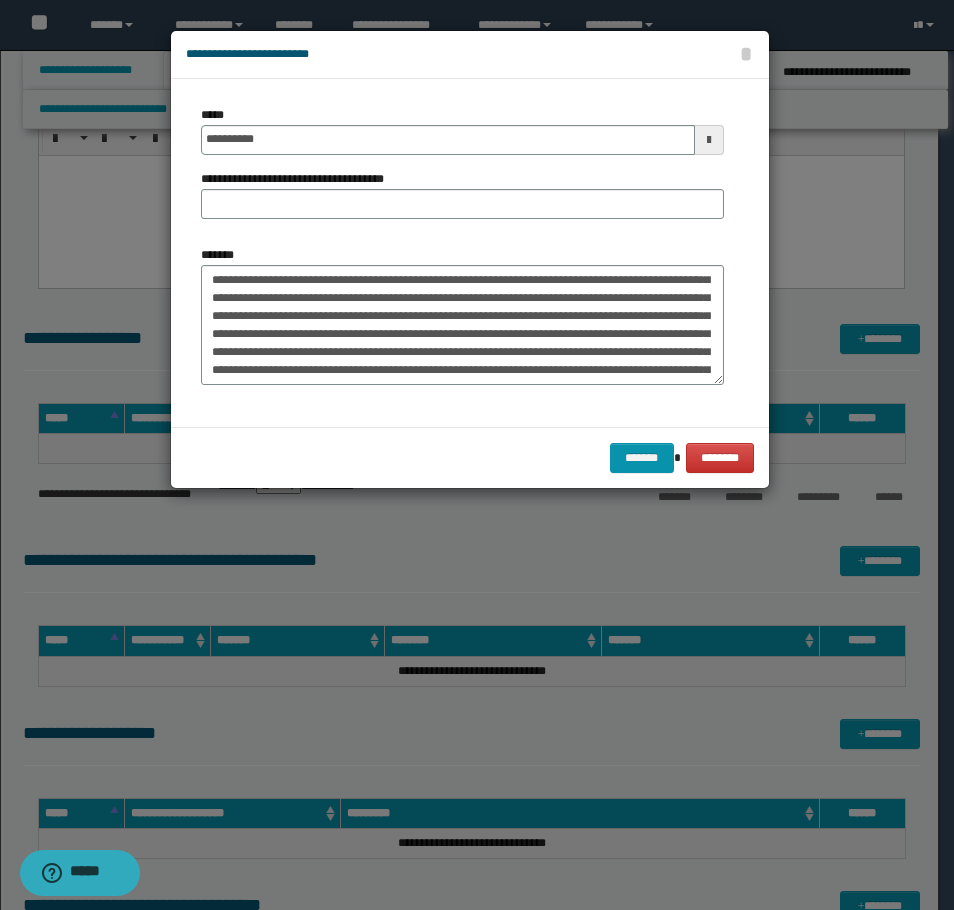 scroll, scrollTop: 0, scrollLeft: 0, axis: both 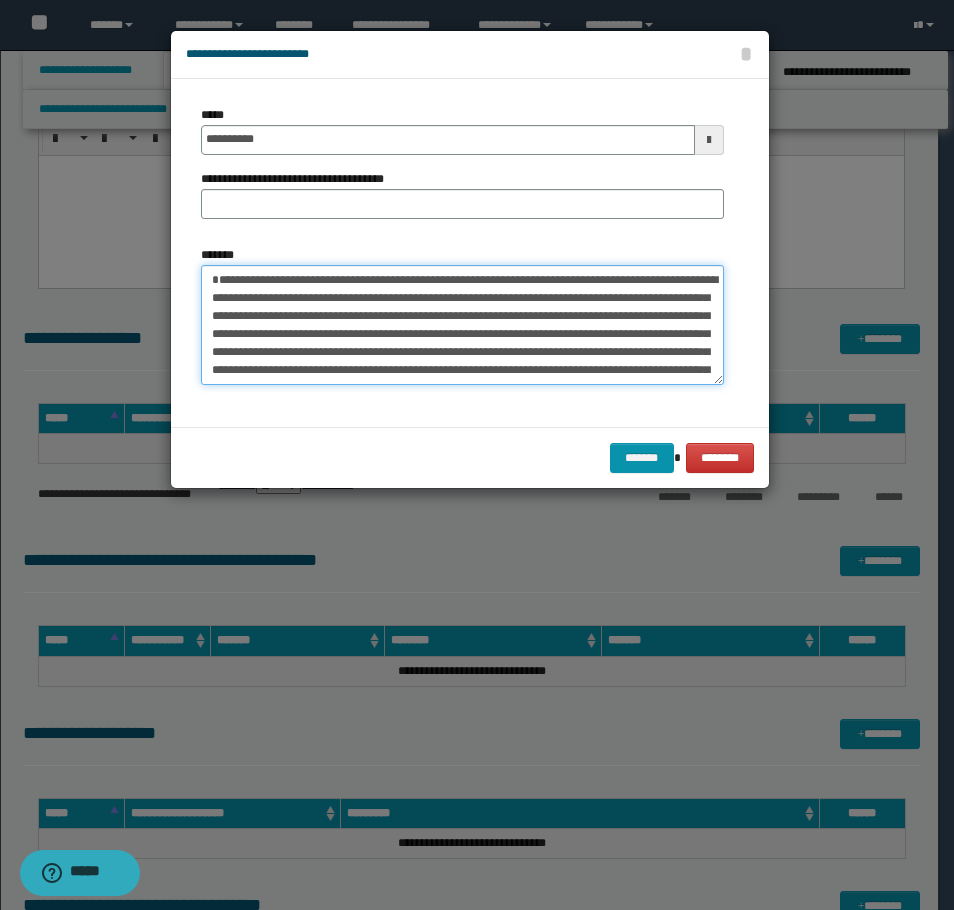 drag, startPoint x: 570, startPoint y: 280, endPoint x: 208, endPoint y: 279, distance: 362.00137 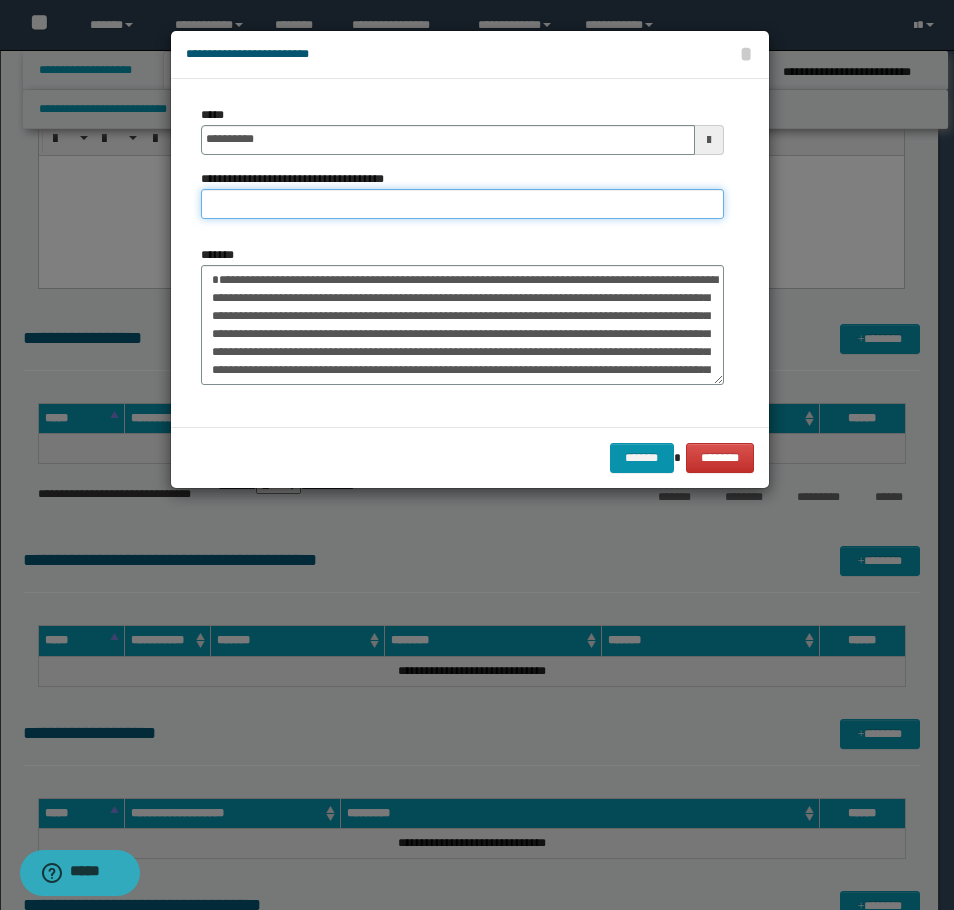 drag, startPoint x: 273, startPoint y: 198, endPoint x: 282, endPoint y: 208, distance: 13.453624 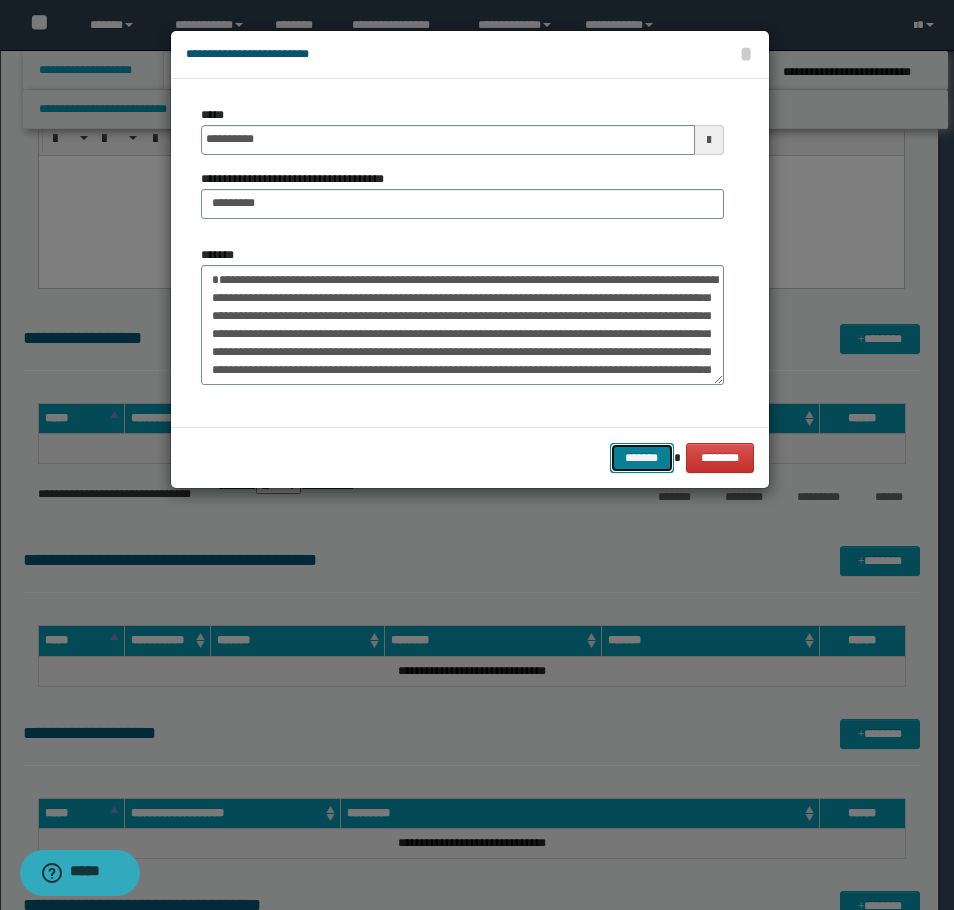 click on "*******" at bounding box center [642, 458] 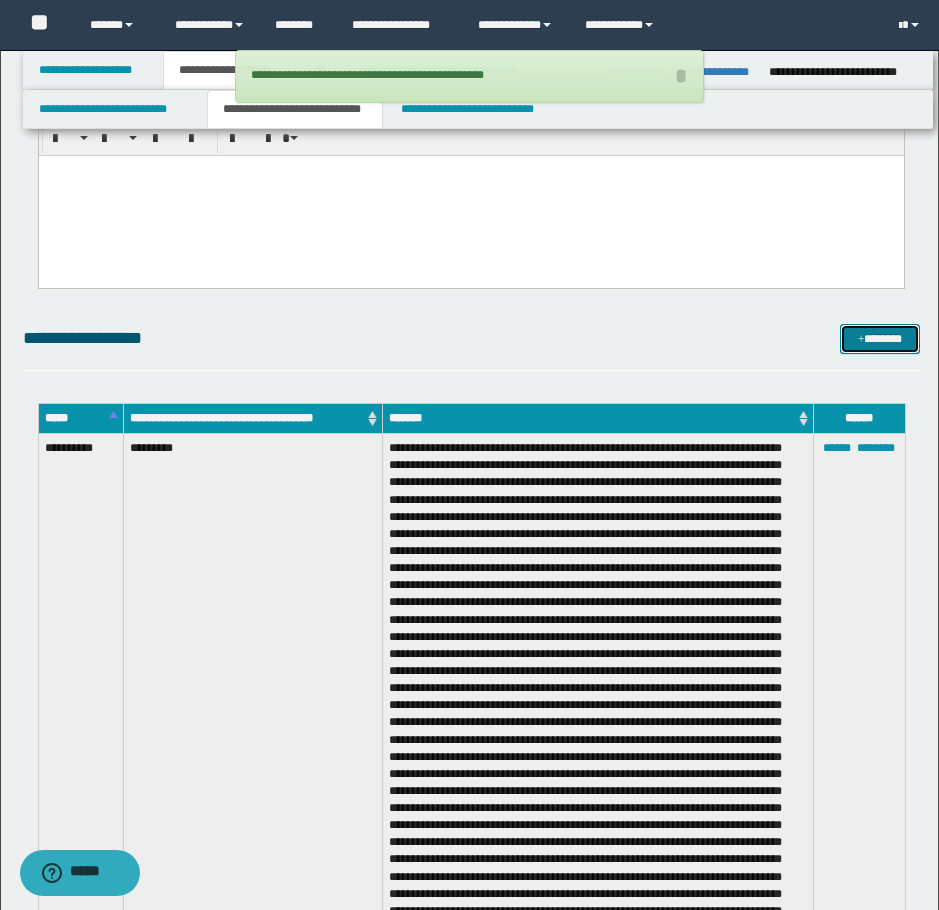 click at bounding box center [861, 340] 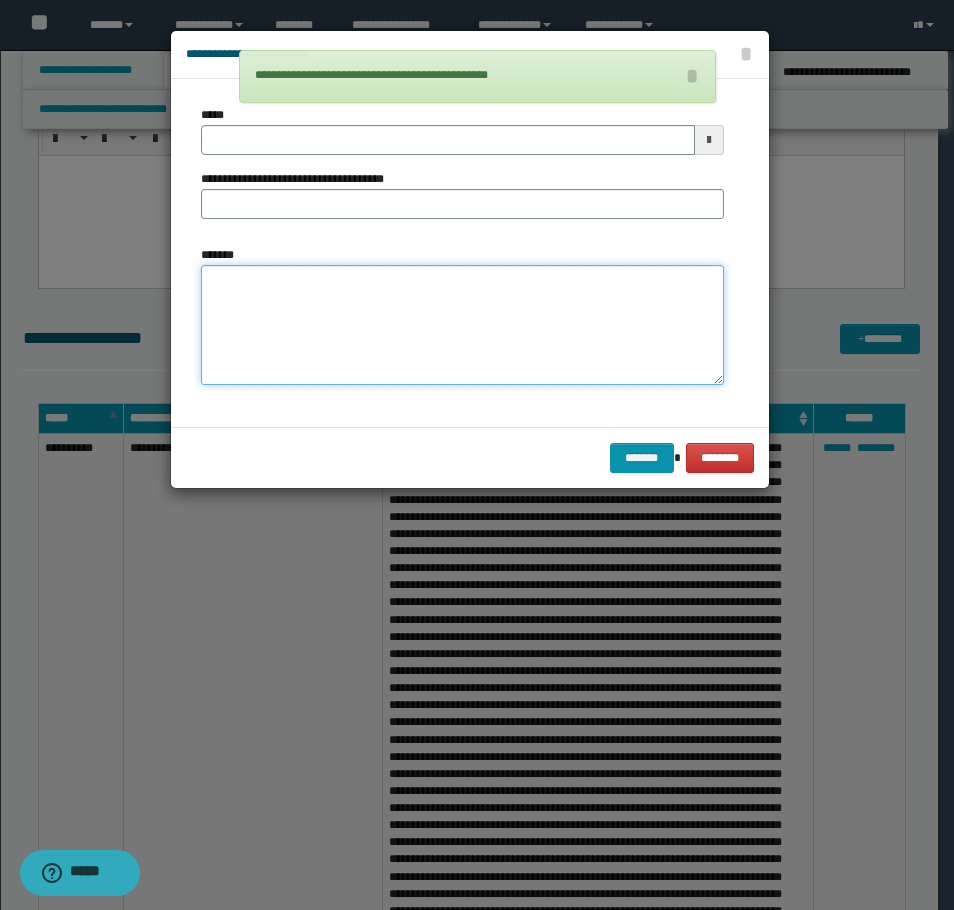 click on "*******" at bounding box center (462, 325) 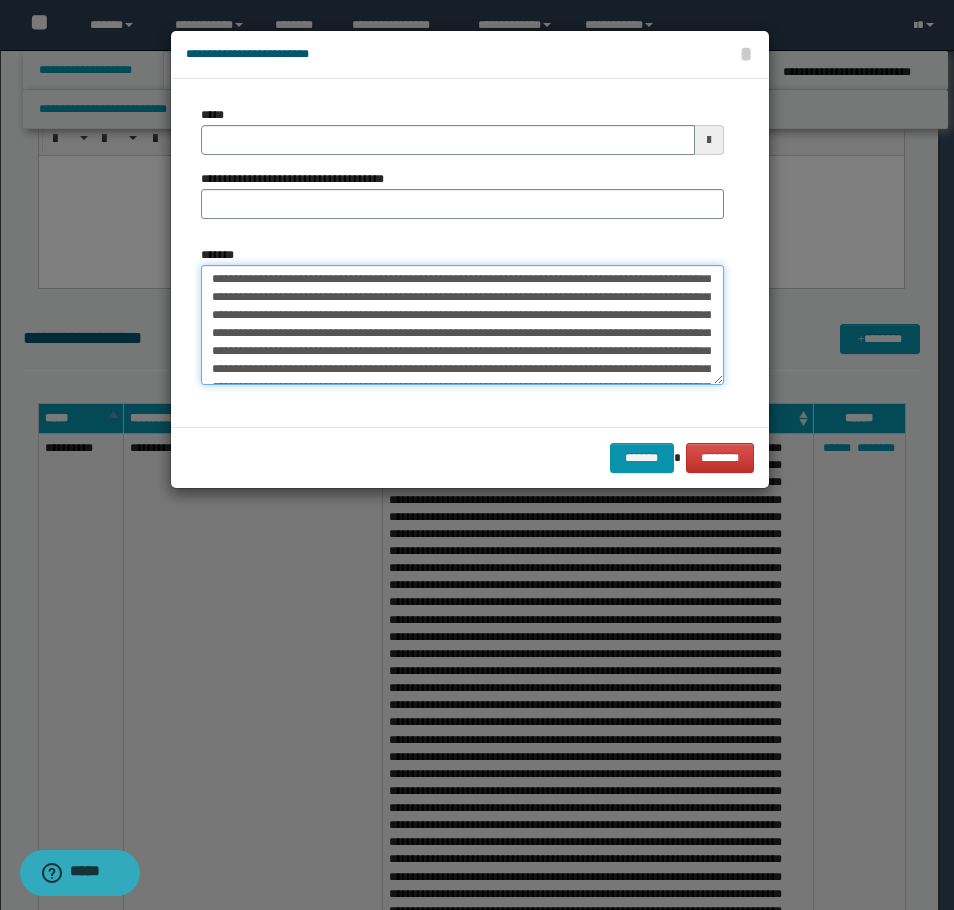 scroll, scrollTop: 0, scrollLeft: 0, axis: both 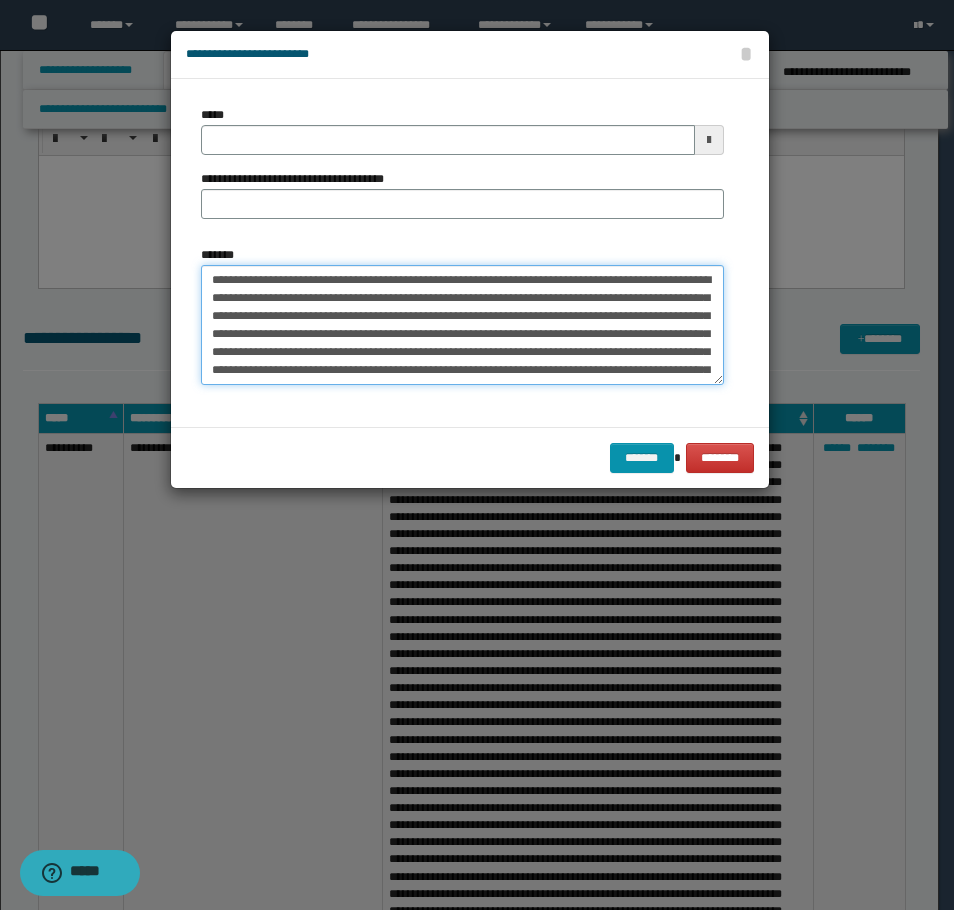 type 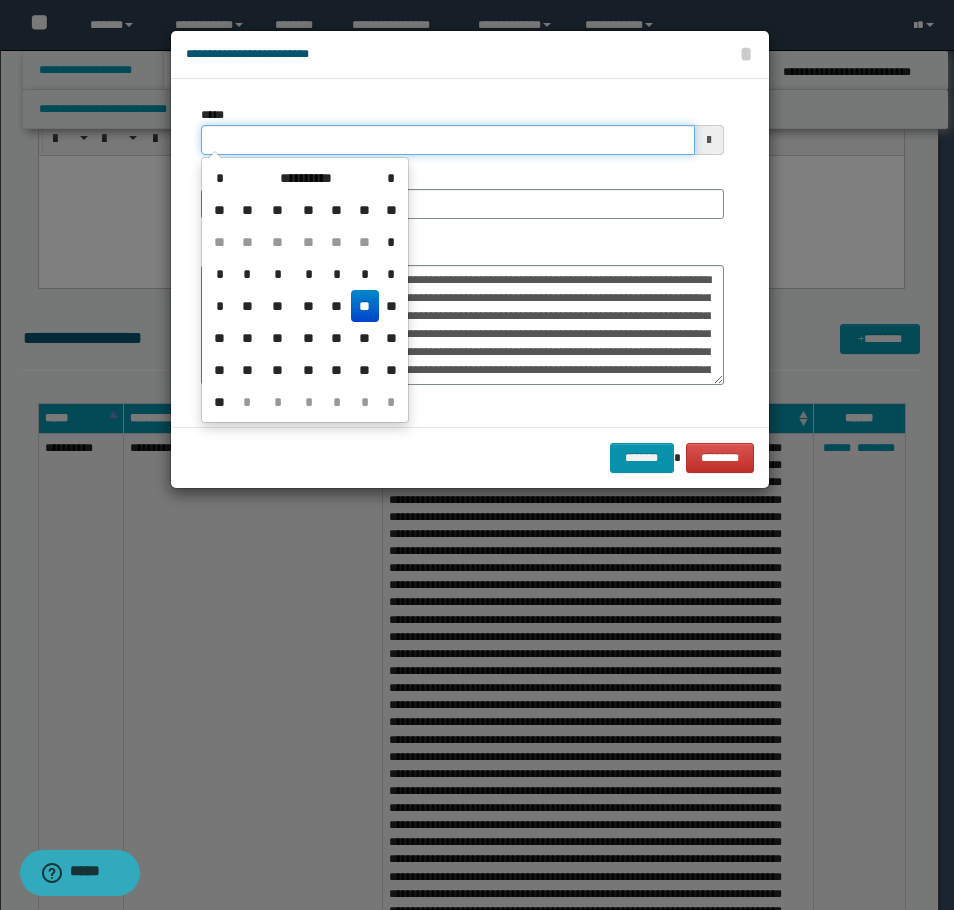 click on "*****" at bounding box center (448, 140) 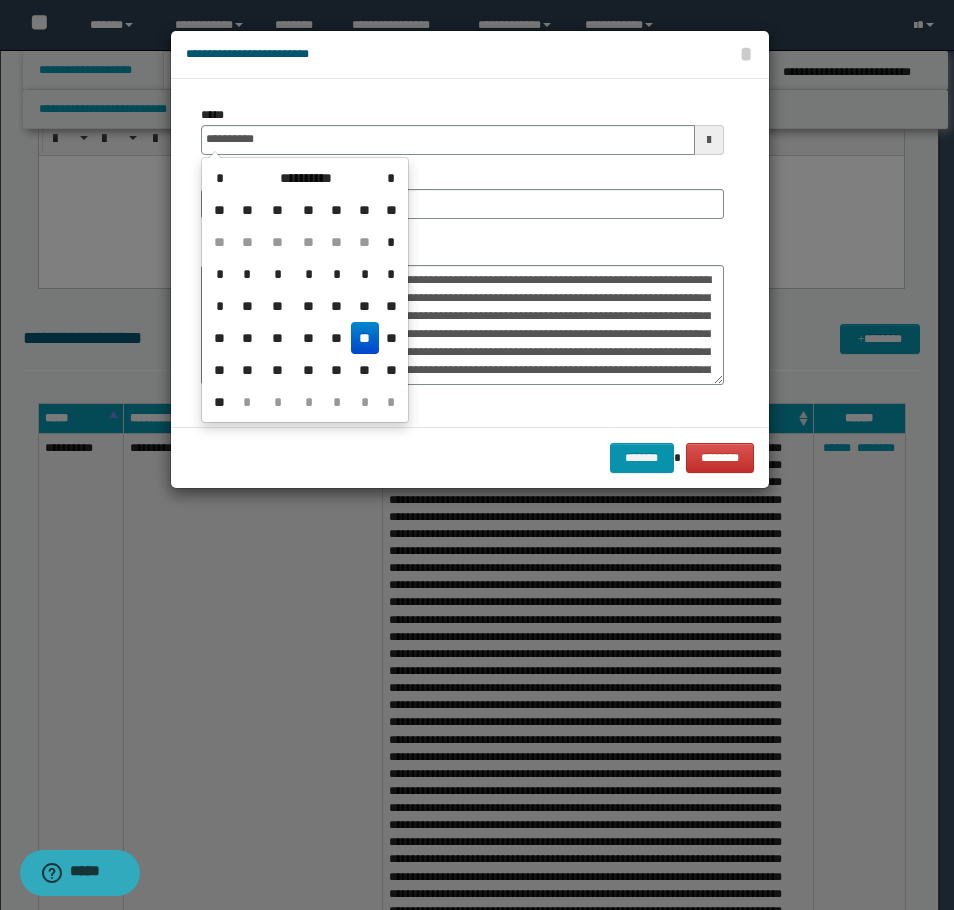 click on "**" at bounding box center [365, 338] 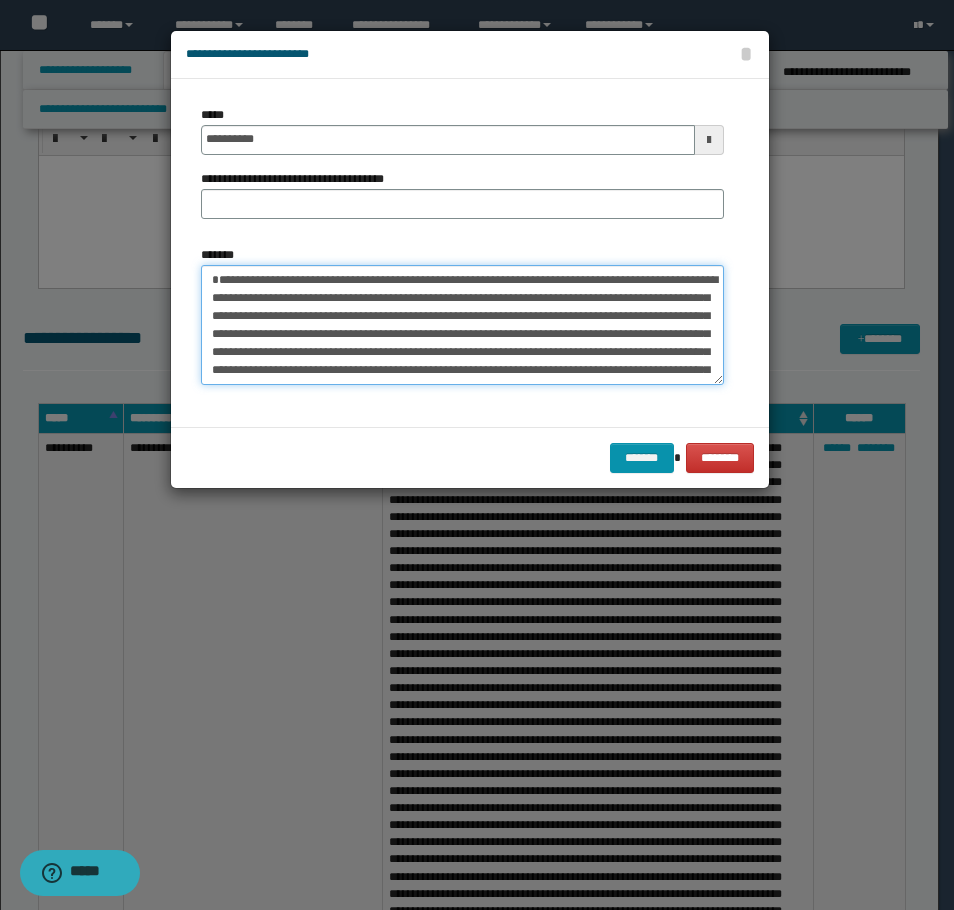 drag, startPoint x: 494, startPoint y: 276, endPoint x: 226, endPoint y: 257, distance: 268.67267 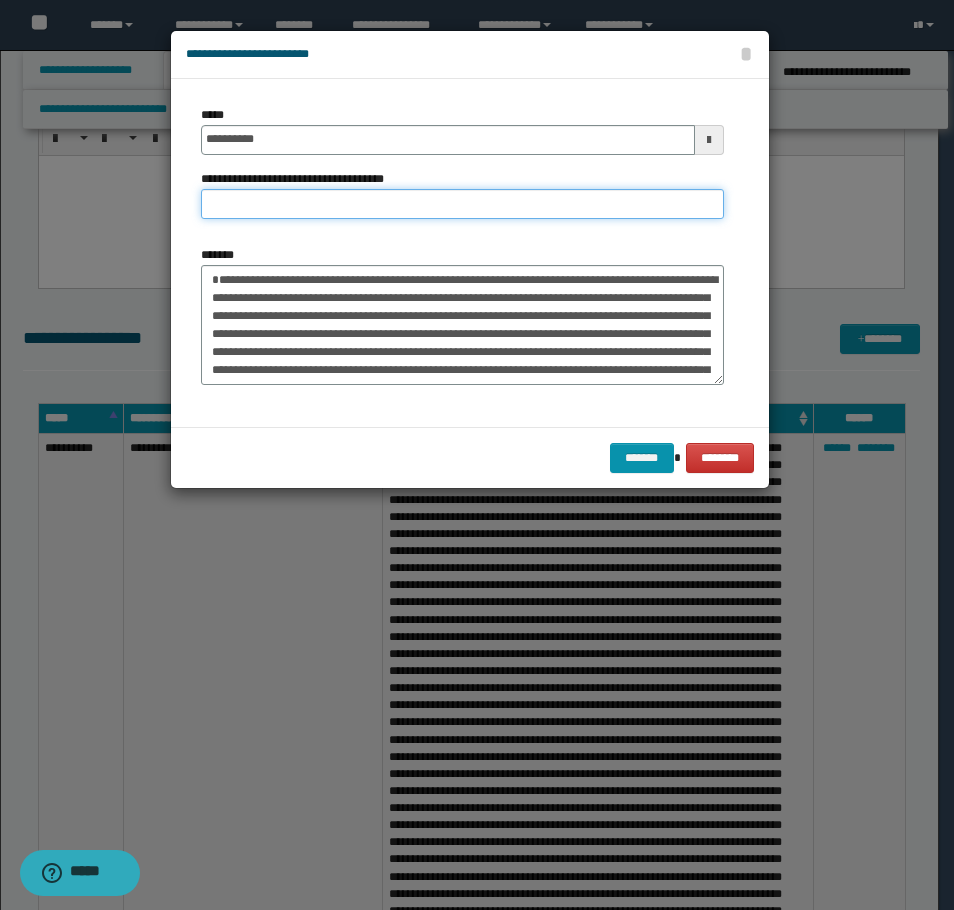 click on "**********" at bounding box center [462, 204] 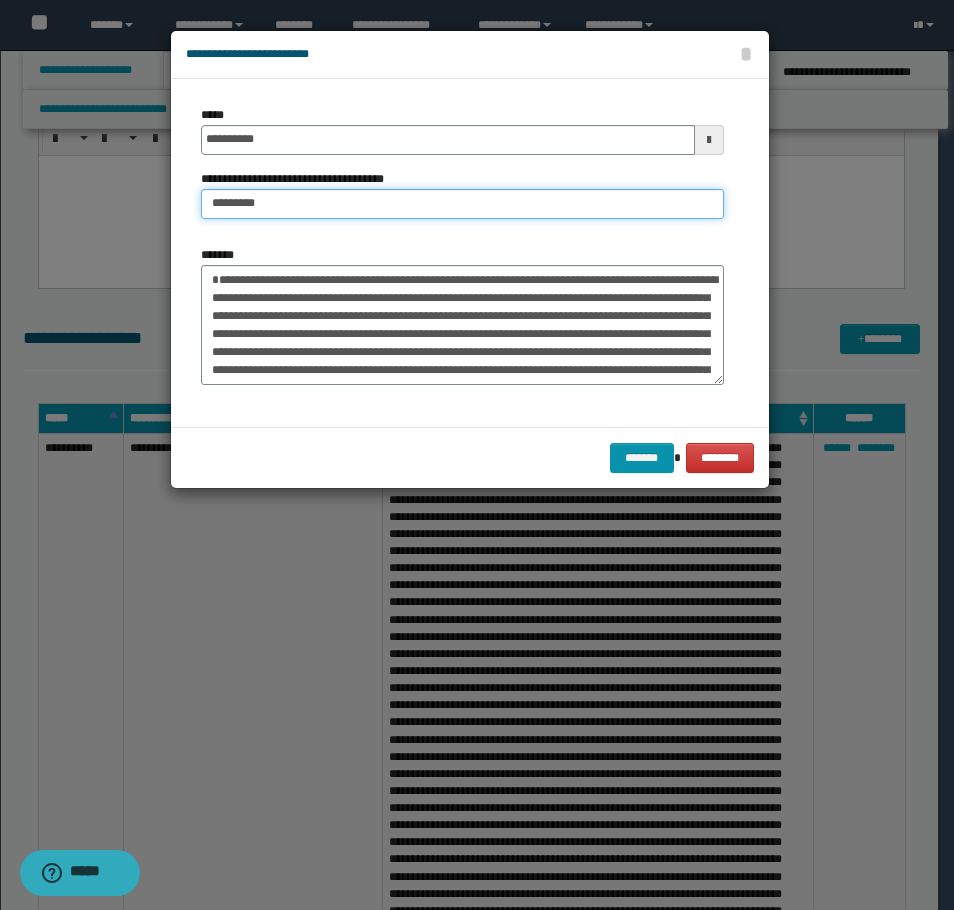type on "**********" 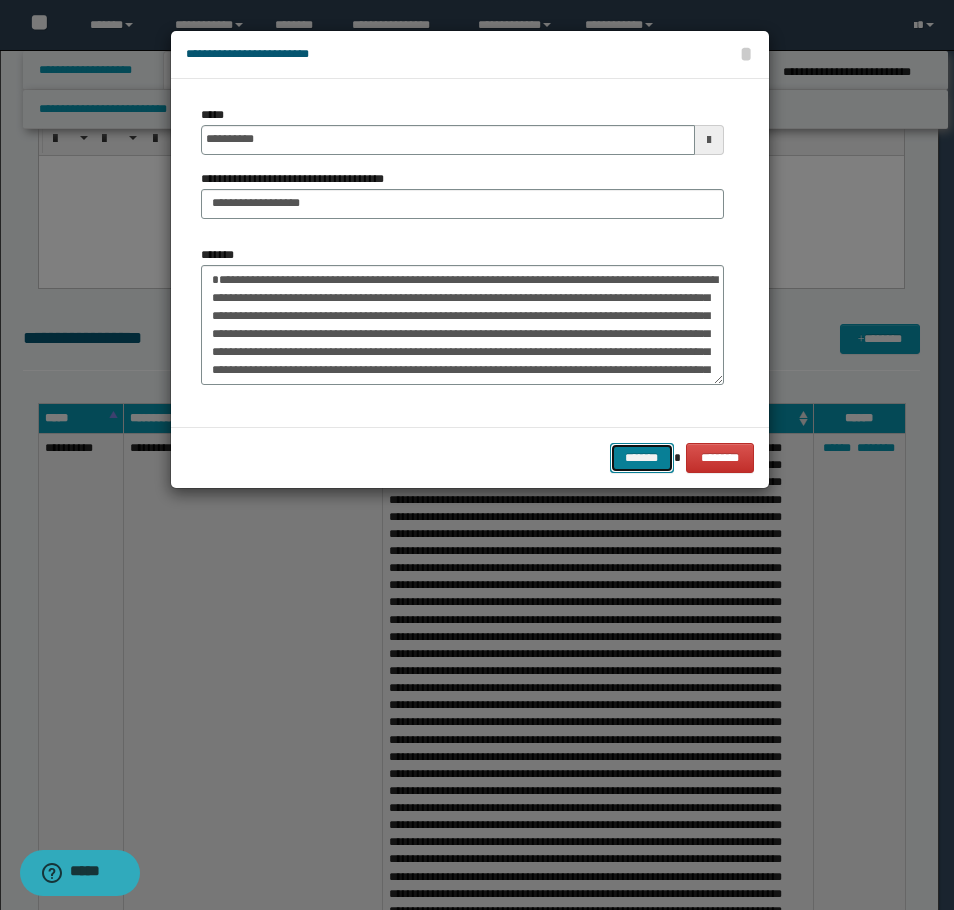 click on "*******" at bounding box center [642, 458] 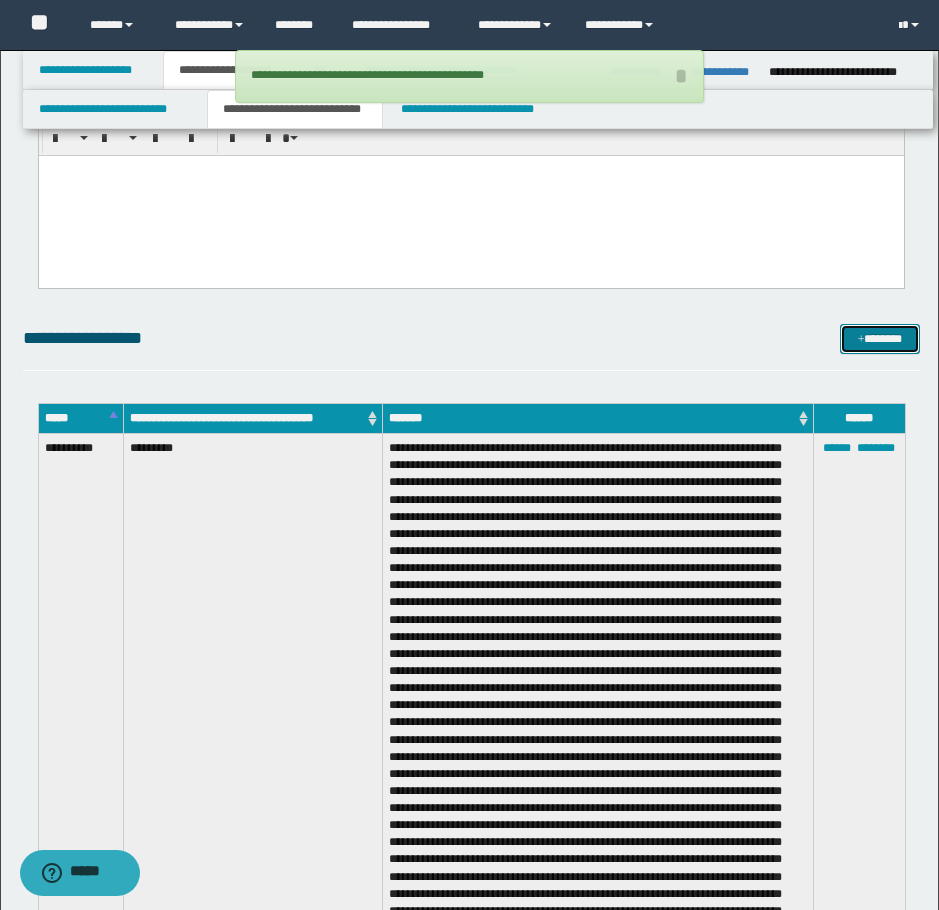 click on "*******" at bounding box center (880, 339) 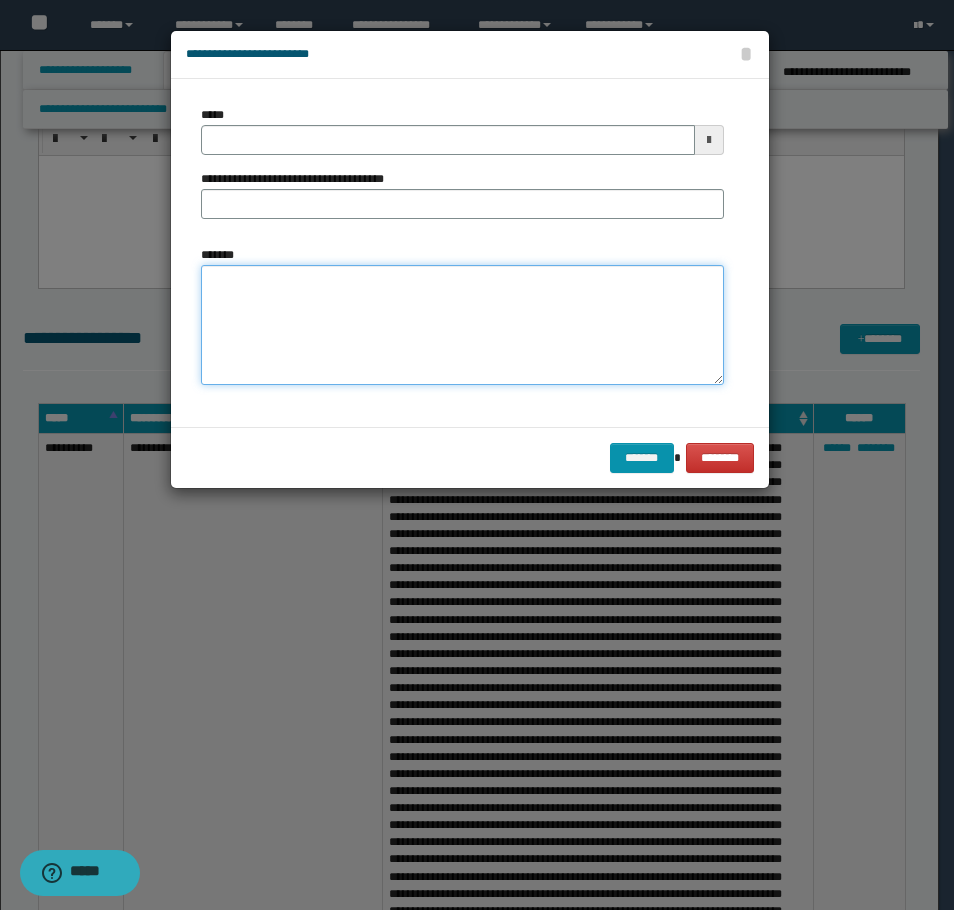 click on "*******" at bounding box center [462, 325] 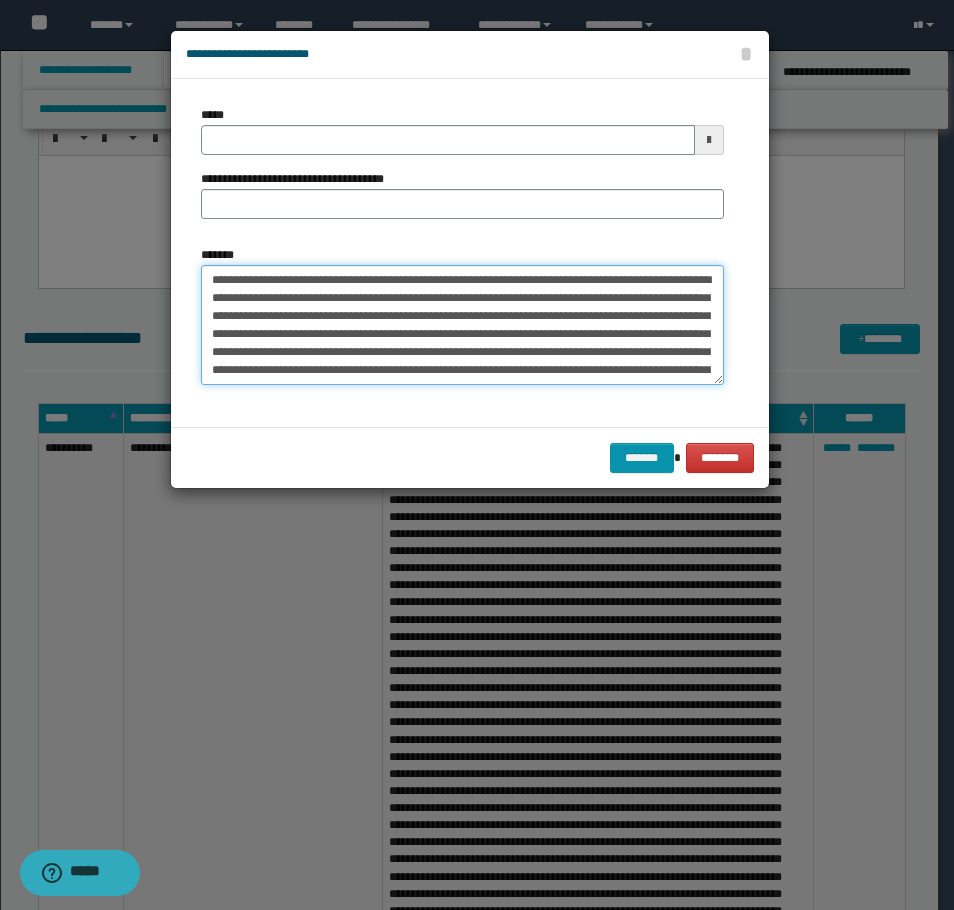 scroll, scrollTop: 228, scrollLeft: 0, axis: vertical 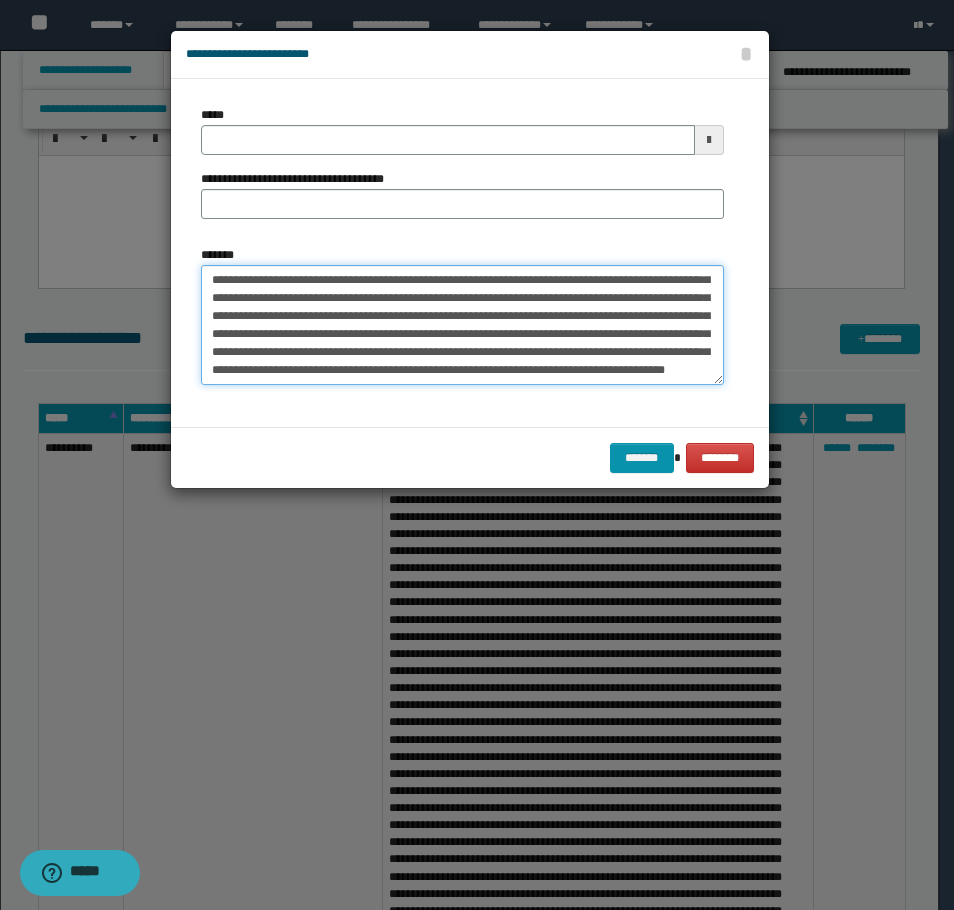 type 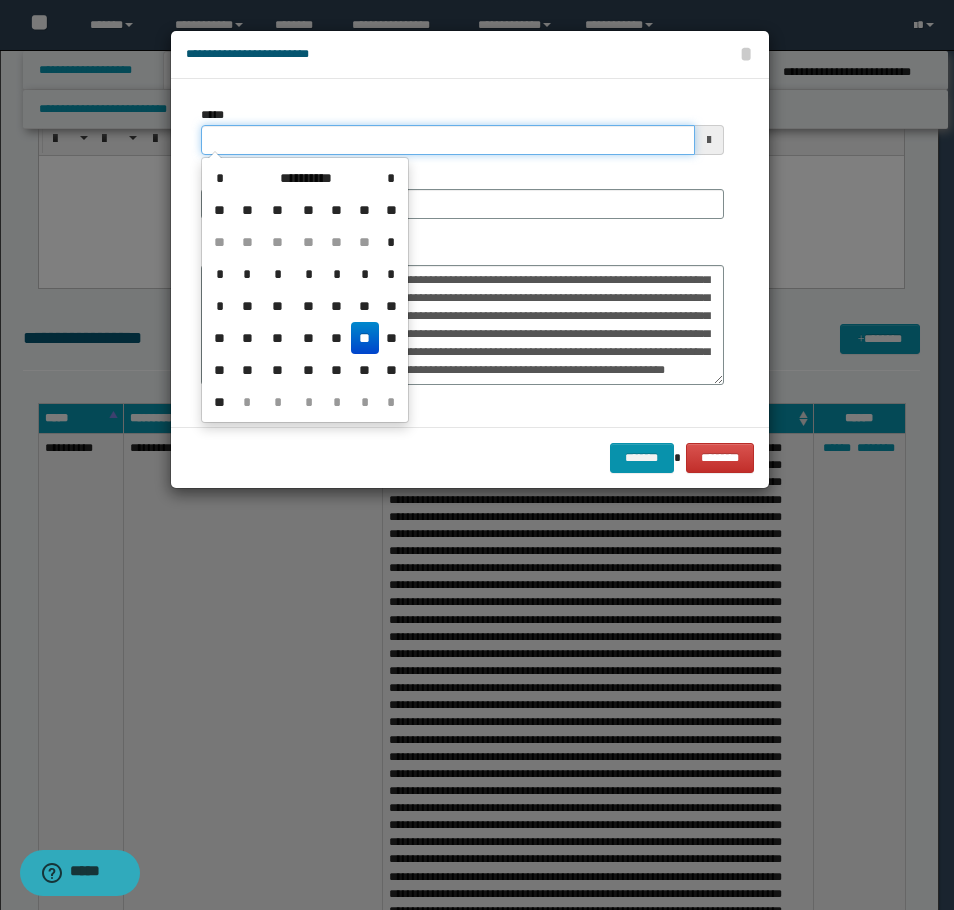 click on "*****" at bounding box center [448, 140] 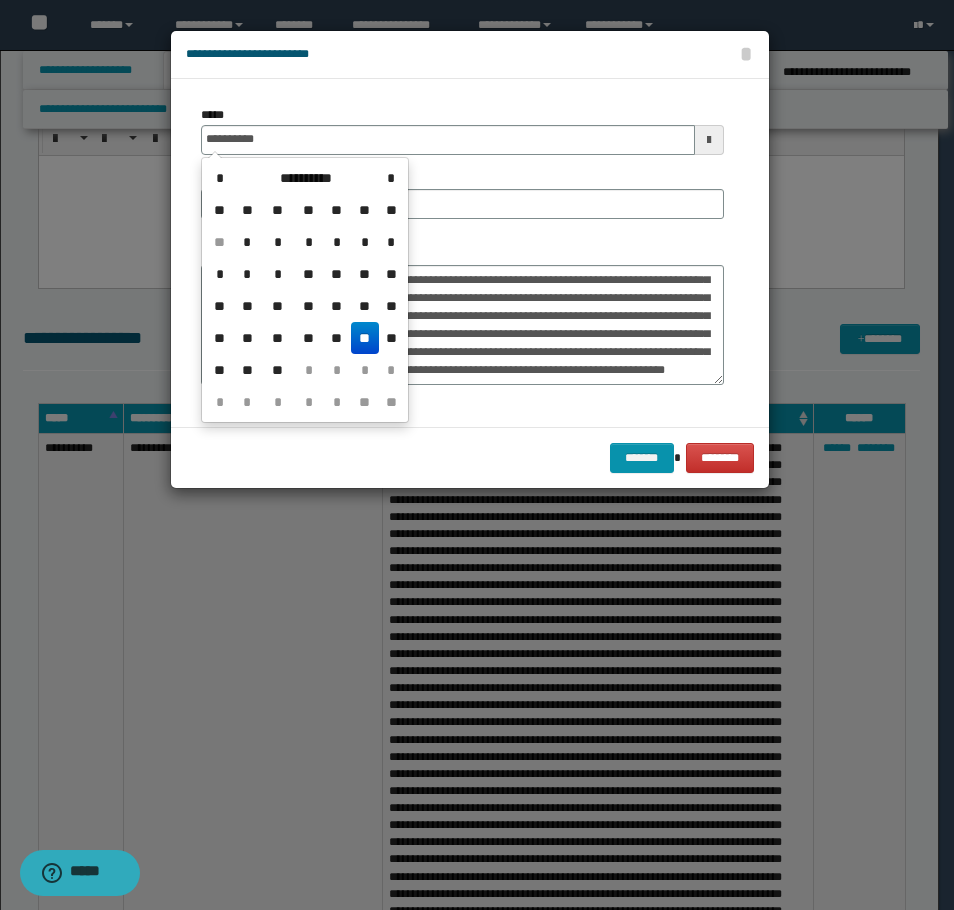 click on "**" at bounding box center (365, 338) 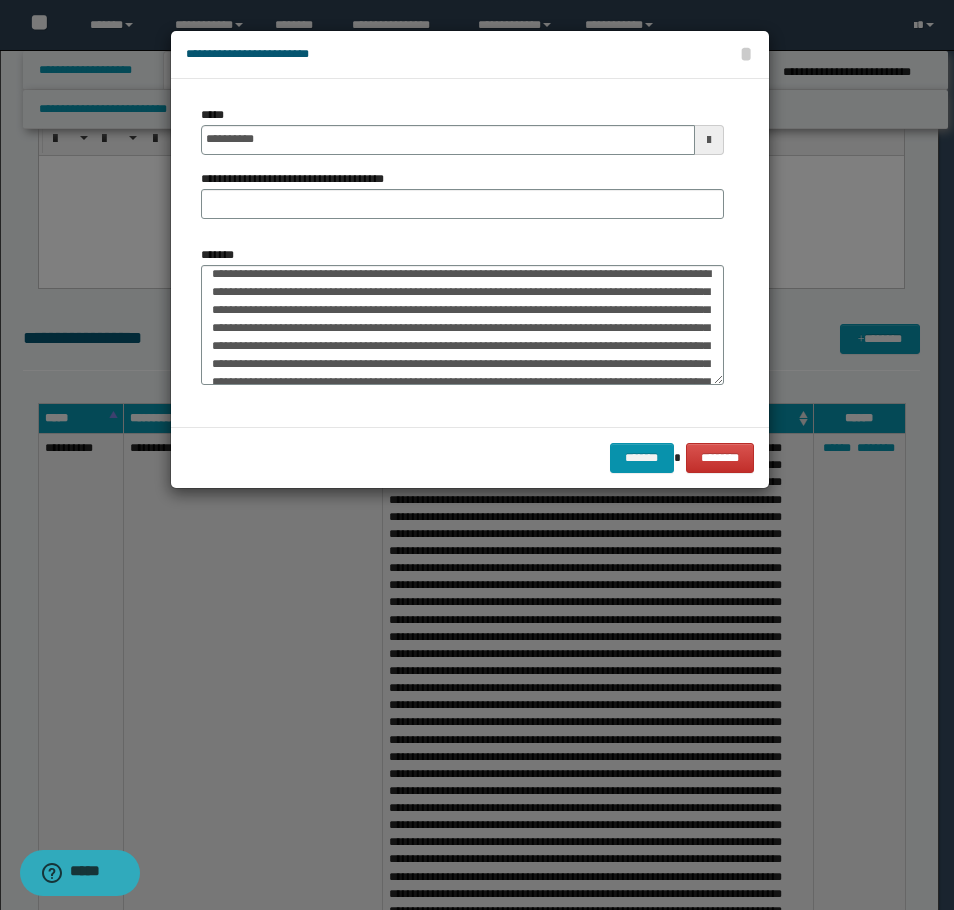 scroll, scrollTop: 0, scrollLeft: 0, axis: both 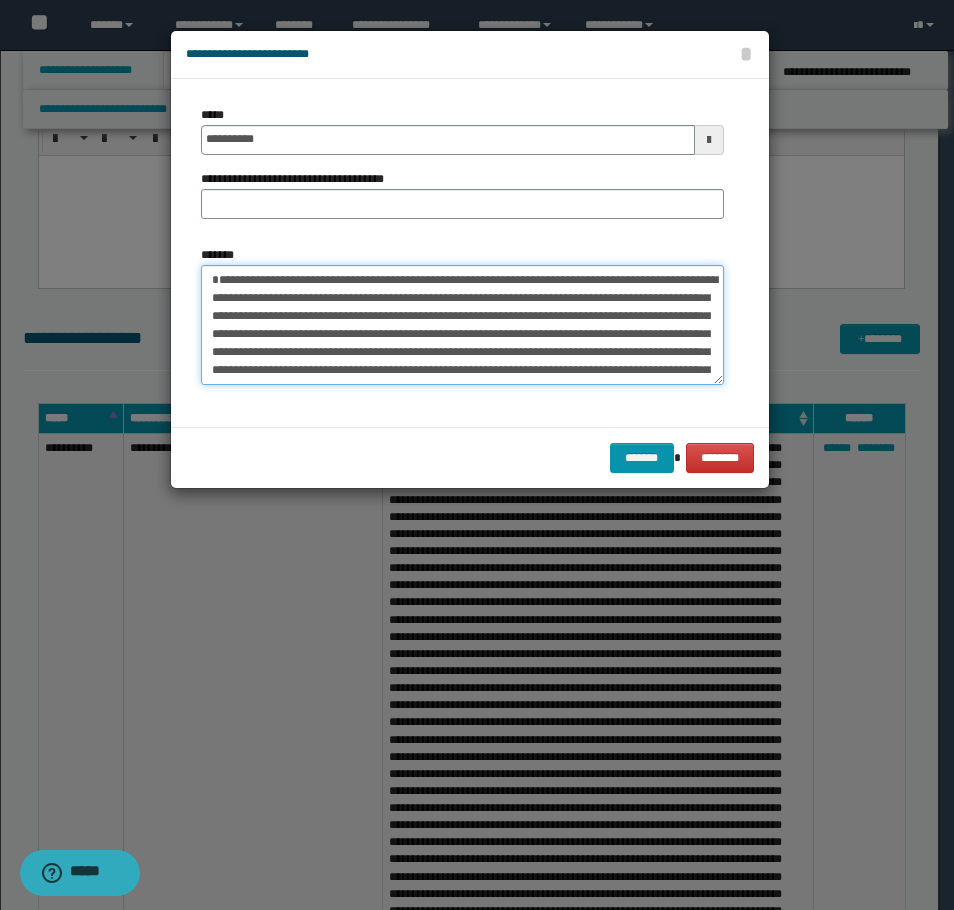 drag, startPoint x: 494, startPoint y: 280, endPoint x: 161, endPoint y: 277, distance: 333.01352 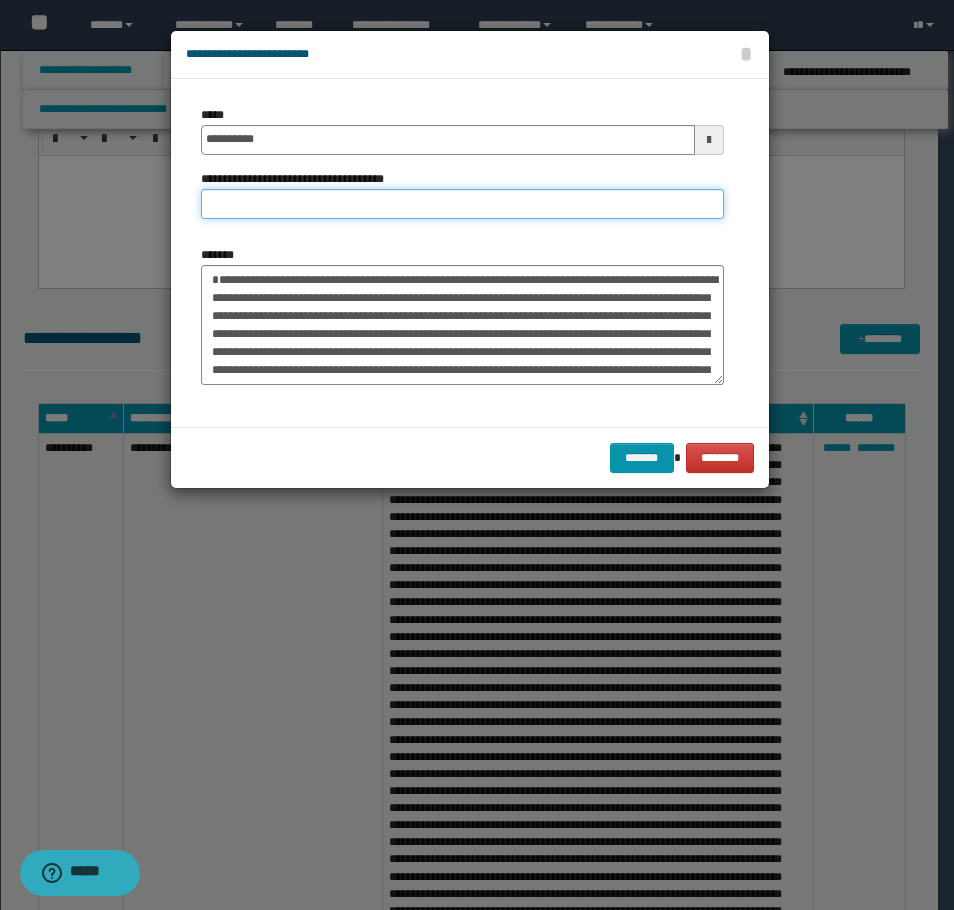 click on "**********" at bounding box center [462, 204] 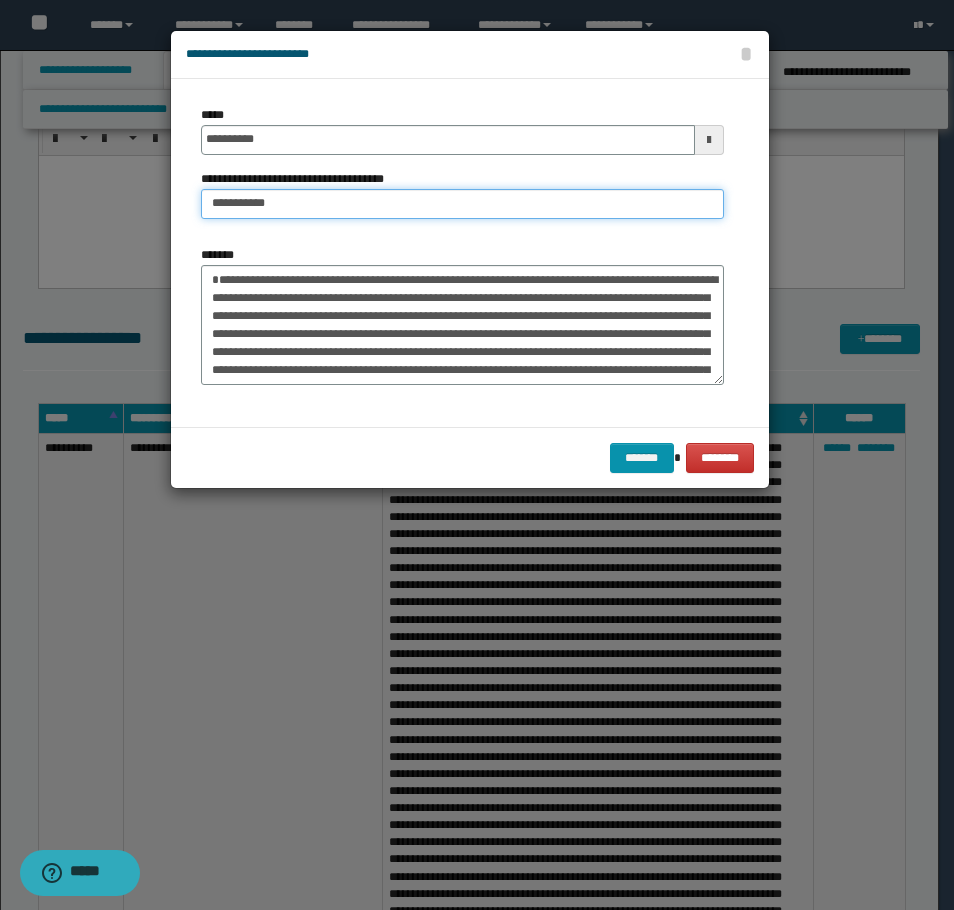 type on "**********" 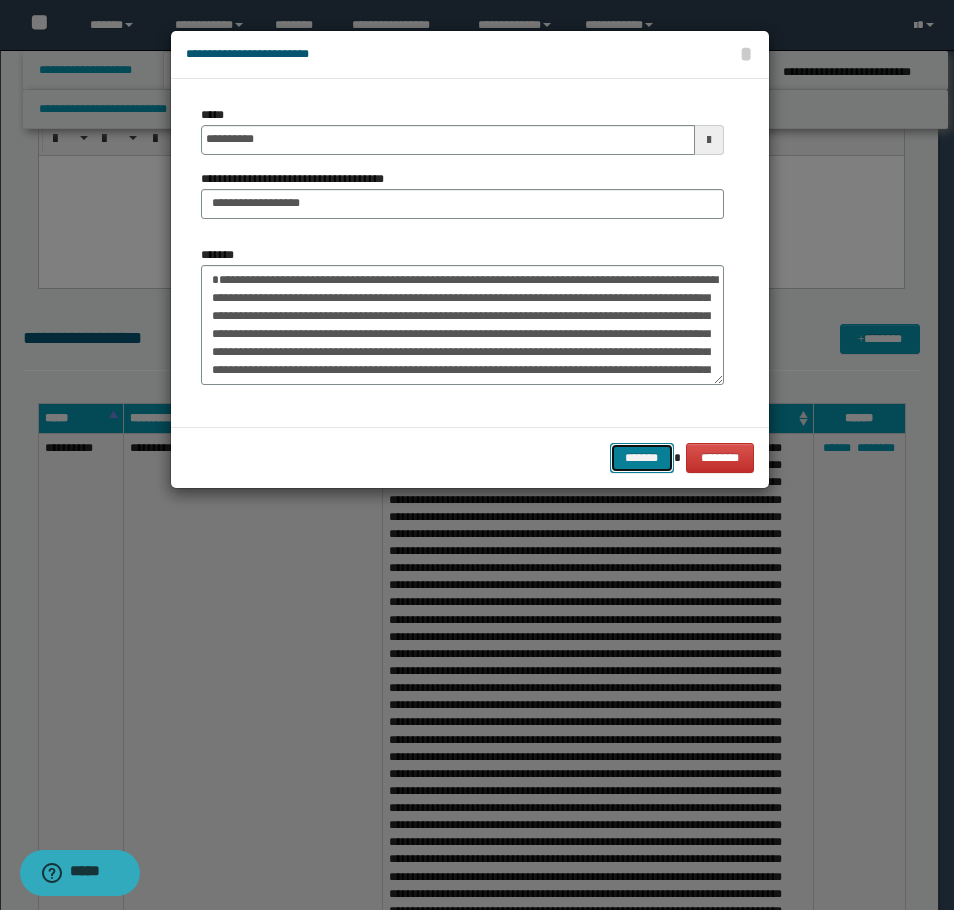 click on "*******" at bounding box center [642, 458] 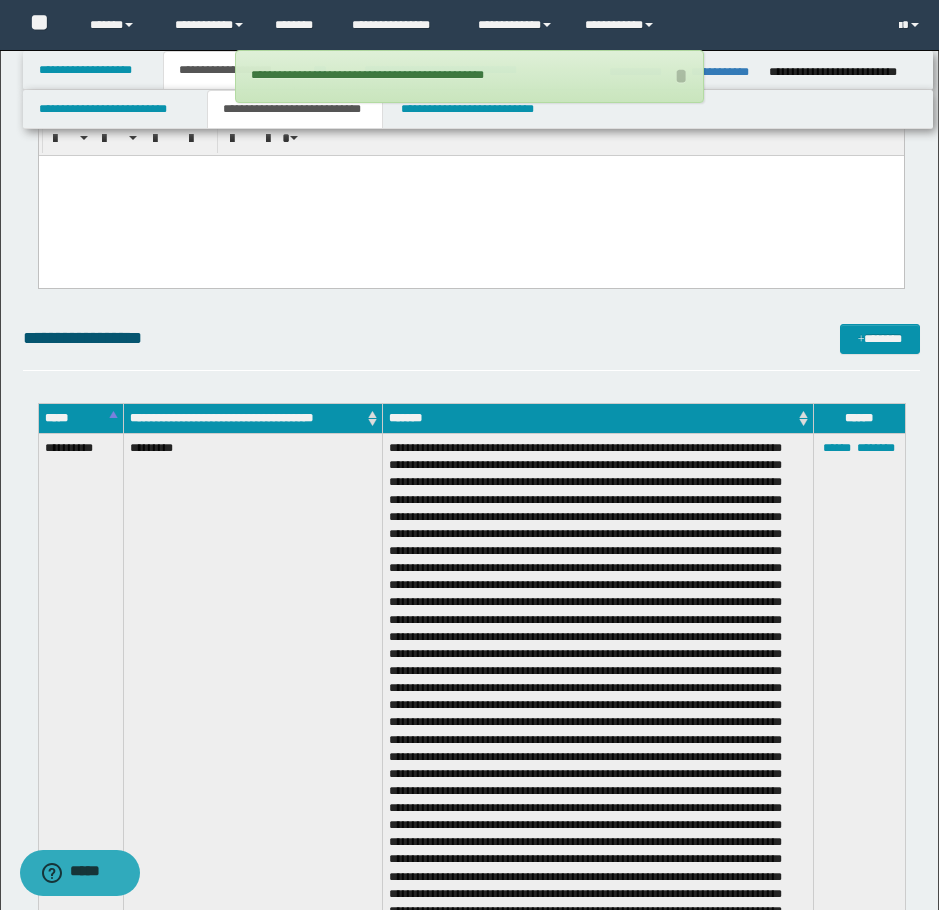 click on "**********" at bounding box center (471, 338) 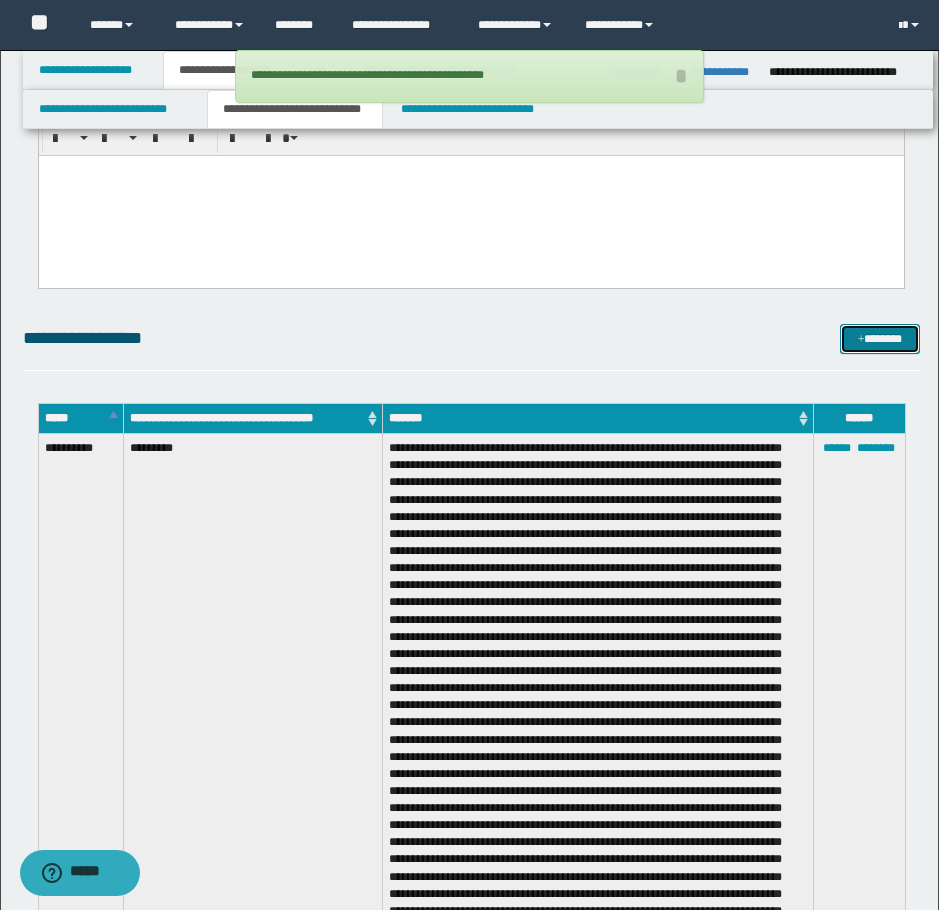 click on "*******" at bounding box center [880, 339] 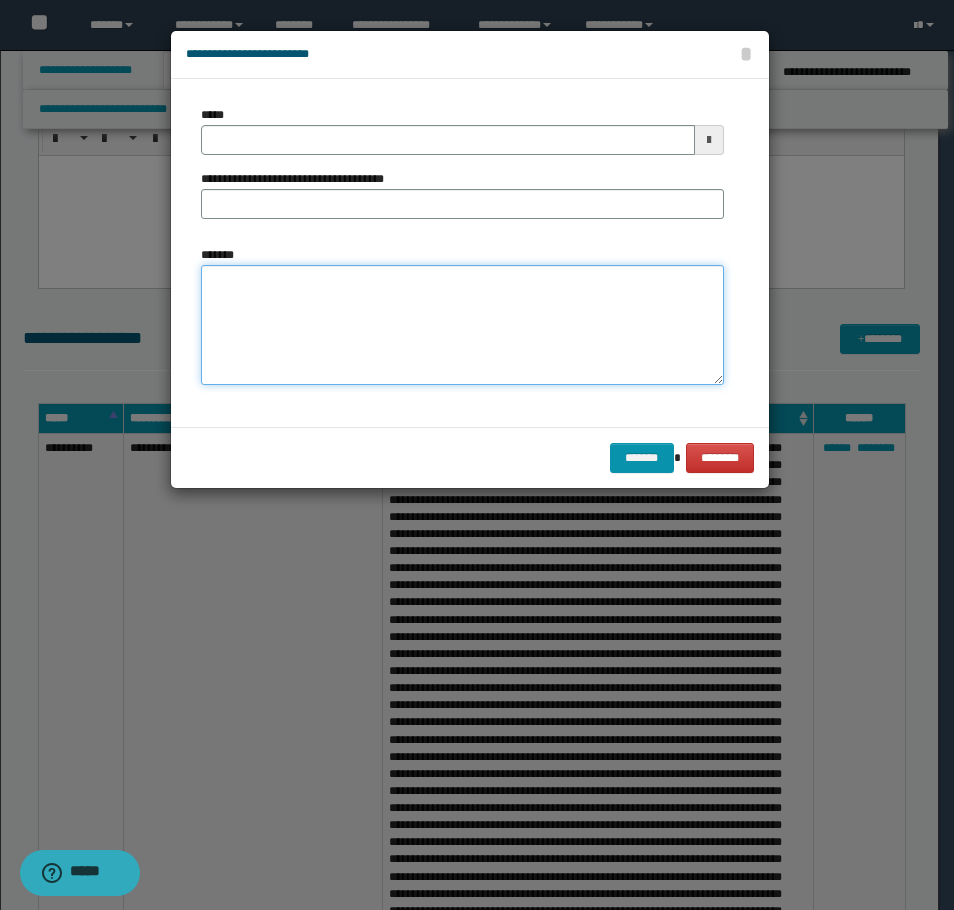 drag, startPoint x: 500, startPoint y: 378, endPoint x: 459, endPoint y: 359, distance: 45.188496 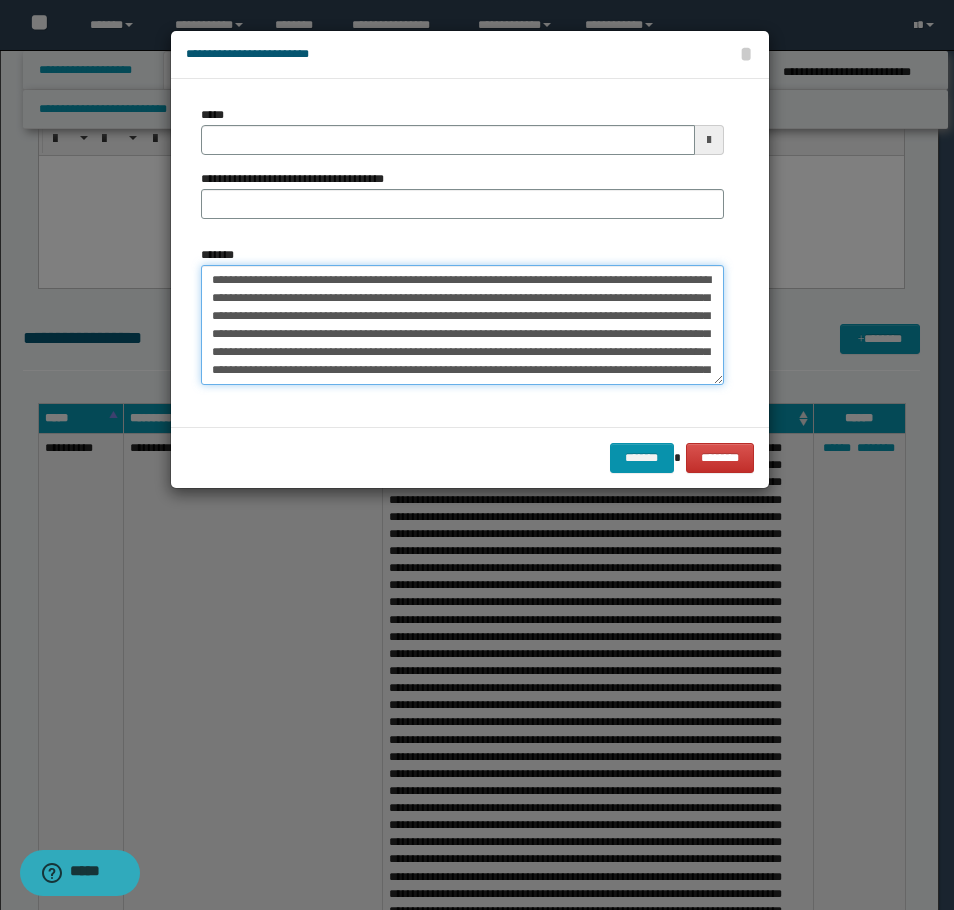 scroll, scrollTop: 120, scrollLeft: 0, axis: vertical 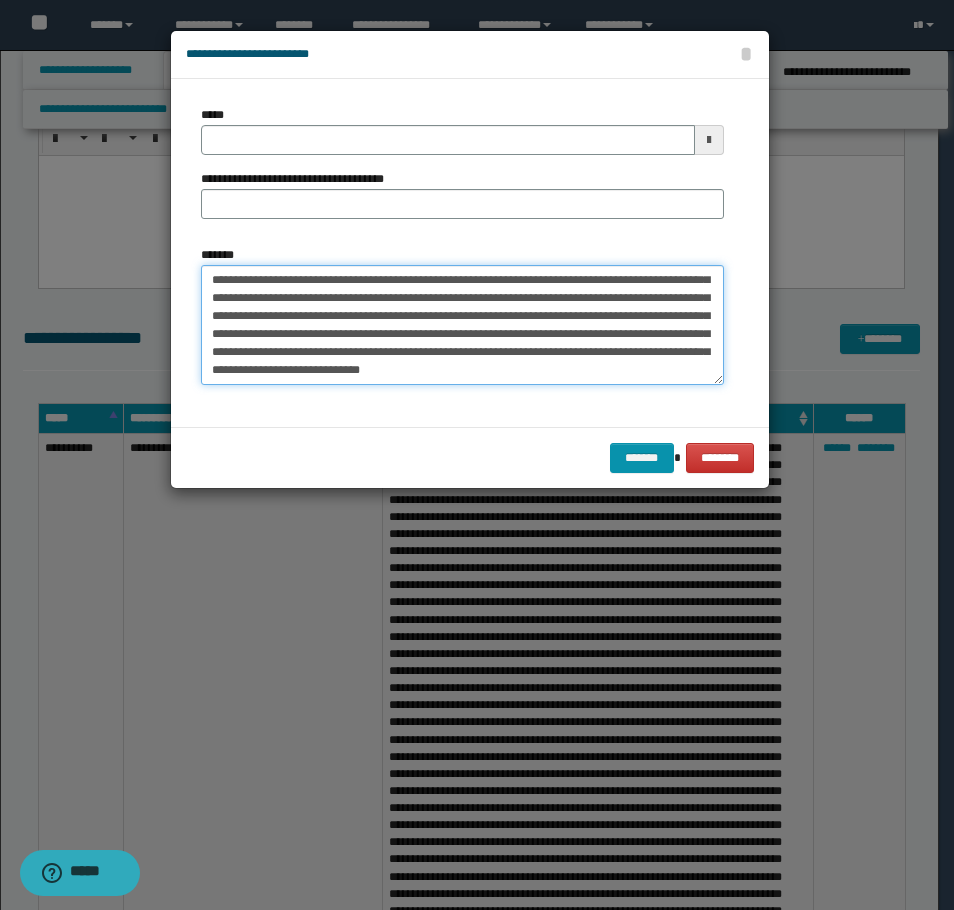 type on "**********" 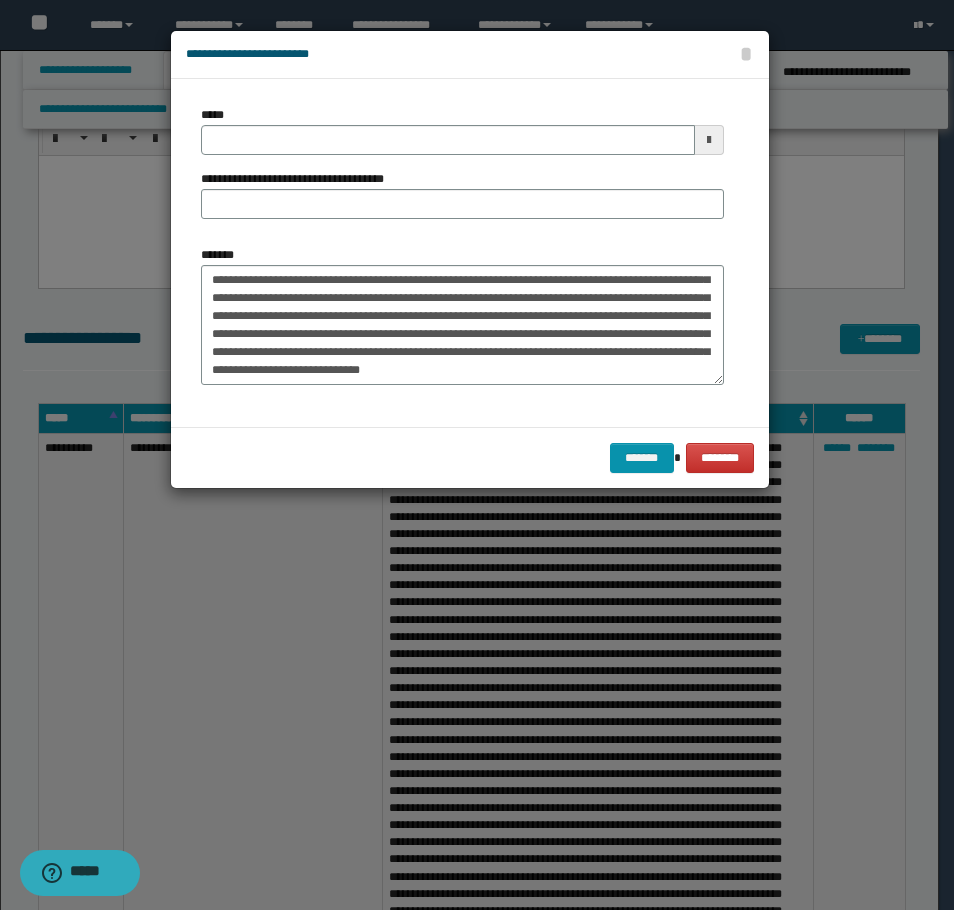 click on "**********" at bounding box center (462, 170) 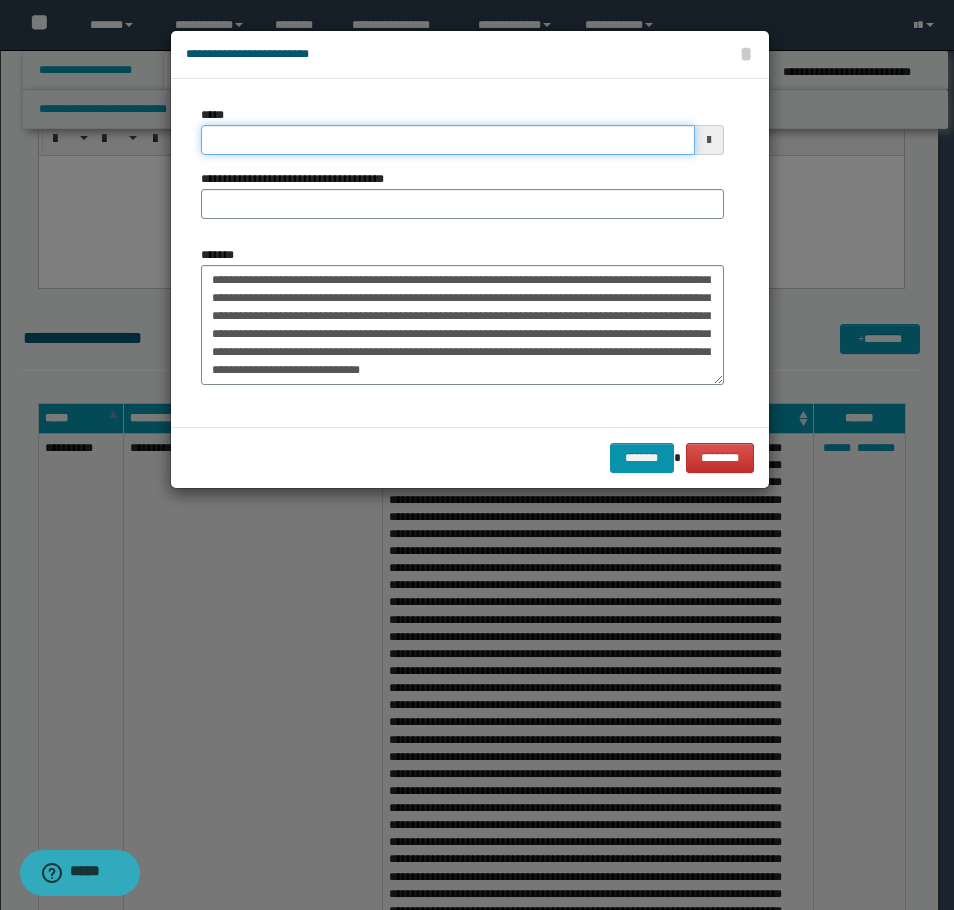 click on "*****" at bounding box center (448, 140) 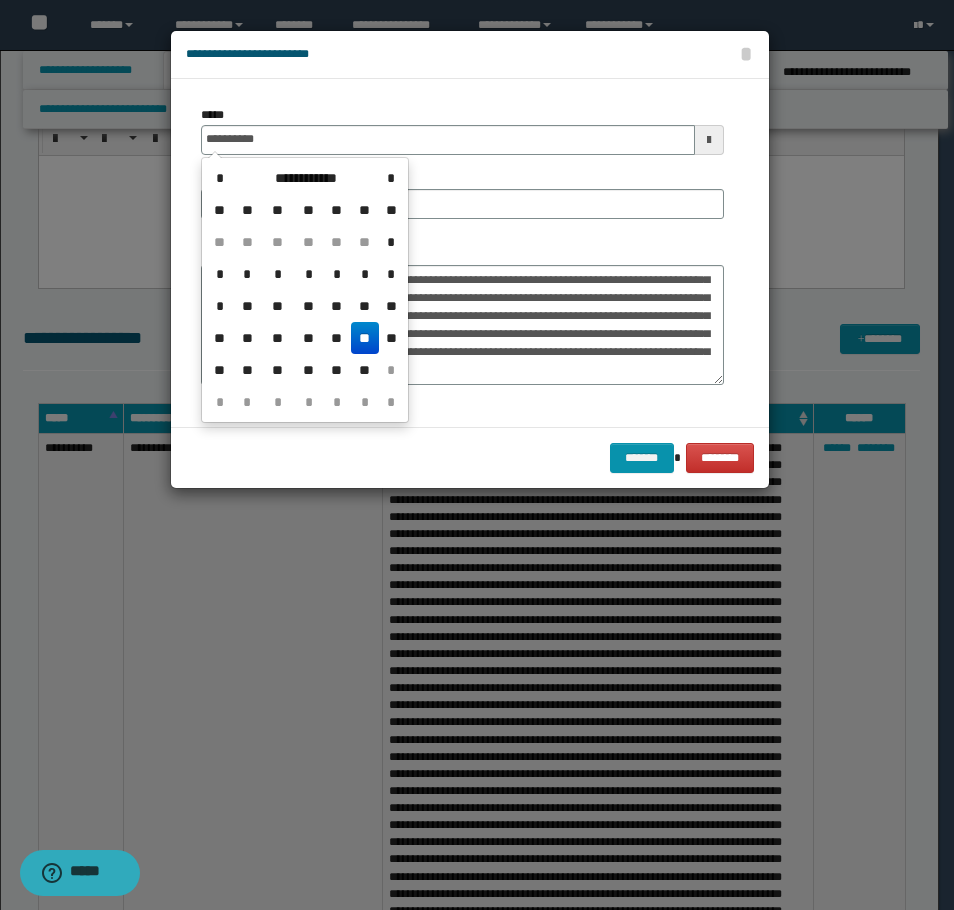 drag, startPoint x: 360, startPoint y: 327, endPoint x: 349, endPoint y: 329, distance: 11.18034 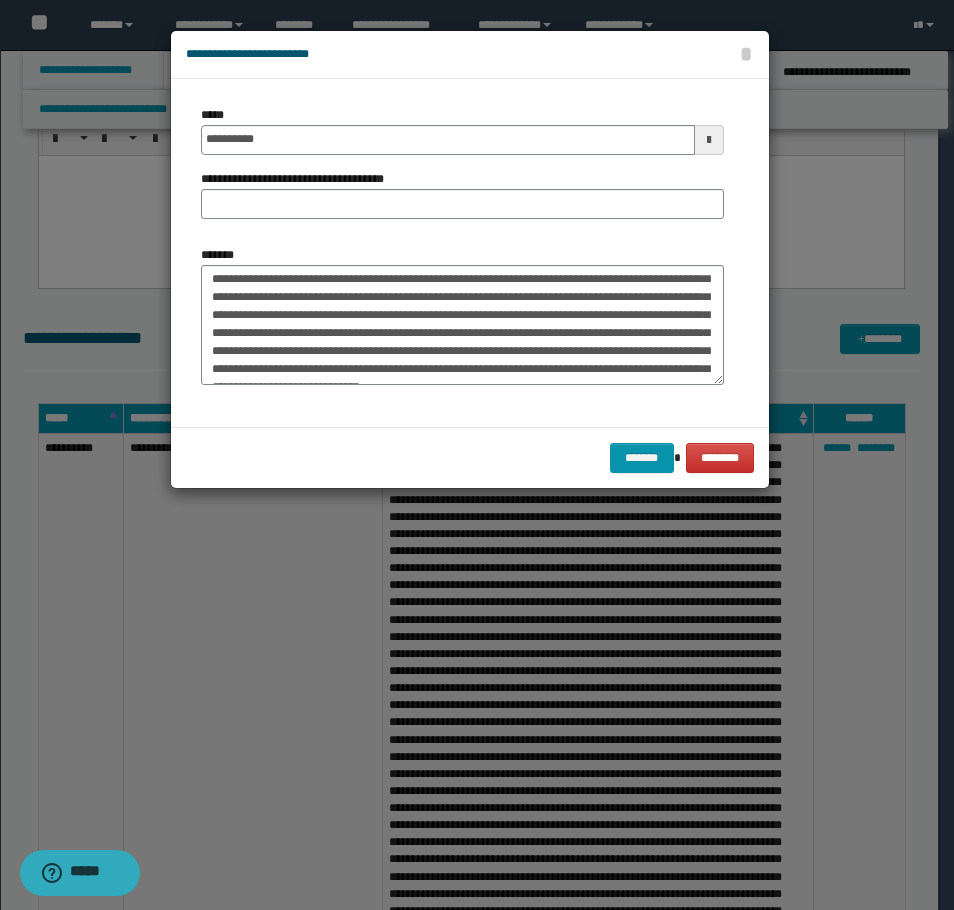 scroll, scrollTop: 0, scrollLeft: 0, axis: both 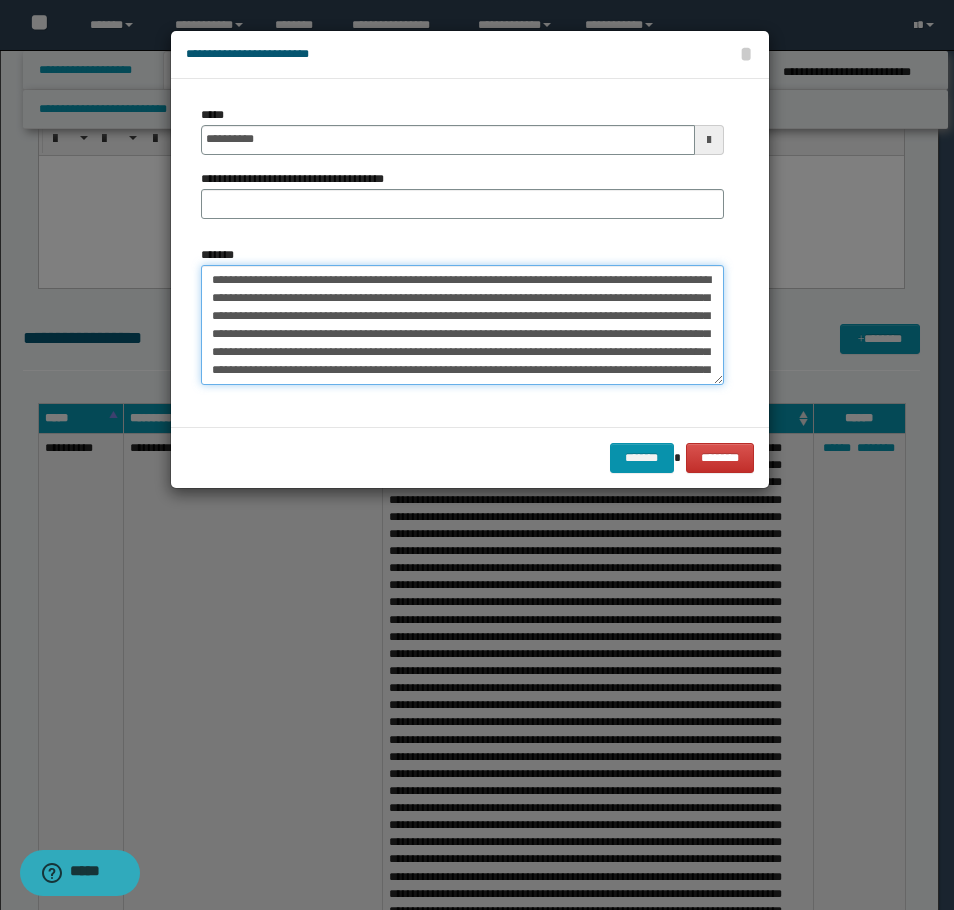 drag, startPoint x: 580, startPoint y: 276, endPoint x: 212, endPoint y: 285, distance: 368.11005 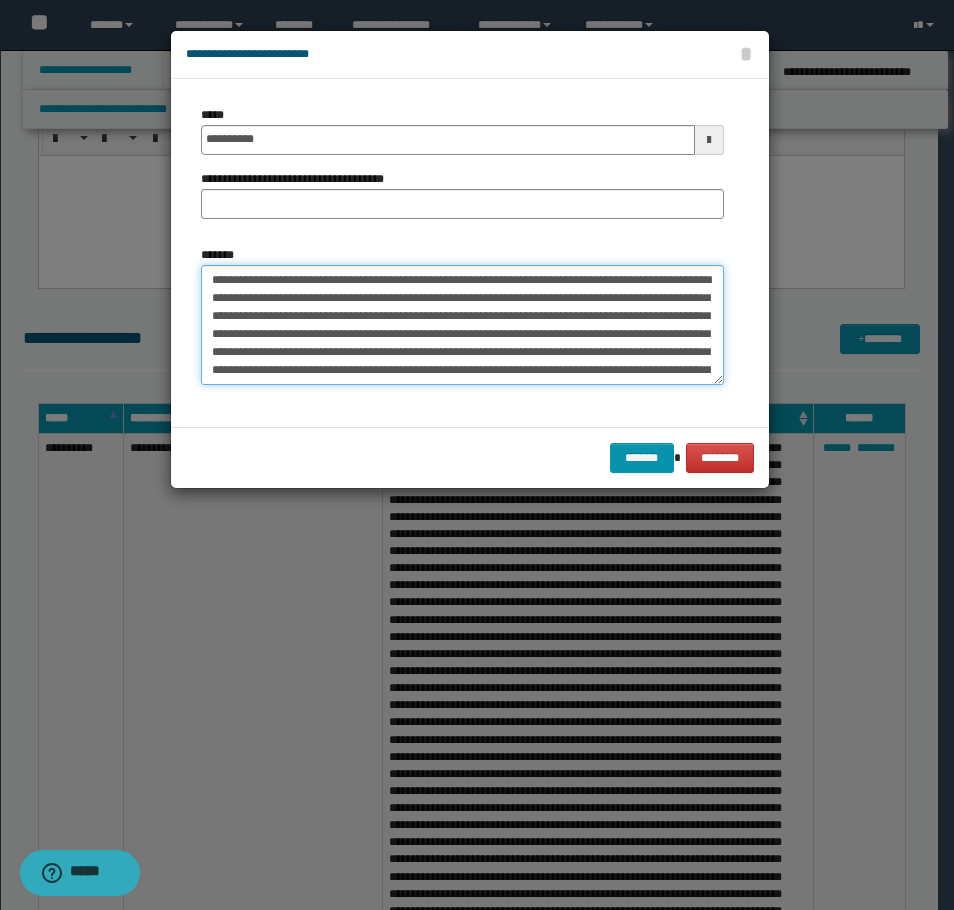 drag, startPoint x: 386, startPoint y: 299, endPoint x: 181, endPoint y: 264, distance: 207.96634 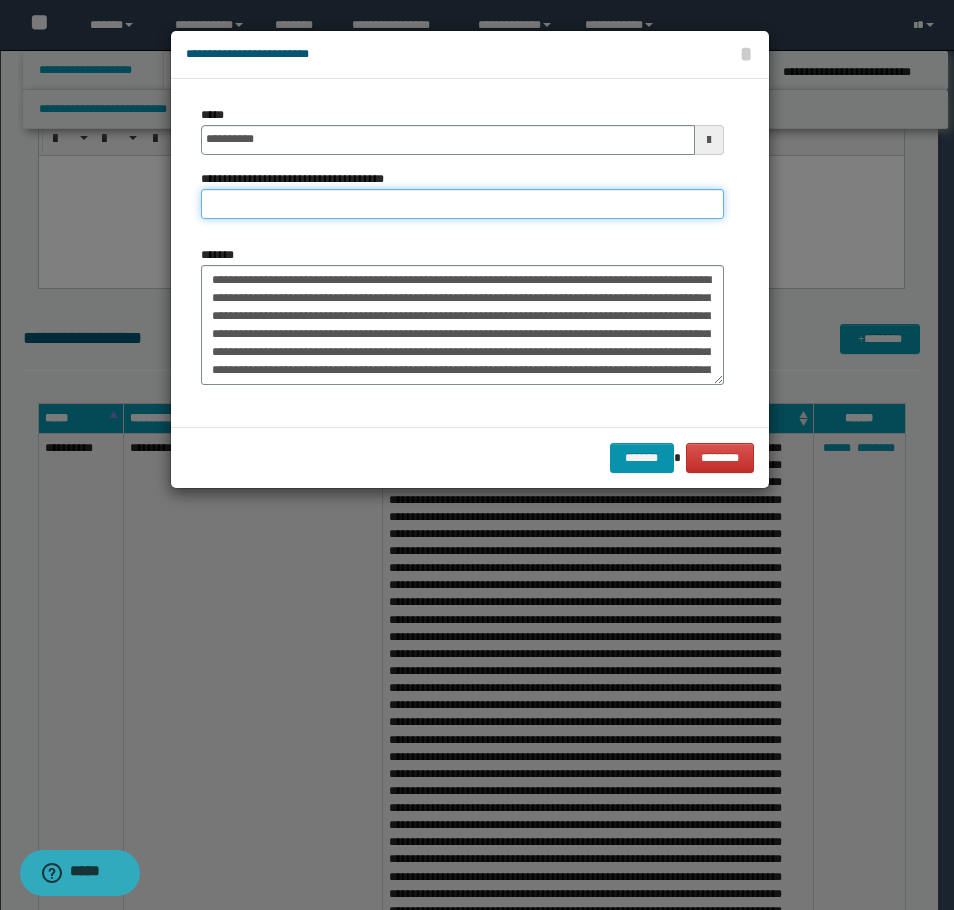 click on "**********" at bounding box center (462, 204) 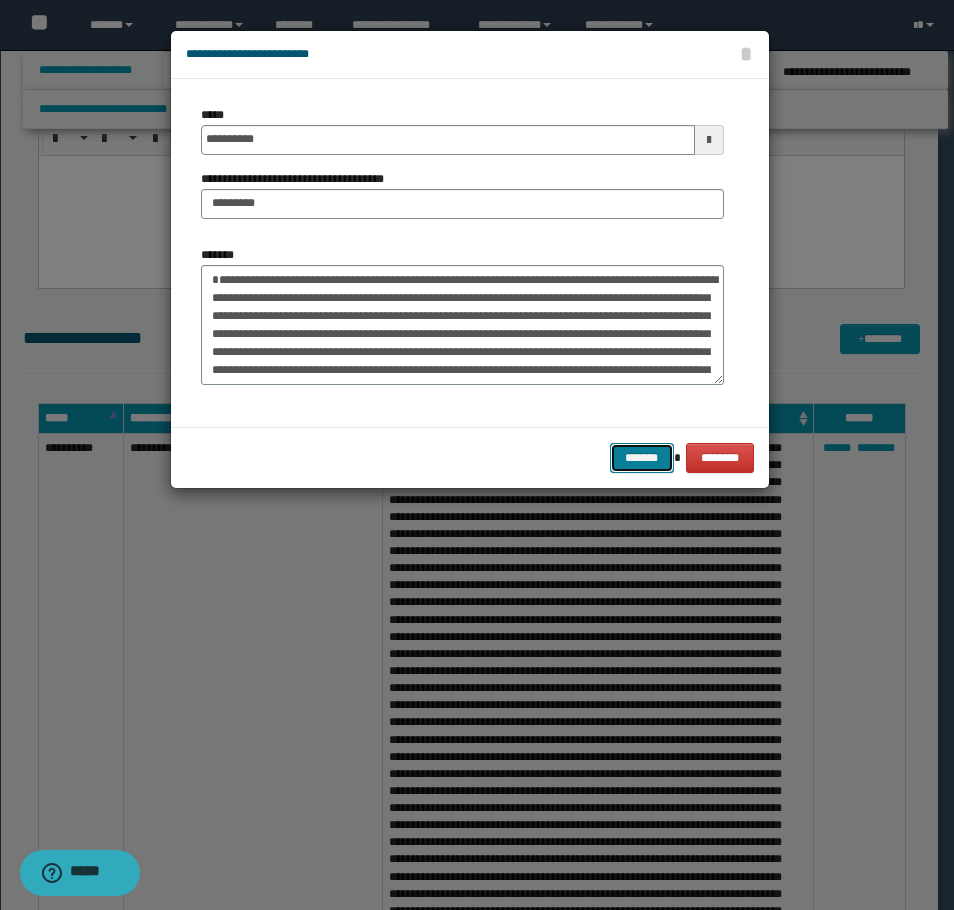 click on "*******" at bounding box center [642, 458] 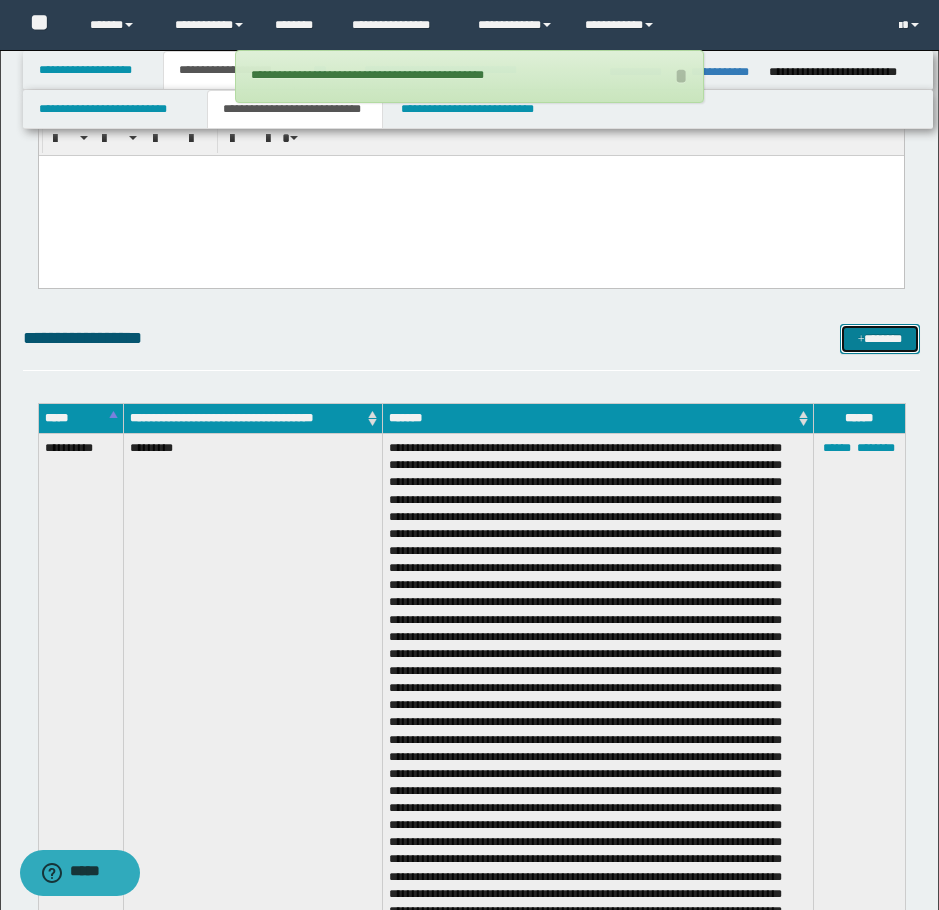 click on "*******" at bounding box center [880, 339] 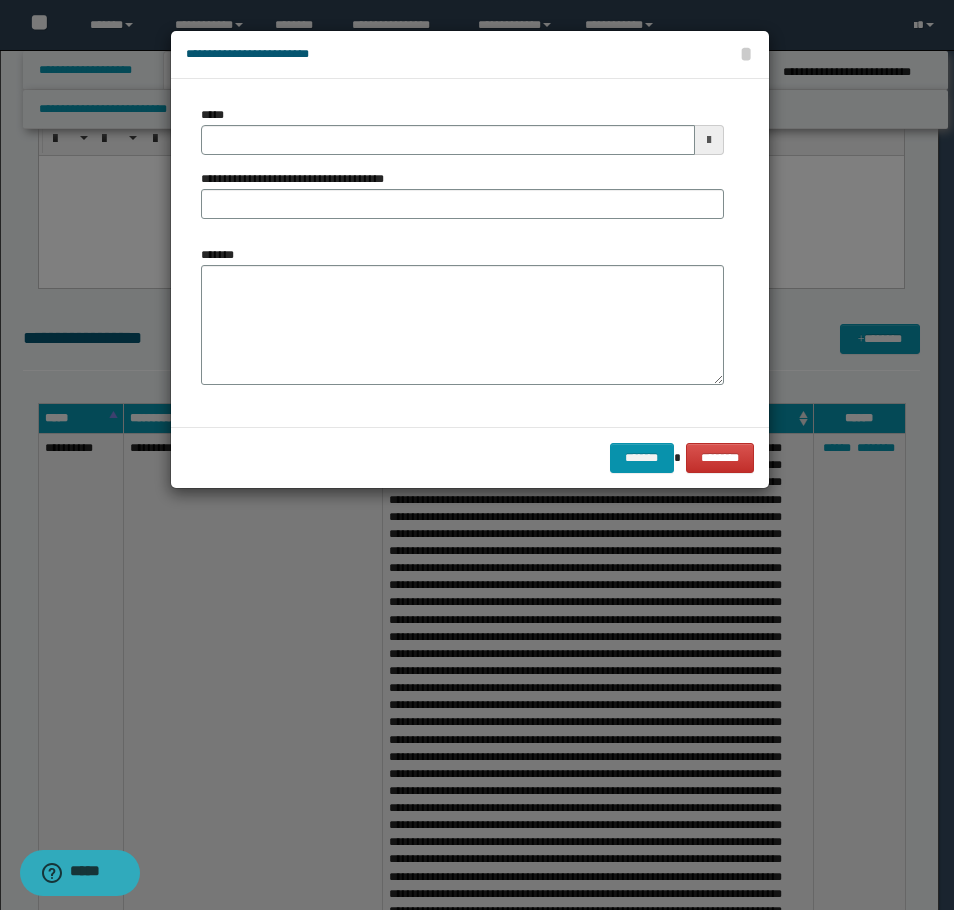 click at bounding box center (477, 455) 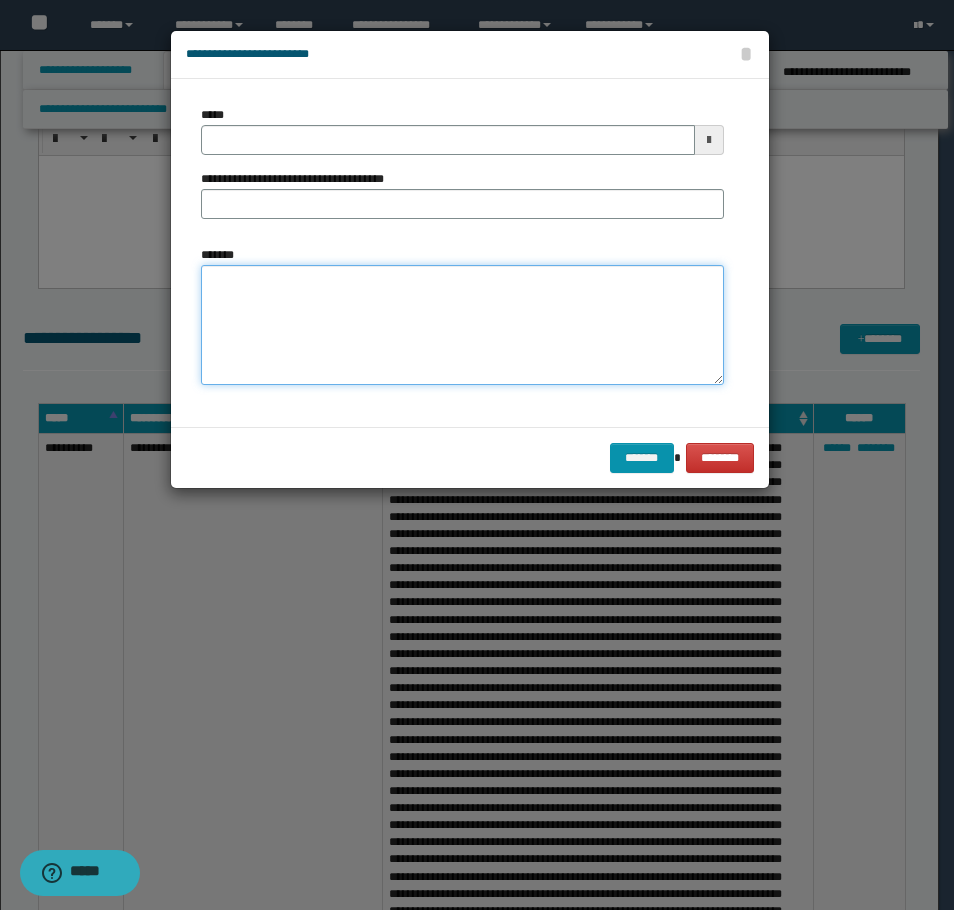 click on "*******" at bounding box center (462, 325) 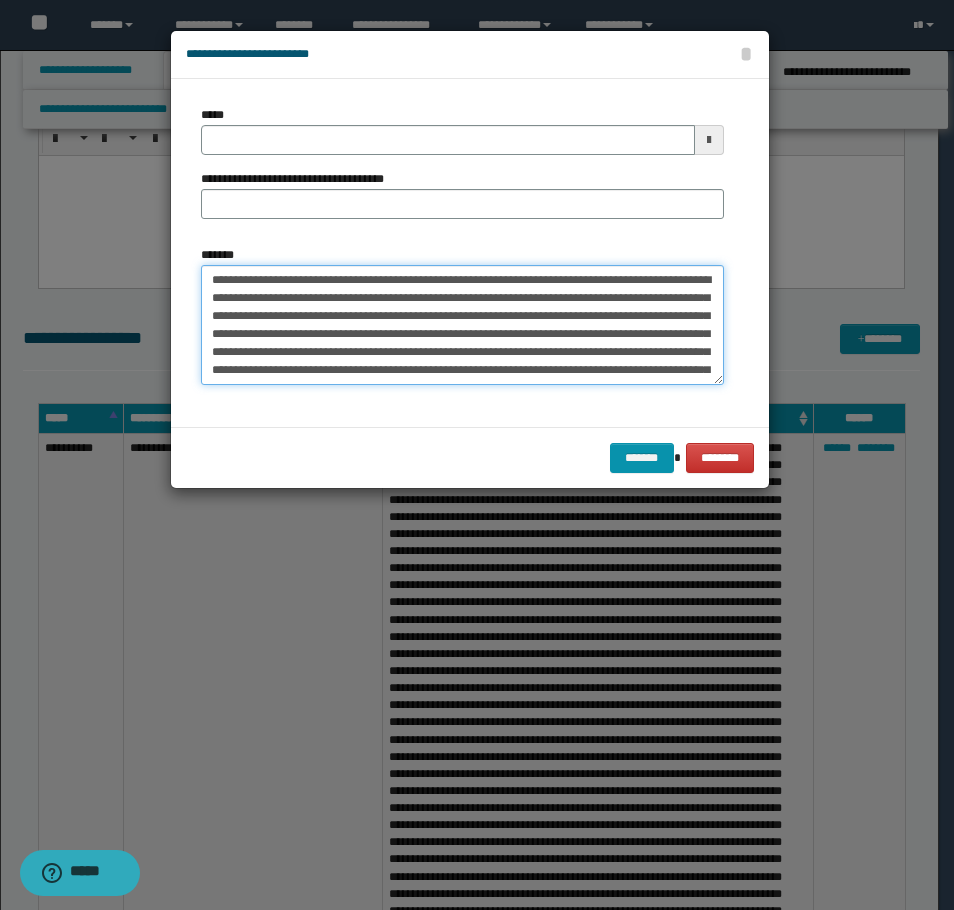scroll, scrollTop: 228, scrollLeft: 0, axis: vertical 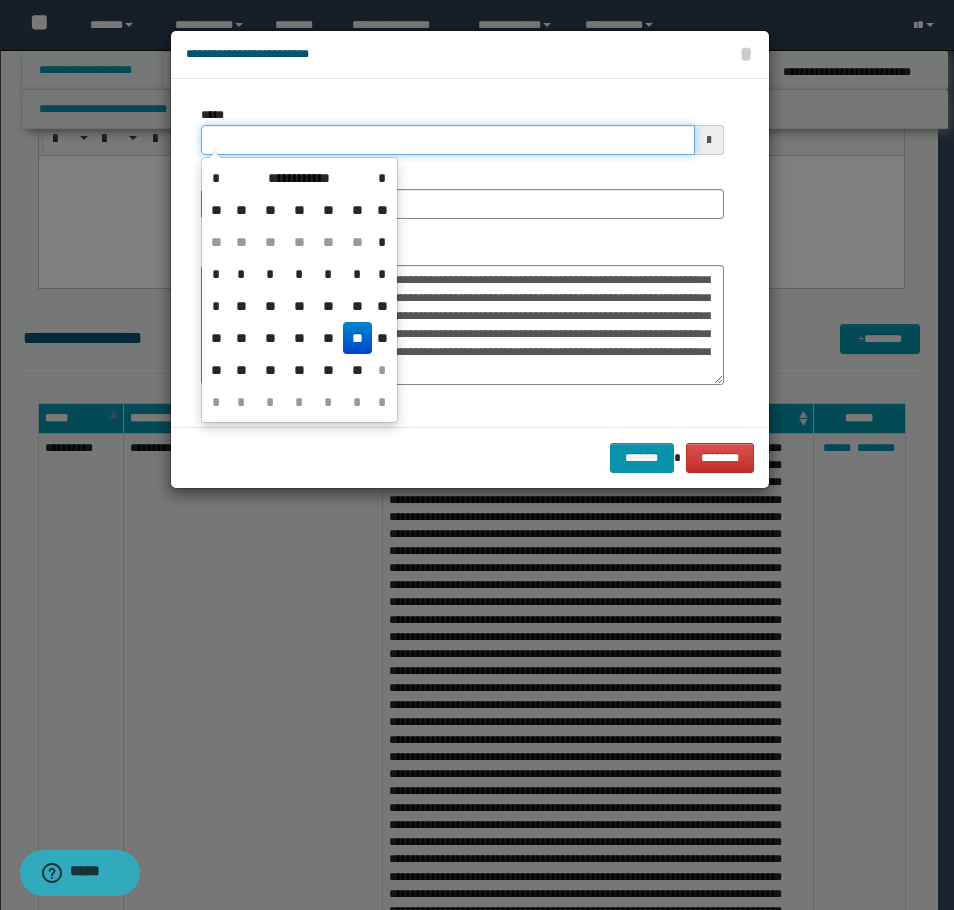 click on "*****" at bounding box center (448, 140) 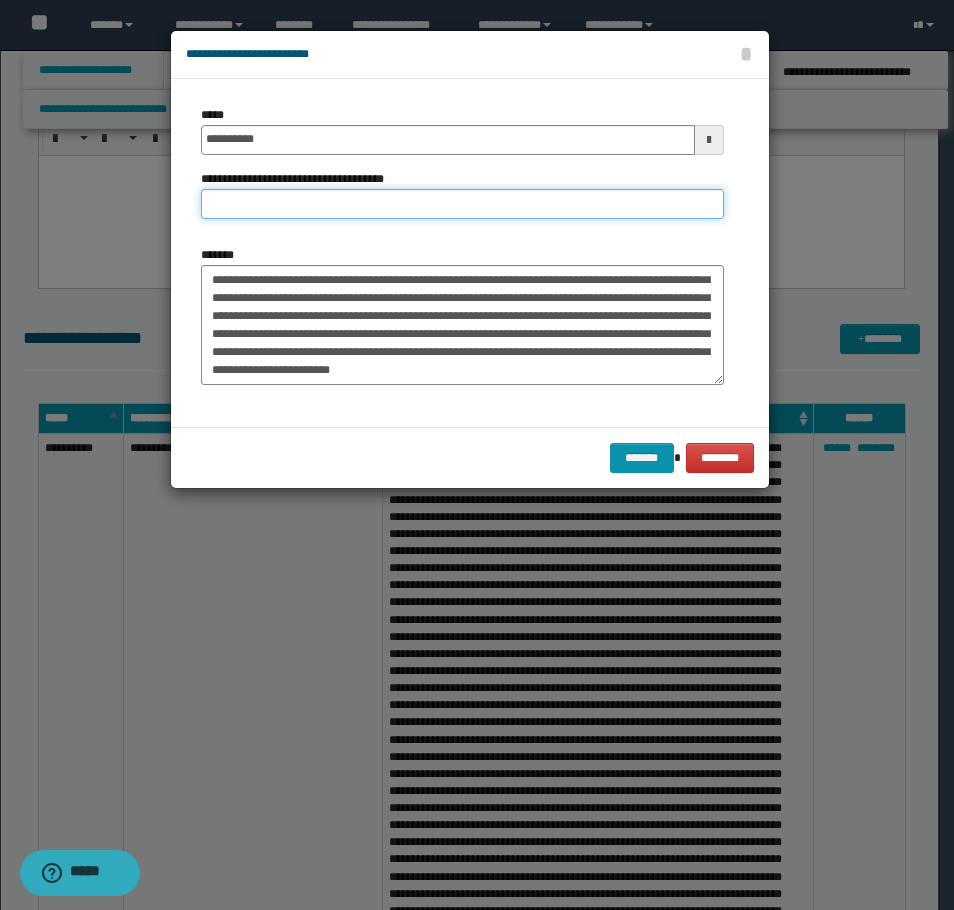 click on "**********" at bounding box center [462, 204] 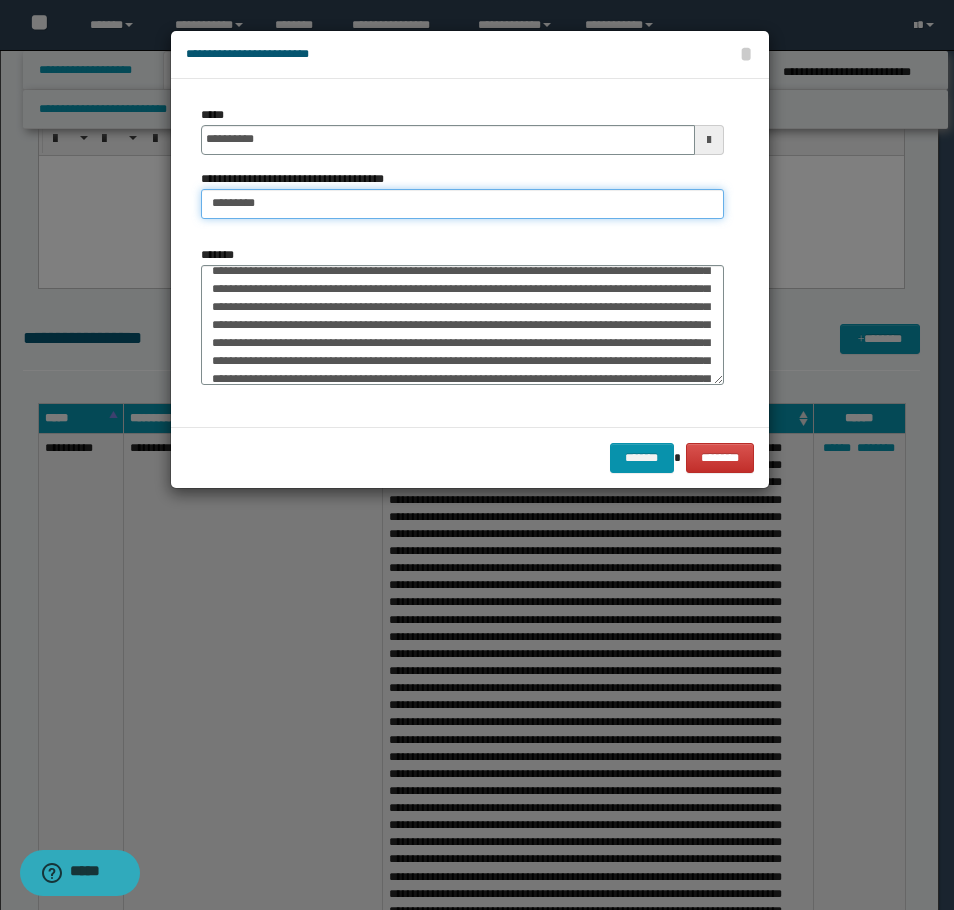scroll, scrollTop: 0, scrollLeft: 0, axis: both 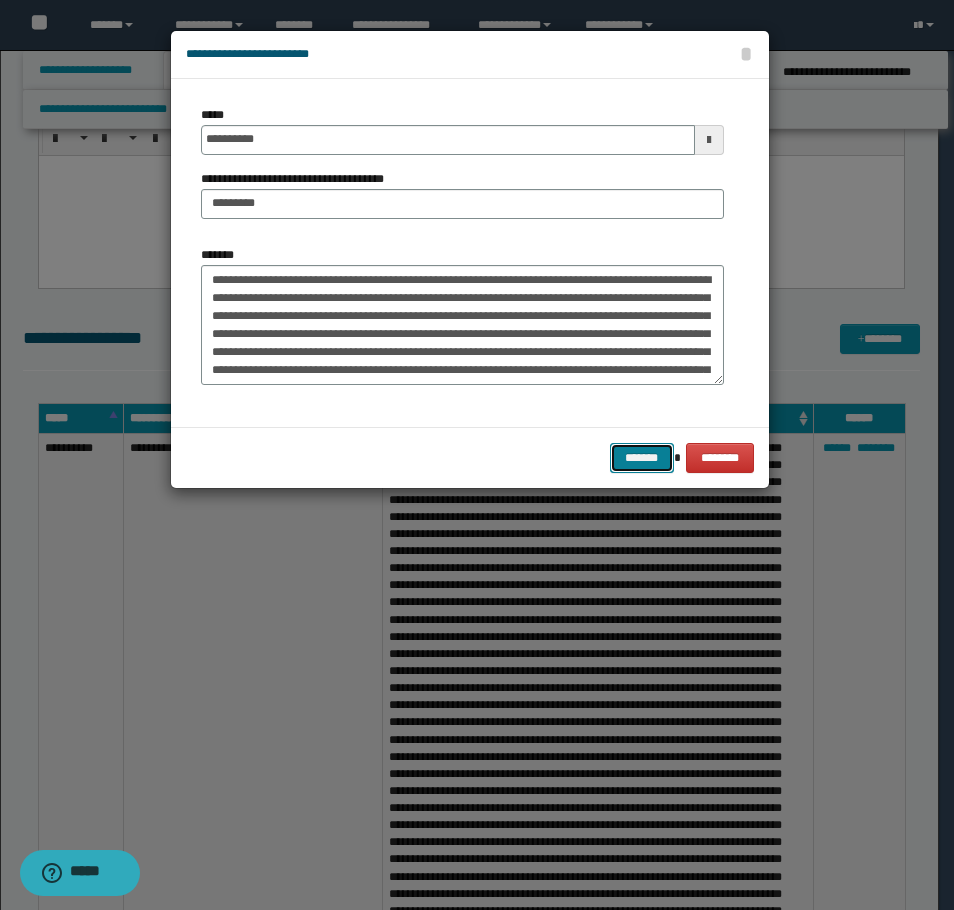 click on "*******" at bounding box center (642, 458) 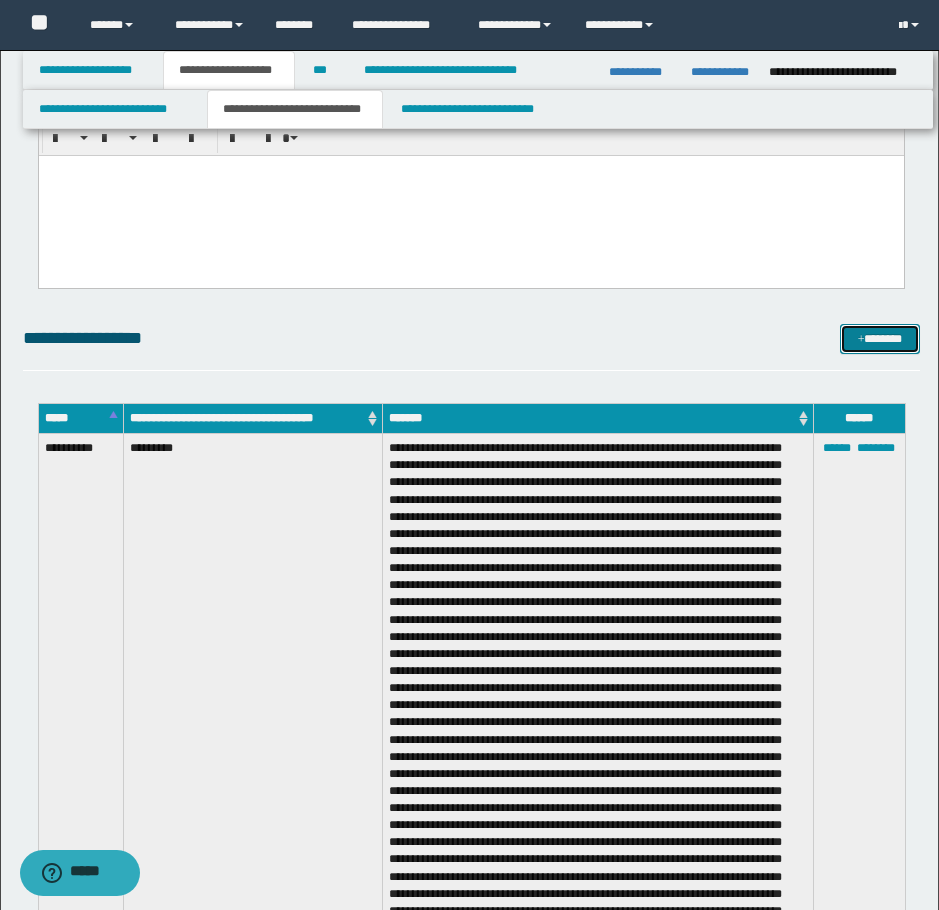 click on "*******" at bounding box center [880, 339] 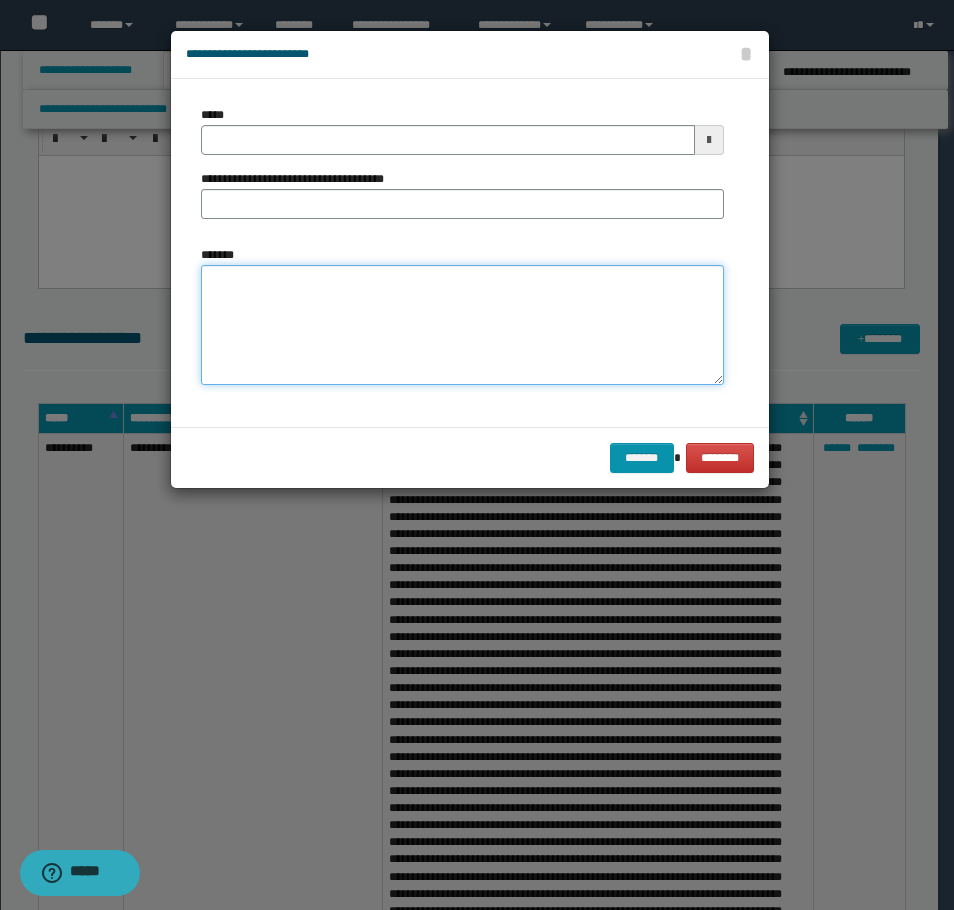 click on "*******" at bounding box center (462, 325) 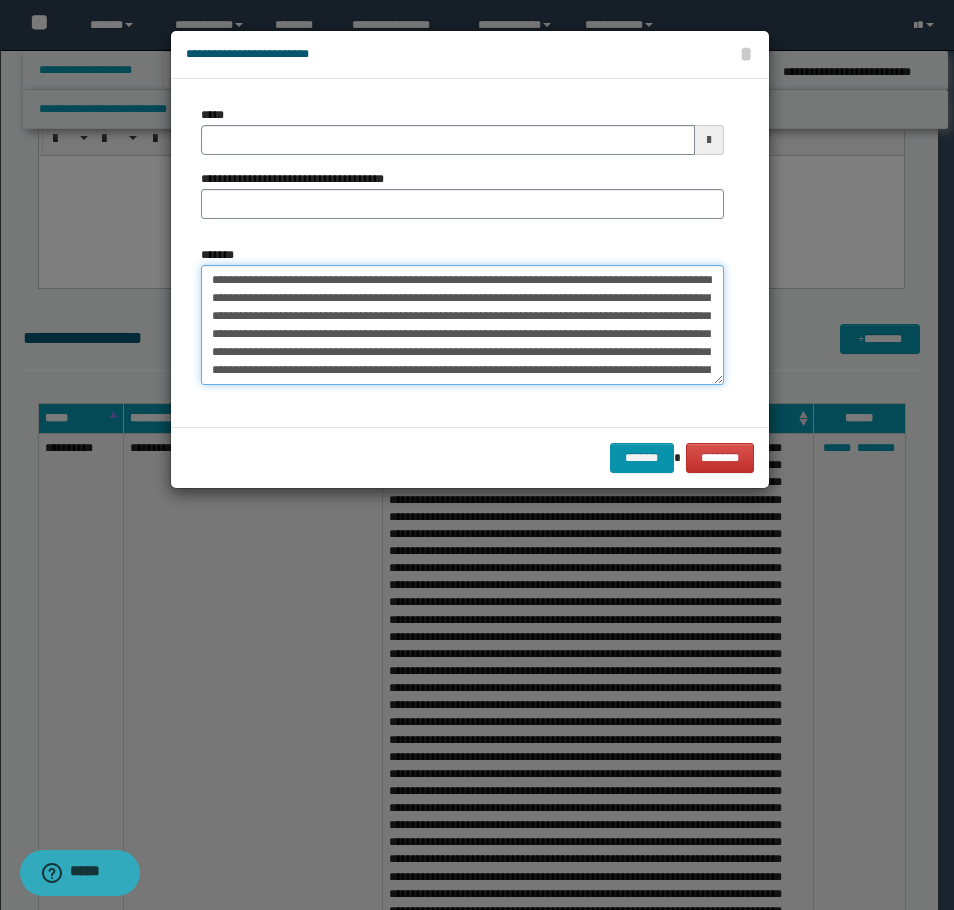 scroll, scrollTop: 678, scrollLeft: 0, axis: vertical 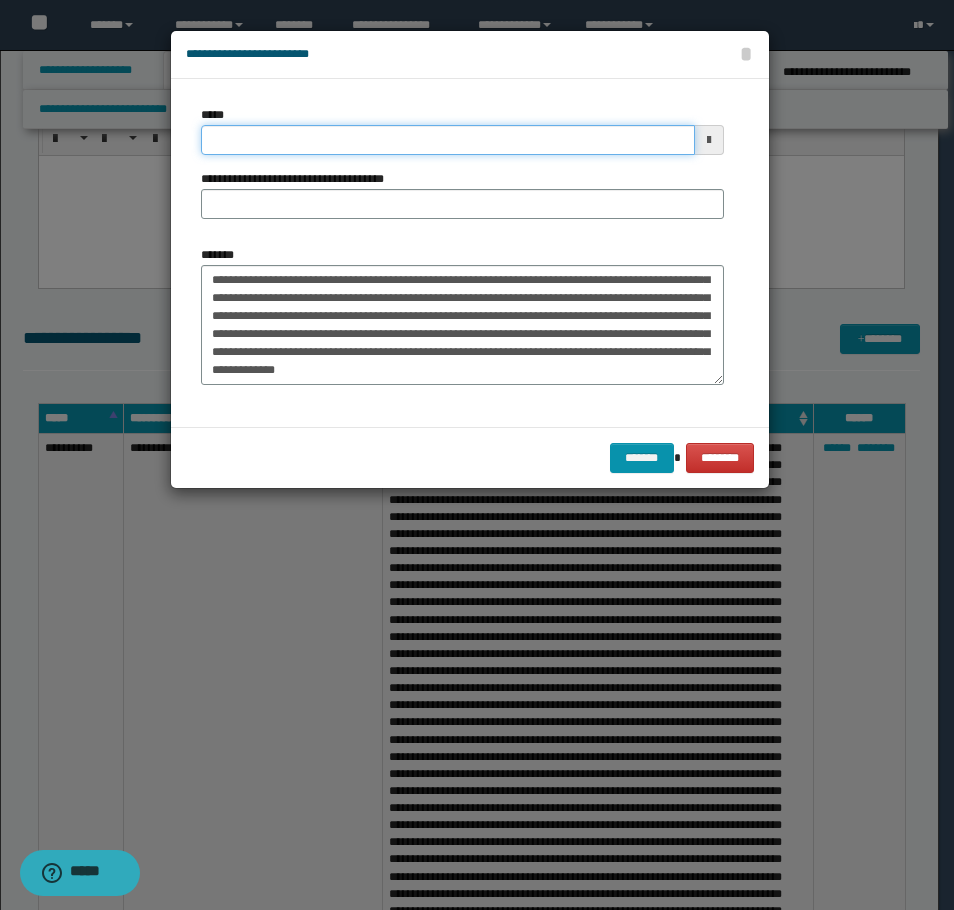click on "*****" at bounding box center (448, 140) 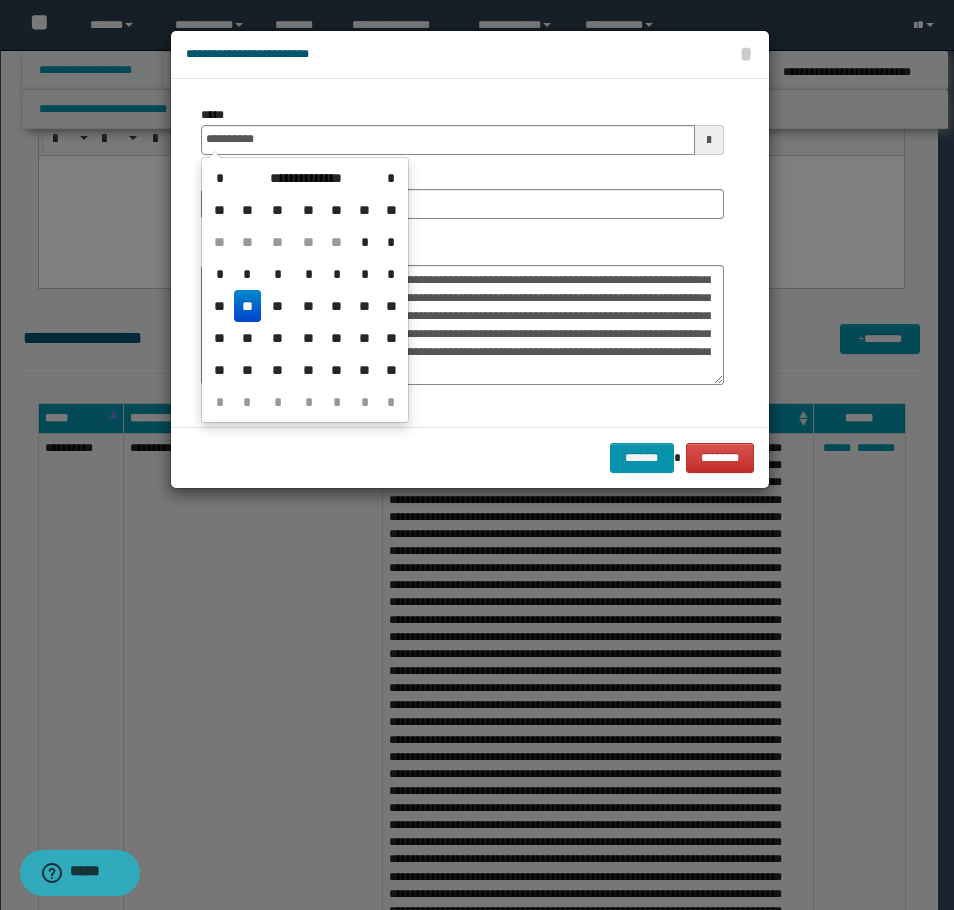 click on "**" at bounding box center [248, 306] 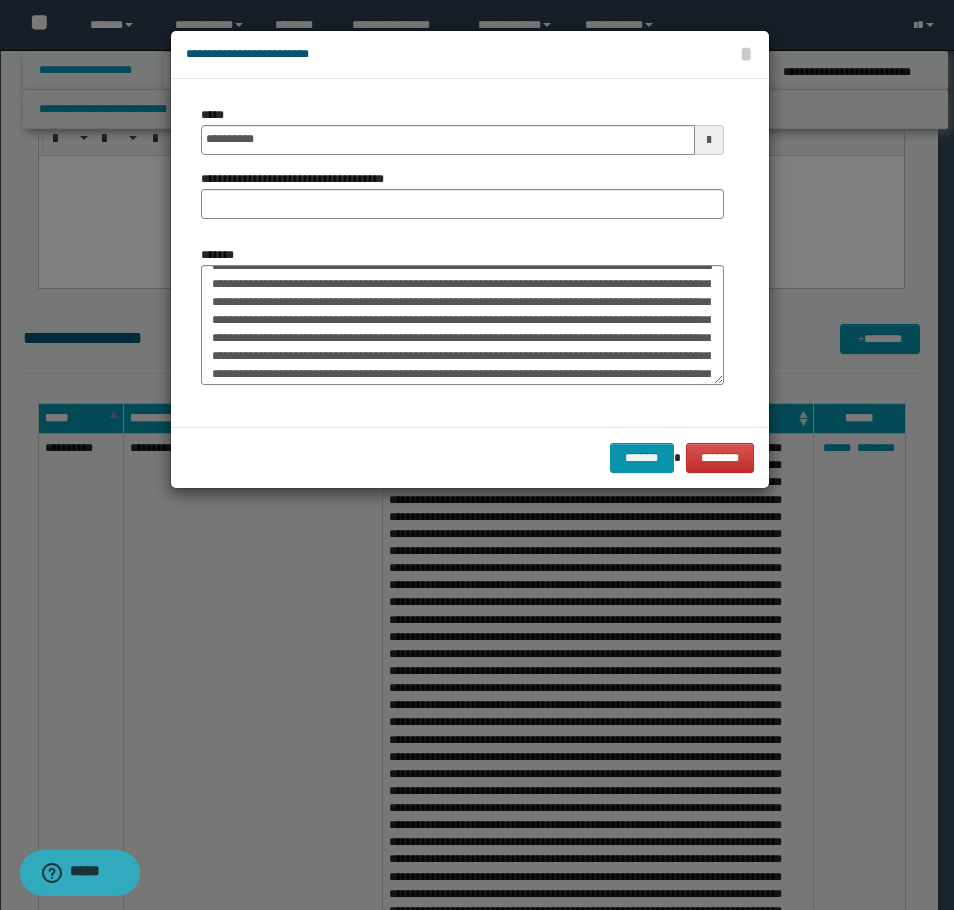 scroll, scrollTop: 0, scrollLeft: 0, axis: both 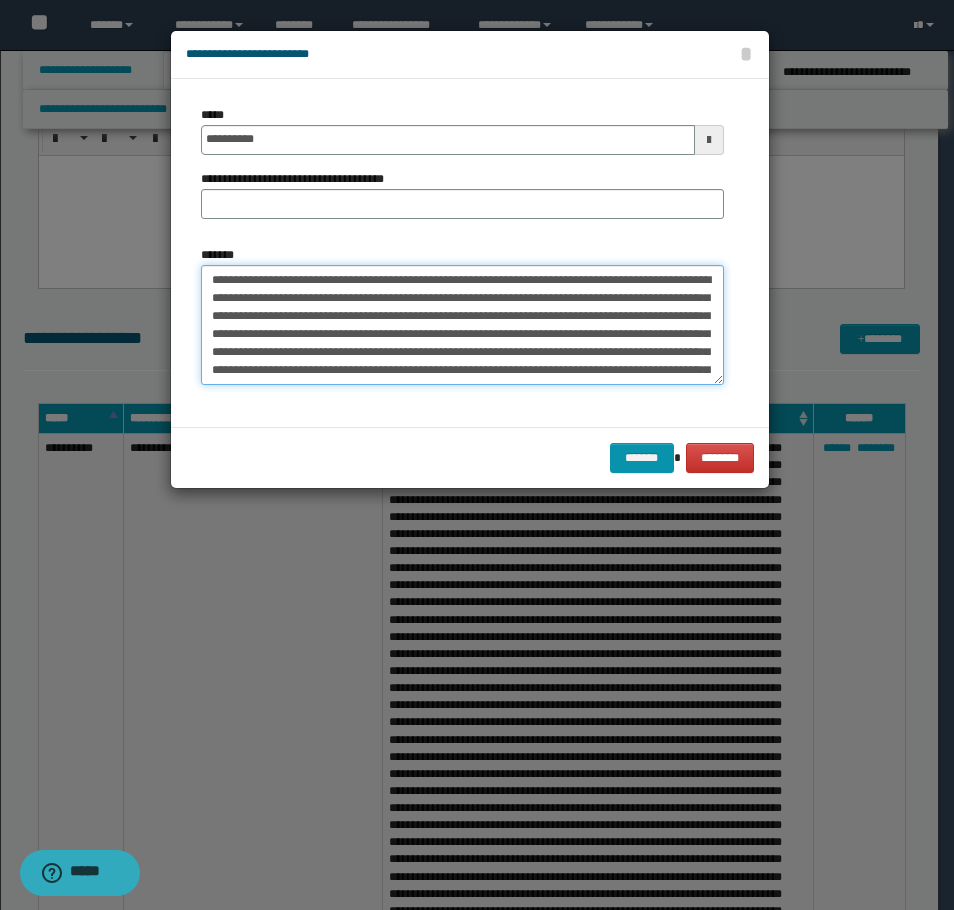 drag, startPoint x: 515, startPoint y: 282, endPoint x: 193, endPoint y: 257, distance: 322.96902 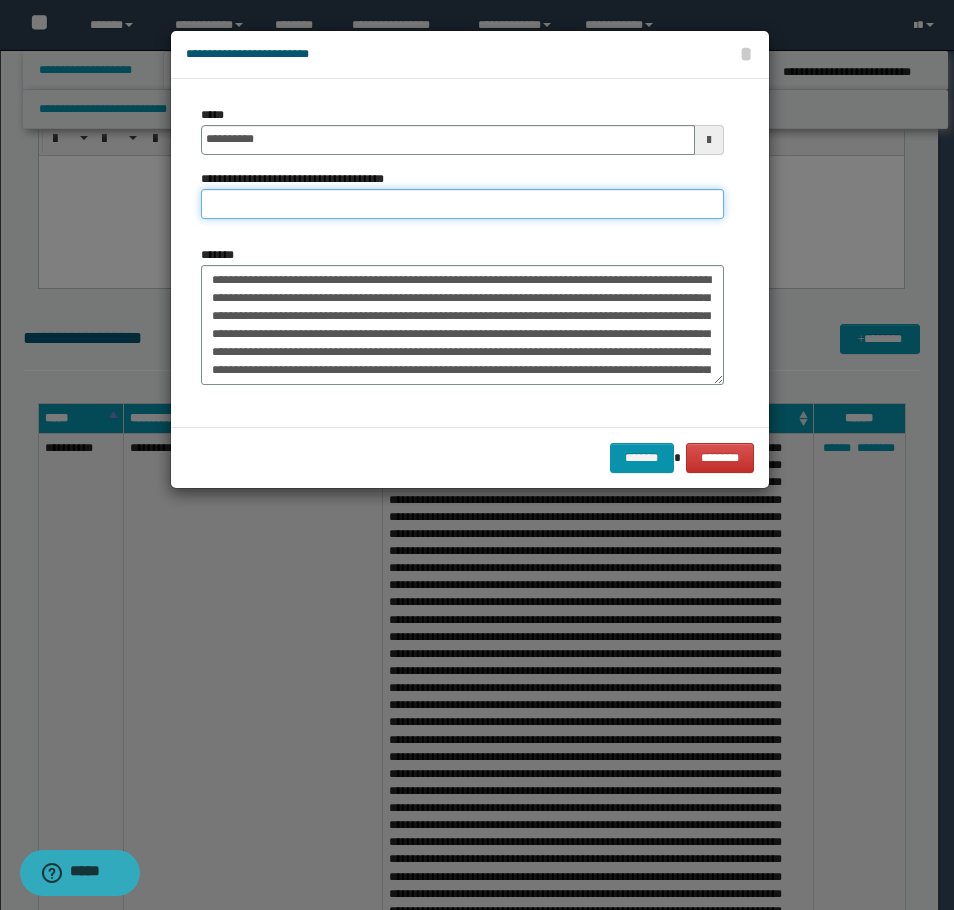 click on "**********" at bounding box center (462, 204) 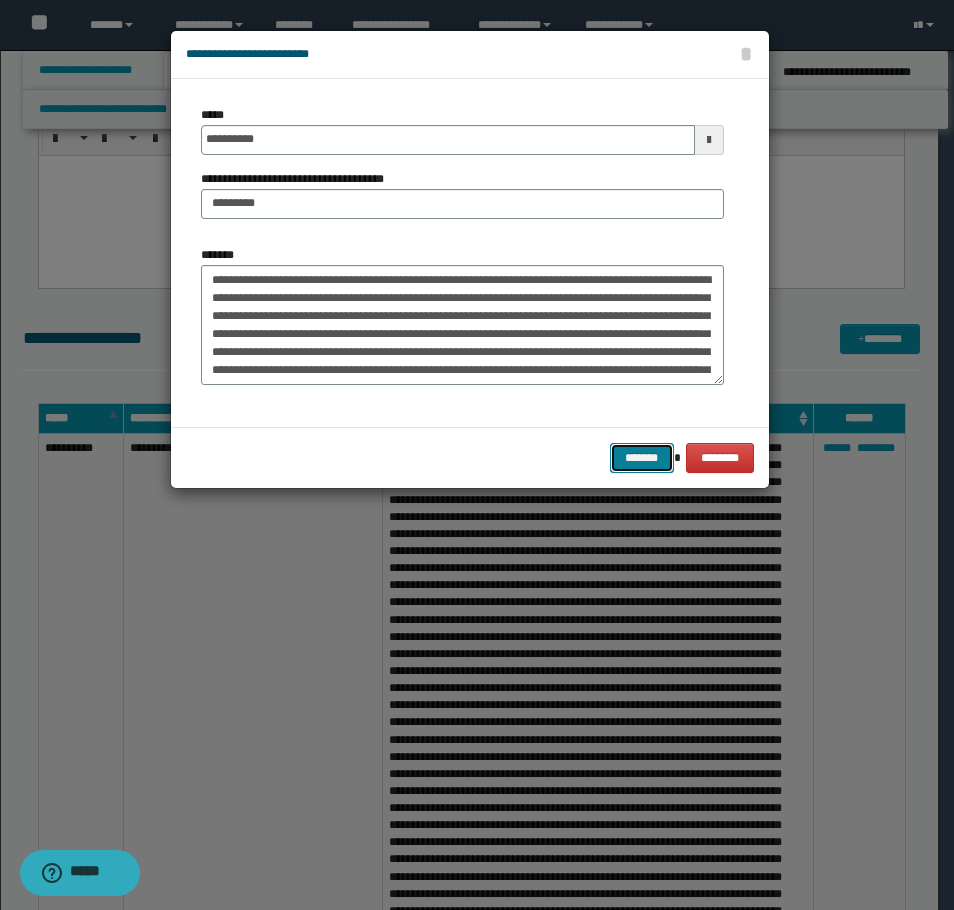 click on "*******" at bounding box center [642, 458] 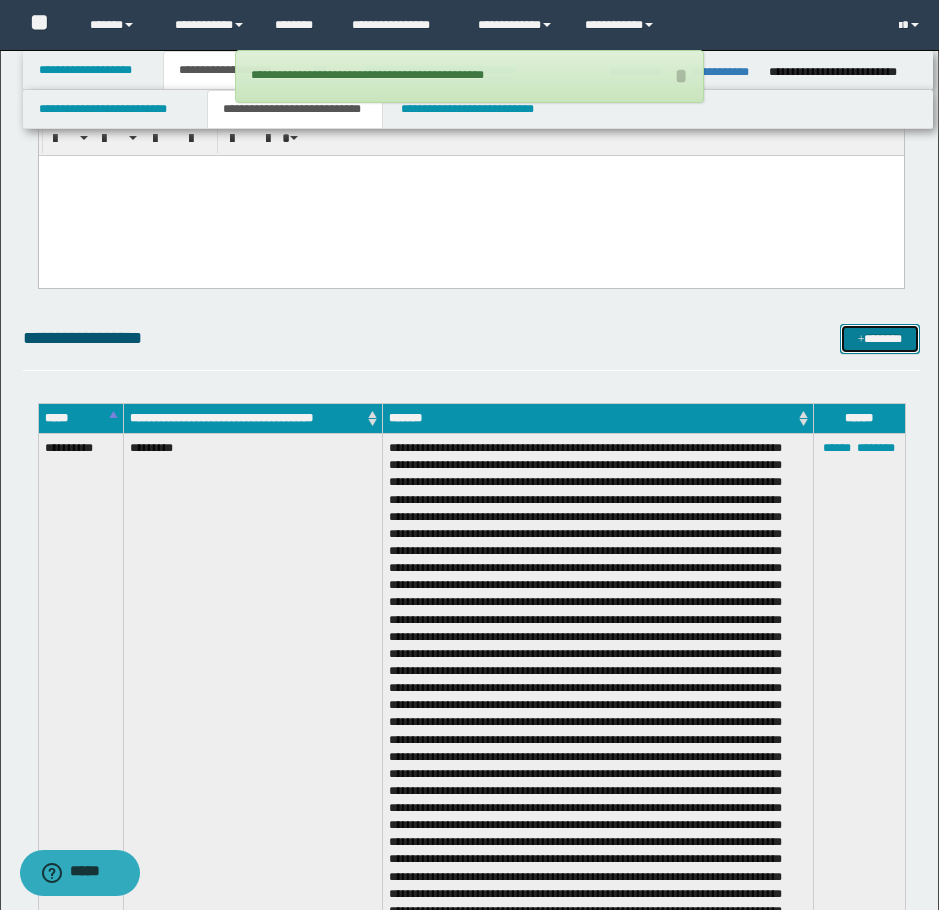click on "*******" at bounding box center (880, 339) 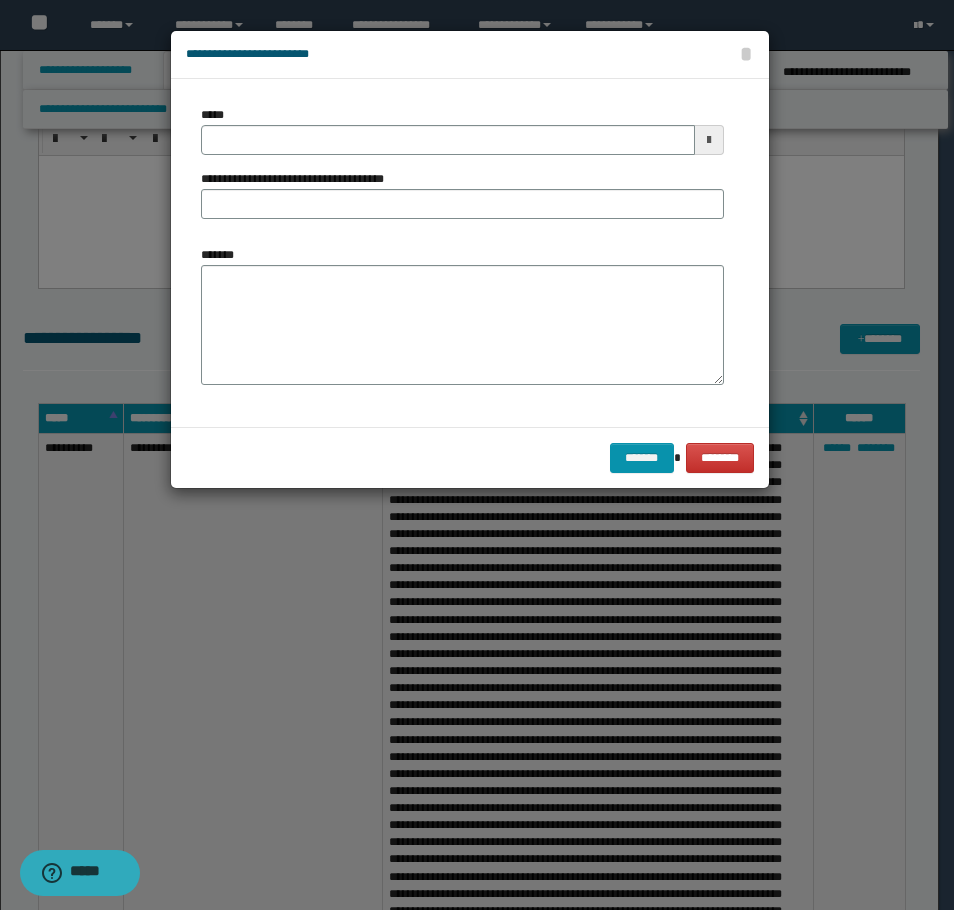 drag, startPoint x: 371, startPoint y: 249, endPoint x: 368, endPoint y: 268, distance: 19.235384 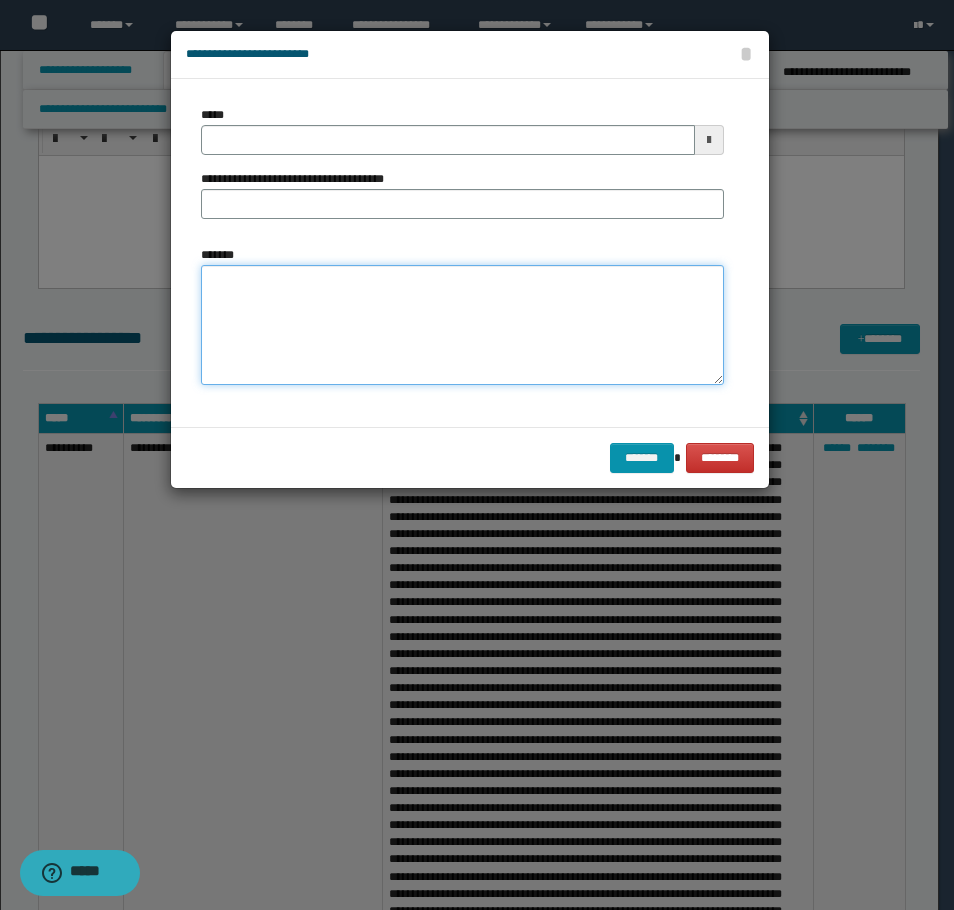 click on "*******" at bounding box center [462, 325] 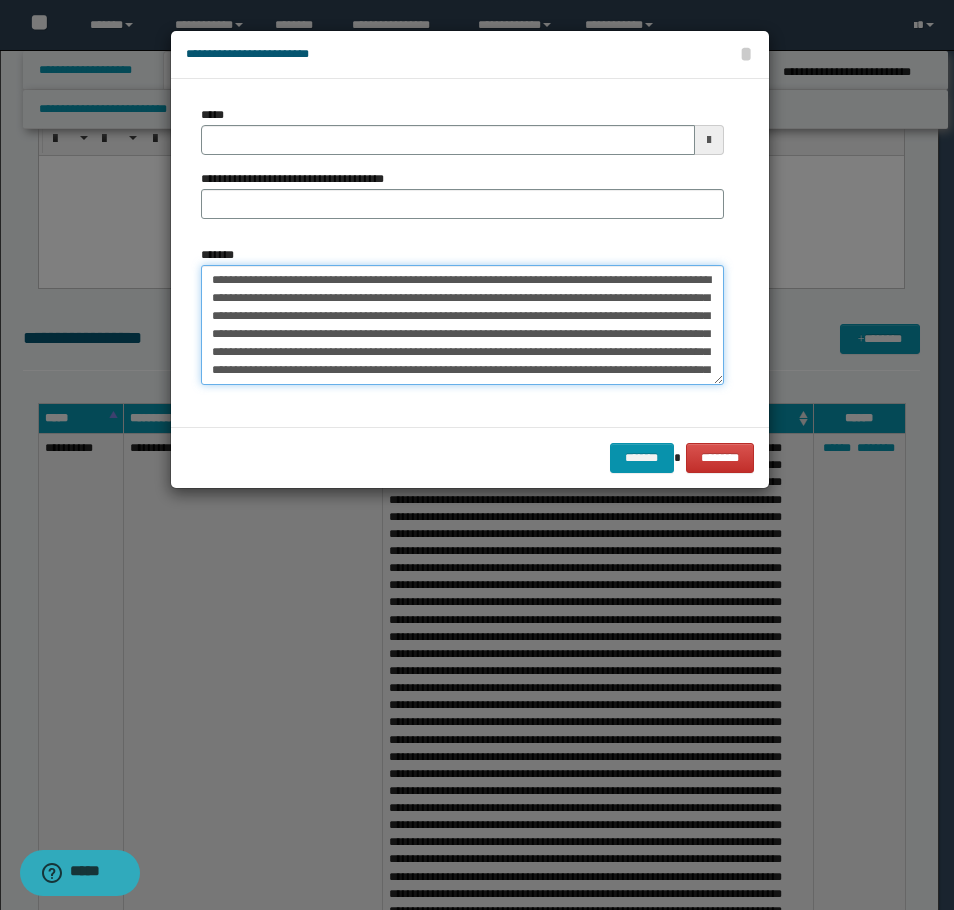 scroll, scrollTop: 84, scrollLeft: 0, axis: vertical 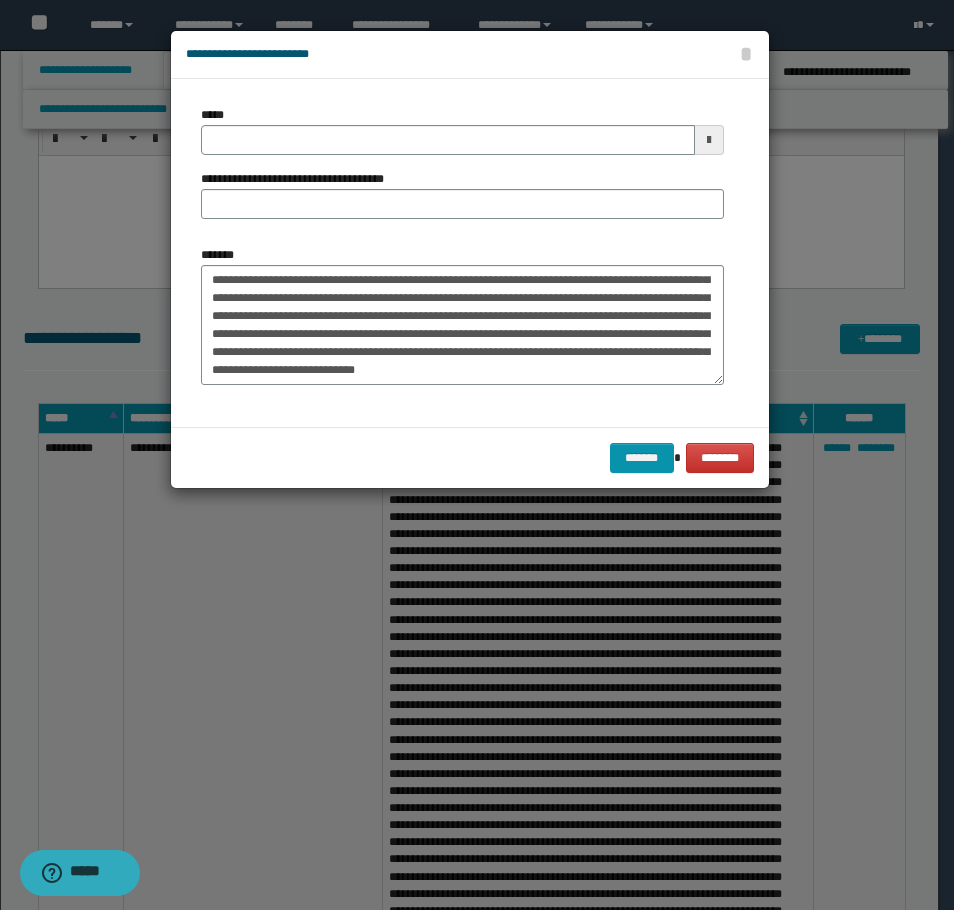 click on "**********" at bounding box center [462, 170] 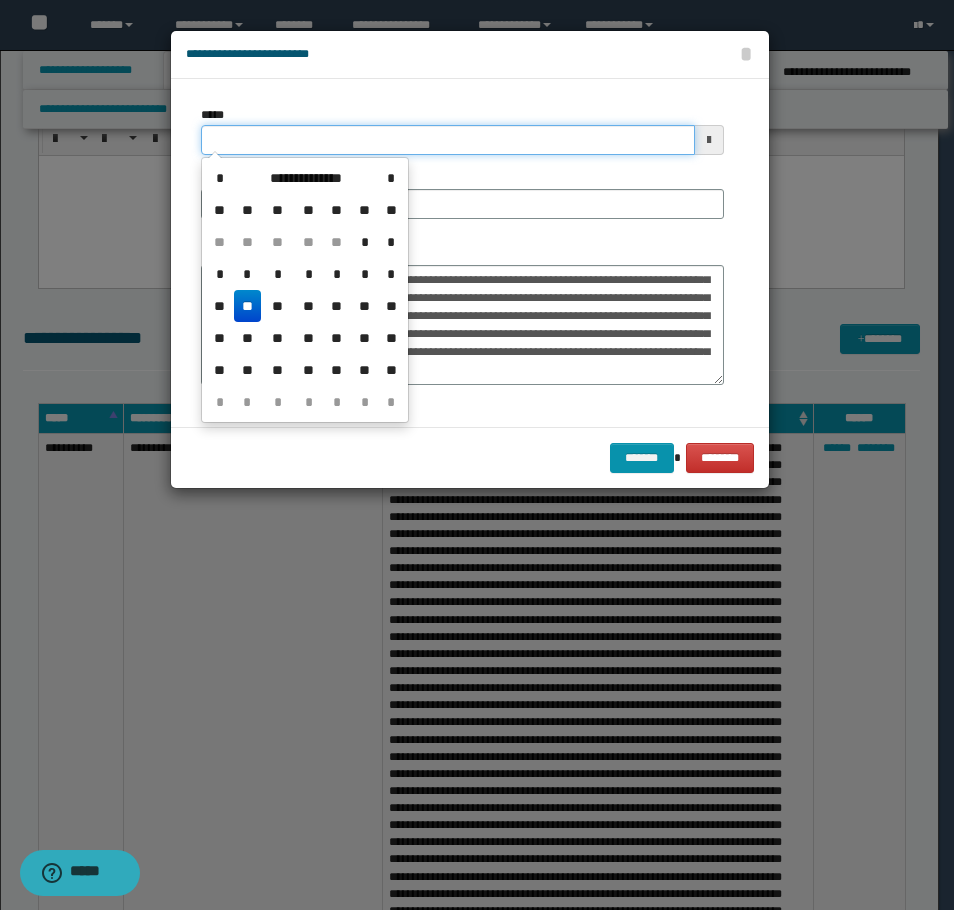 click on "*****" at bounding box center [448, 140] 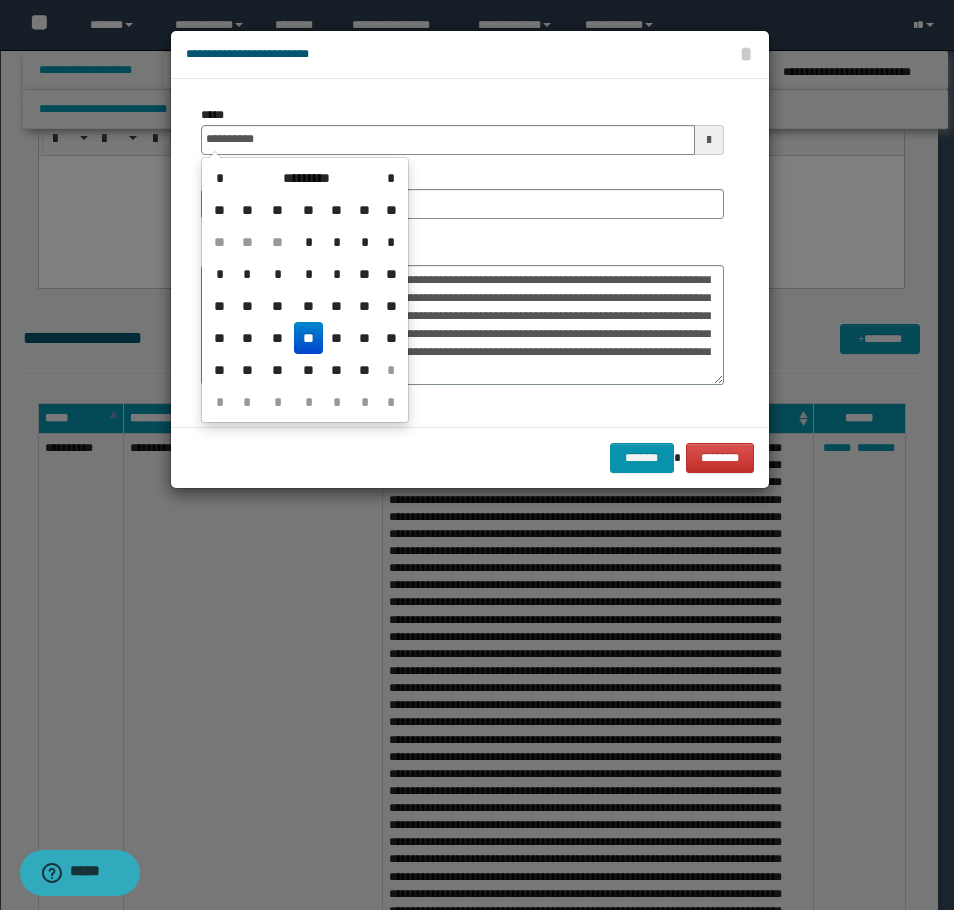 click on "**" at bounding box center [308, 338] 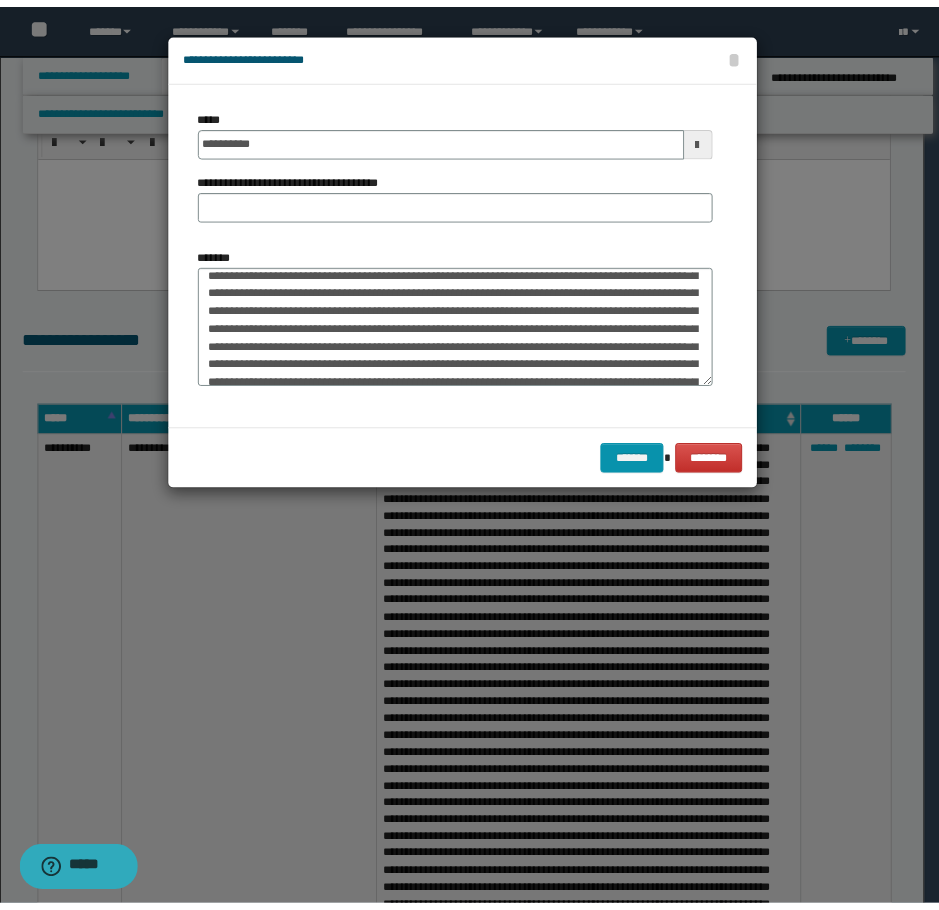 scroll, scrollTop: 0, scrollLeft: 0, axis: both 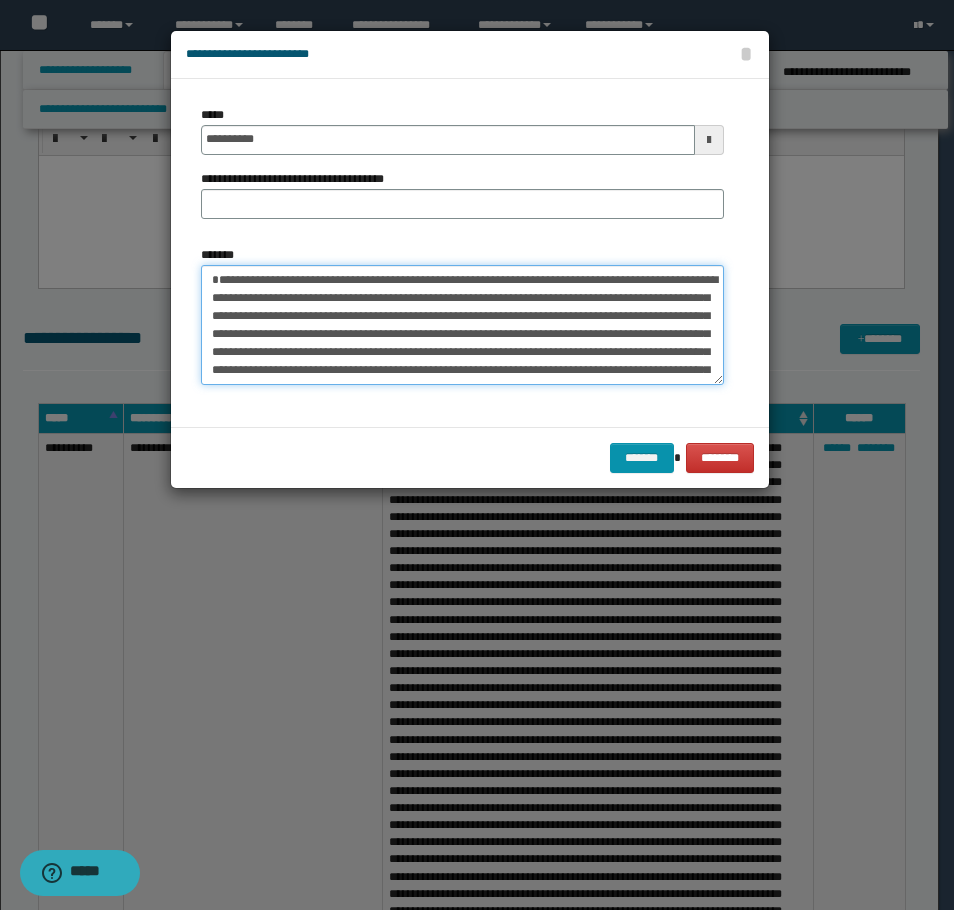 drag, startPoint x: 363, startPoint y: 277, endPoint x: 218, endPoint y: 237, distance: 150.41609 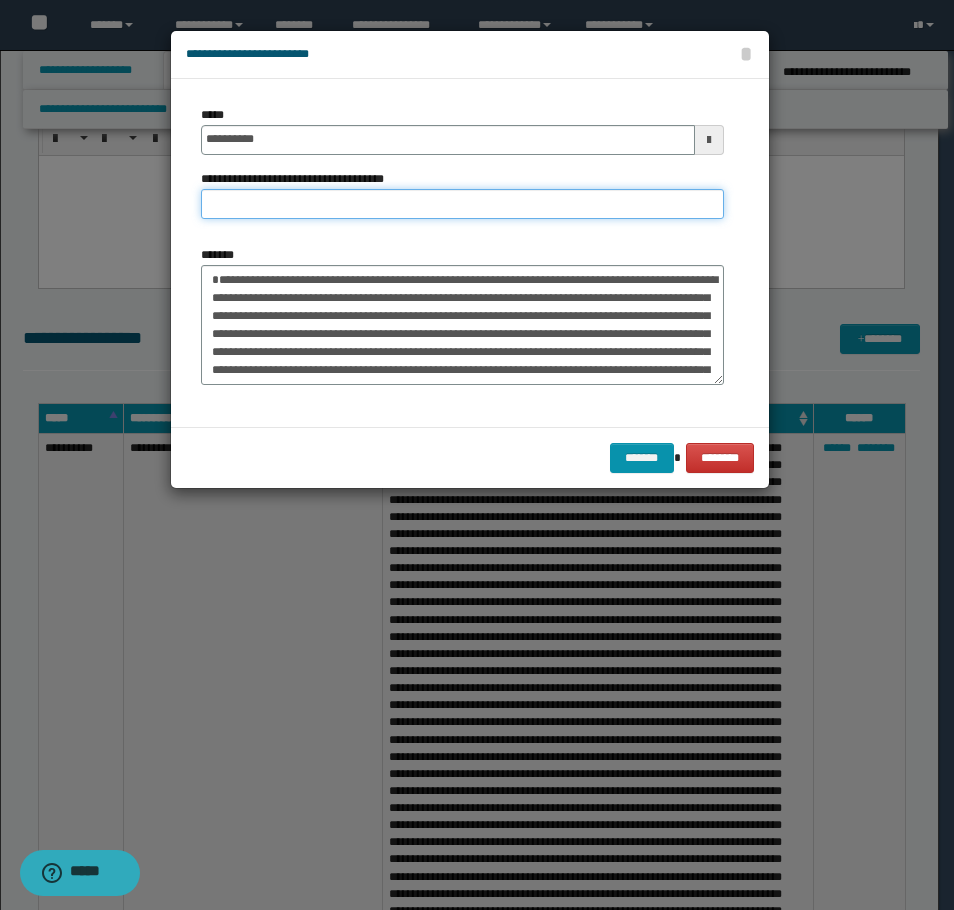 click on "**********" at bounding box center (462, 204) 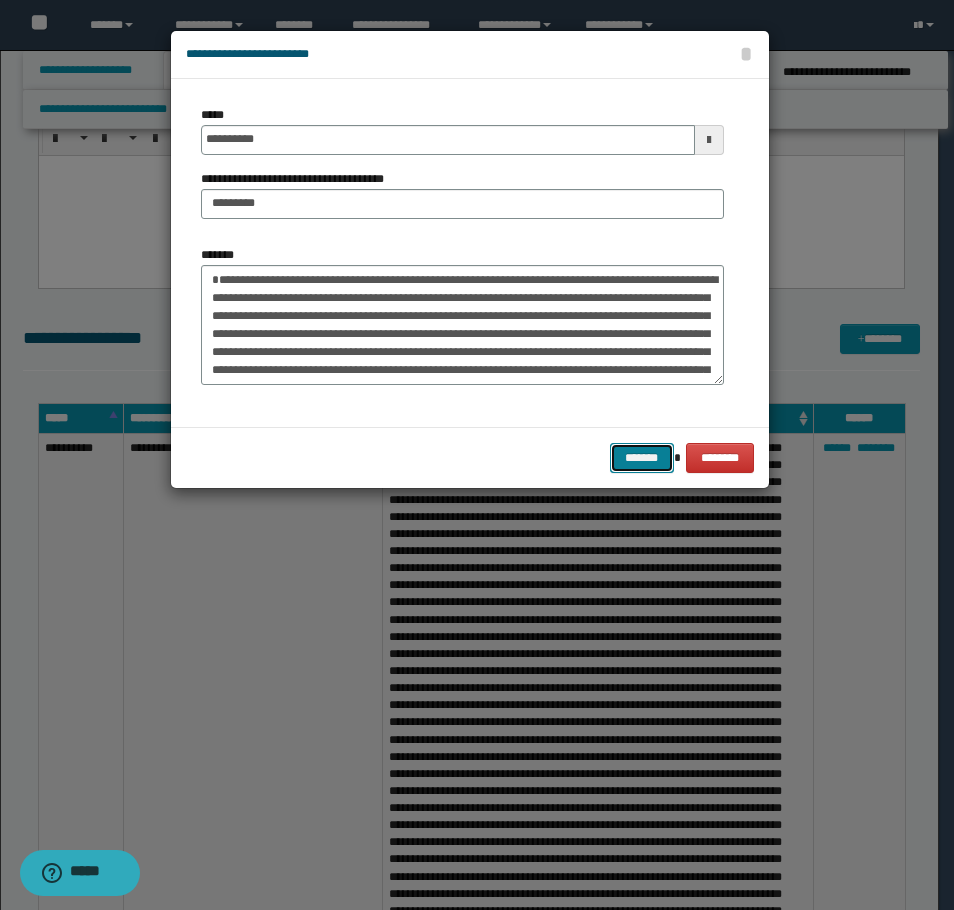 click on "*******" at bounding box center (642, 458) 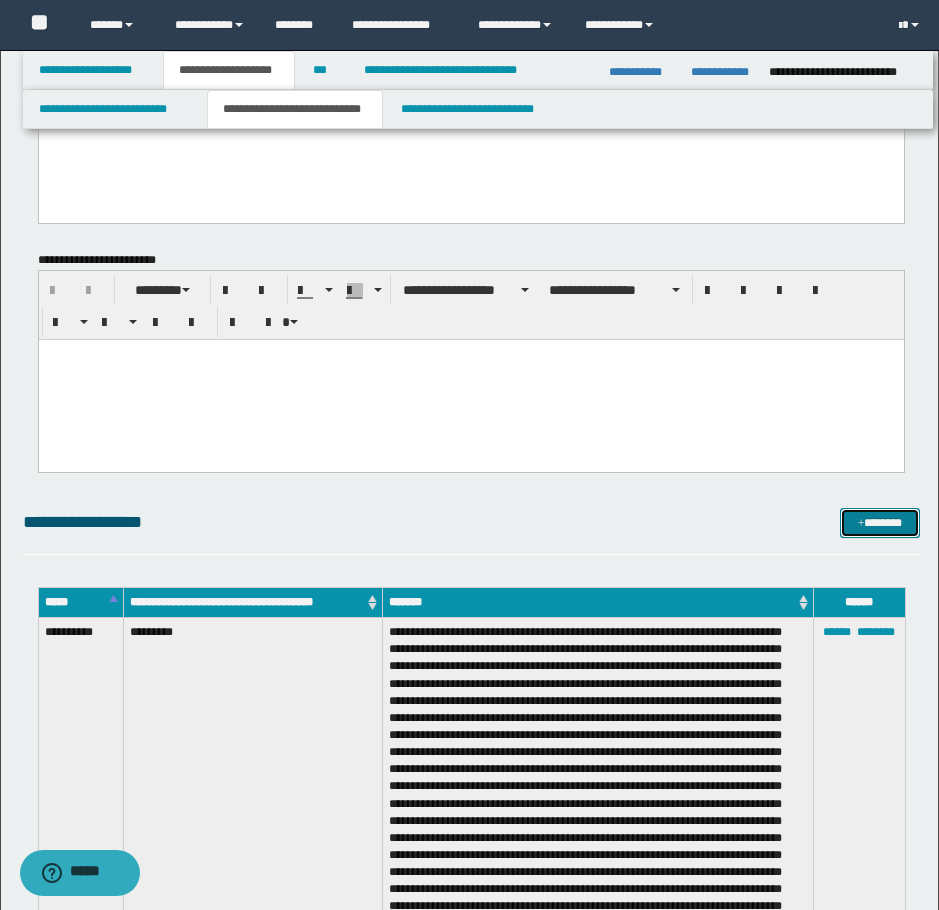 scroll, scrollTop: 4600, scrollLeft: 0, axis: vertical 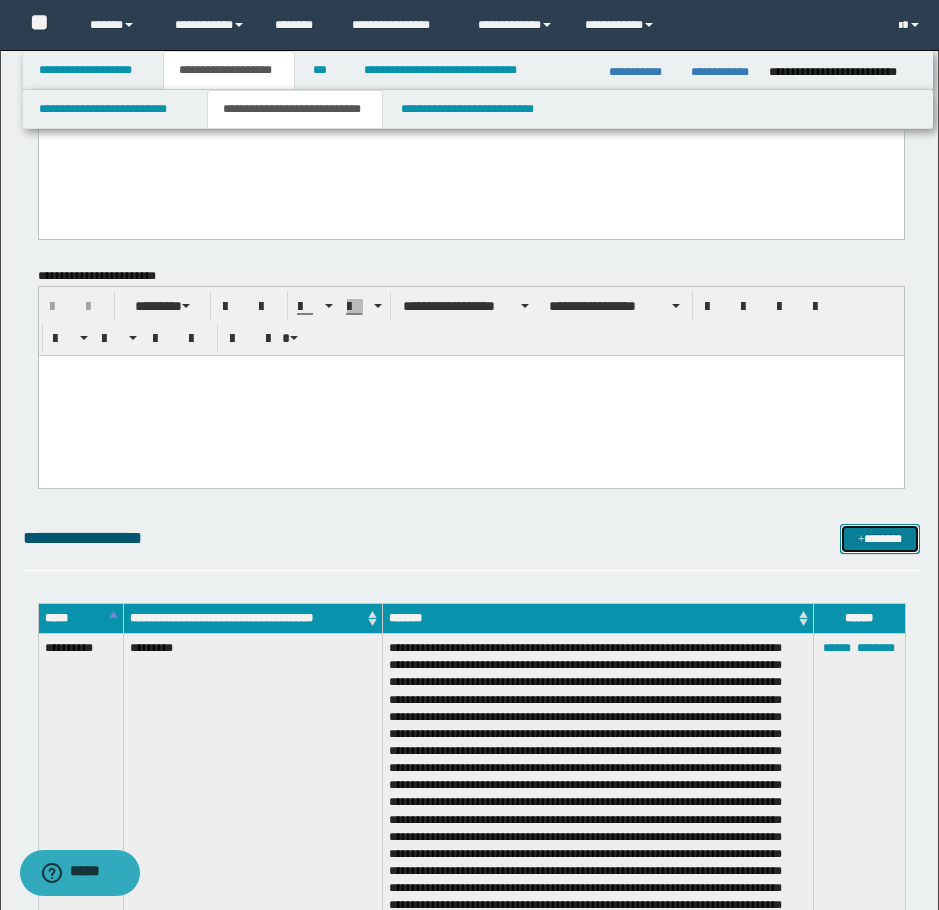 click on "*******" at bounding box center [880, 539] 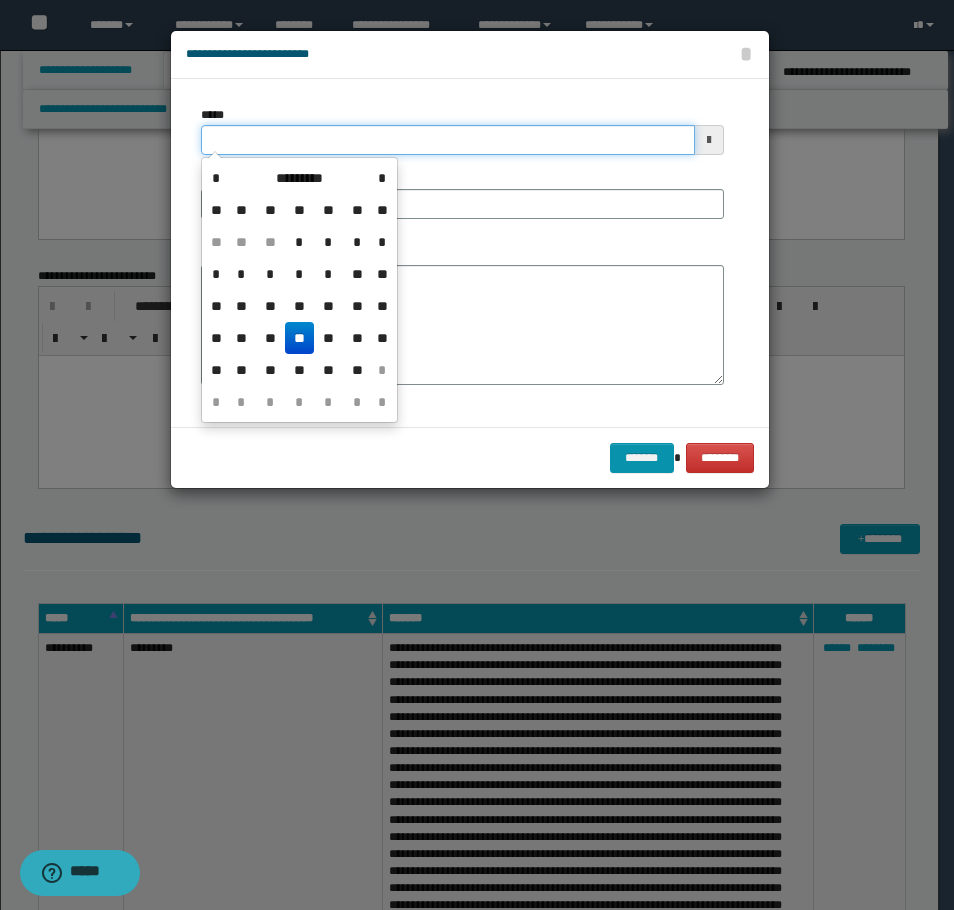 click on "*****" at bounding box center (448, 140) 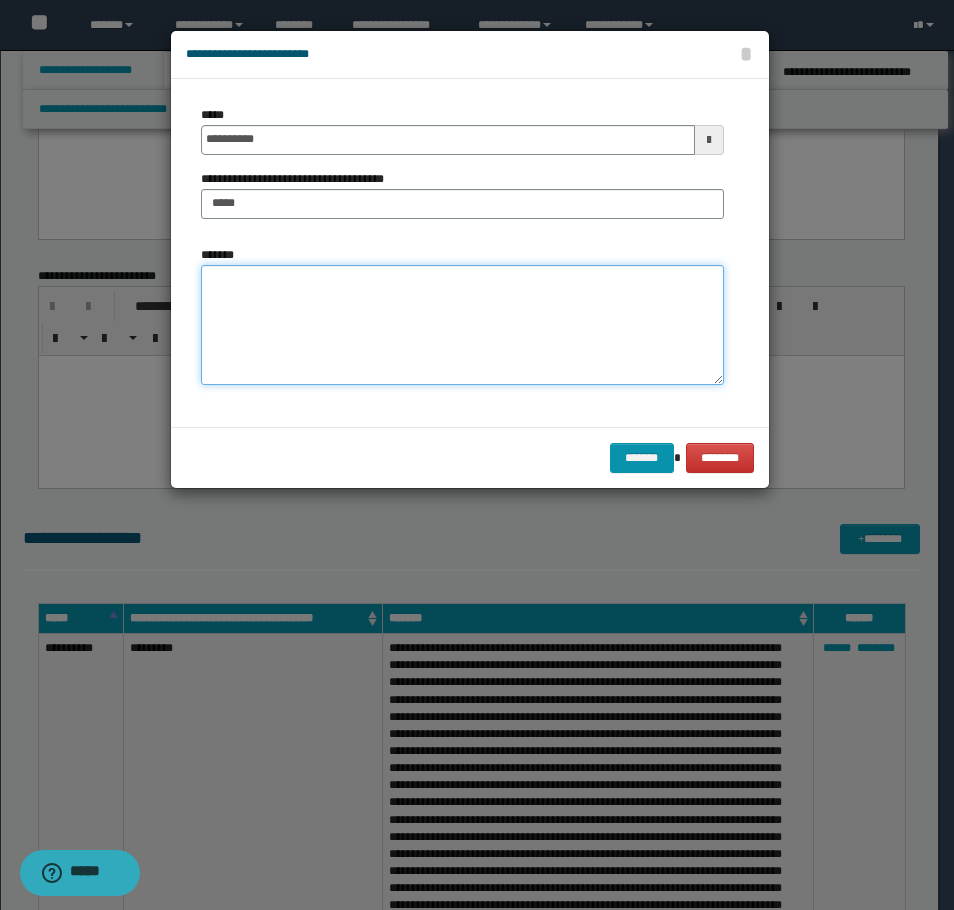 click on "*******" at bounding box center [462, 325] 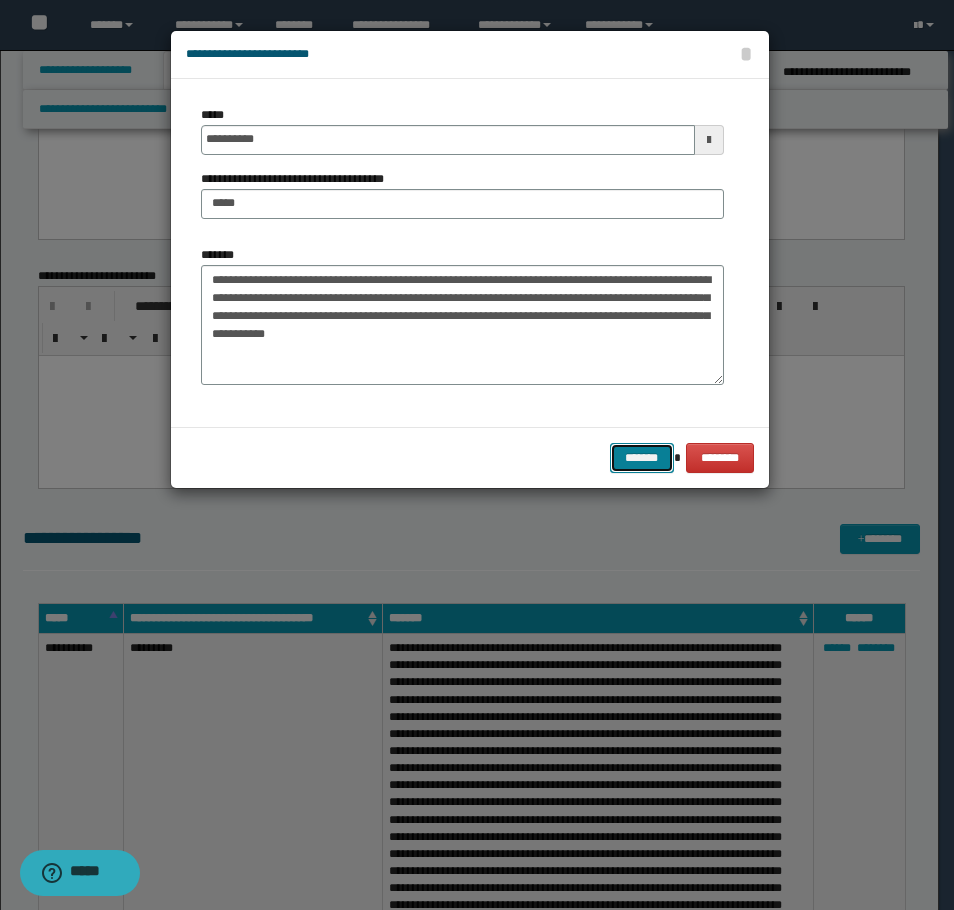 click on "*******" at bounding box center (642, 458) 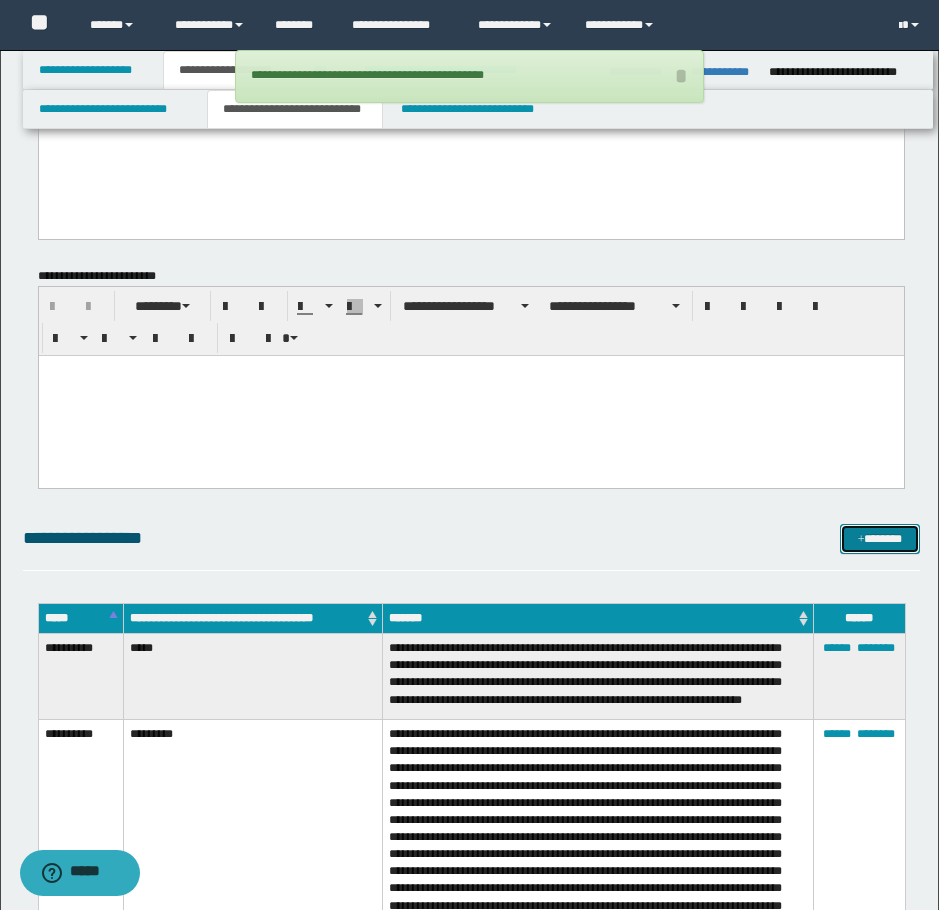 click on "*******" at bounding box center [880, 539] 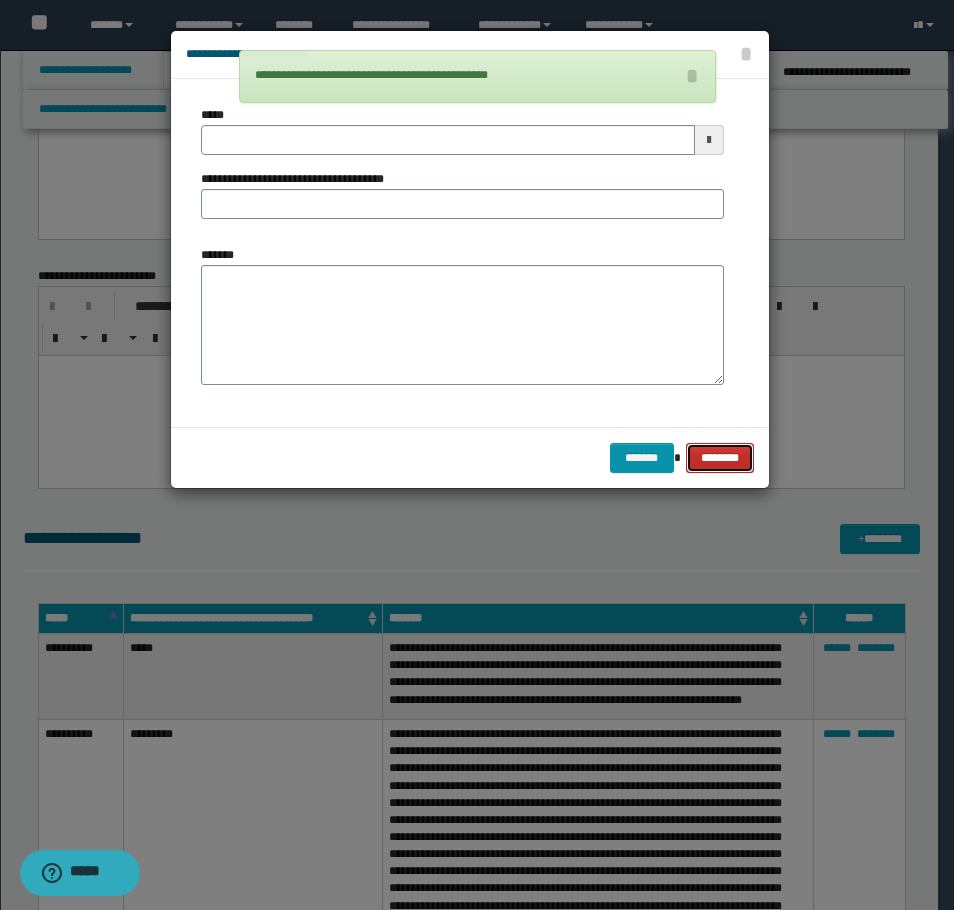 click on "********" at bounding box center (719, 458) 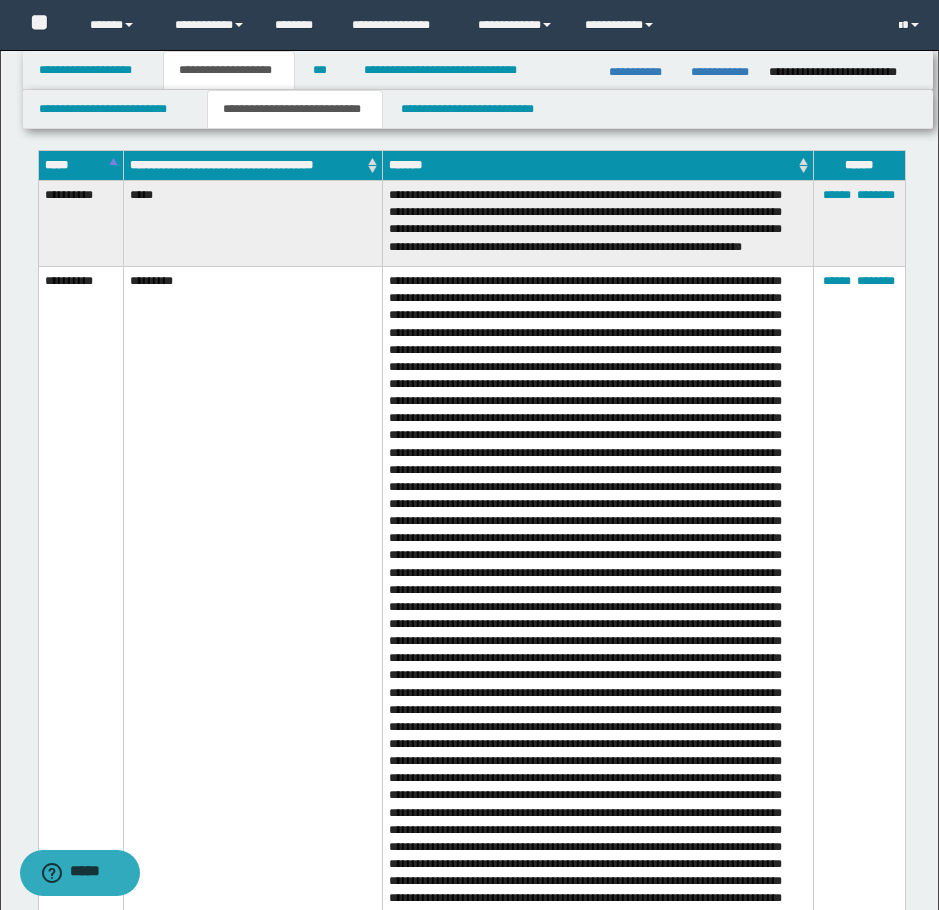 scroll, scrollTop: 5100, scrollLeft: 0, axis: vertical 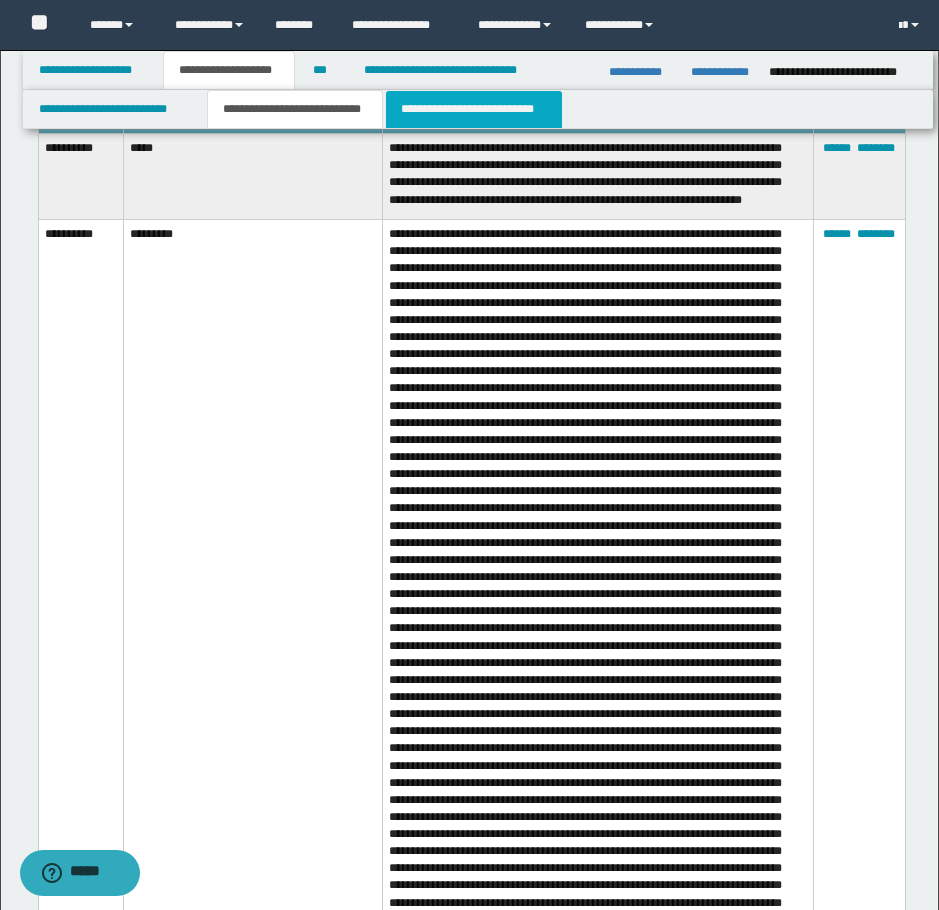 click on "**********" at bounding box center [474, 109] 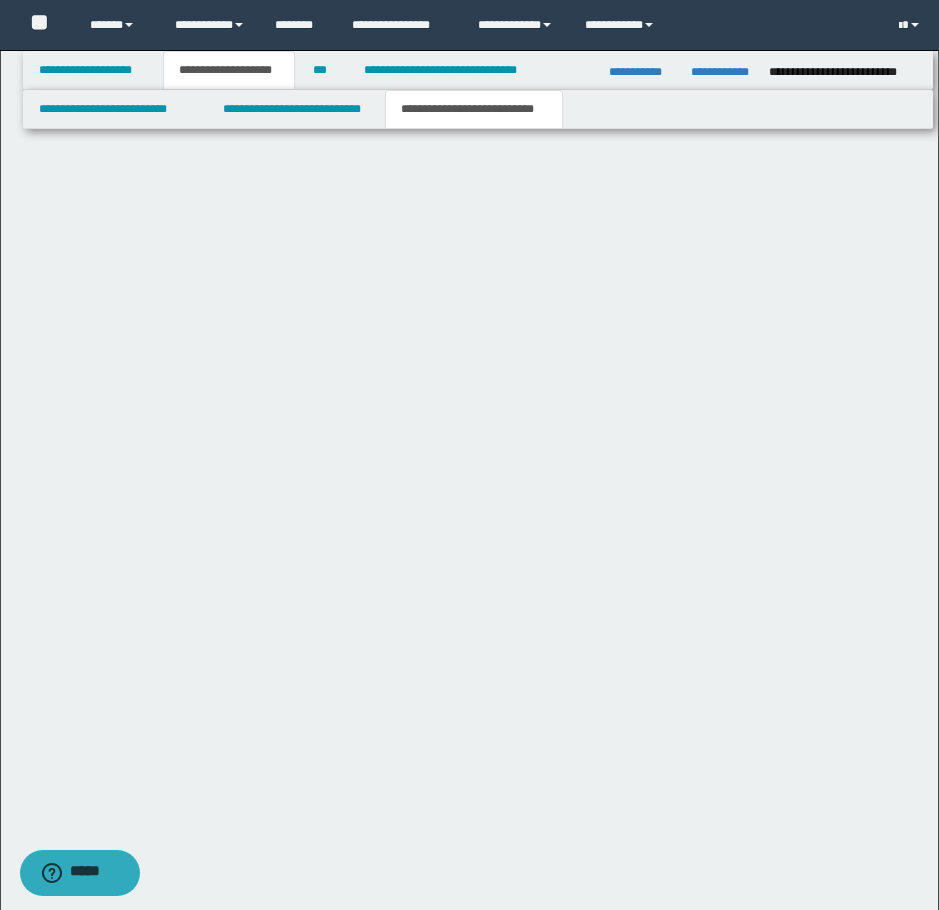 scroll, scrollTop: 3262, scrollLeft: 0, axis: vertical 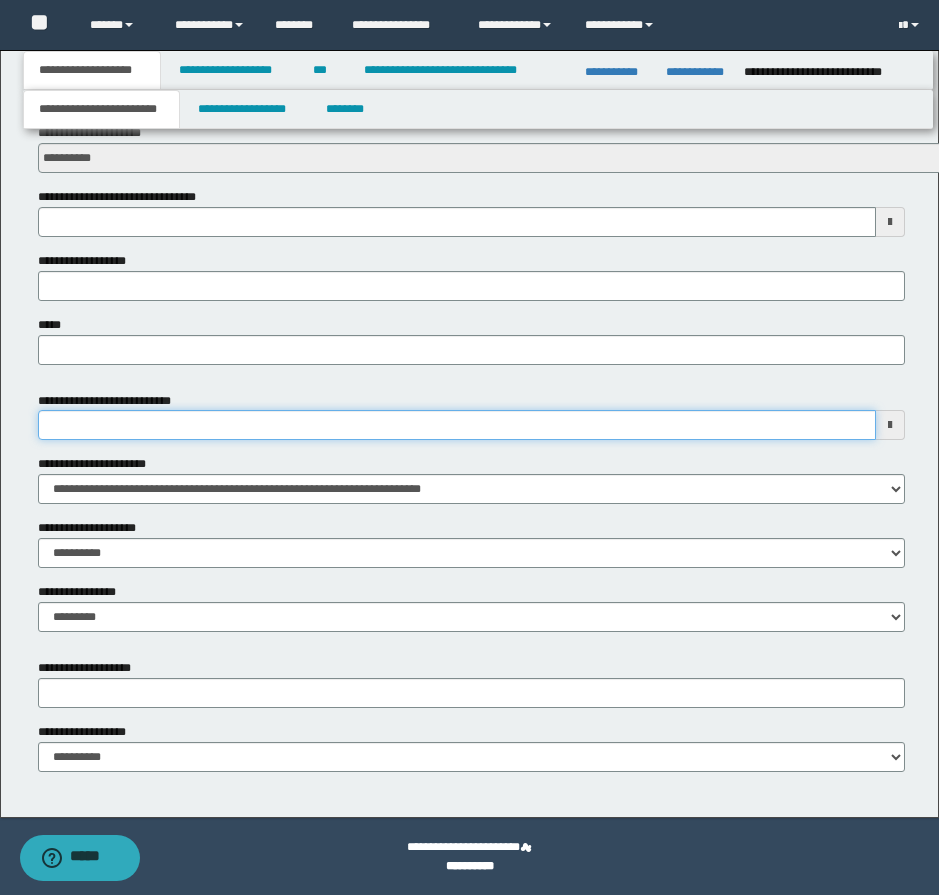 click on "**********" at bounding box center (457, 425) 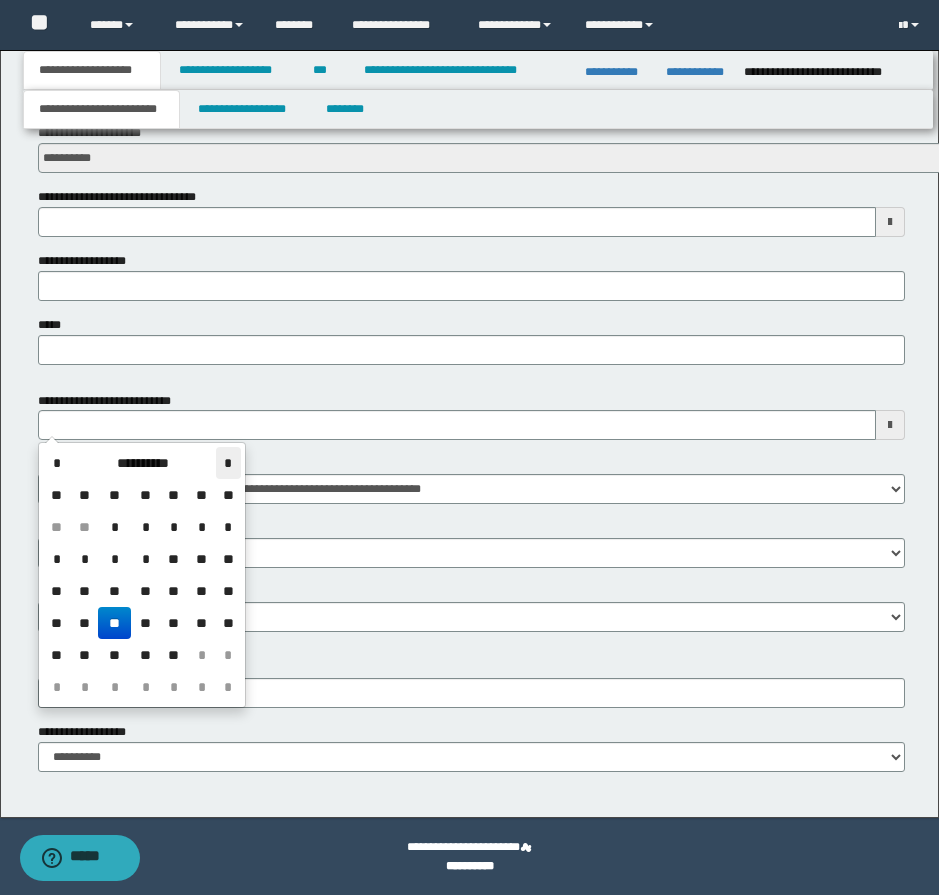 click on "*" at bounding box center [228, 463] 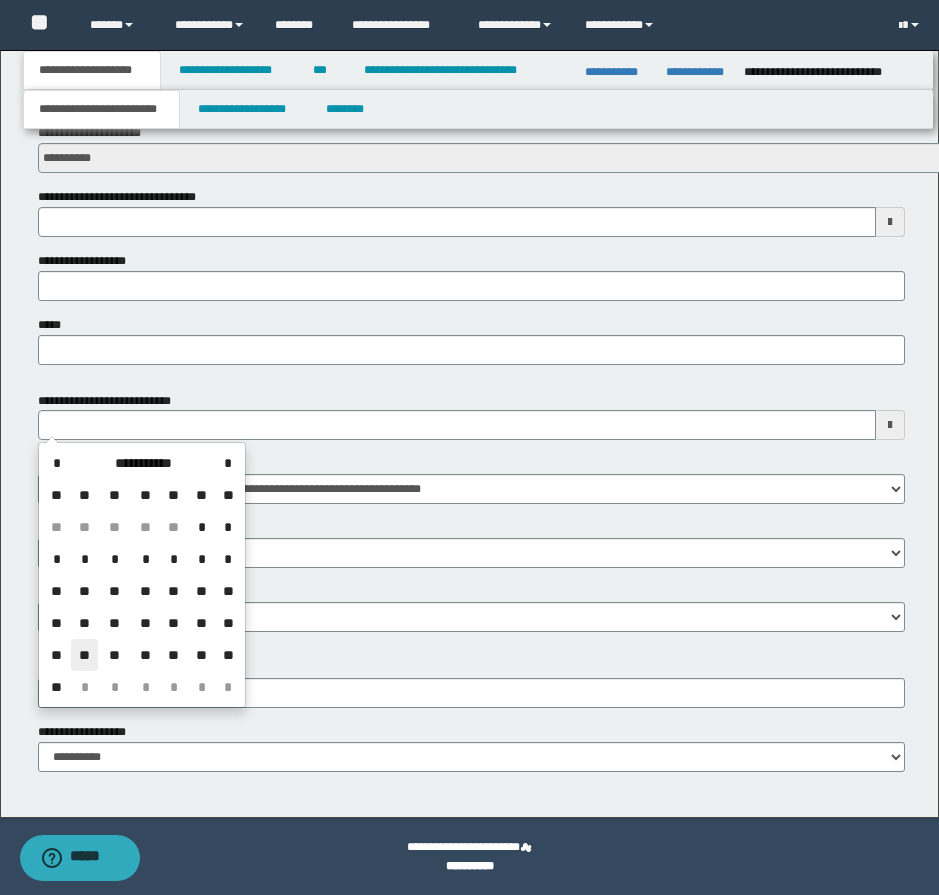 click on "**" at bounding box center (85, 655) 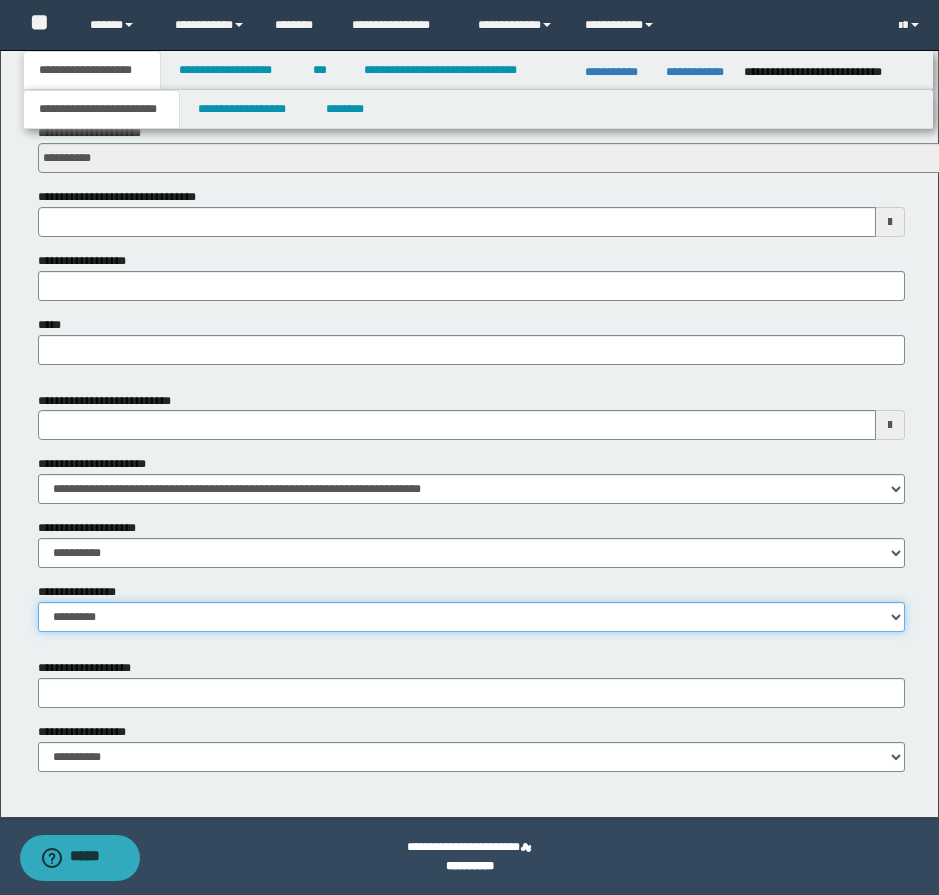 click on "**********" at bounding box center [471, 617] 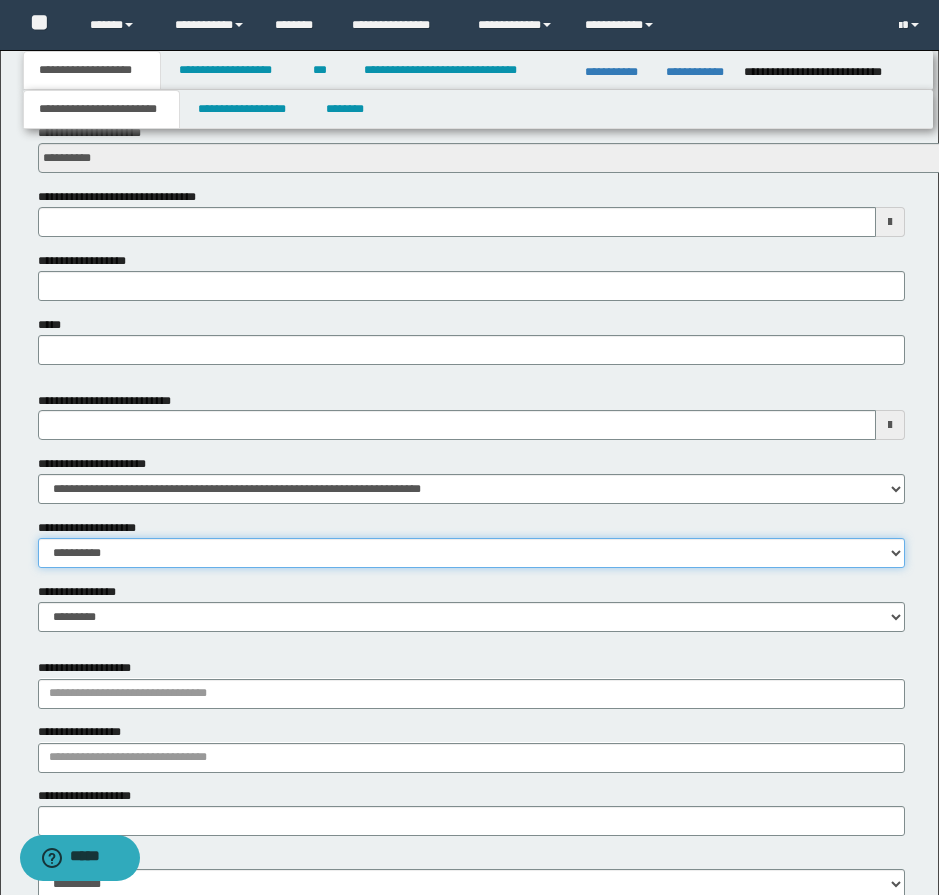 drag, startPoint x: 91, startPoint y: 556, endPoint x: 93, endPoint y: 543, distance: 13.152946 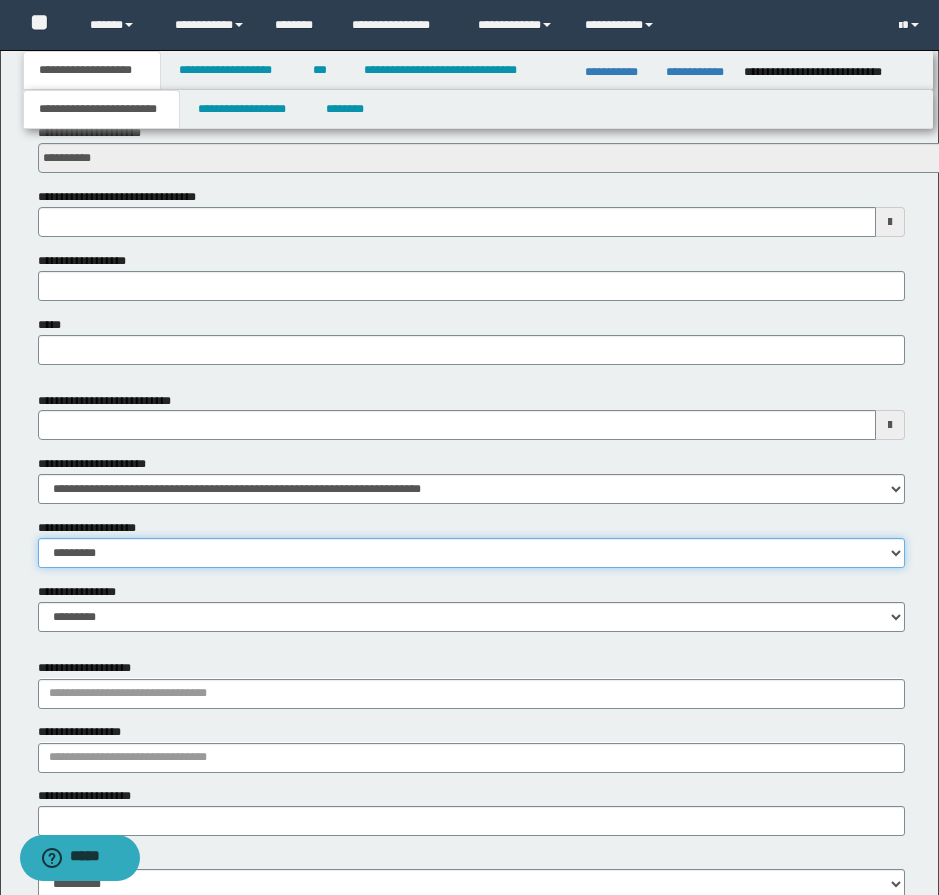 click on "**********" at bounding box center (471, 553) 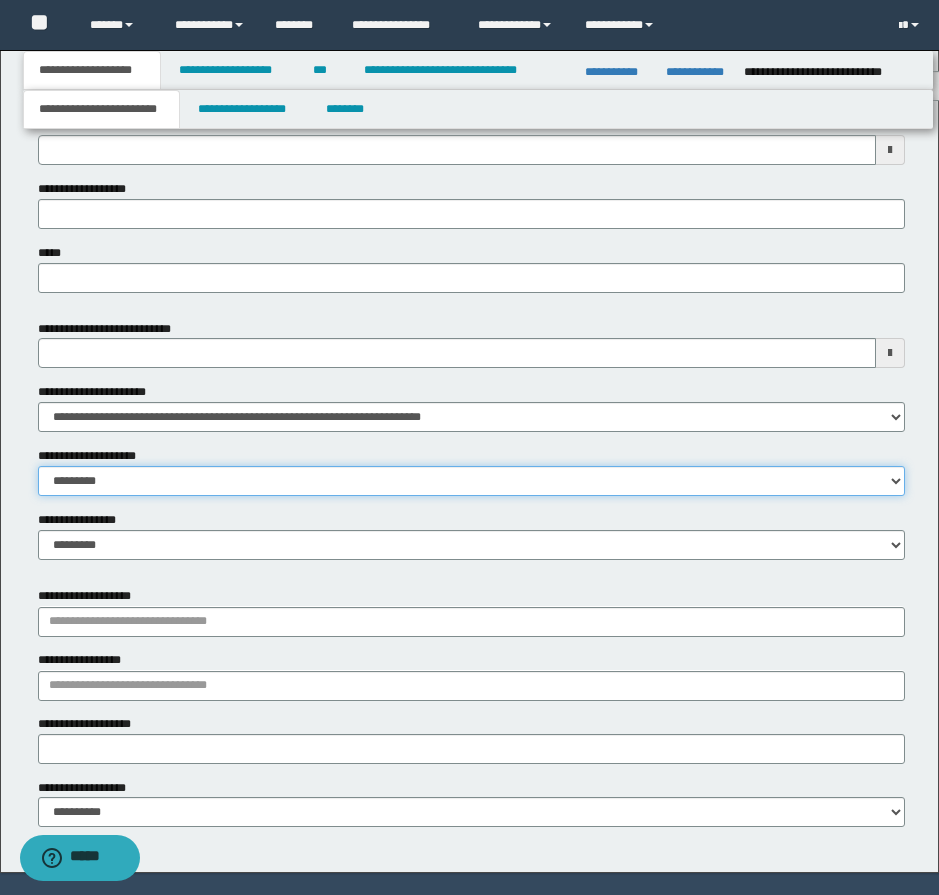 scroll, scrollTop: 878, scrollLeft: 0, axis: vertical 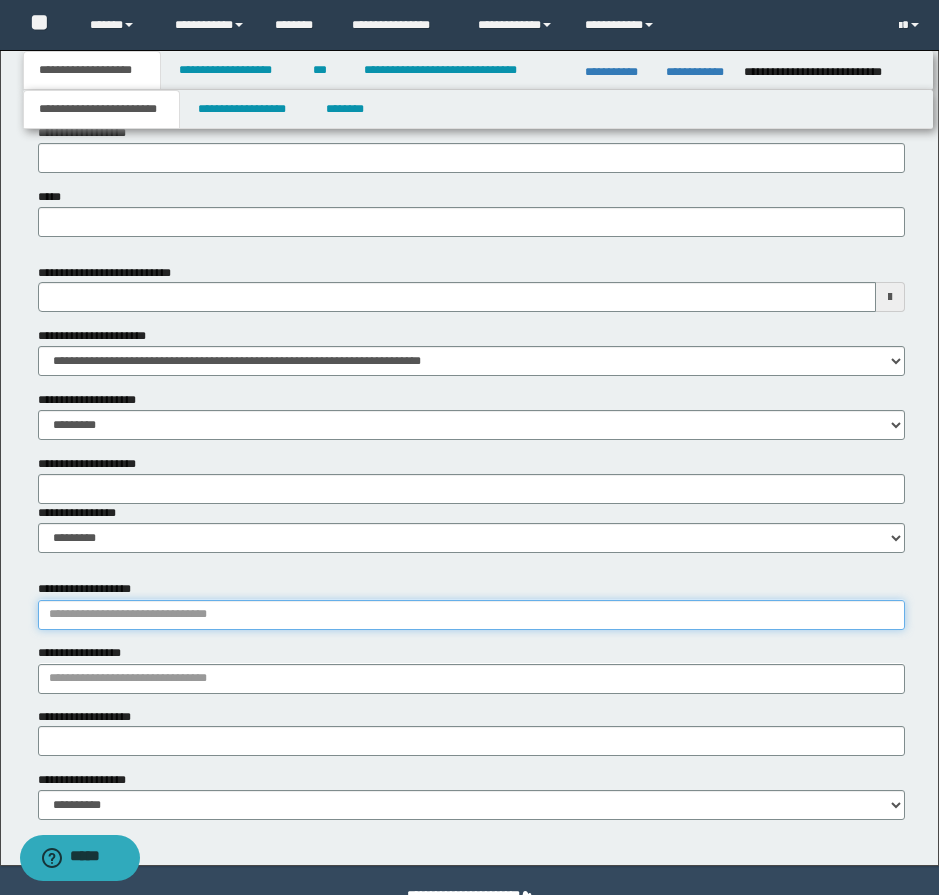 click on "**********" at bounding box center (471, 615) 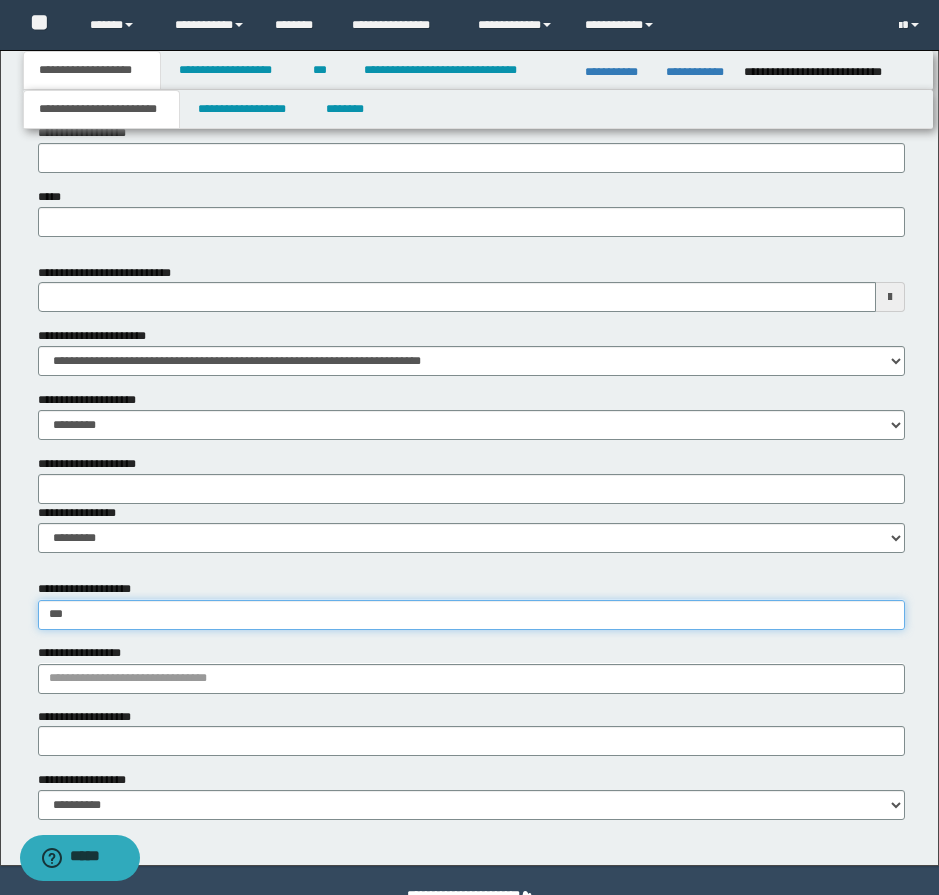 type on "****" 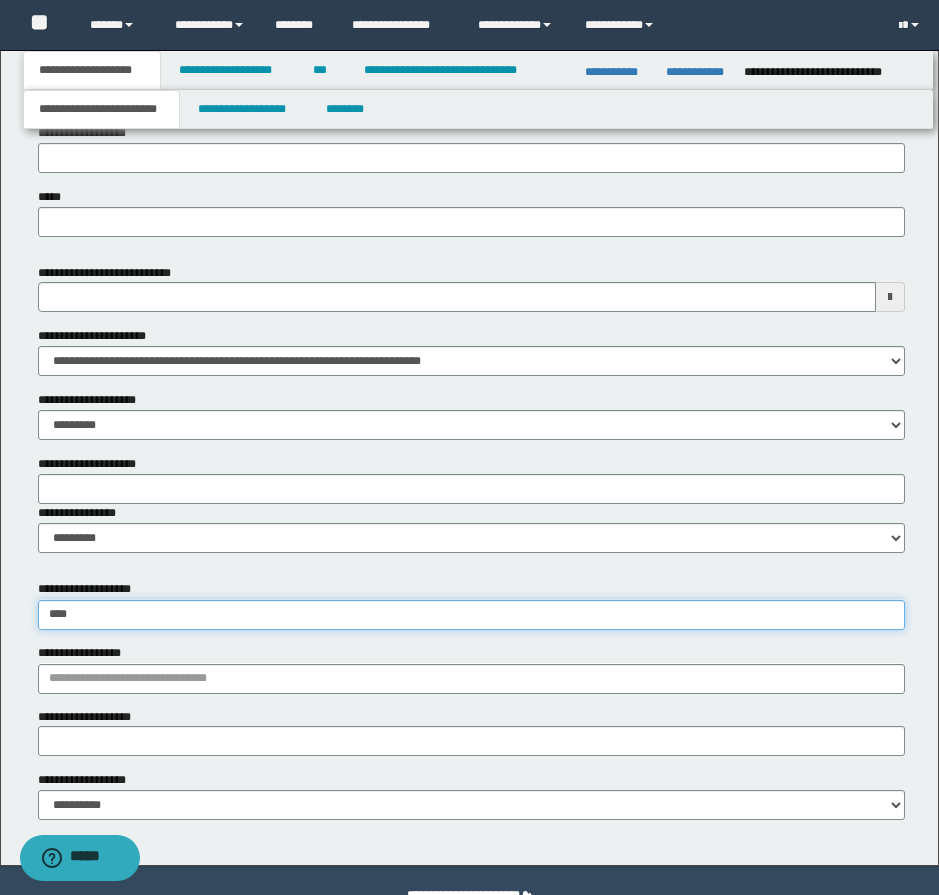 type on "**********" 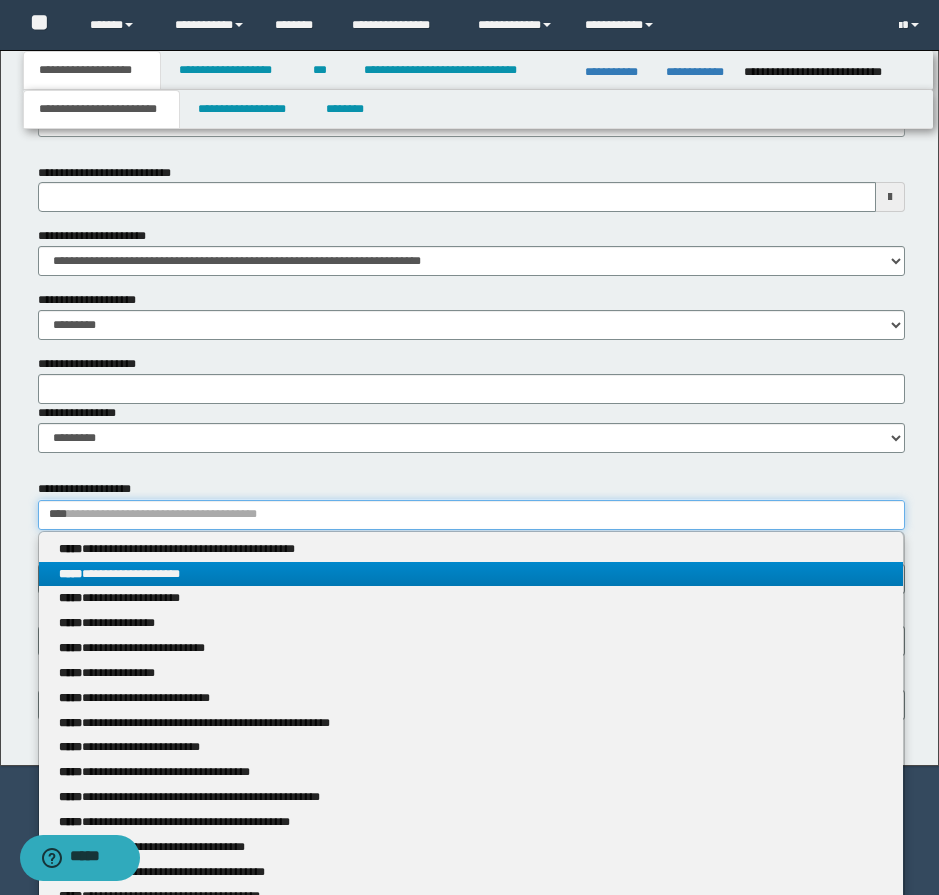 type on "****" 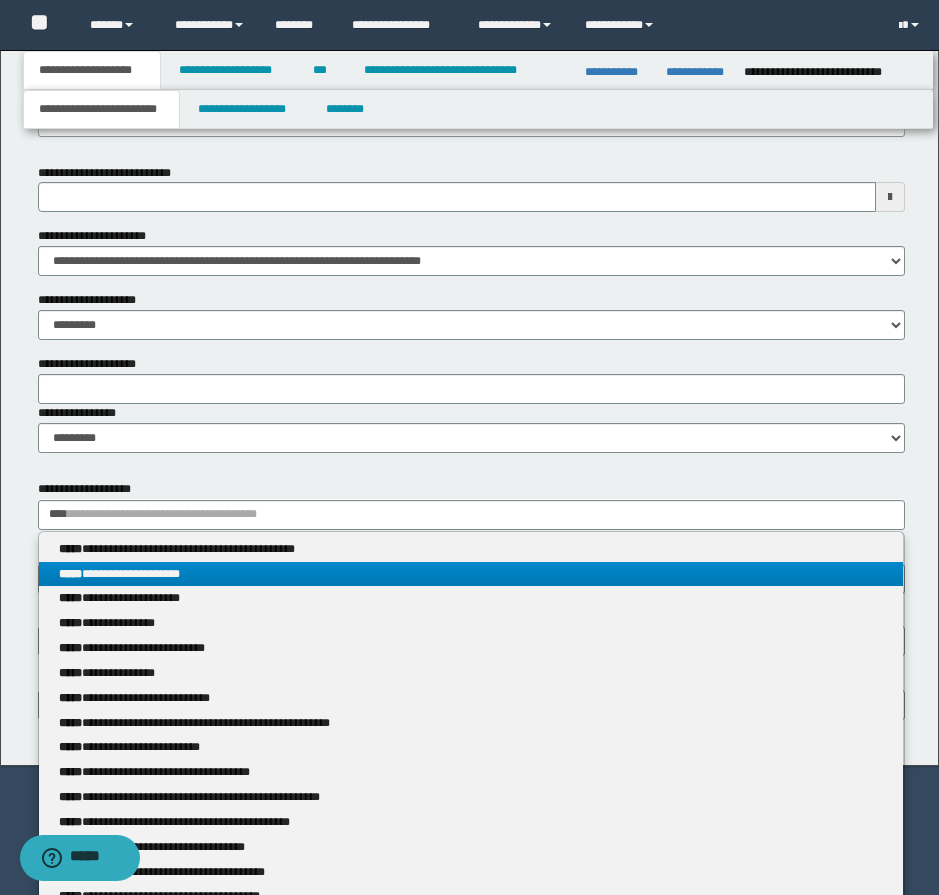 click on "**********" at bounding box center (471, 574) 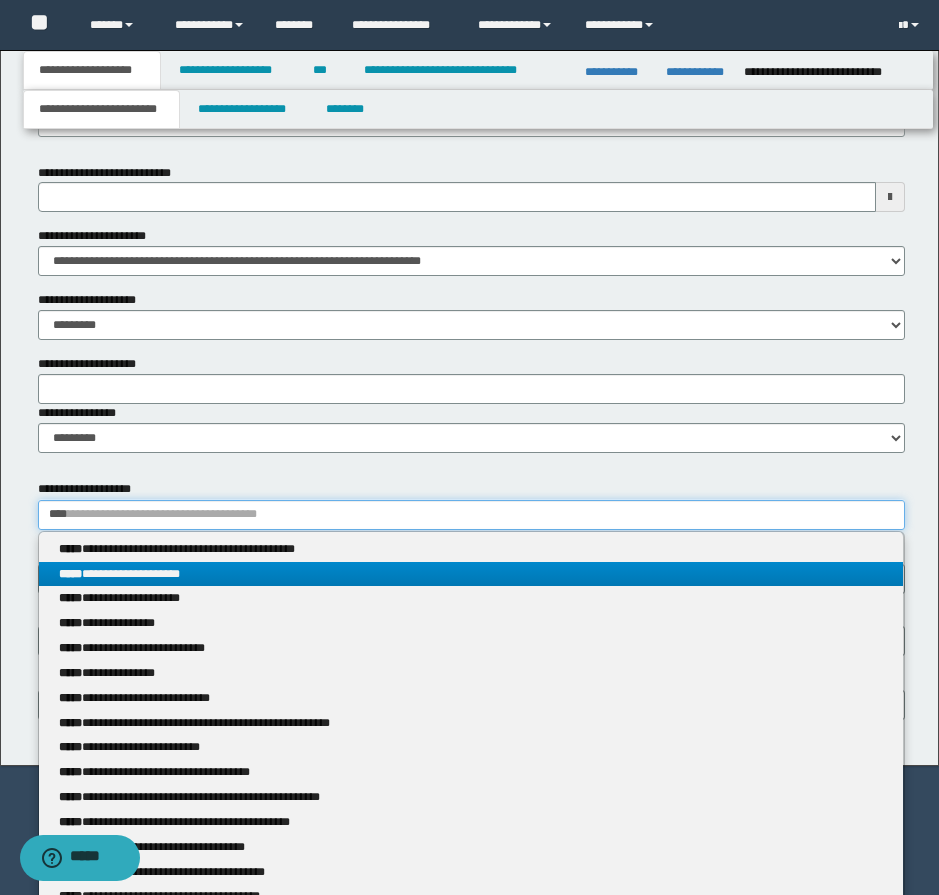 type 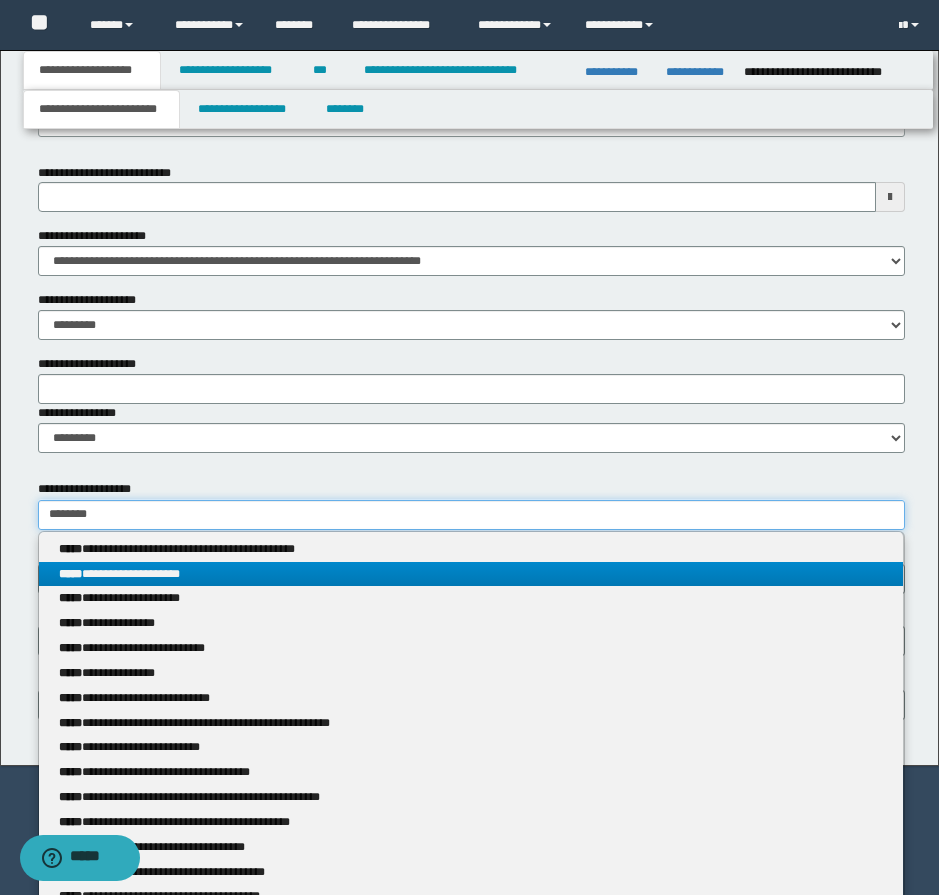 scroll, scrollTop: 927, scrollLeft: 0, axis: vertical 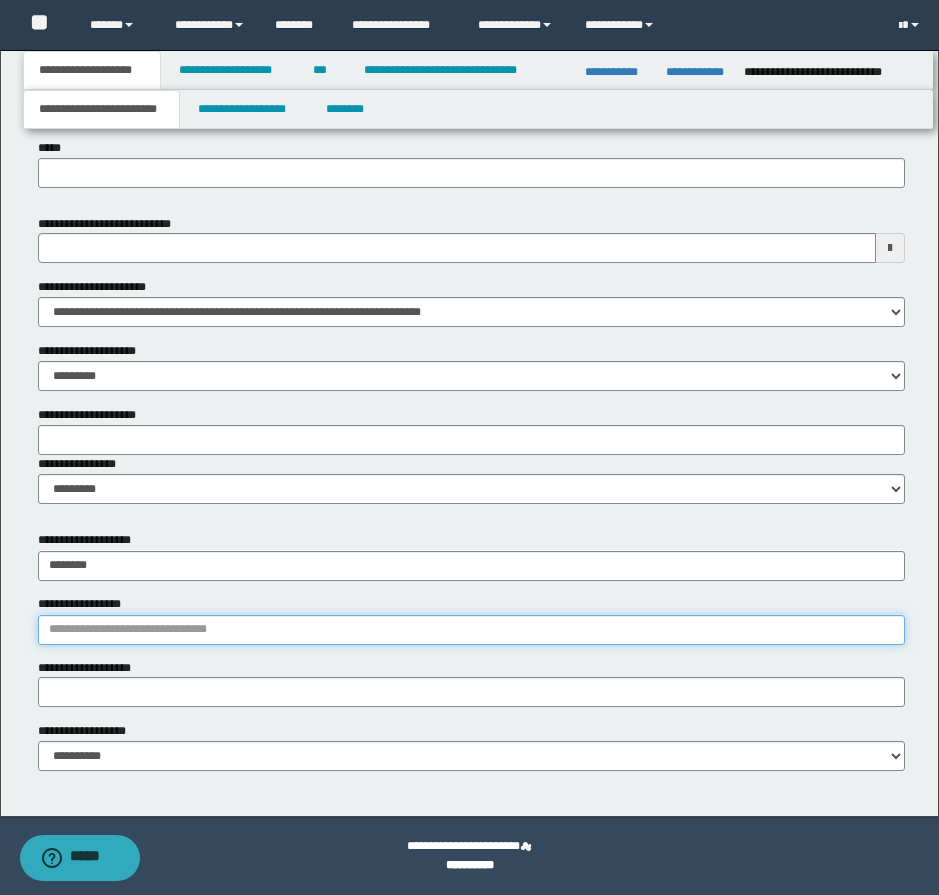click on "**********" at bounding box center (471, 630) 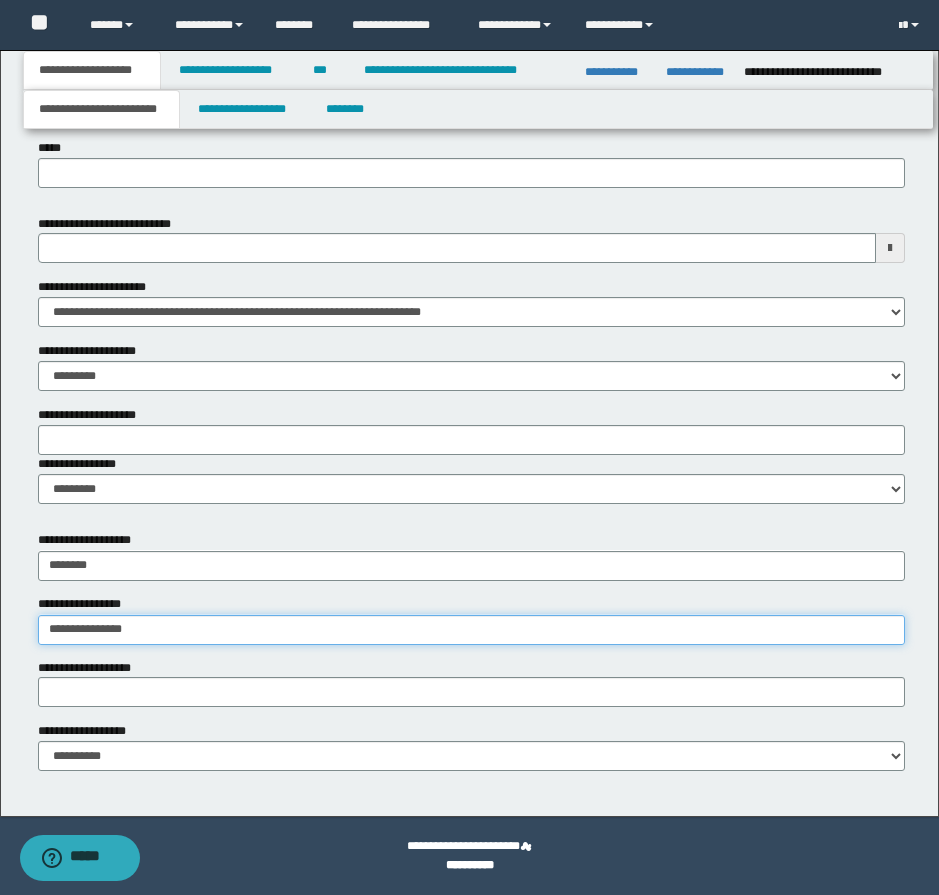 type on "**********" 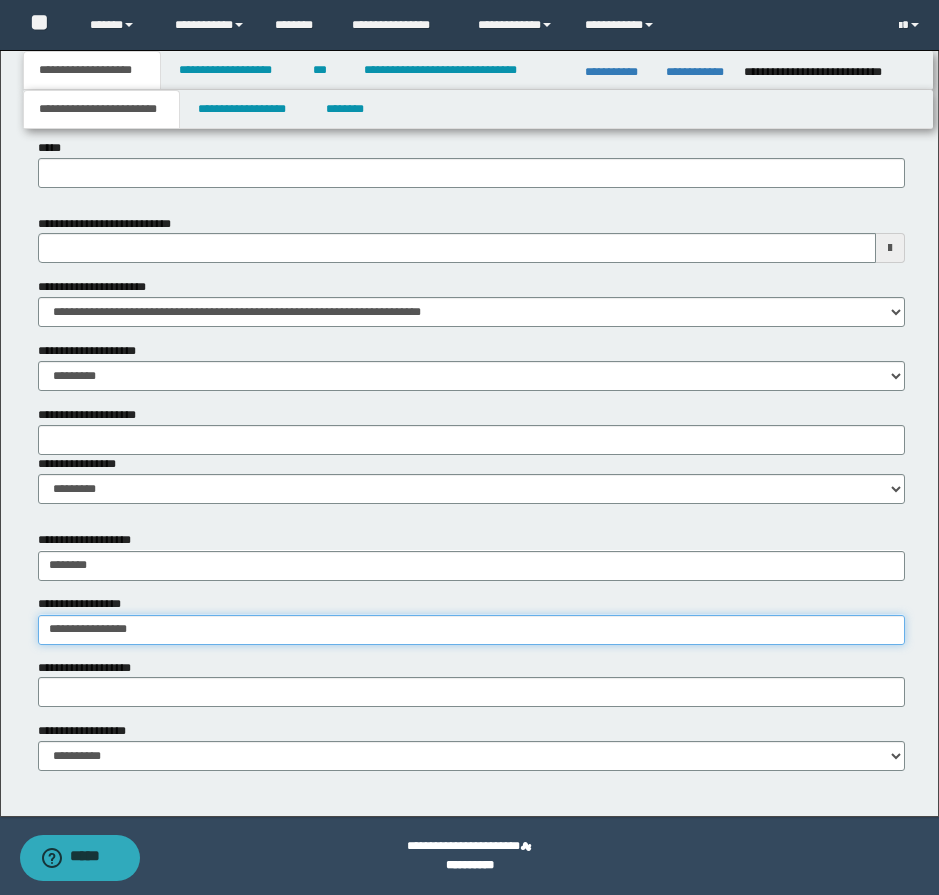 type on "**********" 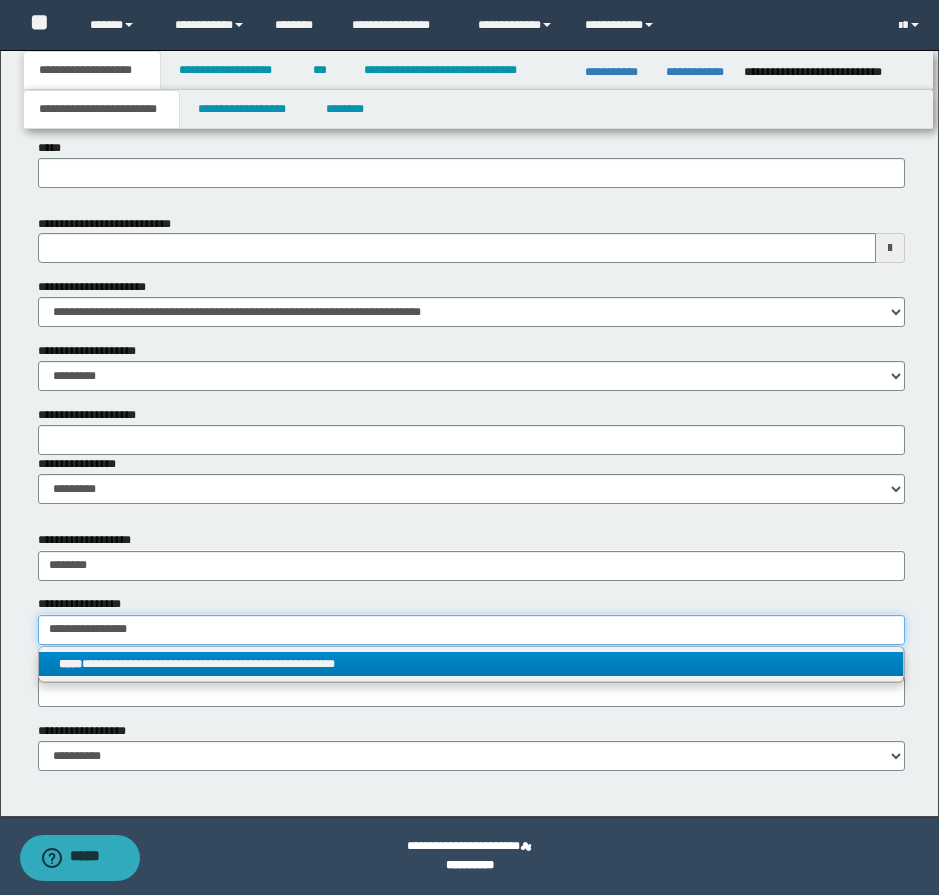type on "**********" 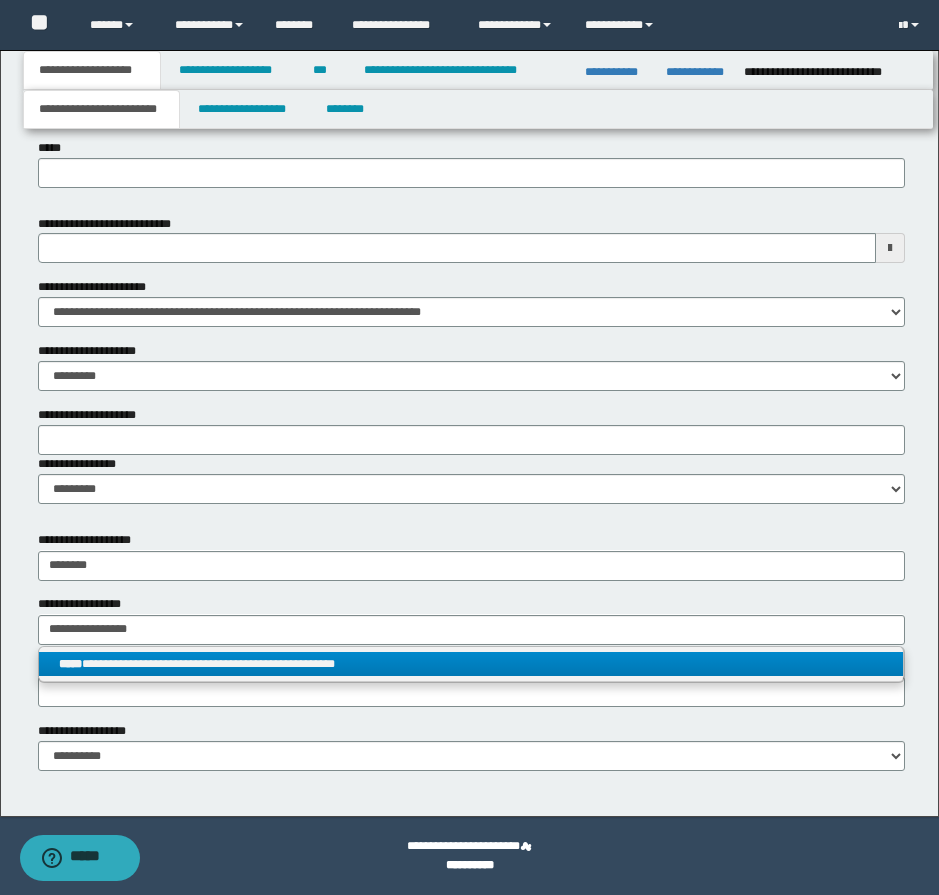 click on "**********" at bounding box center [471, 664] 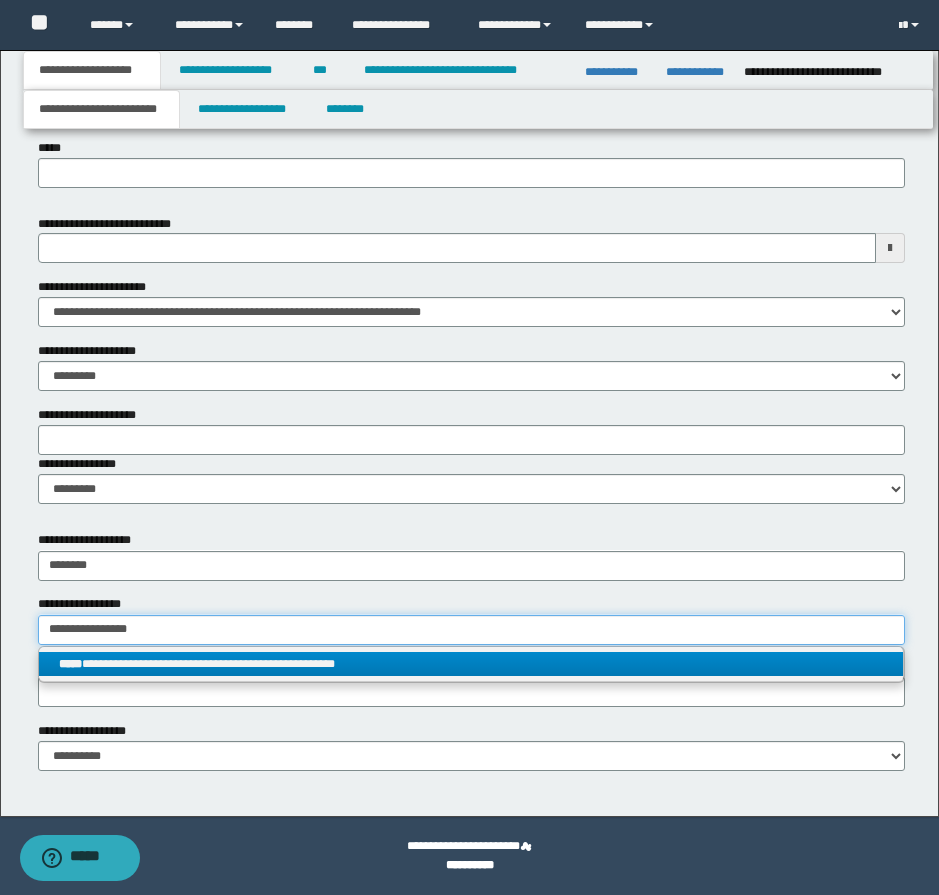 type 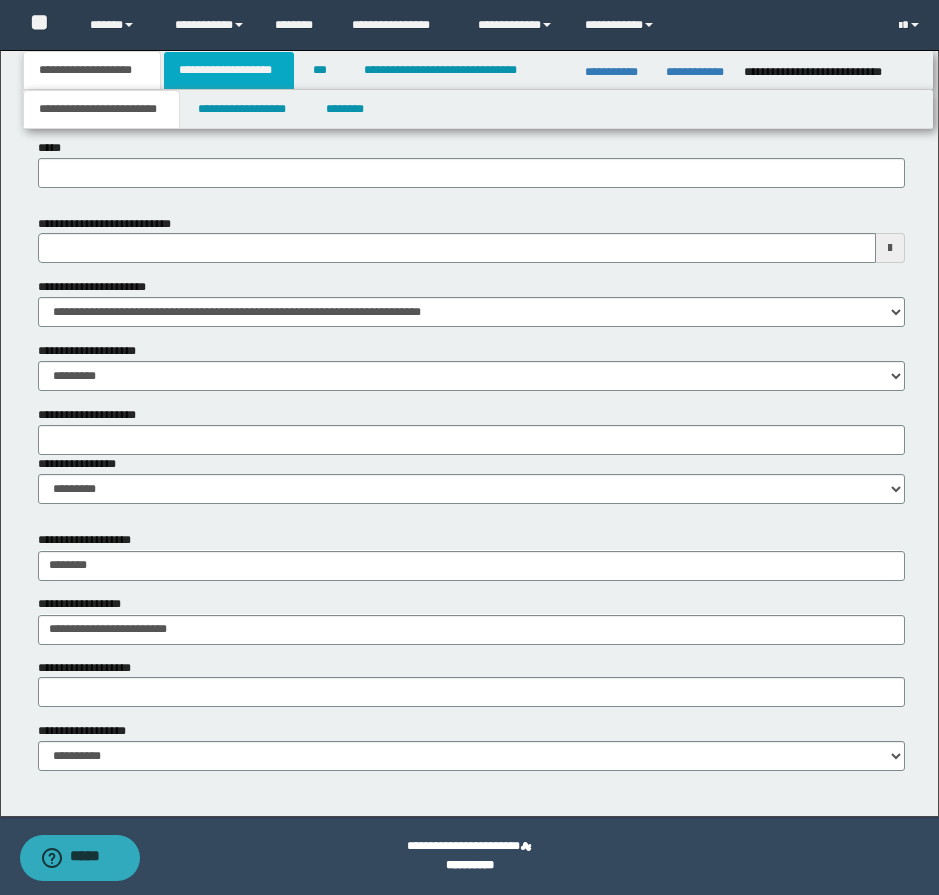 click on "**********" at bounding box center [229, 70] 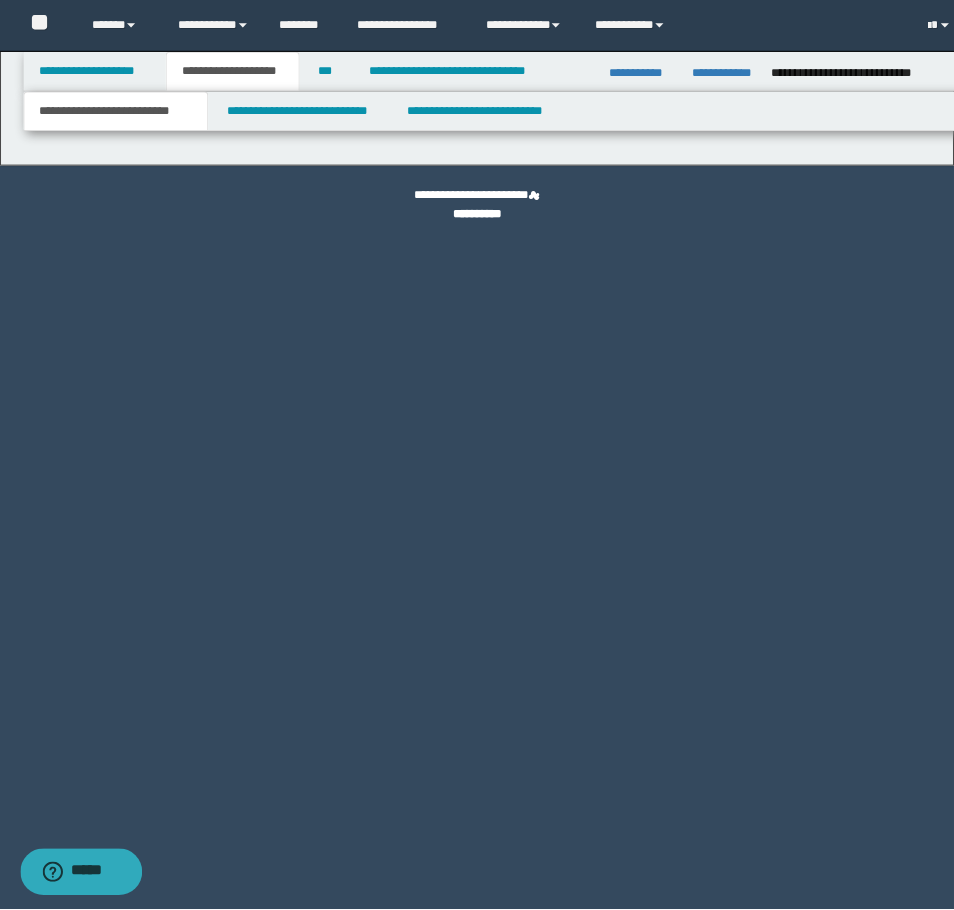 scroll, scrollTop: 0, scrollLeft: 0, axis: both 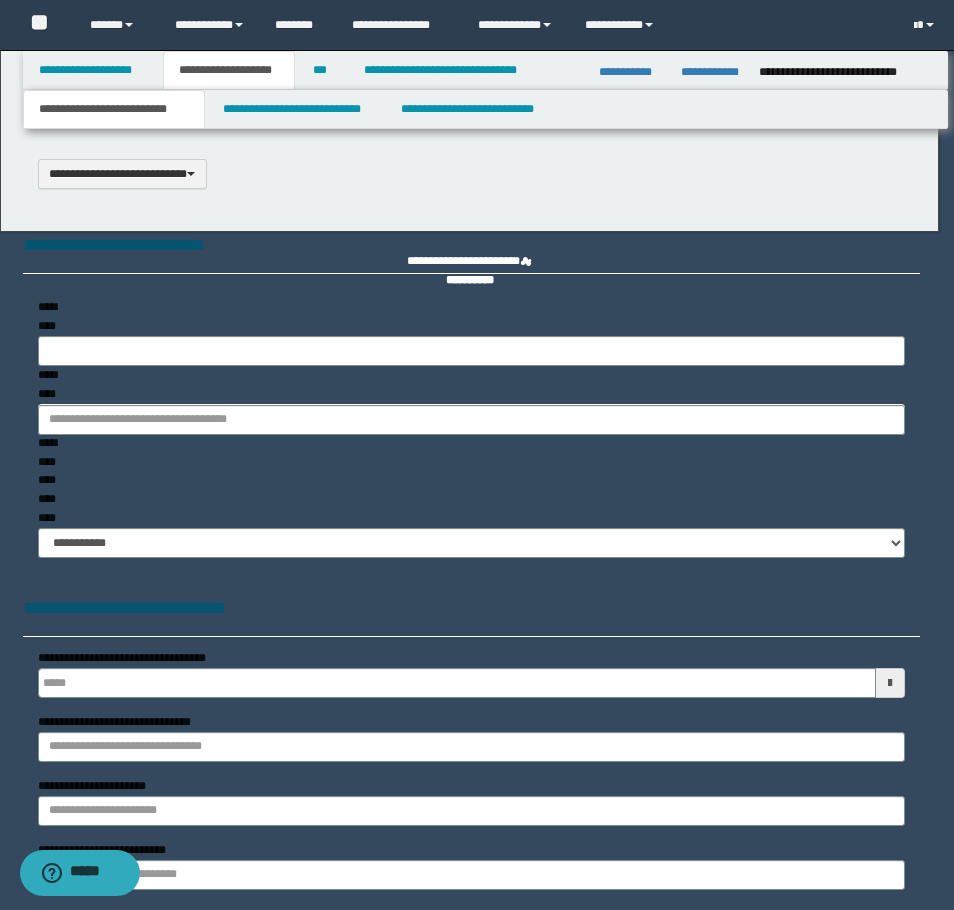select on "*" 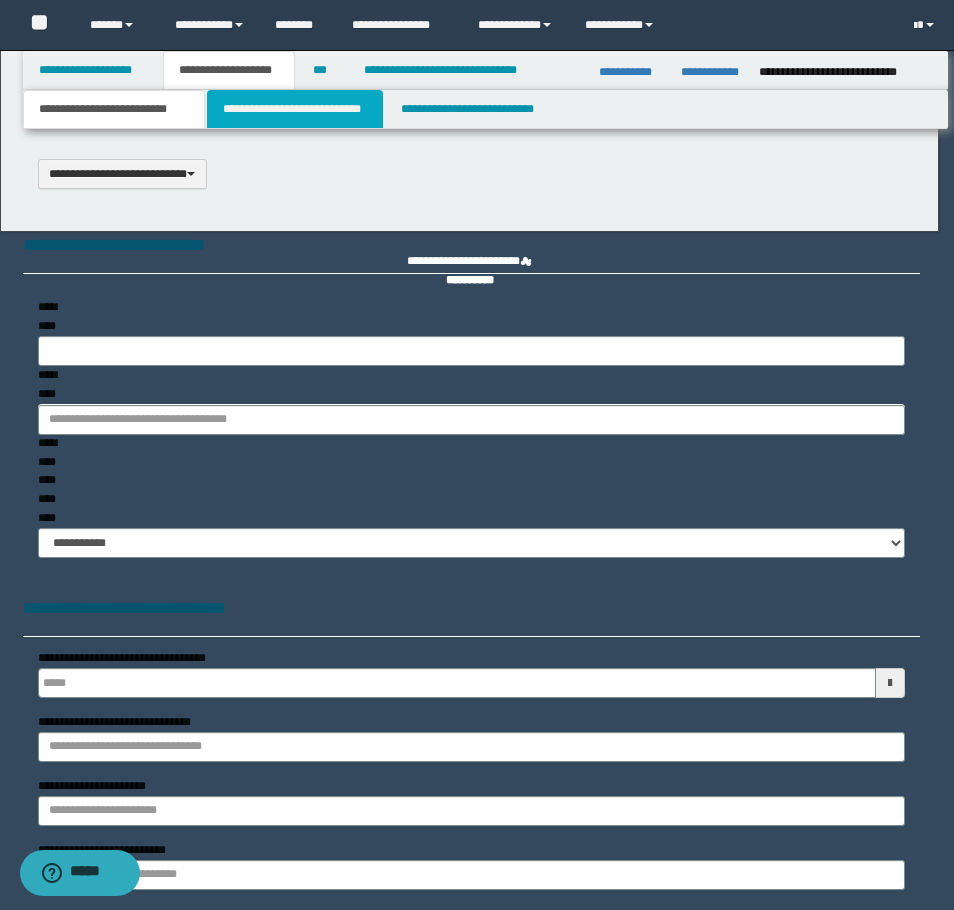 click on "**********" at bounding box center (295, 109) 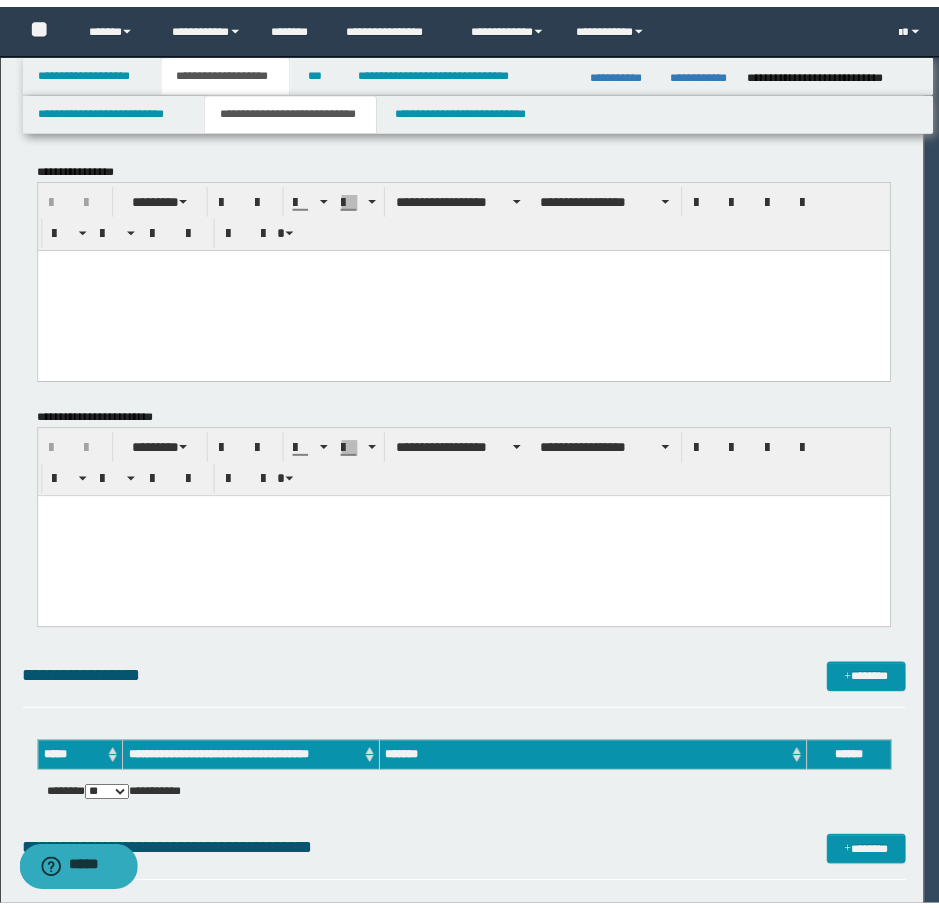 scroll, scrollTop: 0, scrollLeft: 0, axis: both 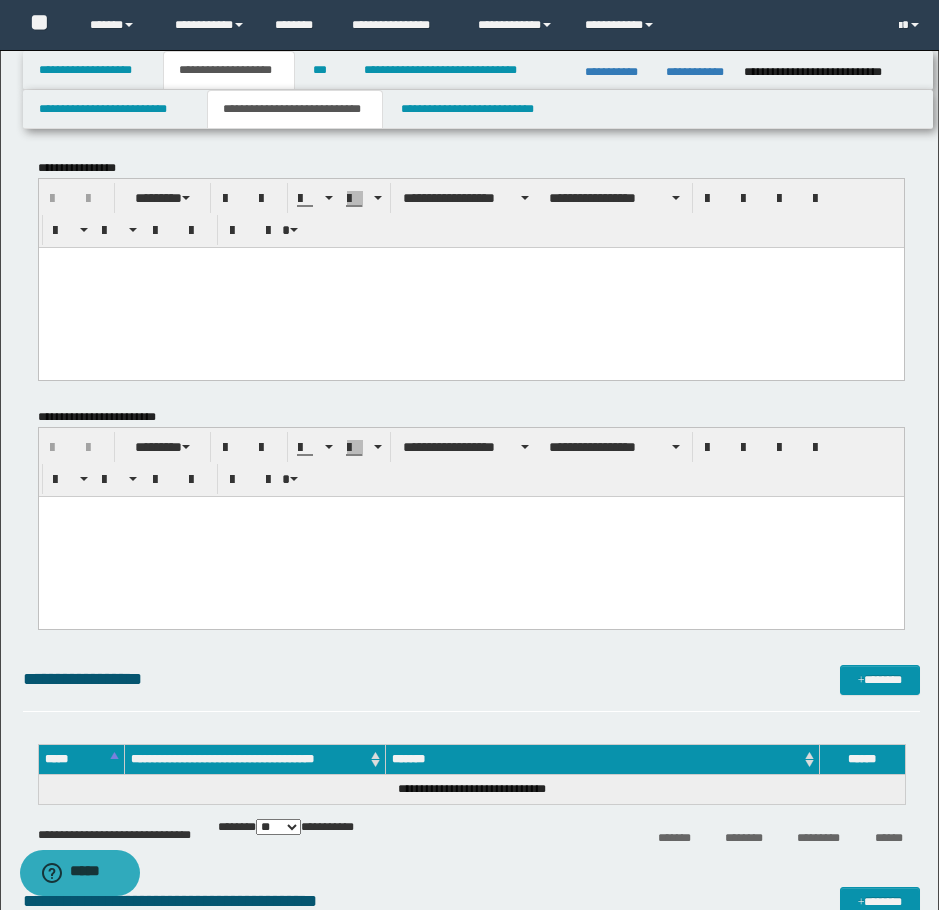 click at bounding box center (470, 287) 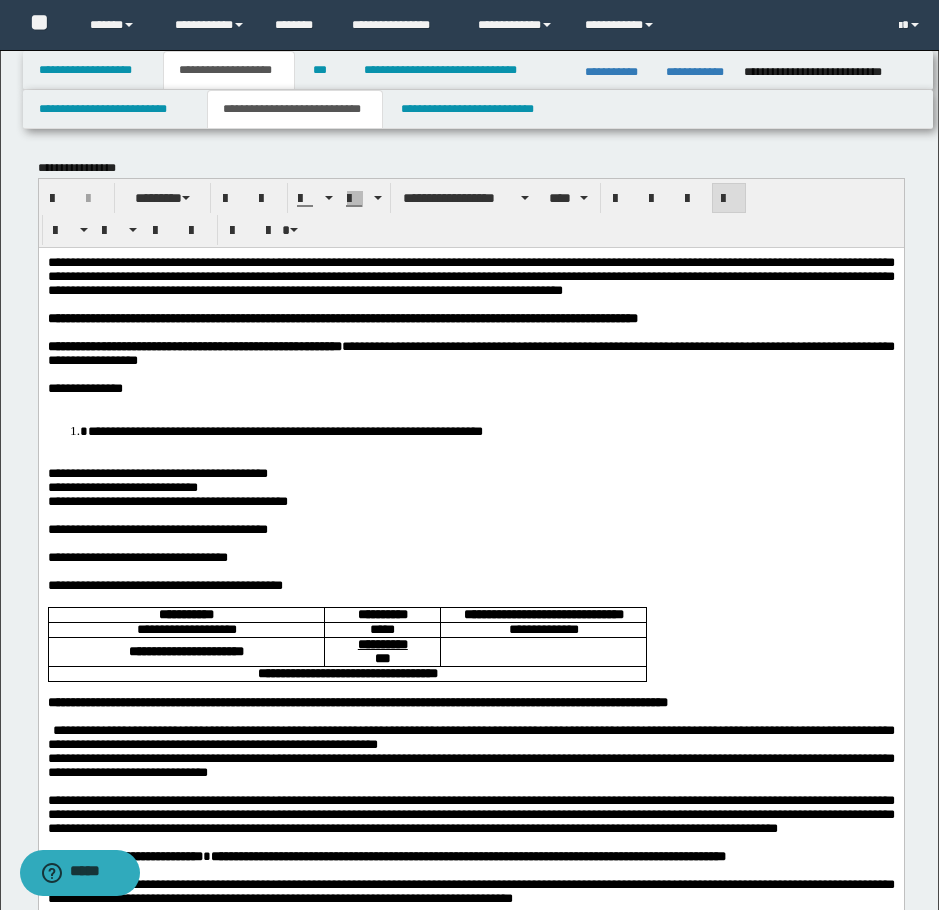 click on "**********" at bounding box center (470, 388) 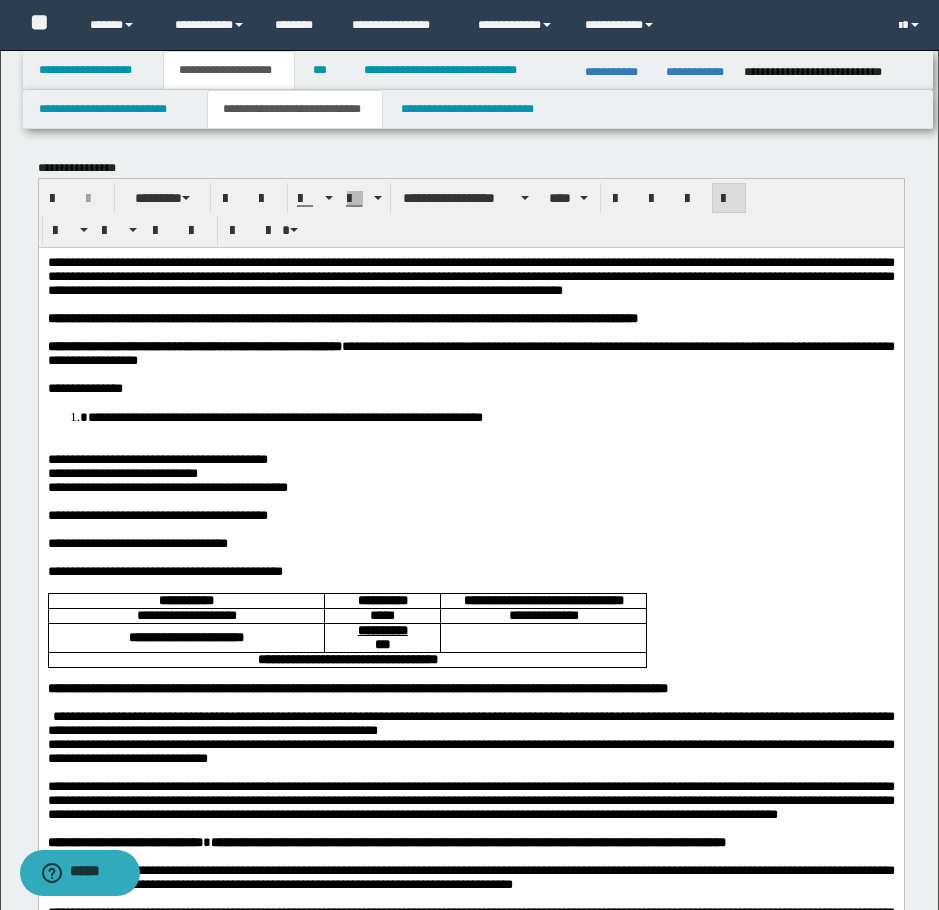 click on "**********" at bounding box center [490, 416] 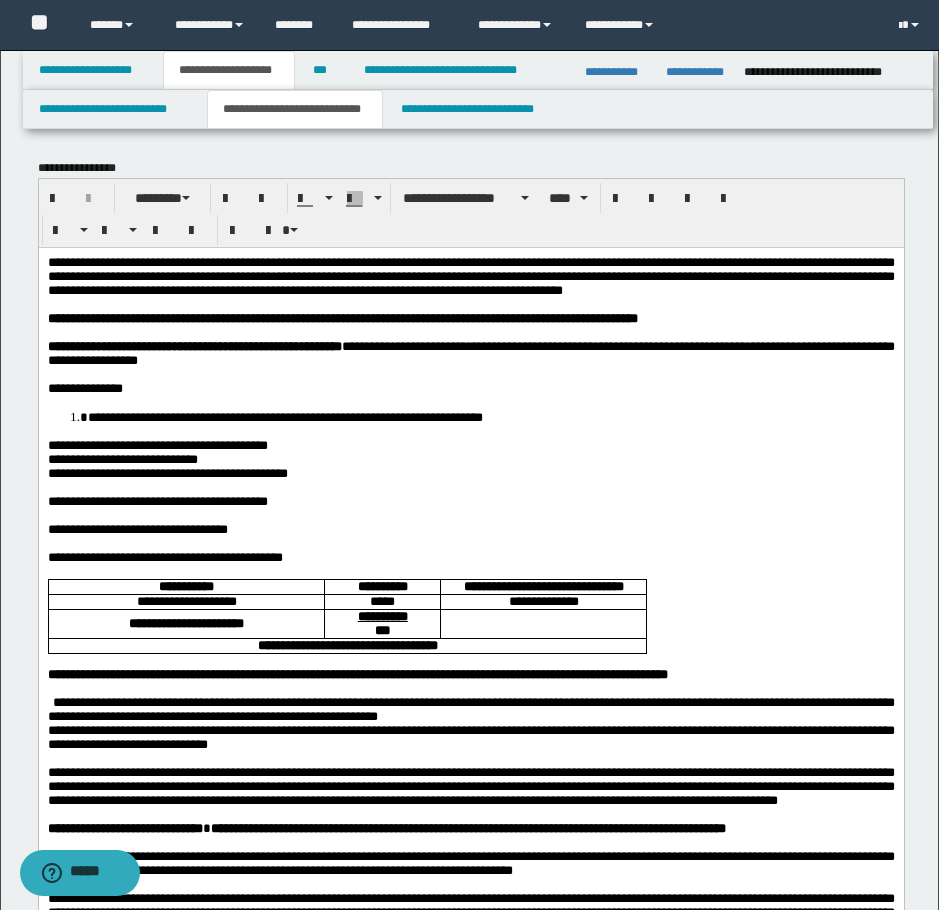 click on "**********" at bounding box center [122, 458] 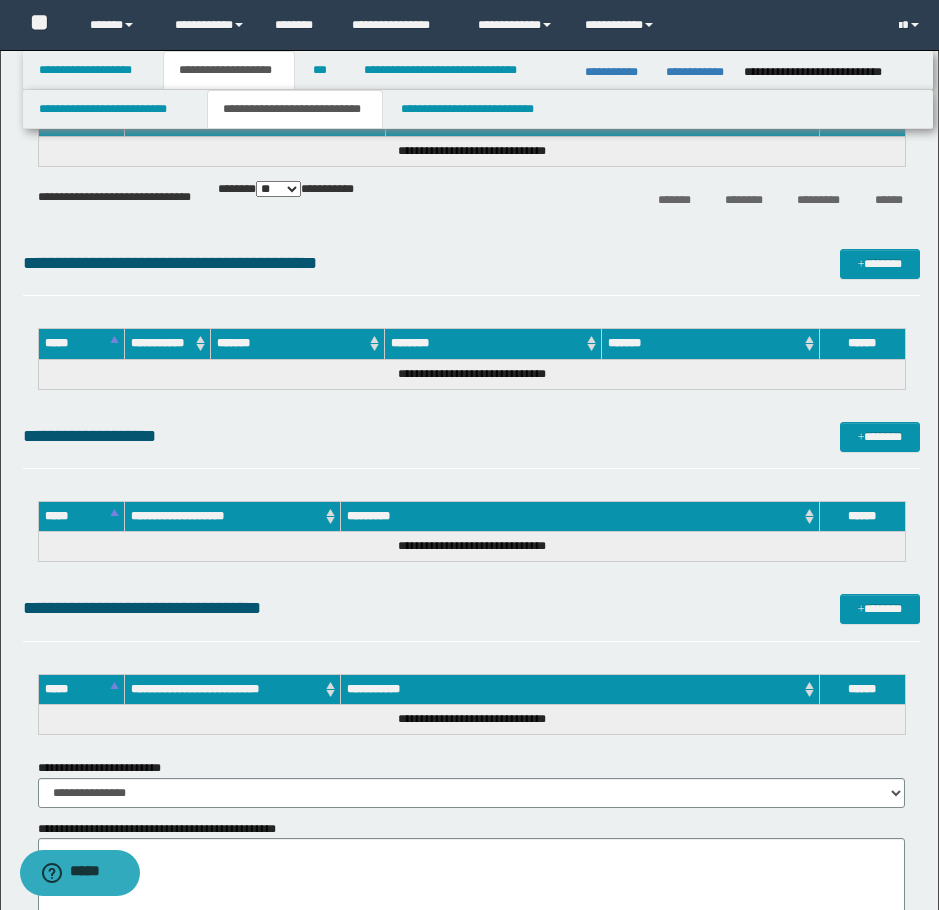 scroll, scrollTop: 1900, scrollLeft: 0, axis: vertical 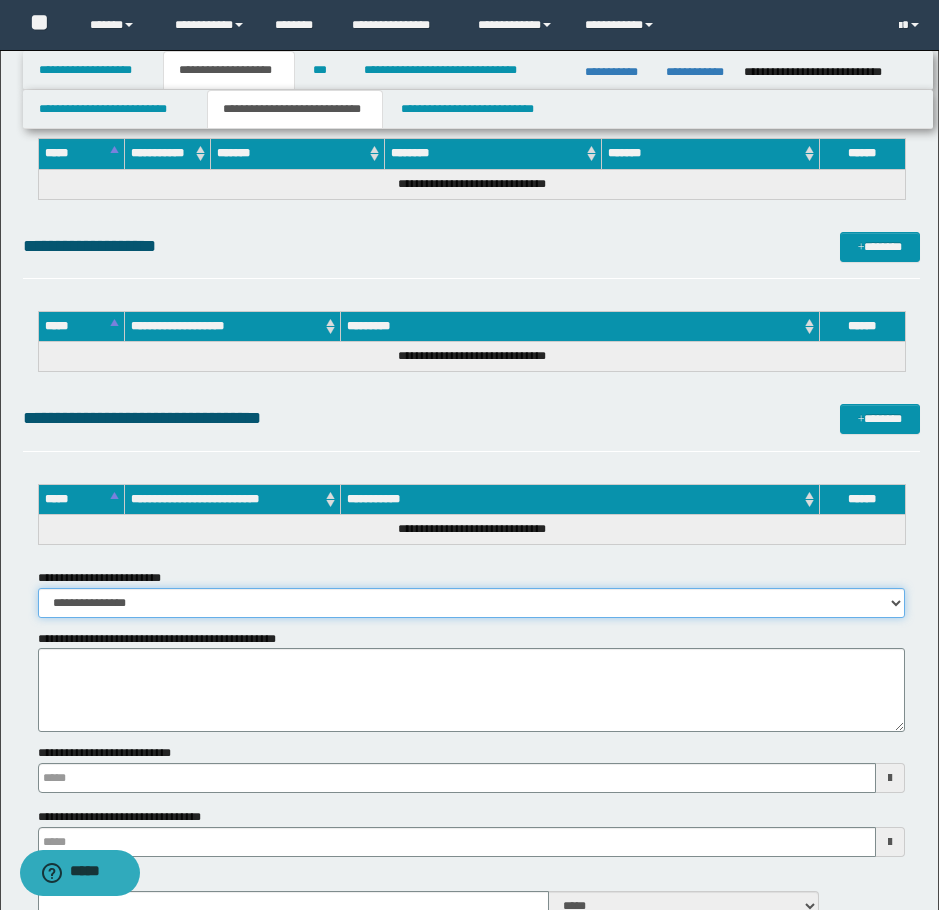 click on "**********" at bounding box center [471, 603] 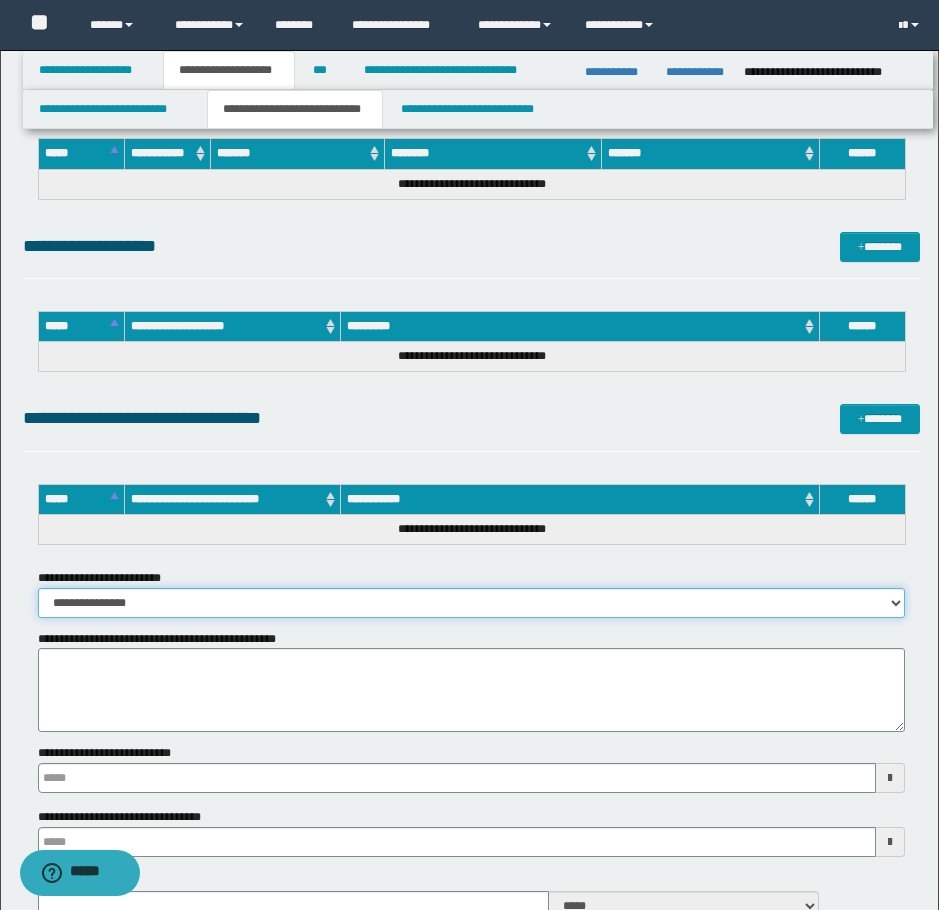 select on "*" 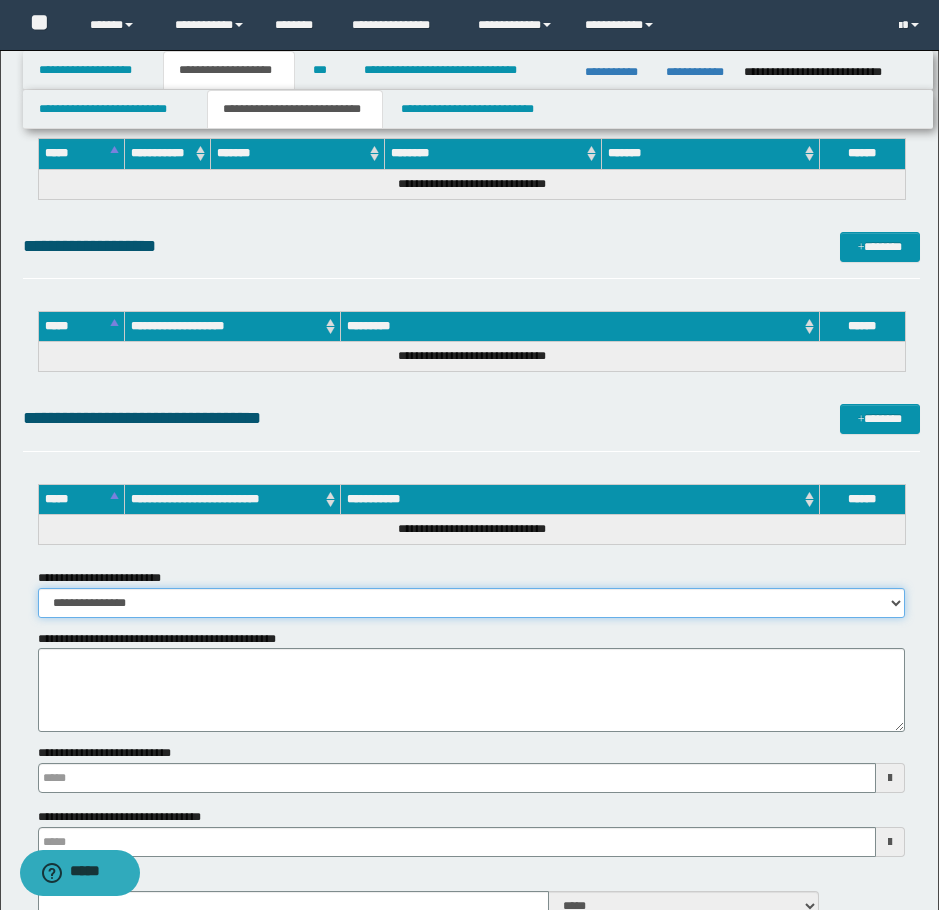 click on "**********" at bounding box center [471, 603] 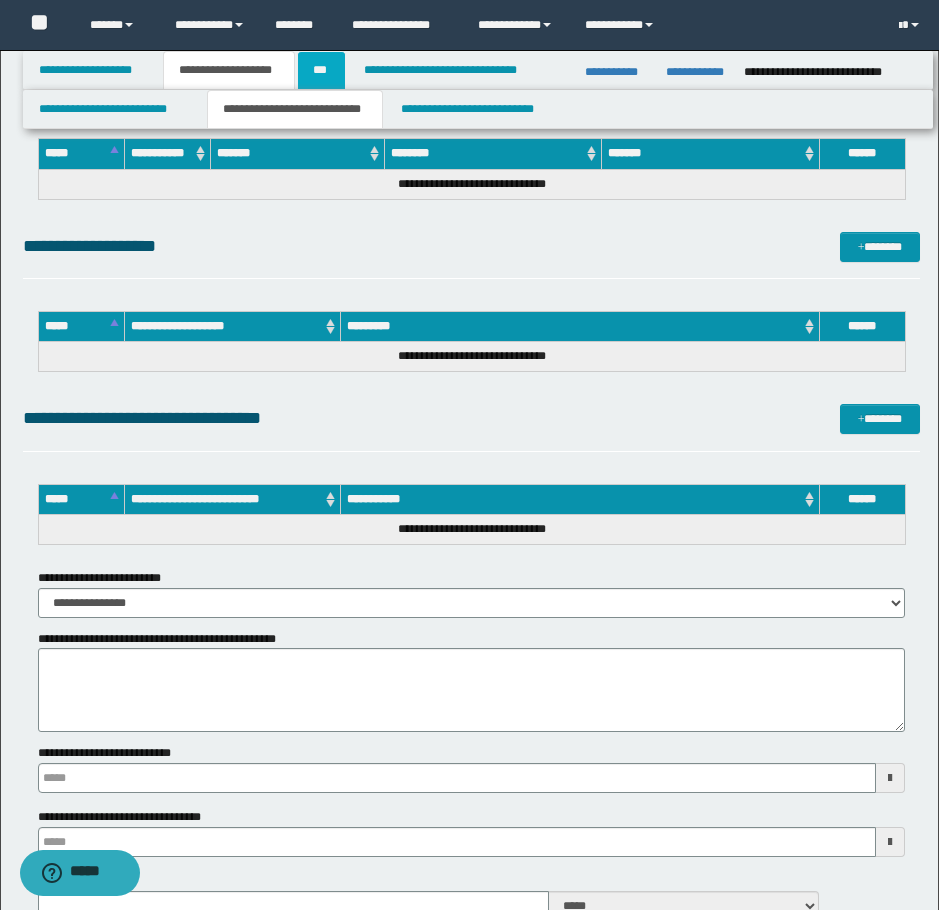 click on "***" at bounding box center [321, 70] 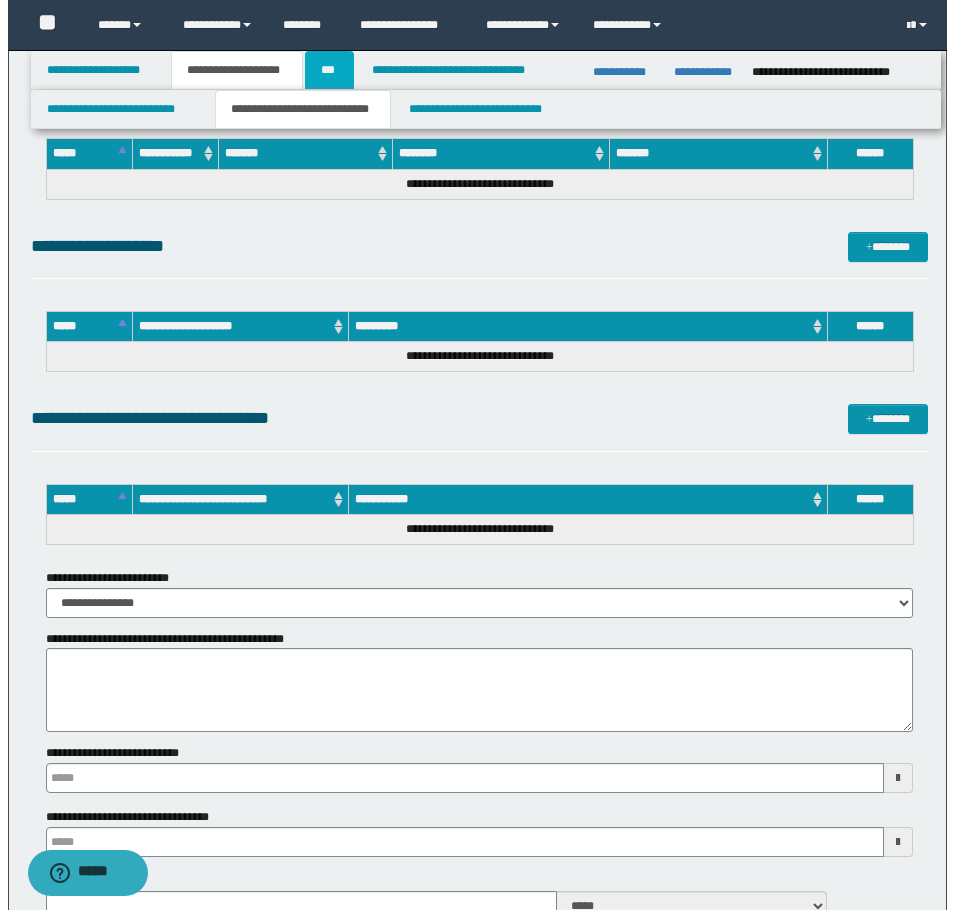 scroll, scrollTop: 0, scrollLeft: 0, axis: both 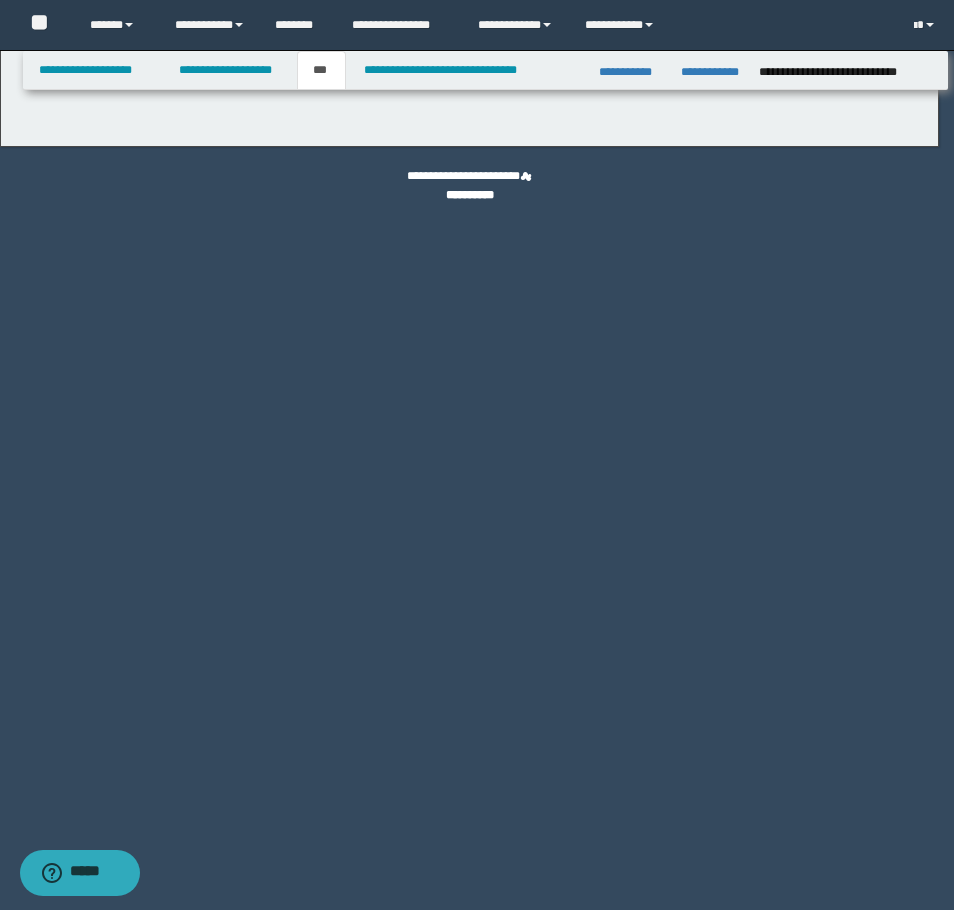 select on "*" 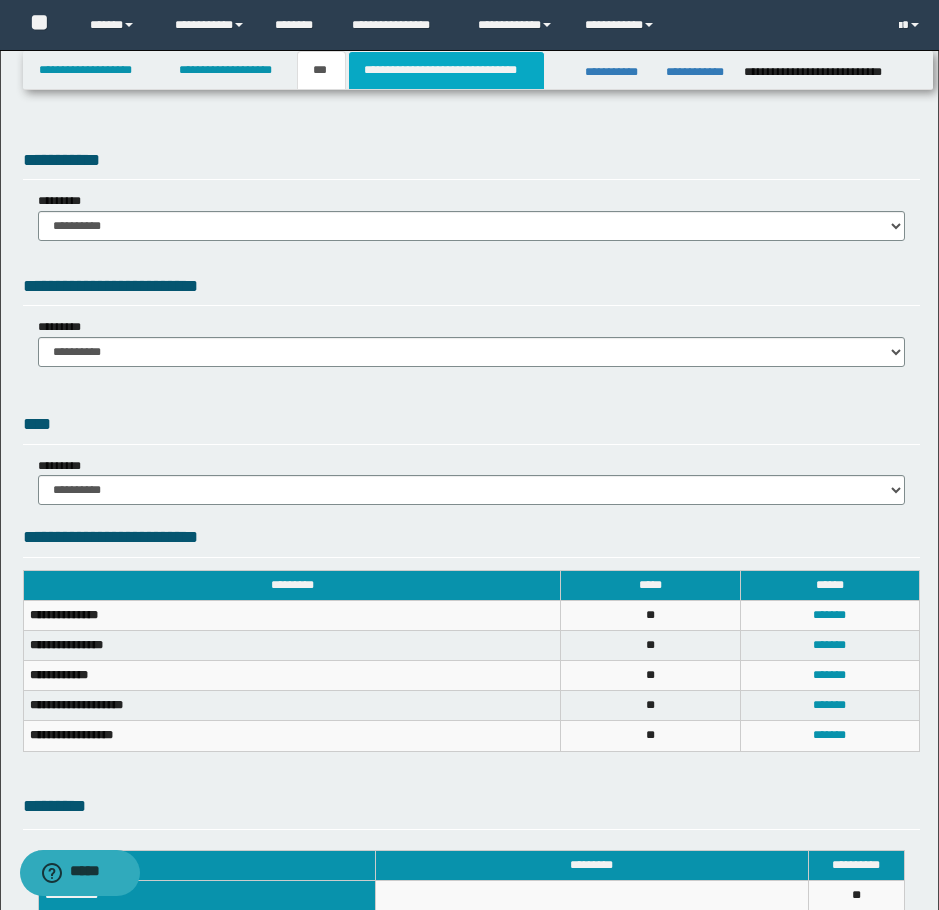 click on "**********" at bounding box center [446, 70] 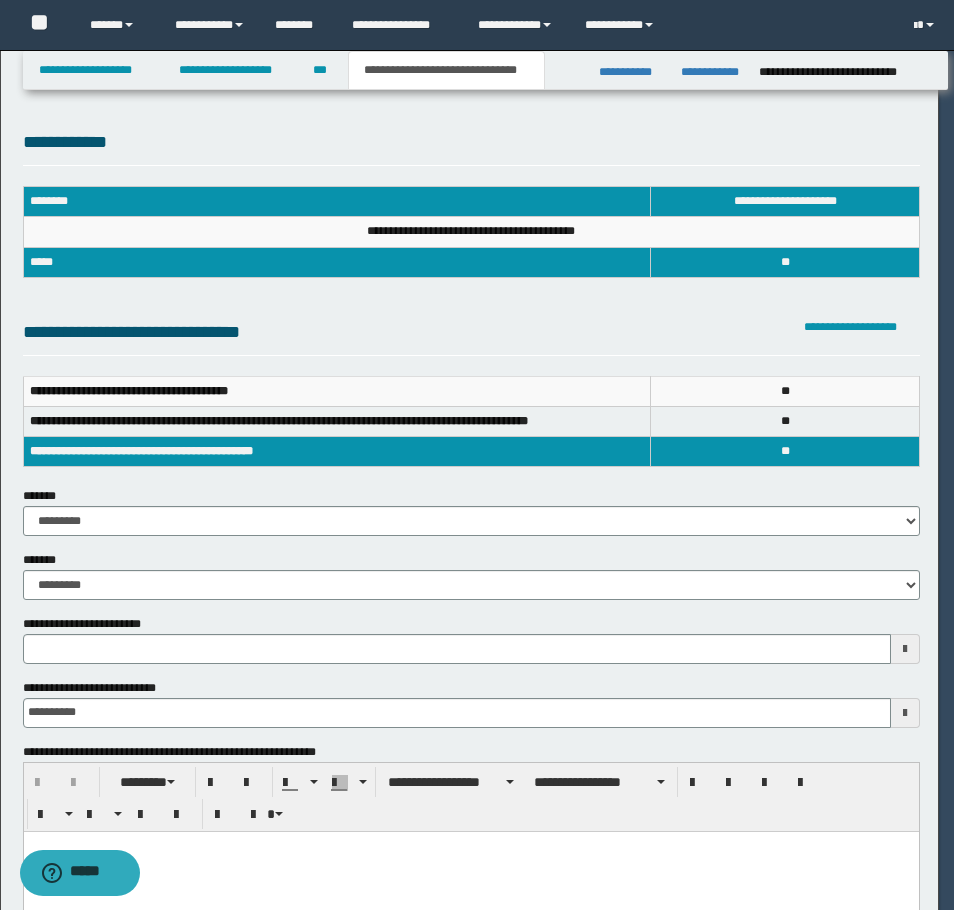 scroll, scrollTop: 0, scrollLeft: 0, axis: both 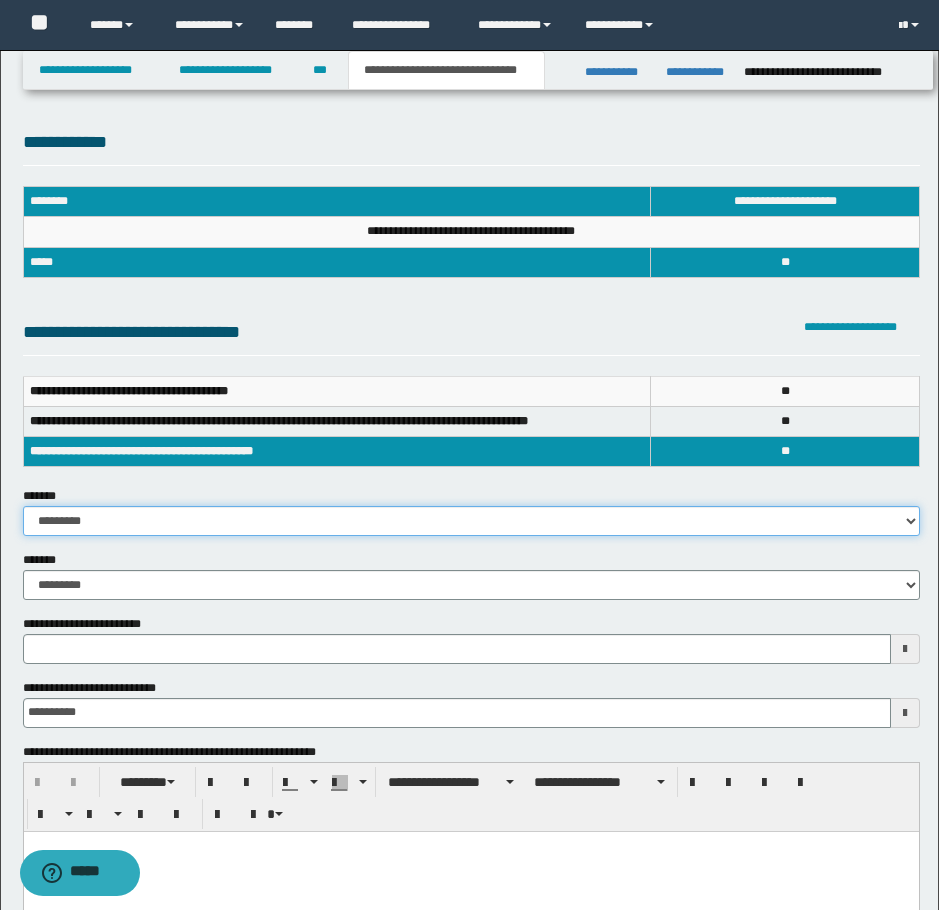 drag, startPoint x: 211, startPoint y: 524, endPoint x: 196, endPoint y: 533, distance: 17.492855 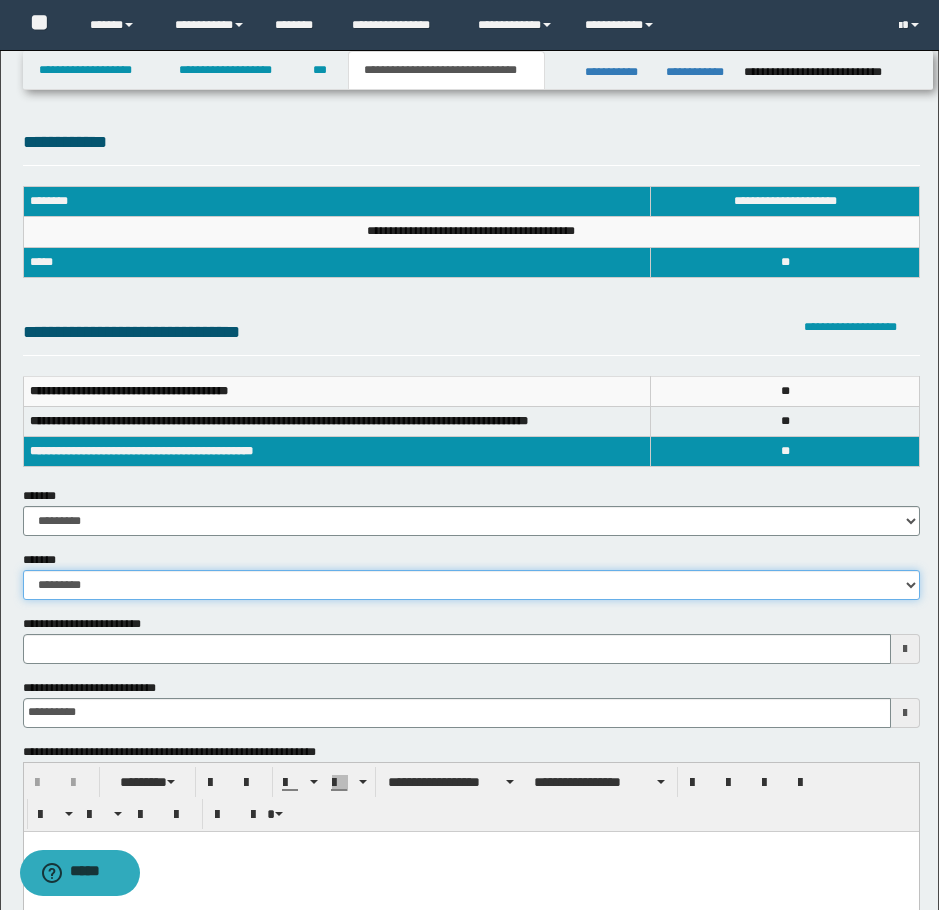 click on "**********" at bounding box center (471, 585) 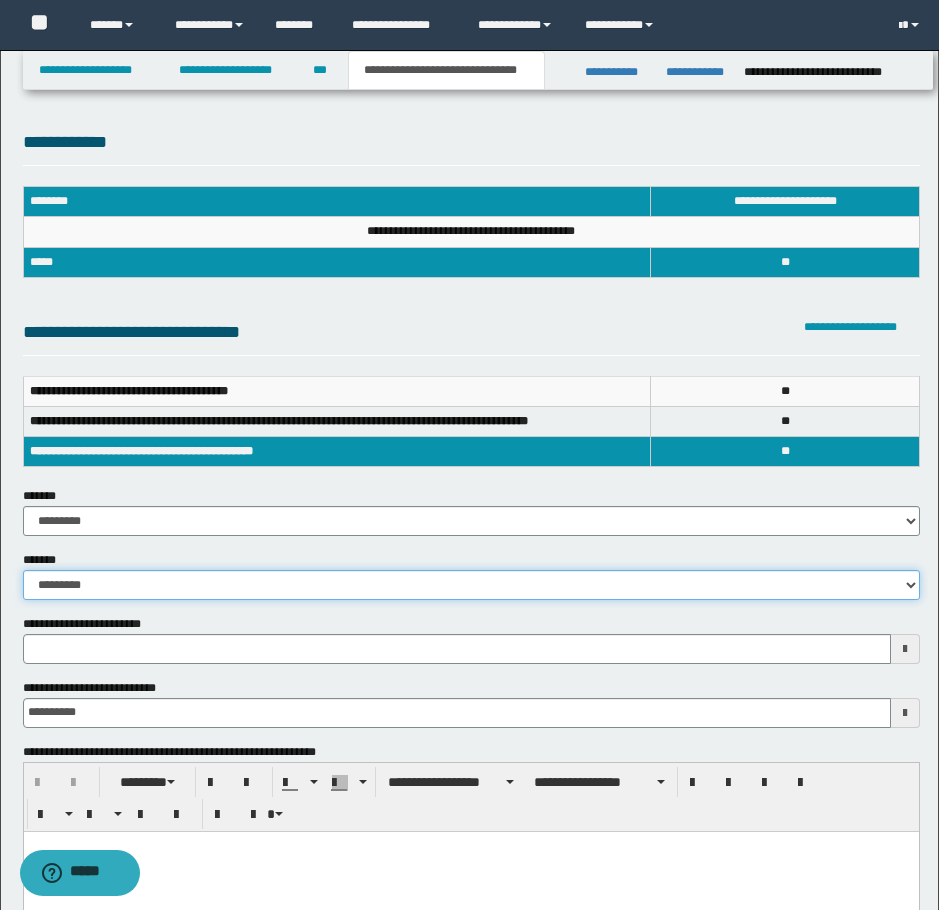 select on "*" 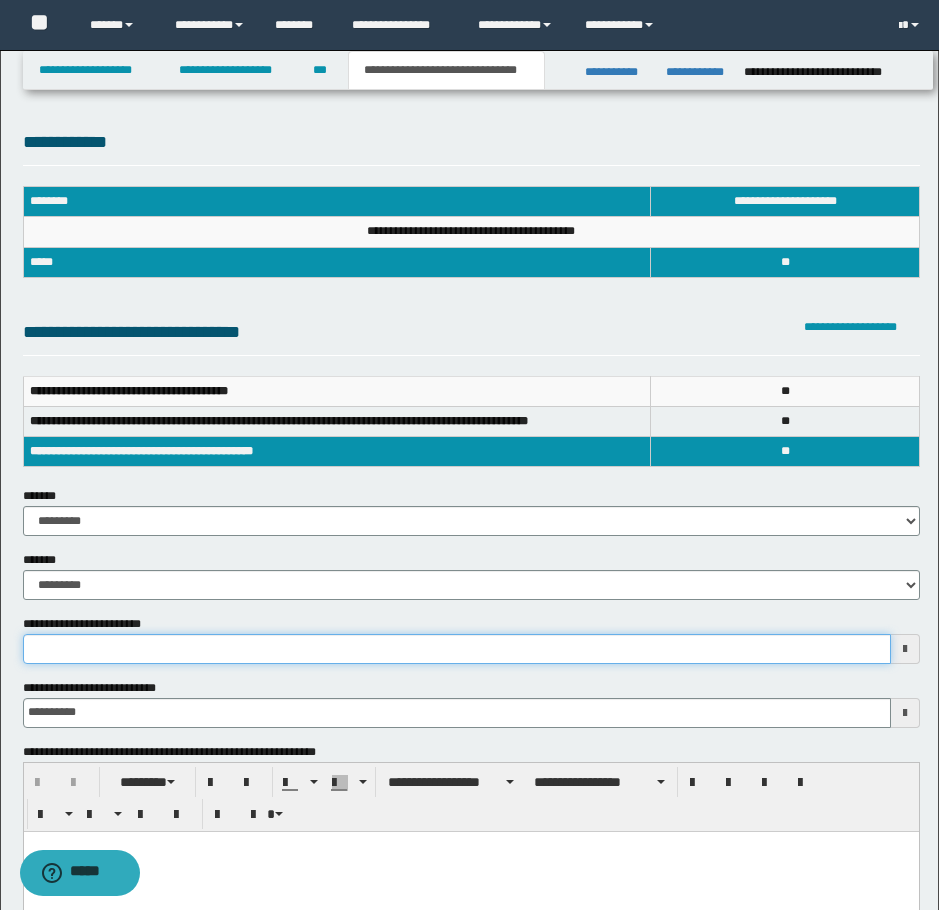 click on "**********" at bounding box center [457, 649] 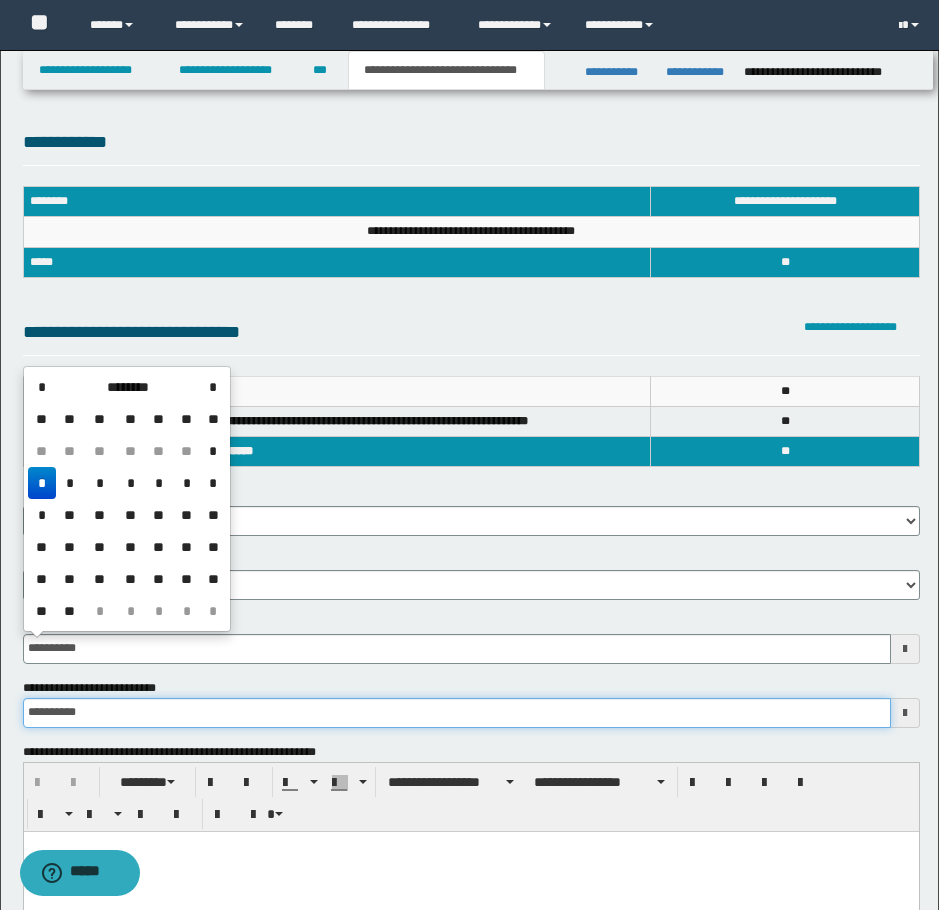 type on "**********" 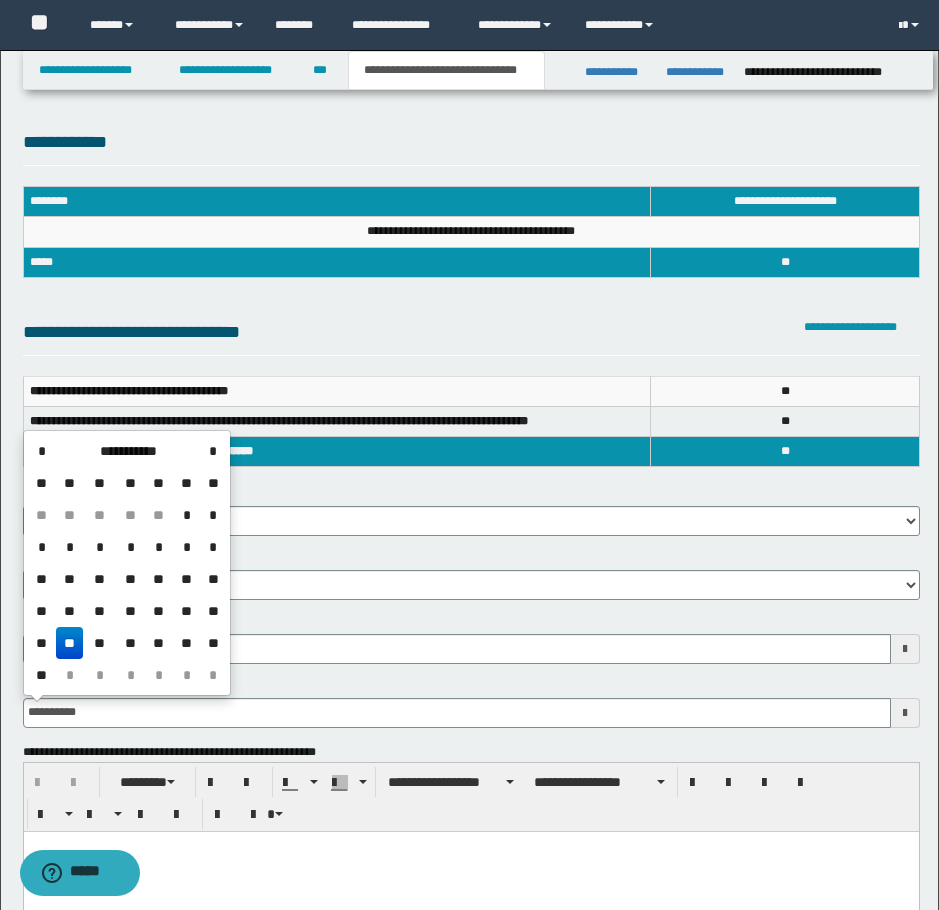 type on "**********" 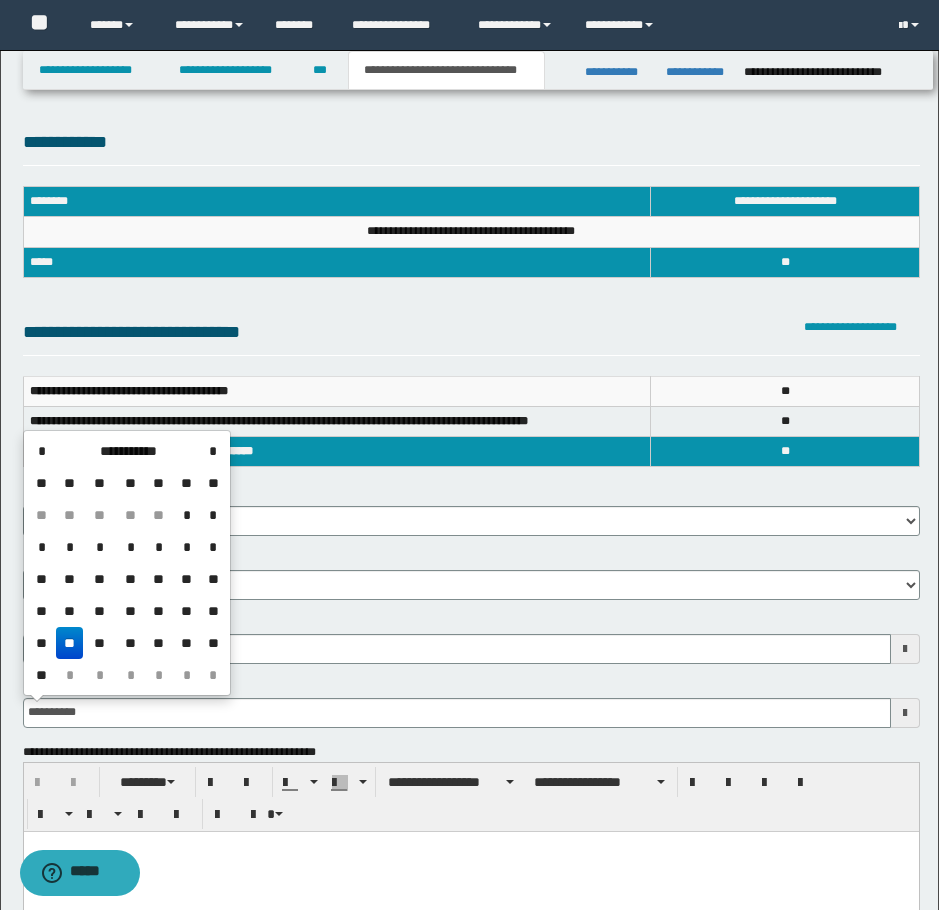 click on "**********" at bounding box center [471, 147] 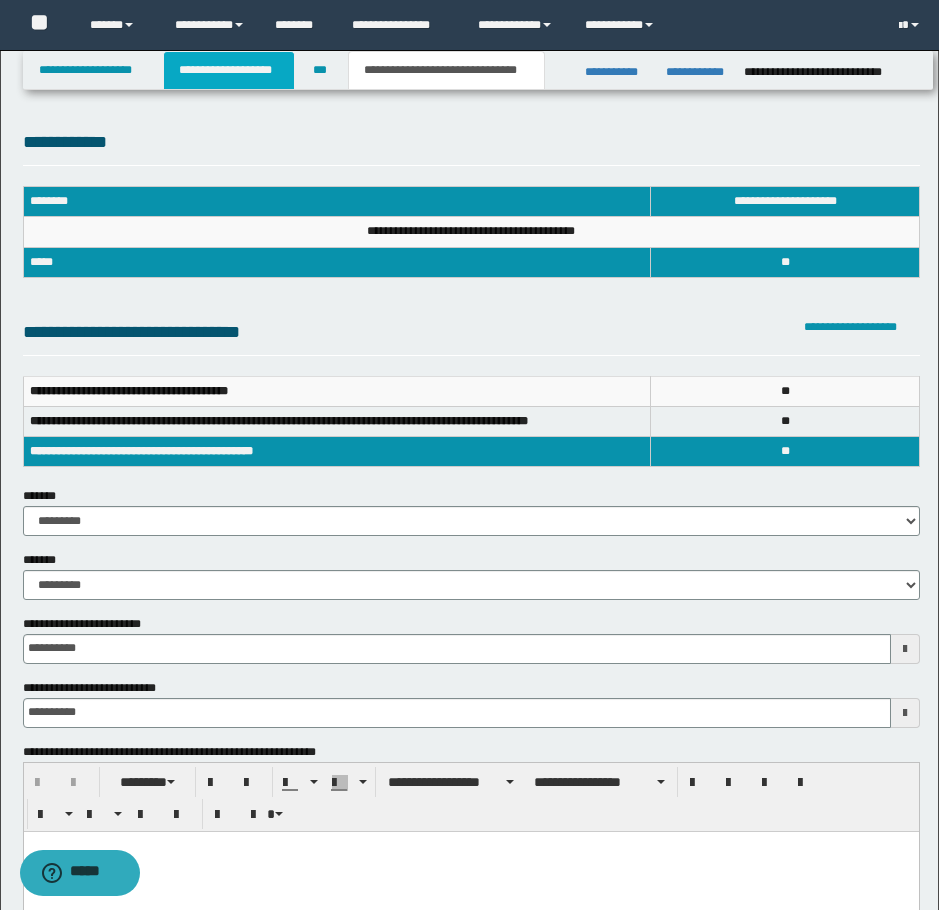 click on "**********" at bounding box center [229, 70] 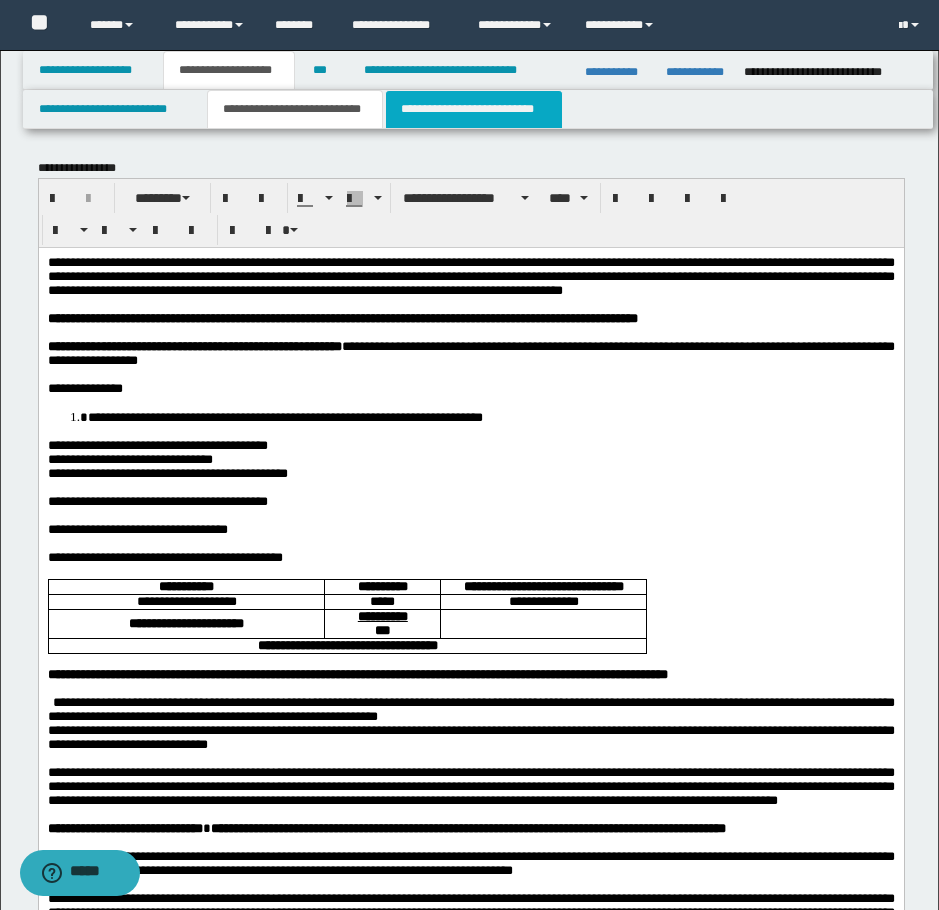 click on "**********" at bounding box center (474, 109) 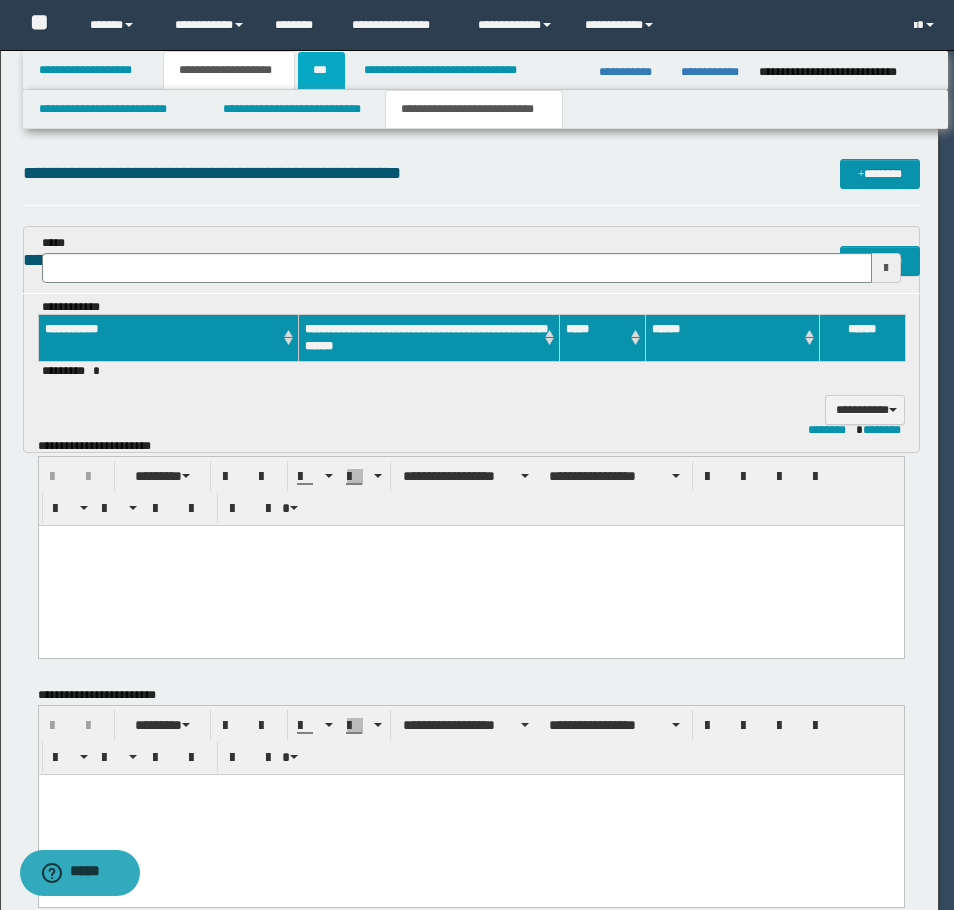 scroll, scrollTop: 0, scrollLeft: 0, axis: both 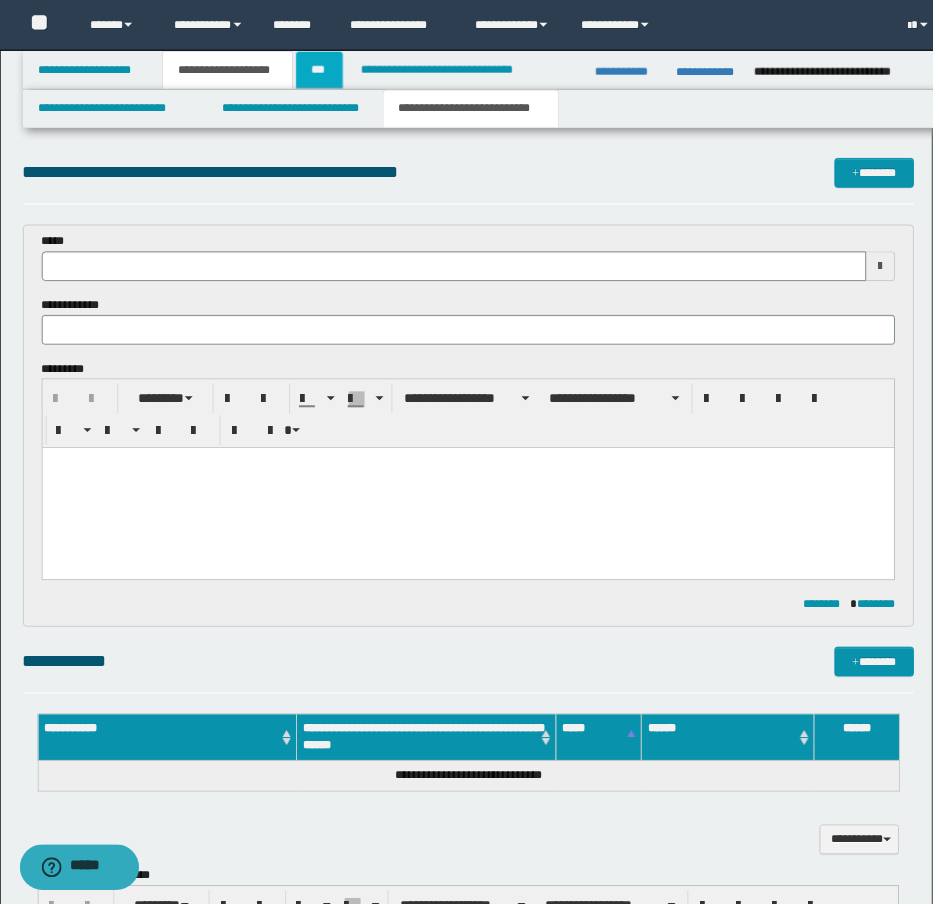 click on "***" at bounding box center (321, 70) 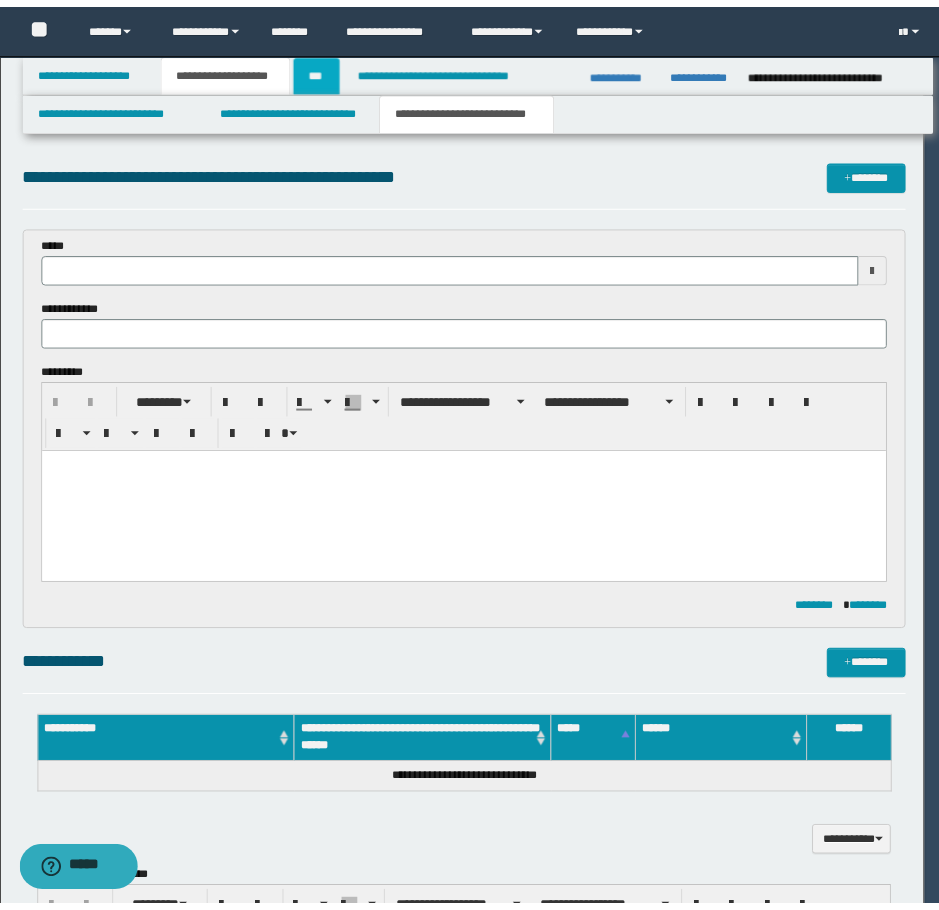 scroll, scrollTop: 0, scrollLeft: 0, axis: both 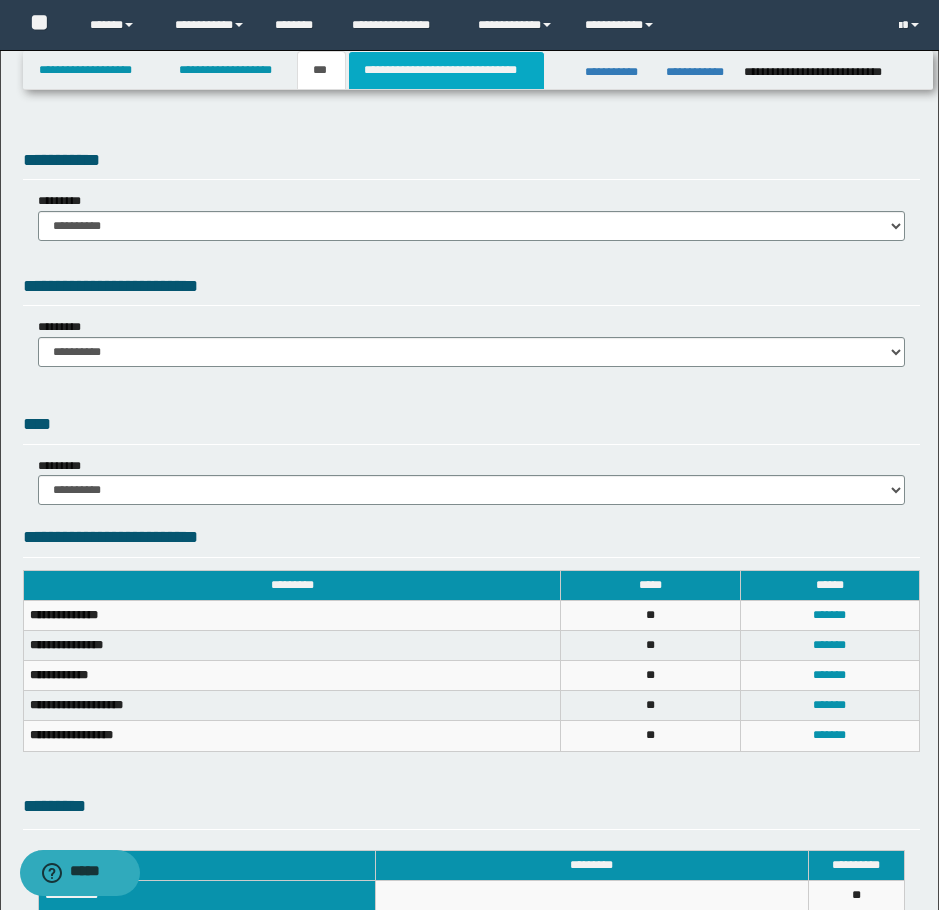 click on "**********" at bounding box center [446, 70] 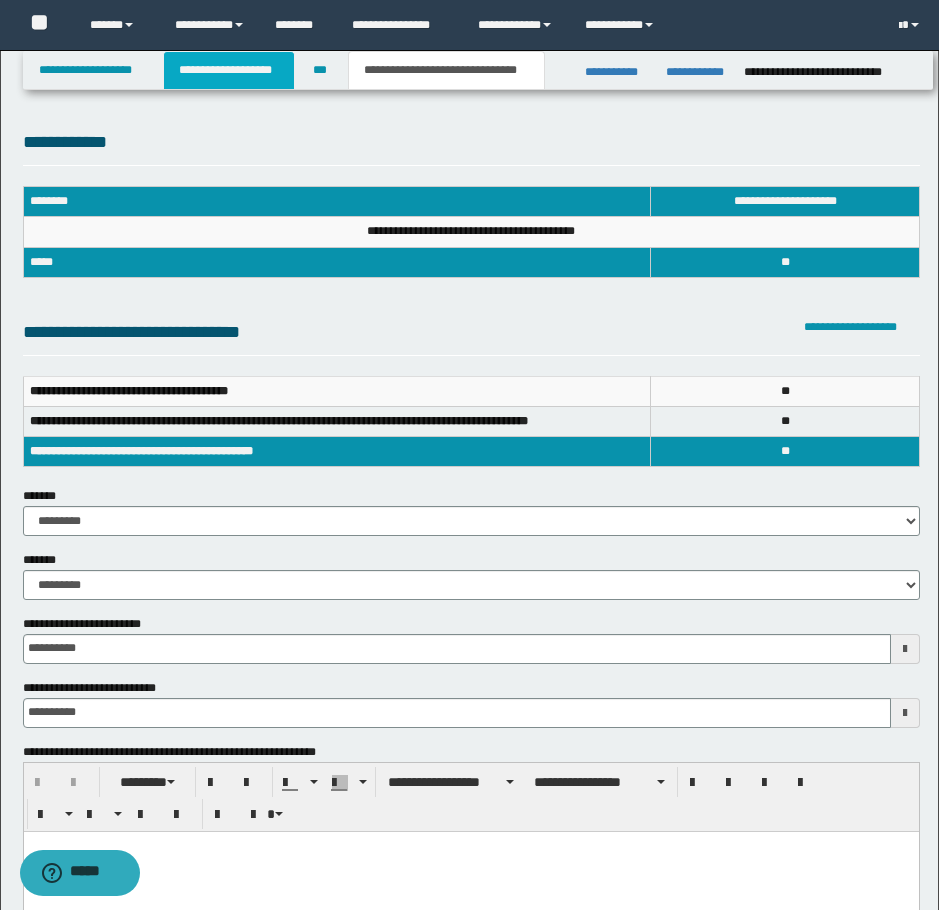 click on "**********" at bounding box center [229, 70] 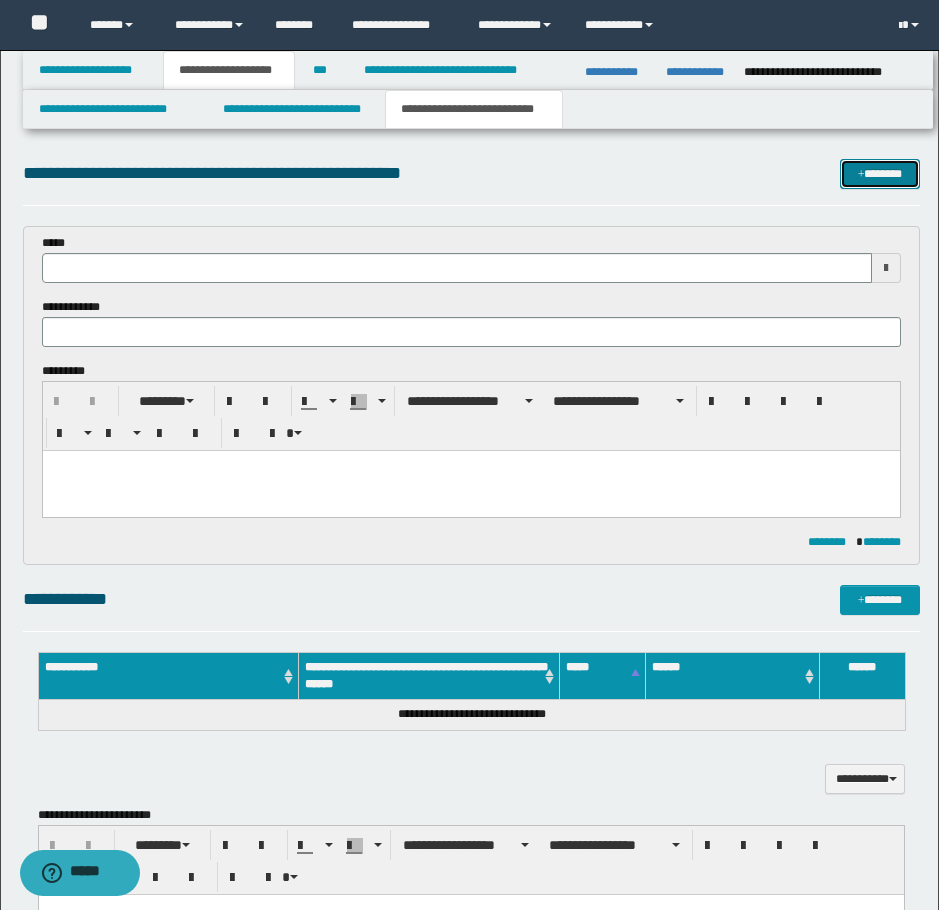 click on "*******" at bounding box center (880, 174) 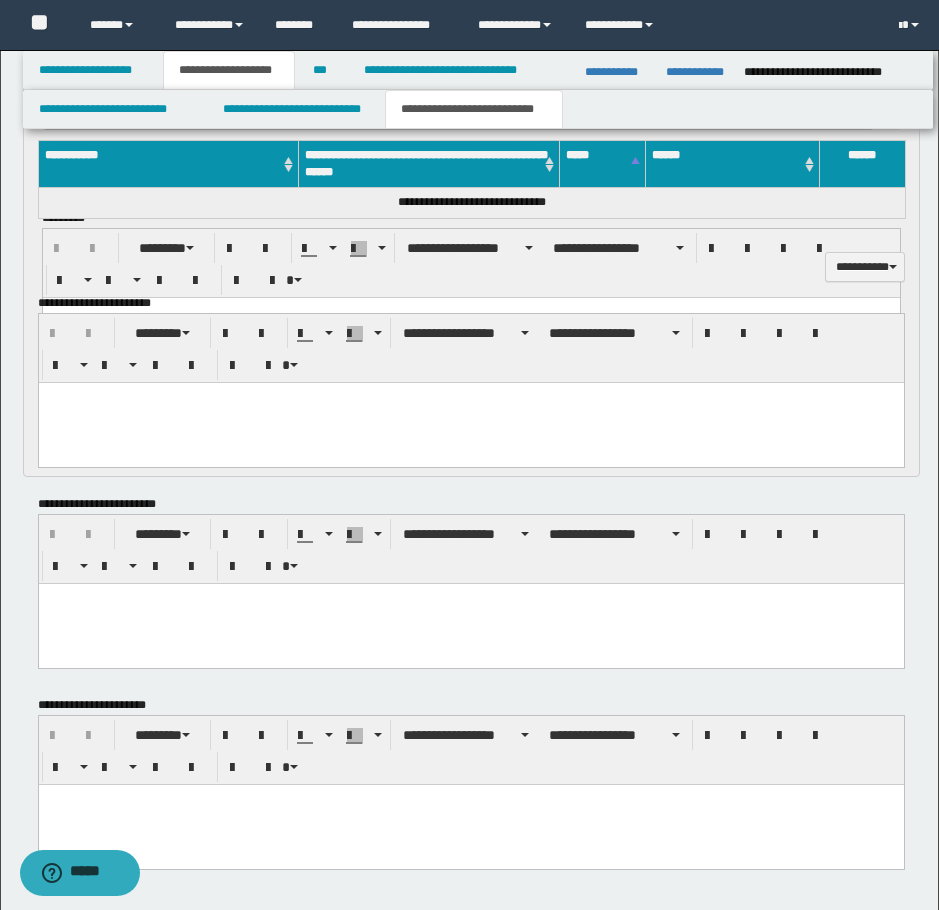 scroll, scrollTop: 0, scrollLeft: 0, axis: both 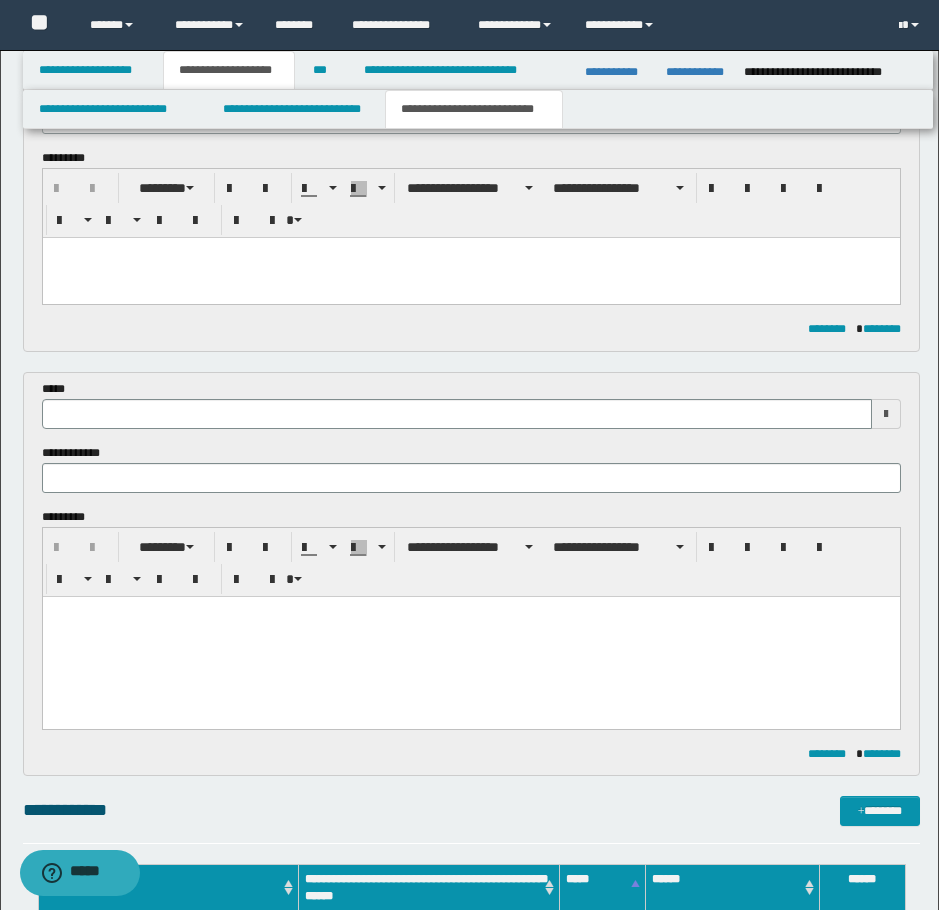 type 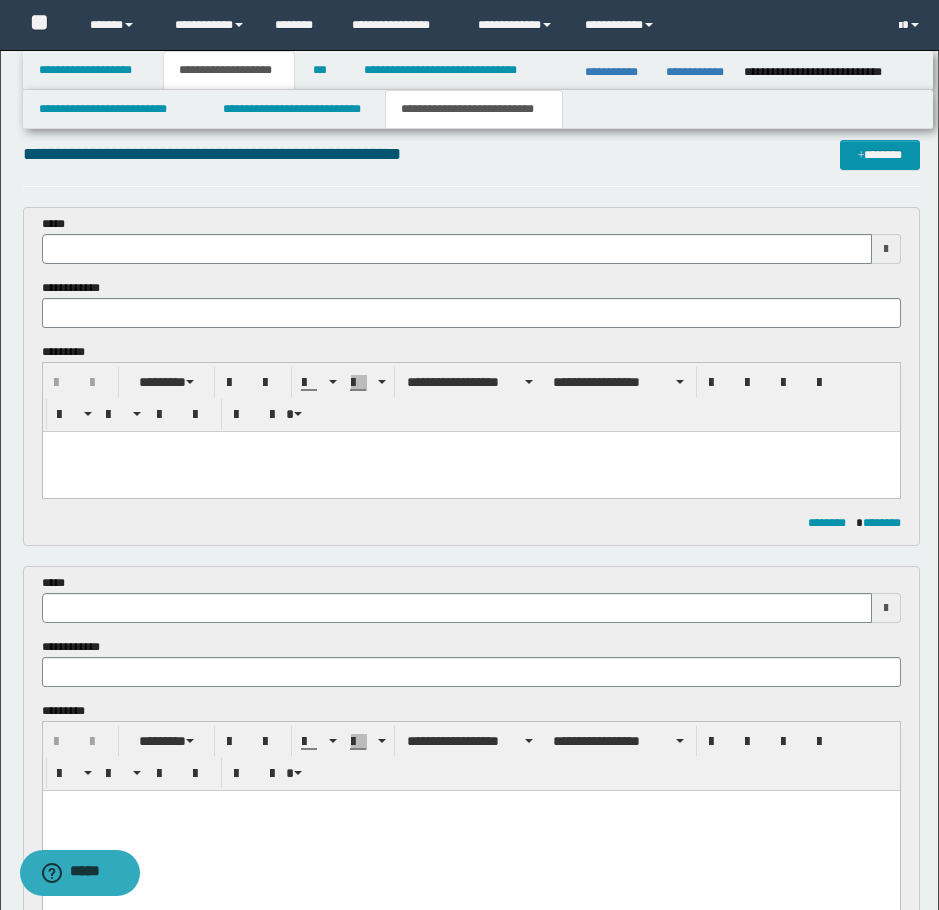 scroll, scrollTop: 0, scrollLeft: 0, axis: both 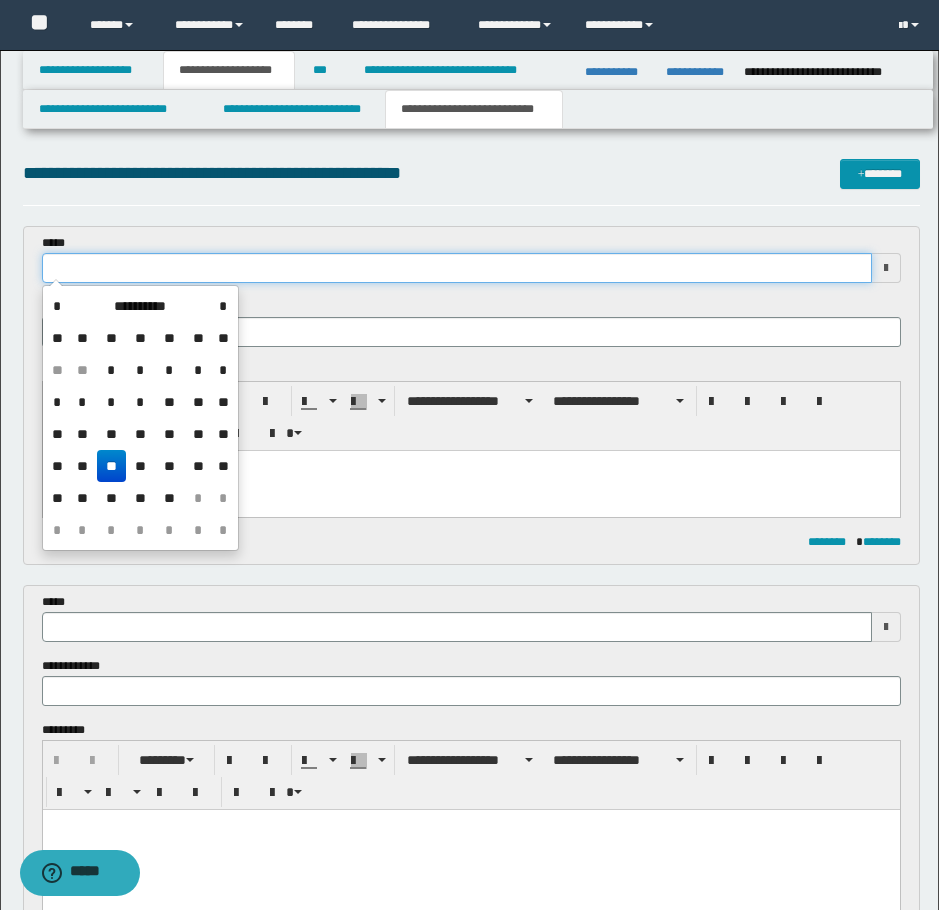 click at bounding box center [457, 268] 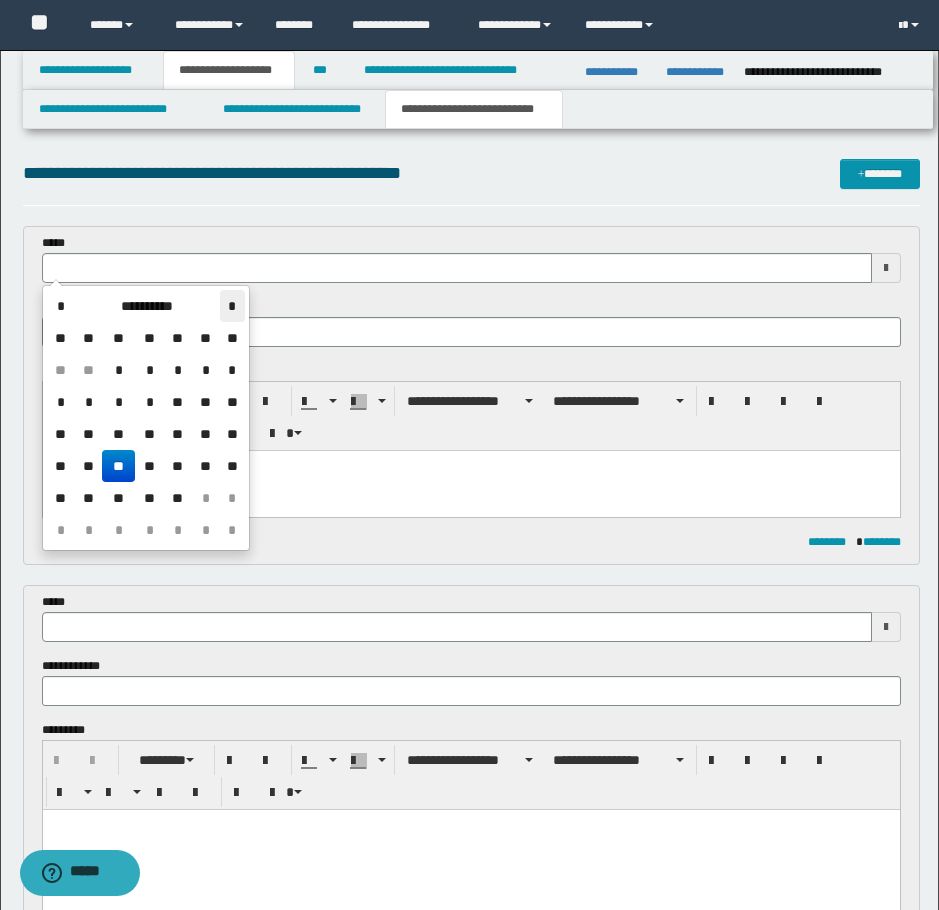 click on "*" at bounding box center [232, 306] 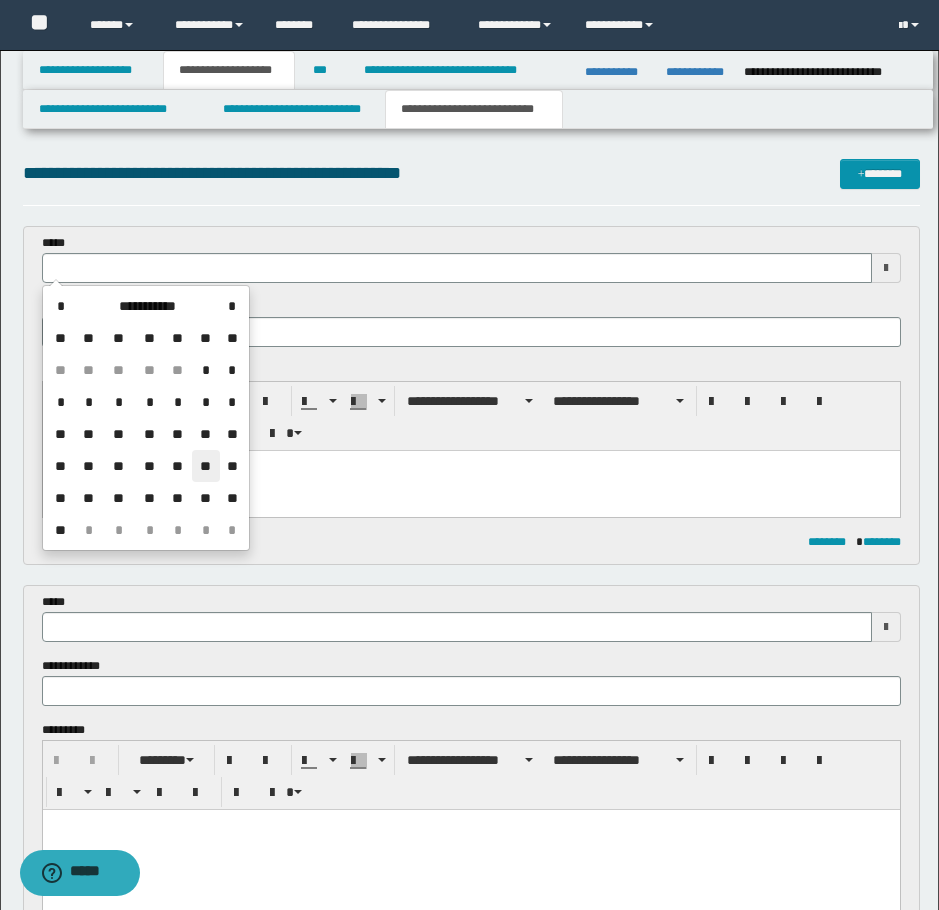 click on "**" at bounding box center (206, 466) 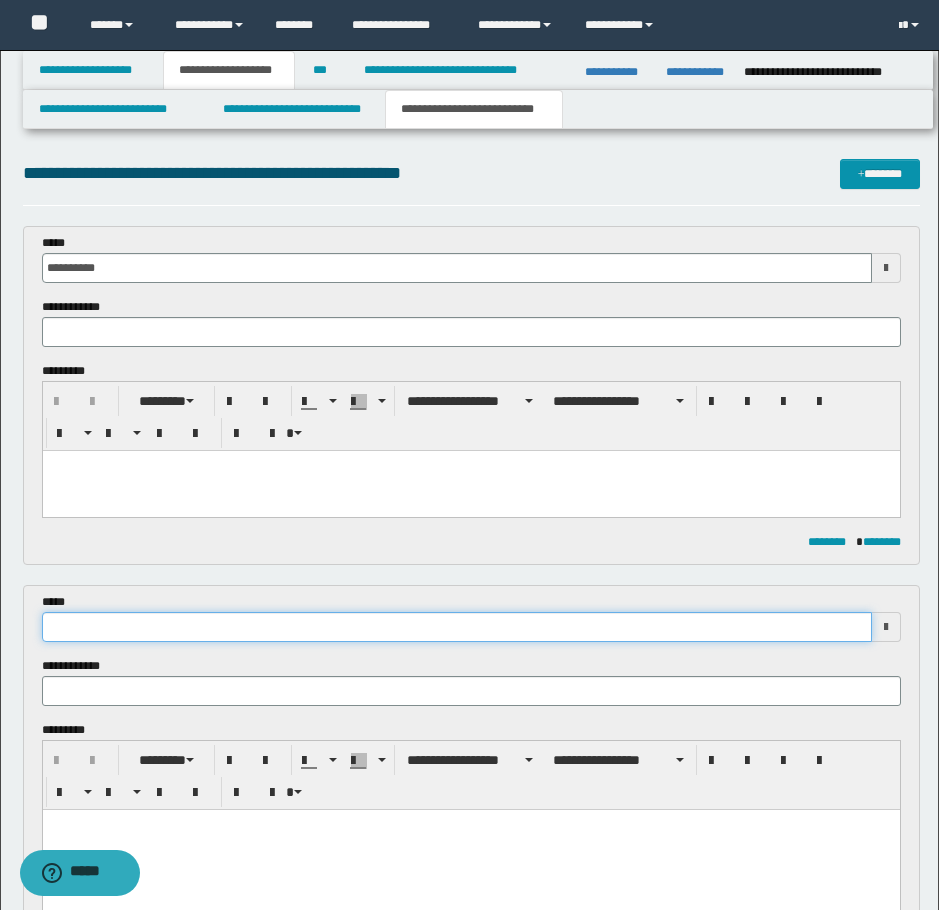 click at bounding box center (457, 627) 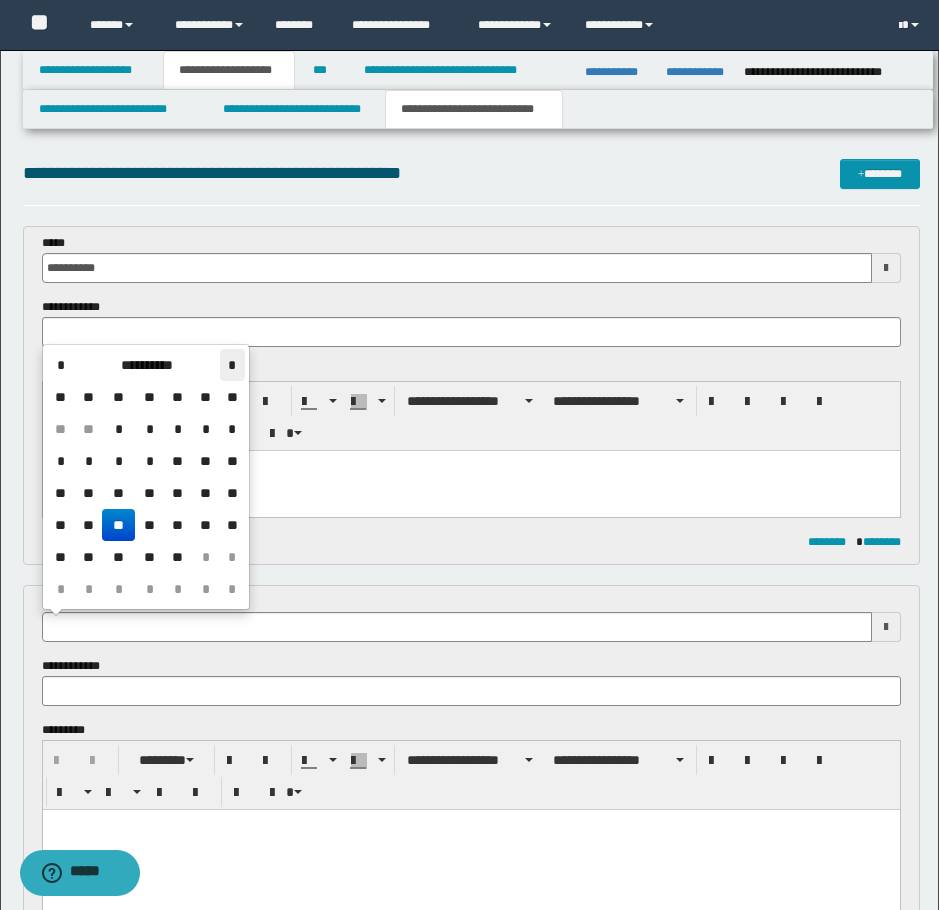 click on "*" at bounding box center [232, 365] 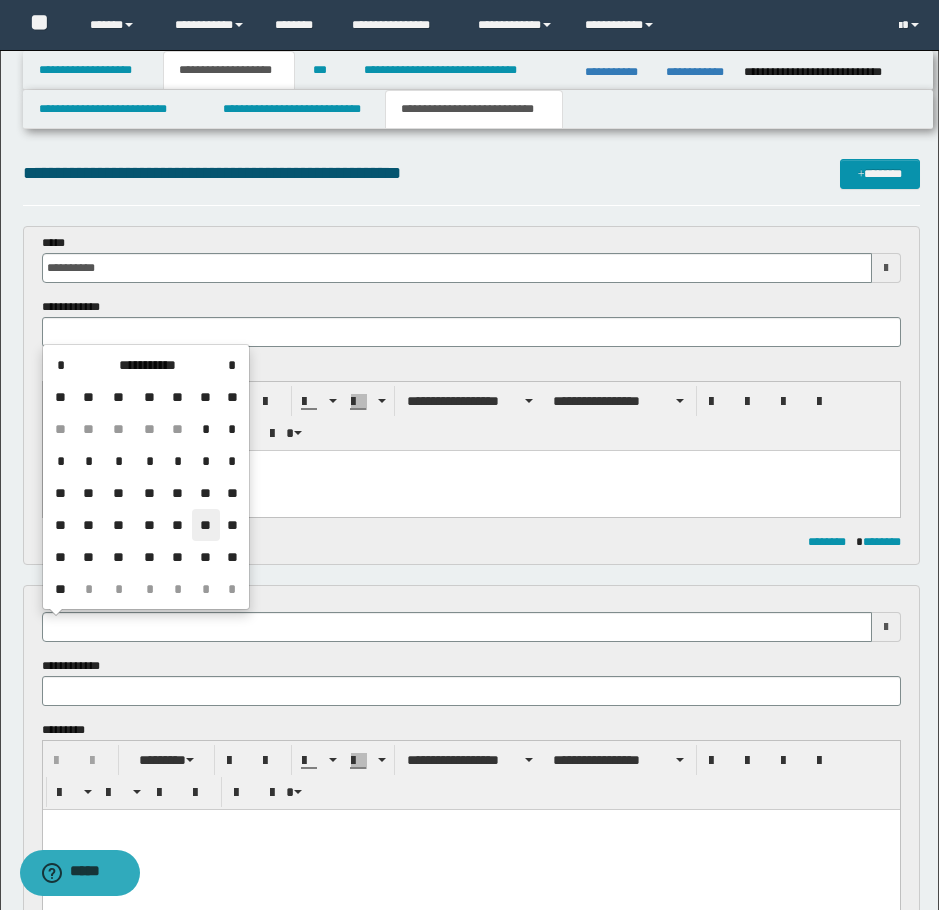 click on "**" at bounding box center [206, 525] 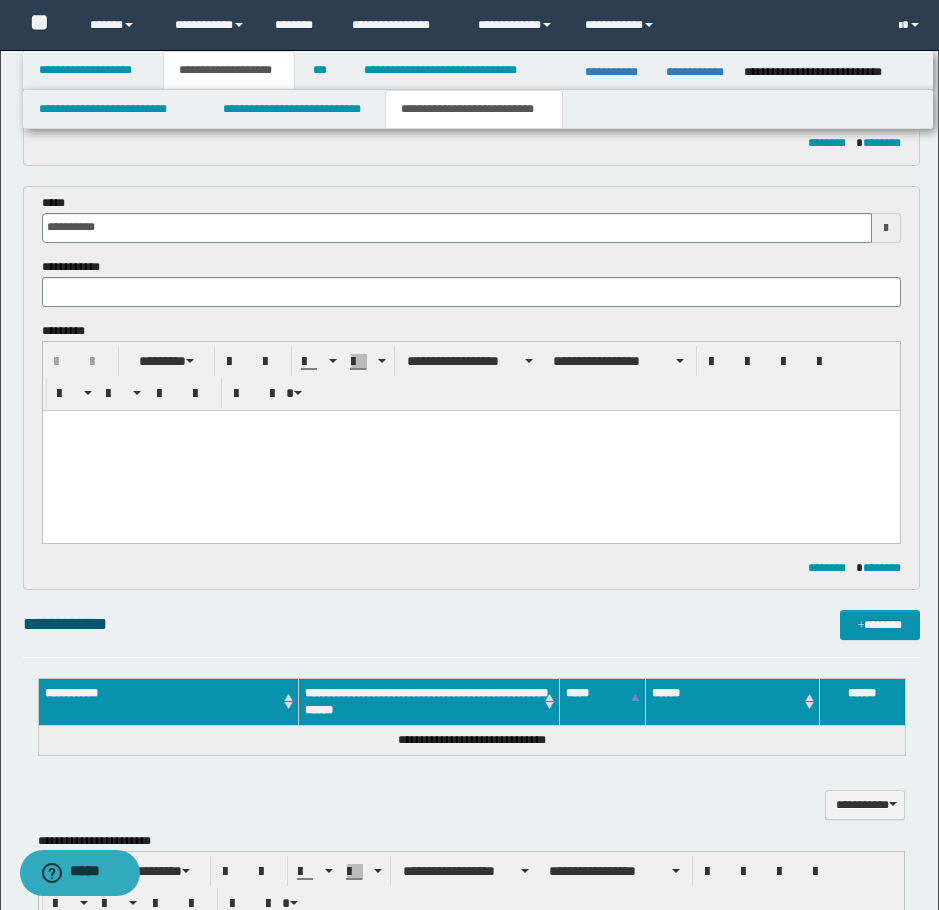 scroll, scrollTop: 400, scrollLeft: 0, axis: vertical 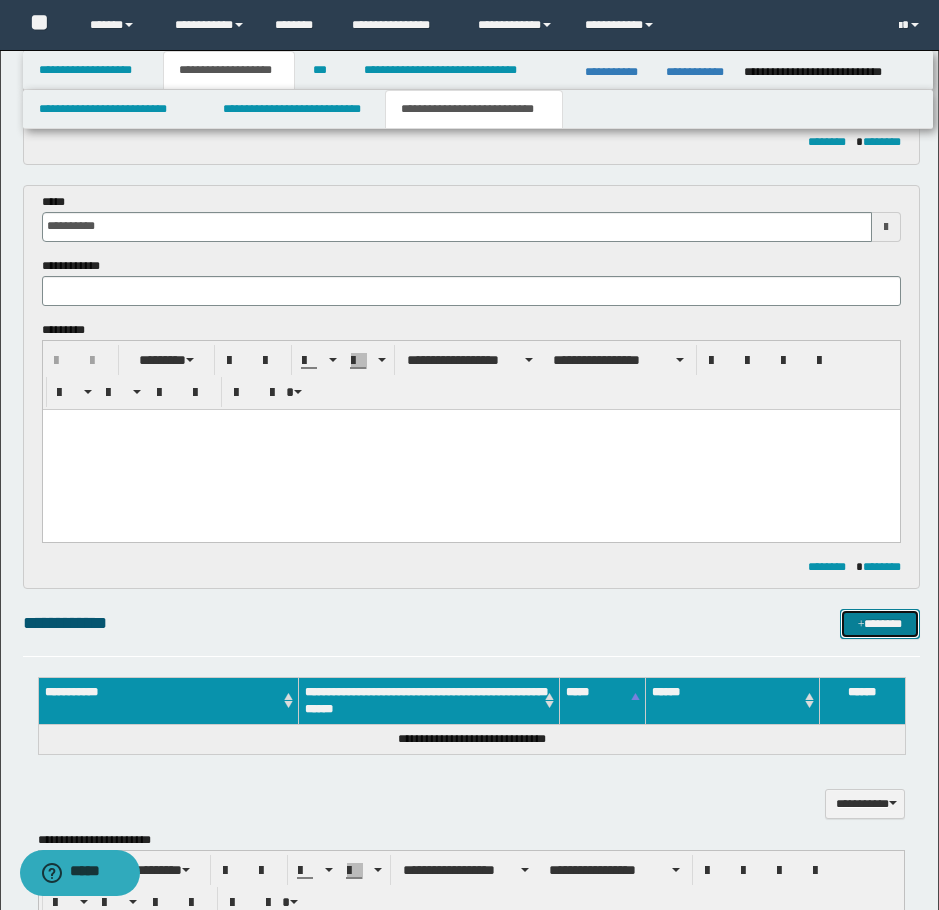 click on "*******" at bounding box center [880, 624] 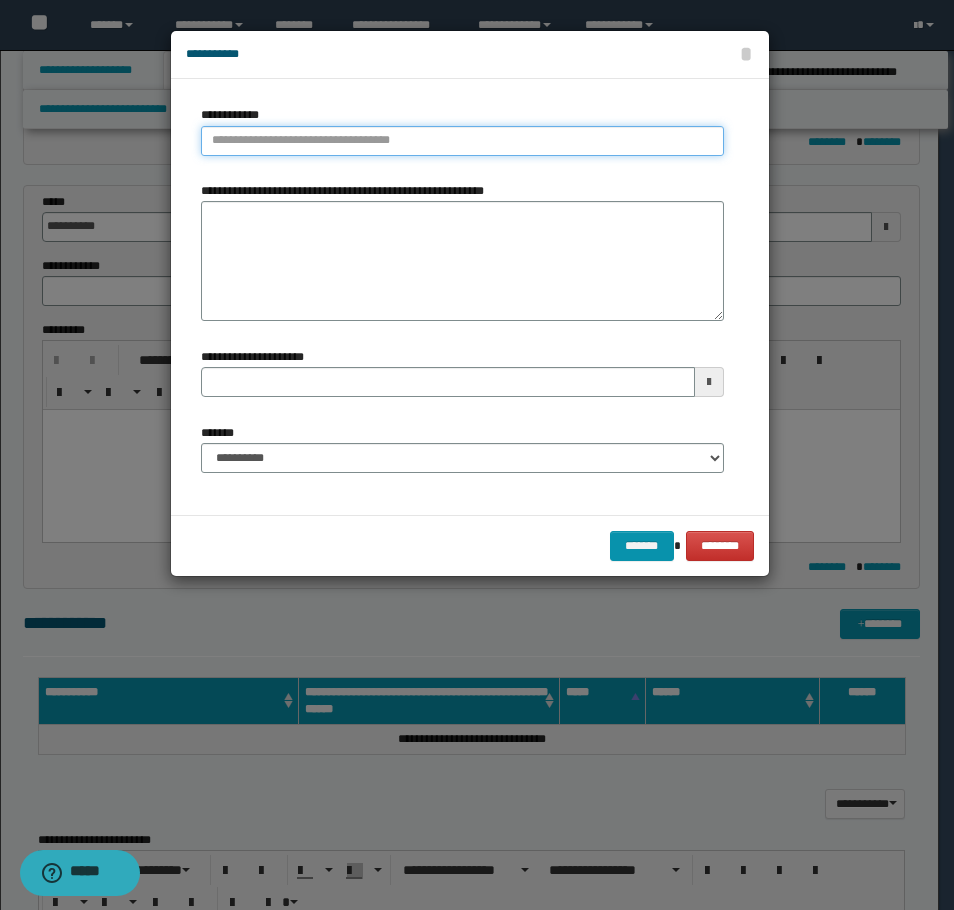 click on "**********" at bounding box center [462, 141] 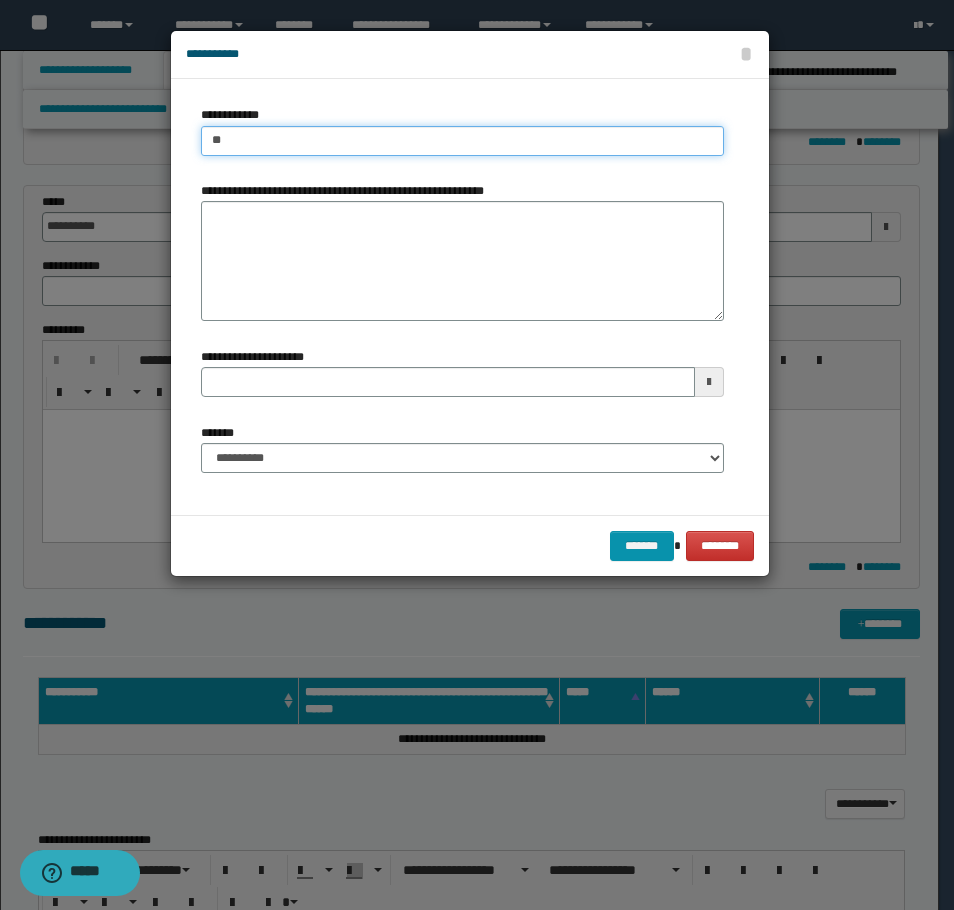 type on "*" 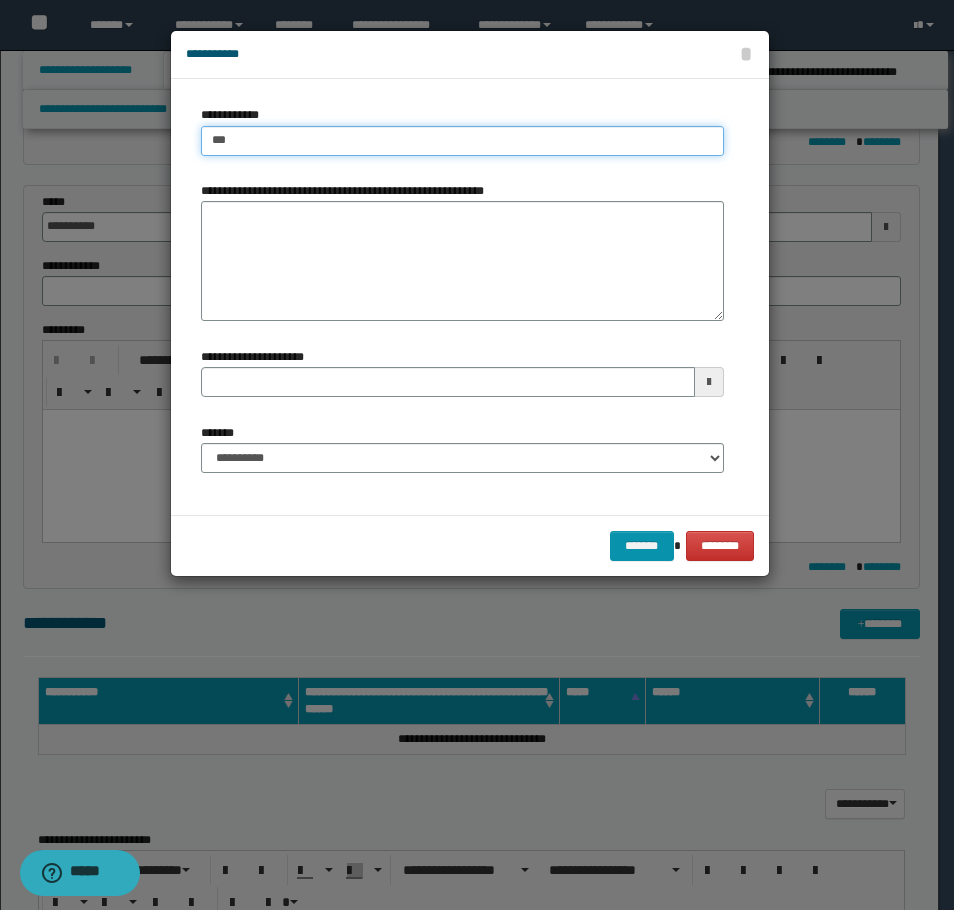 type on "***" 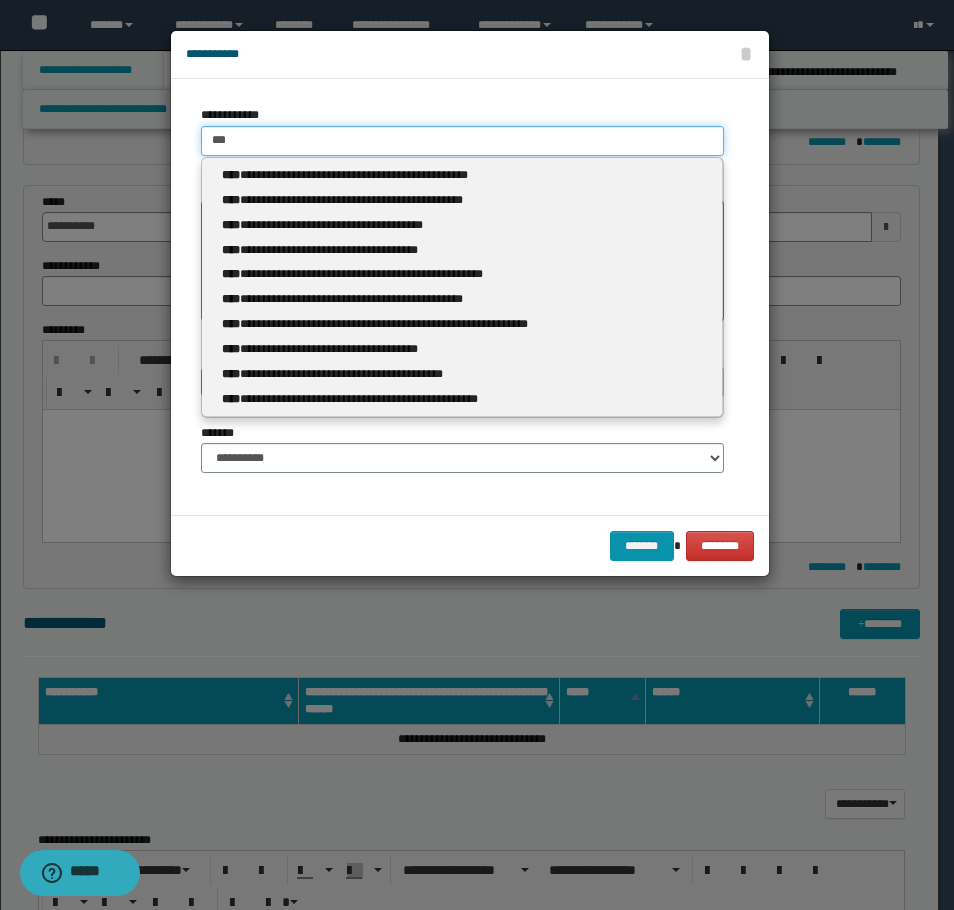 type 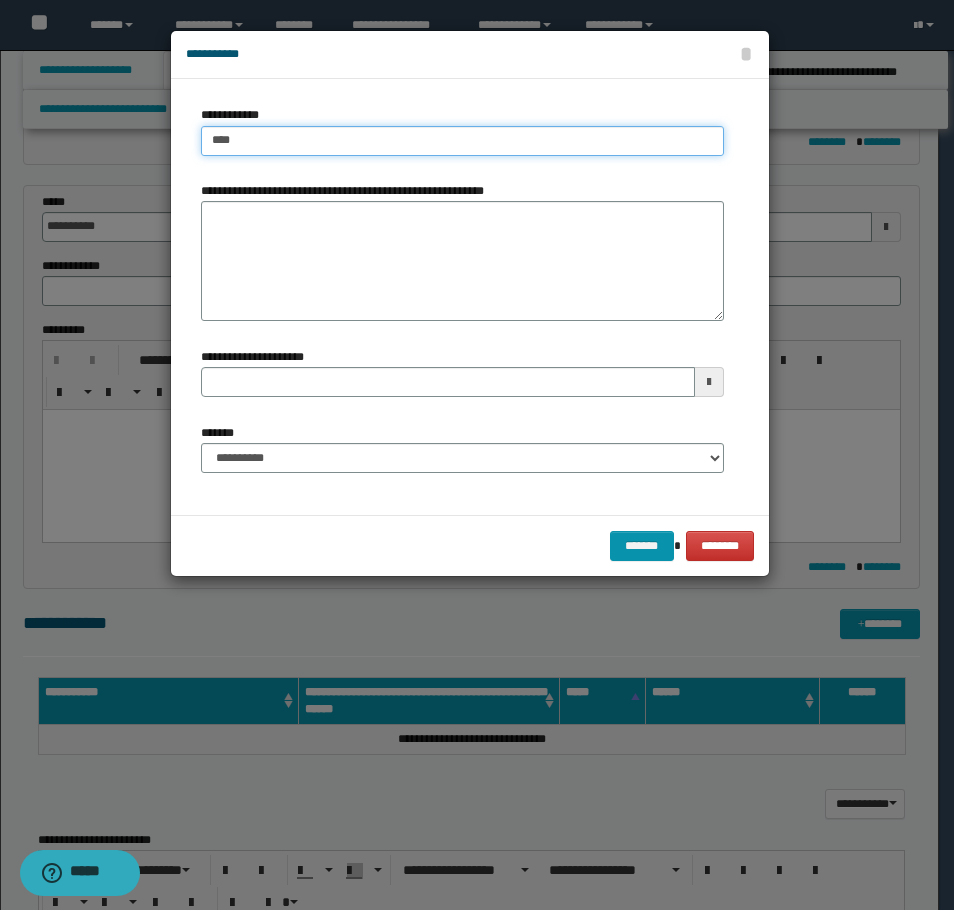 type on "****" 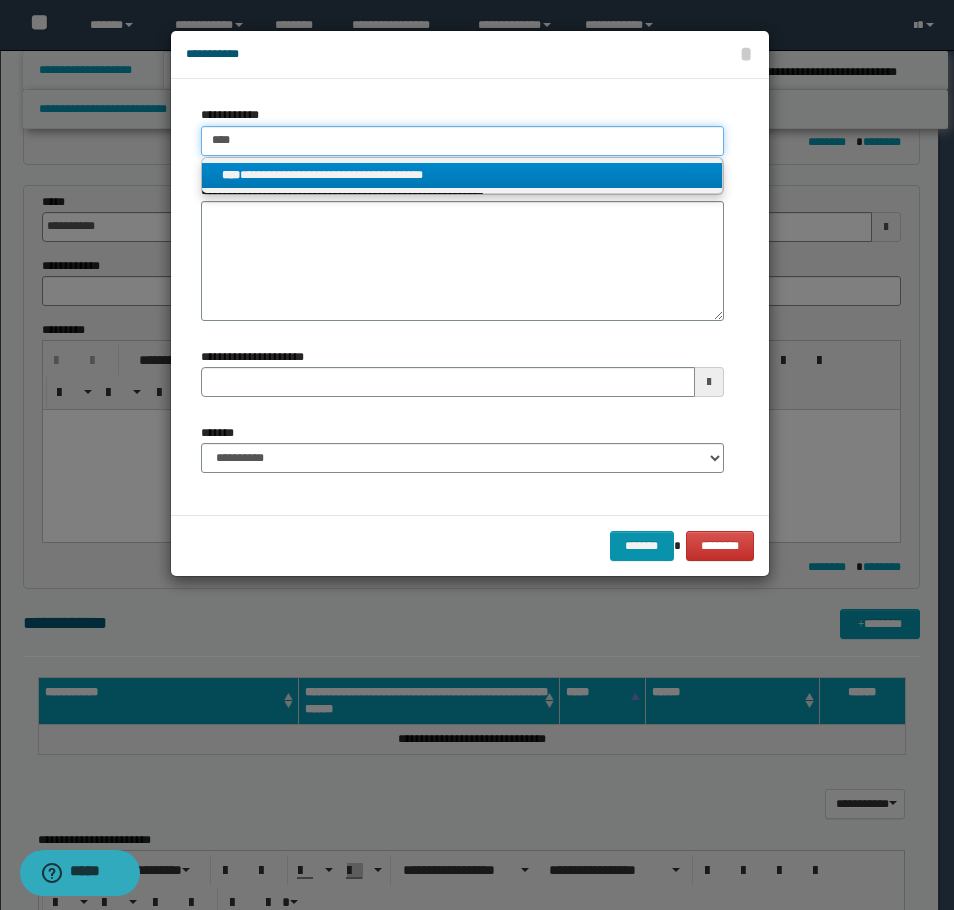 type on "****" 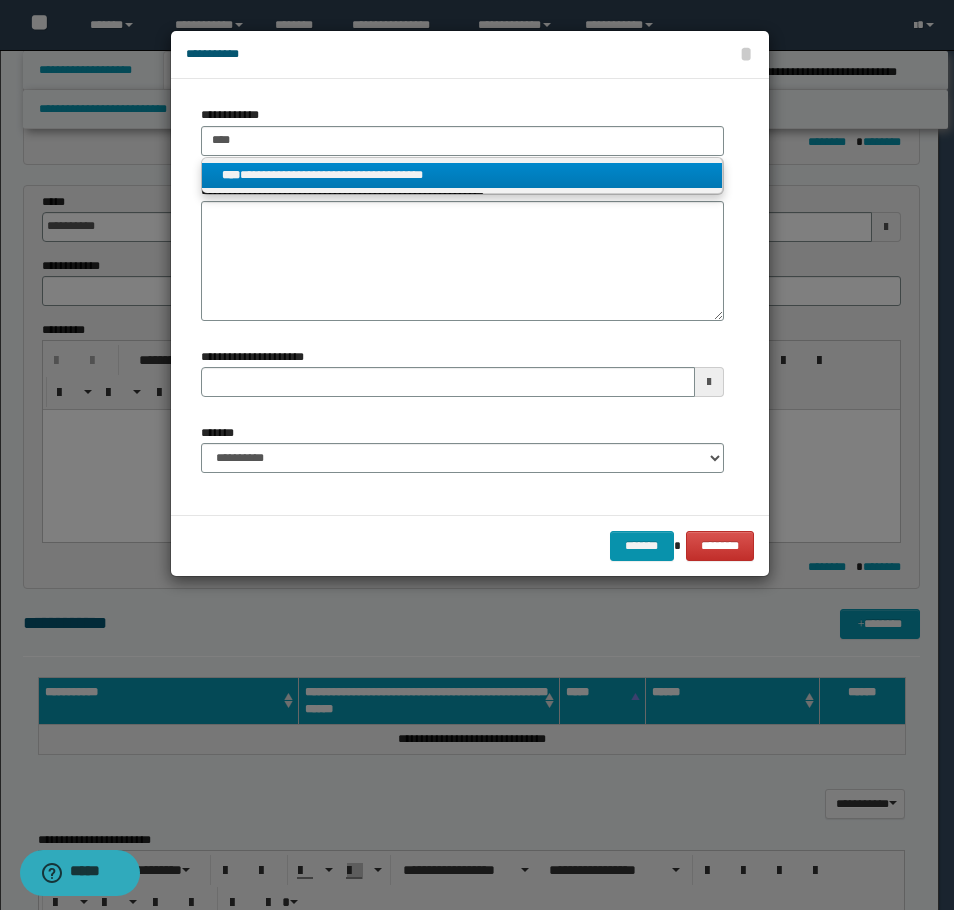 click on "**********" at bounding box center [462, 175] 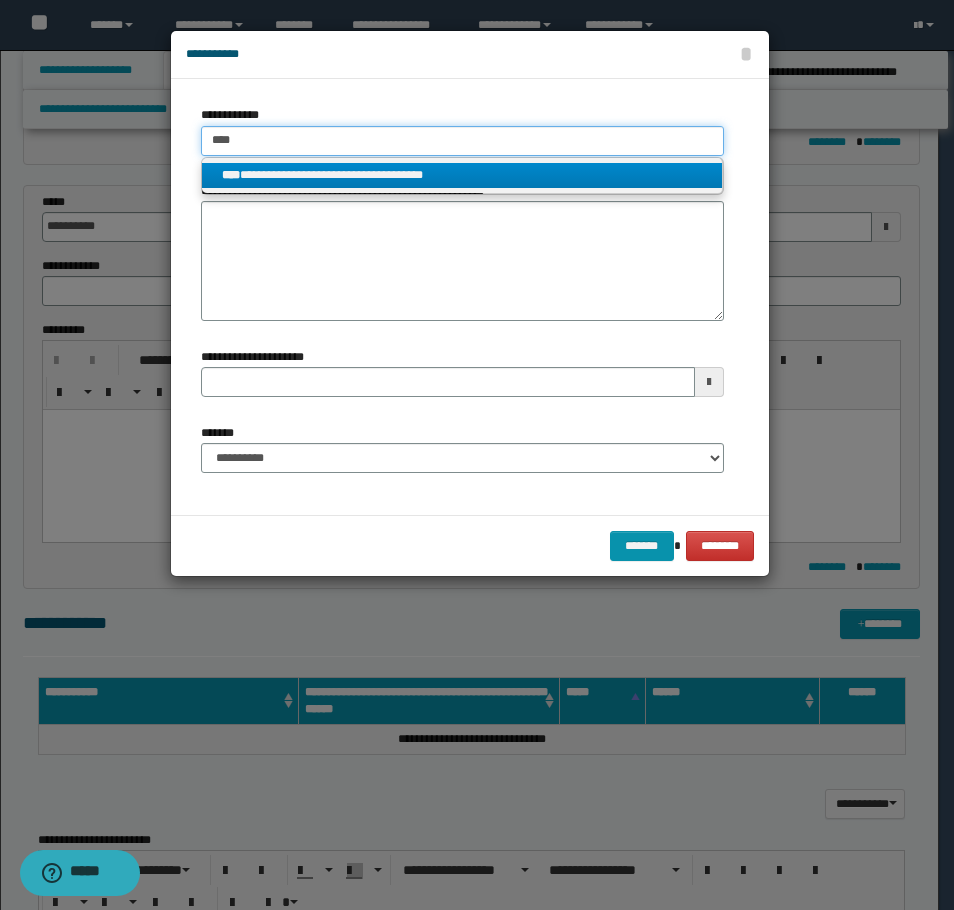 type 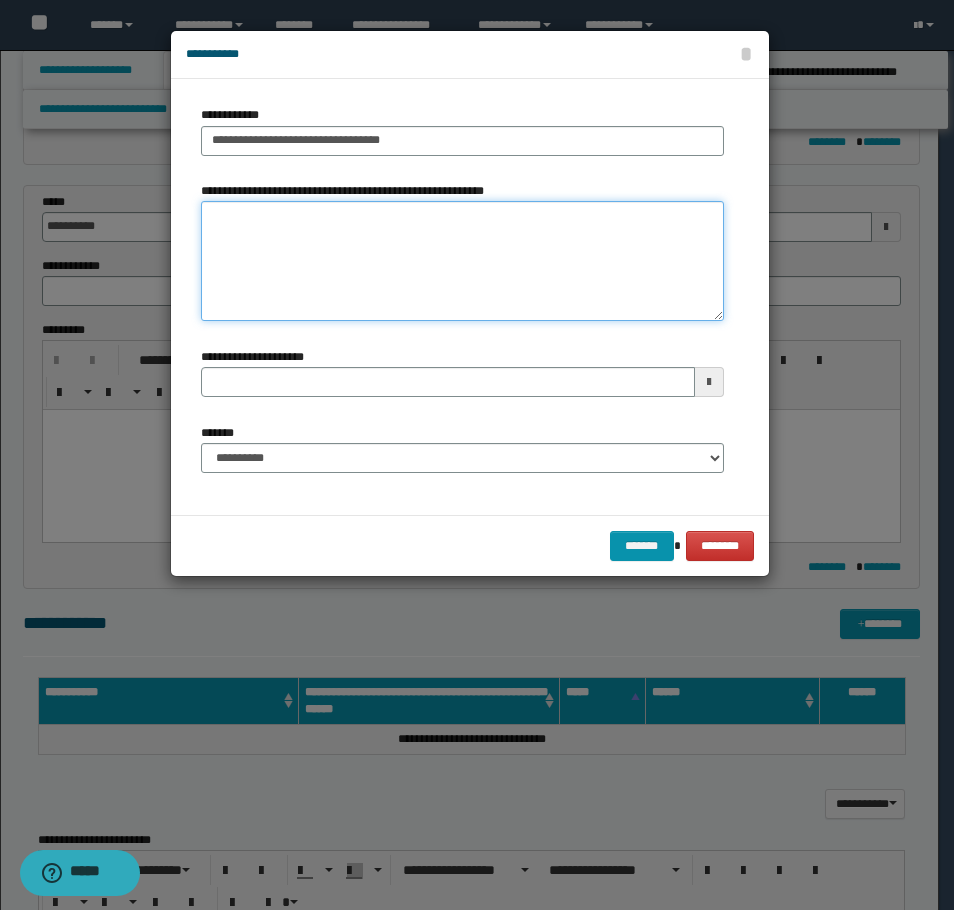 click on "**********" at bounding box center (462, 261) 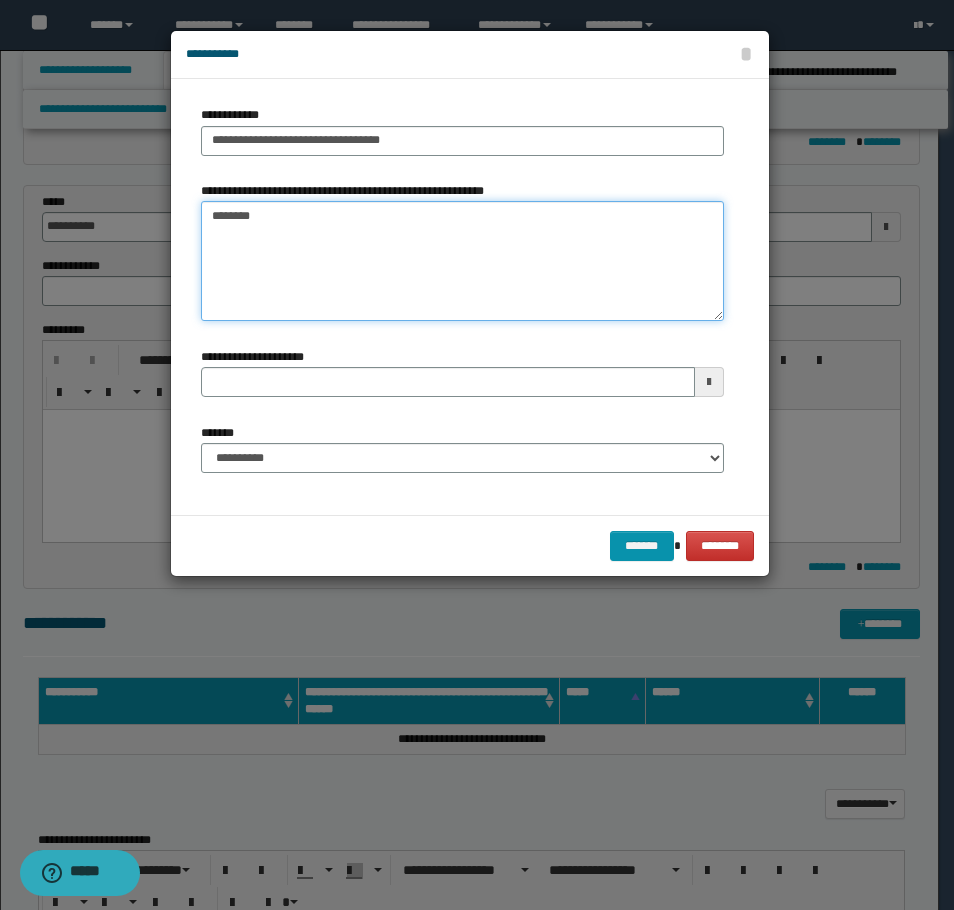 type on "********" 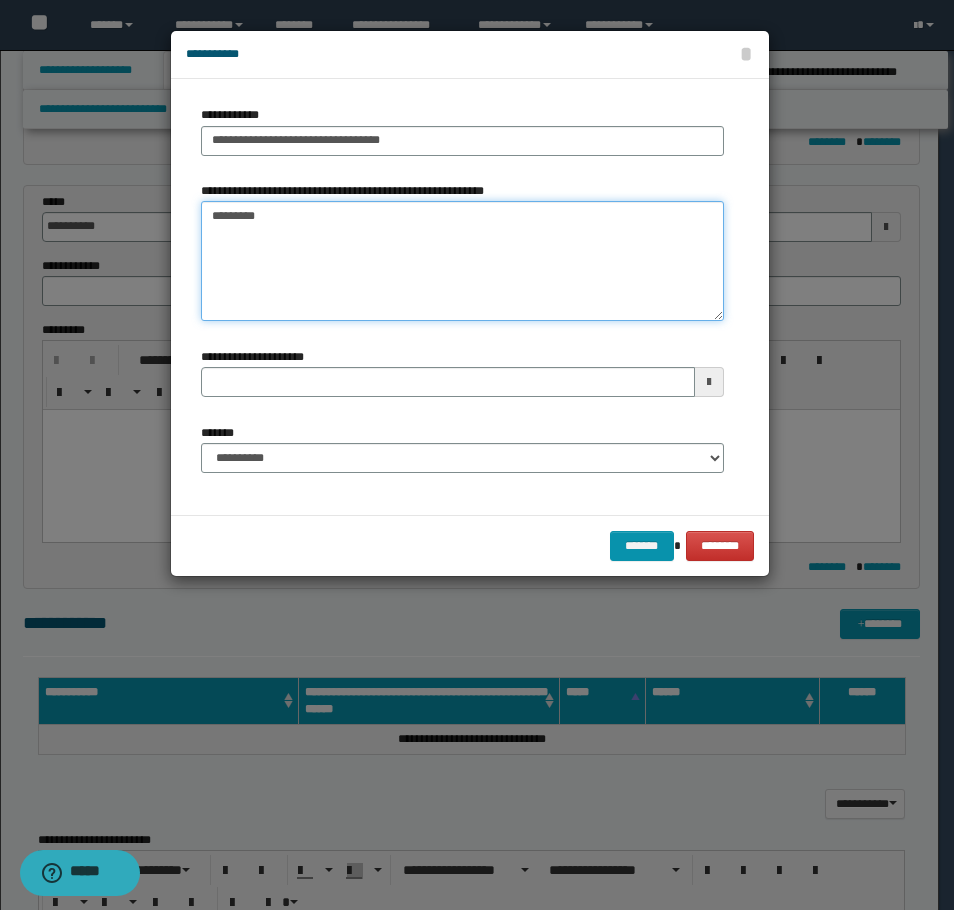 type 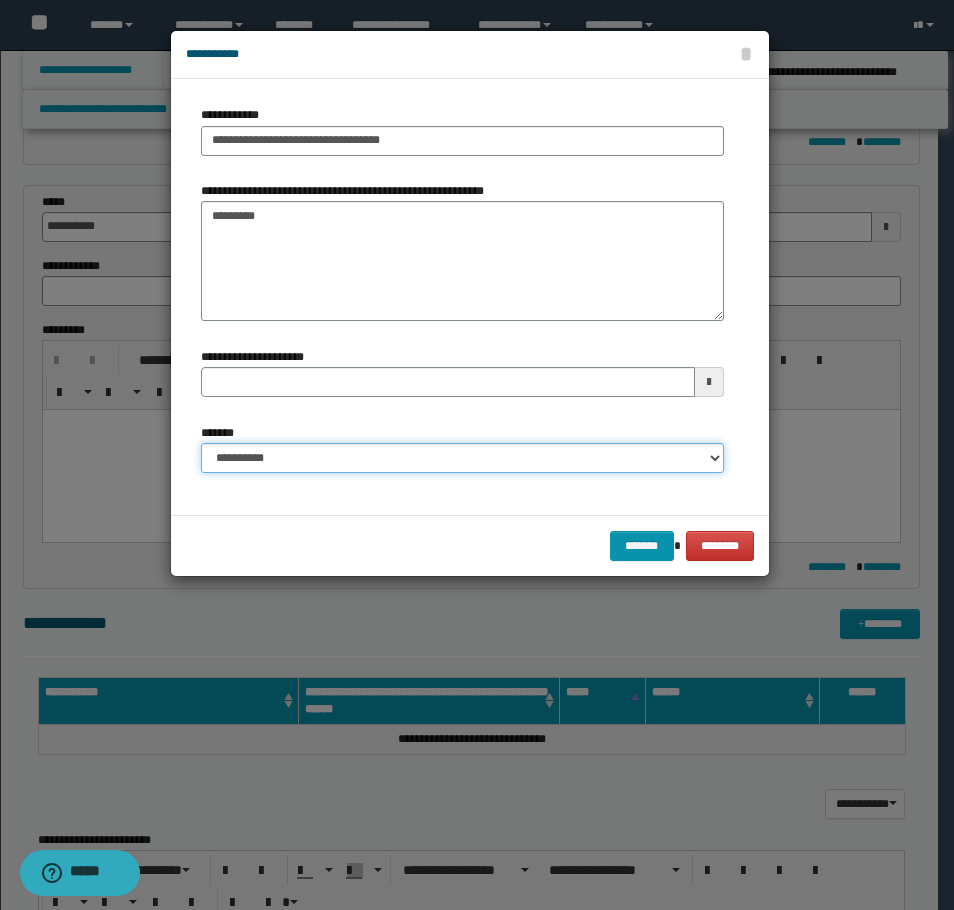 click on "**********" at bounding box center [462, 458] 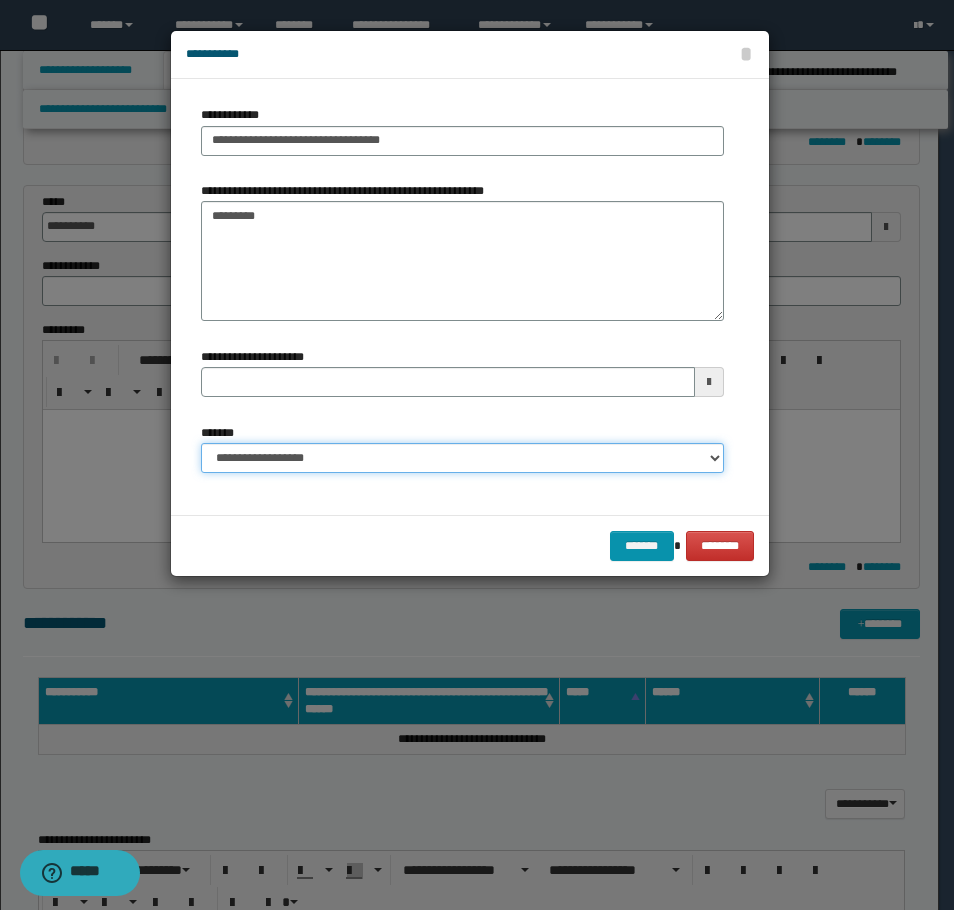 click on "**********" at bounding box center (462, 458) 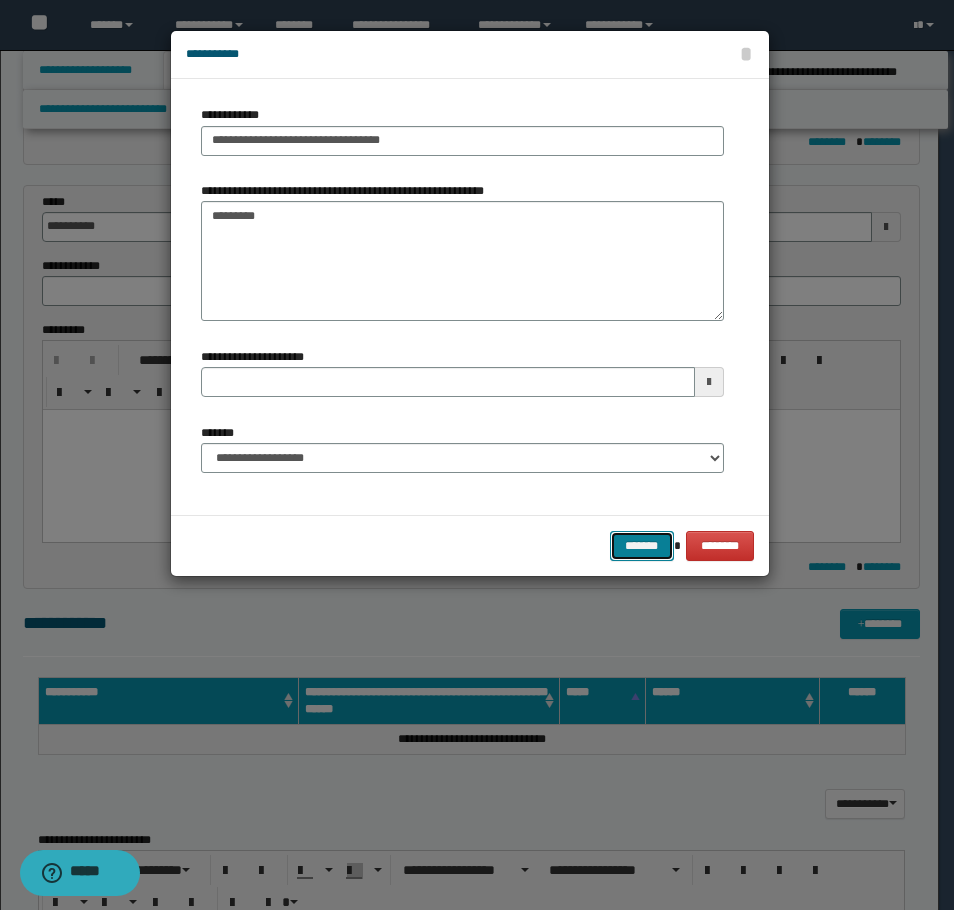 click on "*******" at bounding box center (642, 546) 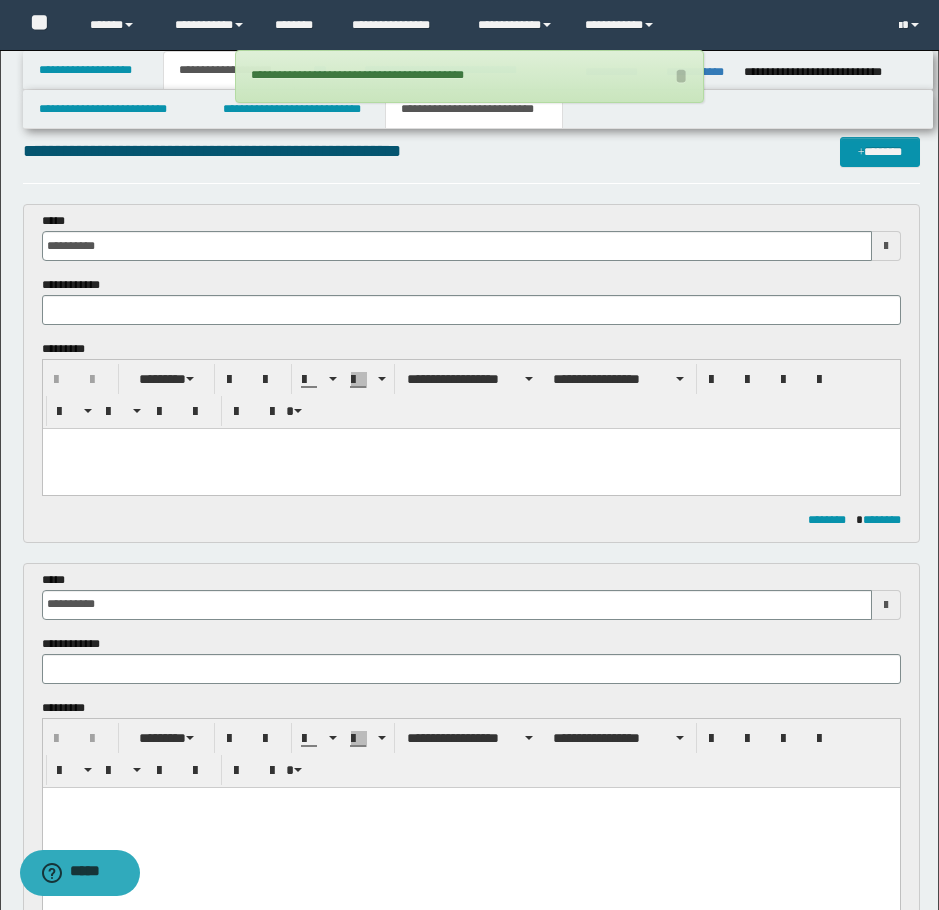 scroll, scrollTop: 0, scrollLeft: 0, axis: both 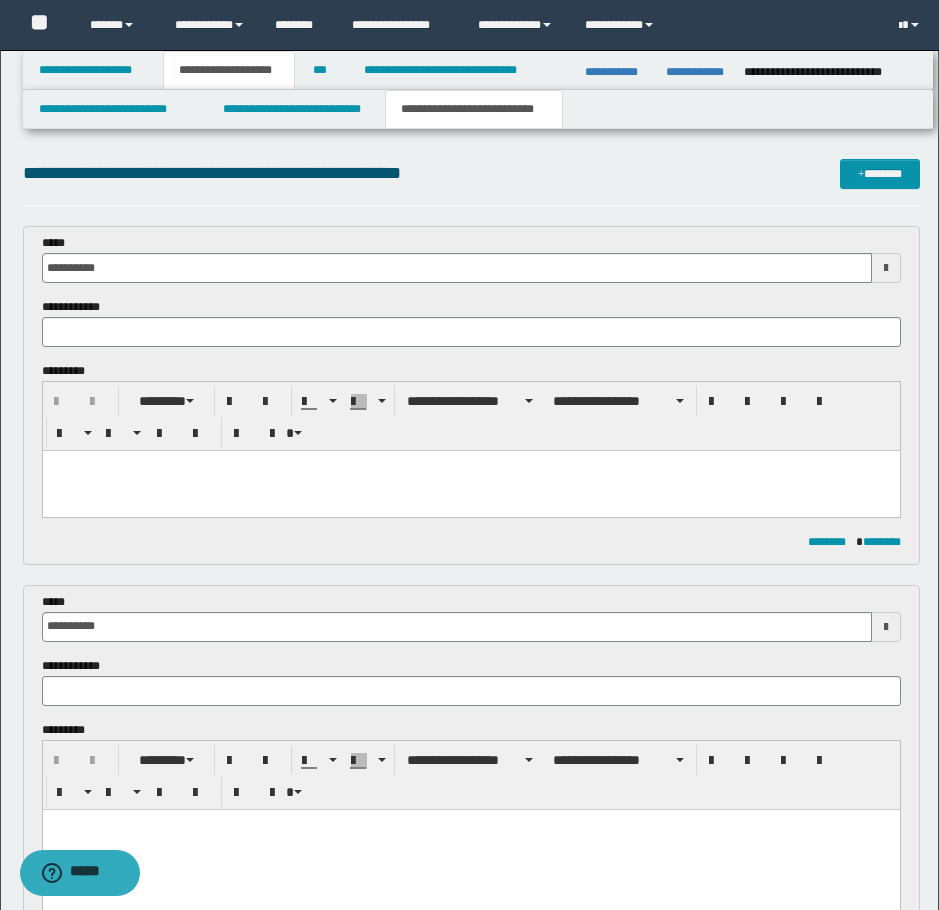 click on "**********" at bounding box center (471, 416) 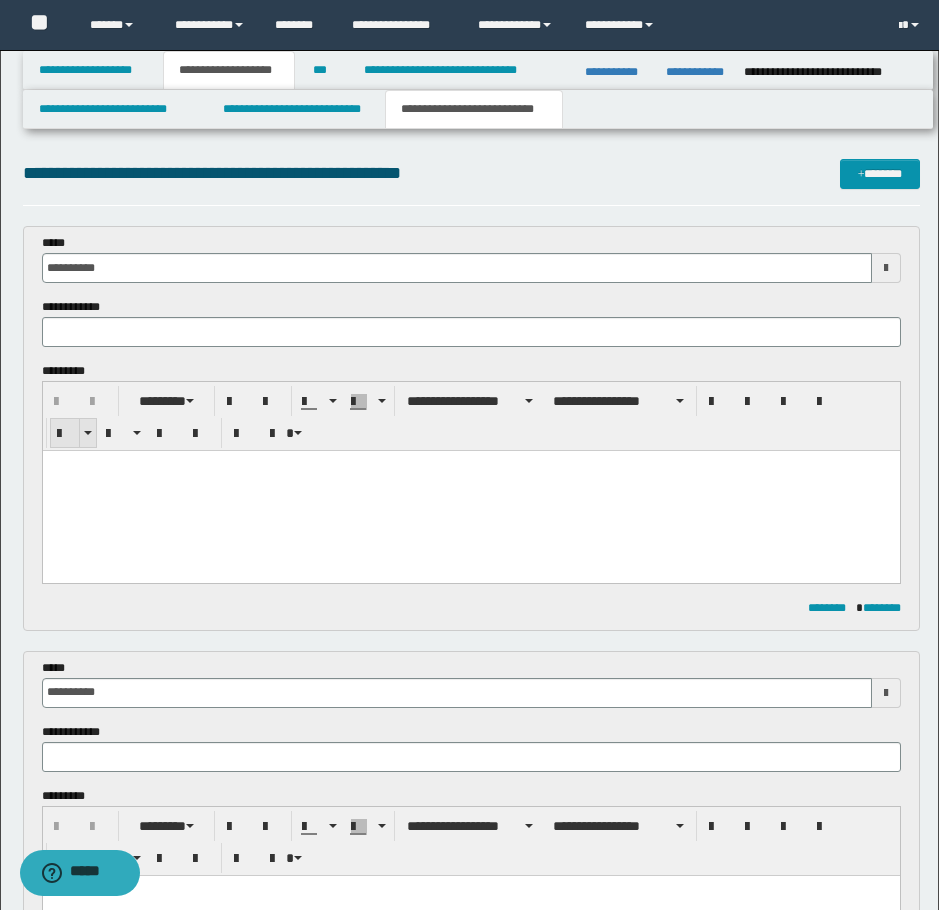 type 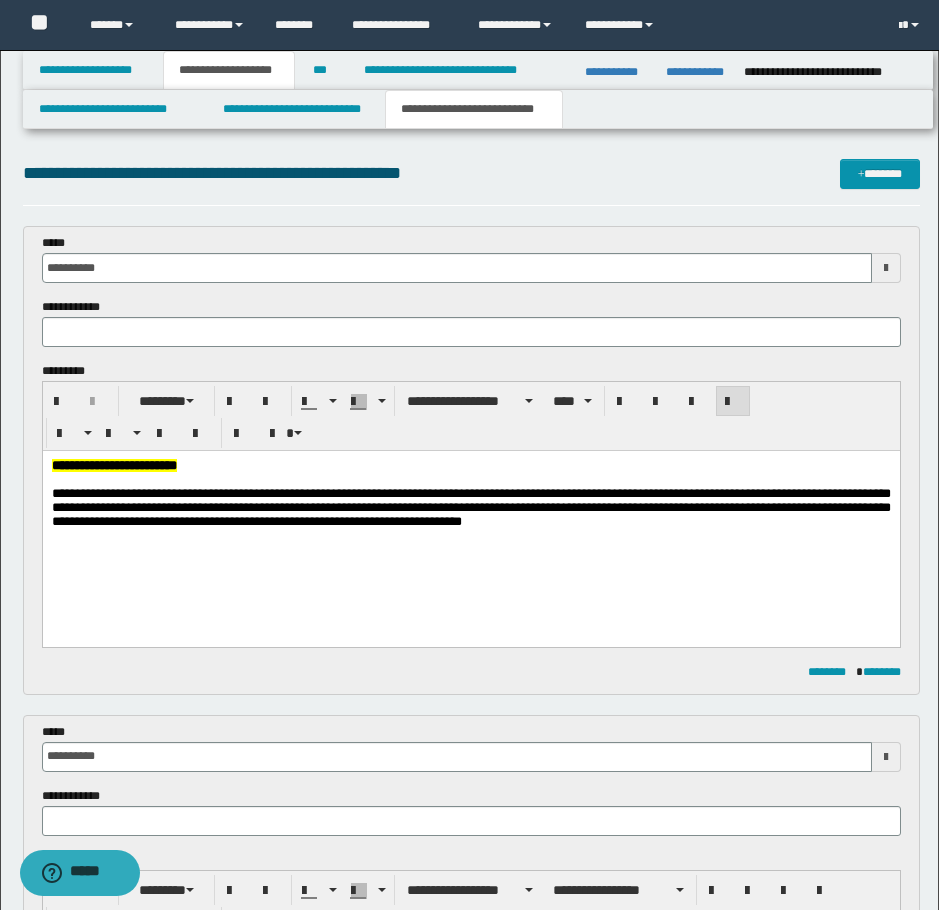 click on "**********" at bounding box center [113, 465] 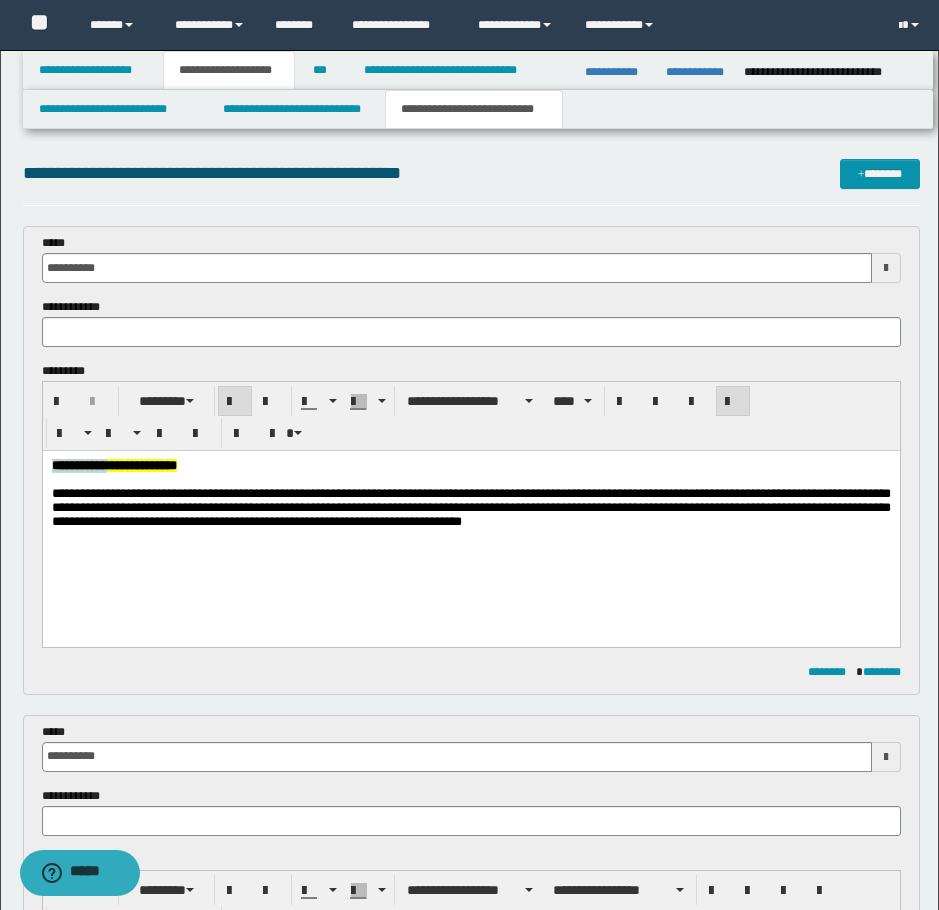 click on "**********" at bounding box center [113, 465] 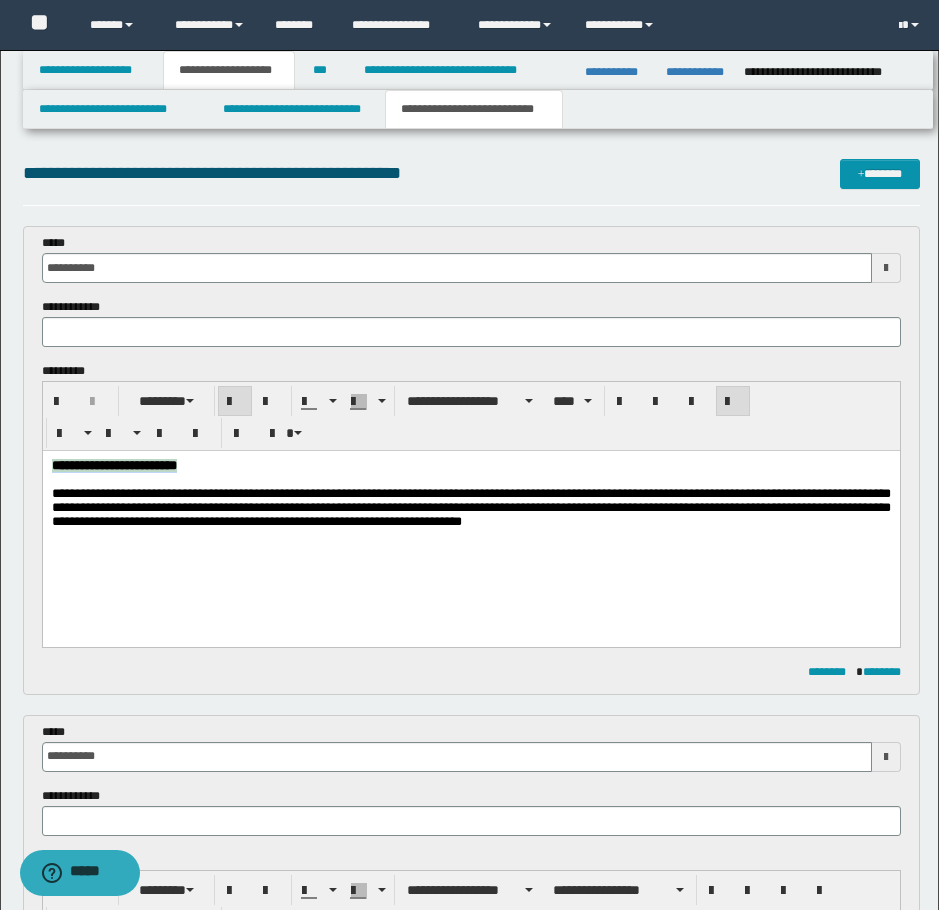 copy on "**********" 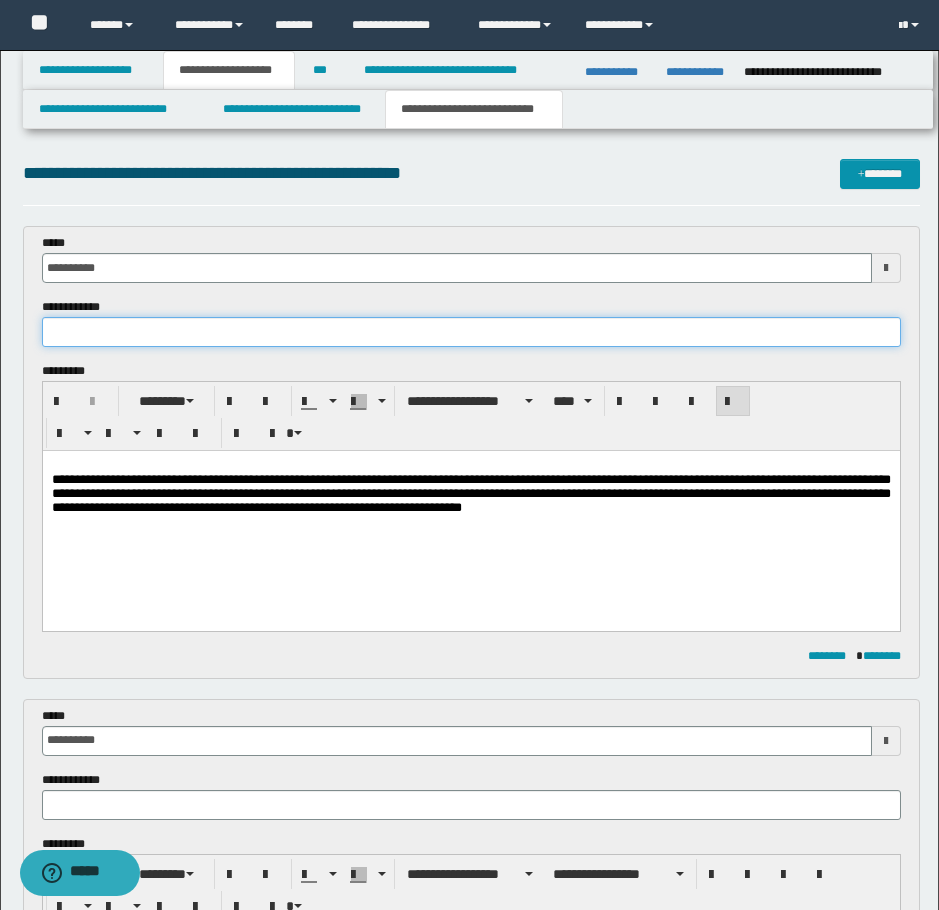 click at bounding box center (471, 332) 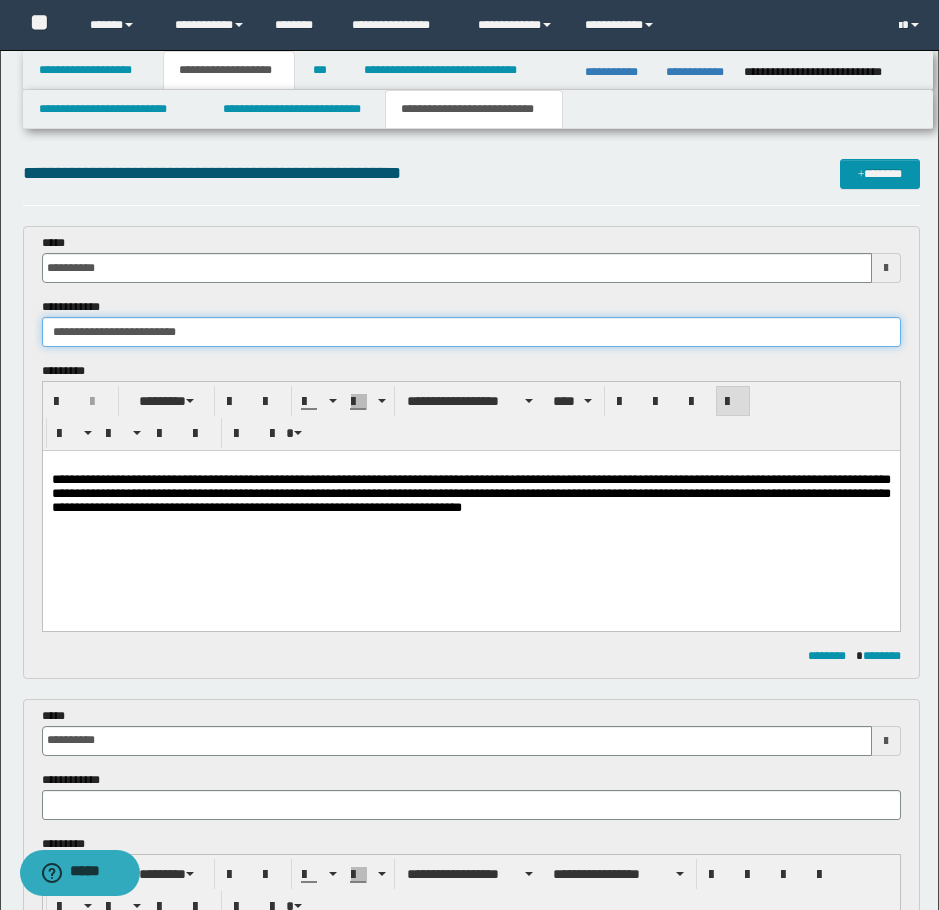 type on "**********" 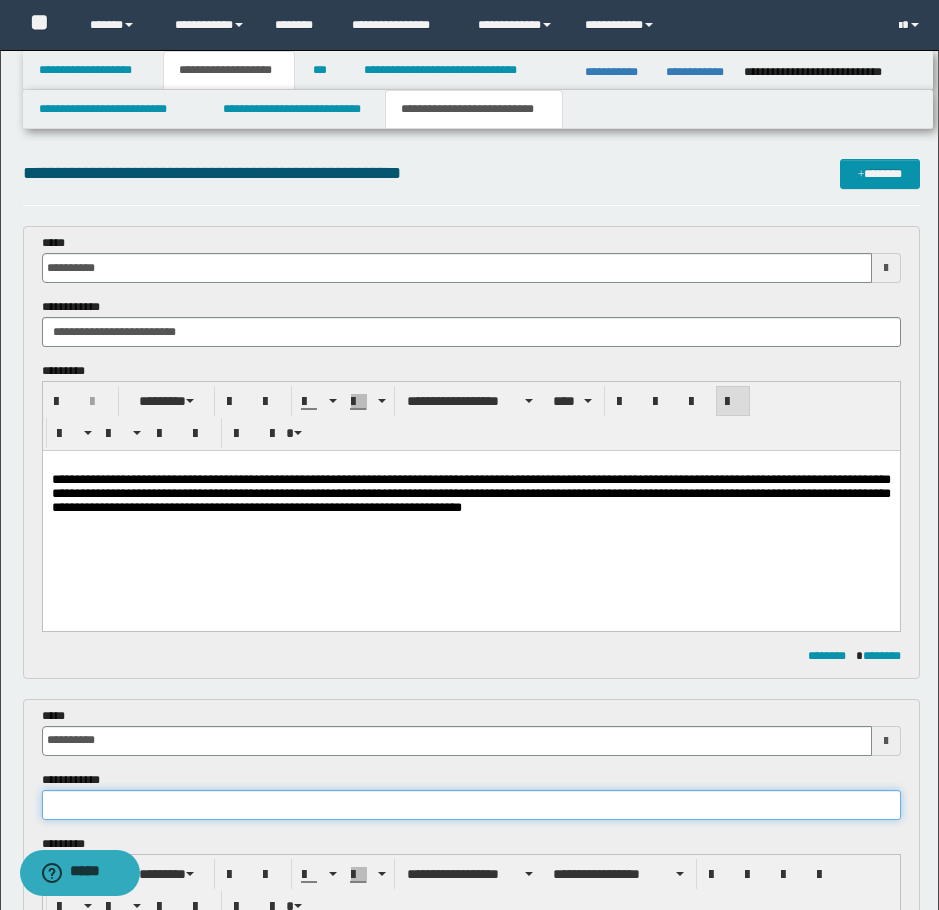 click at bounding box center (471, 805) 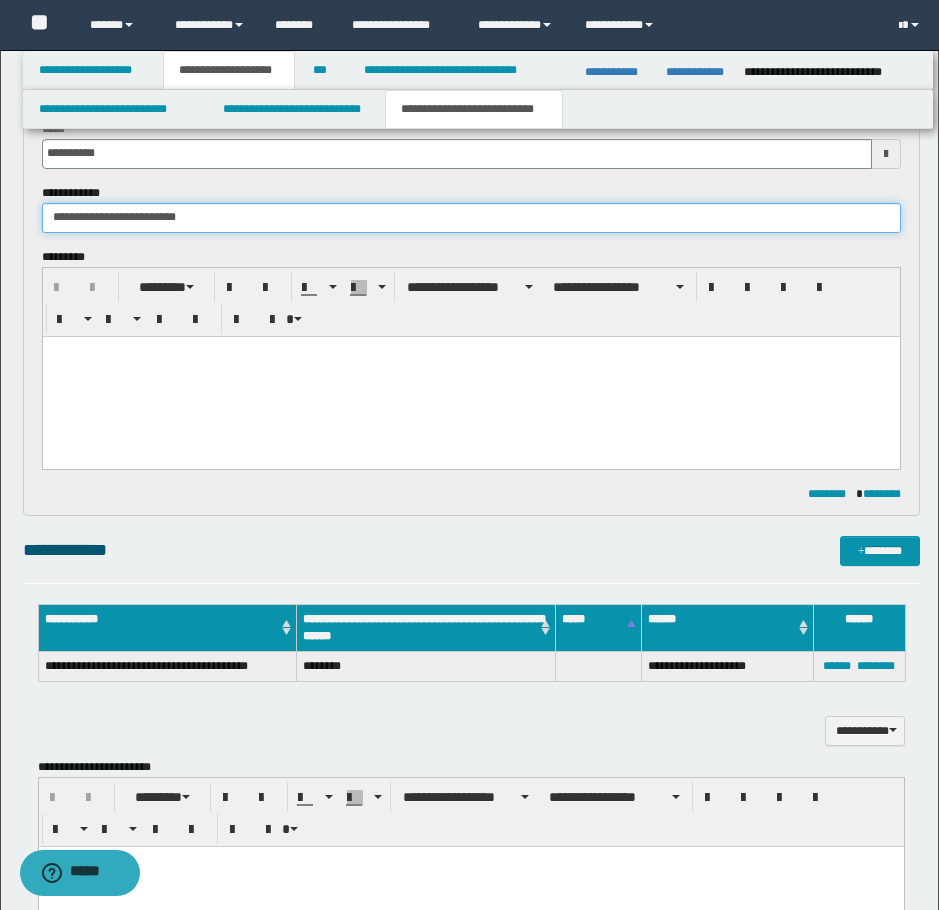 scroll, scrollTop: 1134, scrollLeft: 0, axis: vertical 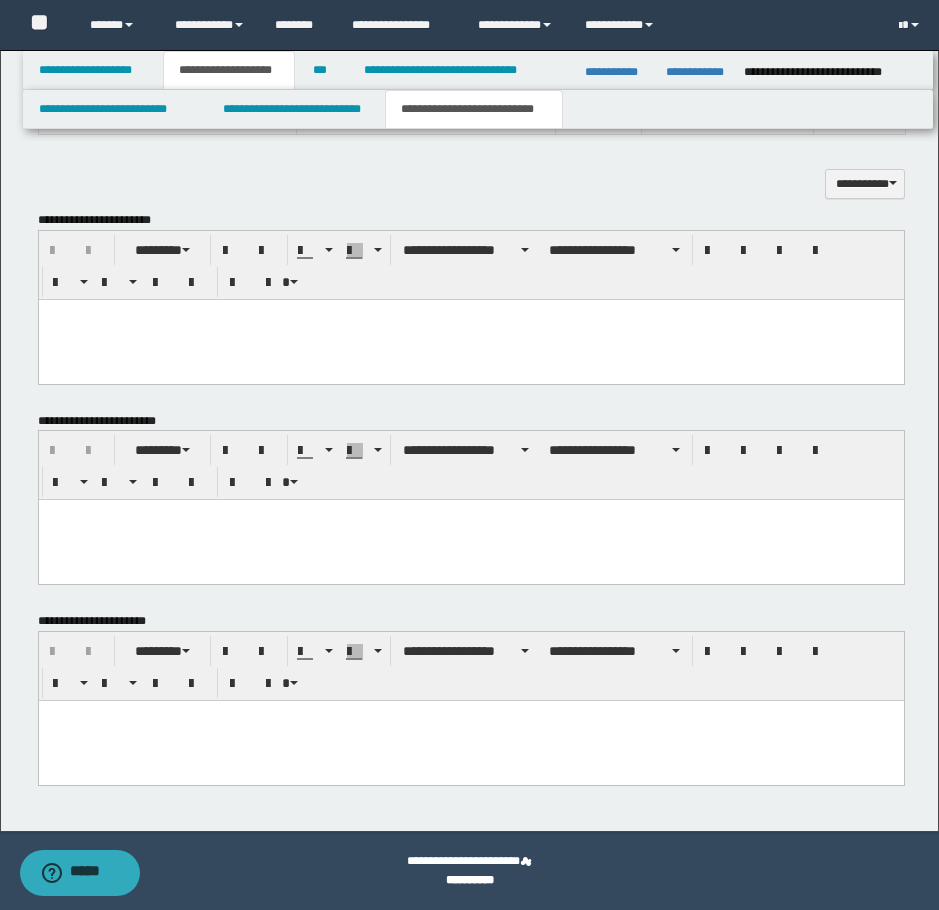 type on "**********" 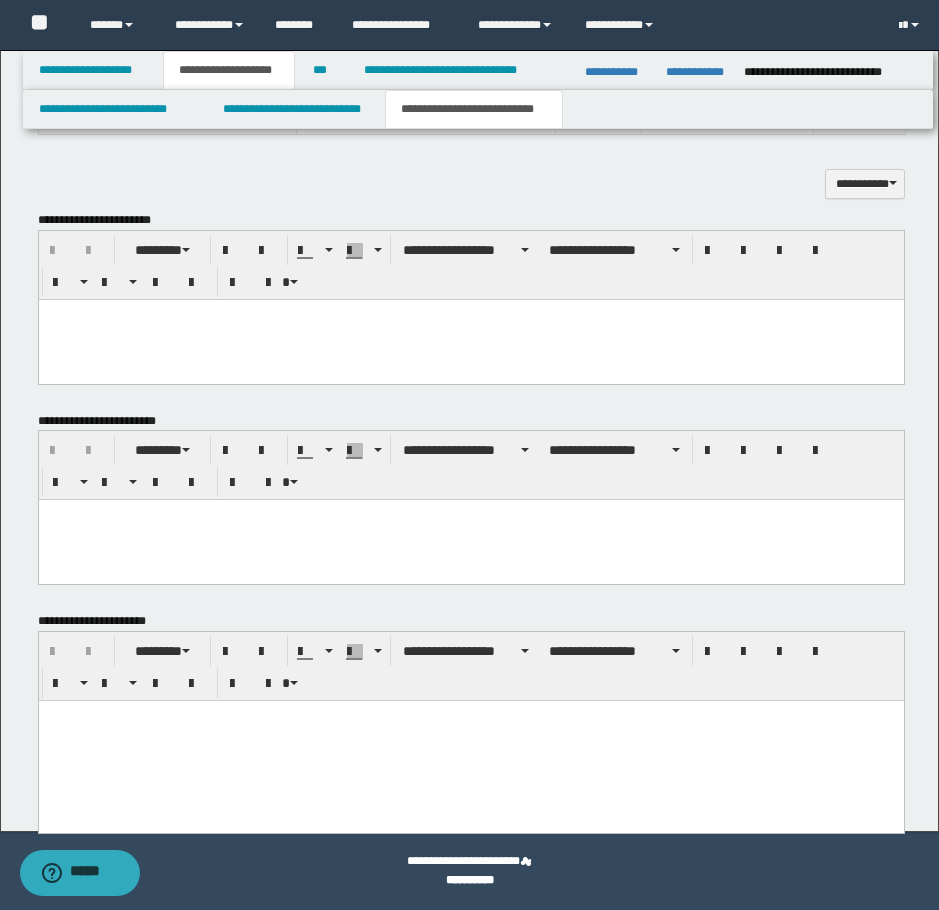 click at bounding box center (470, 741) 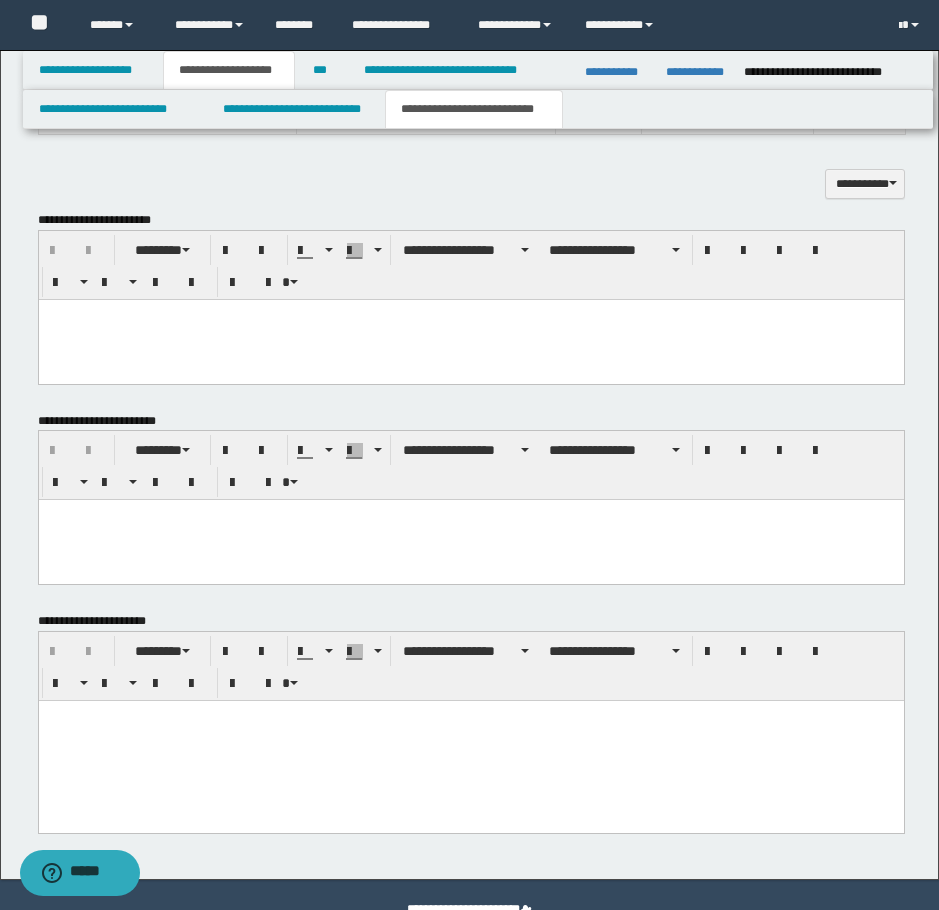 type 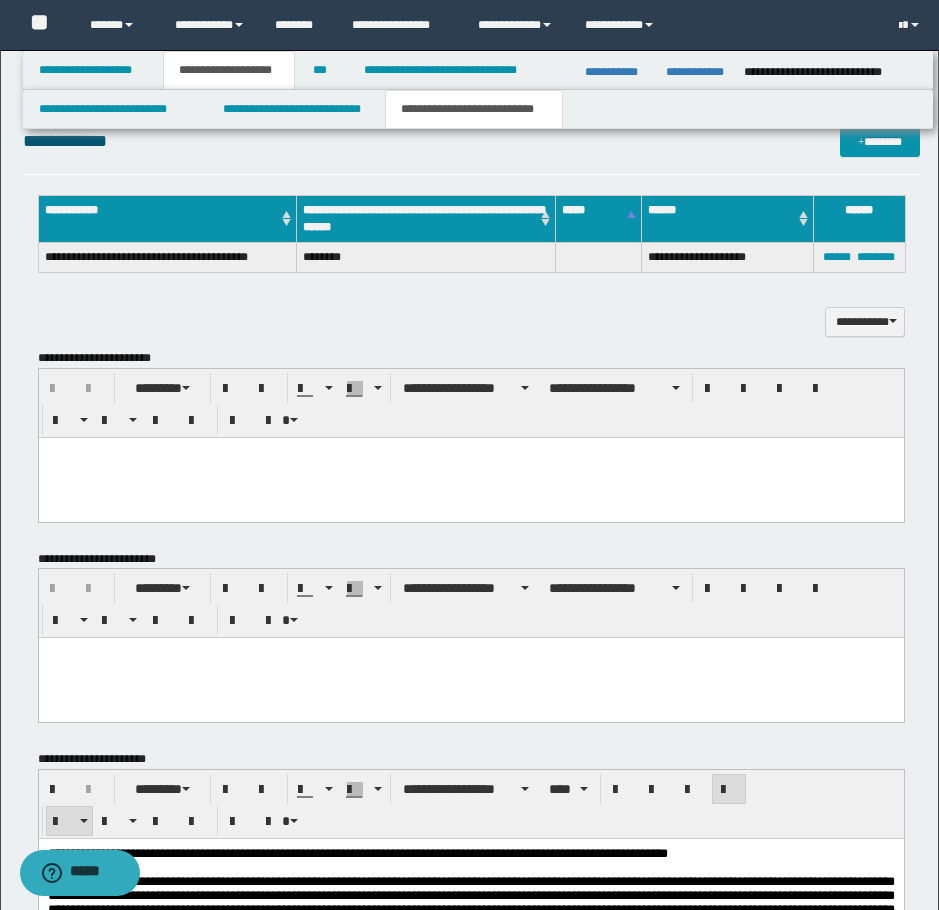 scroll, scrollTop: 834, scrollLeft: 0, axis: vertical 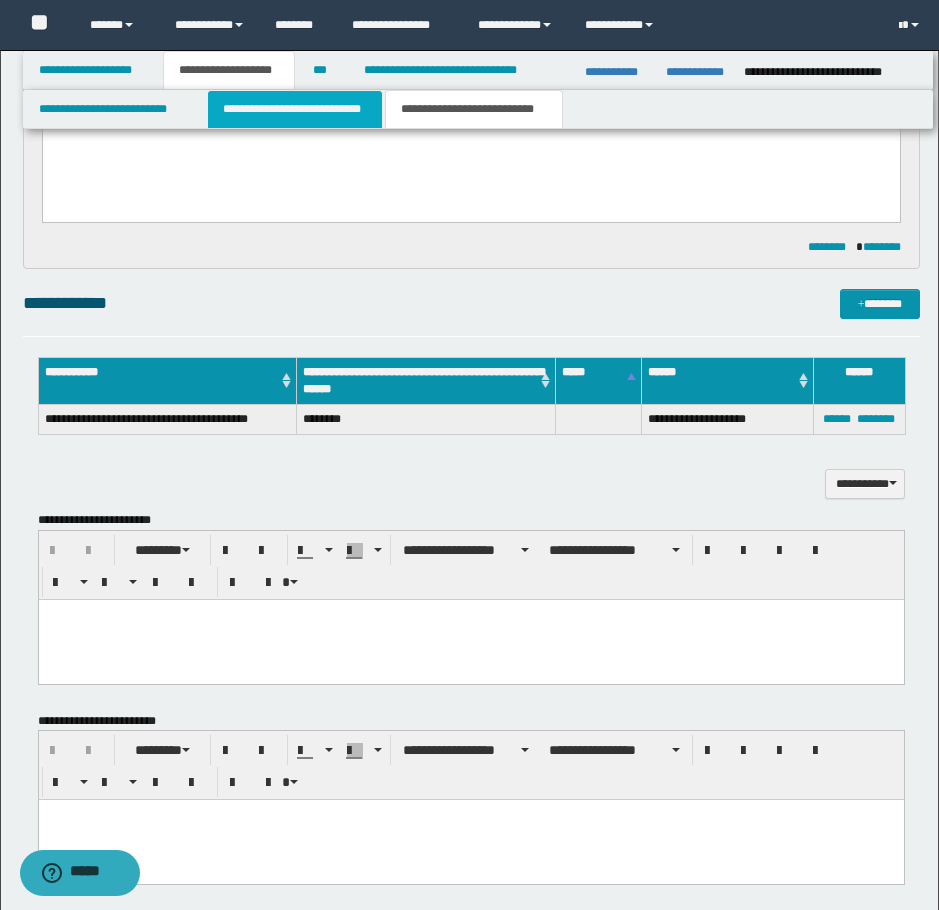 click on "**********" at bounding box center [295, 109] 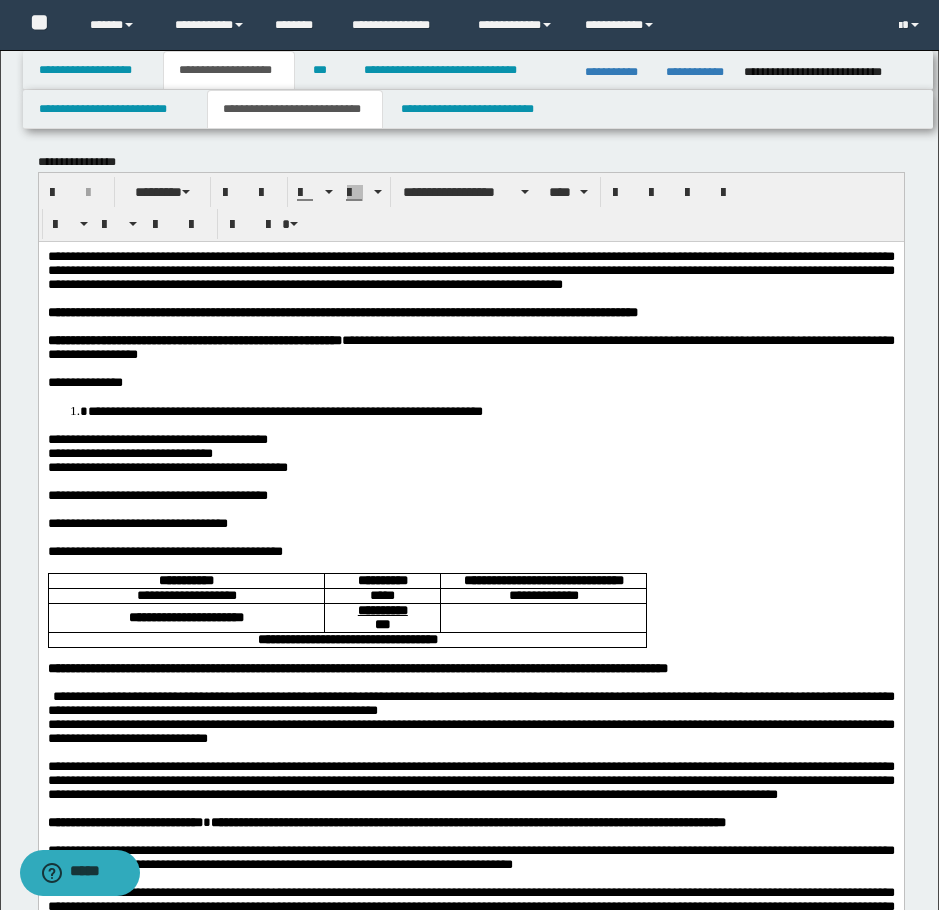 scroll, scrollTop: 0, scrollLeft: 0, axis: both 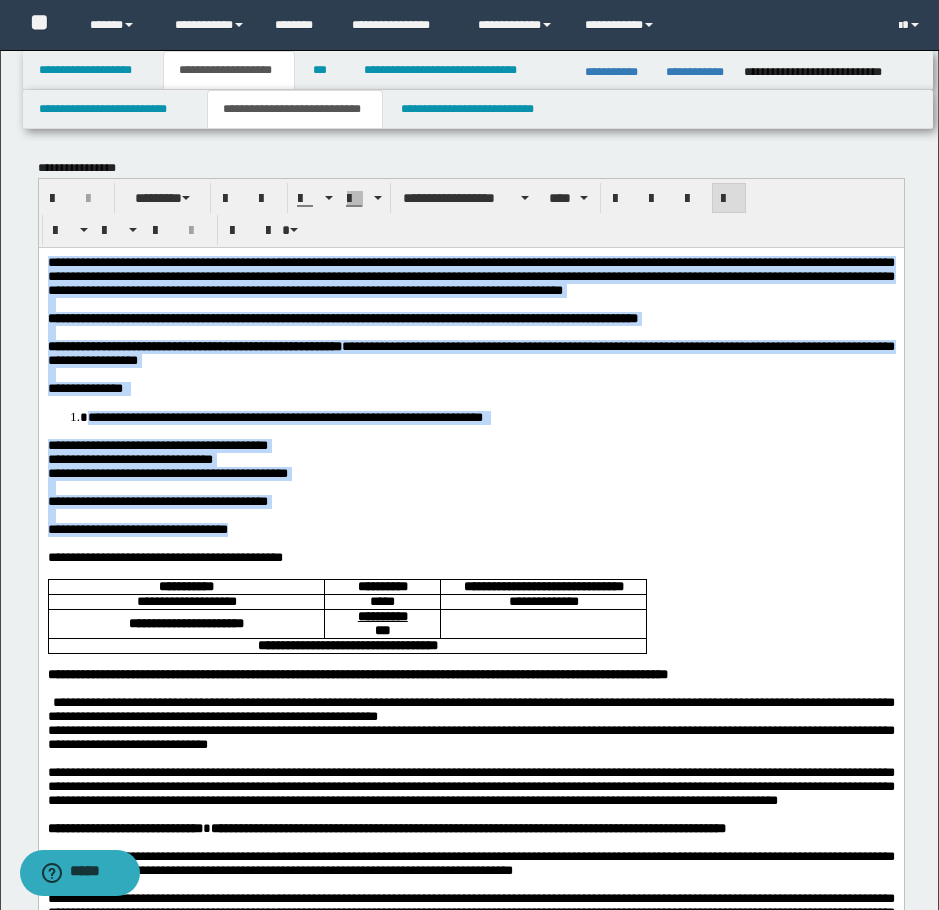 drag, startPoint x: 337, startPoint y: 559, endPoint x: 33, endPoint y: 263, distance: 424.3018 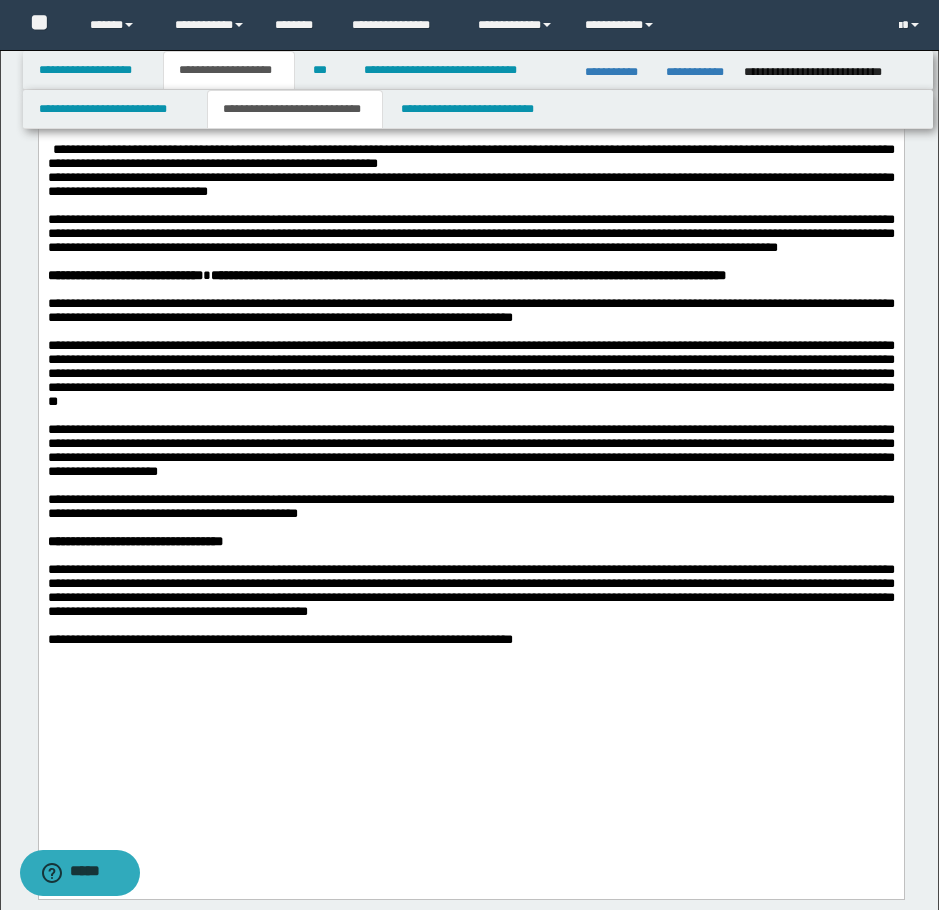 scroll, scrollTop: 400, scrollLeft: 0, axis: vertical 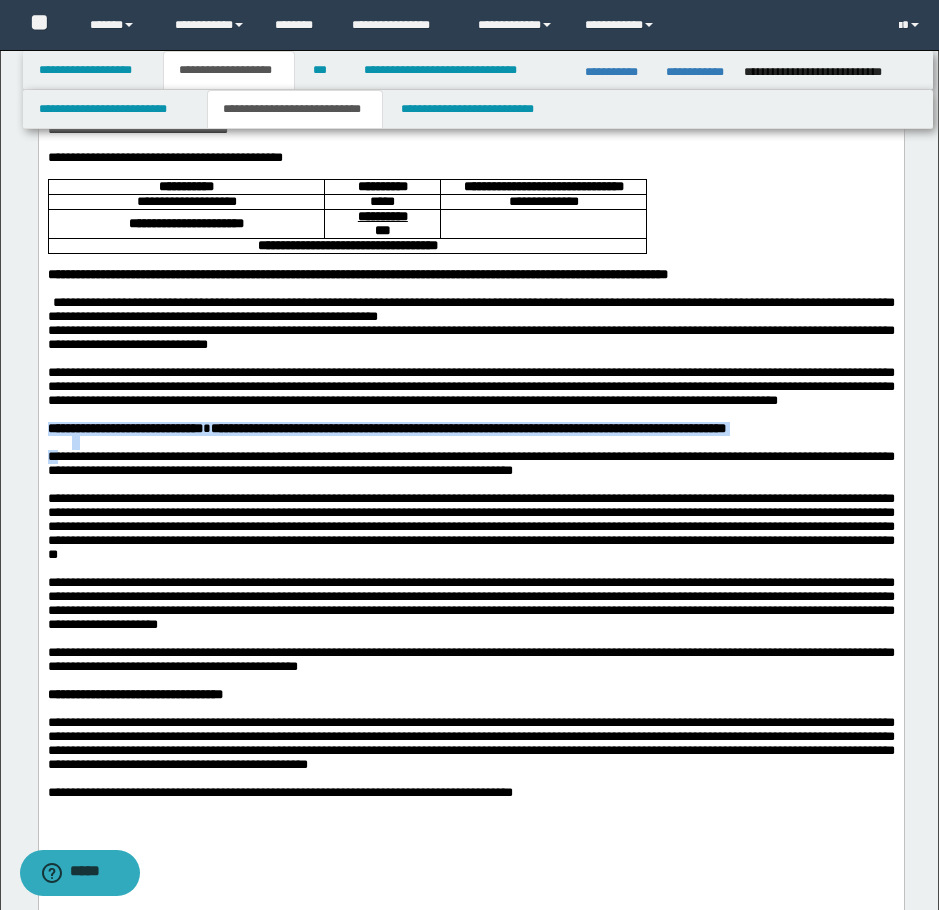 drag, startPoint x: 67, startPoint y: 548, endPoint x: 48, endPoint y: 523, distance: 31.400637 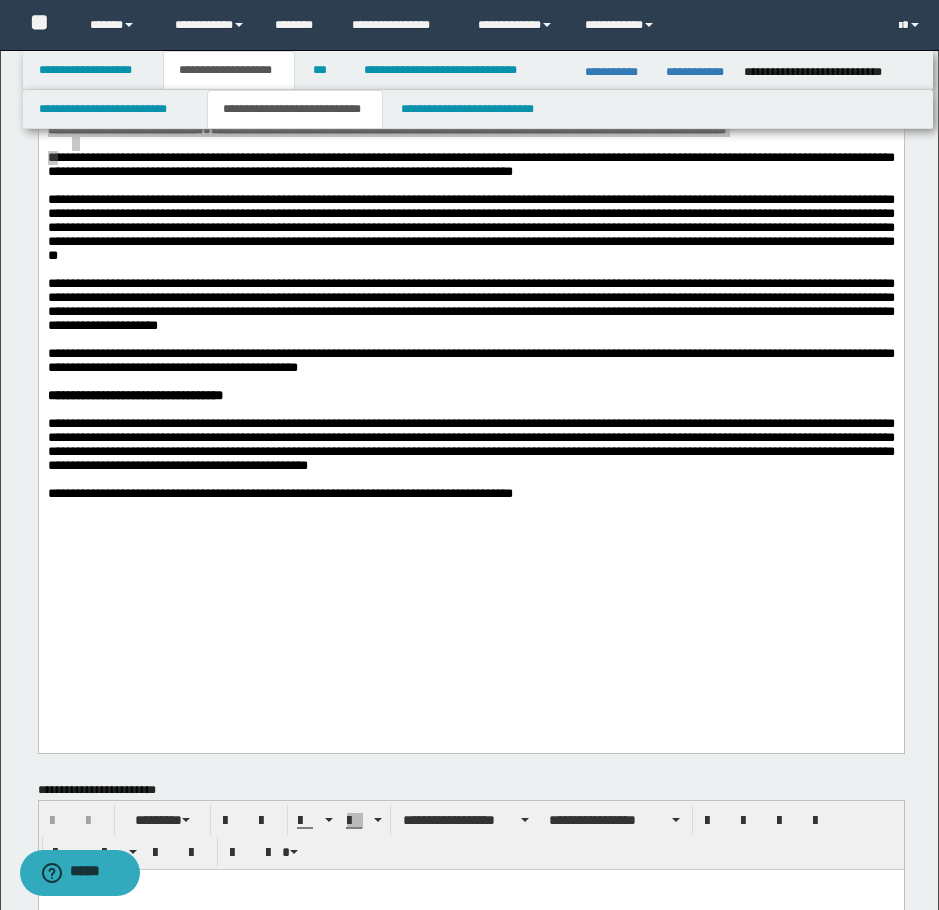 scroll, scrollTop: 700, scrollLeft: 0, axis: vertical 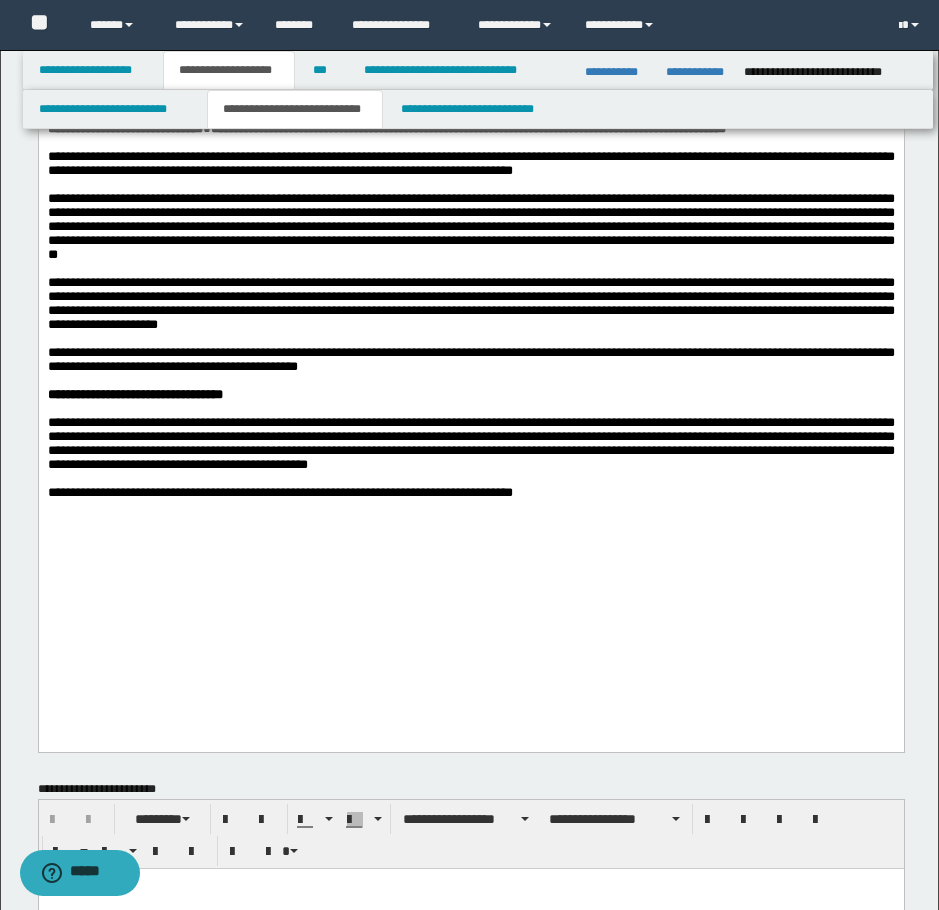 click at bounding box center [470, 381] 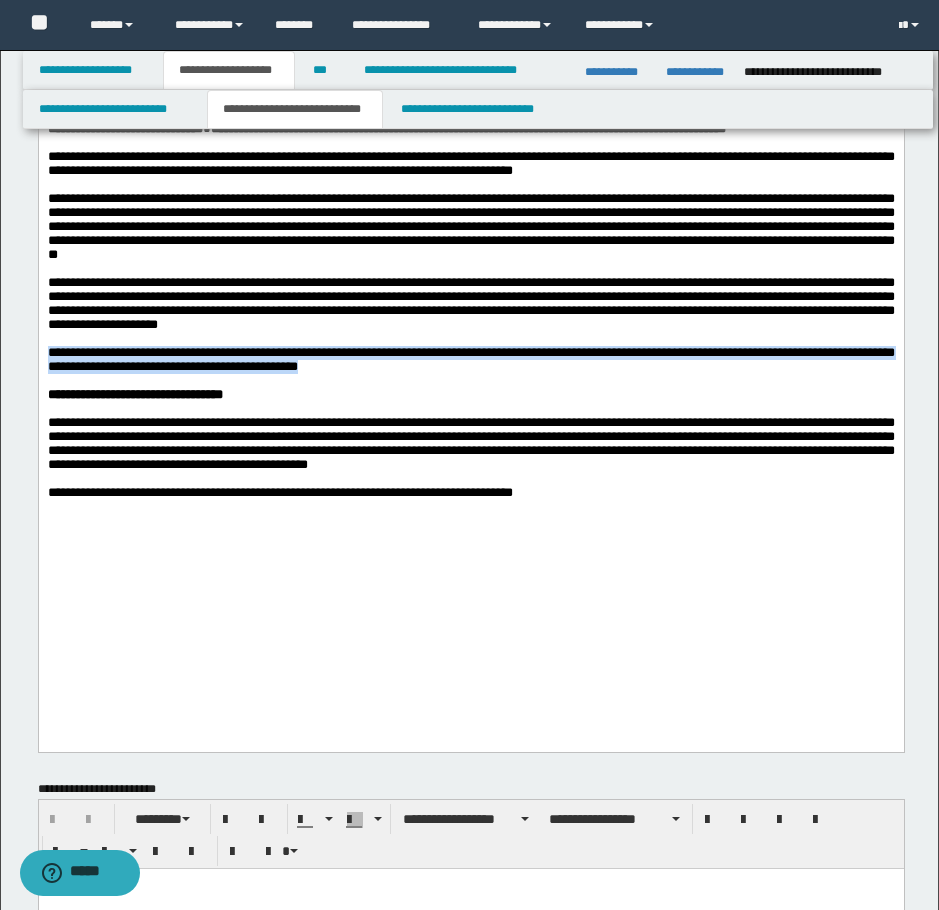 drag, startPoint x: 403, startPoint y: 493, endPoint x: 31, endPoint y: 472, distance: 372.5923 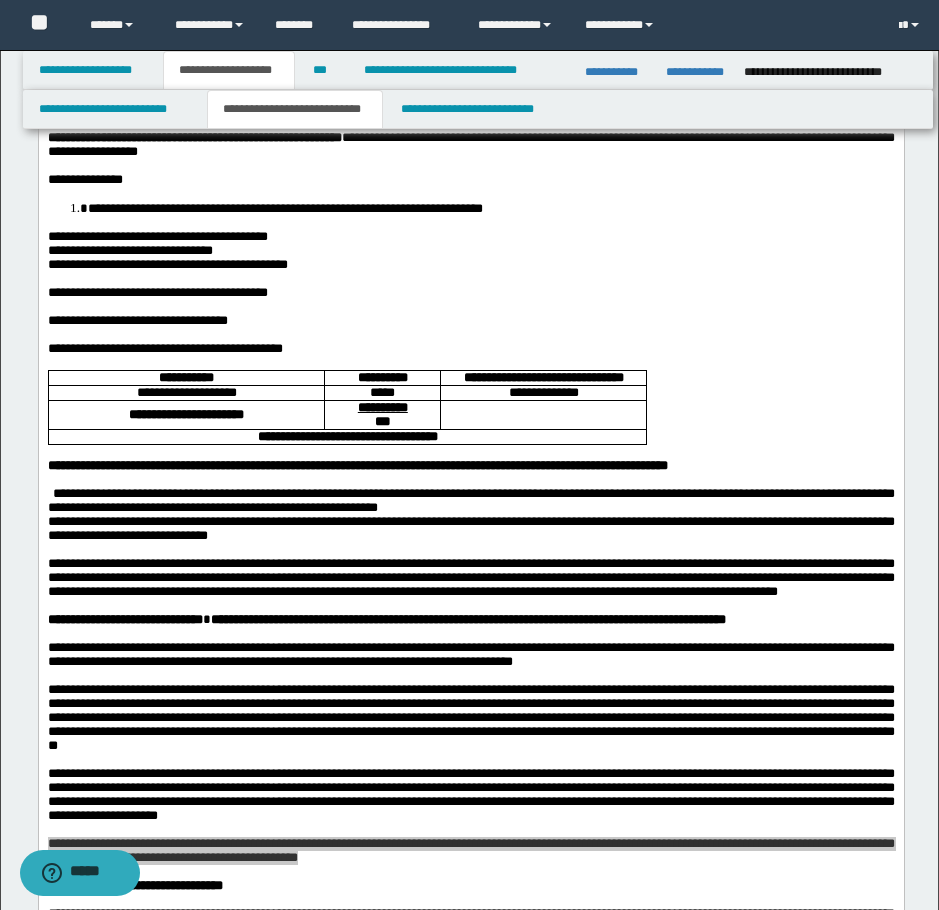 scroll, scrollTop: 100, scrollLeft: 0, axis: vertical 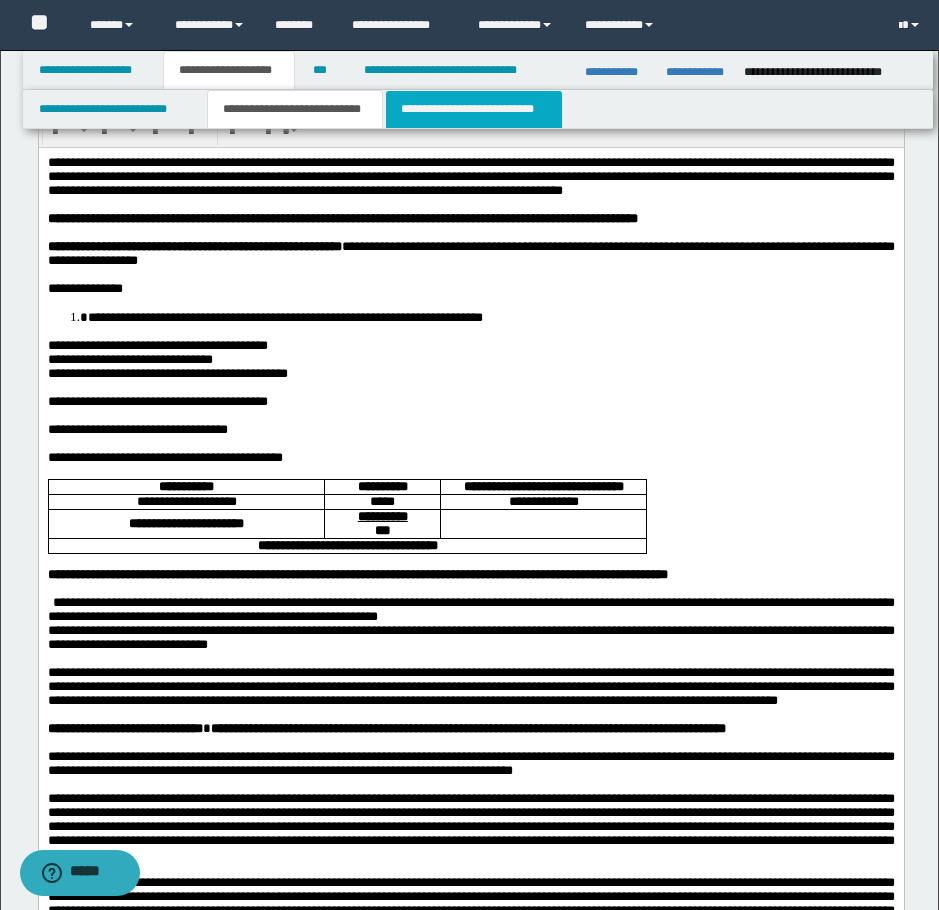 click on "**********" at bounding box center [474, 109] 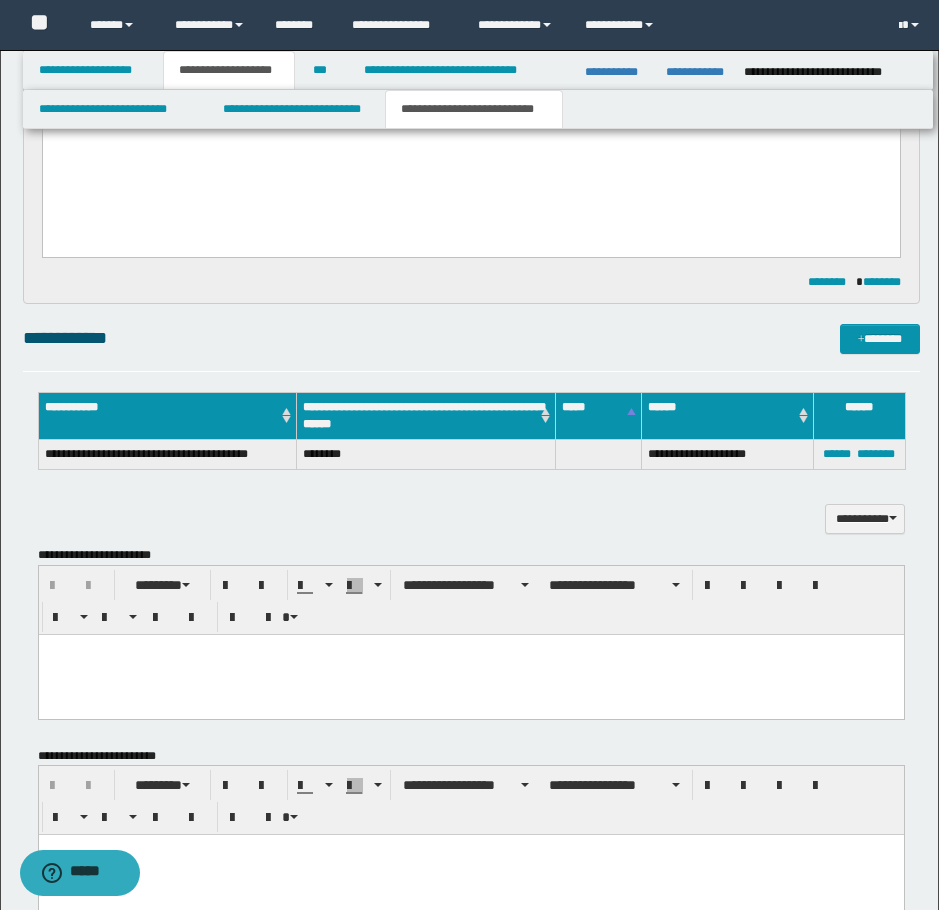 scroll, scrollTop: 800, scrollLeft: 0, axis: vertical 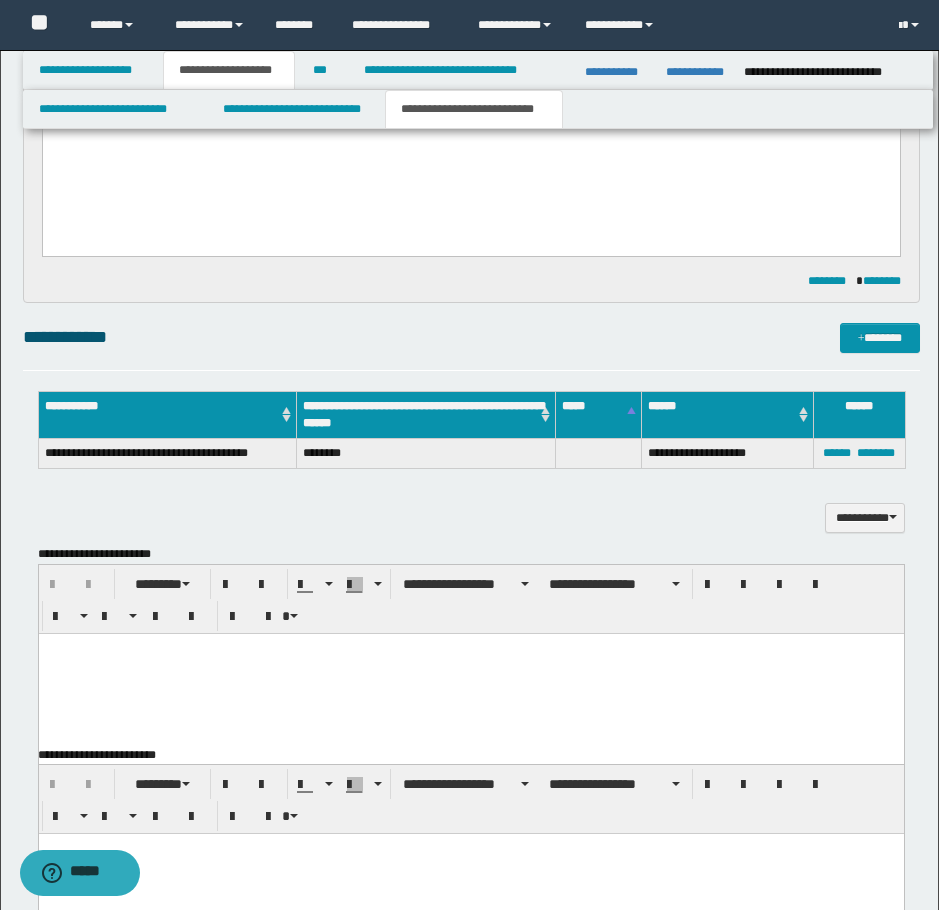 click at bounding box center [470, 673] 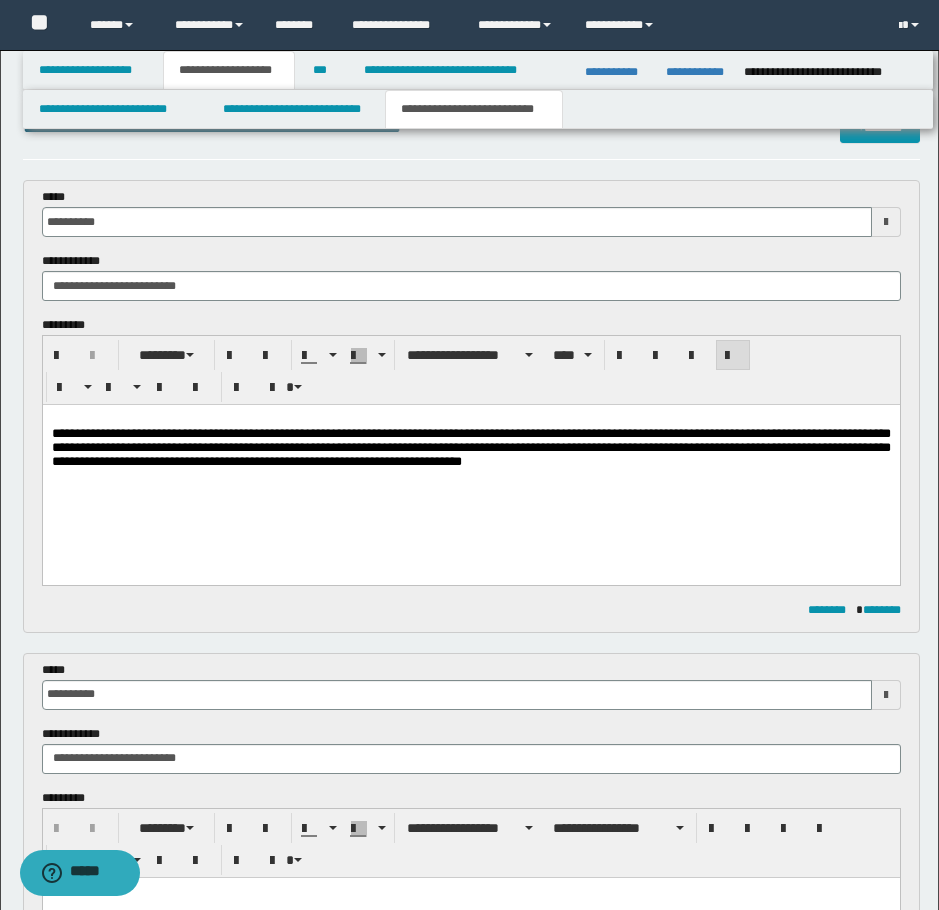 scroll, scrollTop: 0, scrollLeft: 0, axis: both 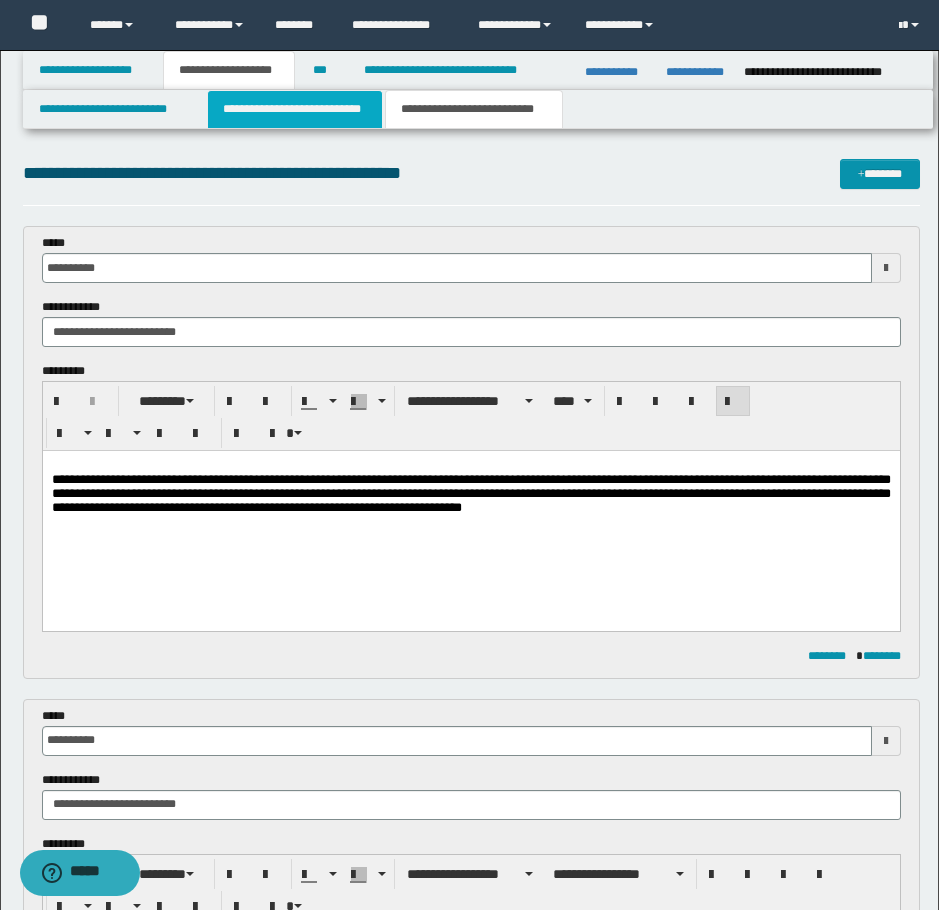click on "**********" at bounding box center (295, 109) 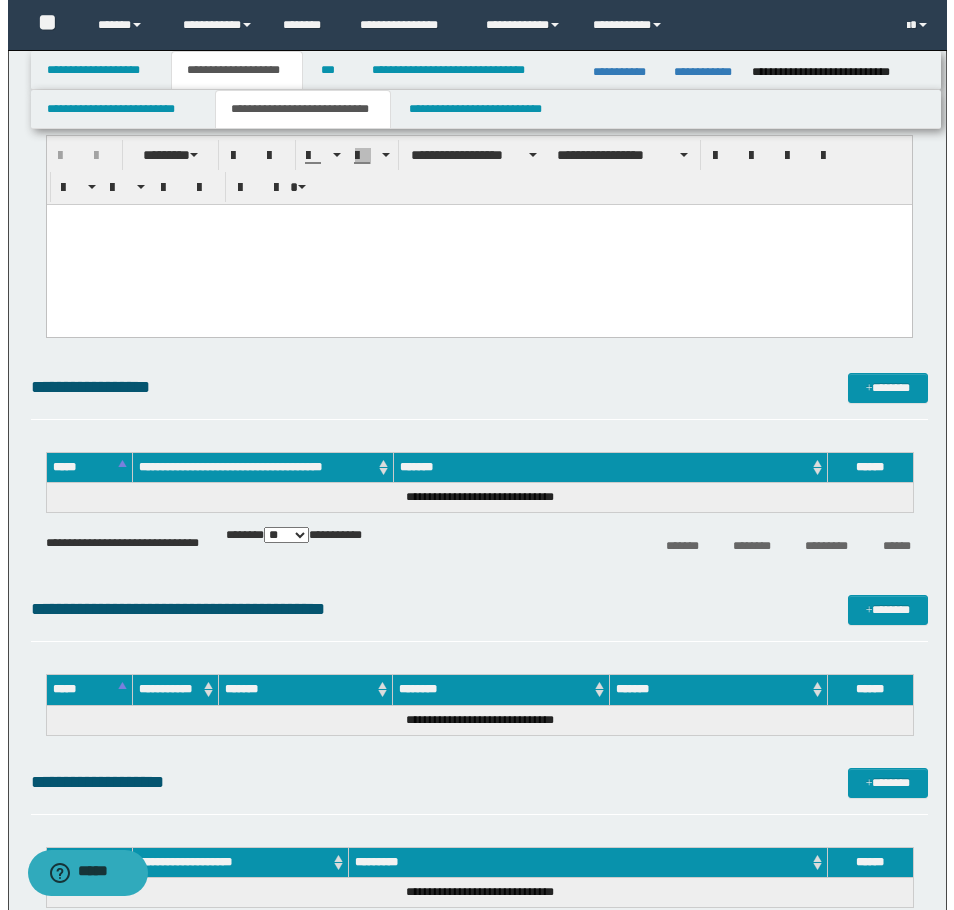 scroll, scrollTop: 1400, scrollLeft: 0, axis: vertical 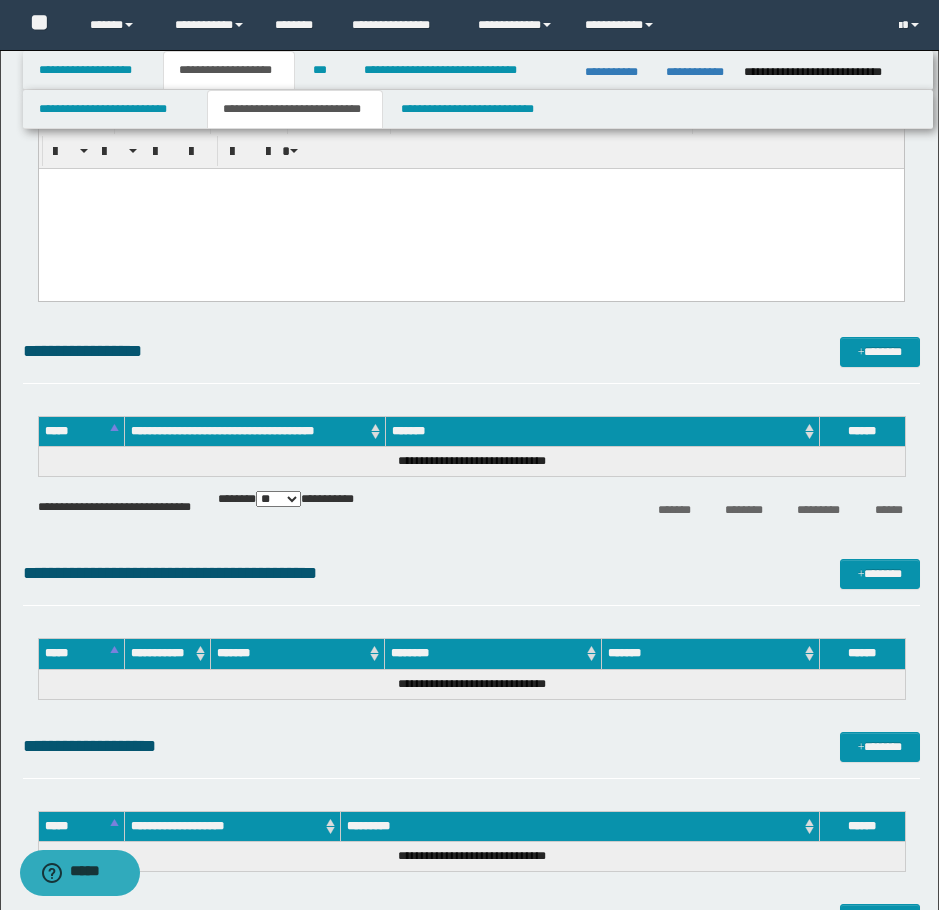 click on "**********" at bounding box center [471, 360] 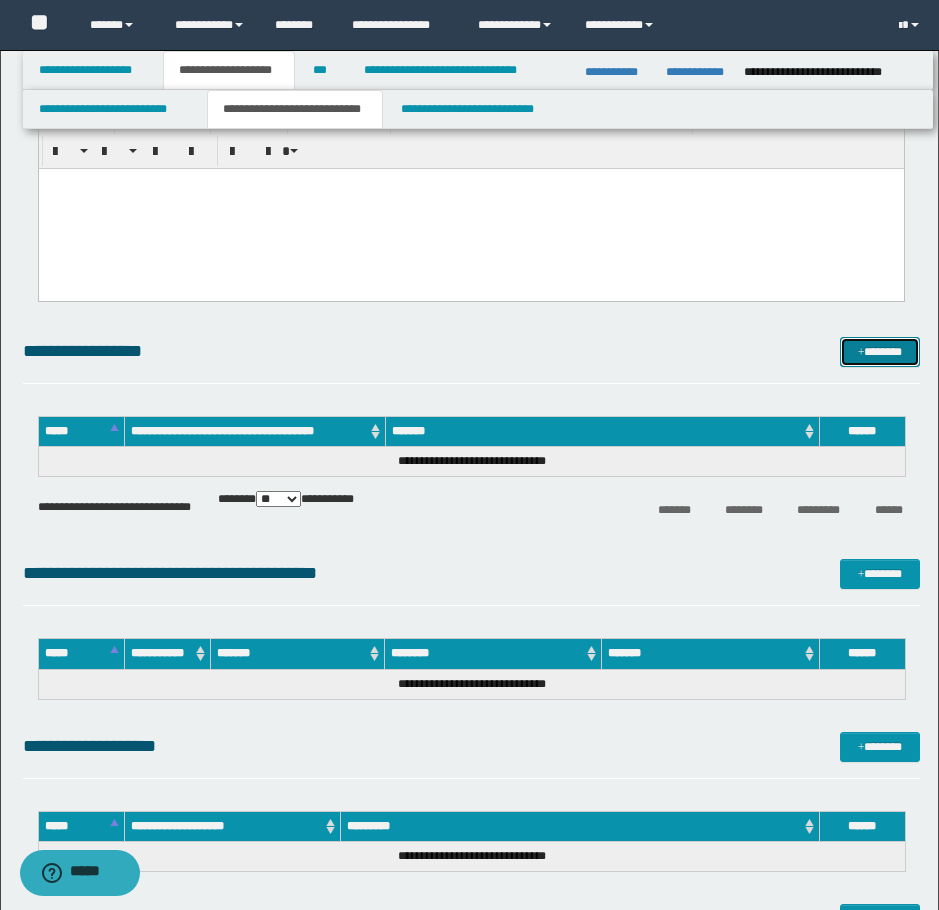 click on "*******" at bounding box center (880, 352) 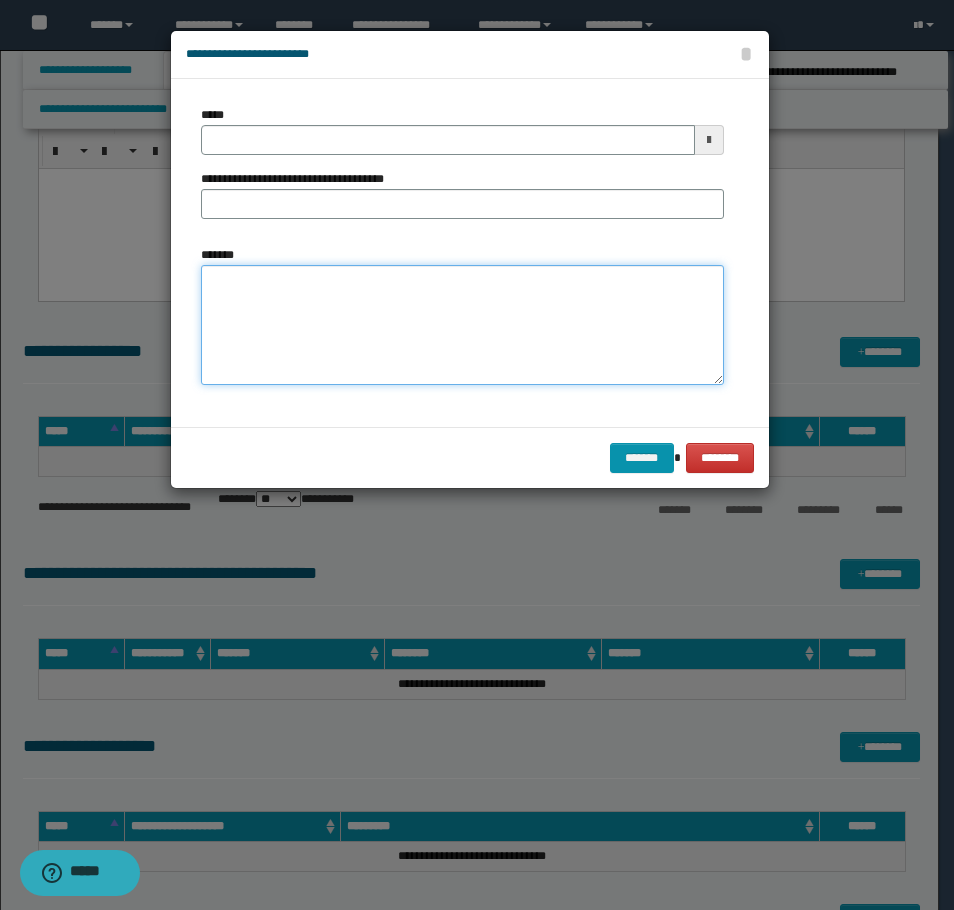 click on "*******" at bounding box center [462, 325] 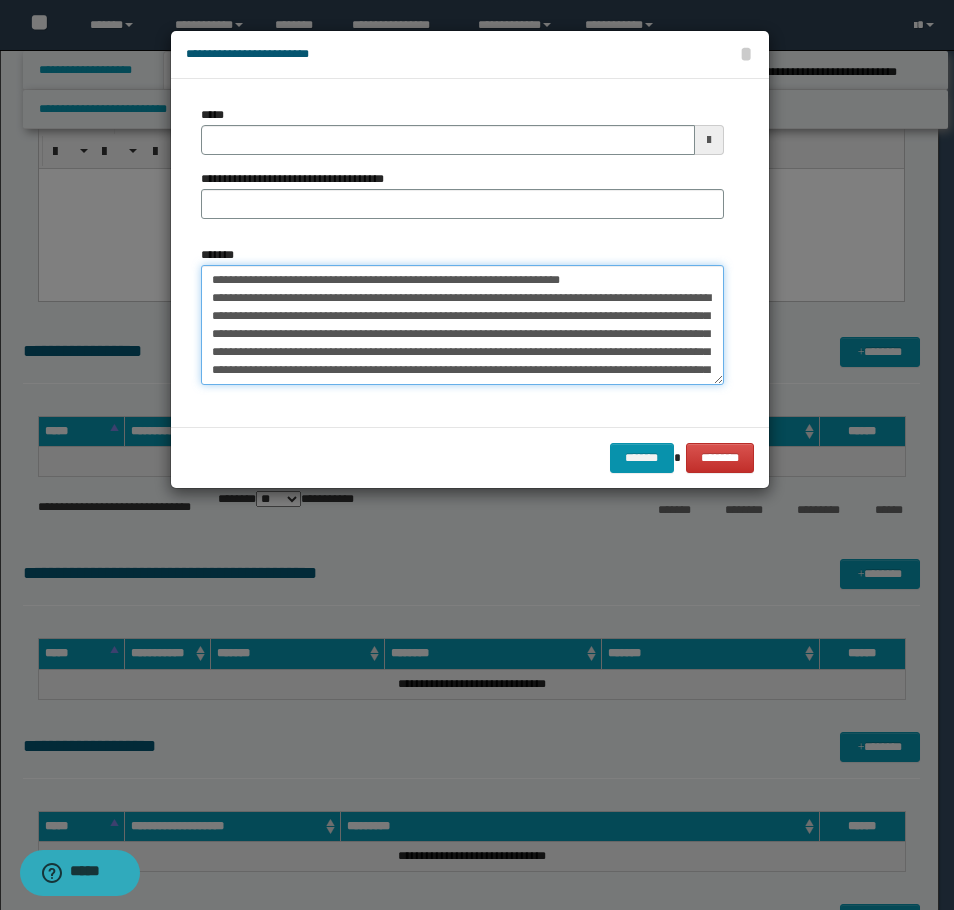 scroll, scrollTop: 66, scrollLeft: 0, axis: vertical 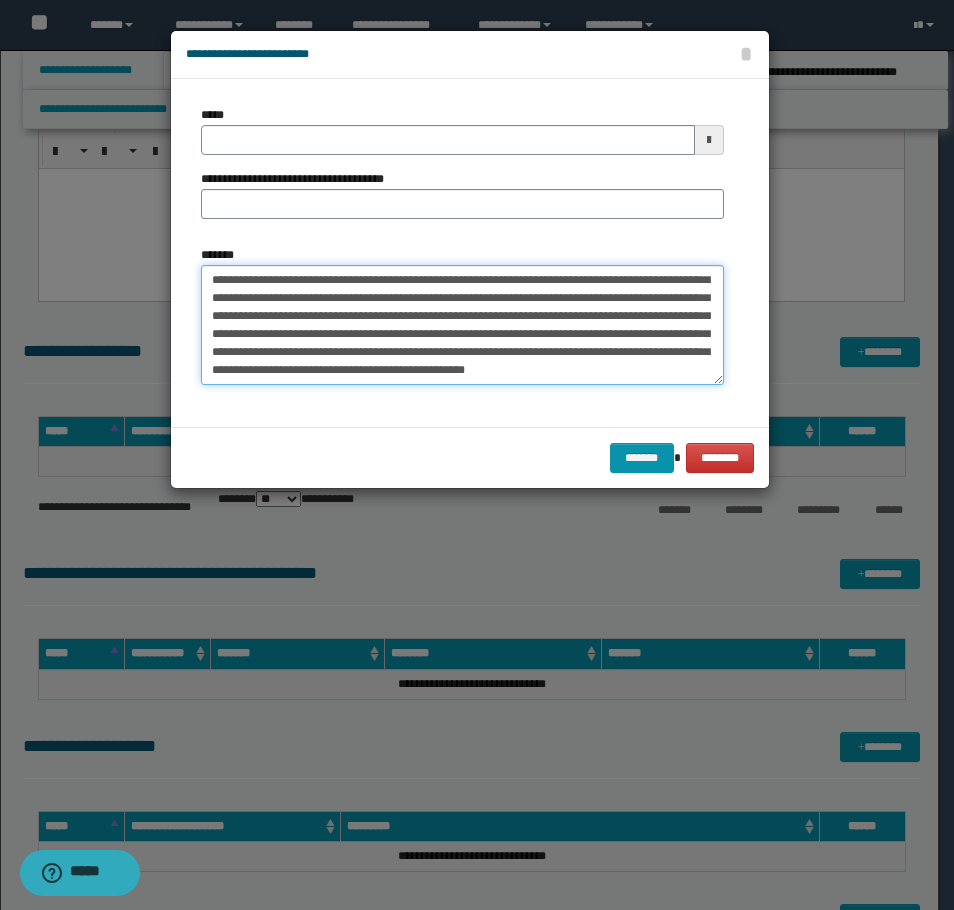 type on "**********" 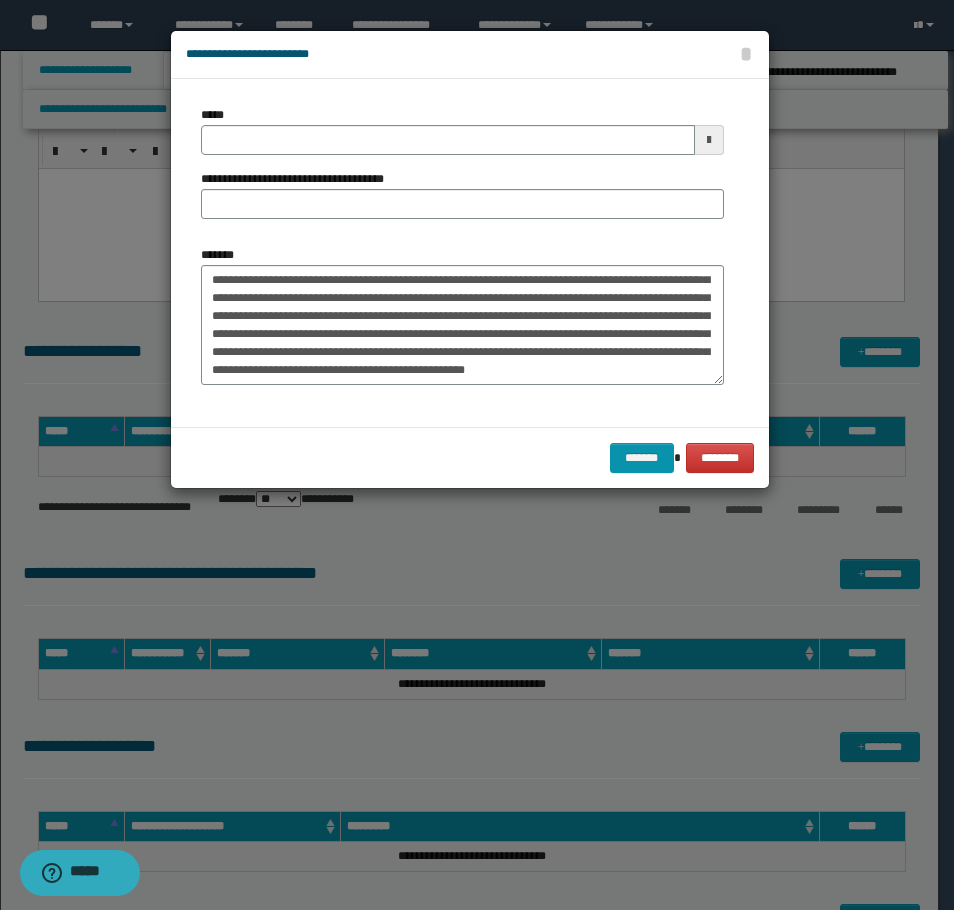 click on "**********" at bounding box center [462, 170] 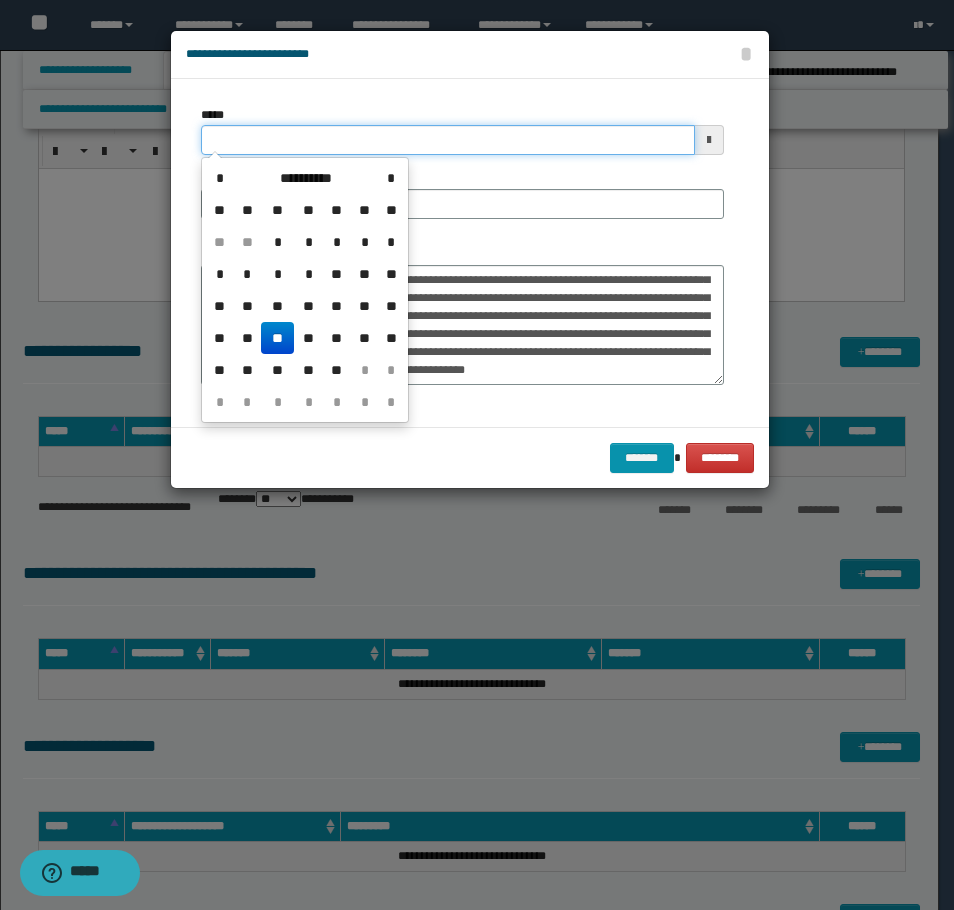 click on "*****" at bounding box center (448, 140) 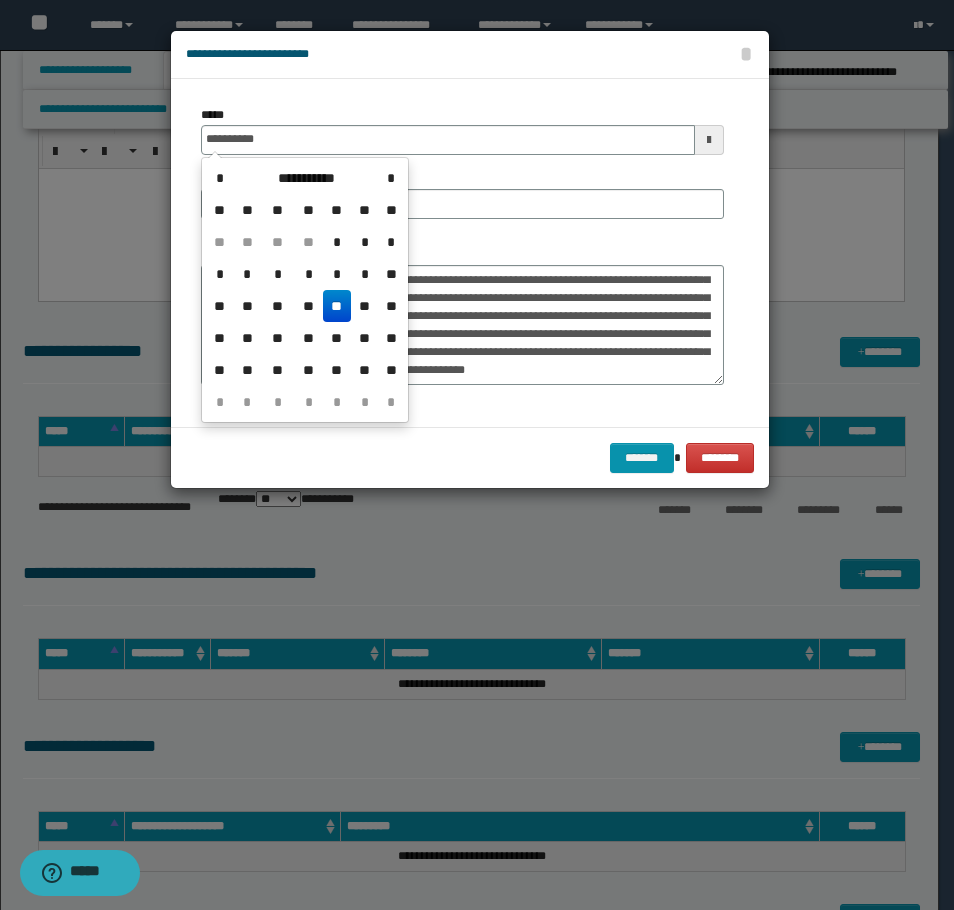 click on "**" at bounding box center [337, 306] 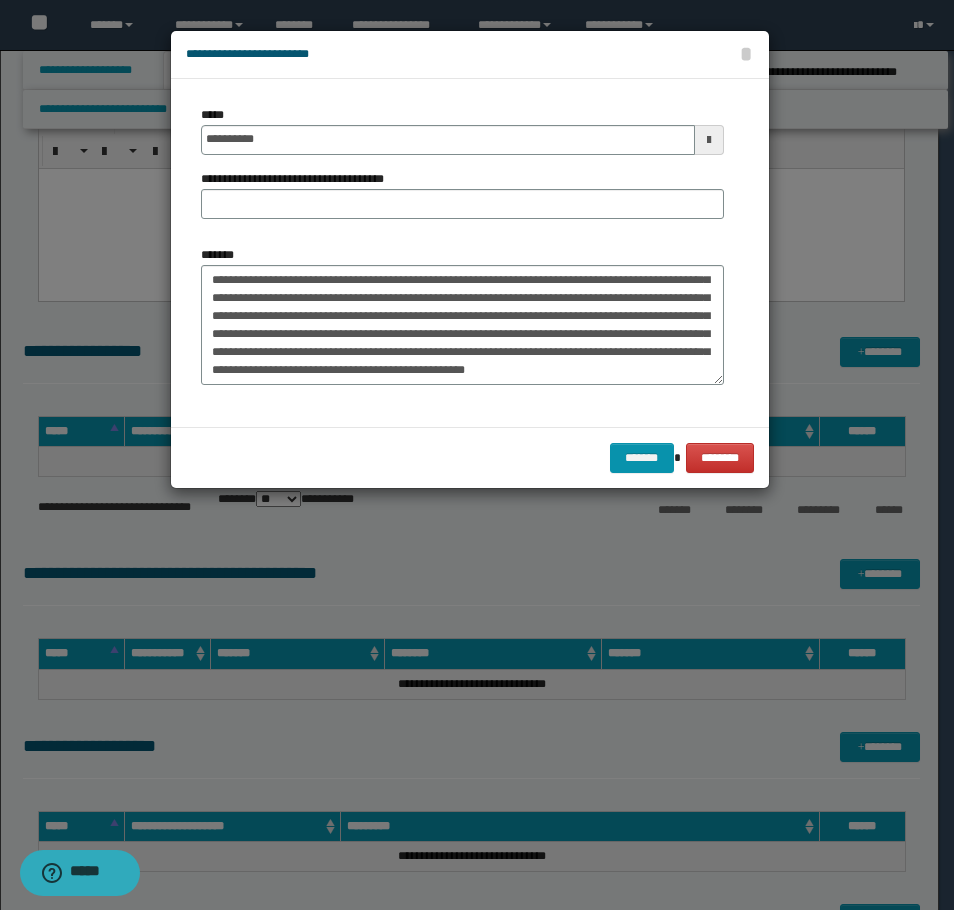 scroll, scrollTop: 0, scrollLeft: 0, axis: both 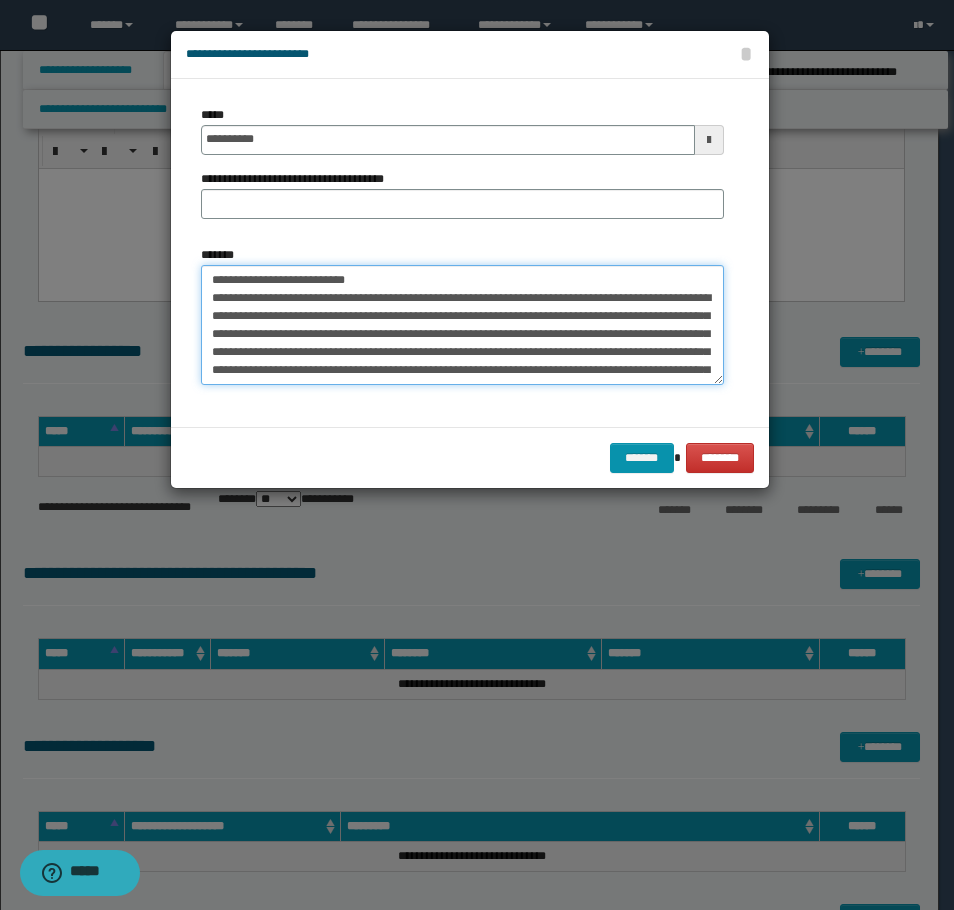 drag, startPoint x: 437, startPoint y: 282, endPoint x: 141, endPoint y: 262, distance: 296.6749 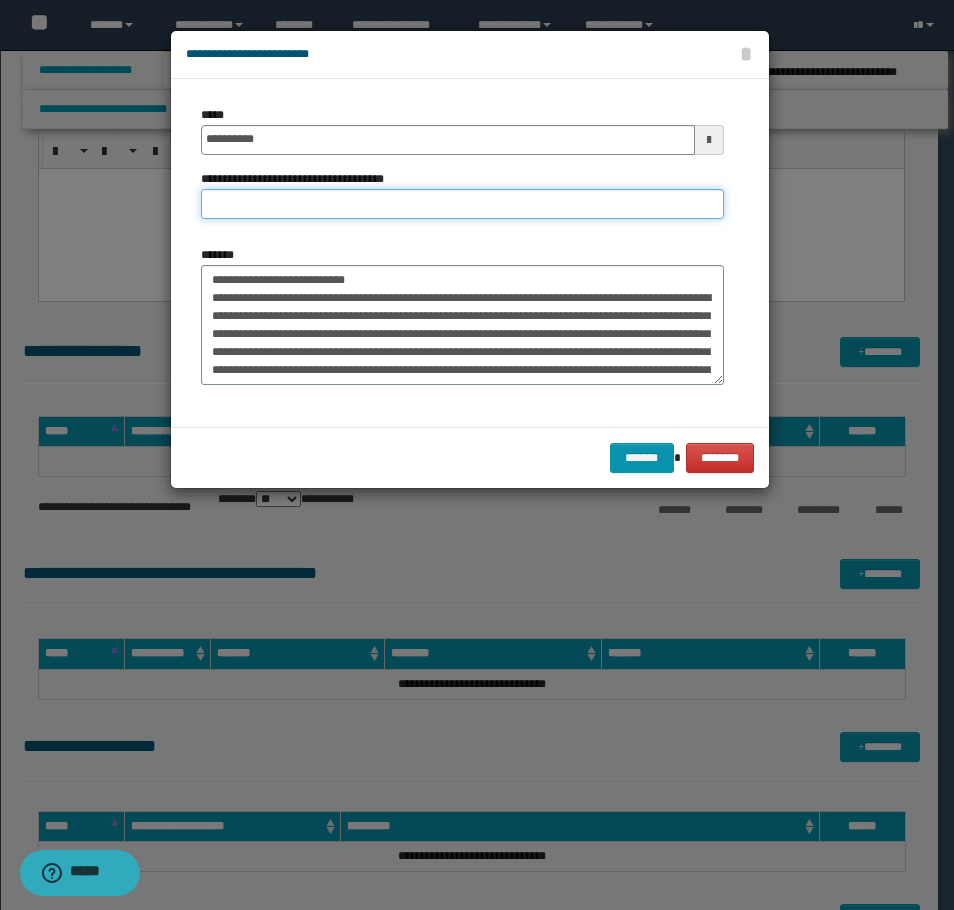 click on "**********" at bounding box center [462, 204] 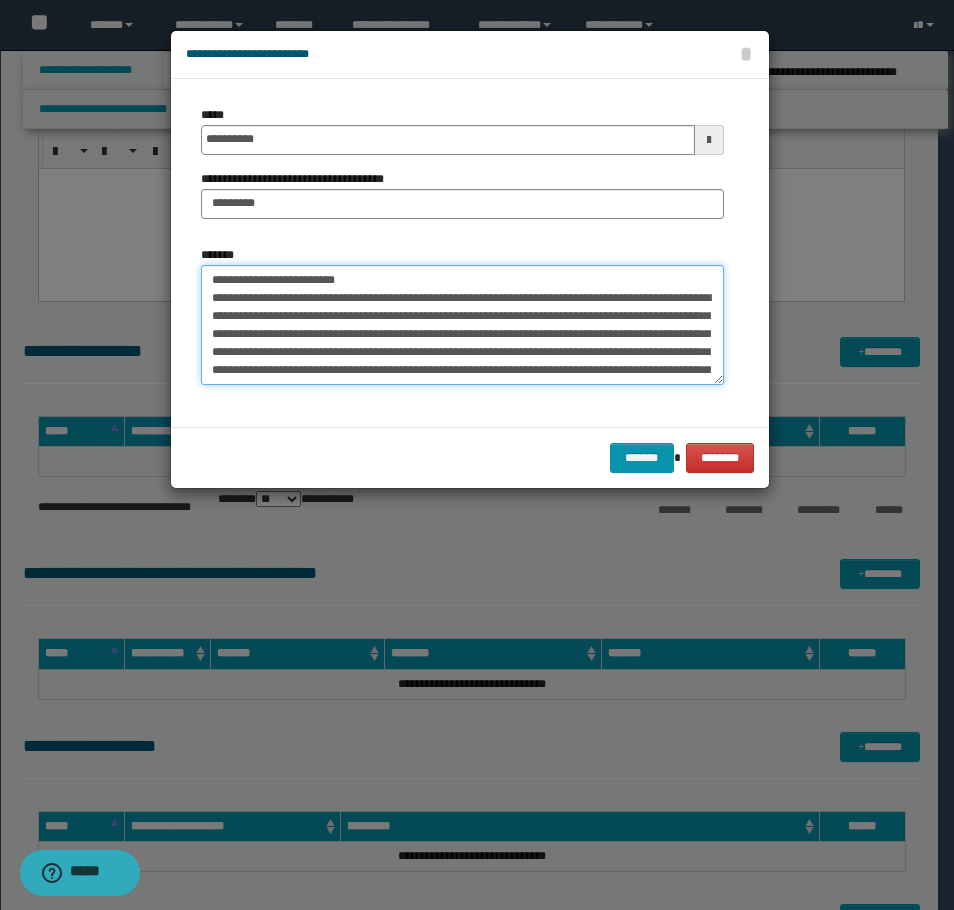 drag, startPoint x: 220, startPoint y: 280, endPoint x: 174, endPoint y: 273, distance: 46.52956 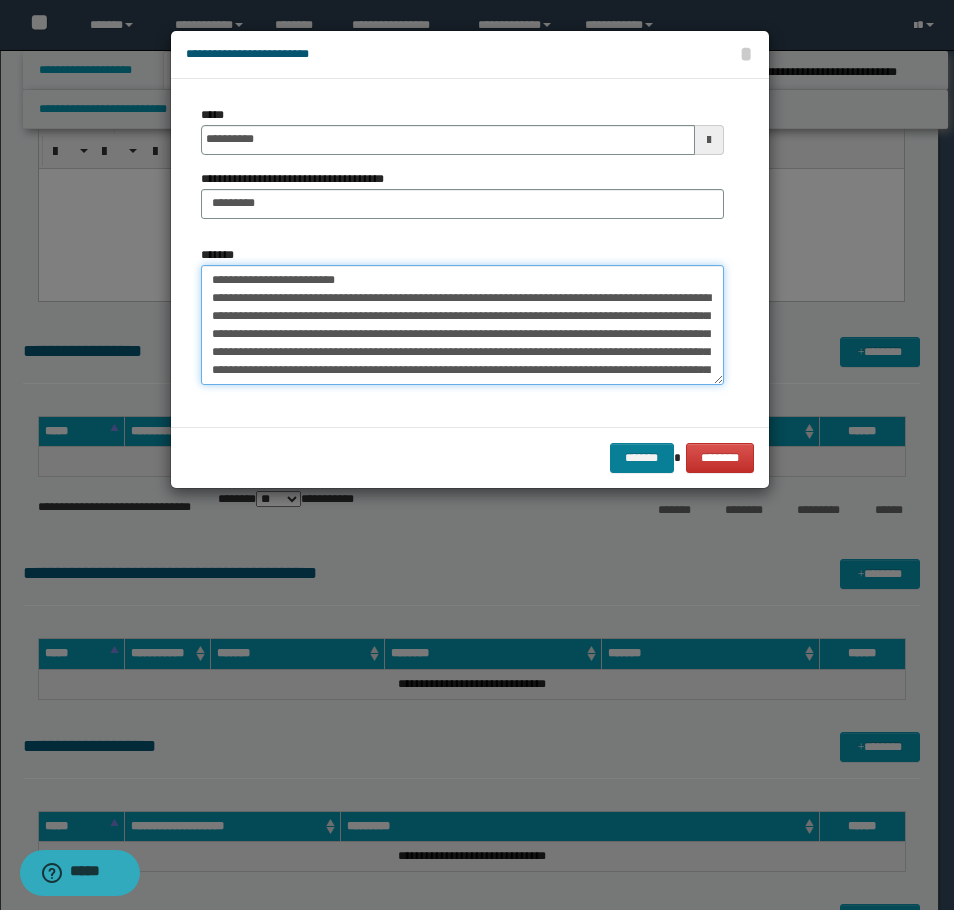 type on "**********" 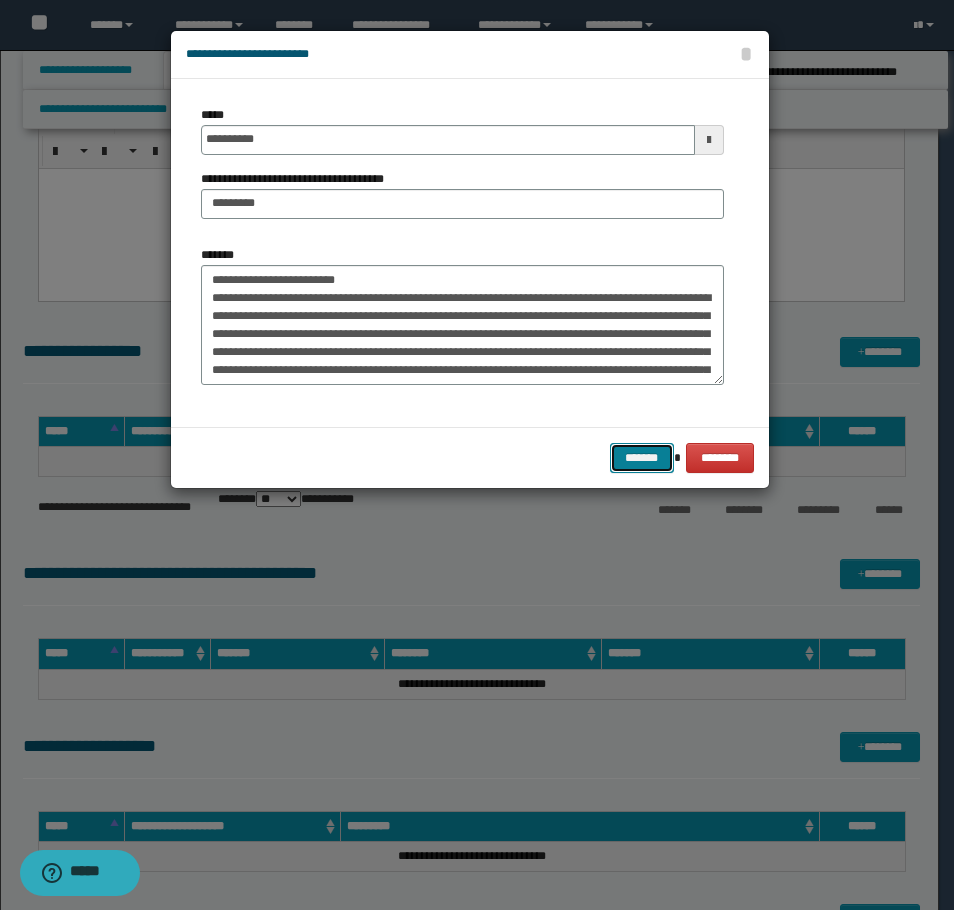 click on "*******" at bounding box center [642, 458] 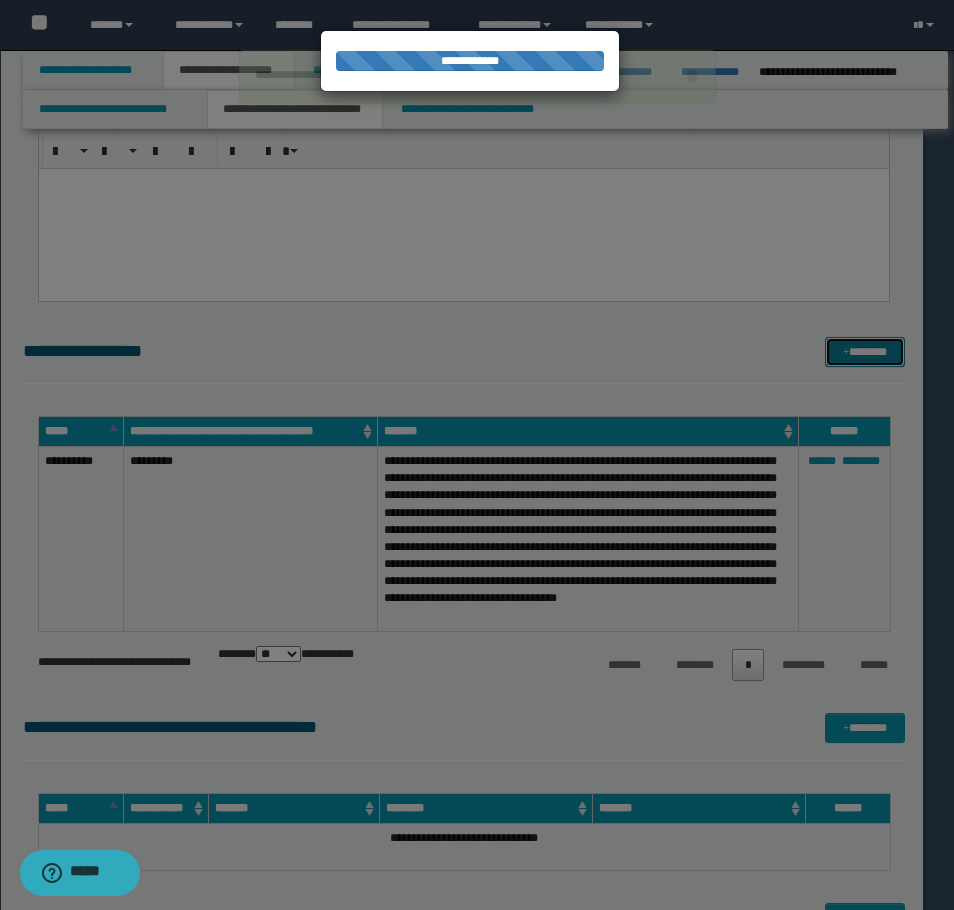 type 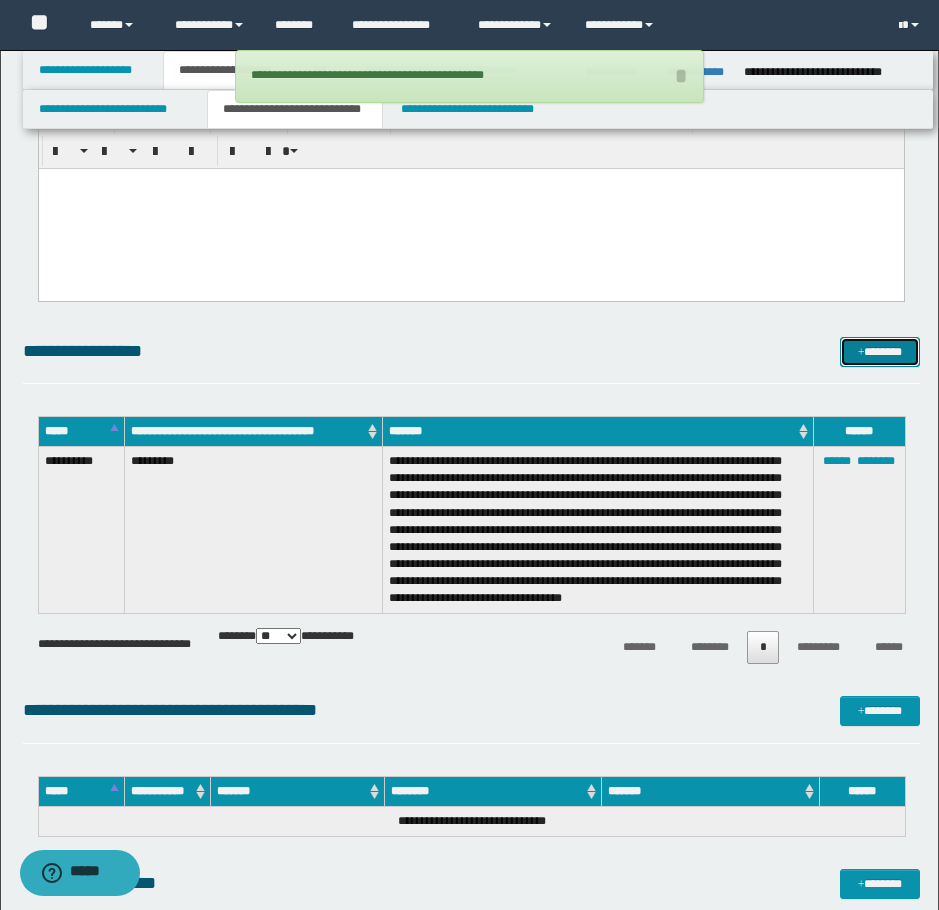 click on "*******" at bounding box center (880, 352) 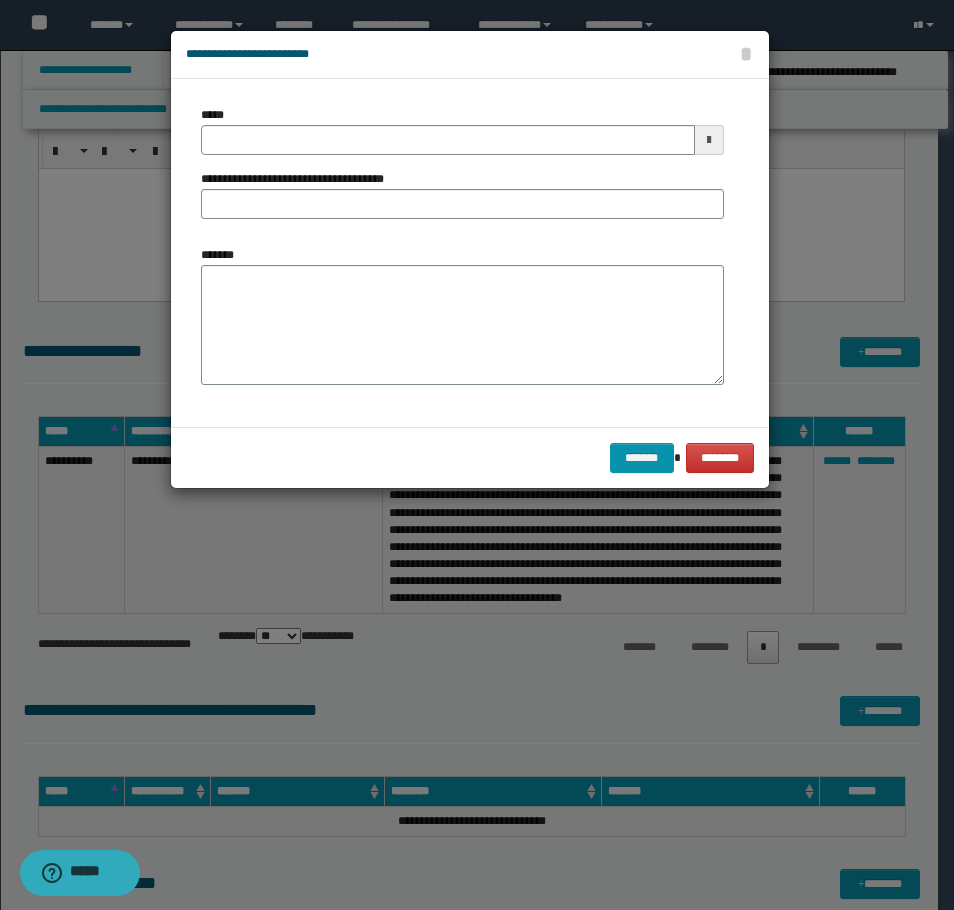 drag, startPoint x: 513, startPoint y: 262, endPoint x: 495, endPoint y: 278, distance: 24.083189 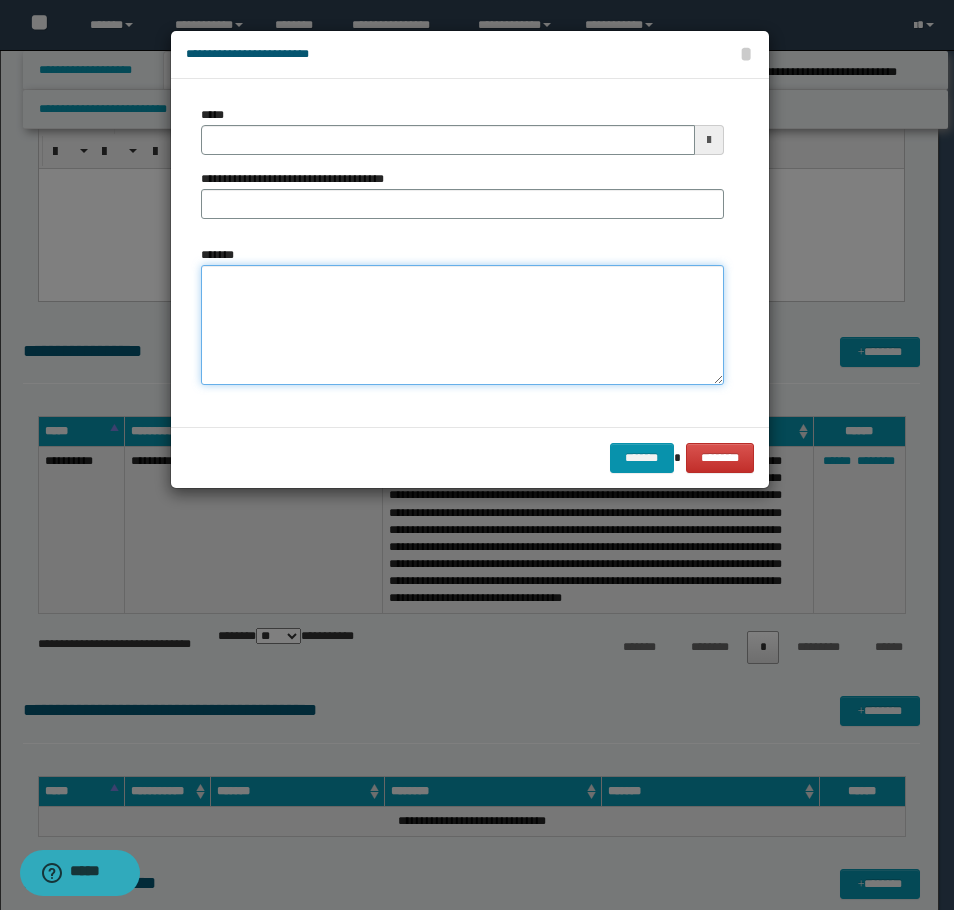 drag, startPoint x: 487, startPoint y: 283, endPoint x: 471, endPoint y: 275, distance: 17.888544 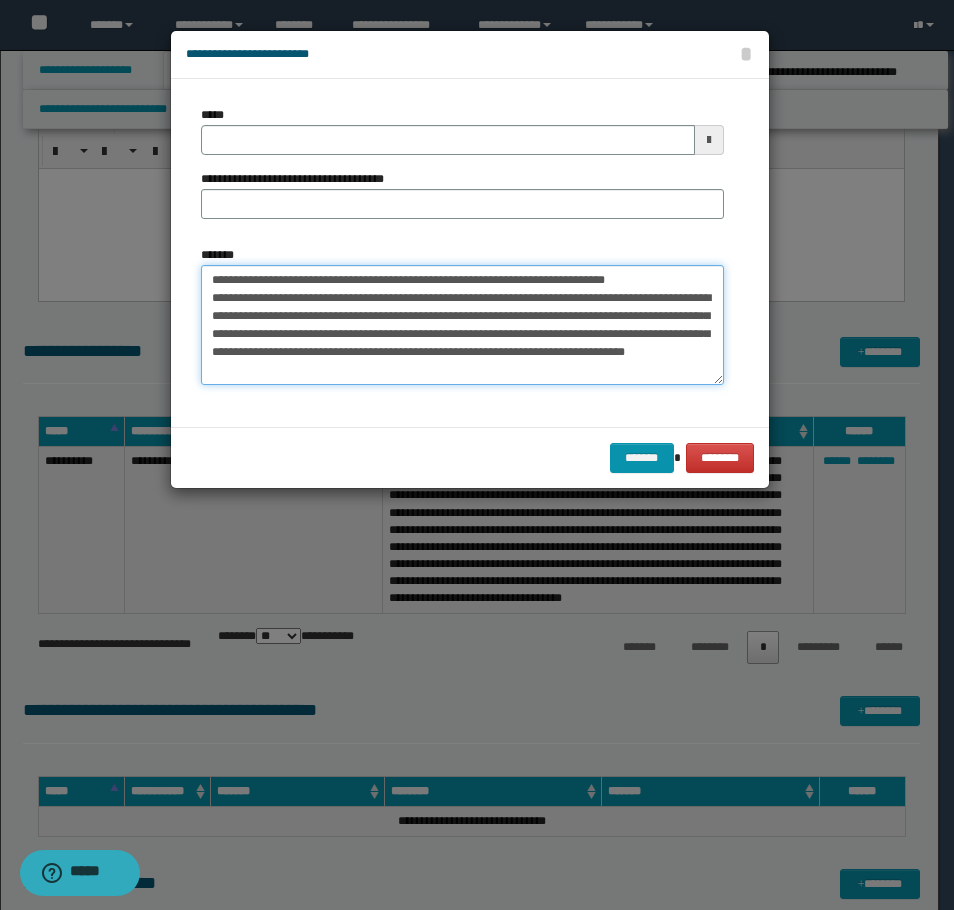 type 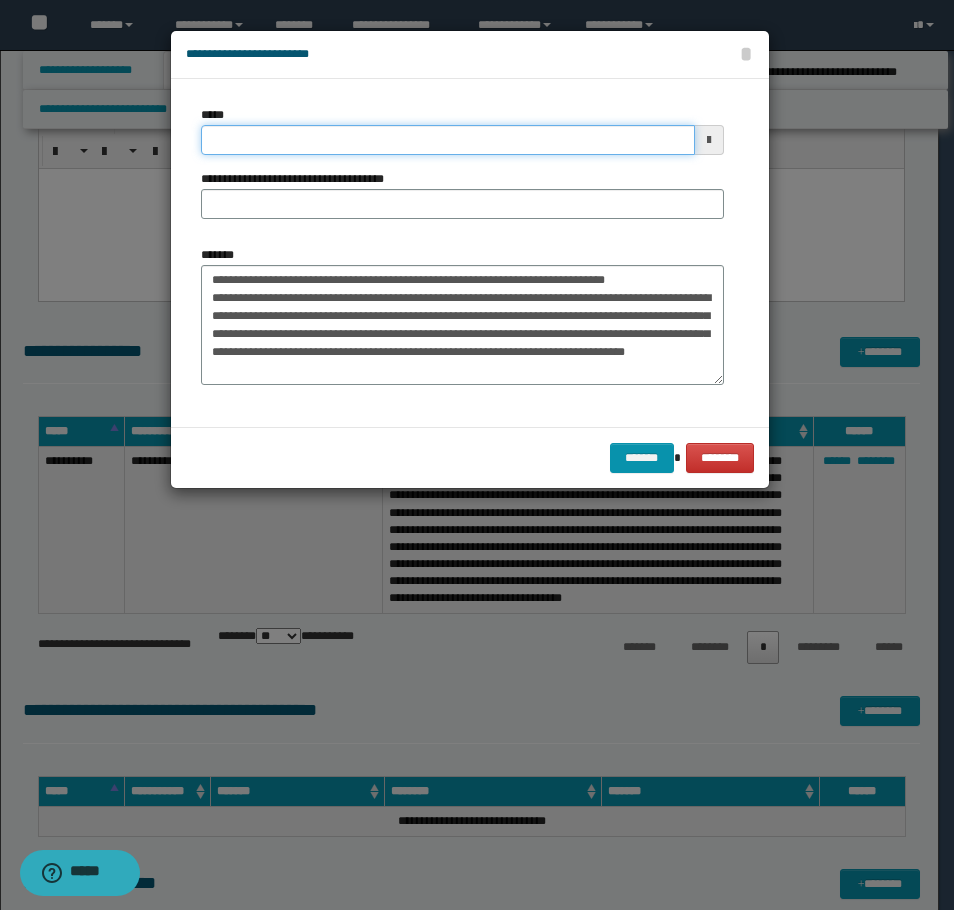 click on "*****" at bounding box center [448, 140] 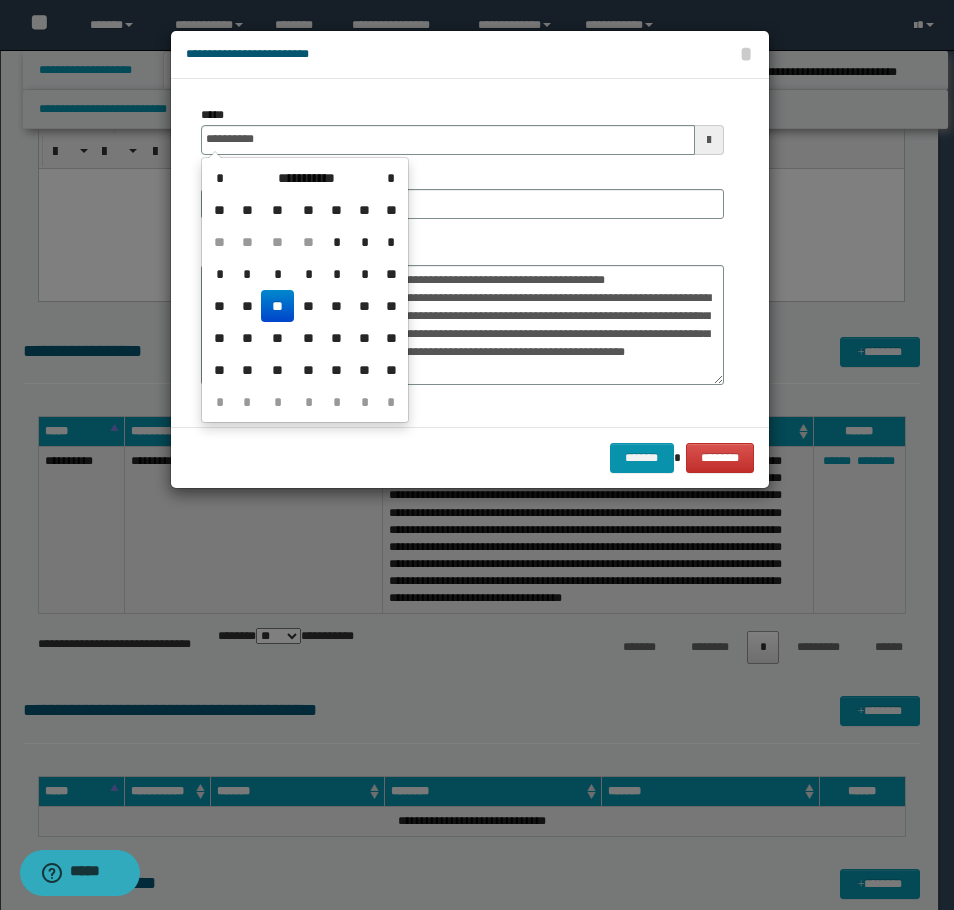 click on "**" at bounding box center (277, 306) 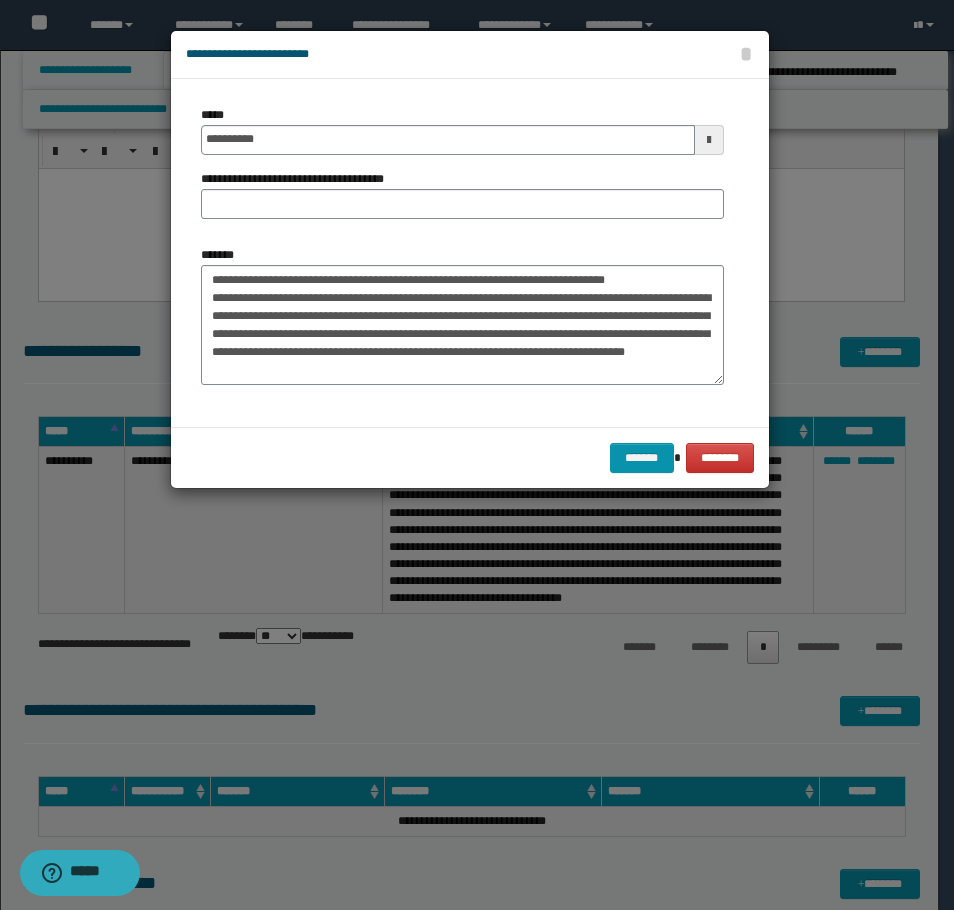 scroll, scrollTop: 0, scrollLeft: 0, axis: both 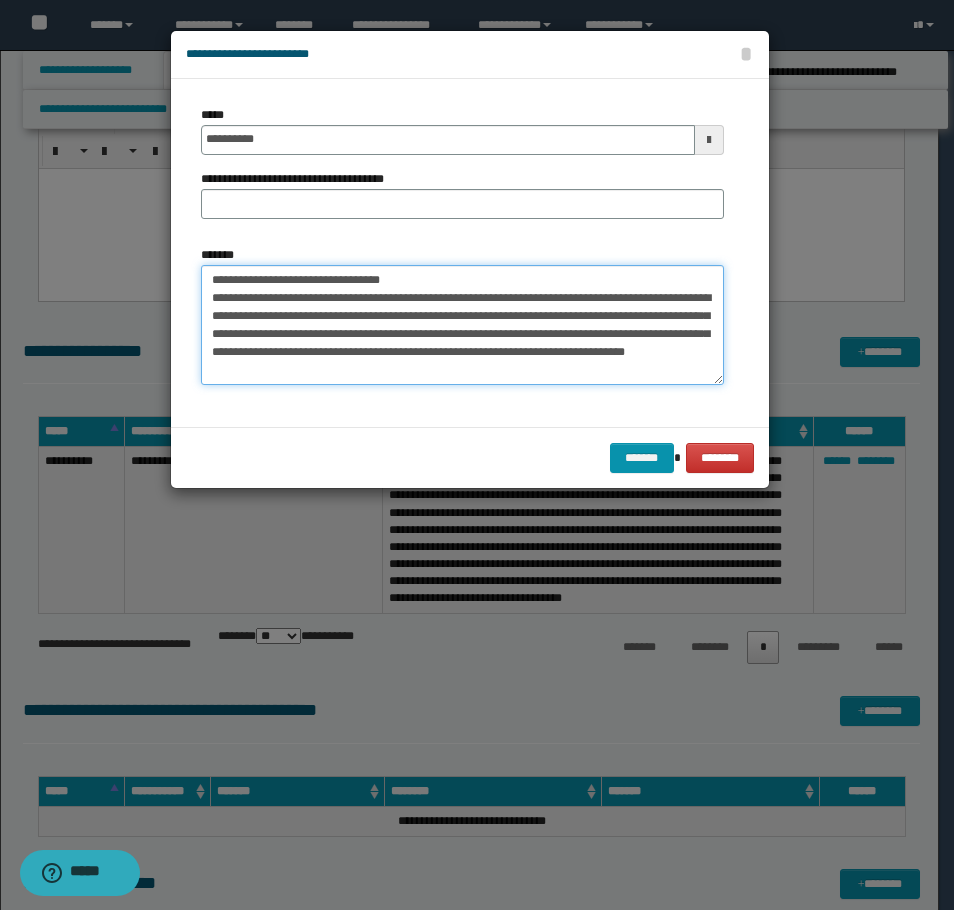 drag, startPoint x: 458, startPoint y: 275, endPoint x: 318, endPoint y: 218, distance: 151.15886 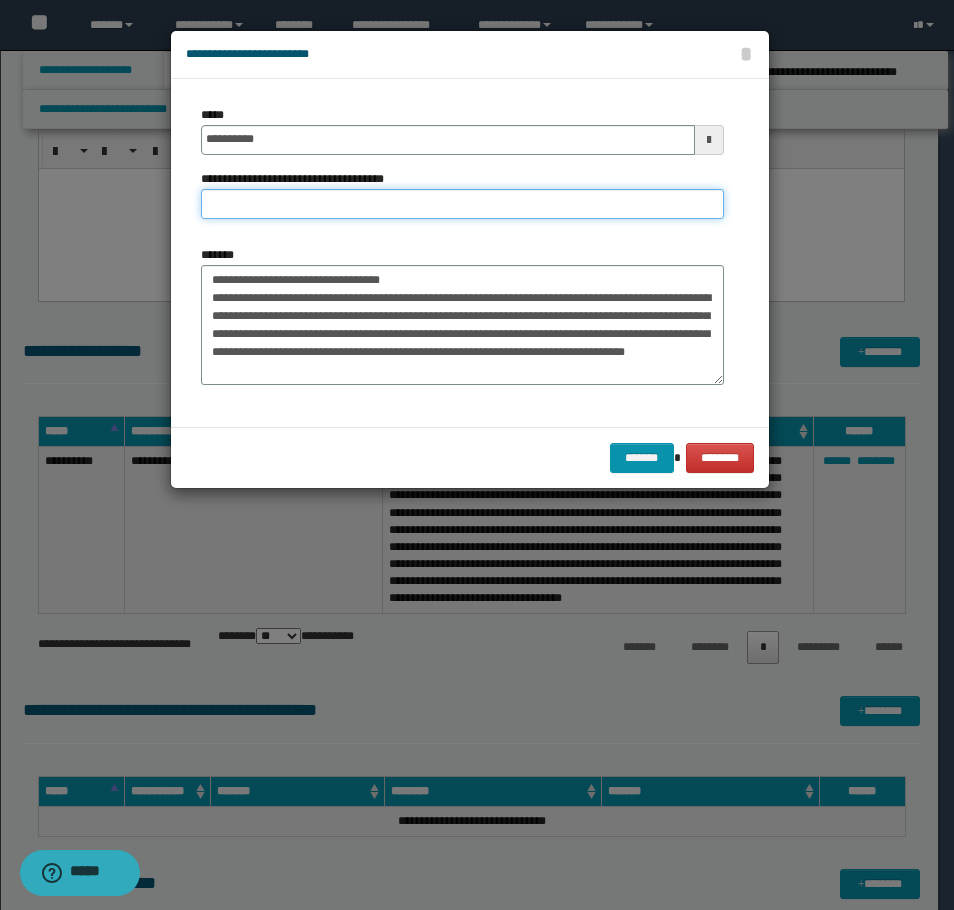 click on "**********" at bounding box center (462, 204) 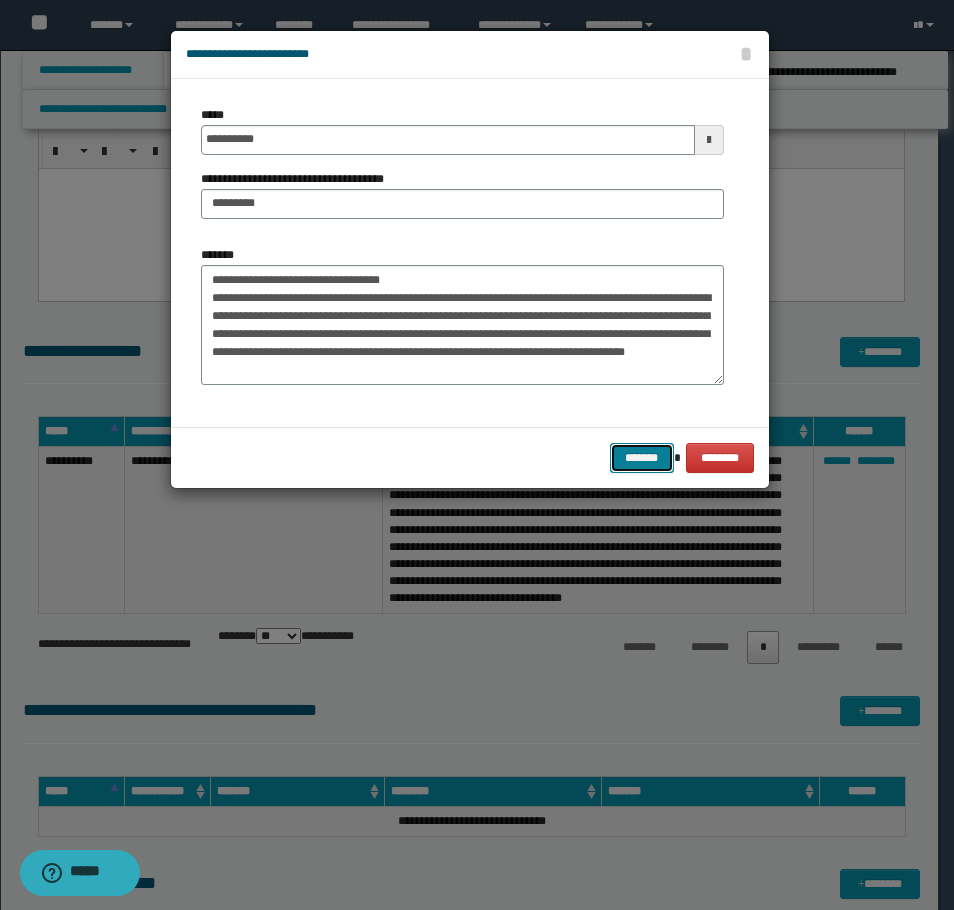 click on "*******" at bounding box center (642, 458) 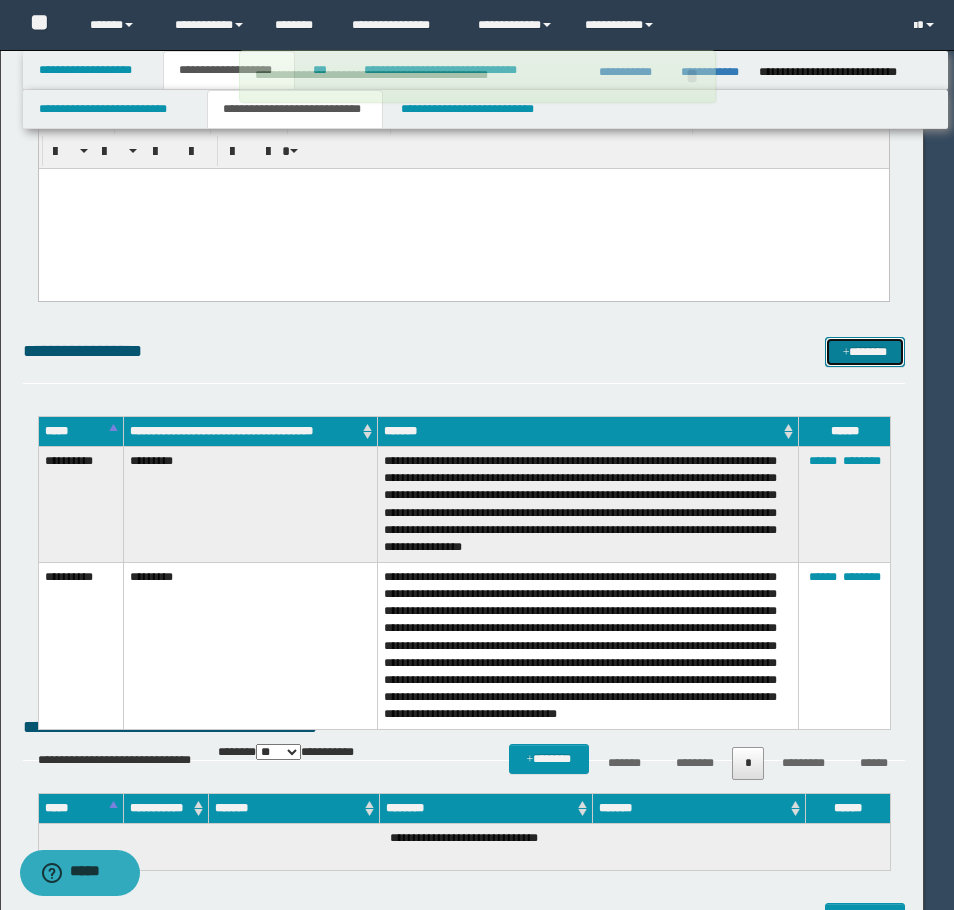 type 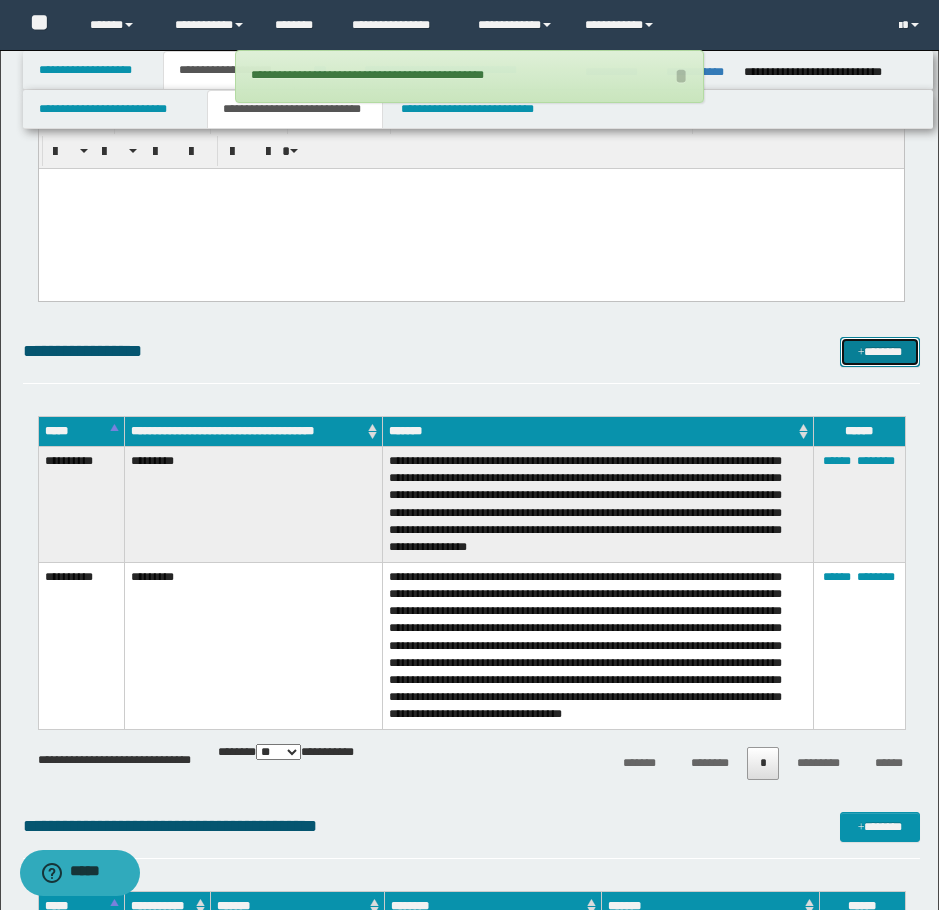 click on "*******" at bounding box center [880, 352] 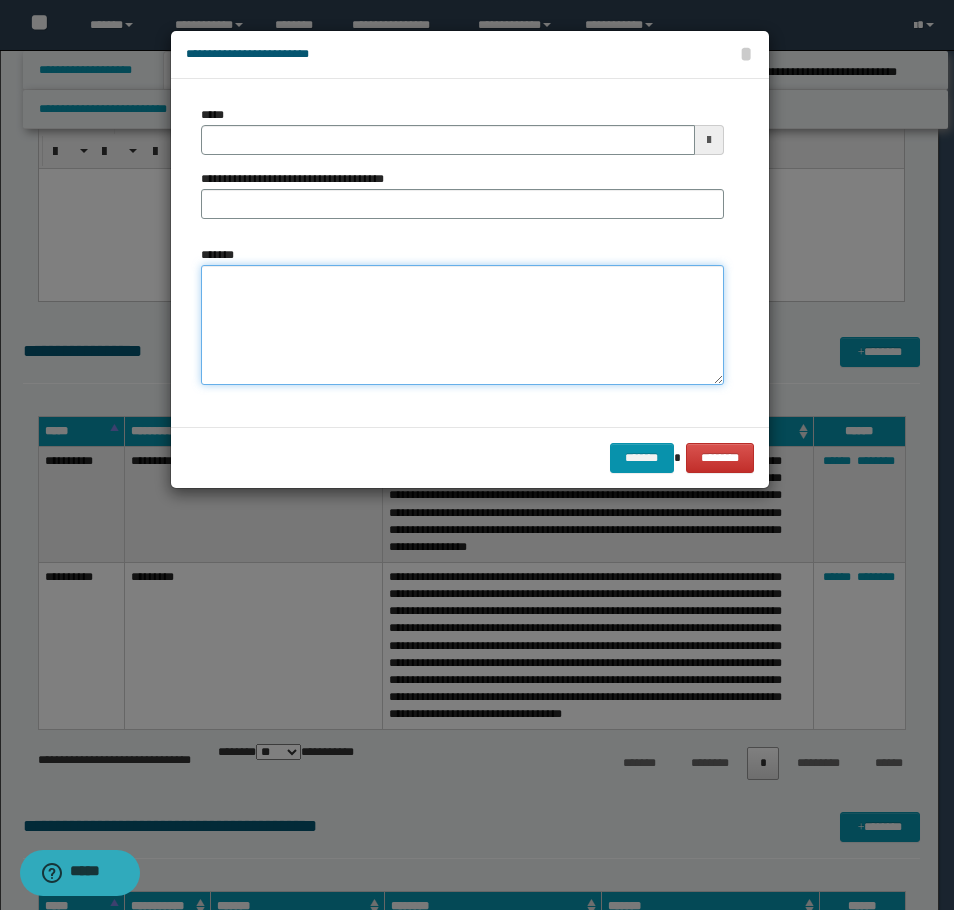 click on "*******" at bounding box center (462, 325) 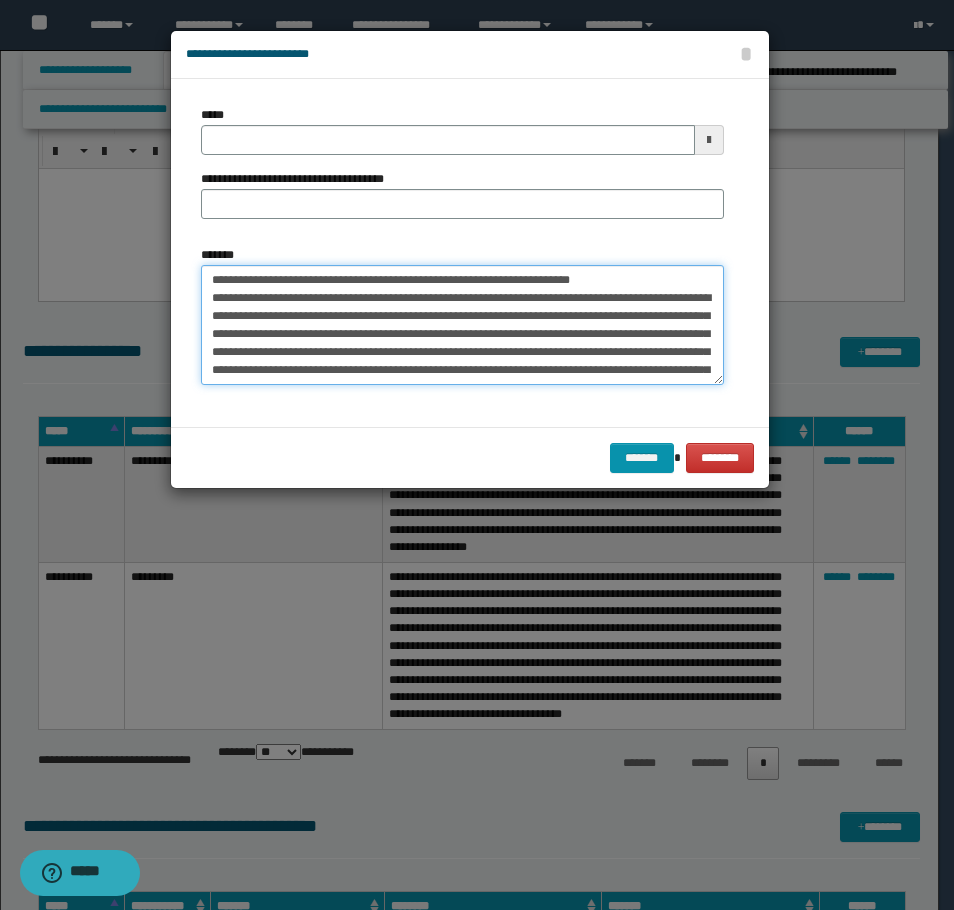 scroll, scrollTop: 48, scrollLeft: 0, axis: vertical 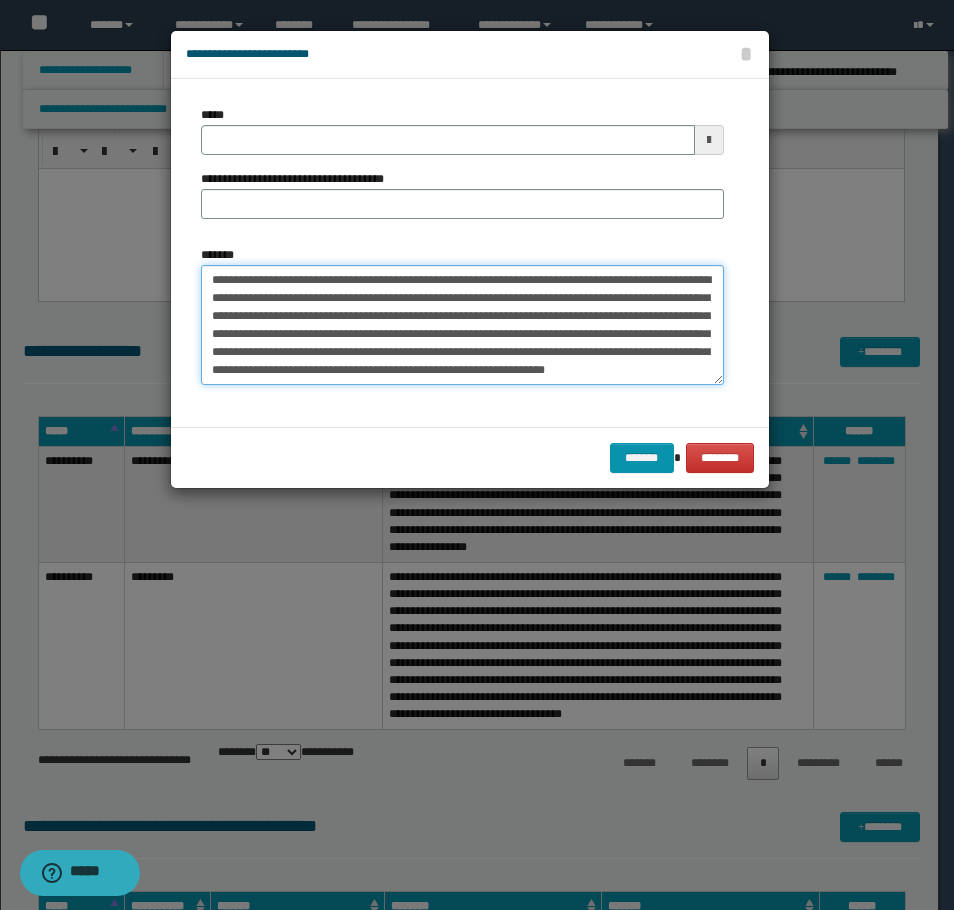 type on "**********" 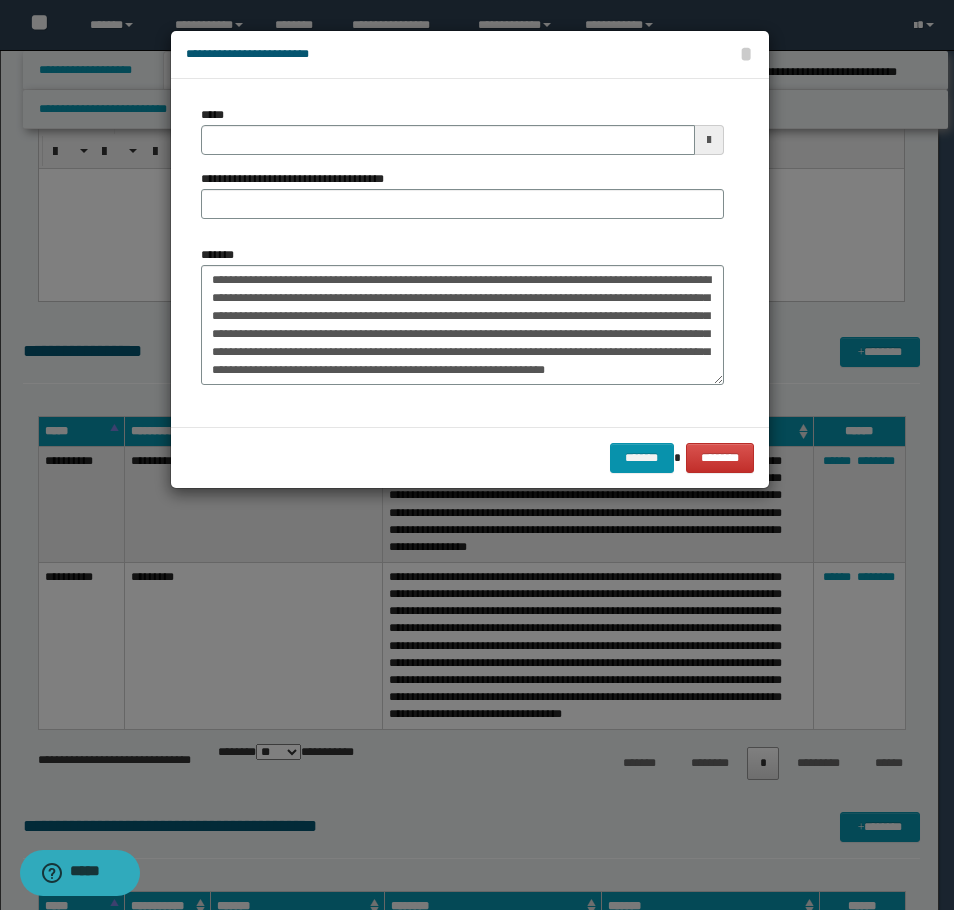 click on "**********" at bounding box center [462, 170] 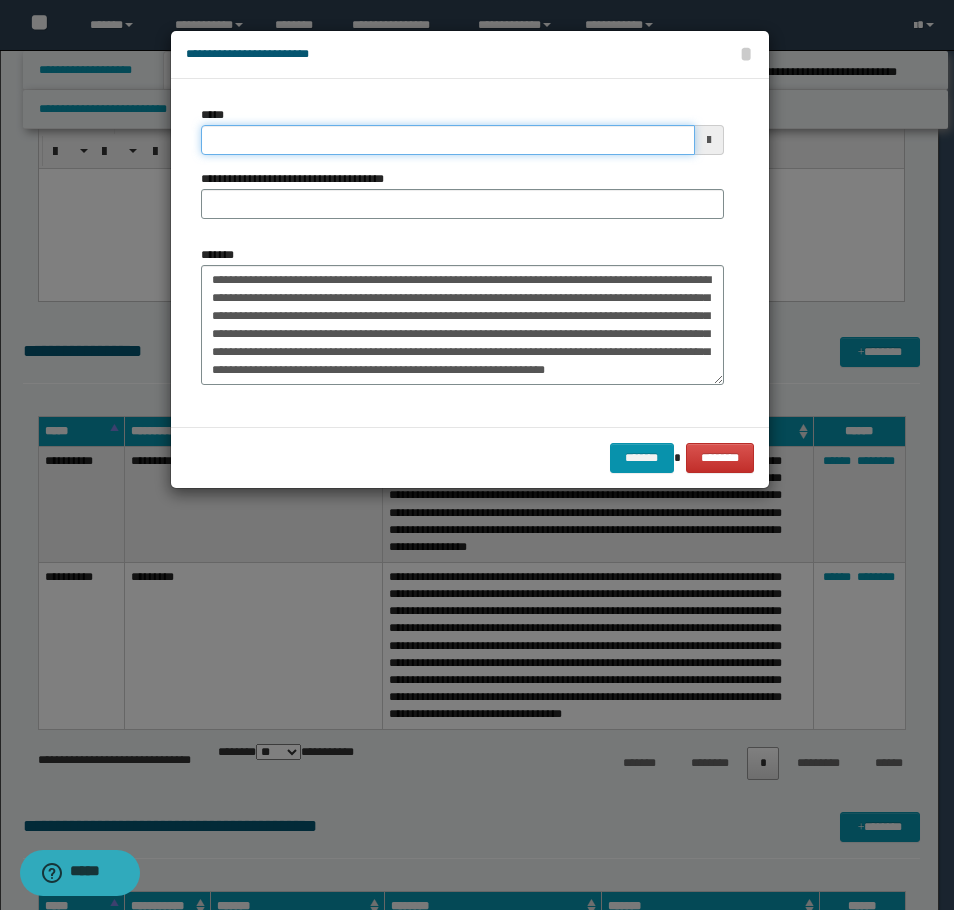 click on "*****" at bounding box center [448, 140] 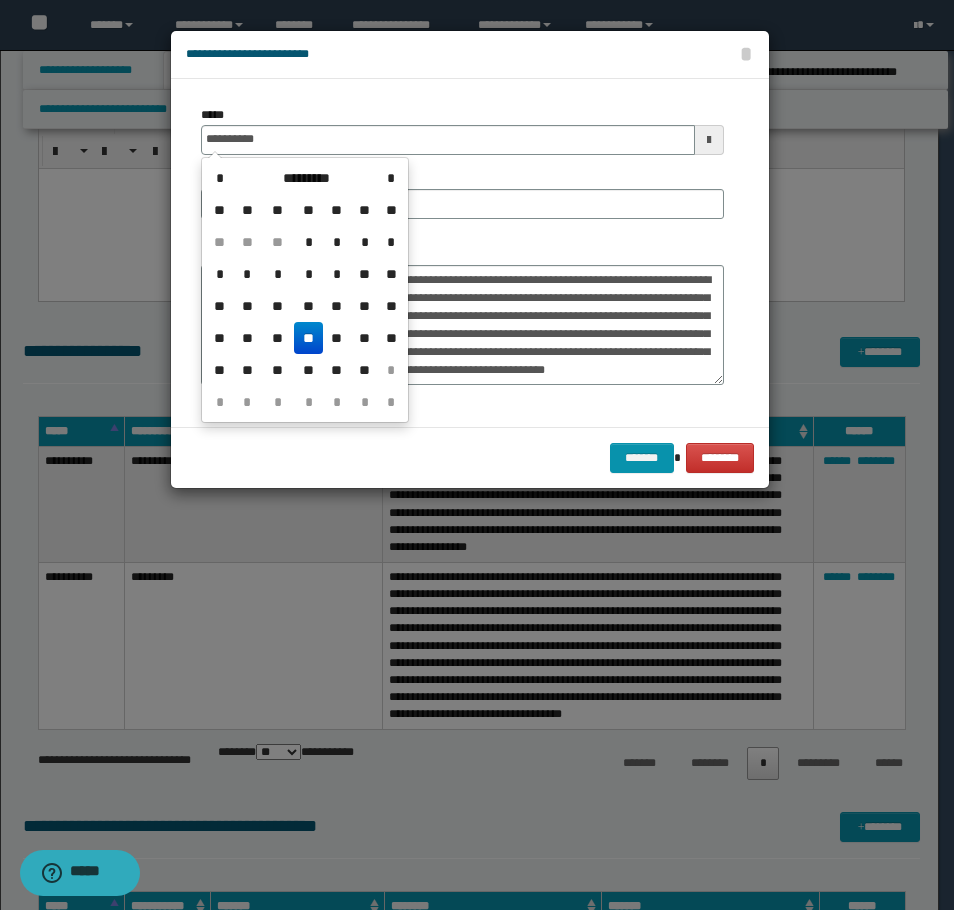 click on "**" at bounding box center [308, 338] 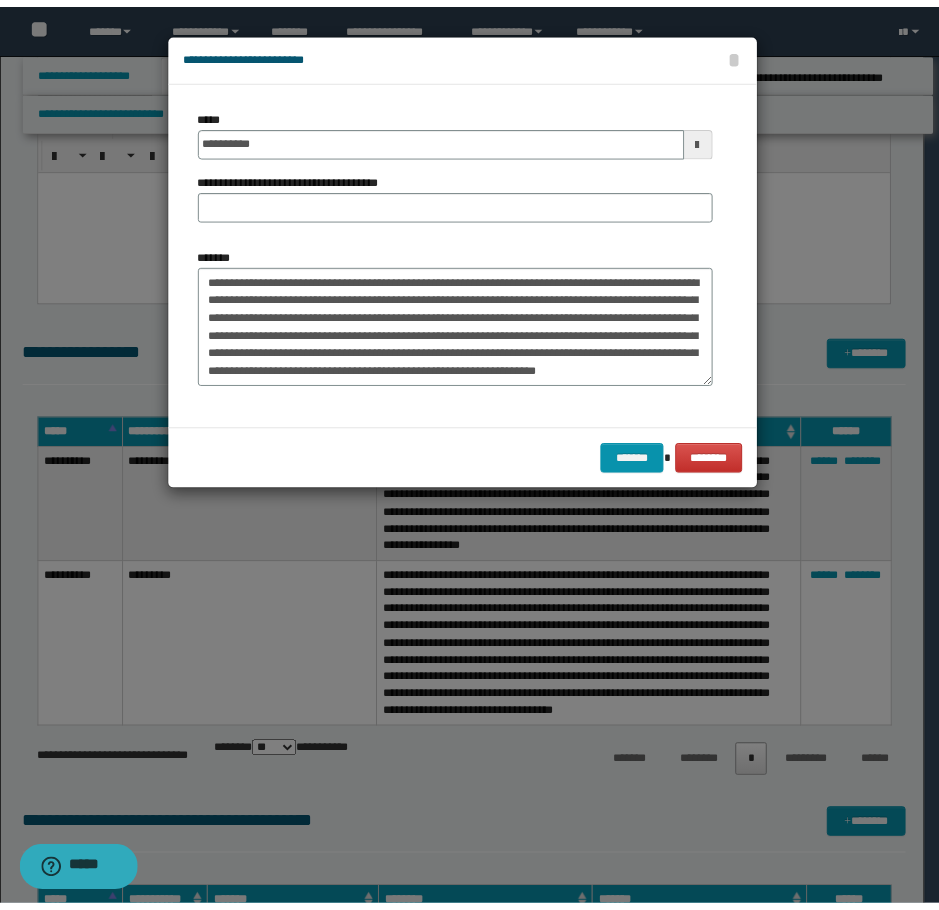 scroll, scrollTop: 0, scrollLeft: 0, axis: both 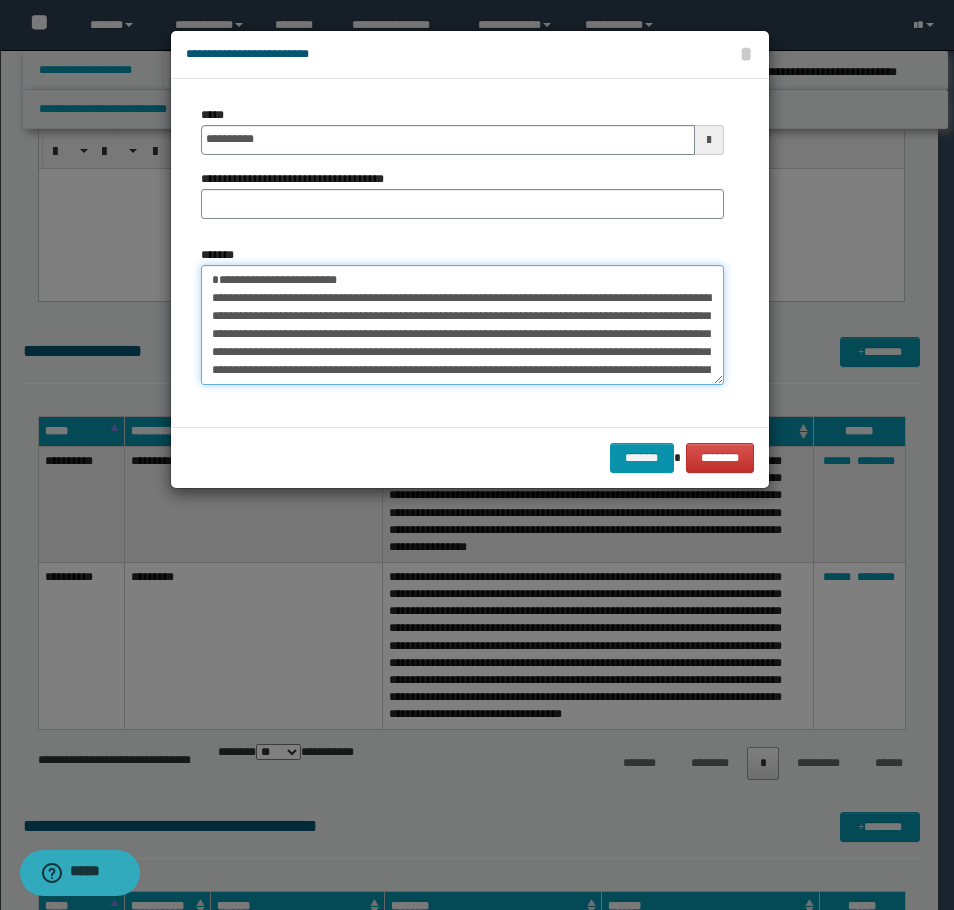drag, startPoint x: 439, startPoint y: 280, endPoint x: 139, endPoint y: 272, distance: 300.10666 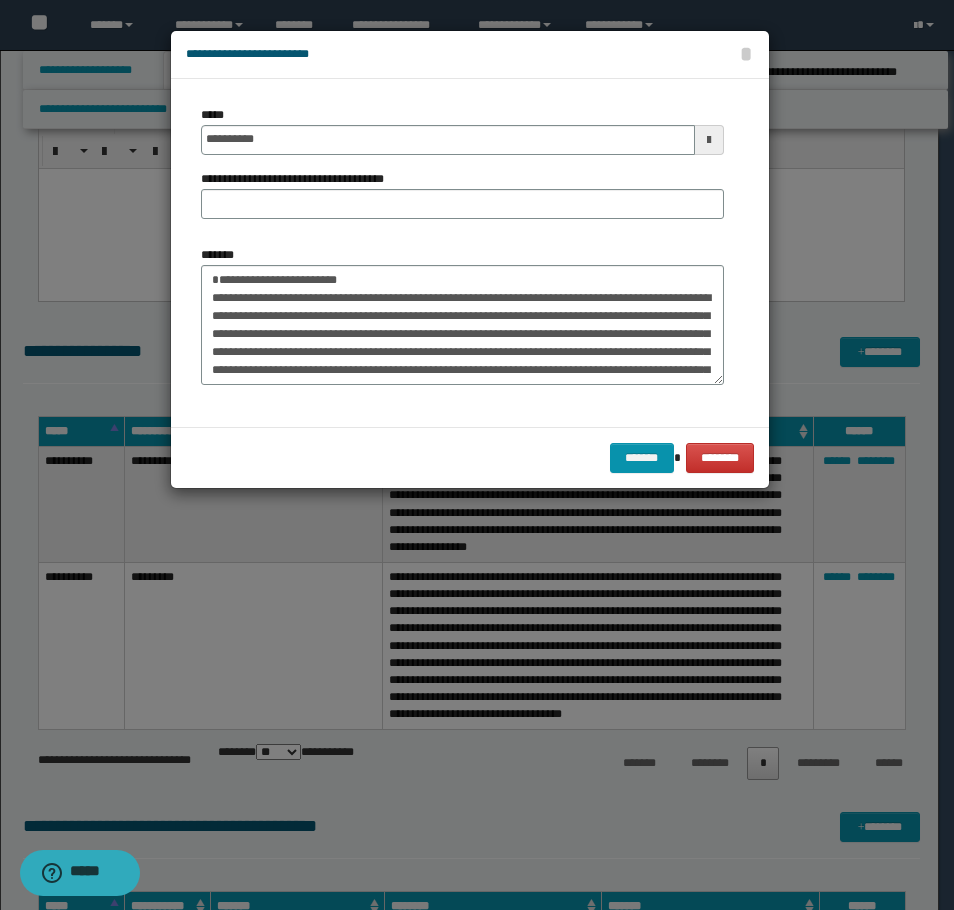click on "**********" at bounding box center (462, 170) 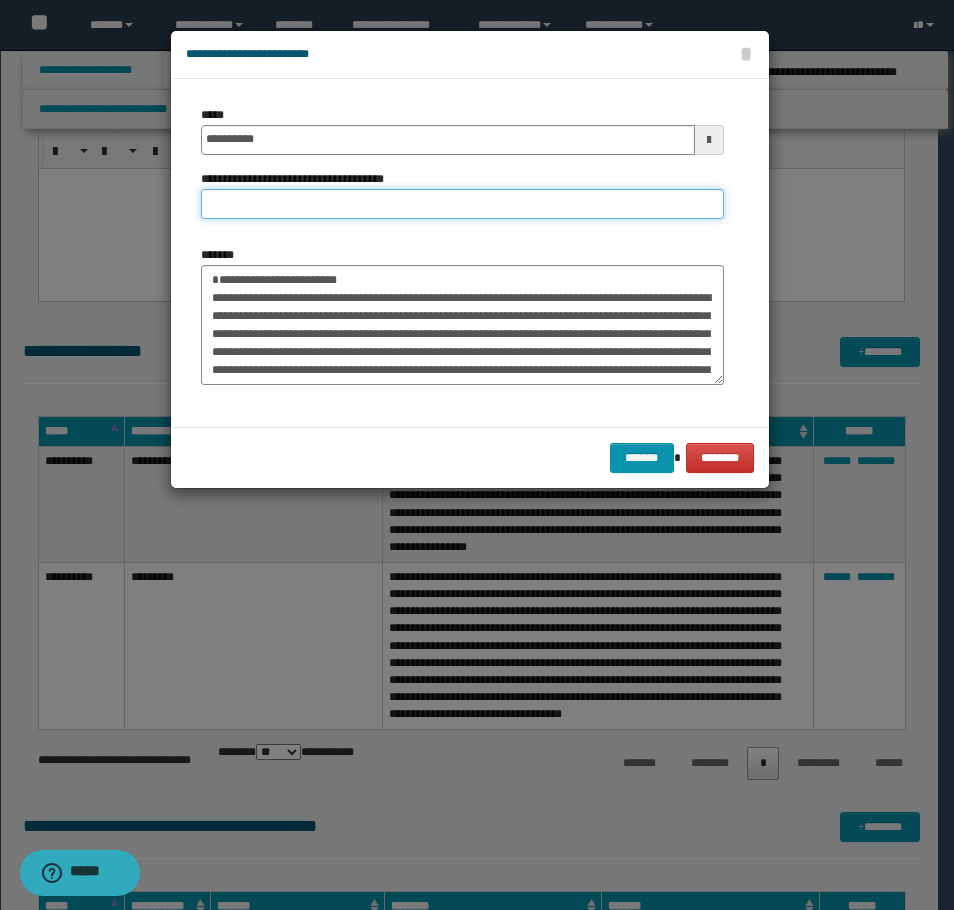 drag, startPoint x: 281, startPoint y: 202, endPoint x: 301, endPoint y: 217, distance: 25 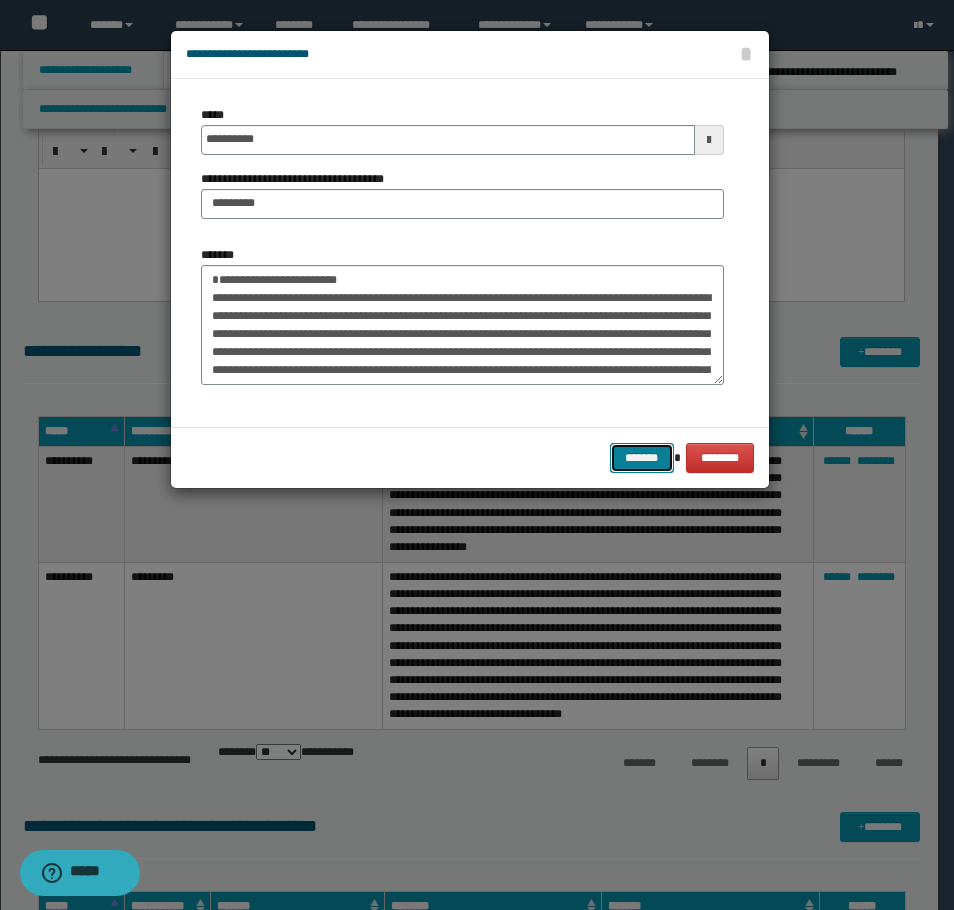 click on "*******" at bounding box center [642, 458] 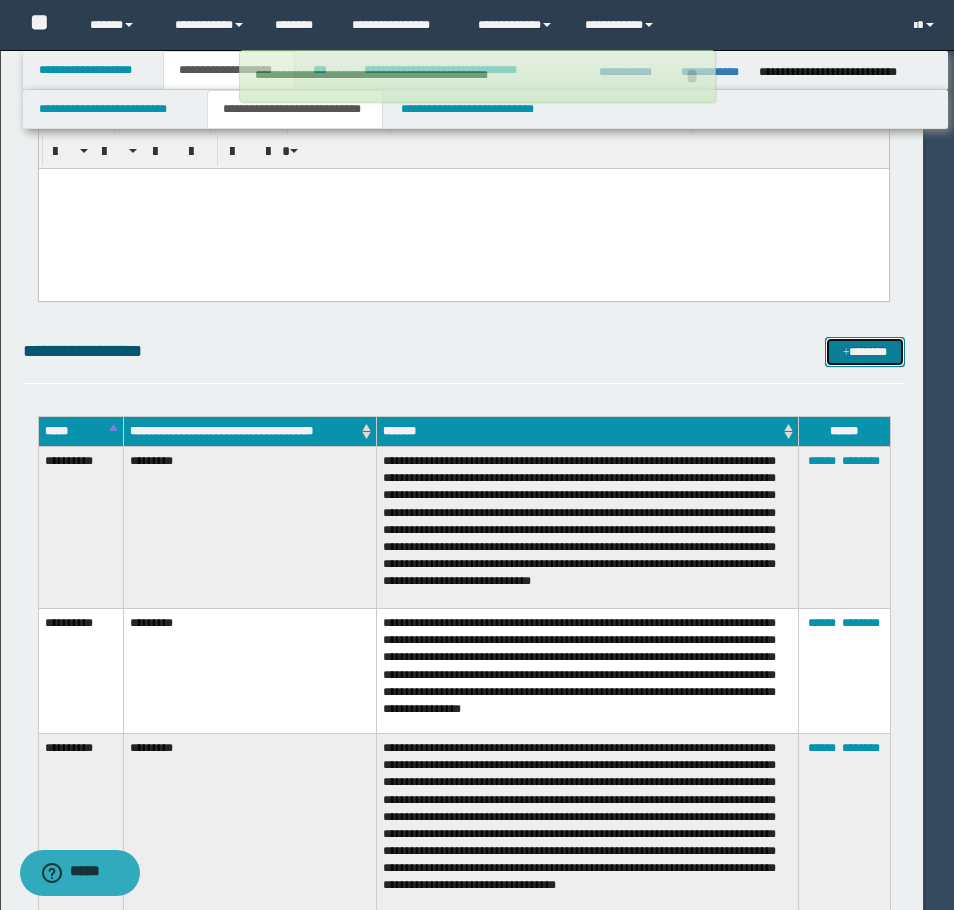 type 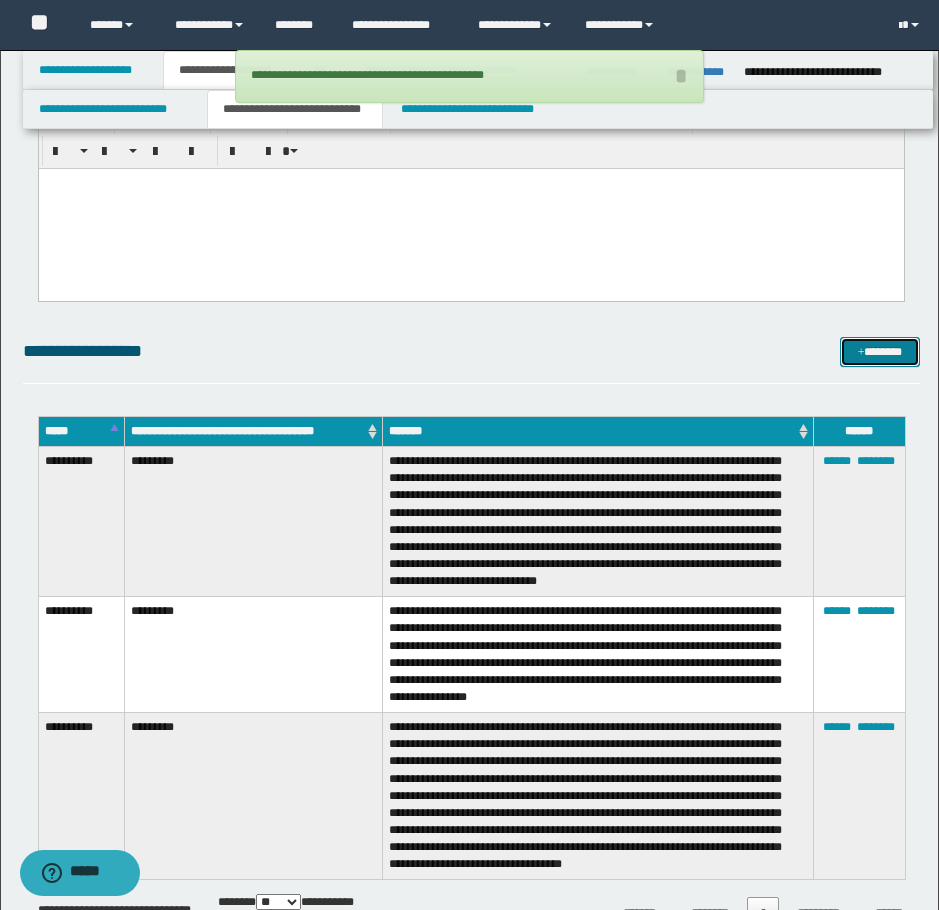 click on "*******" at bounding box center [880, 352] 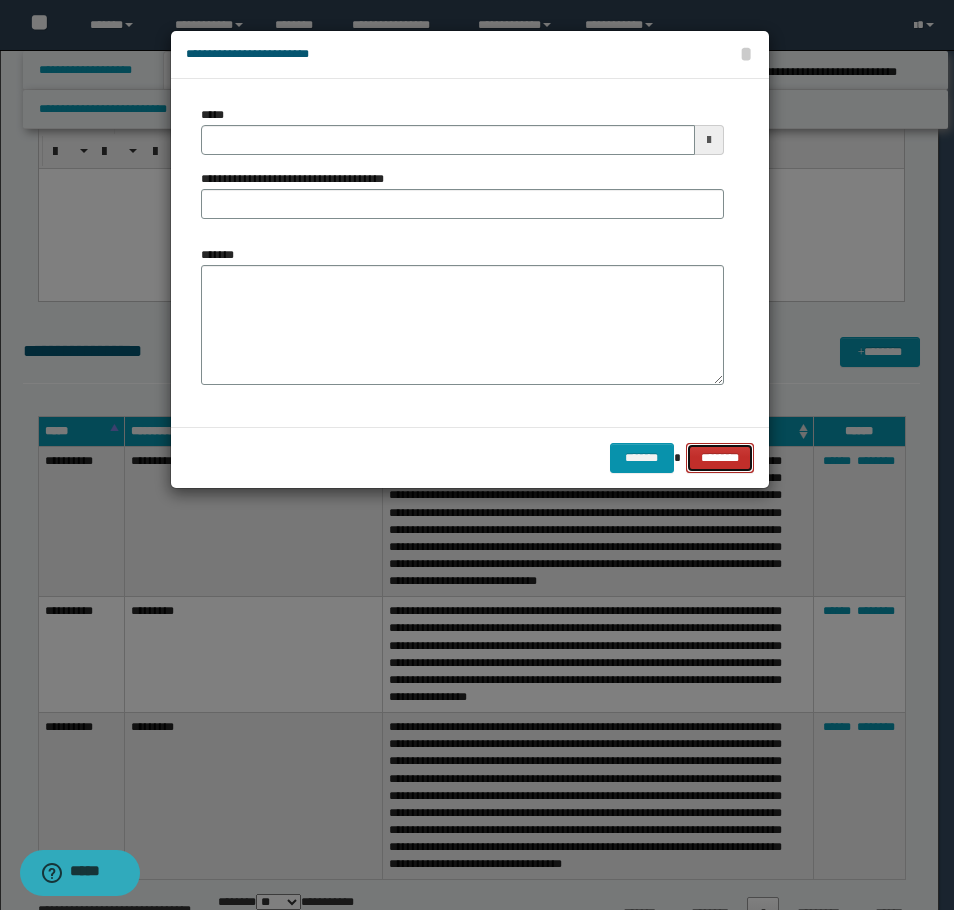 drag, startPoint x: 725, startPoint y: 462, endPoint x: 824, endPoint y: 406, distance: 113.74094 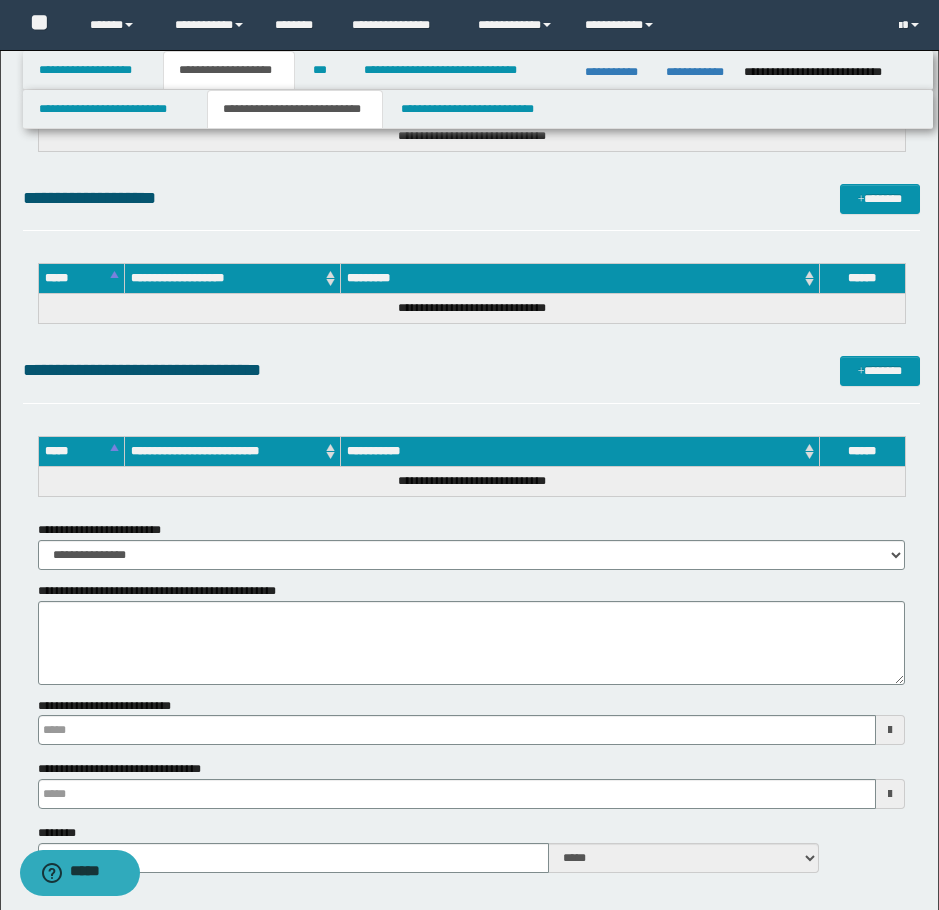 scroll, scrollTop: 2362, scrollLeft: 0, axis: vertical 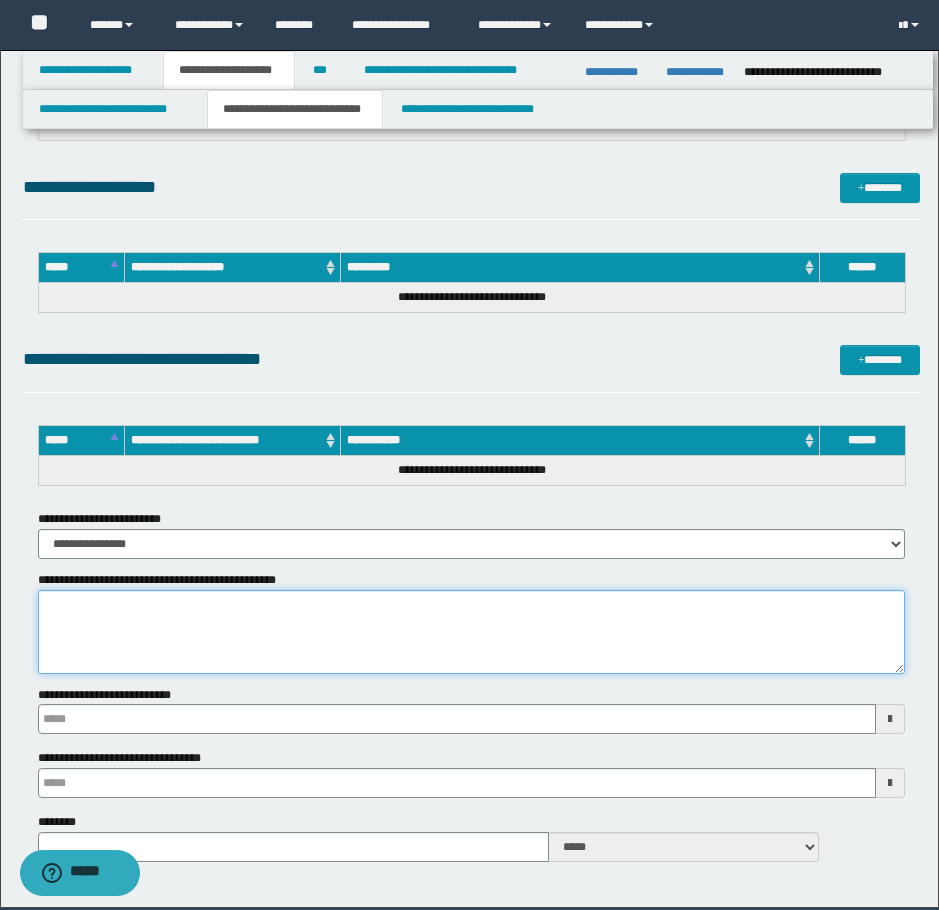click on "**********" at bounding box center [471, 632] 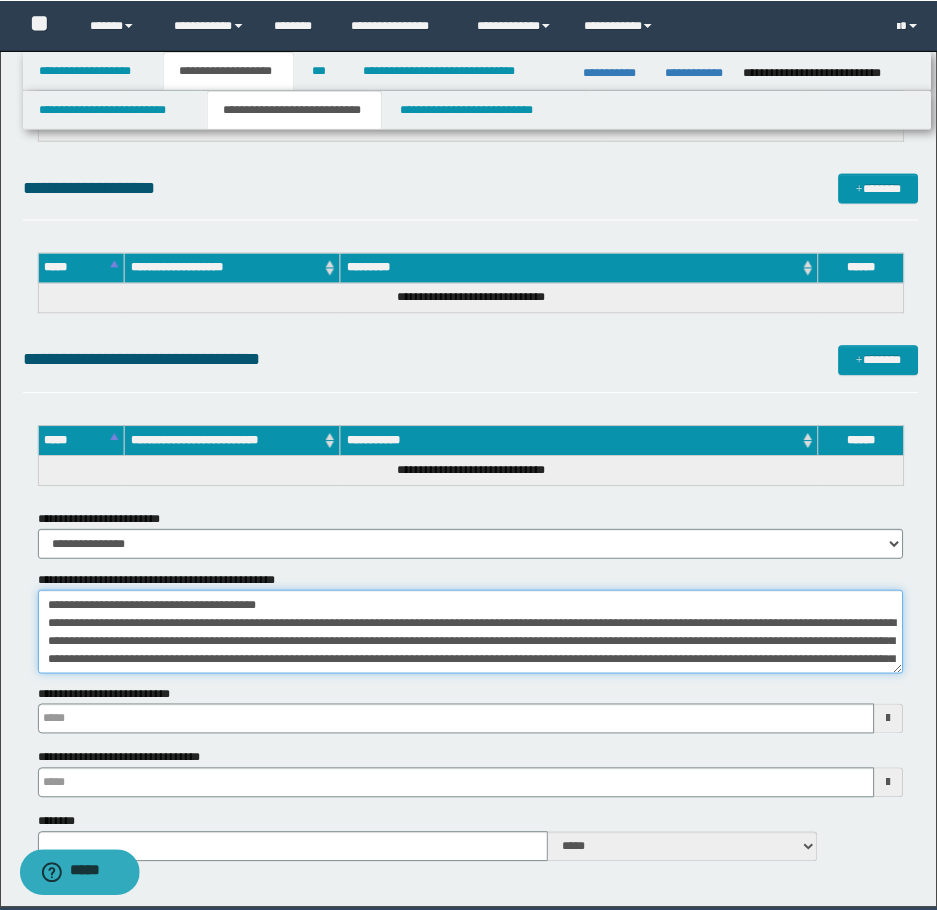 scroll, scrollTop: 48, scrollLeft: 0, axis: vertical 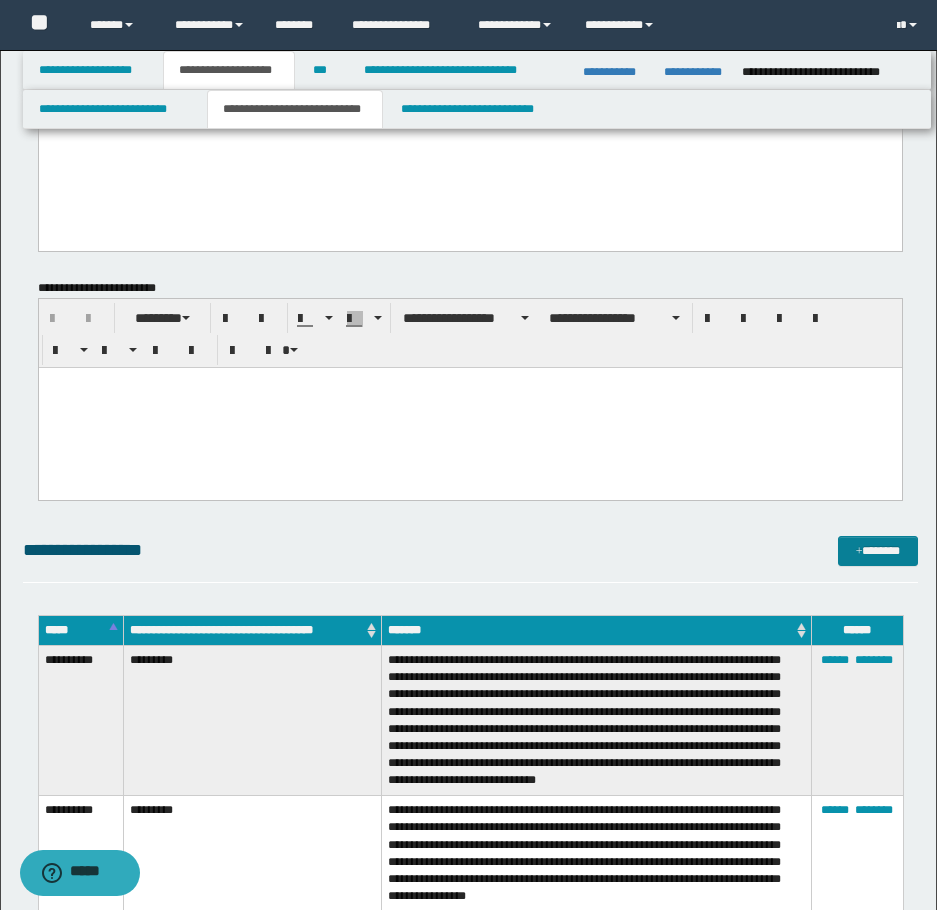 type on "**********" 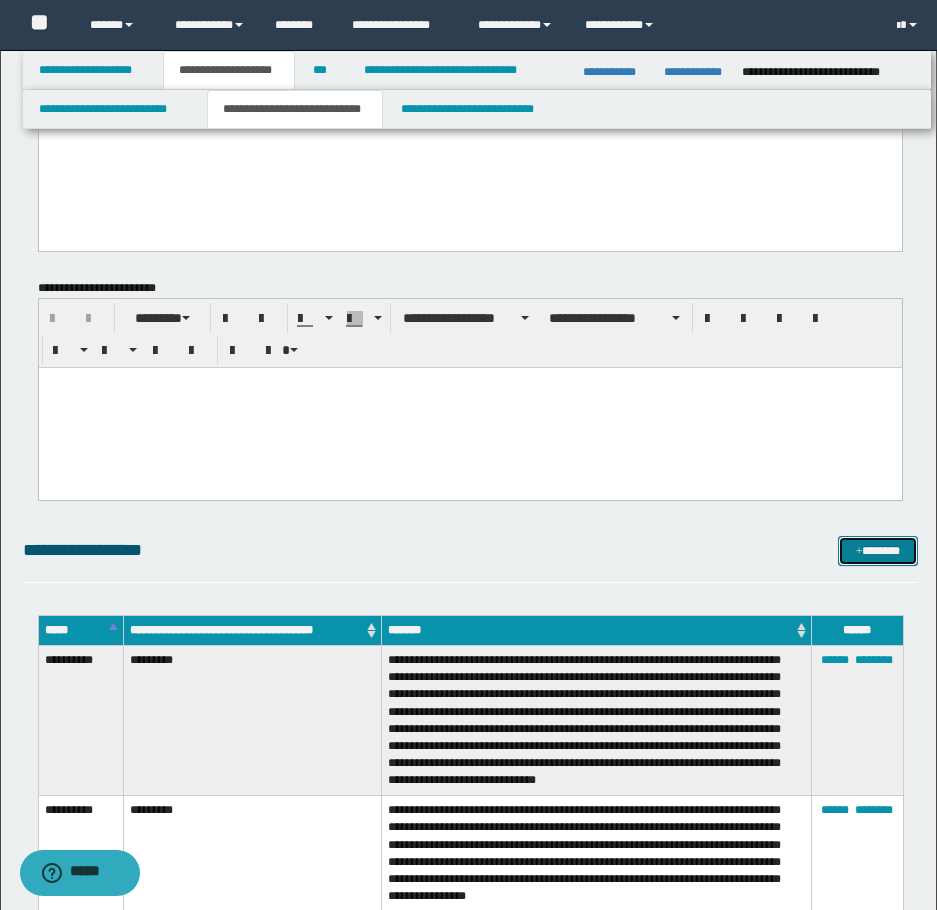 click on "*******" at bounding box center (878, 551) 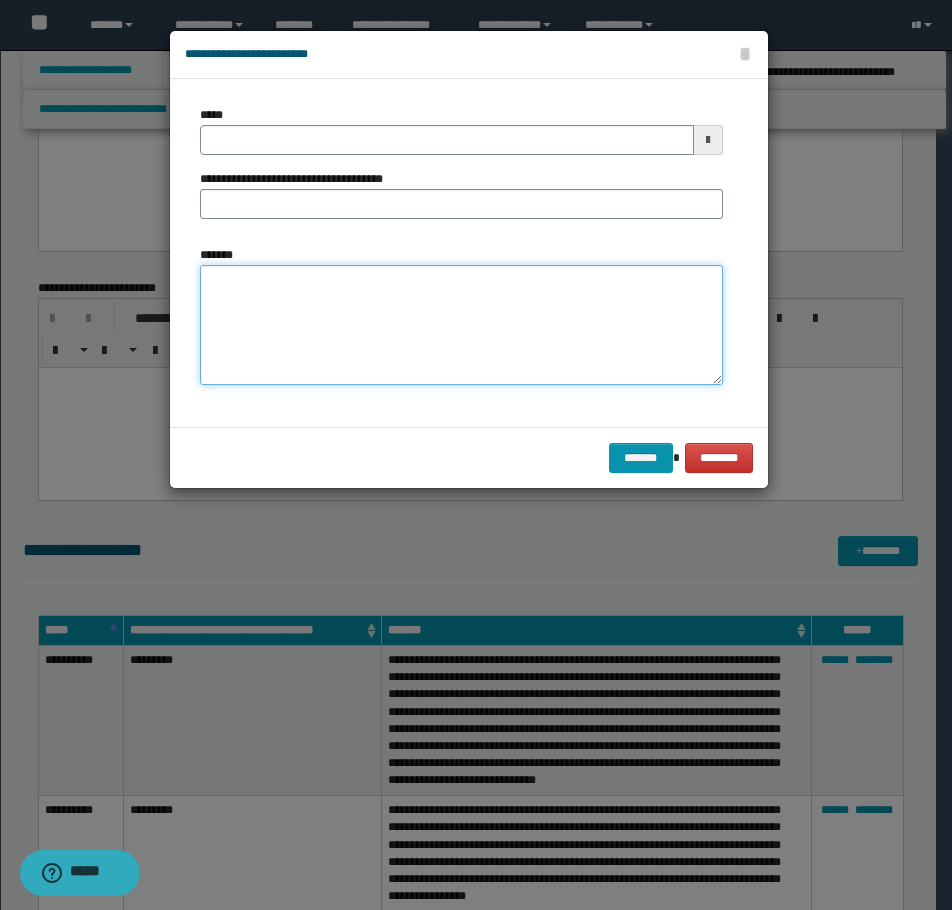 drag, startPoint x: 581, startPoint y: 285, endPoint x: 504, endPoint y: 250, distance: 84.58132 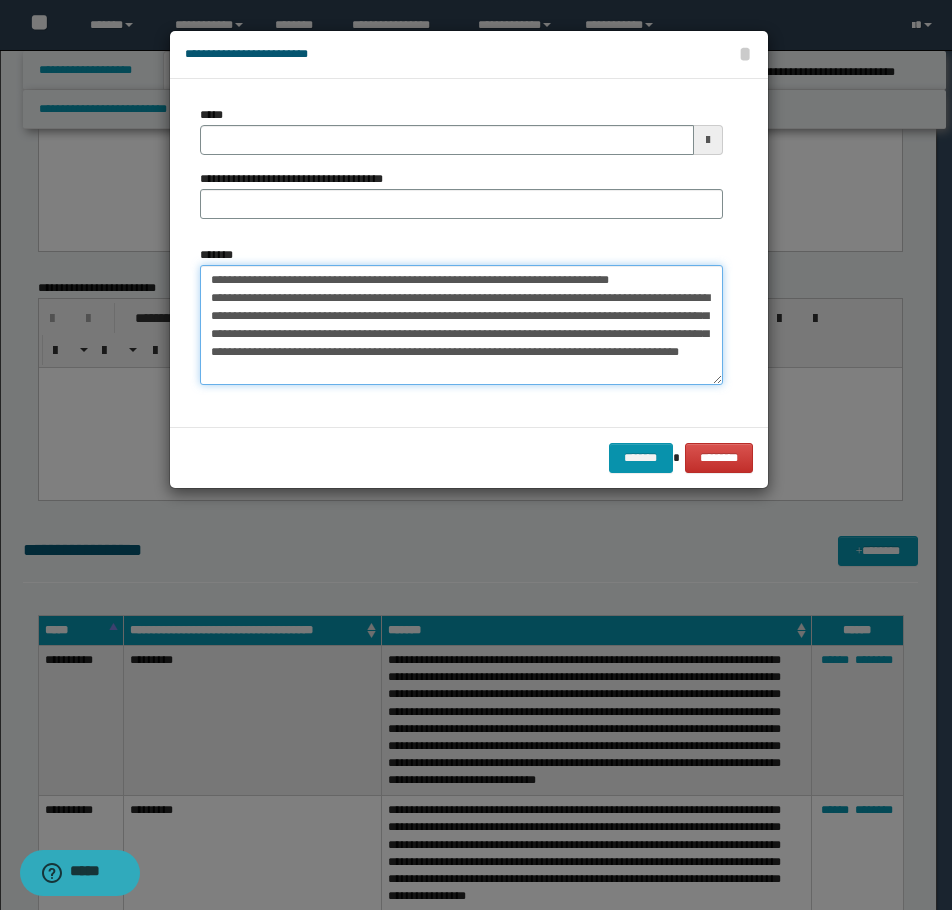 scroll, scrollTop: 12, scrollLeft: 0, axis: vertical 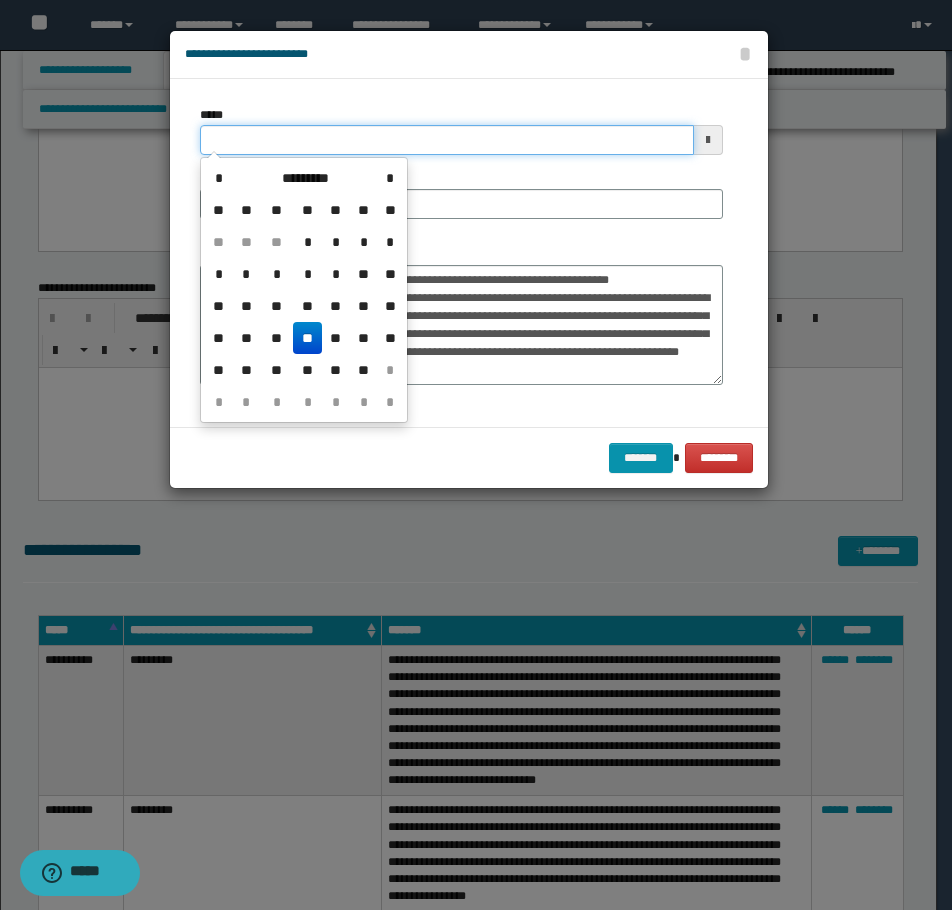 click on "*****" at bounding box center (447, 140) 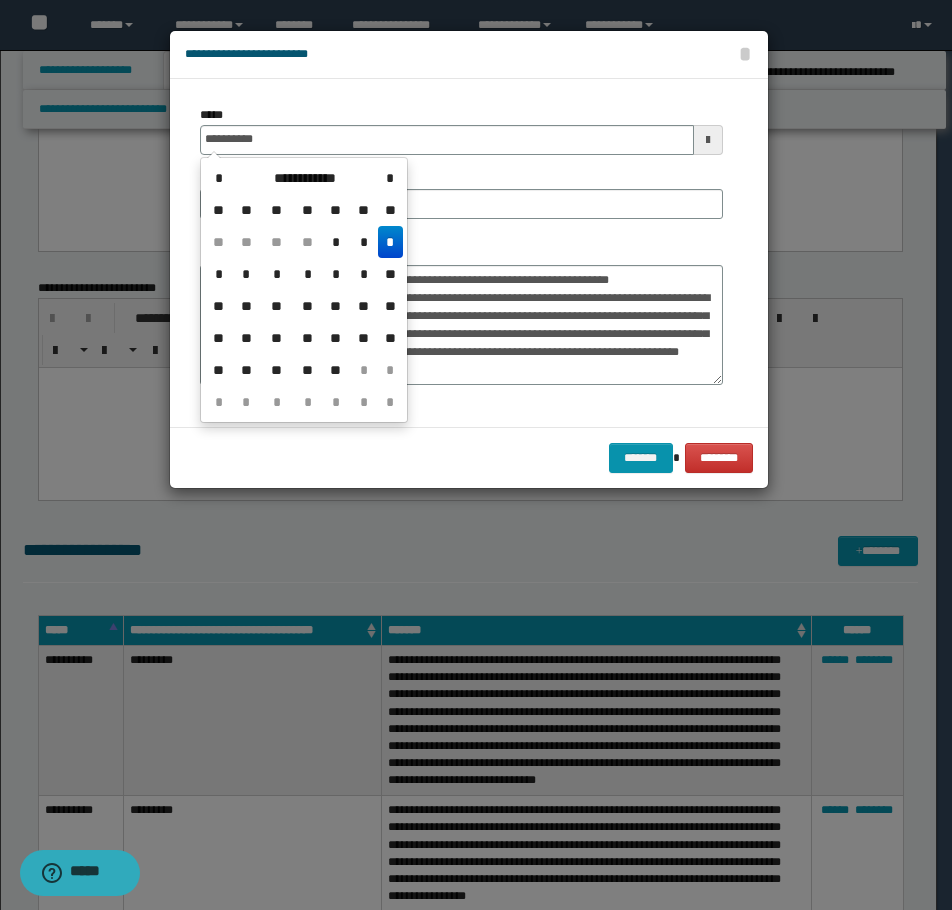 click on "*" at bounding box center [390, 242] 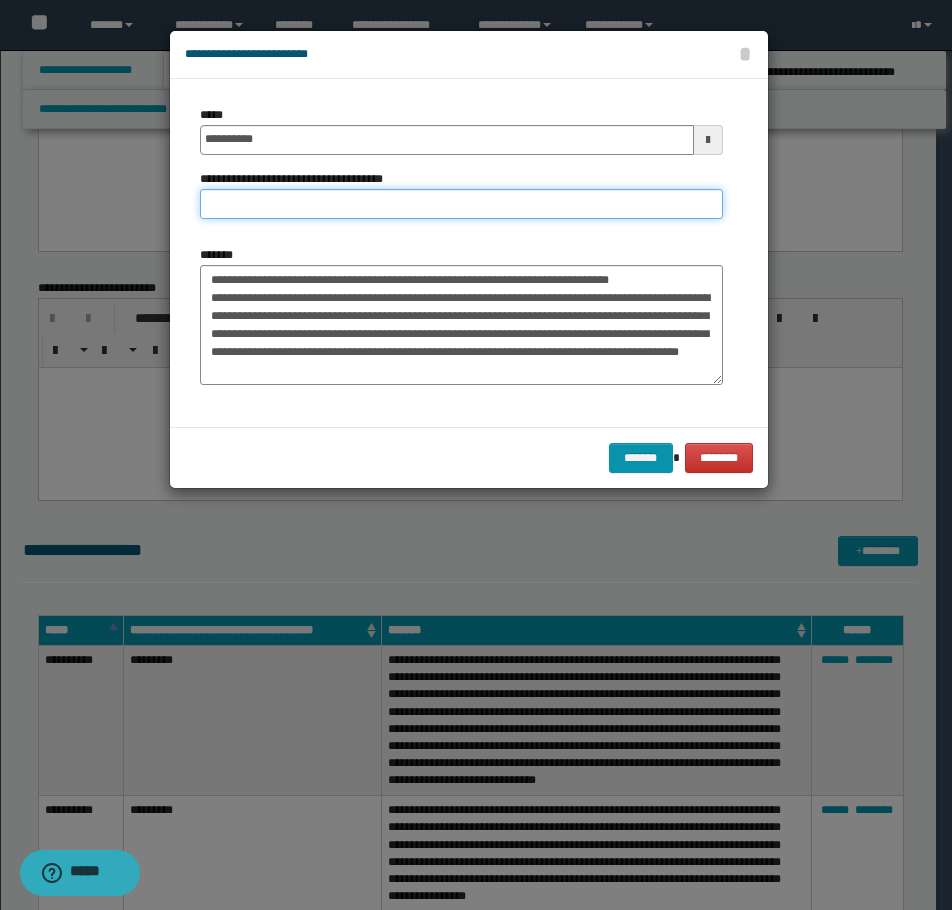 drag, startPoint x: 377, startPoint y: 209, endPoint x: 374, endPoint y: 219, distance: 10.440307 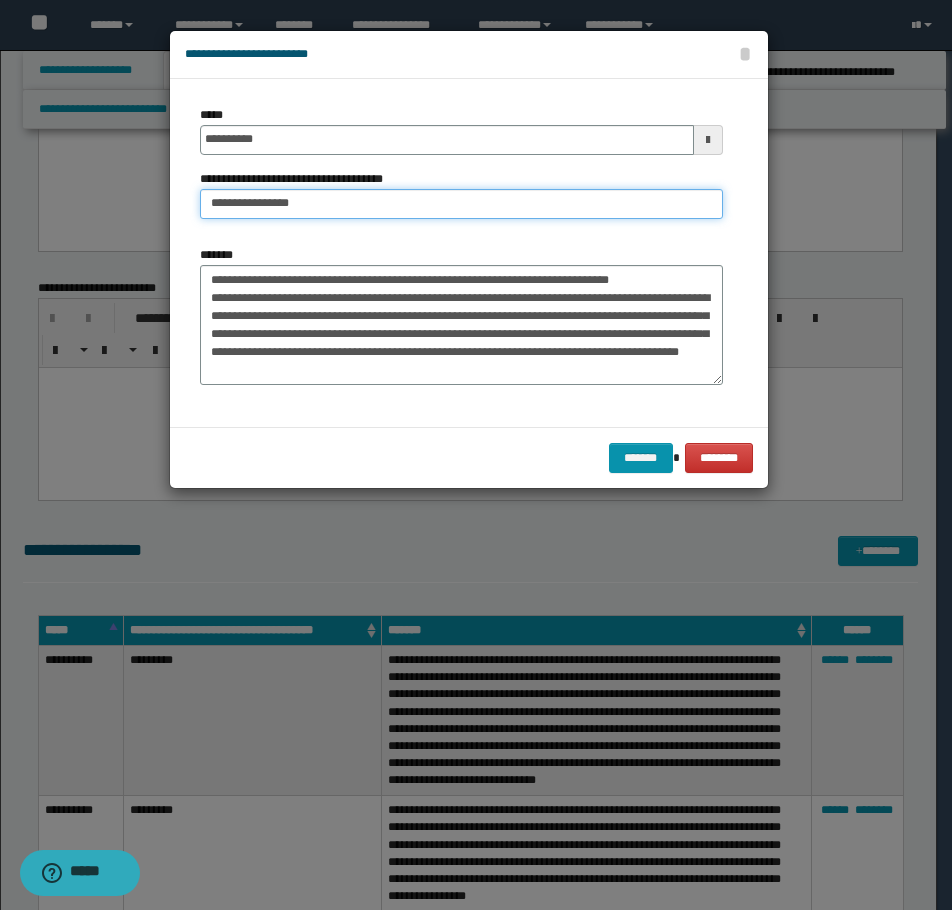 scroll, scrollTop: 0, scrollLeft: 0, axis: both 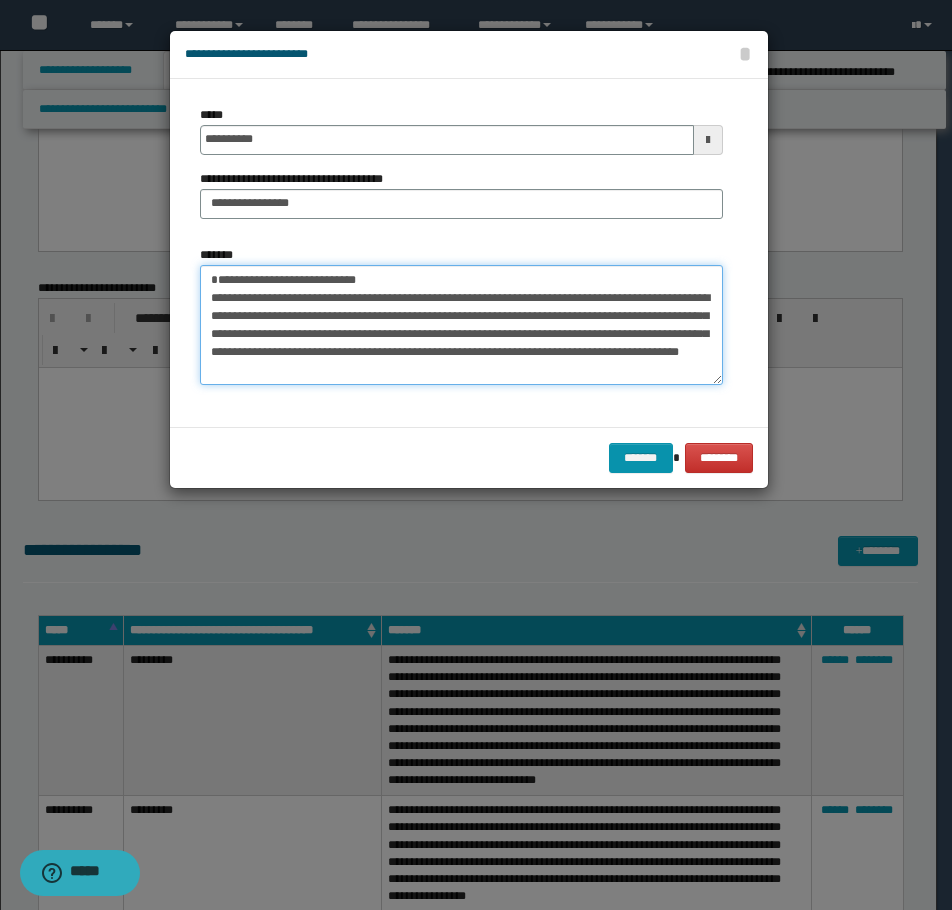 drag, startPoint x: 490, startPoint y: 278, endPoint x: 161, endPoint y: 271, distance: 329.07446 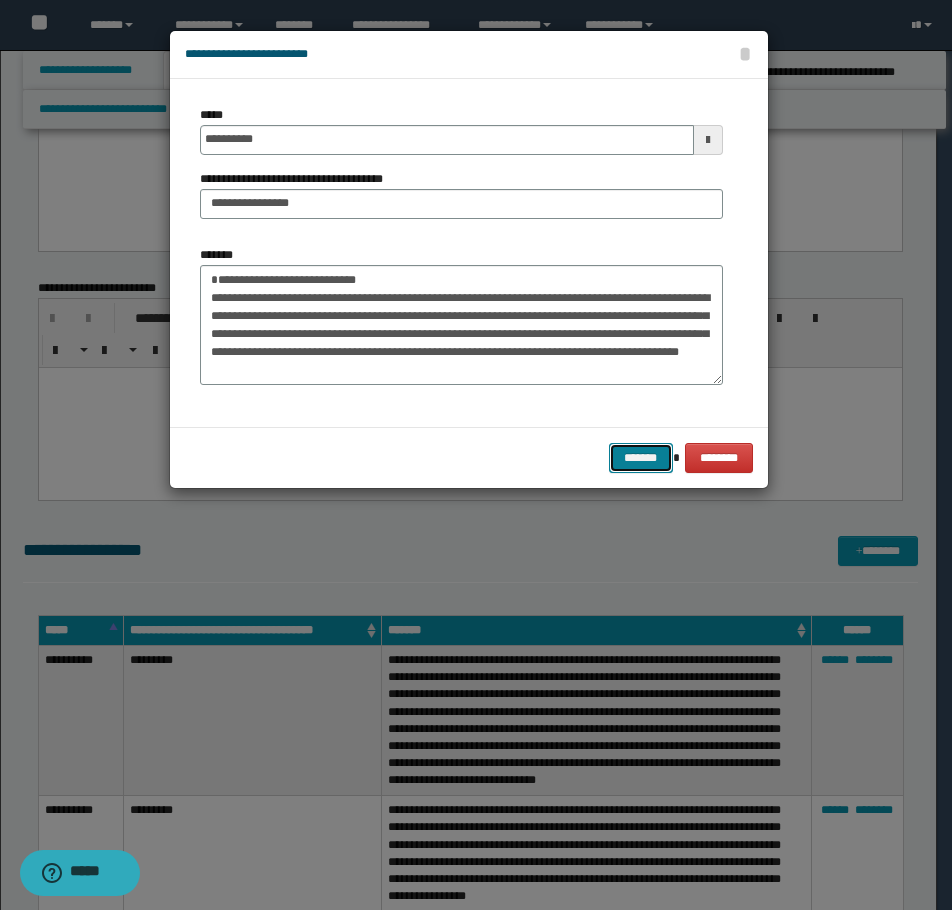 click on "*******" at bounding box center [641, 458] 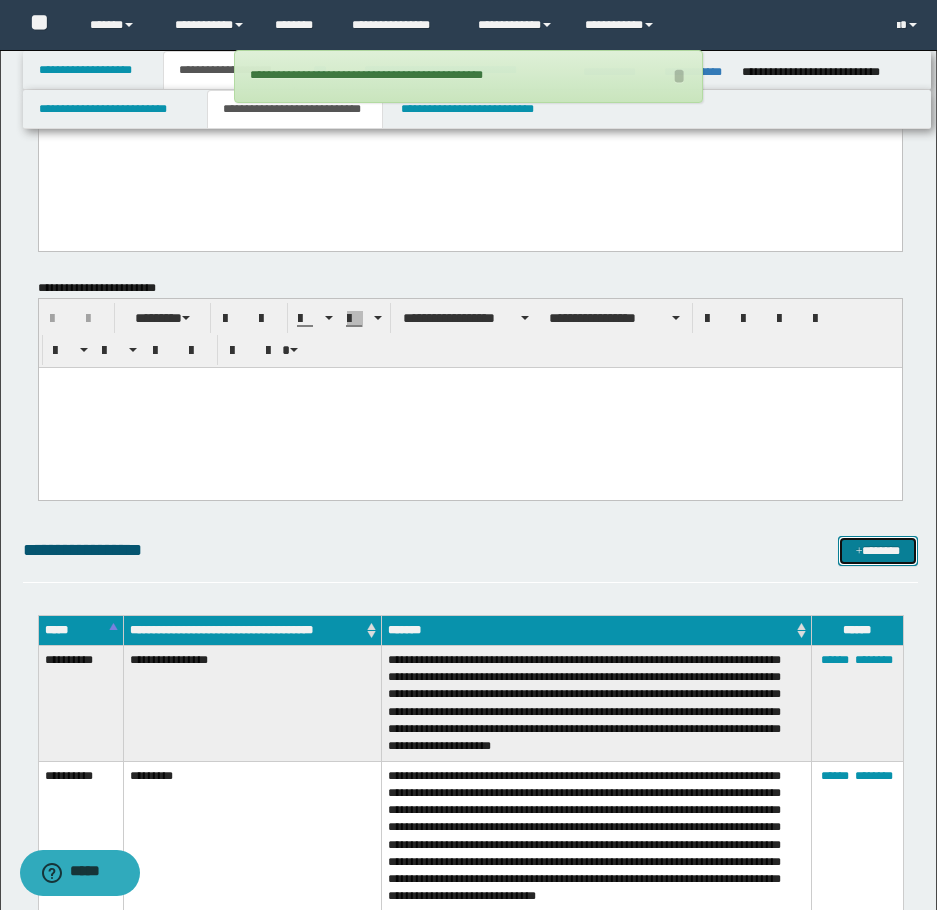 click on "*******" at bounding box center [878, 551] 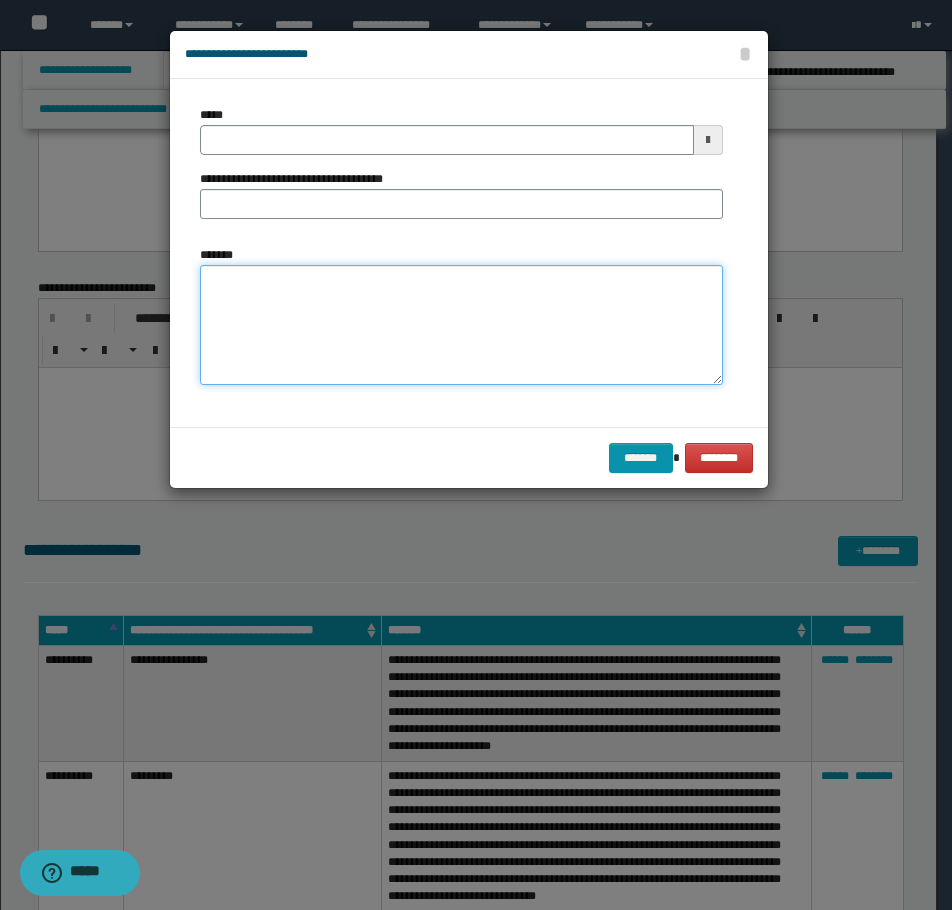drag, startPoint x: 440, startPoint y: 274, endPoint x: 418, endPoint y: 275, distance: 22.022715 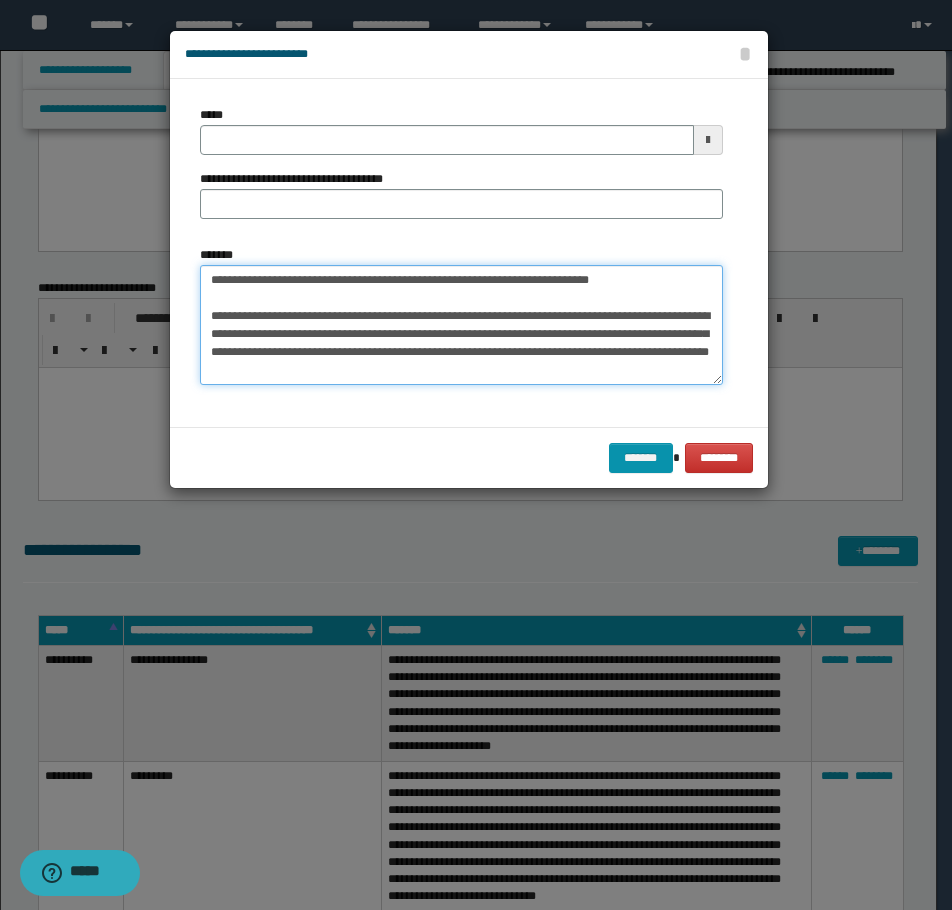 scroll, scrollTop: 12, scrollLeft: 0, axis: vertical 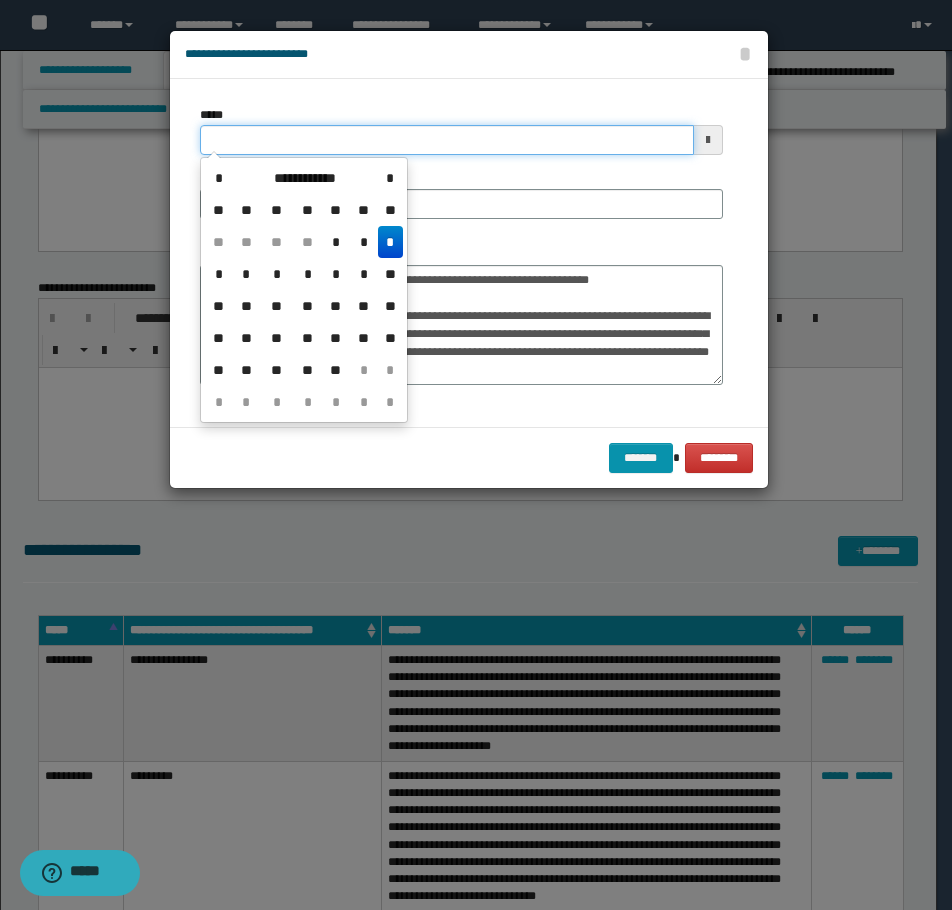 click on "*****" at bounding box center [447, 140] 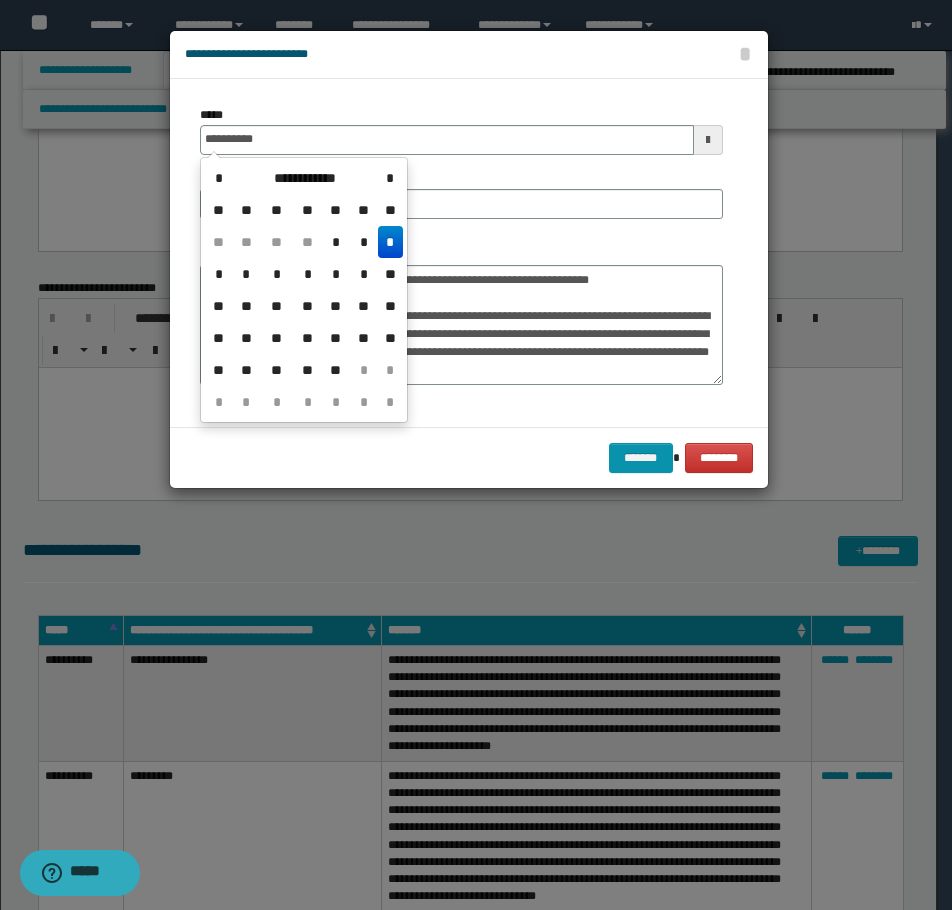 click on "*" at bounding box center (390, 242) 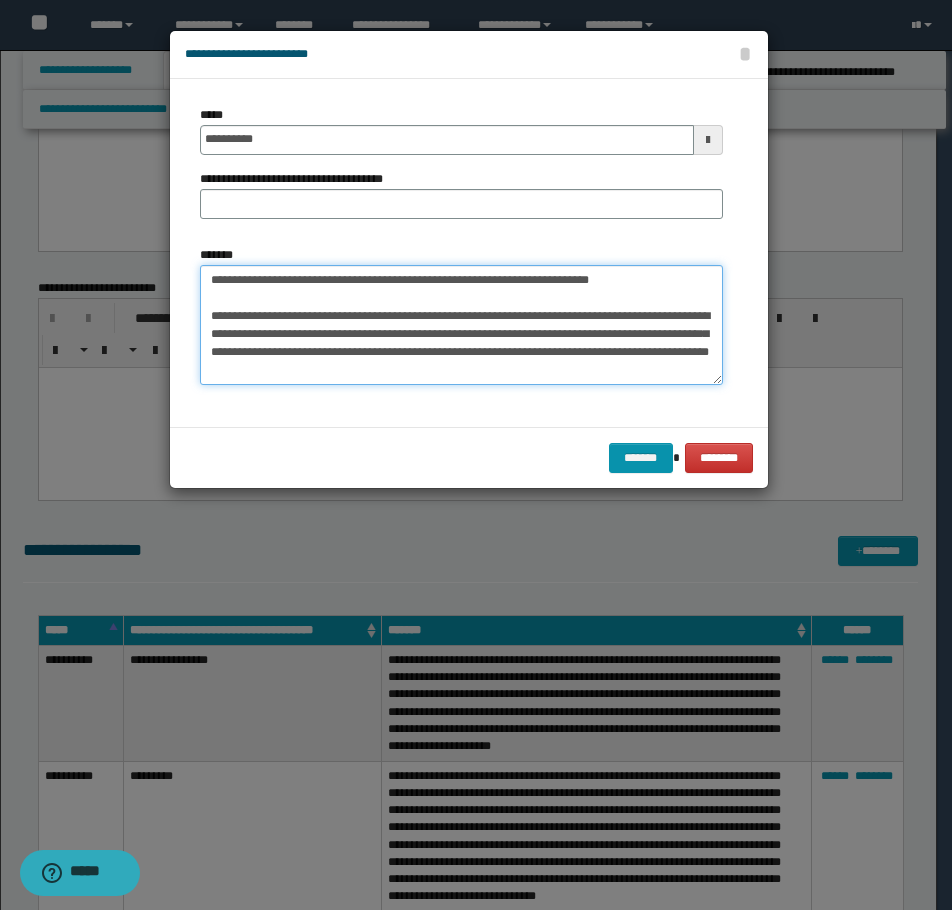 click on "**********" at bounding box center (461, 325) 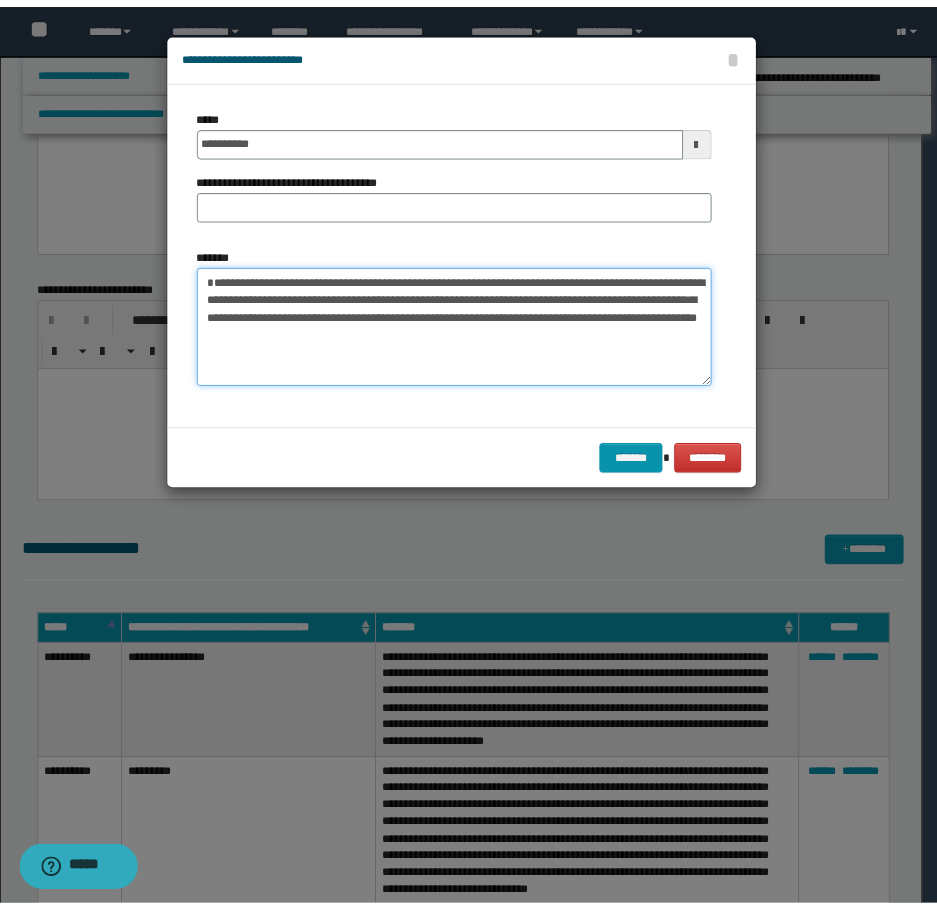 scroll, scrollTop: 0, scrollLeft: 0, axis: both 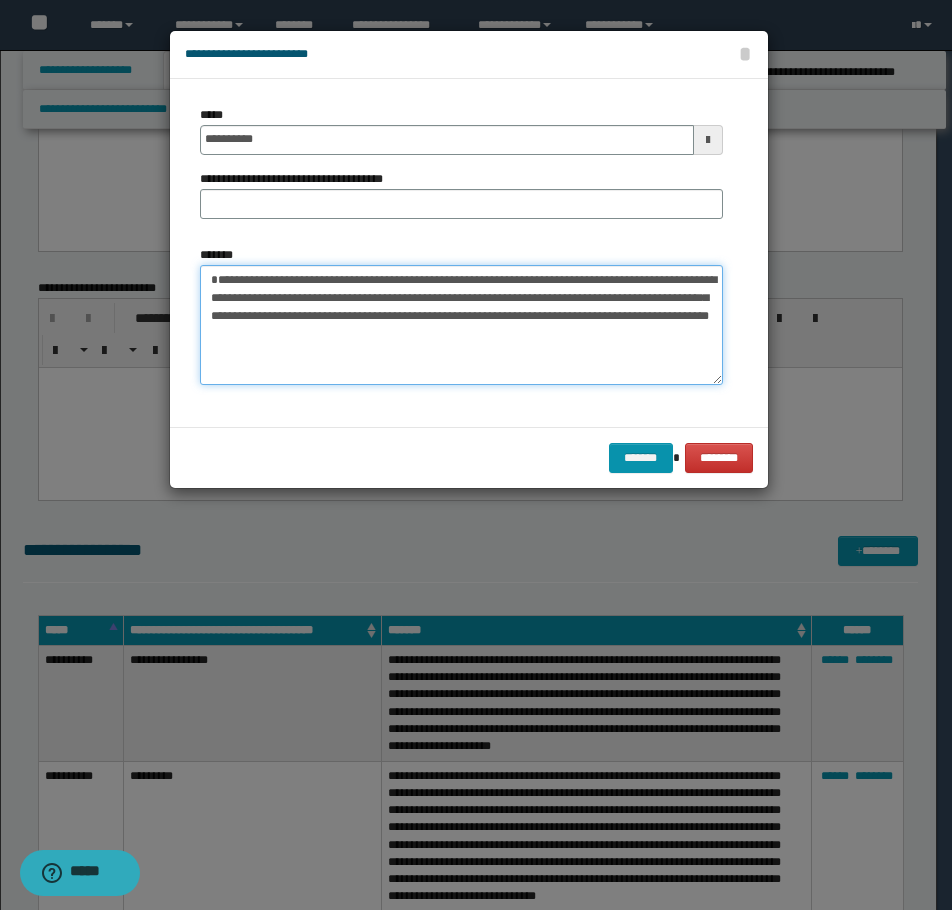 type on "**********" 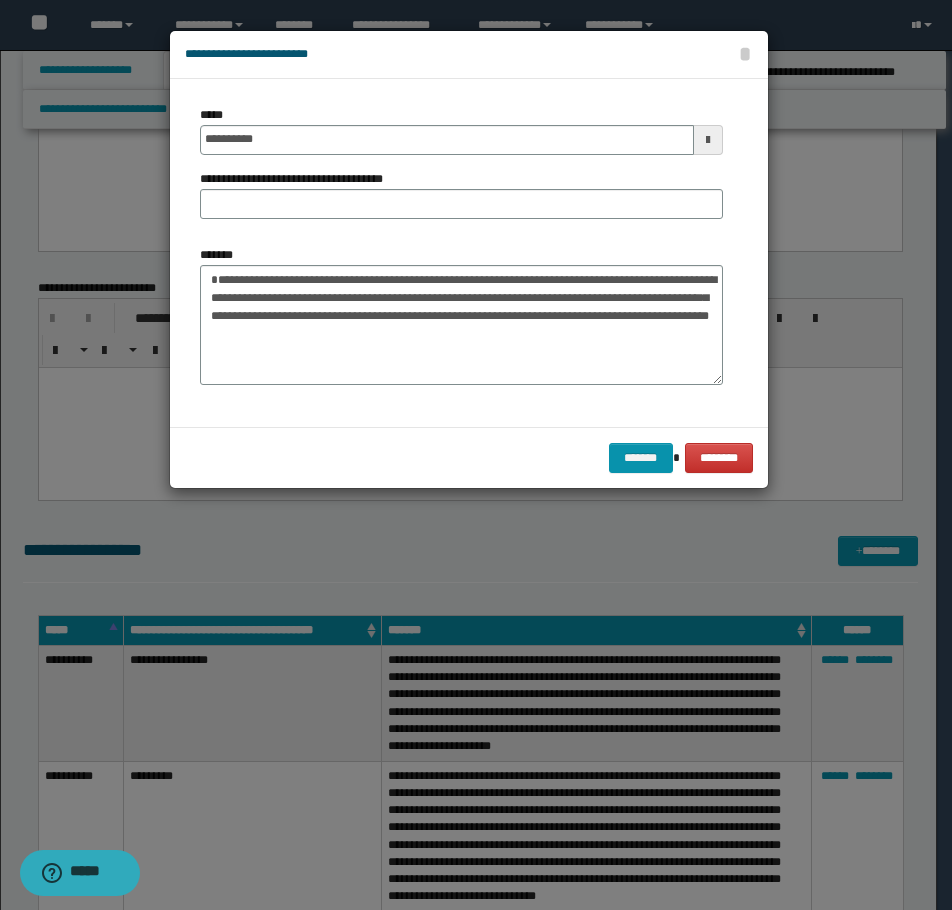 click on "**********" at bounding box center [299, 179] 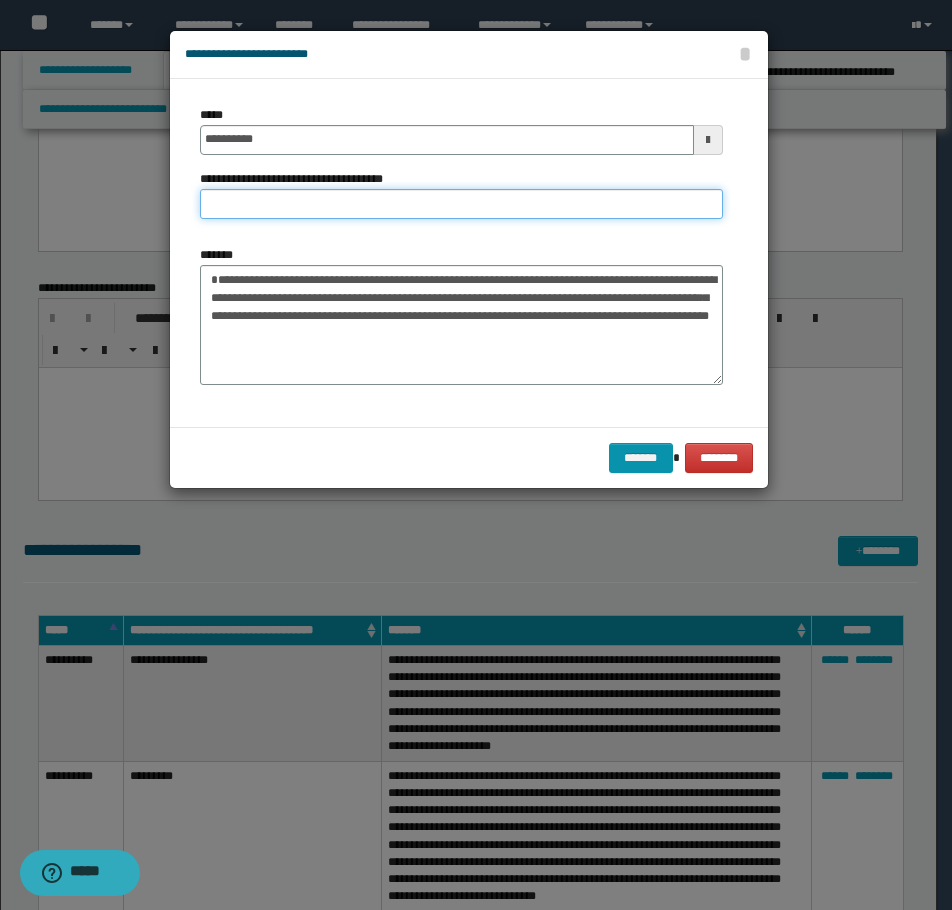 click on "**********" at bounding box center (461, 204) 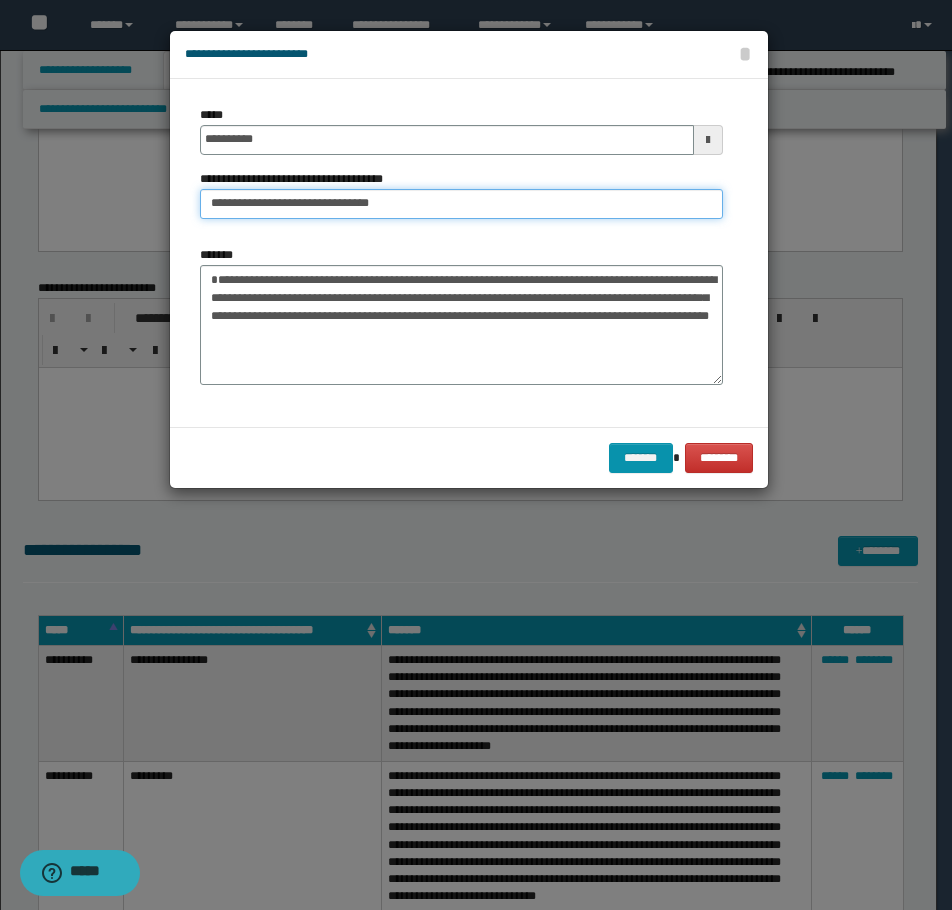 type on "**********" 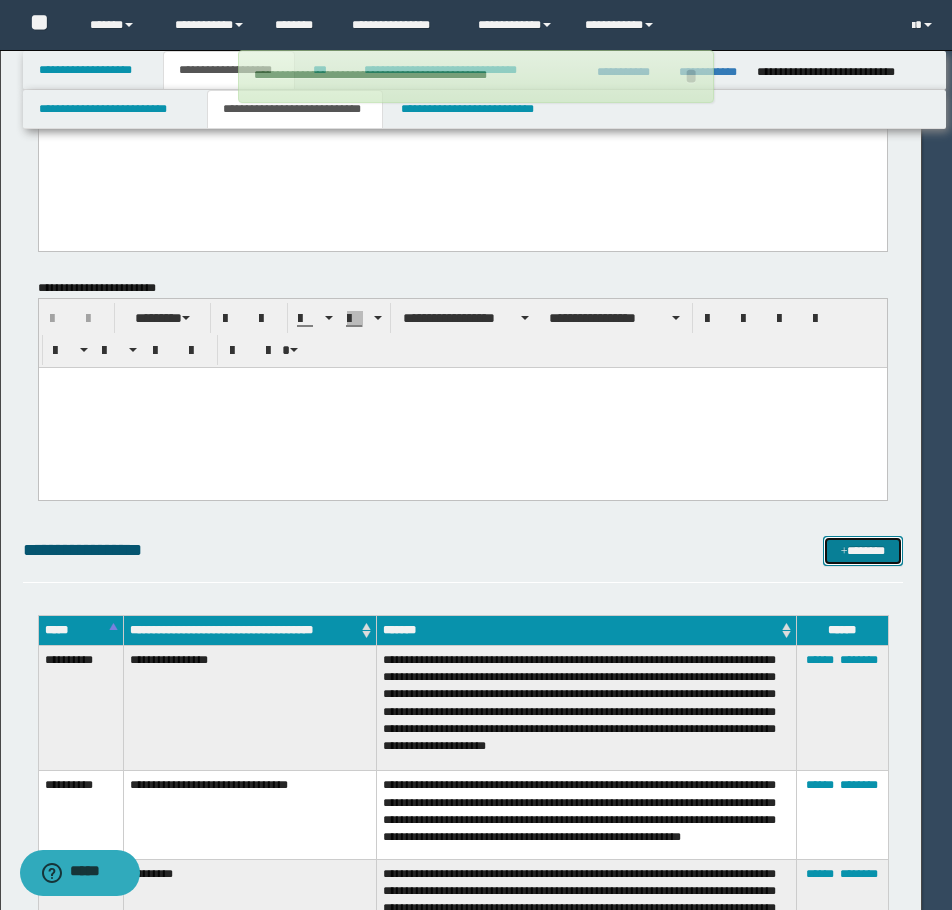 type 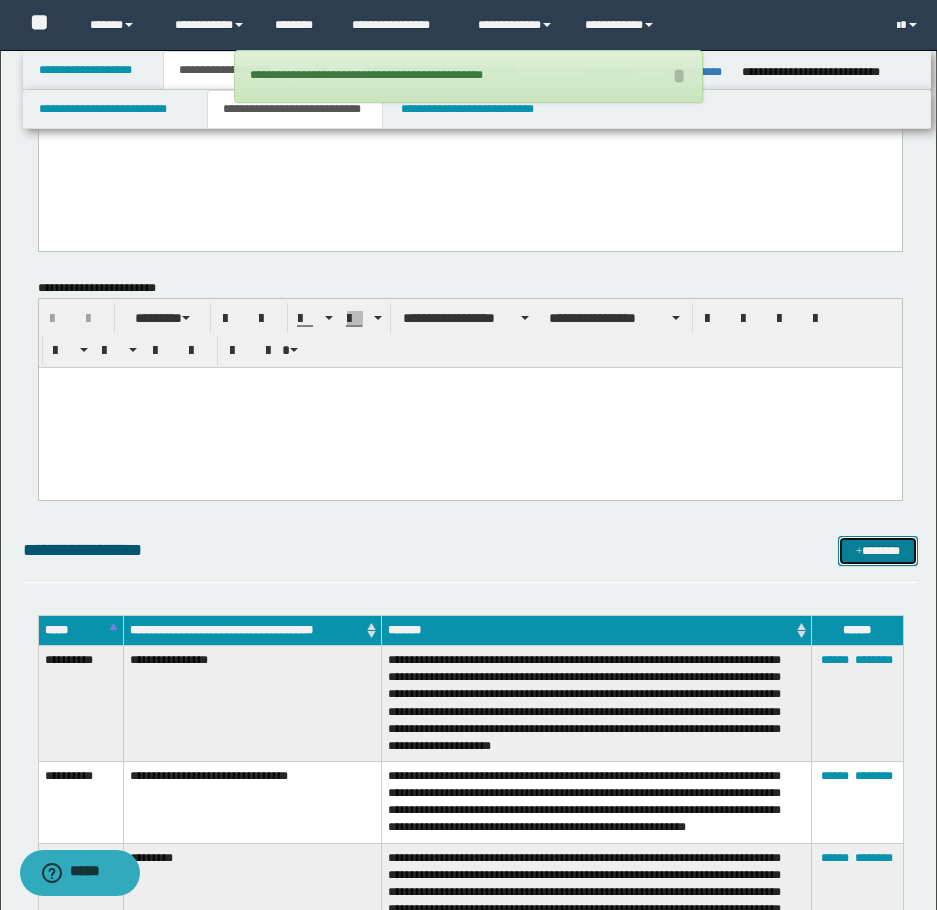 click on "*******" at bounding box center (878, 551) 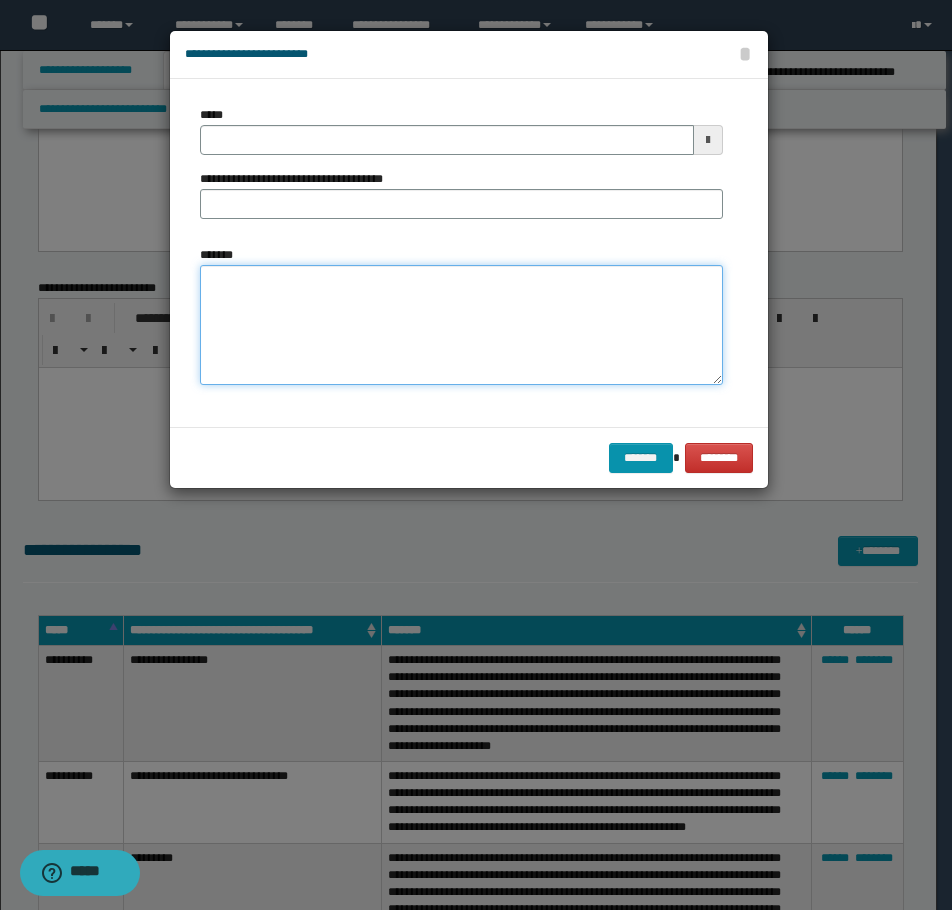 click on "*******" at bounding box center (461, 325) 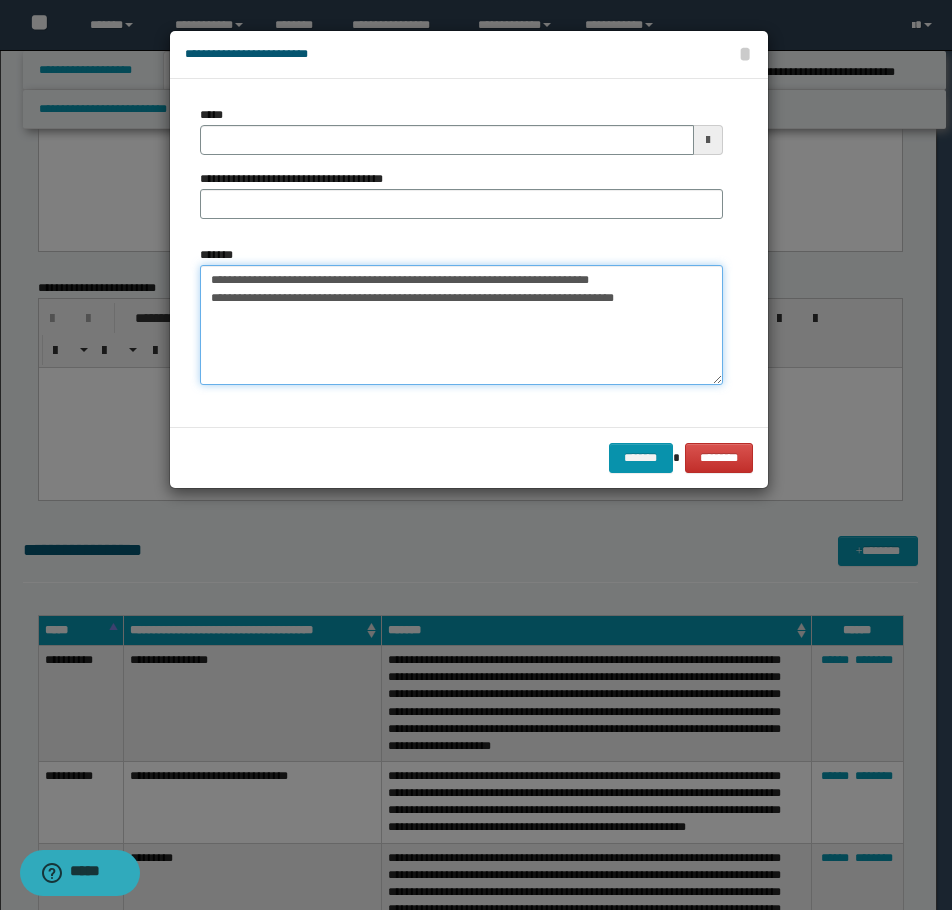 type 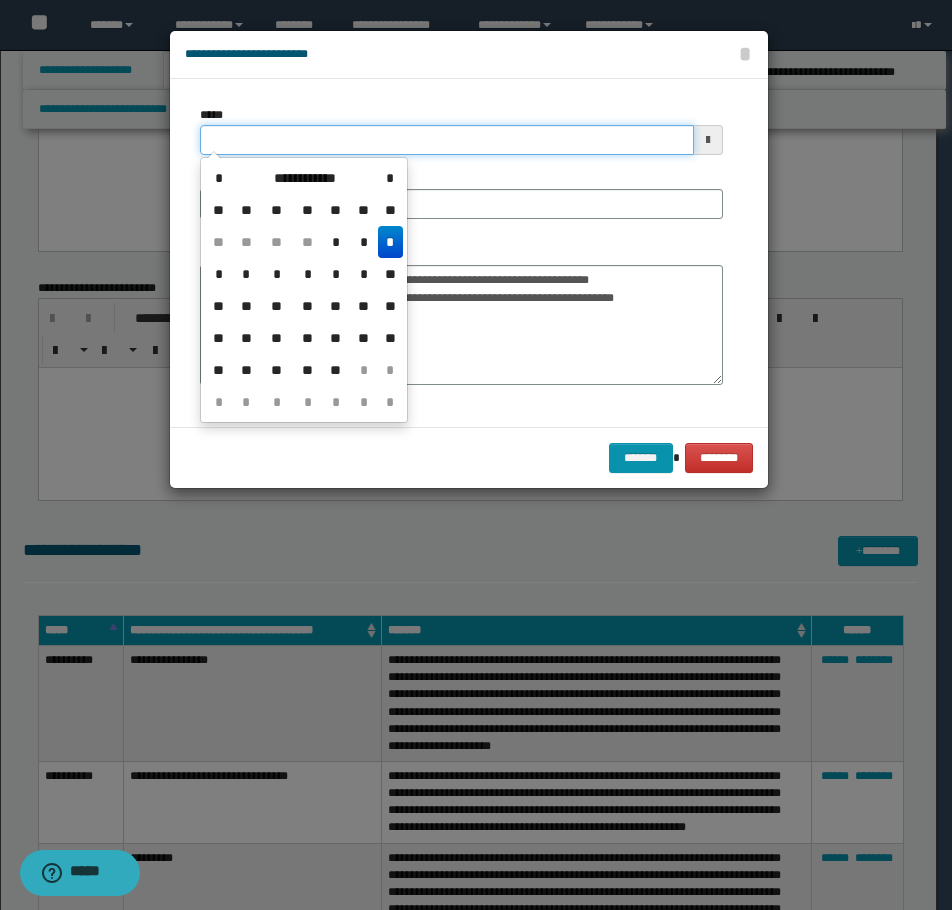 click on "*****" at bounding box center [447, 140] 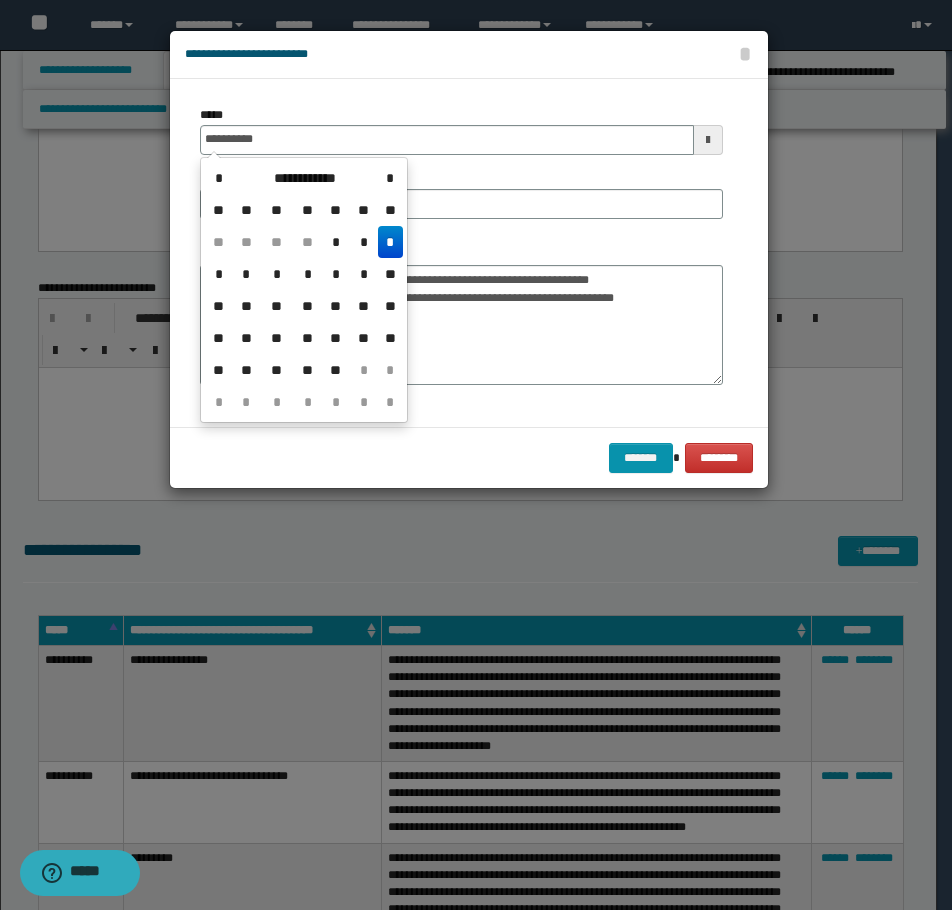 click on "*" at bounding box center (390, 242) 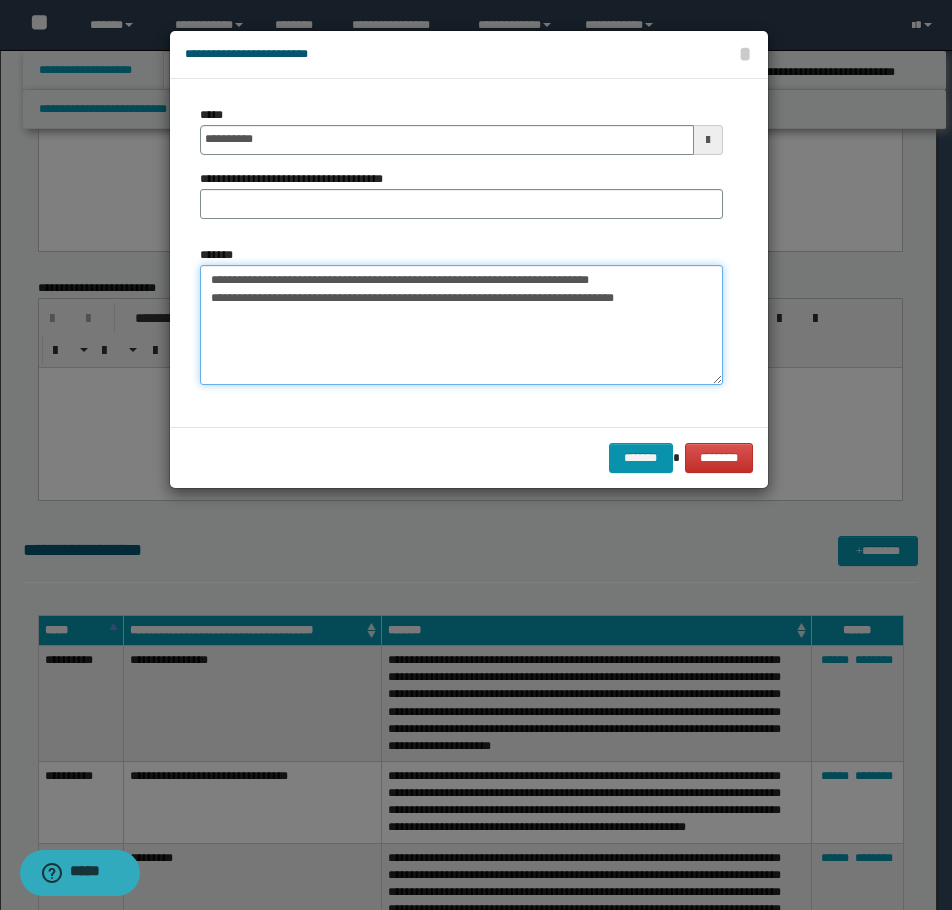 drag, startPoint x: 648, startPoint y: 283, endPoint x: 160, endPoint y: 251, distance: 489.04807 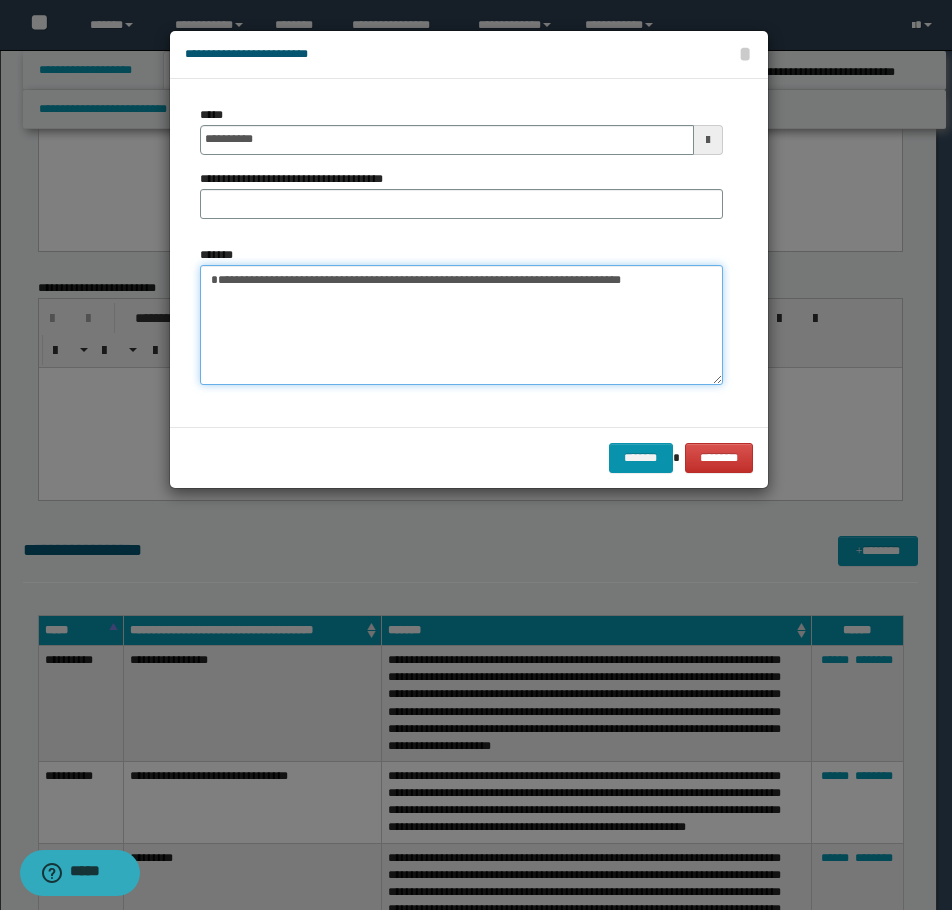 type on "**********" 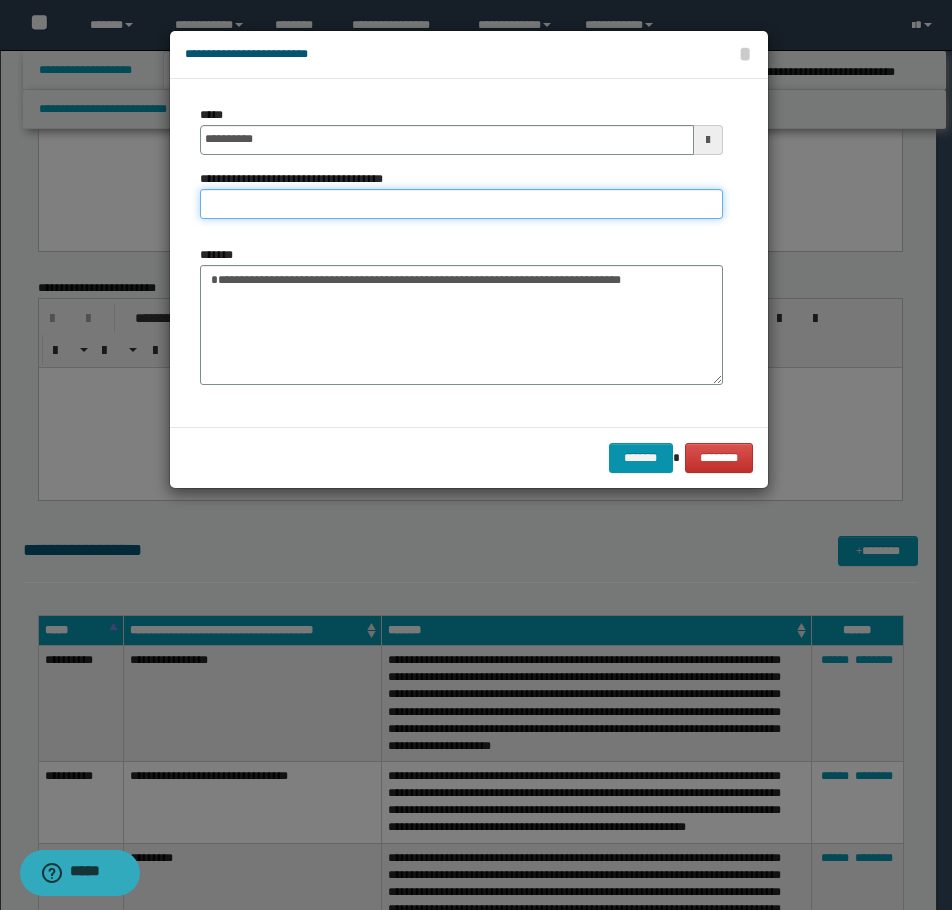 click on "**********" at bounding box center (461, 204) 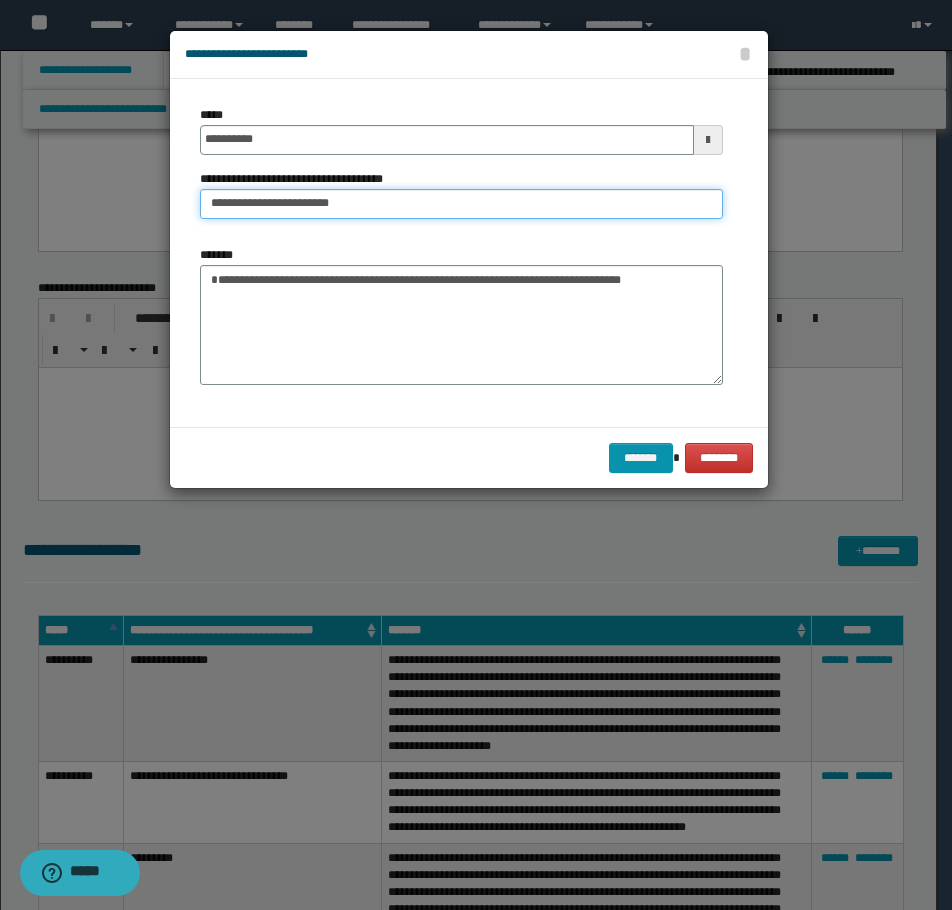 click on "**********" at bounding box center (461, 204) 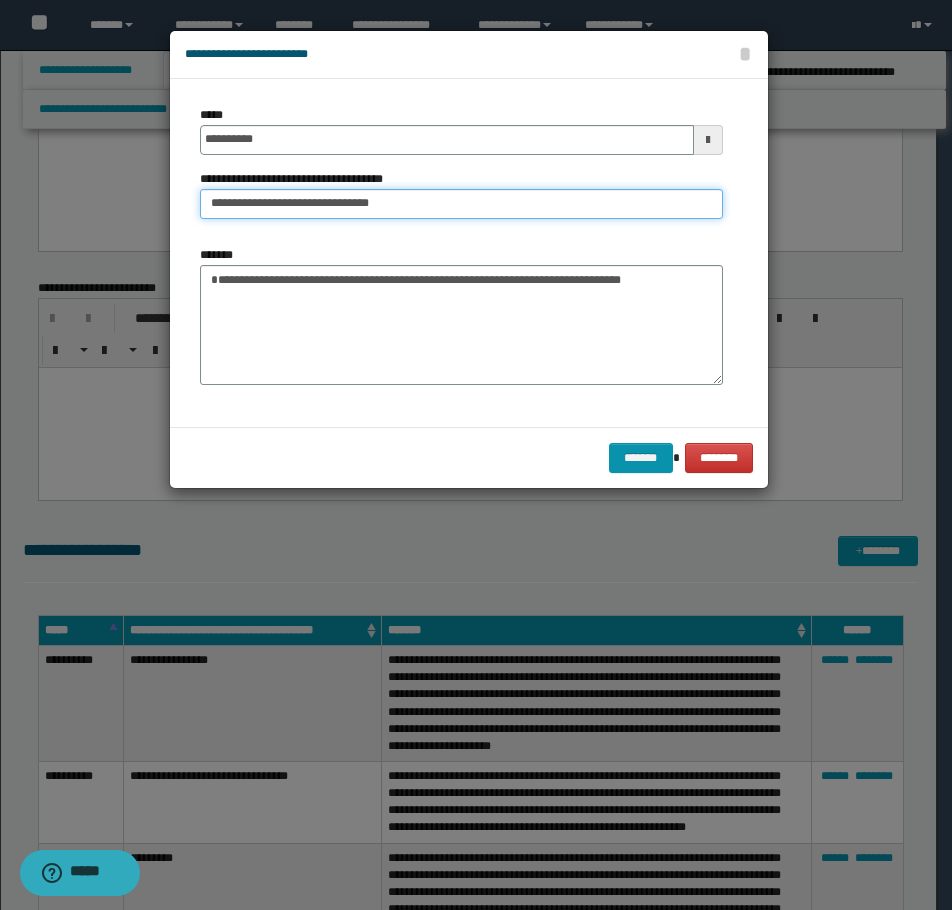 type on "**********" 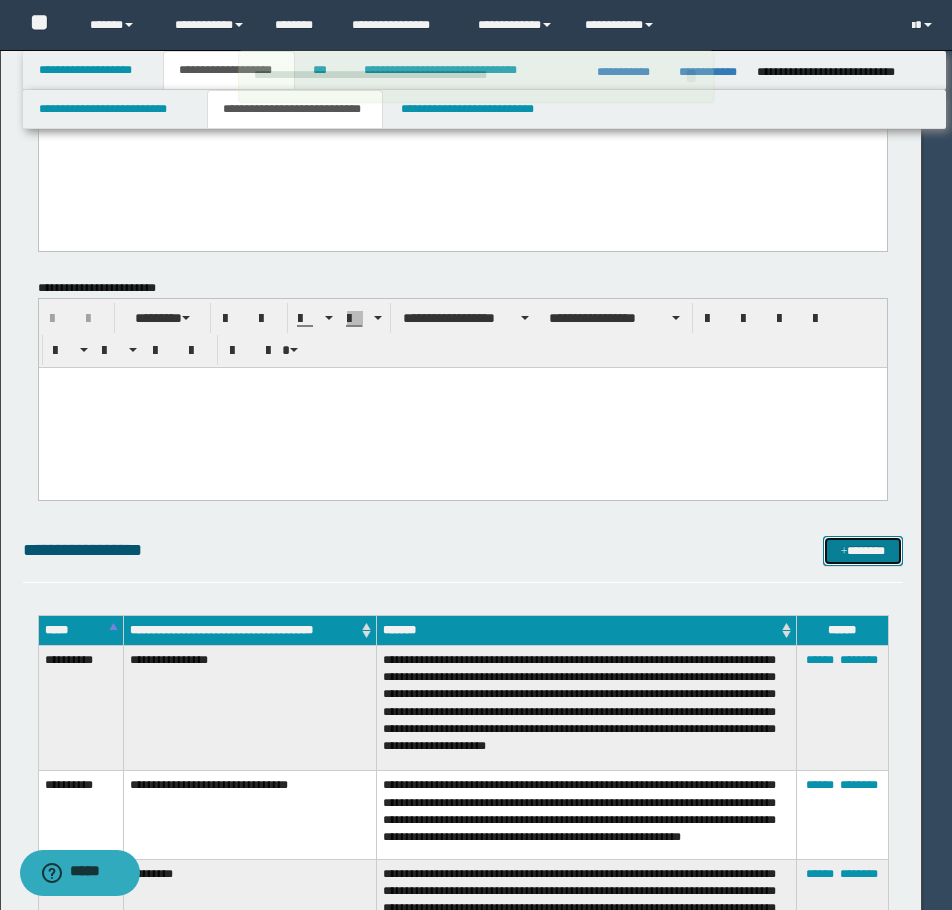 type 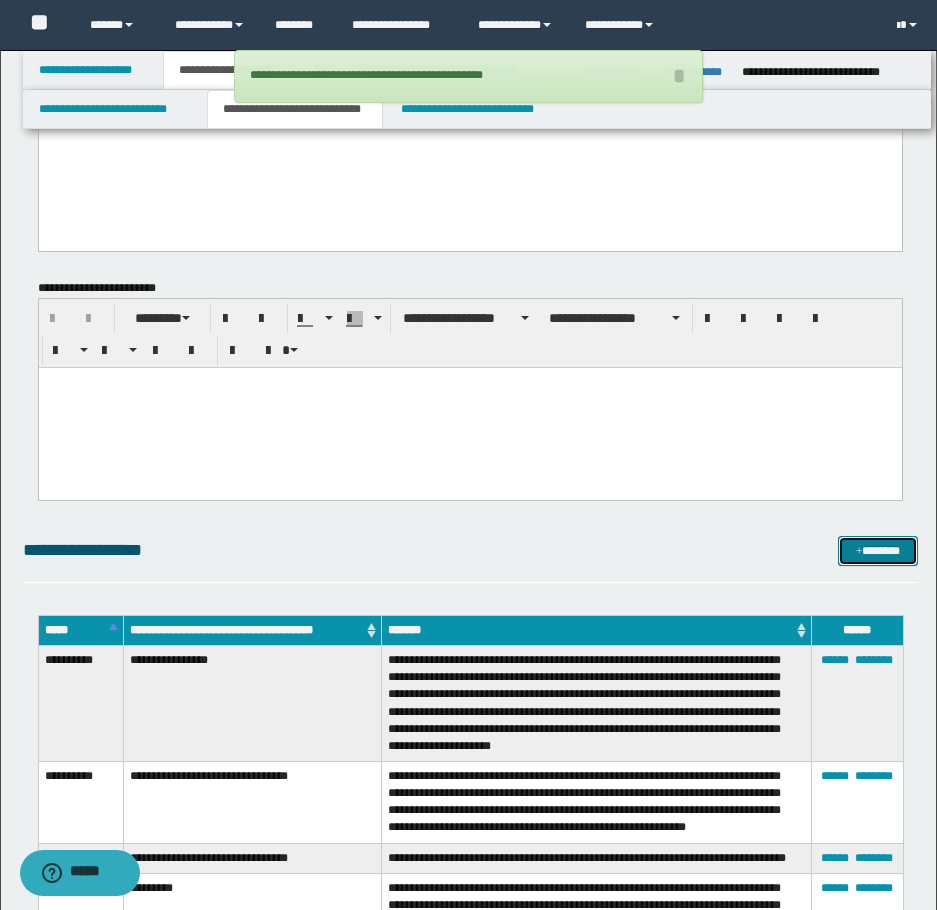 drag, startPoint x: 878, startPoint y: 537, endPoint x: 890, endPoint y: 535, distance: 12.165525 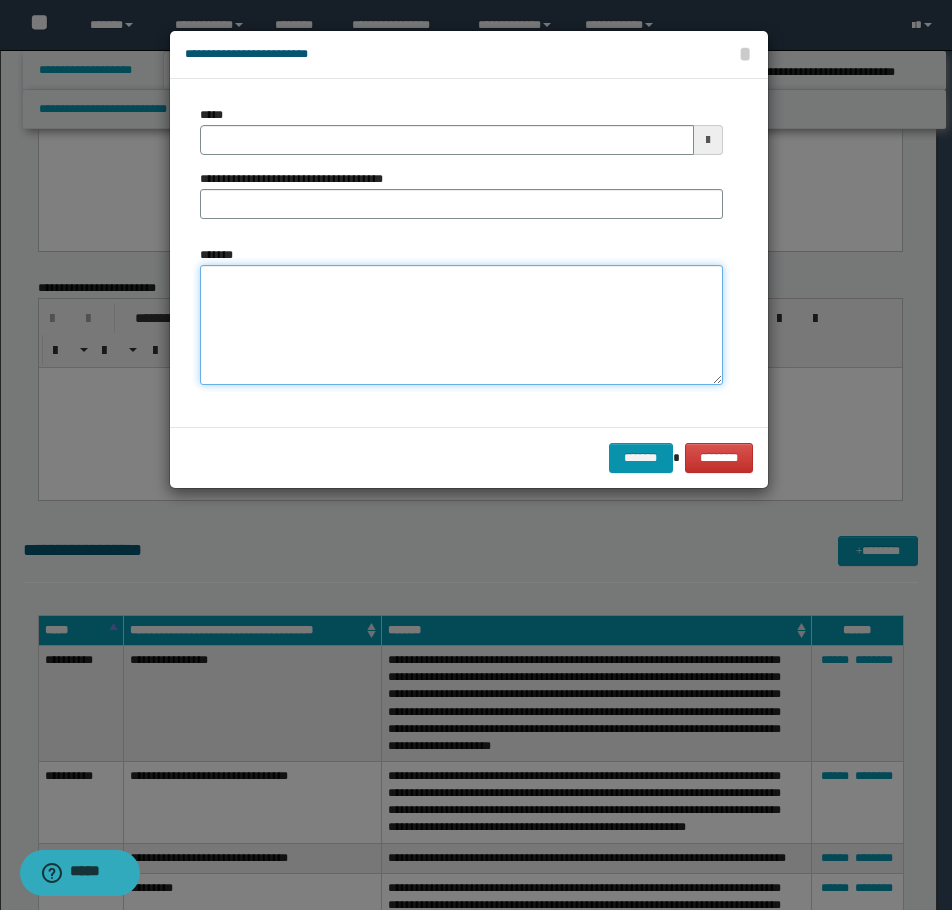 drag, startPoint x: 417, startPoint y: 295, endPoint x: 369, endPoint y: 283, distance: 49.47727 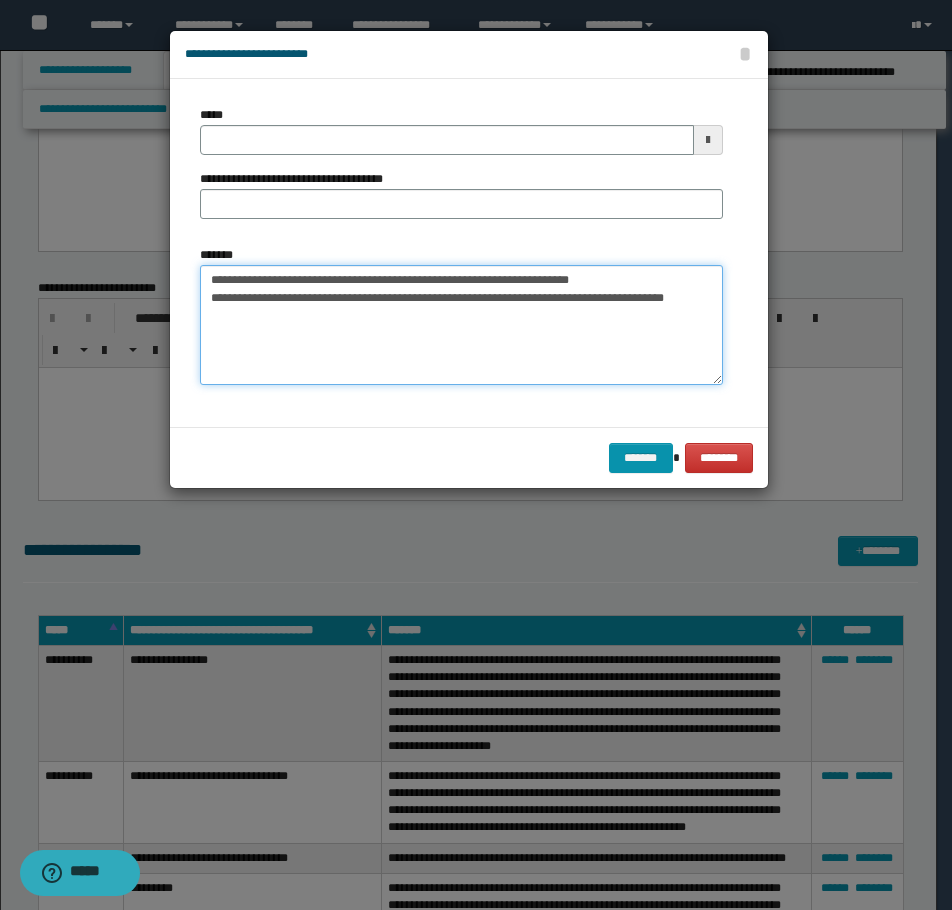 type 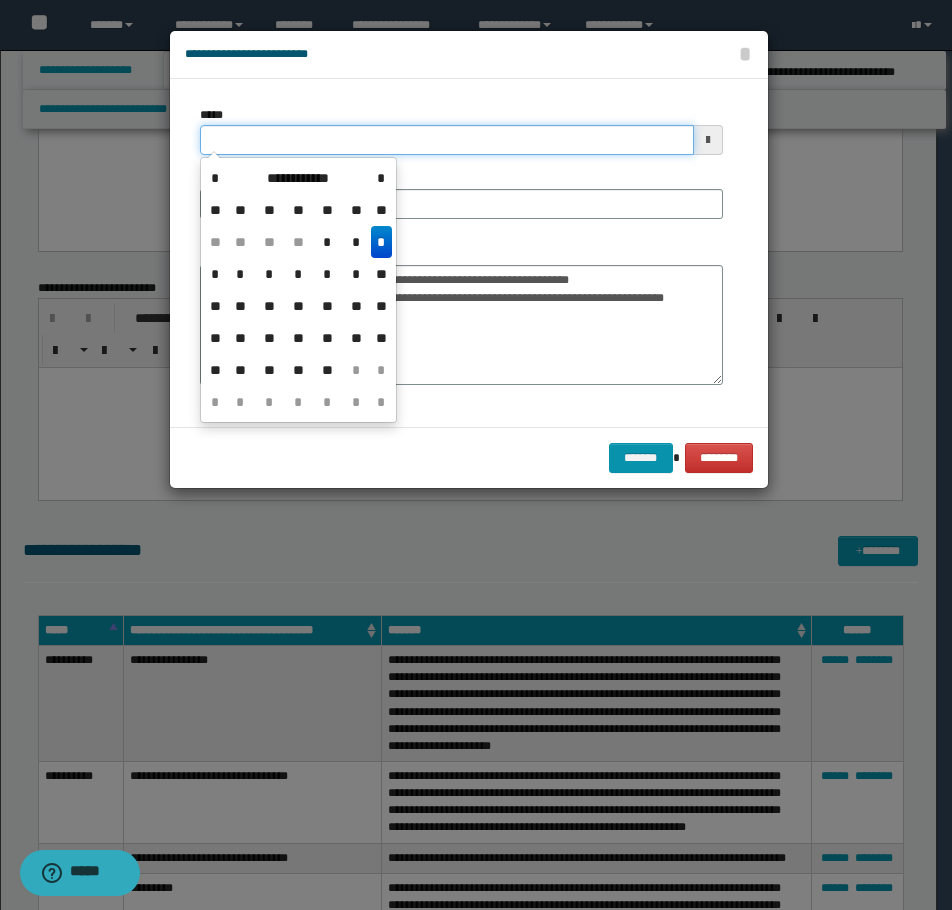 click on "*****" at bounding box center [447, 140] 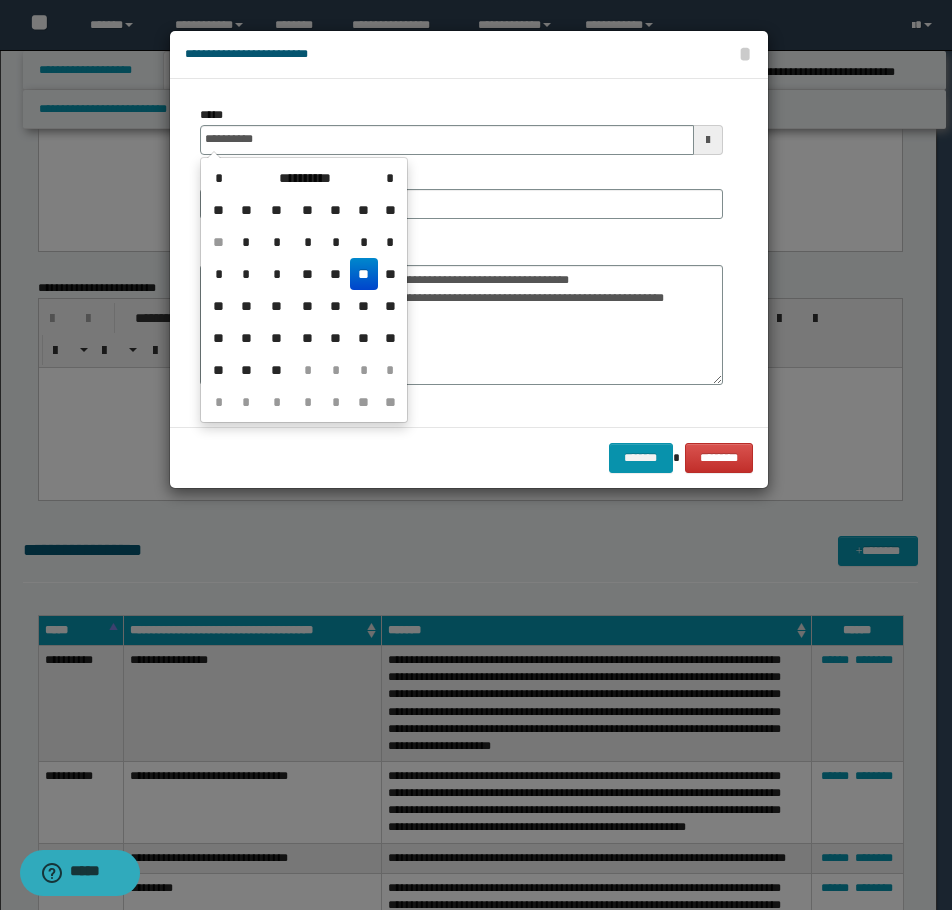 click on "**" at bounding box center [364, 274] 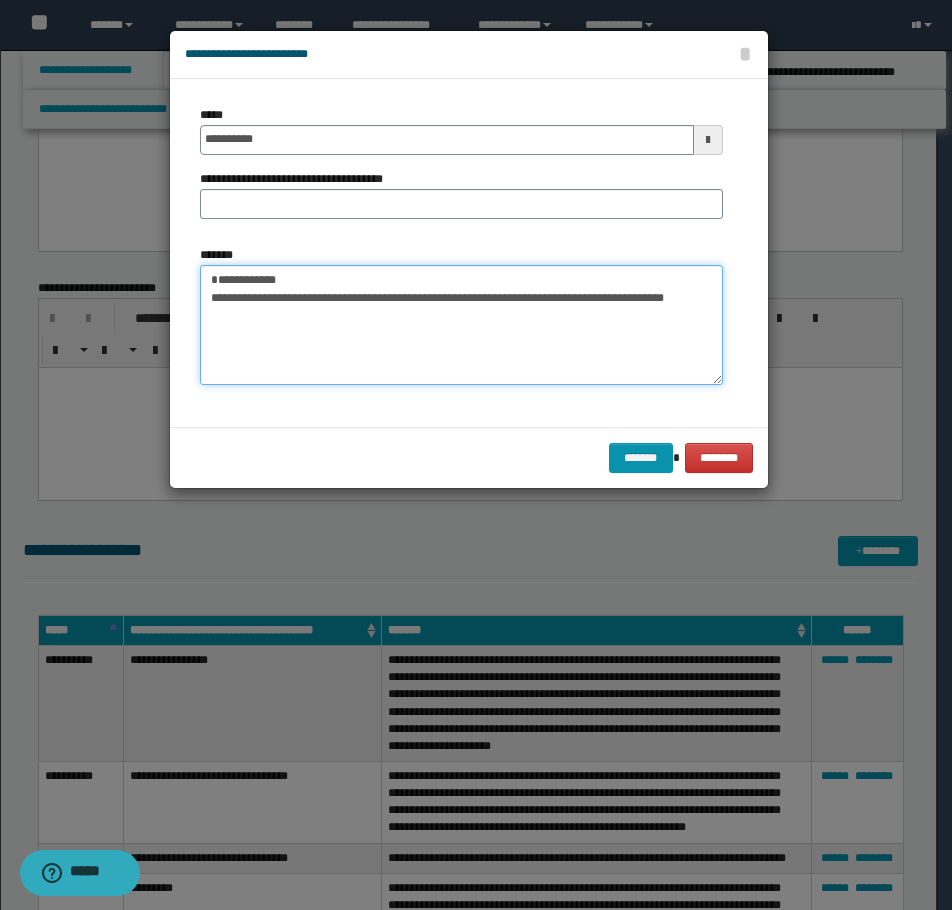 drag, startPoint x: 532, startPoint y: 284, endPoint x: 192, endPoint y: 269, distance: 340.33072 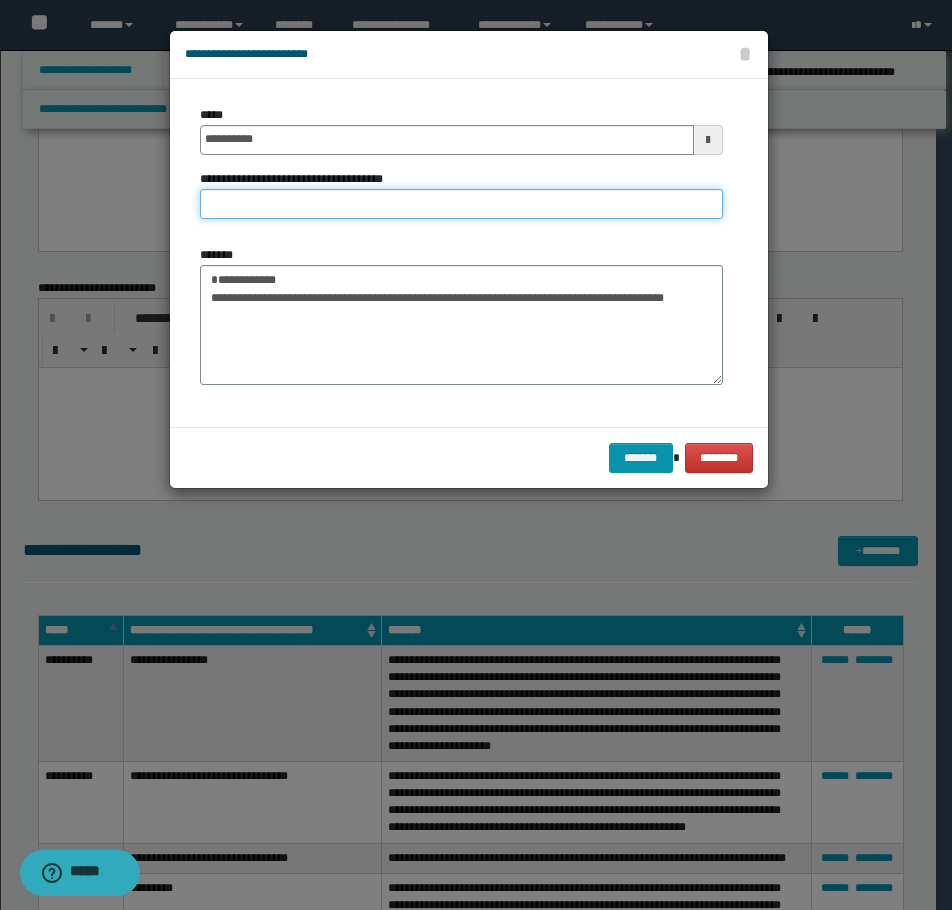 click on "**********" at bounding box center [461, 204] 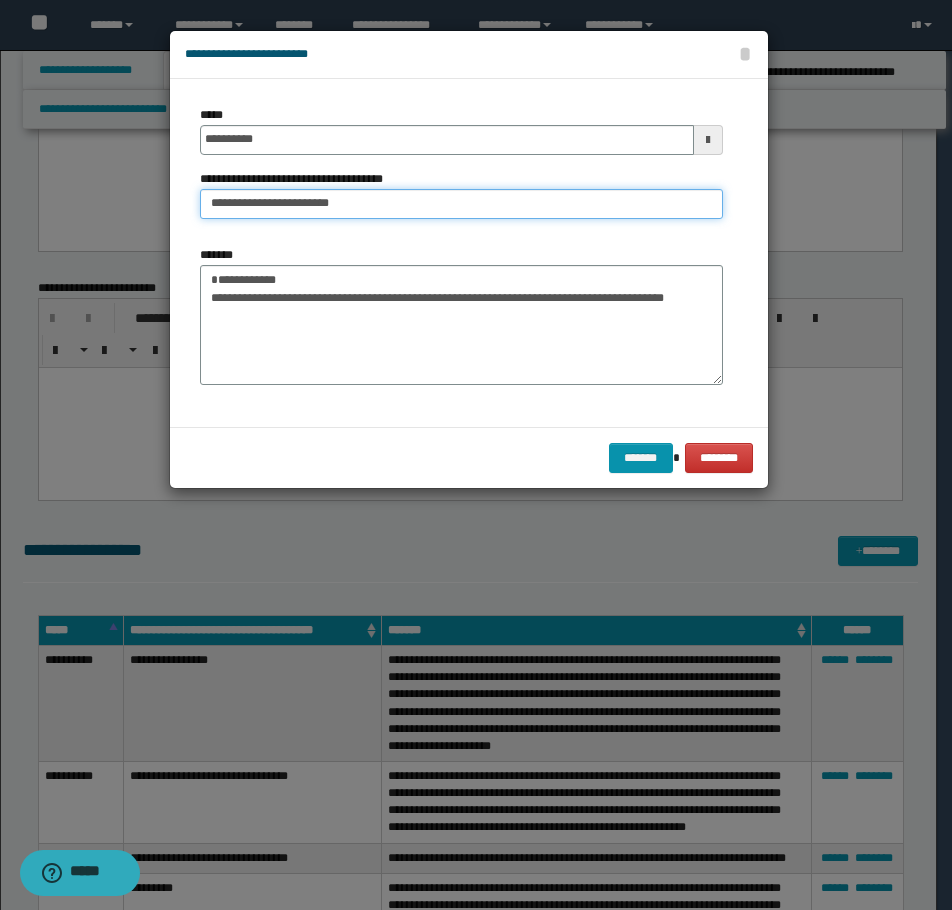 type on "**********" 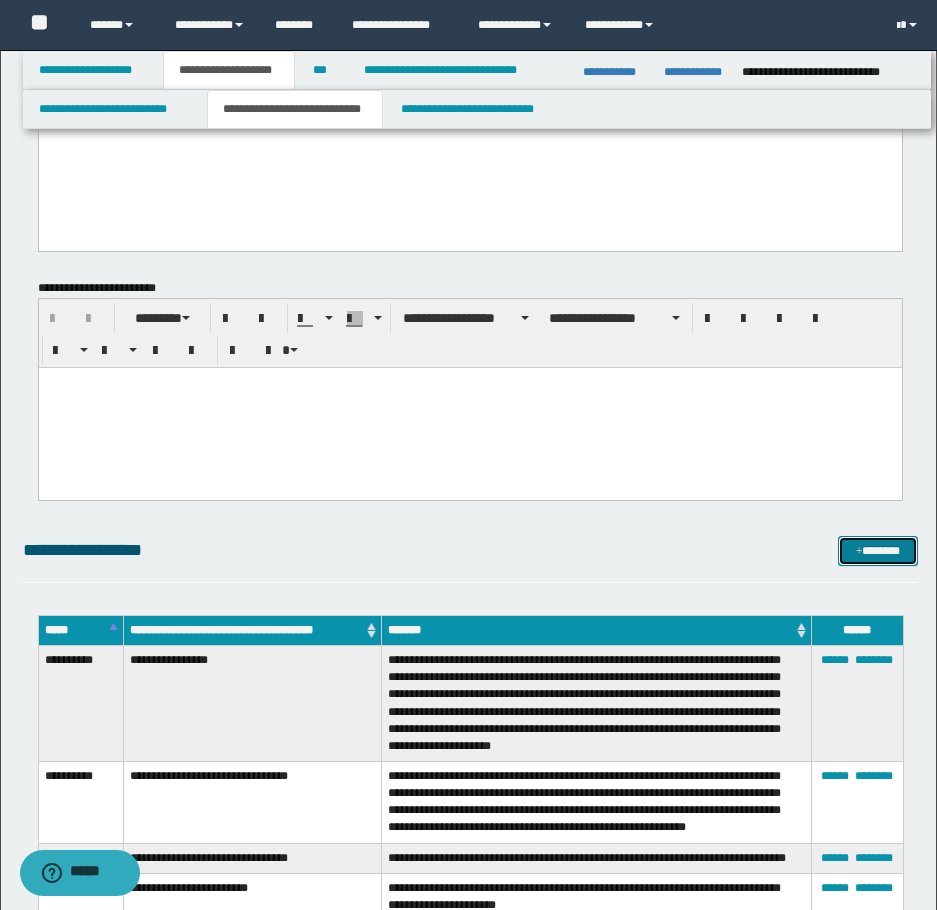 click on "*******" at bounding box center (878, 551) 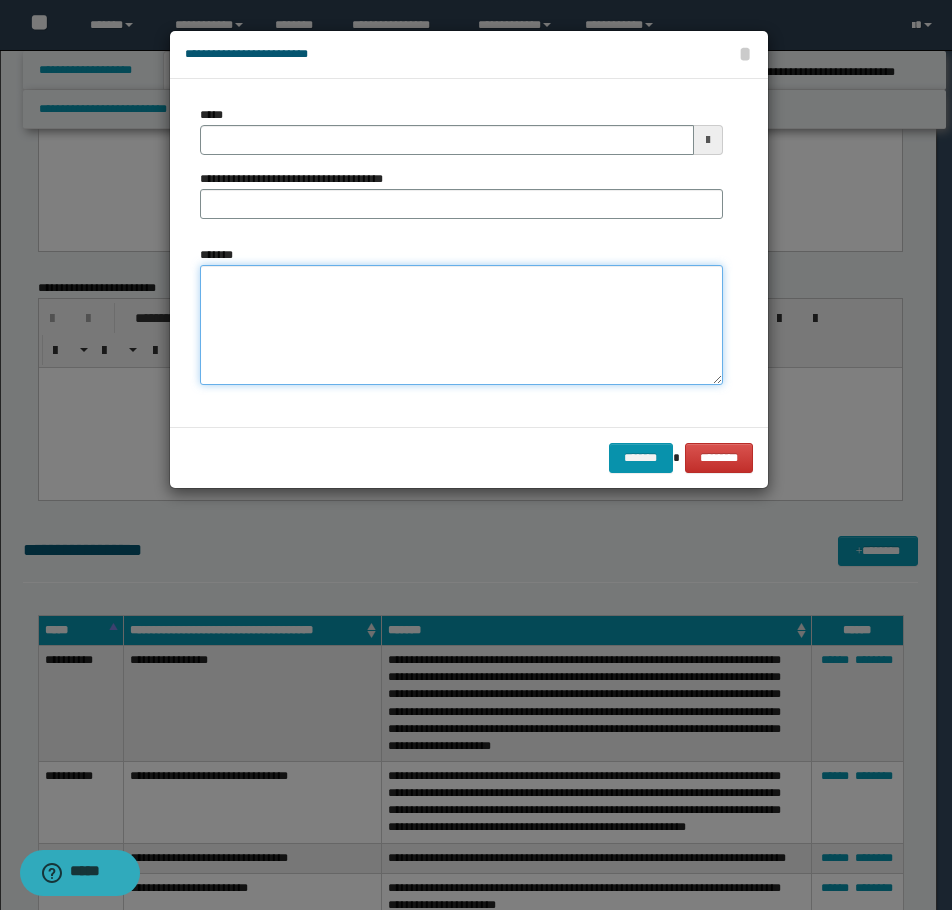 drag, startPoint x: 378, startPoint y: 319, endPoint x: 316, endPoint y: 289, distance: 68.8767 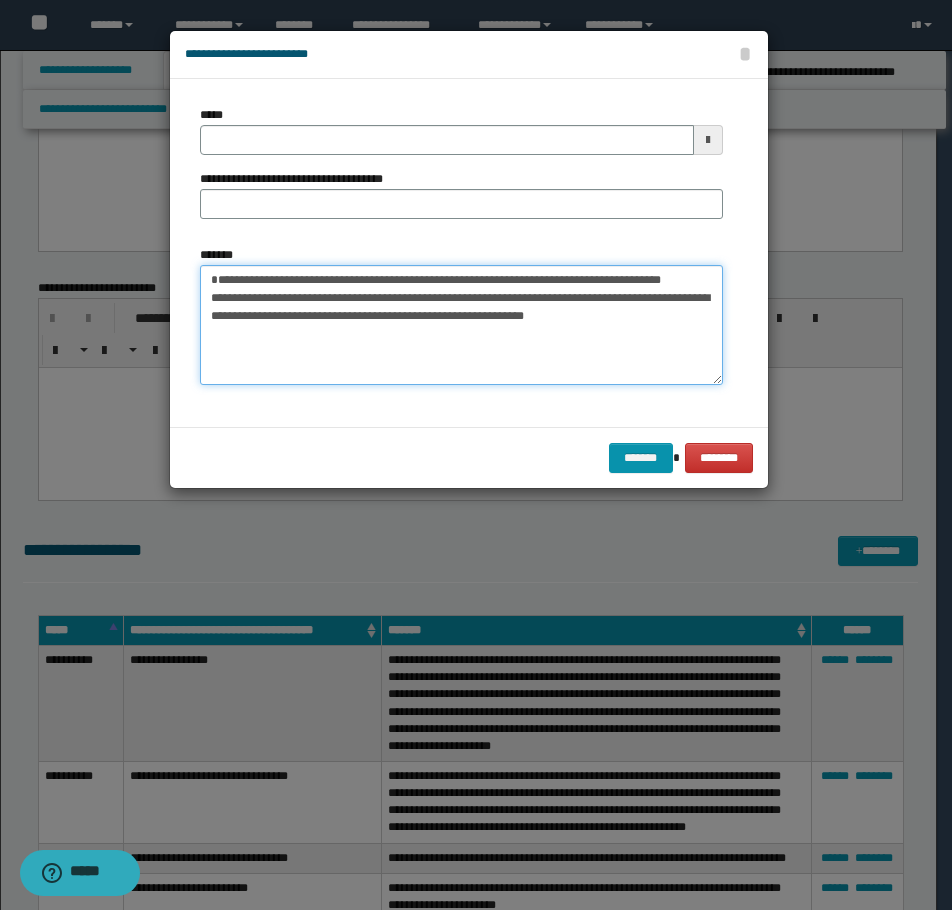 type 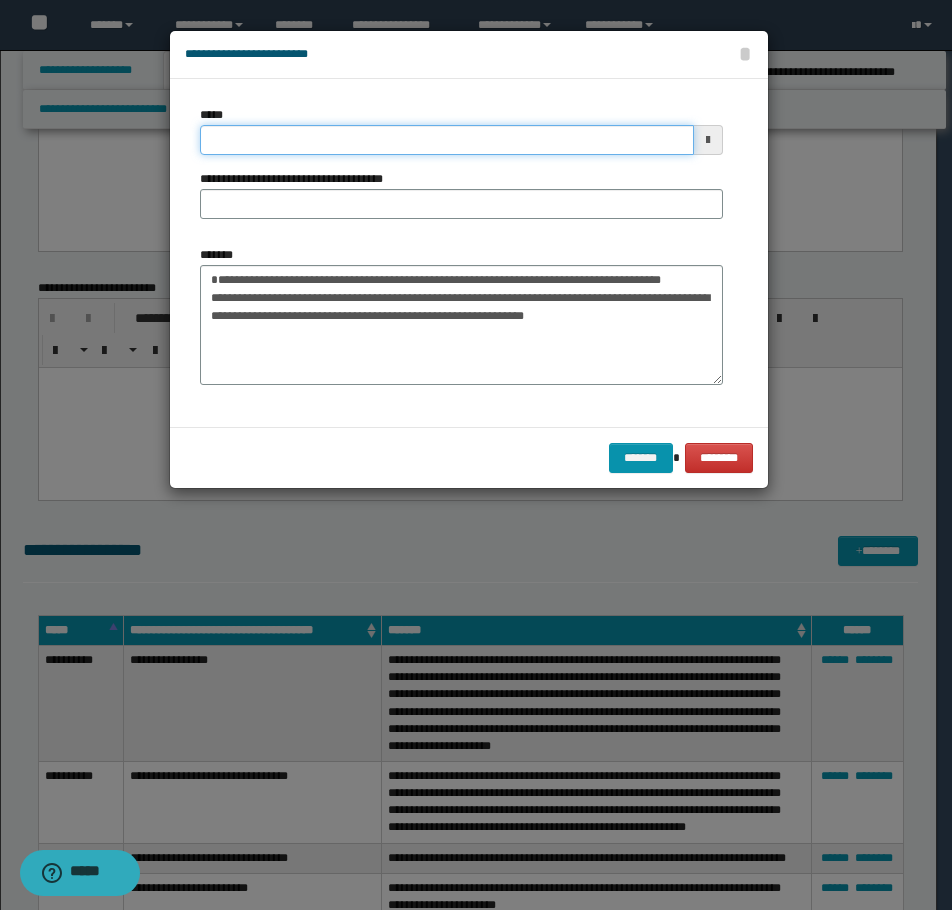 click on "*****" at bounding box center [447, 140] 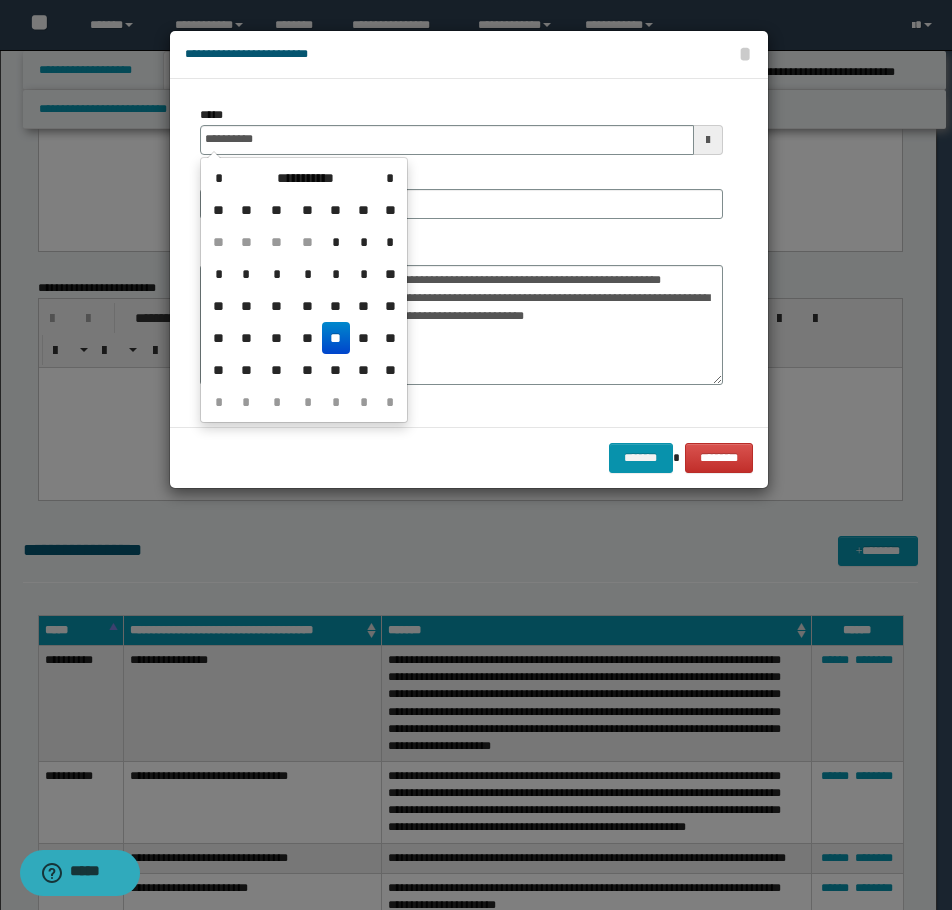 click on "**" at bounding box center [336, 338] 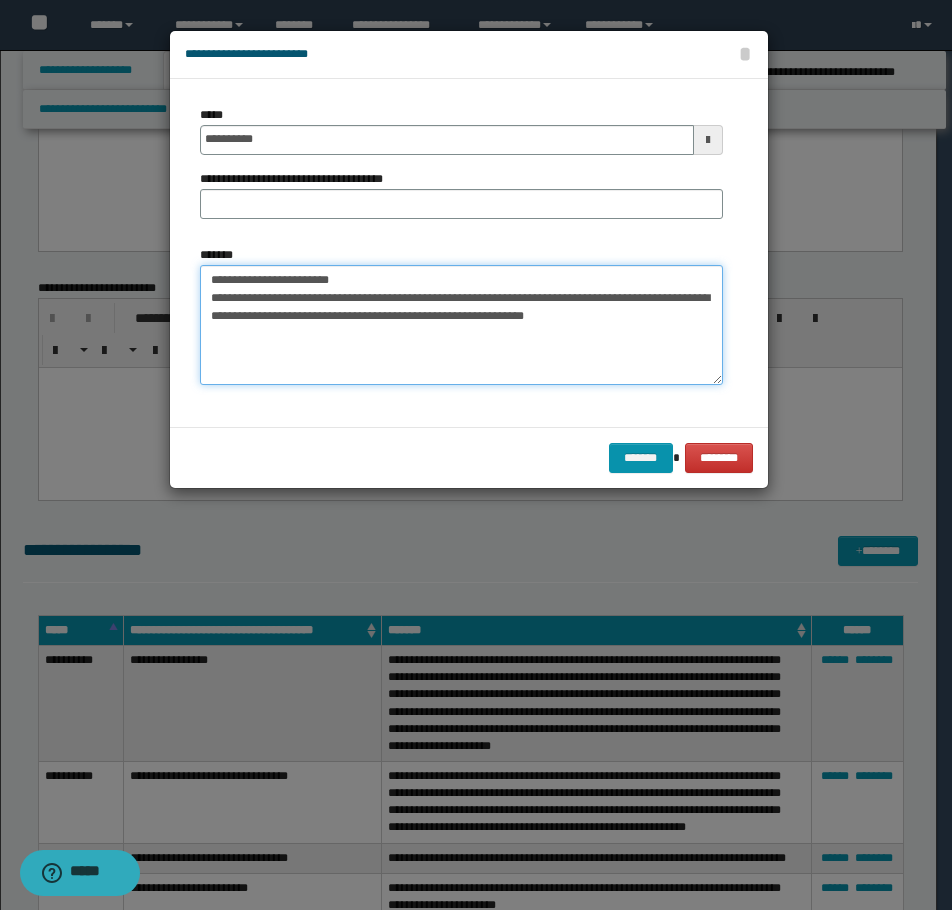 drag, startPoint x: 560, startPoint y: 280, endPoint x: 203, endPoint y: 270, distance: 357.14 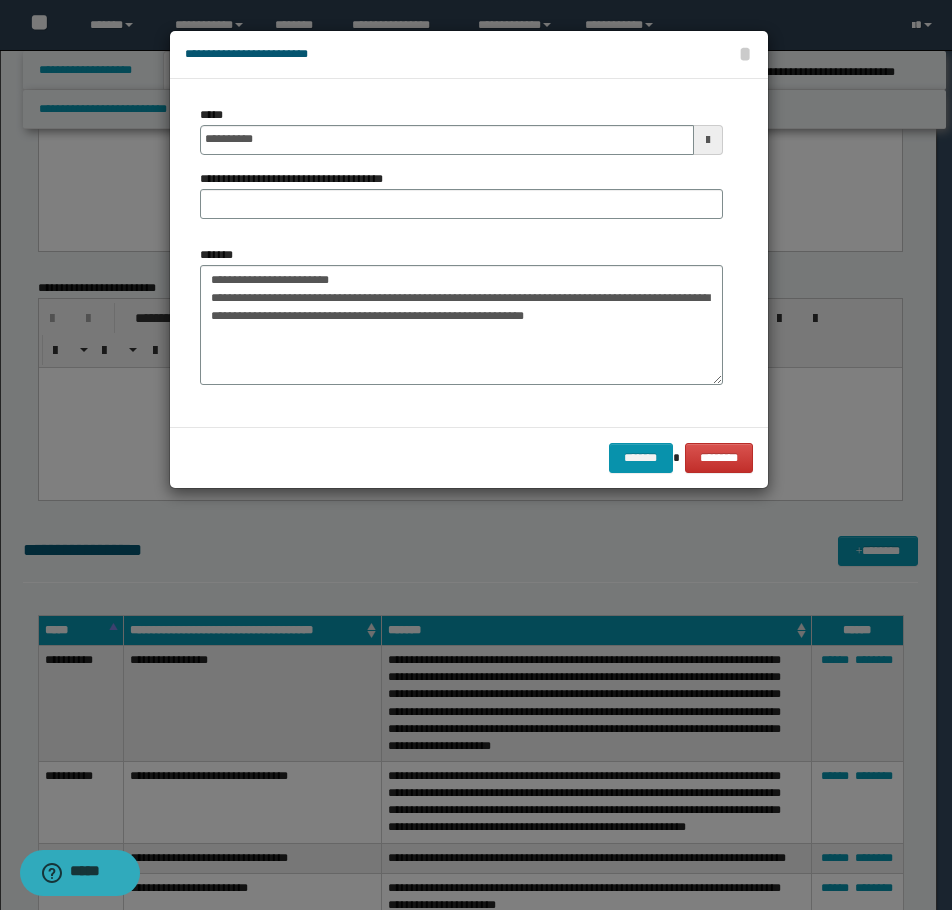 click on "**********" at bounding box center (461, 170) 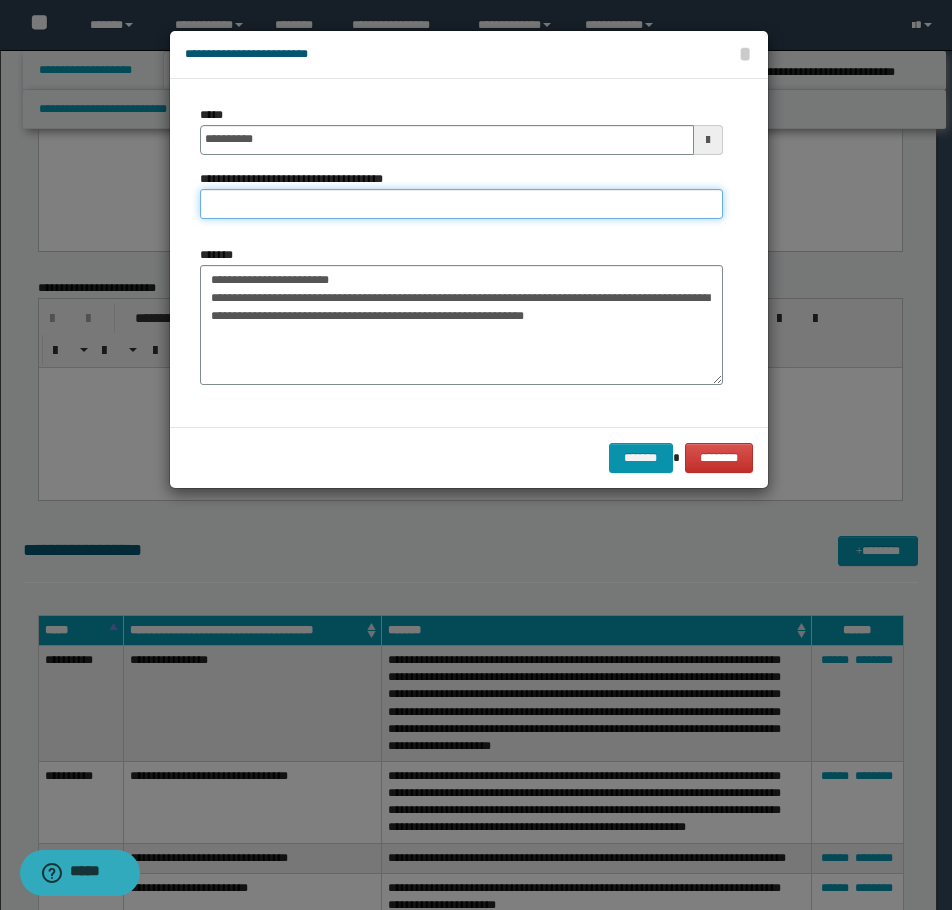 click on "**********" at bounding box center [461, 204] 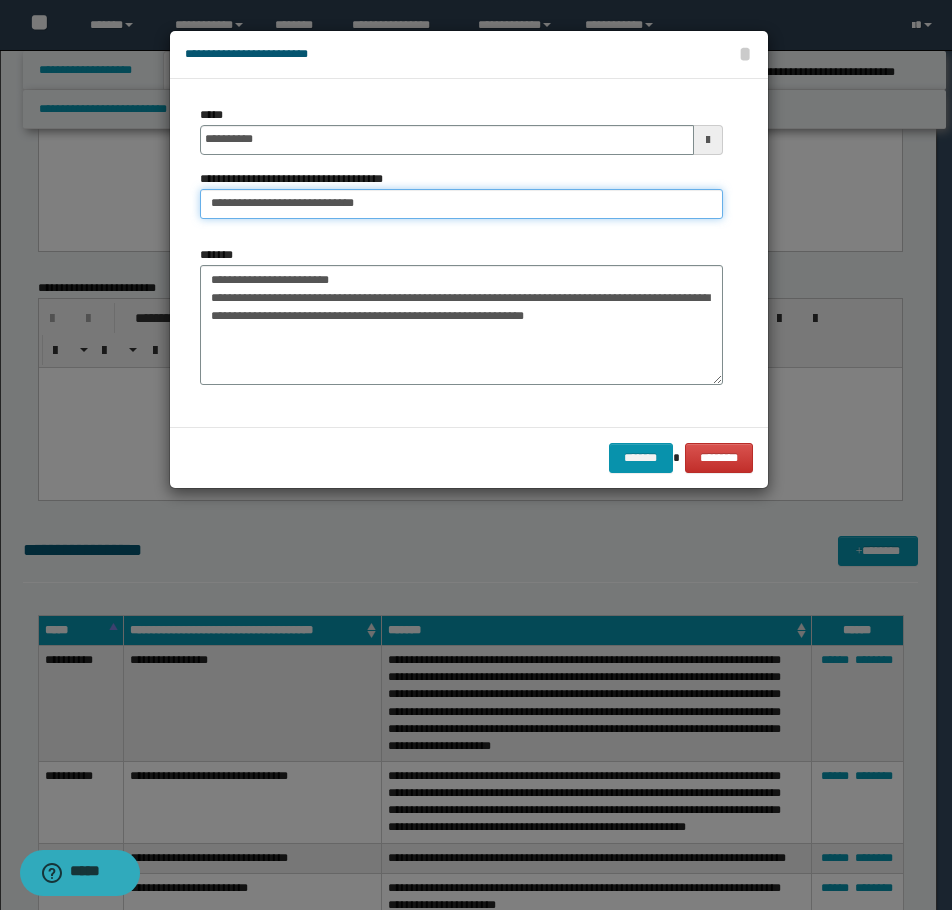 type on "**********" 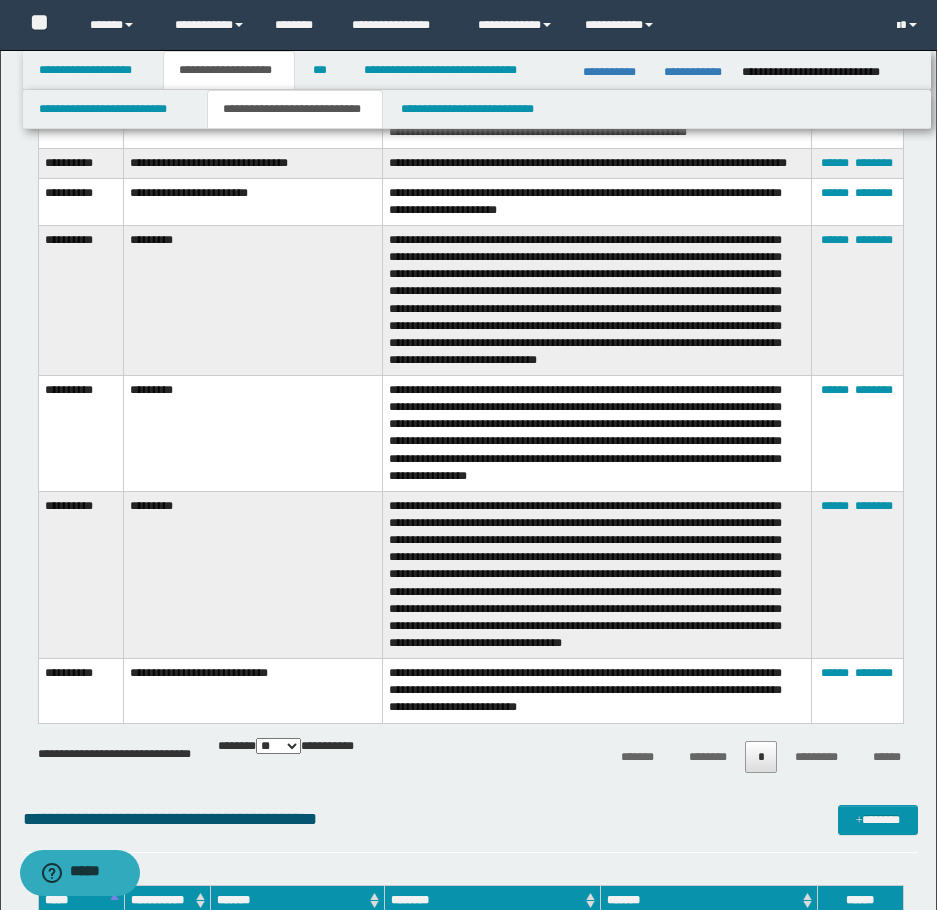 scroll, scrollTop: 1901, scrollLeft: 0, axis: vertical 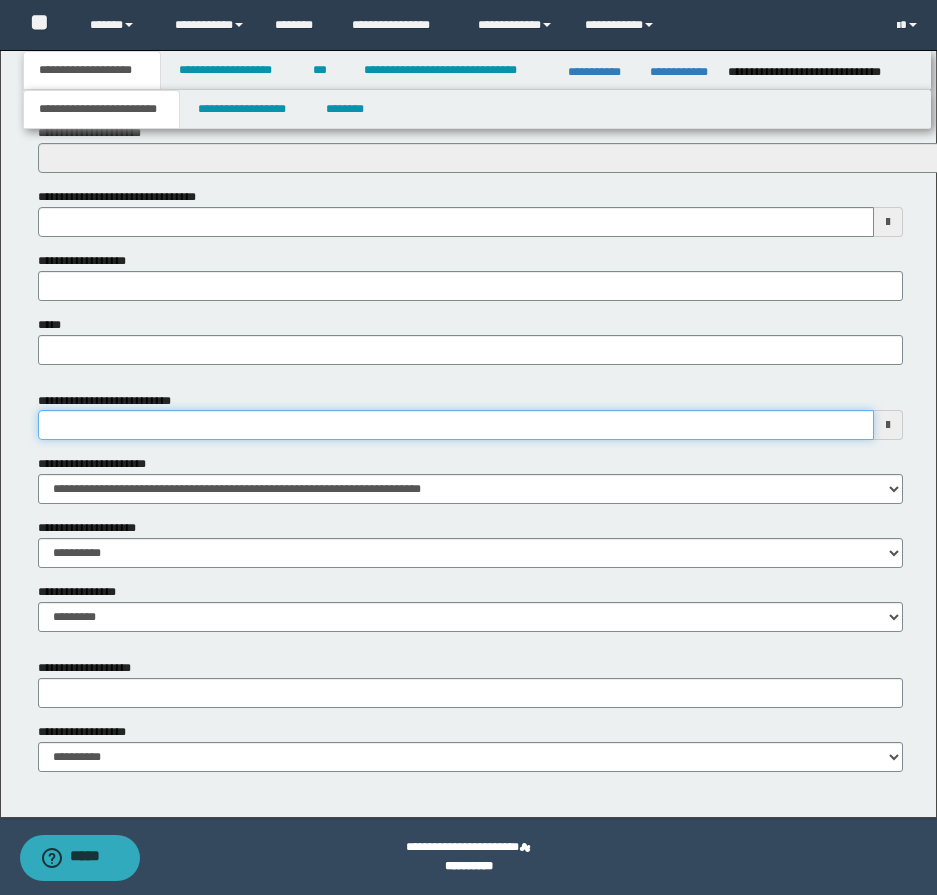 click on "**********" at bounding box center (456, 425) 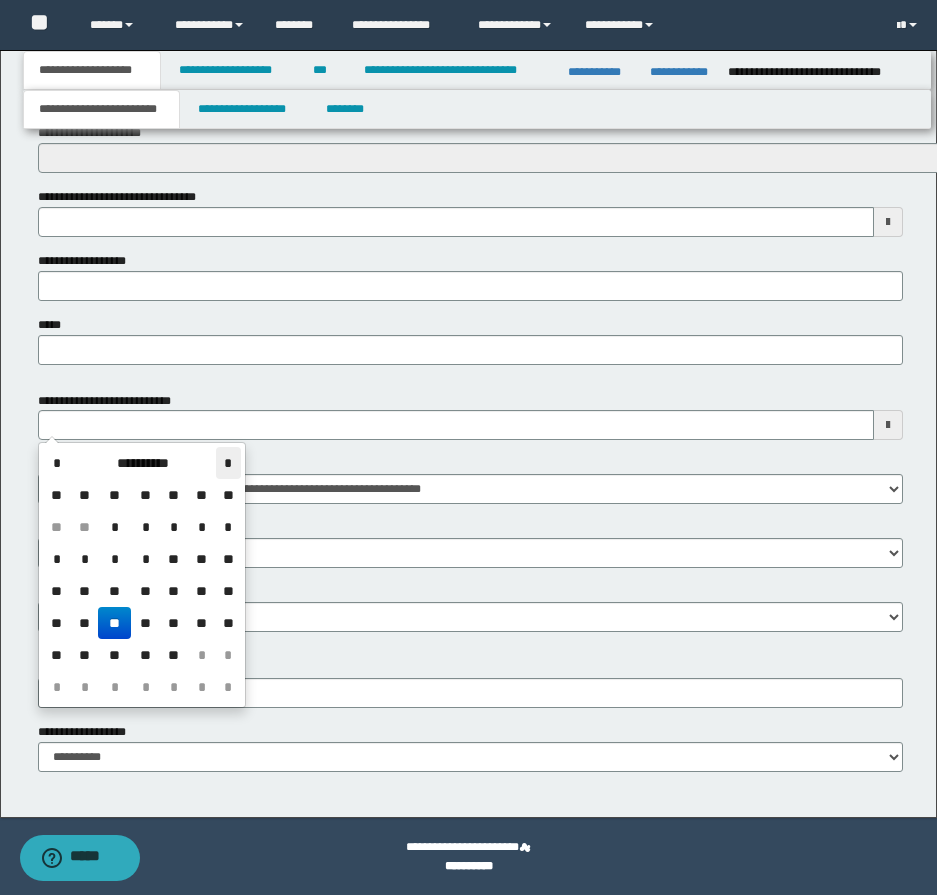 click on "*" at bounding box center (228, 463) 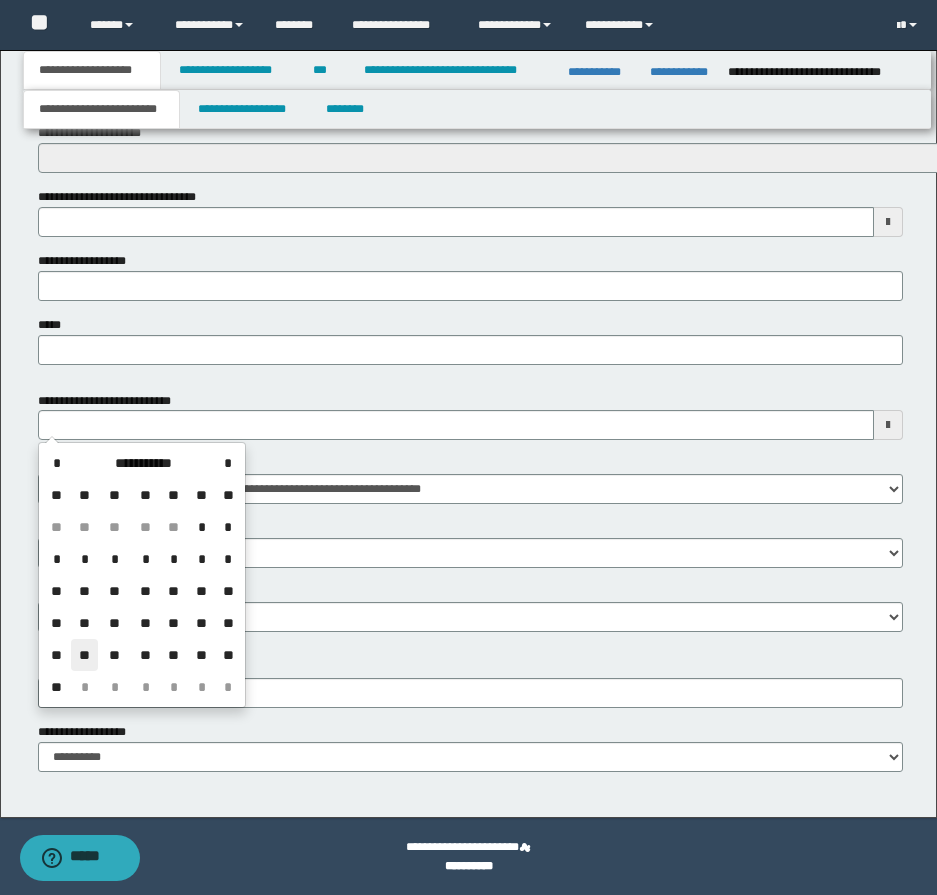 click on "**" at bounding box center [85, 655] 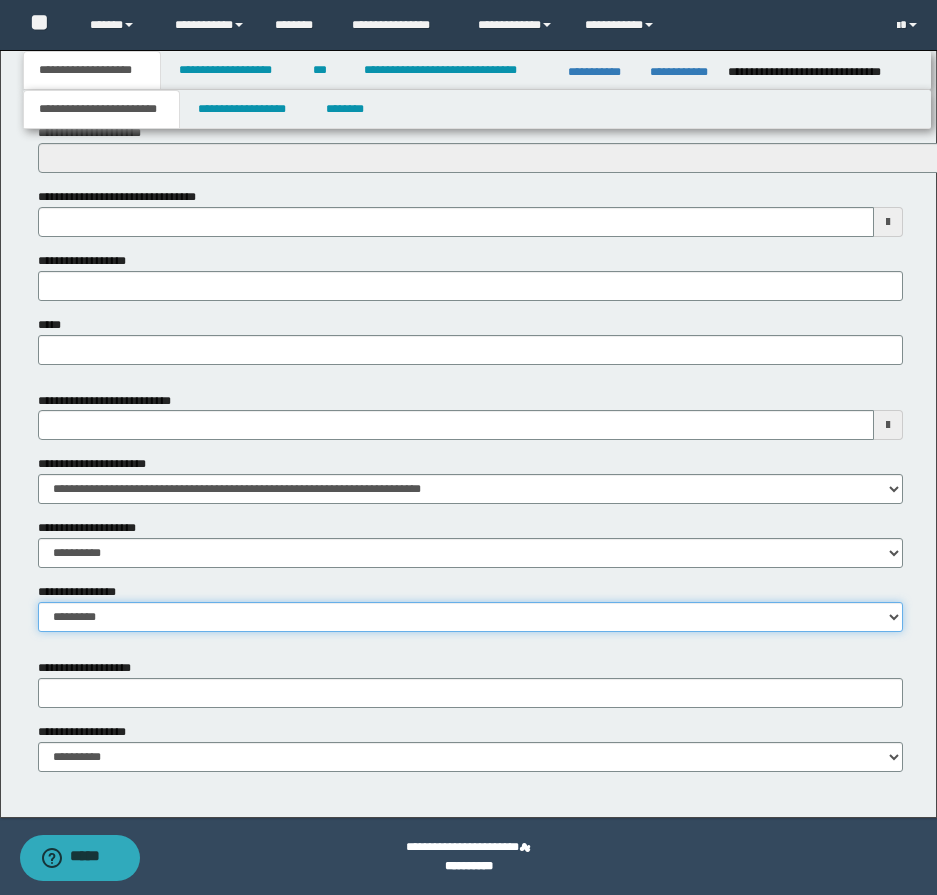 click on "**********" at bounding box center [470, 617] 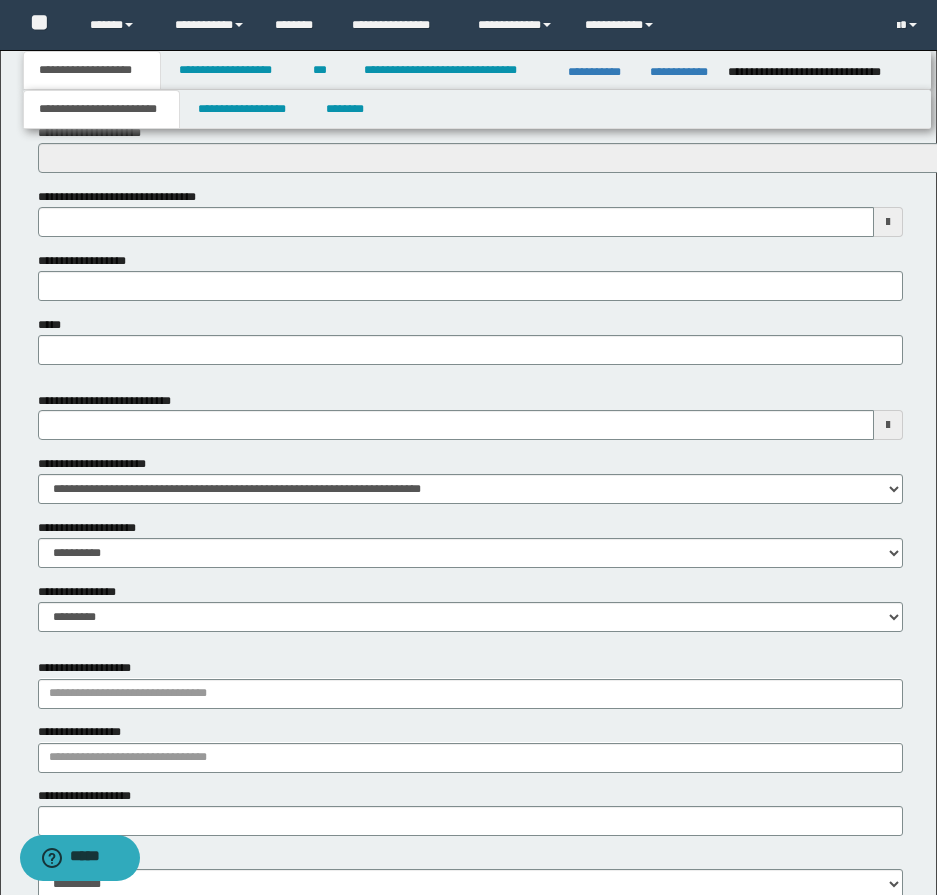 click on "**********" at bounding box center [470, 519] 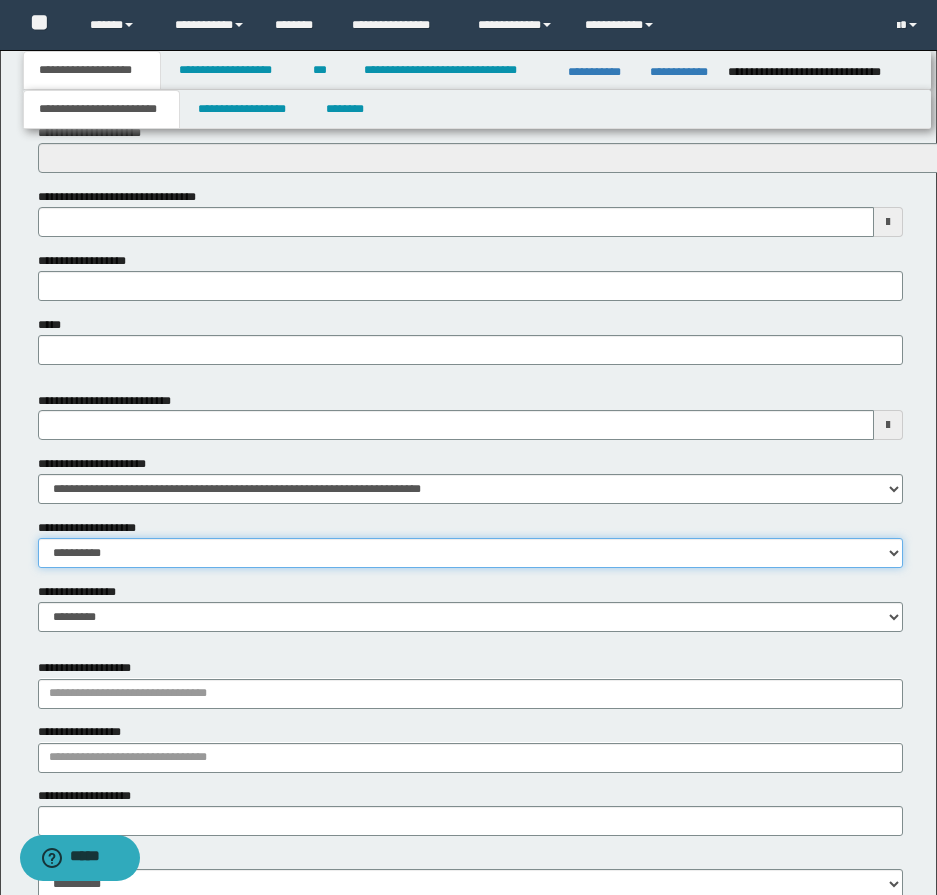 click on "**********" at bounding box center [470, 553] 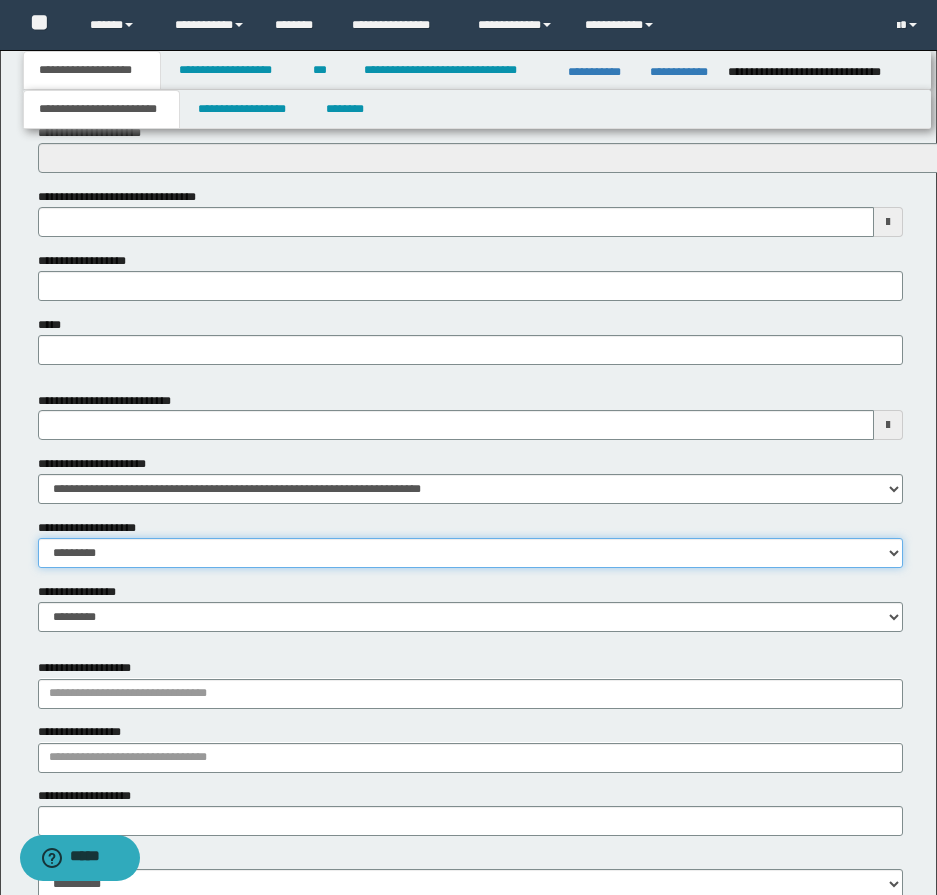 click on "**********" at bounding box center [470, 553] 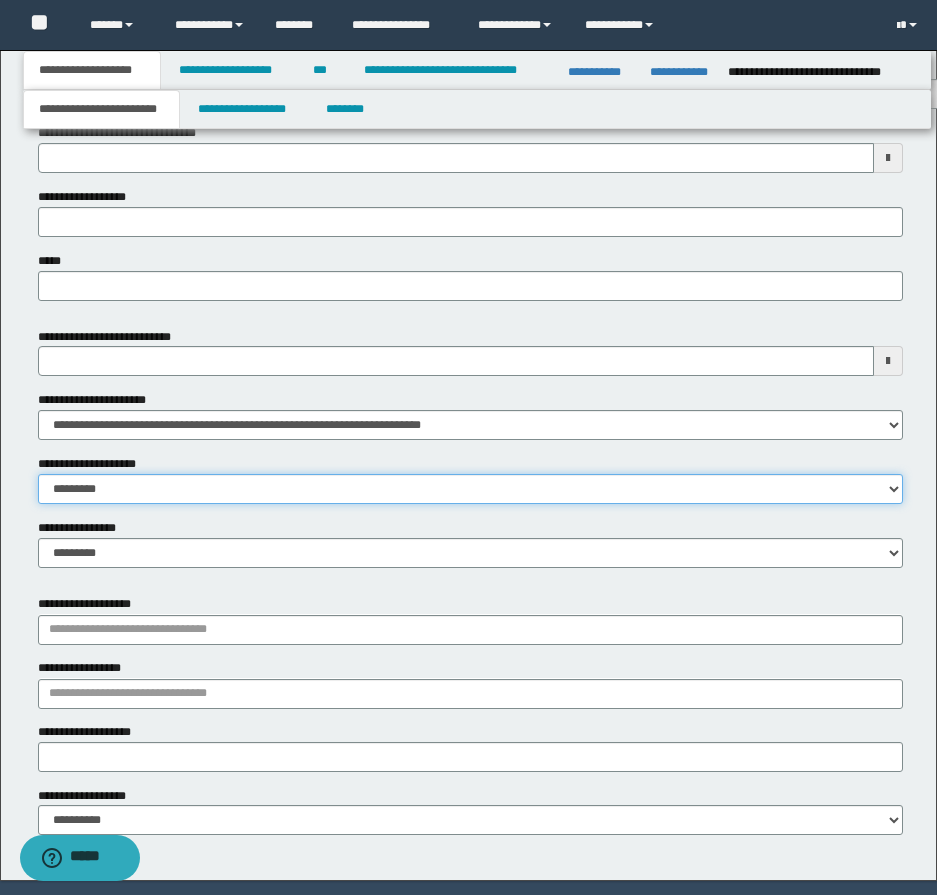 scroll, scrollTop: 878, scrollLeft: 0, axis: vertical 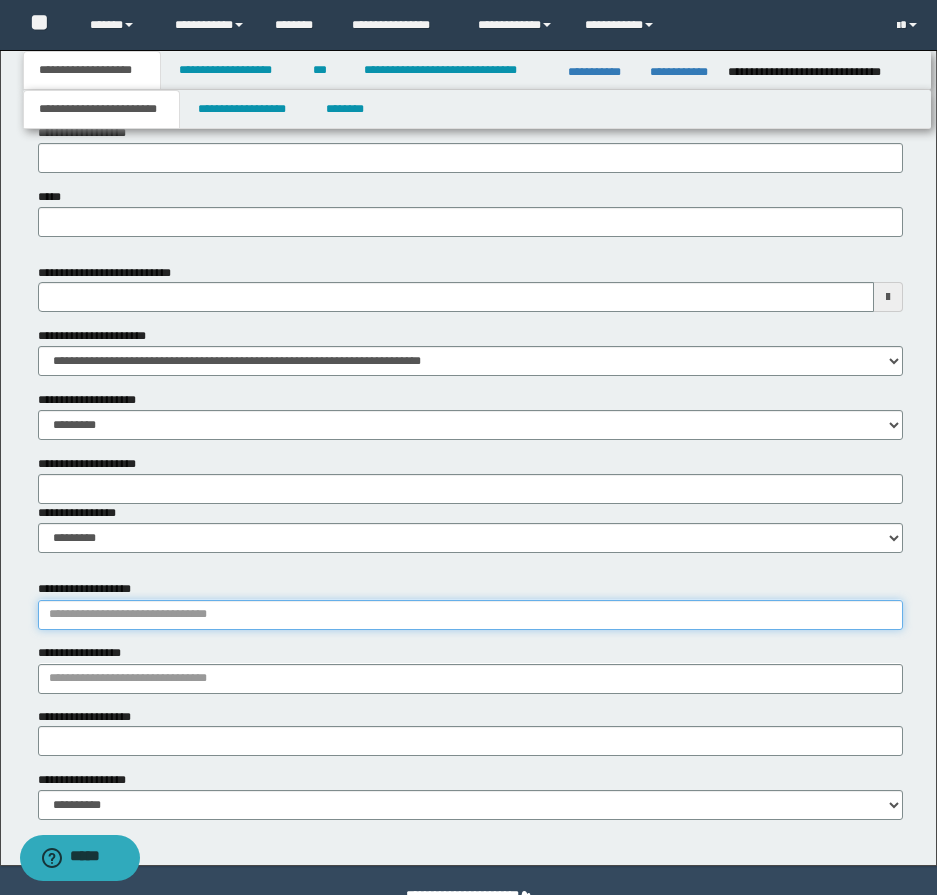 click on "**********" at bounding box center [470, 615] 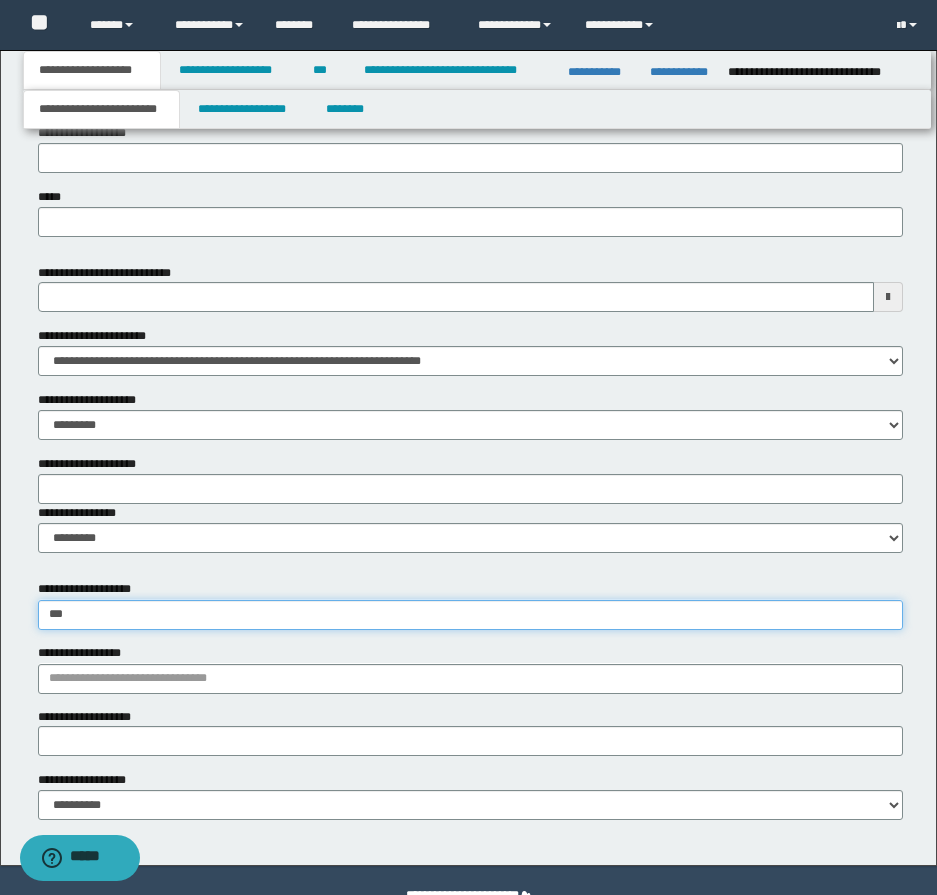 type on "****" 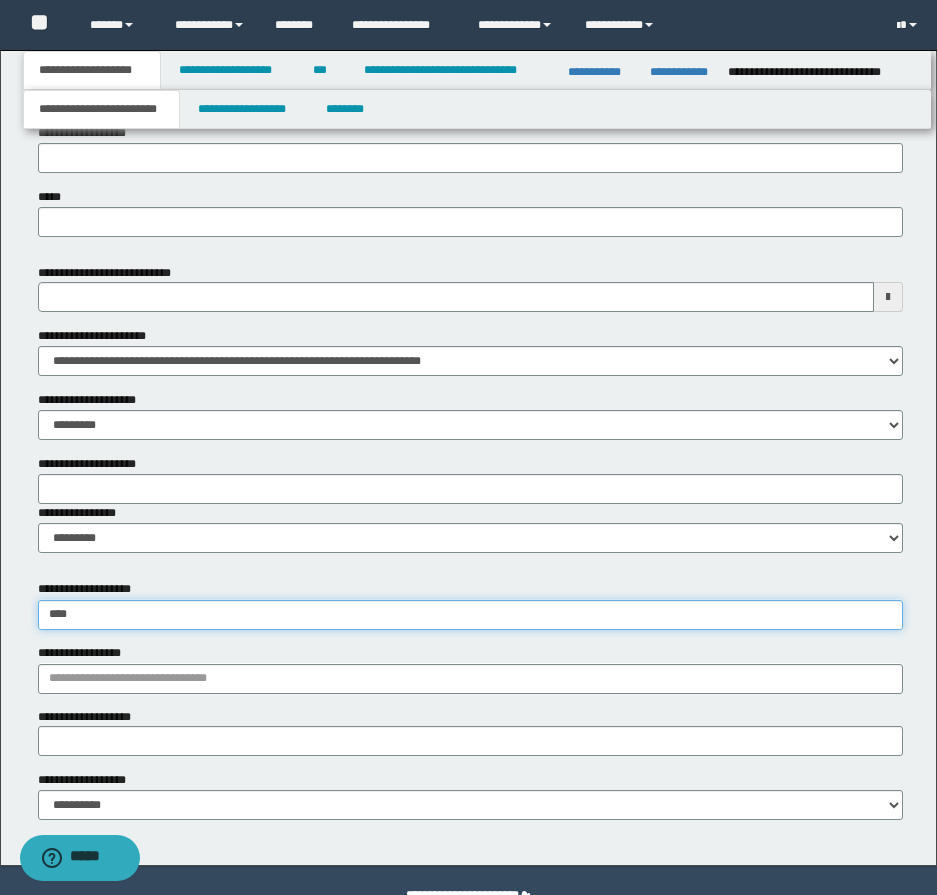type on "**********" 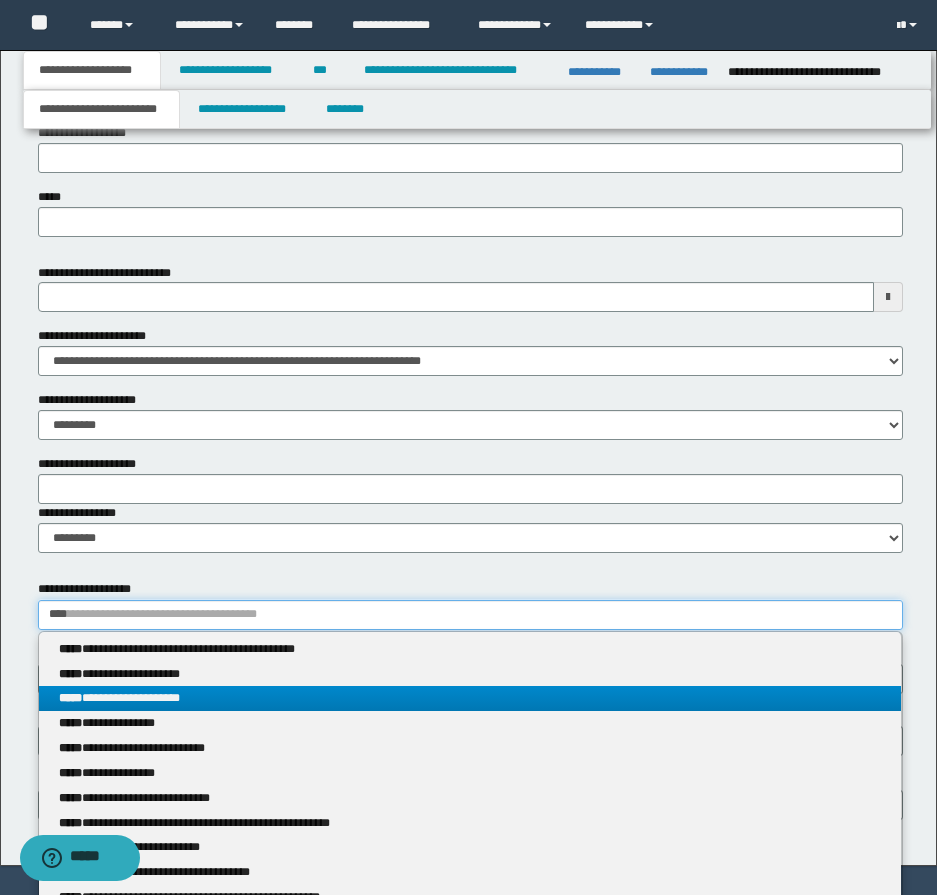 type on "****" 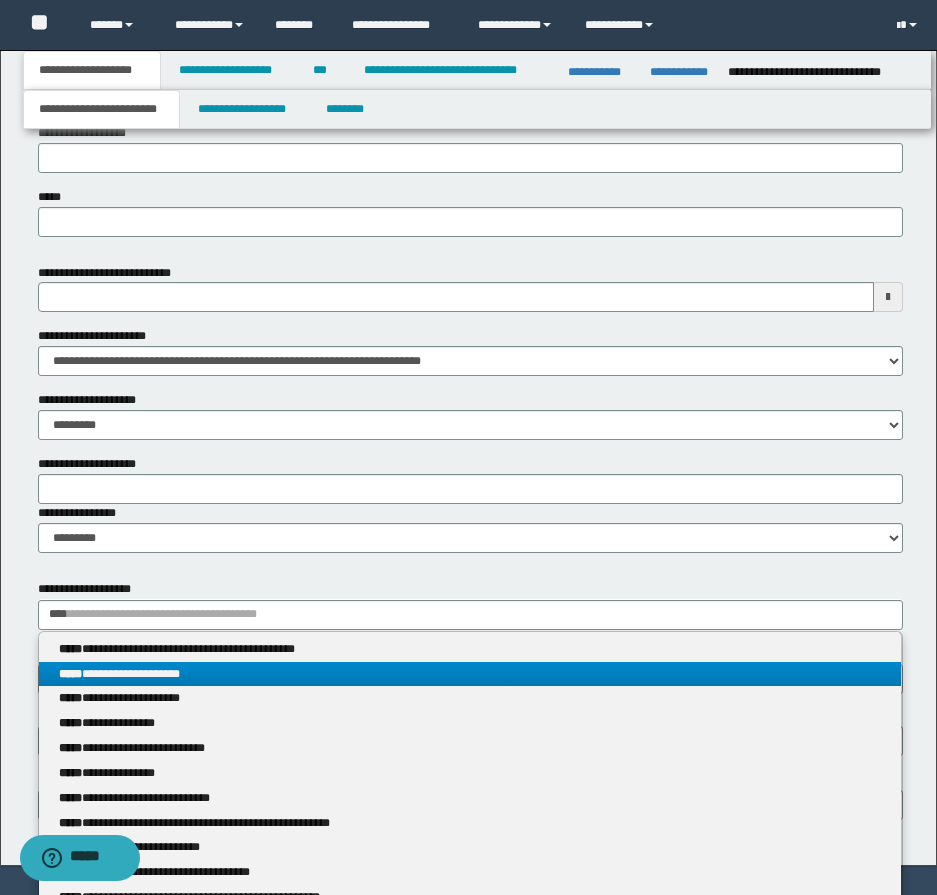 click on "**********" at bounding box center [470, 674] 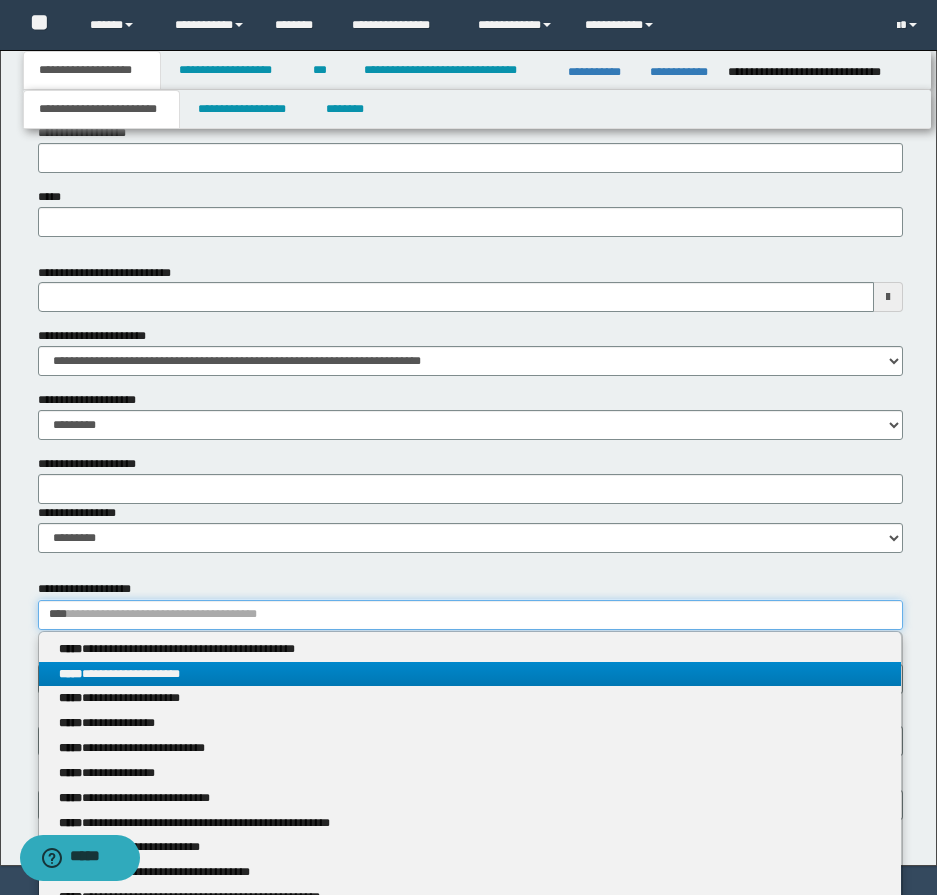 type 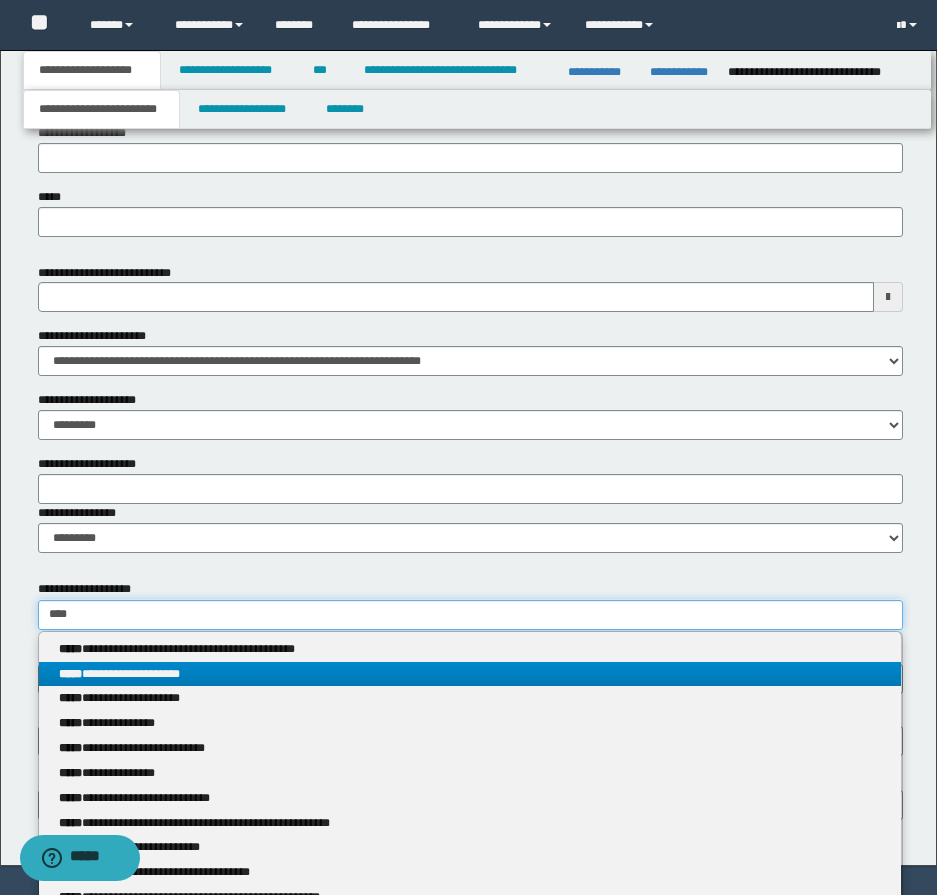 type on "********" 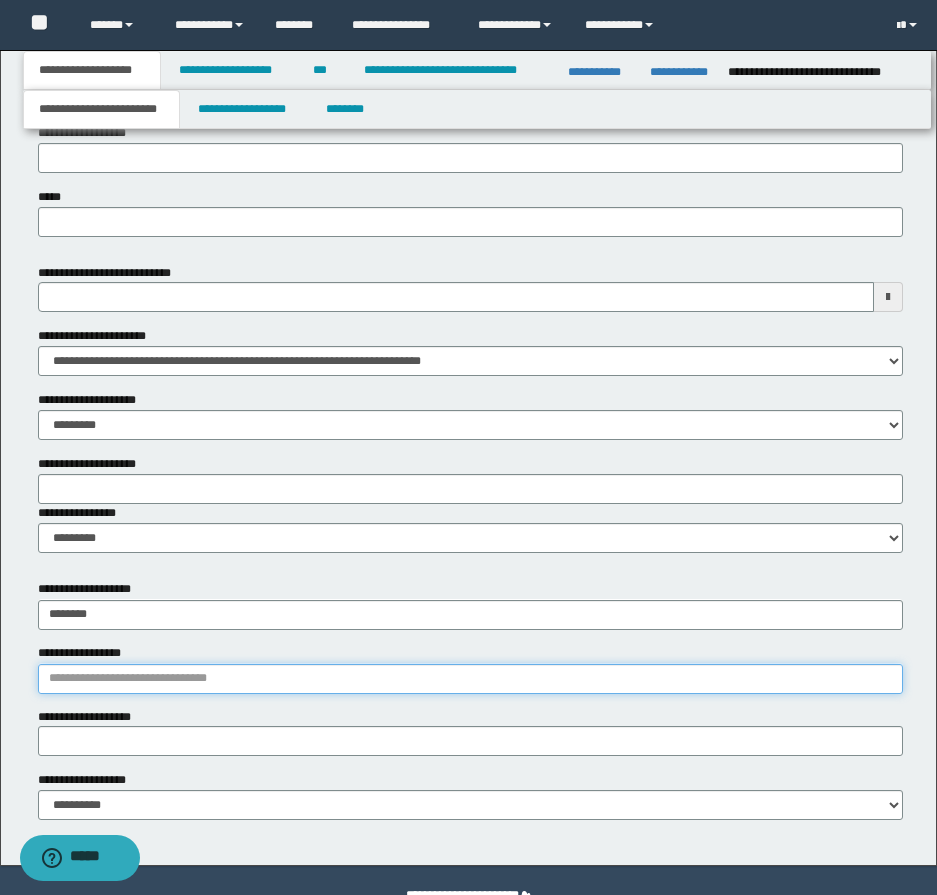 click on "**********" at bounding box center [470, 679] 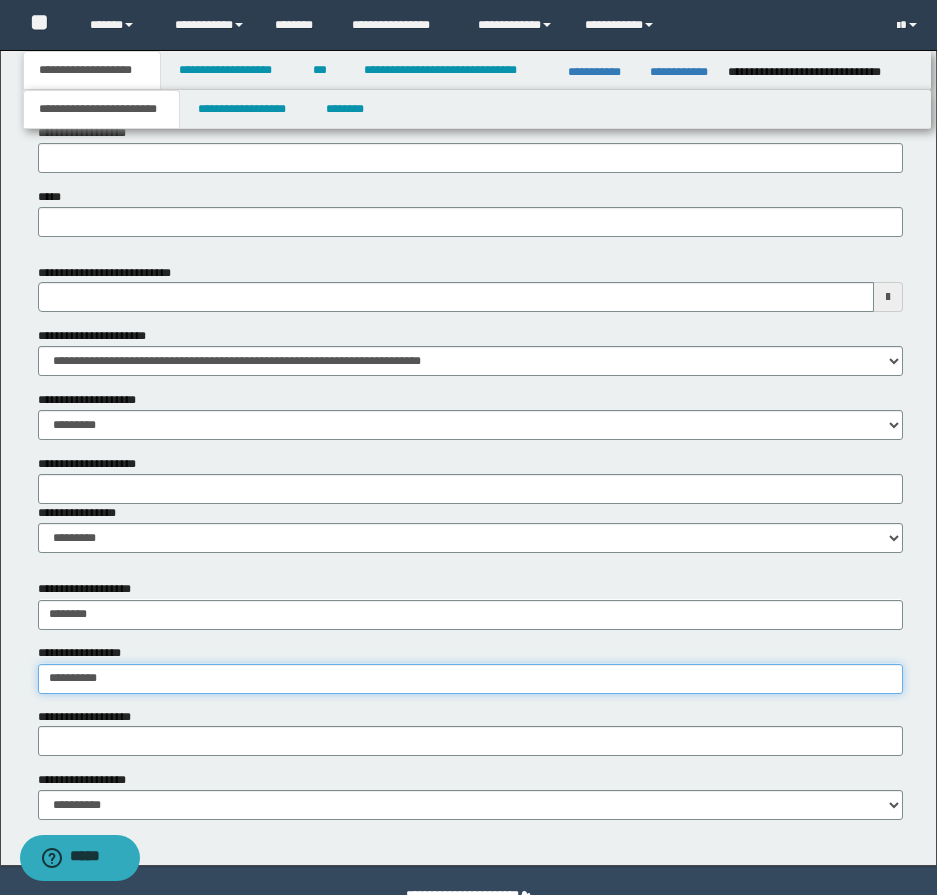 type on "**********" 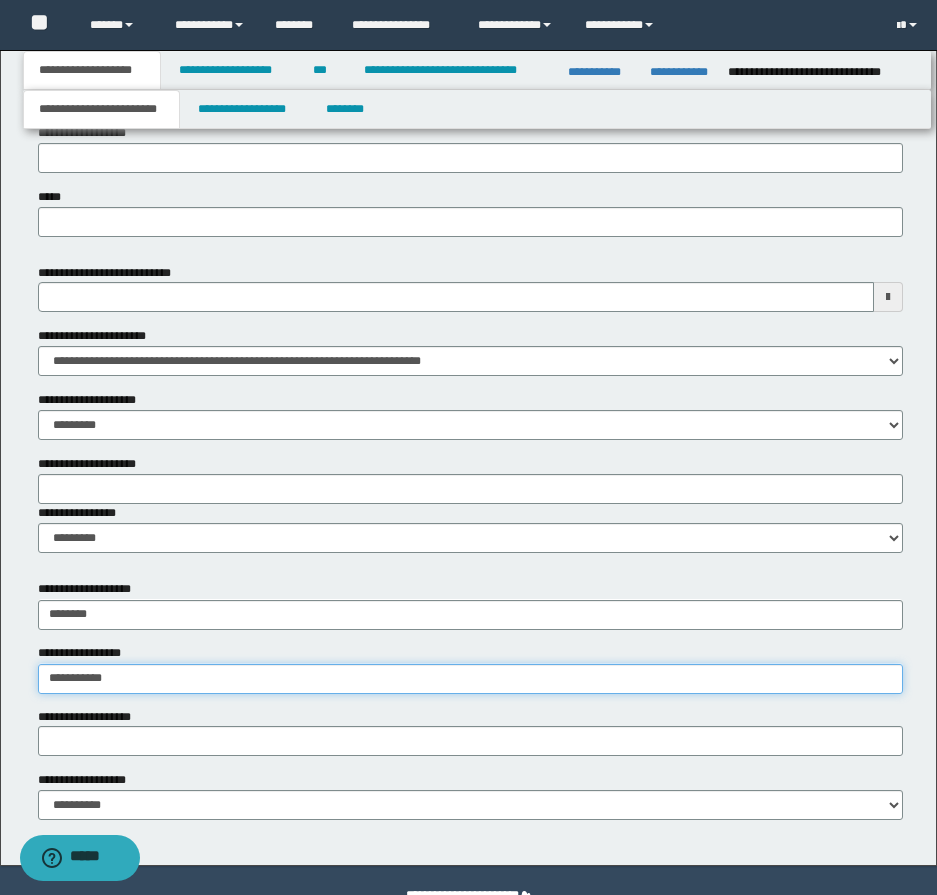 type on "**********" 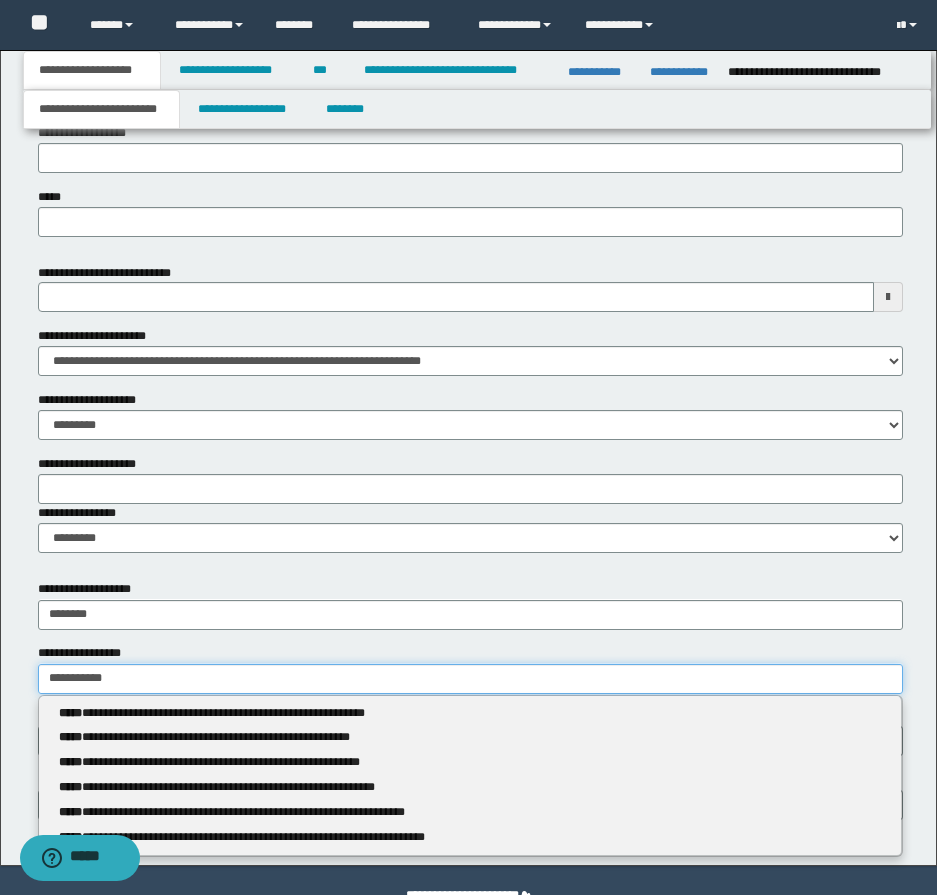 type 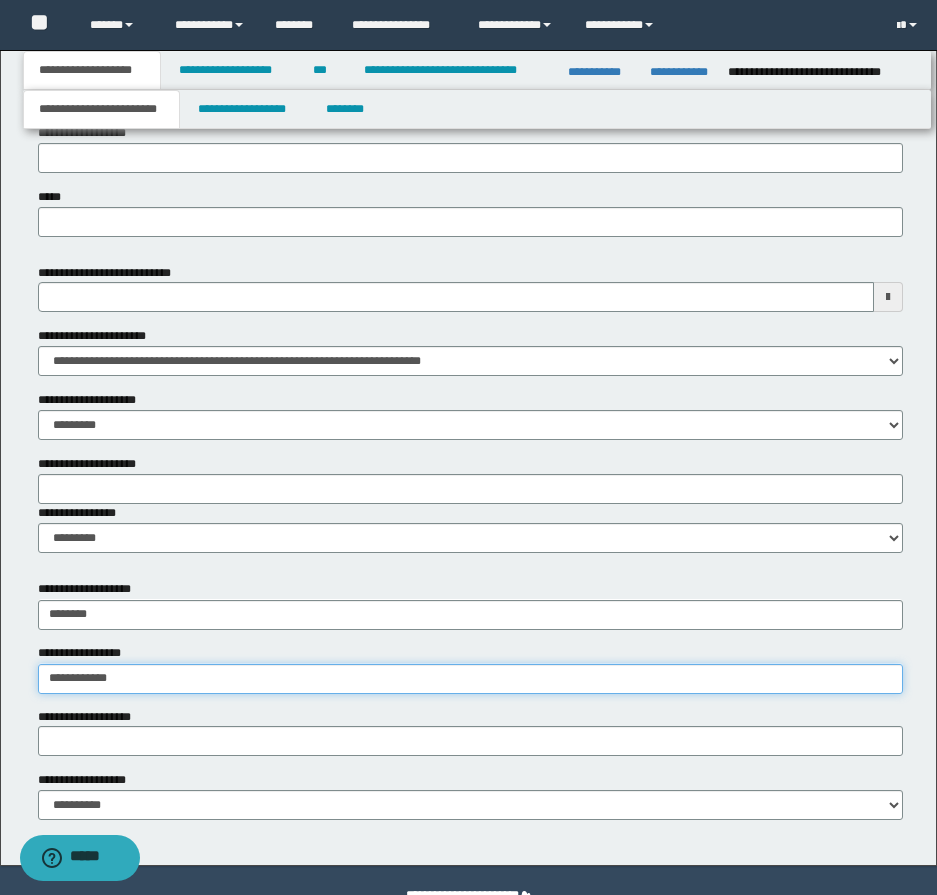type on "**********" 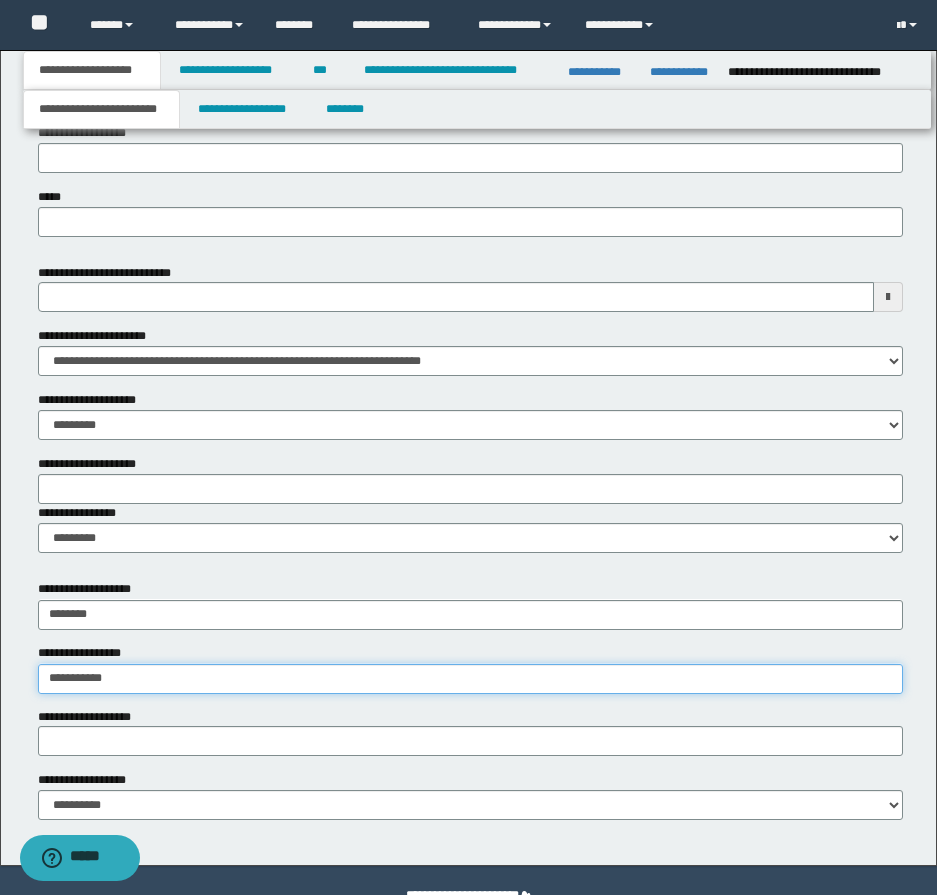 type on "**********" 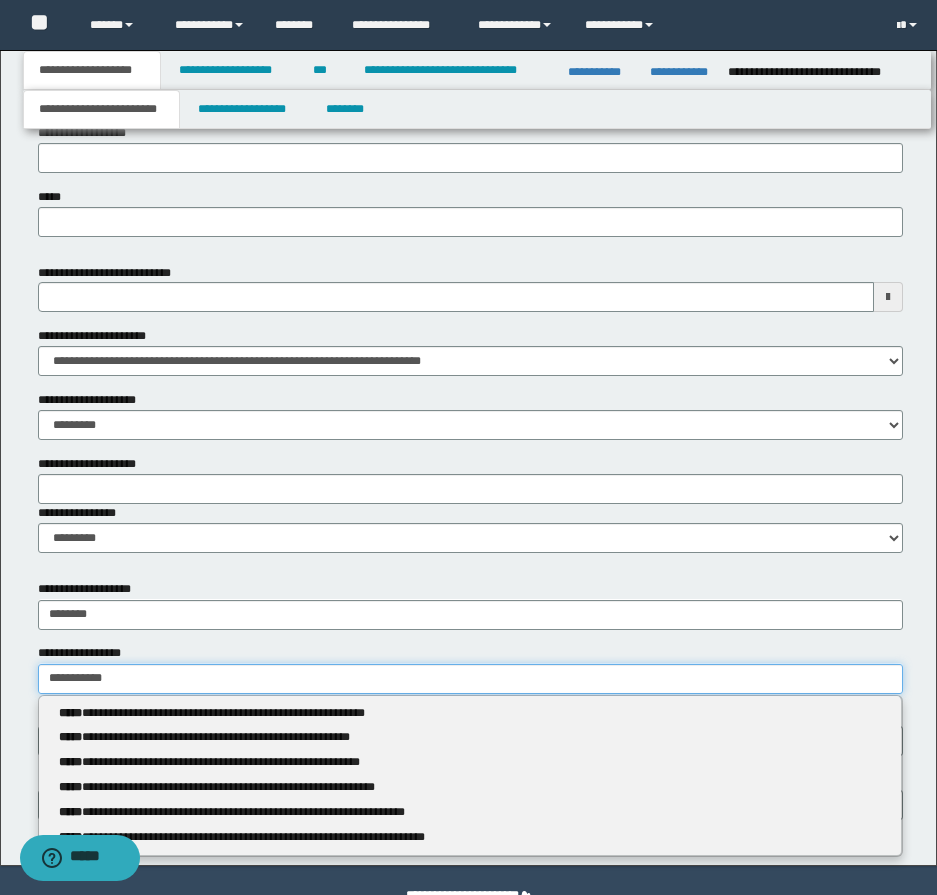 type 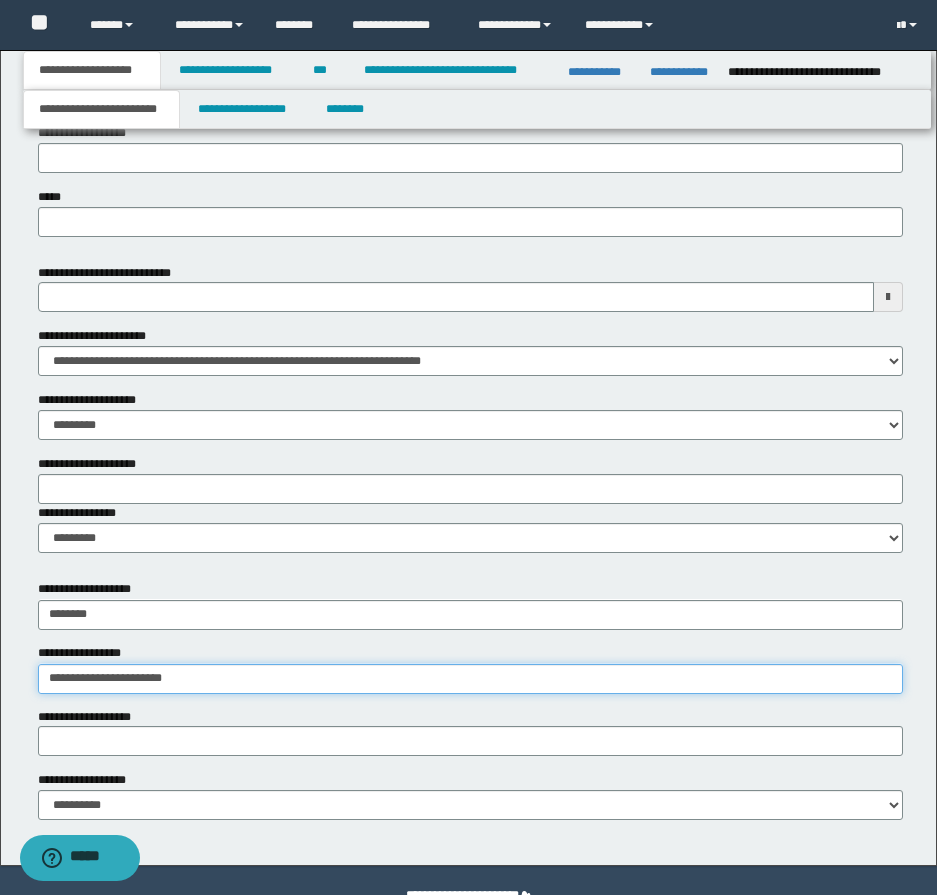 type on "**********" 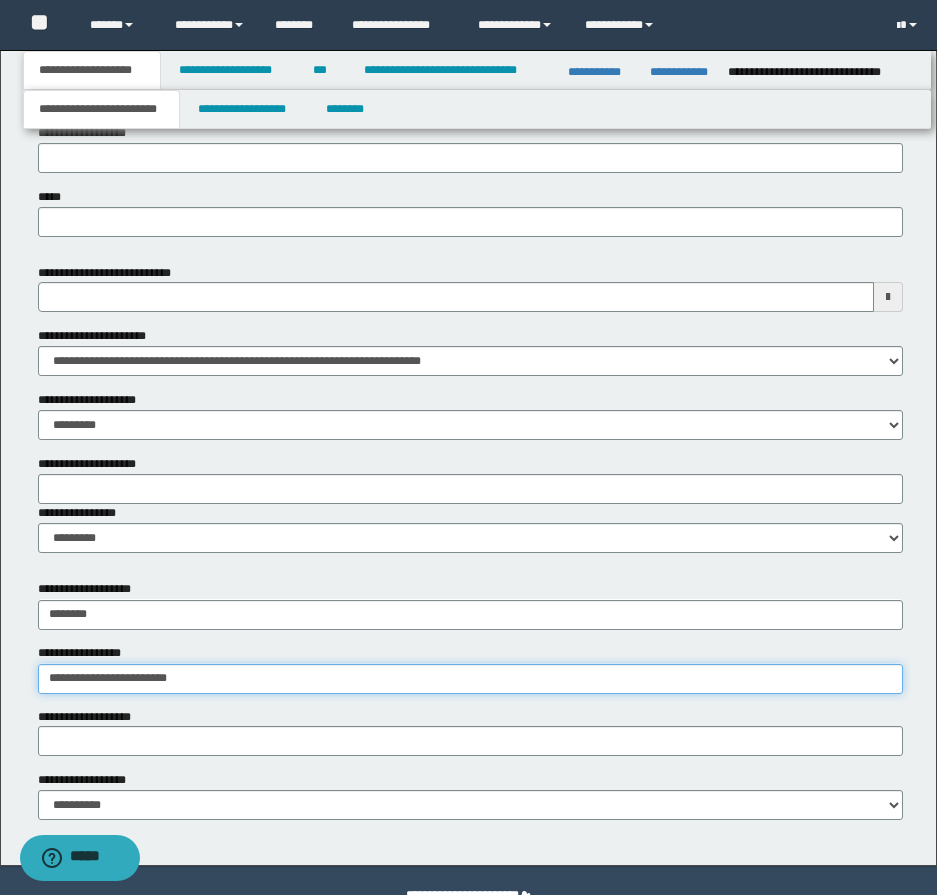 type on "**********" 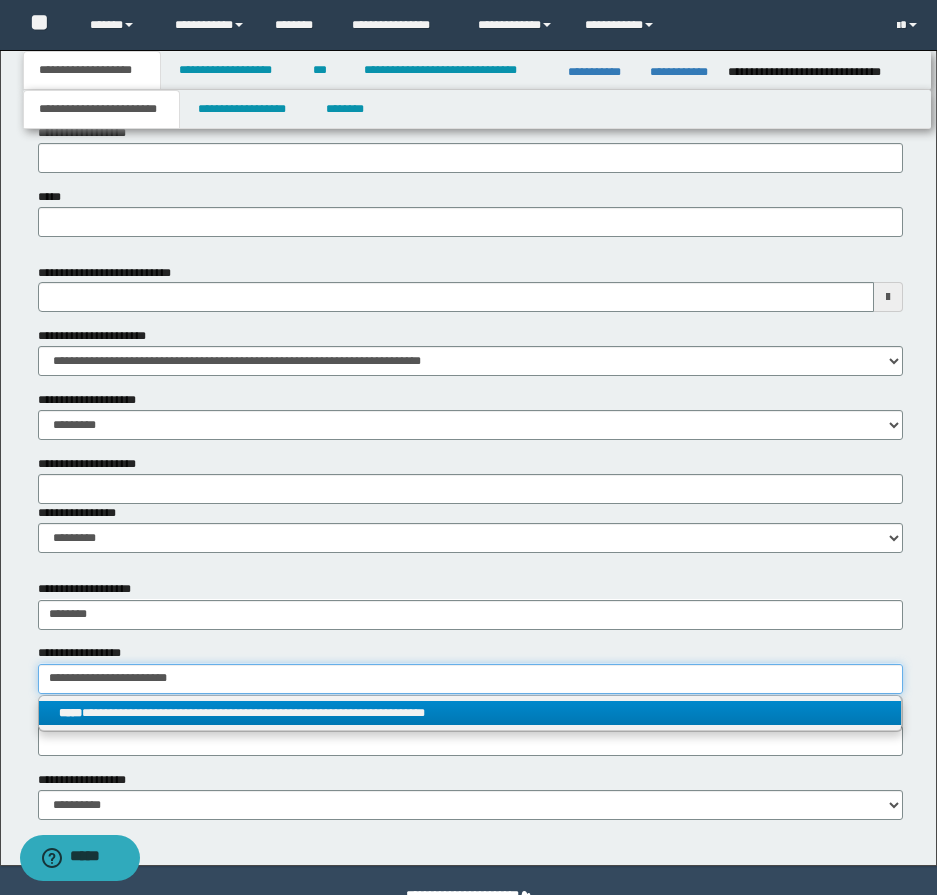 type on "**********" 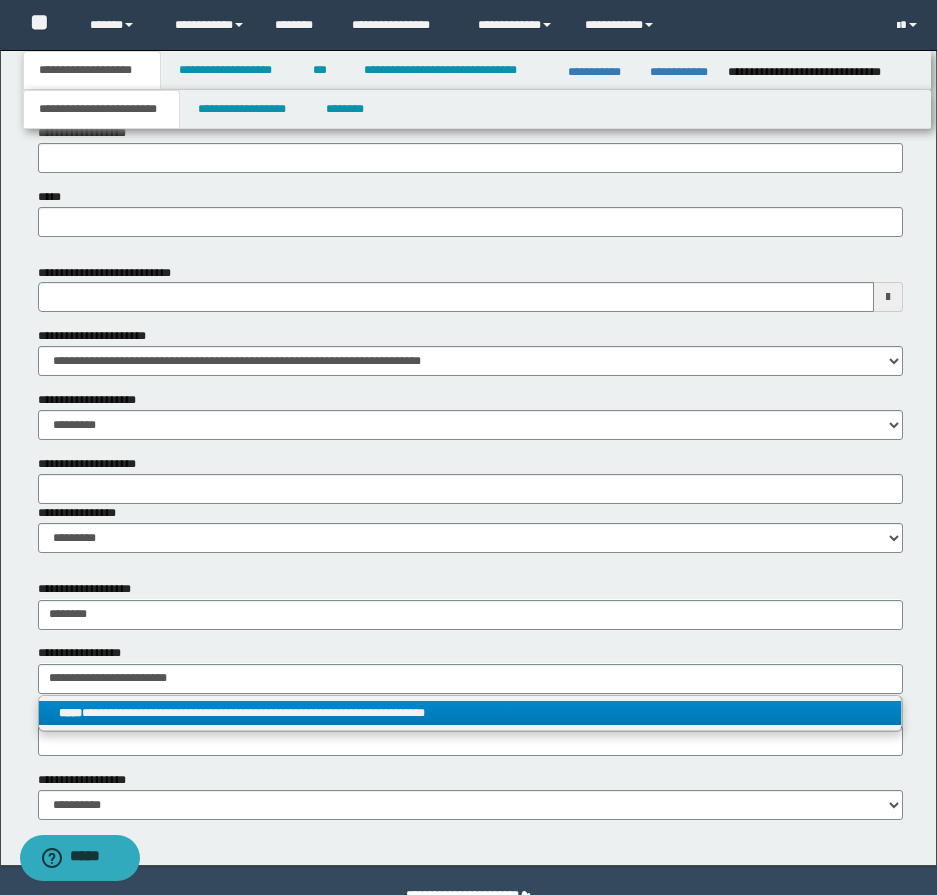 click on "**********" at bounding box center (470, 713) 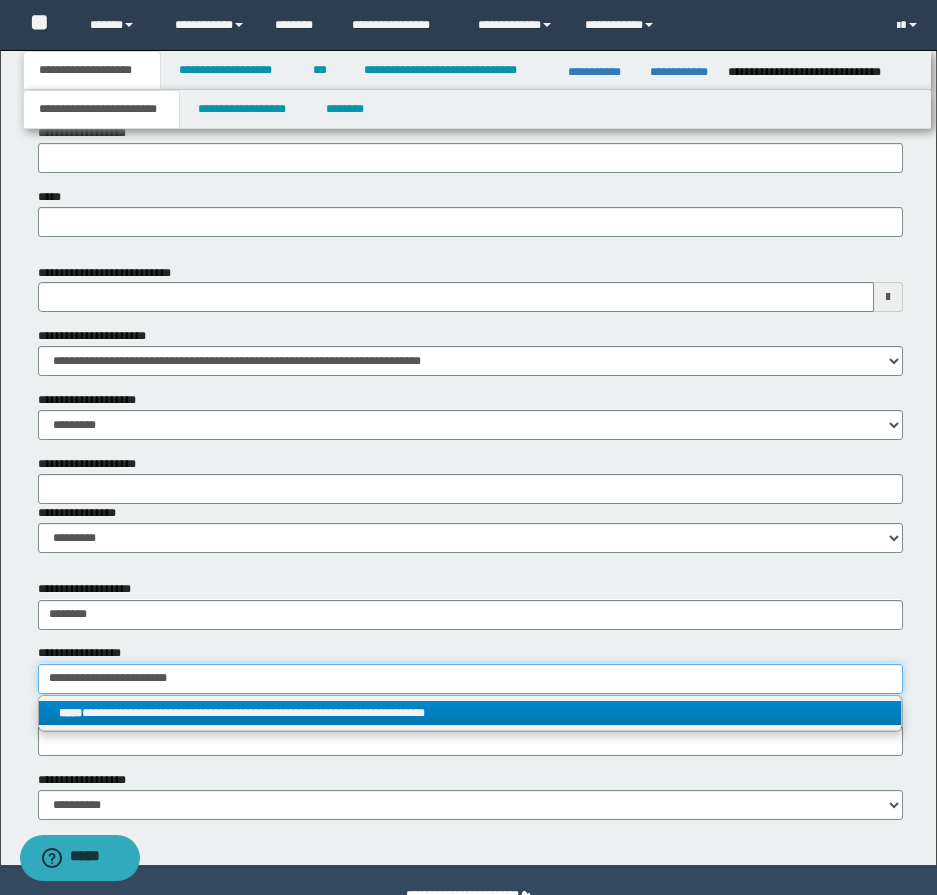 type 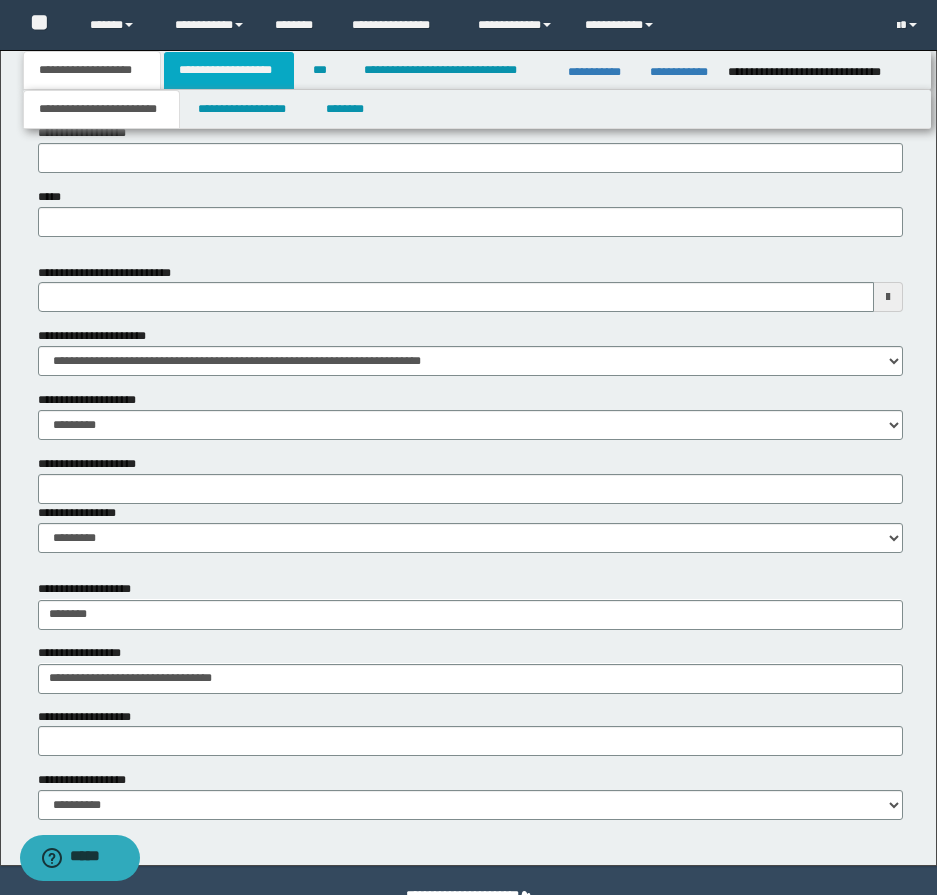 click on "**********" at bounding box center [229, 70] 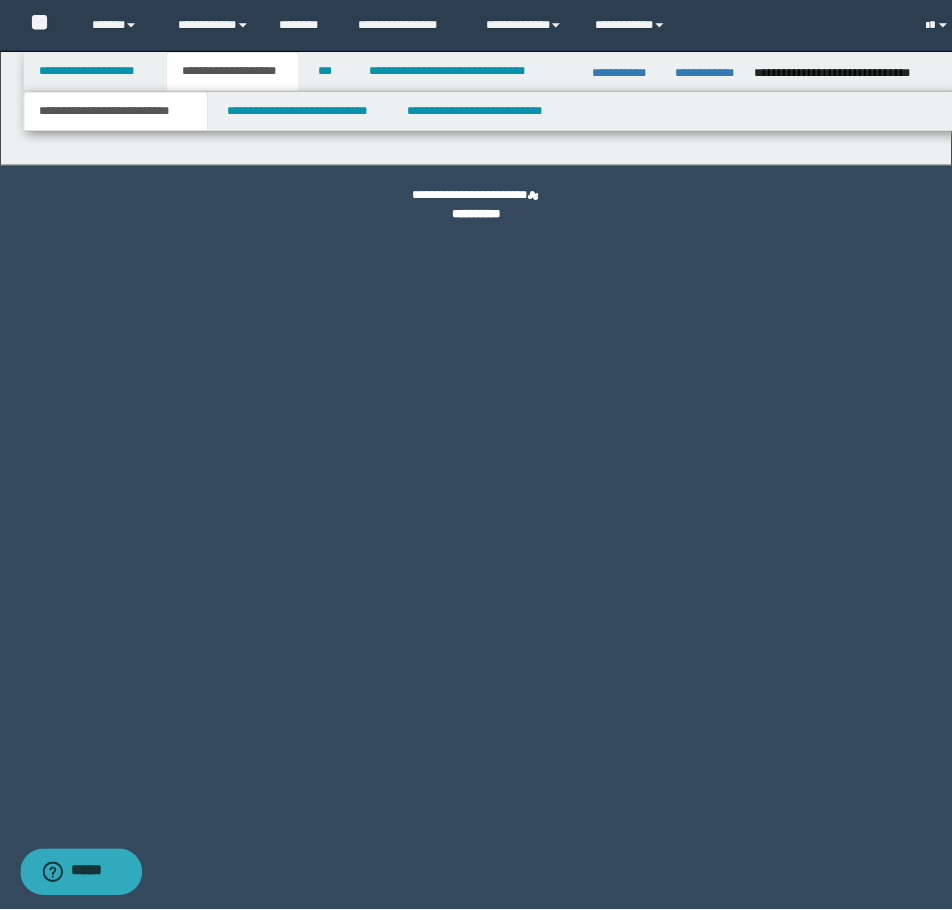 scroll, scrollTop: 0, scrollLeft: 0, axis: both 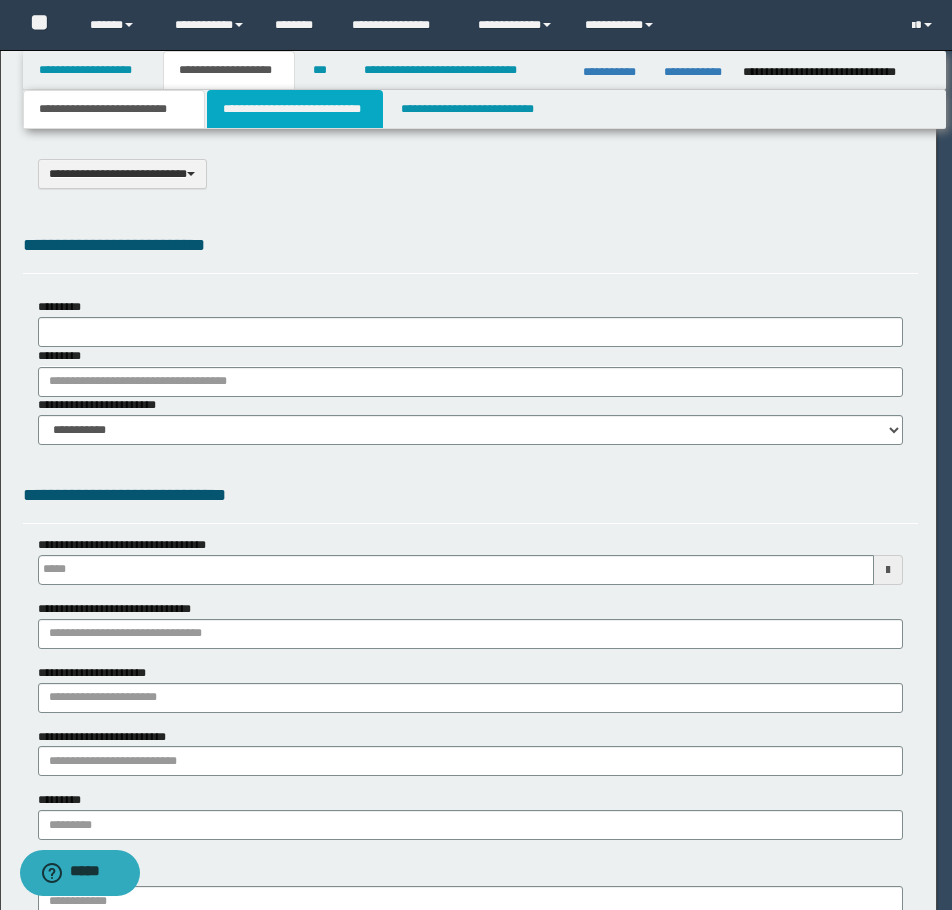 click on "**********" at bounding box center (295, 109) 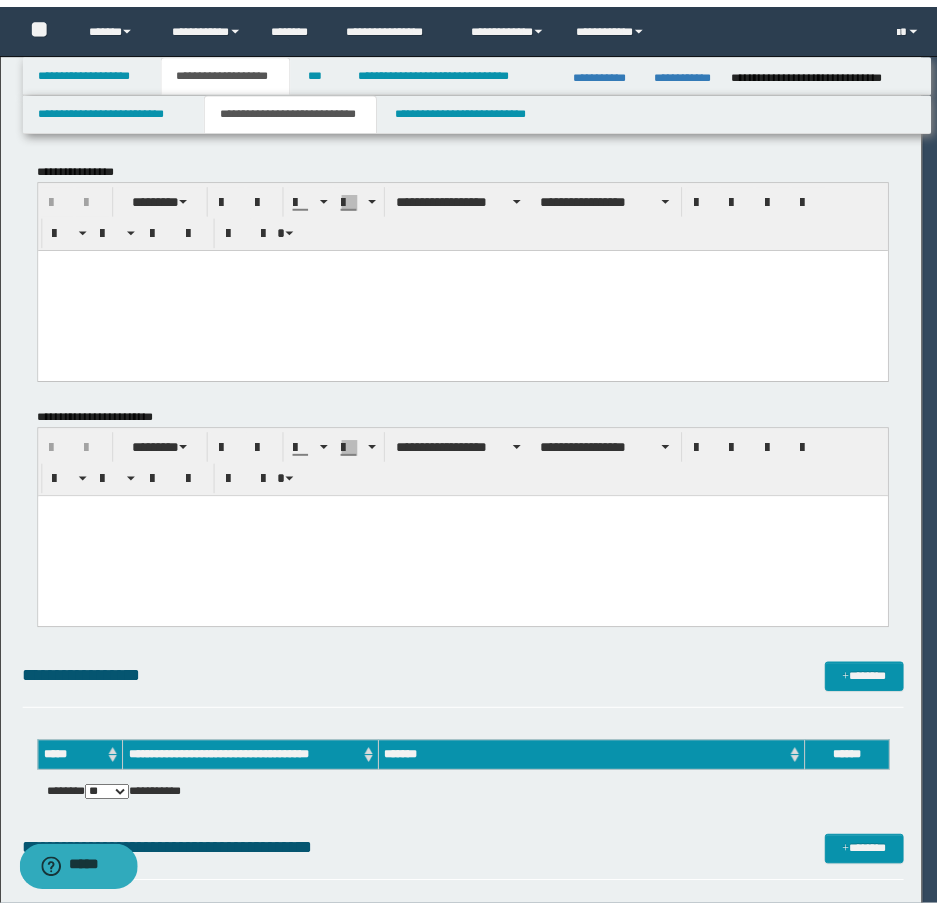 scroll, scrollTop: 0, scrollLeft: 0, axis: both 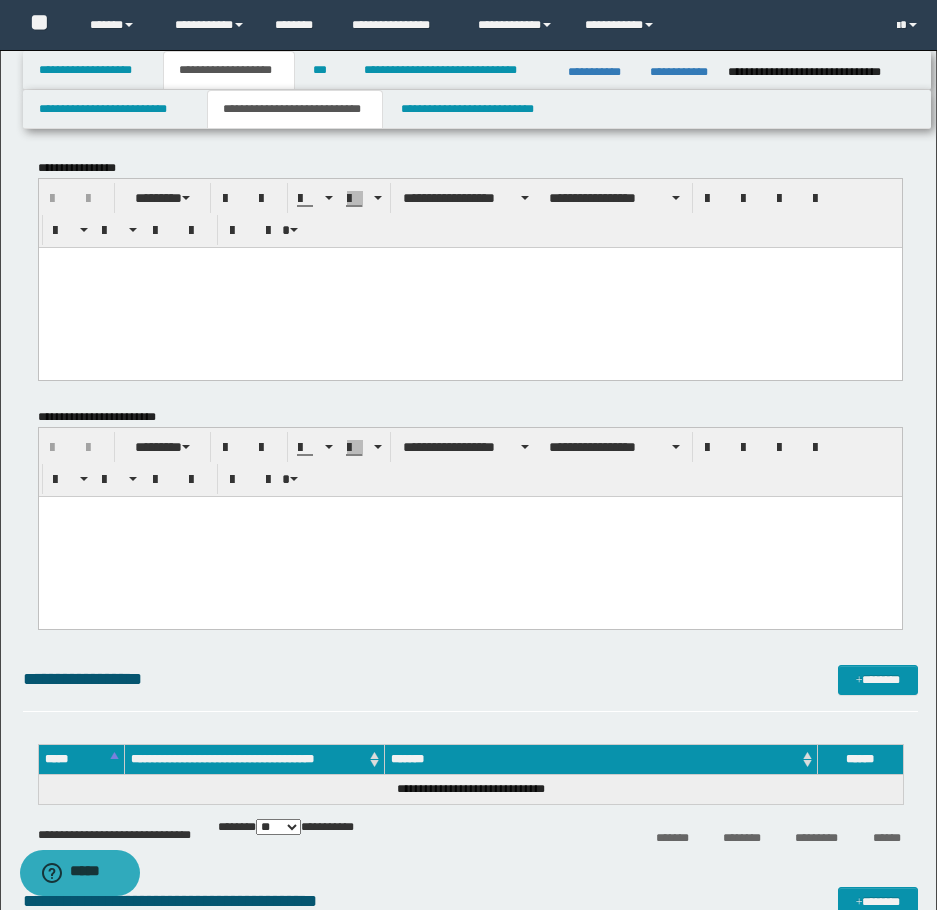 click at bounding box center [469, 287] 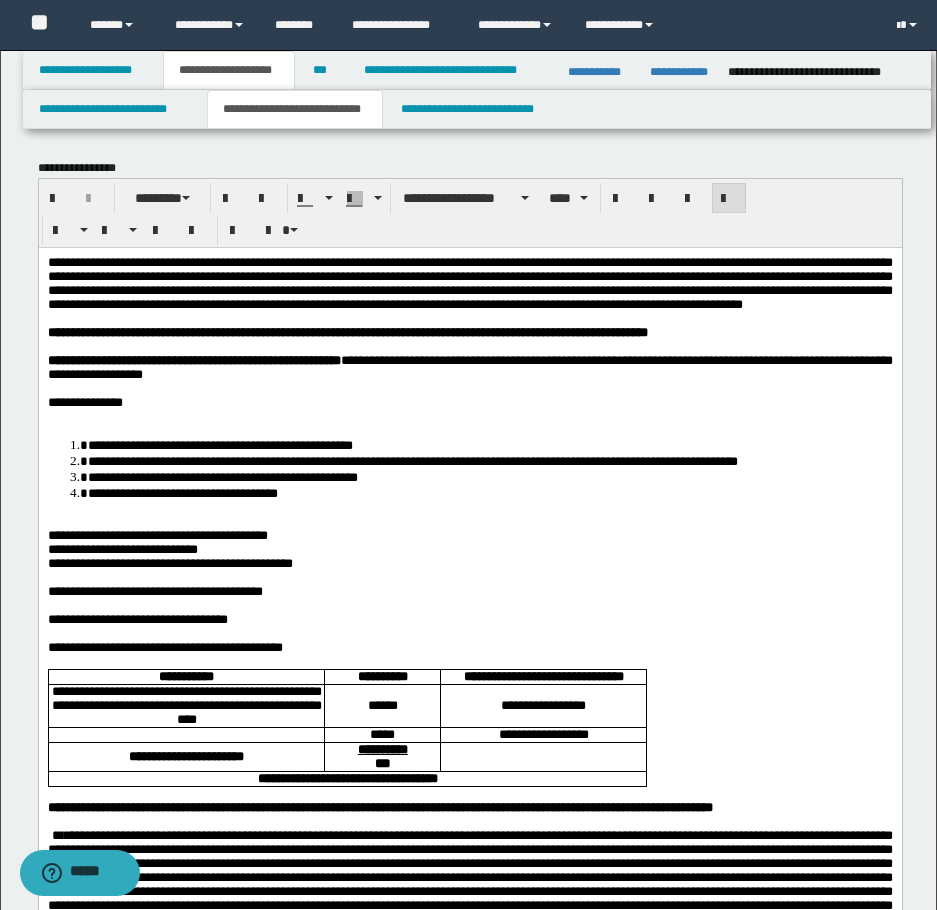 scroll, scrollTop: 100, scrollLeft: 0, axis: vertical 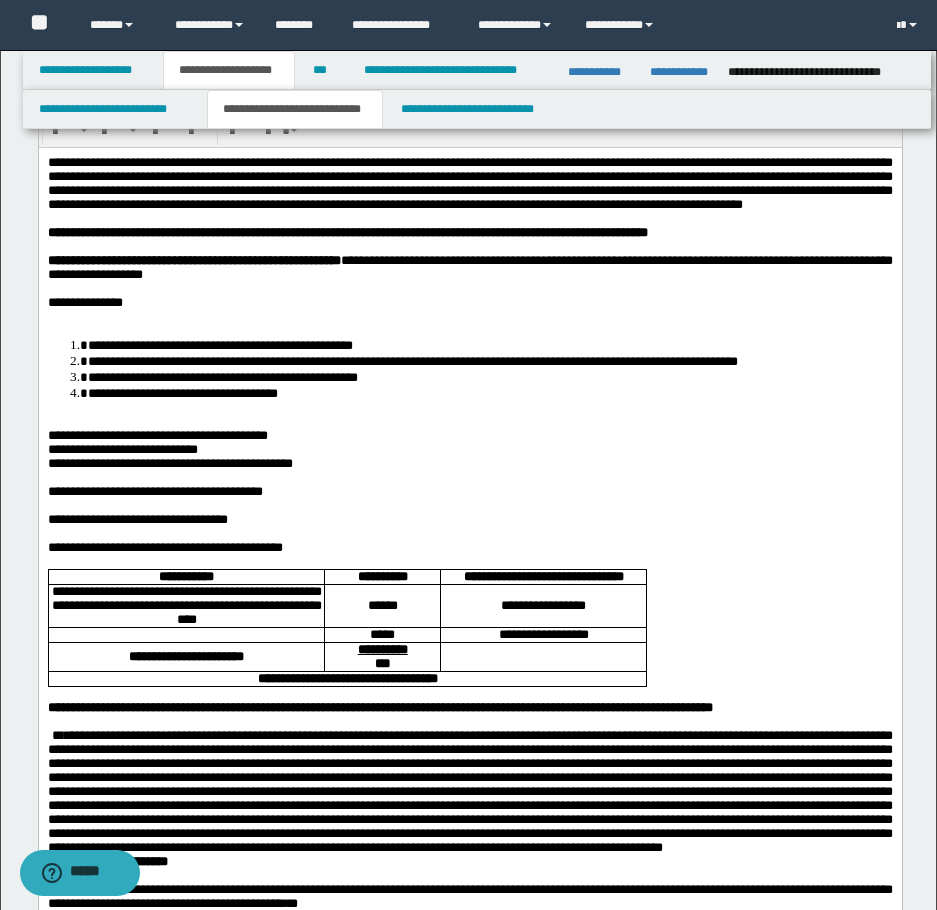 click on "**********" at bounding box center (469, 302) 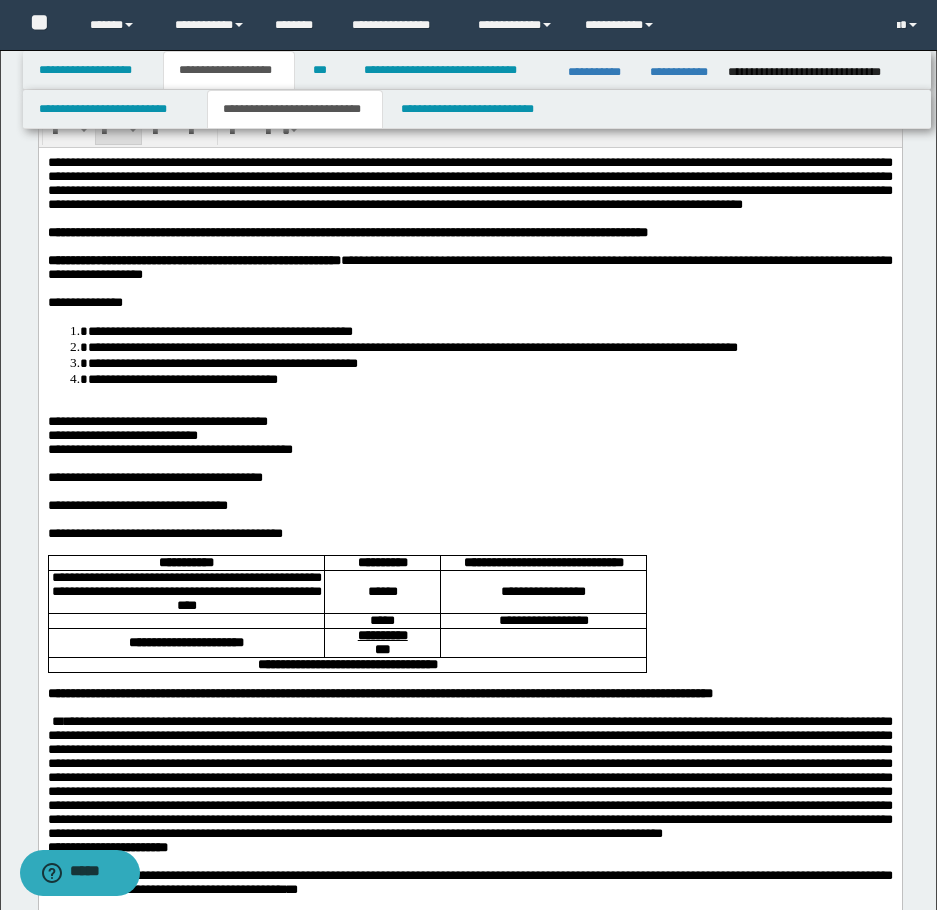 click on "**********" at bounding box center (489, 378) 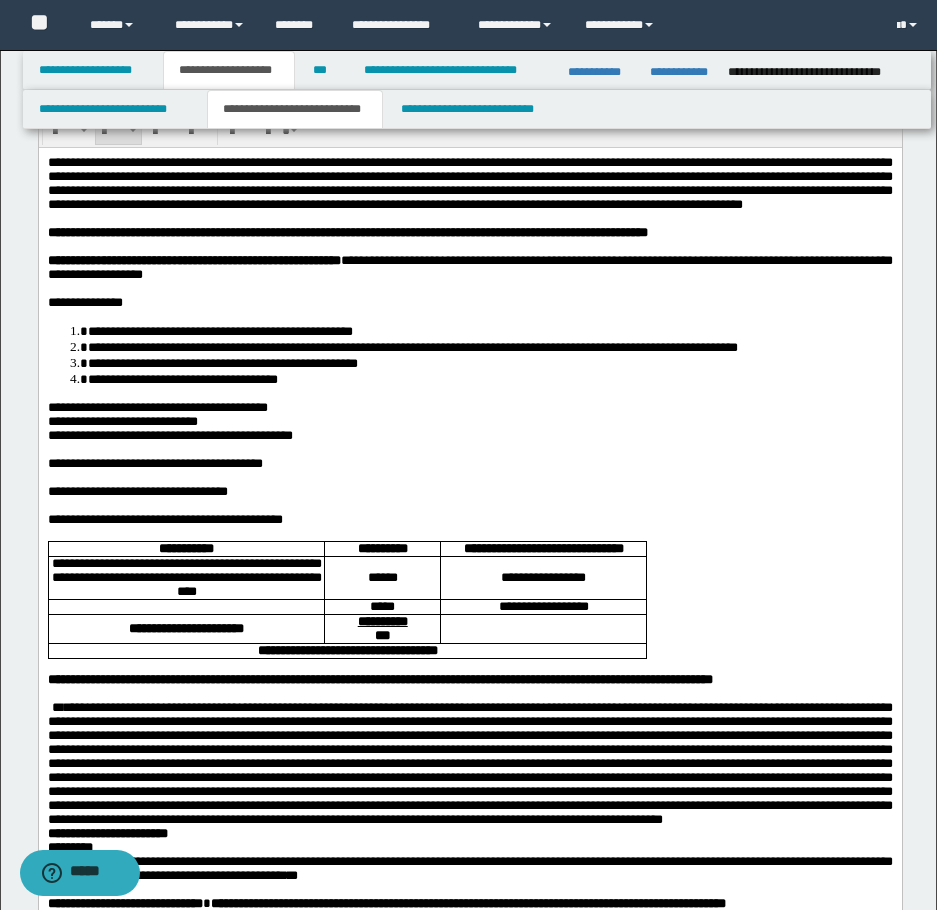 click on "**********" at bounding box center [122, 420] 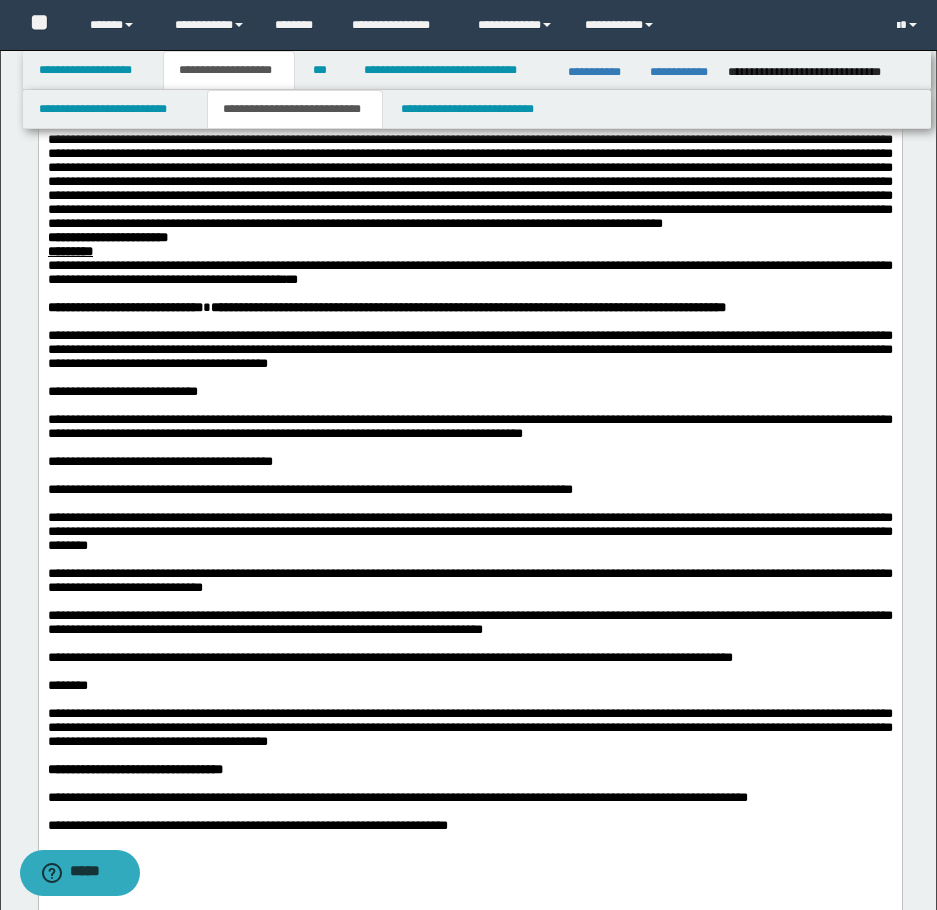 scroll, scrollTop: 700, scrollLeft: 0, axis: vertical 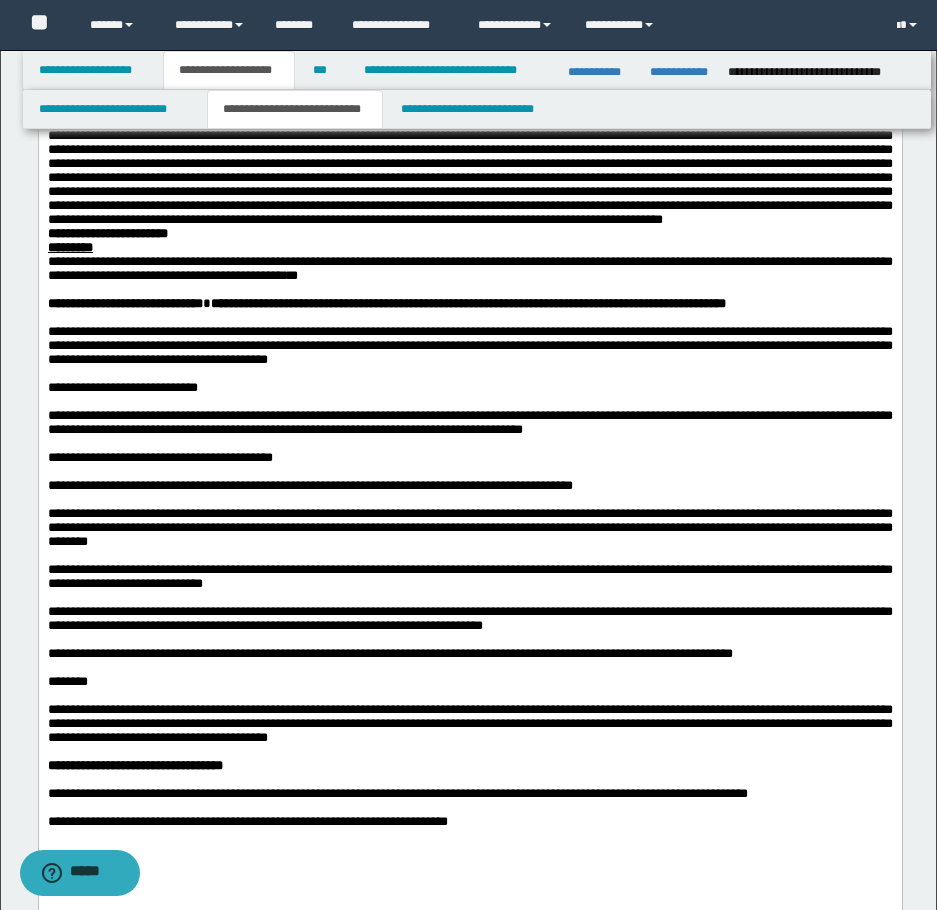 click on "*********" at bounding box center [469, 248] 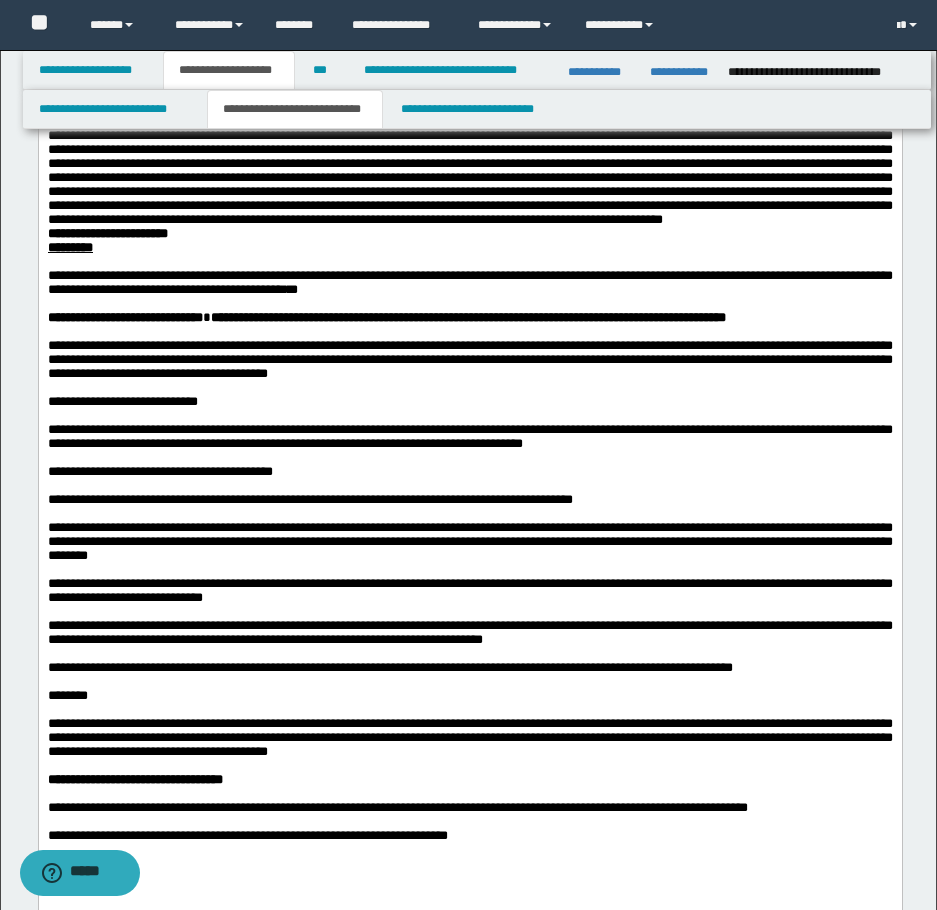 click on "**********" at bounding box center [469, 234] 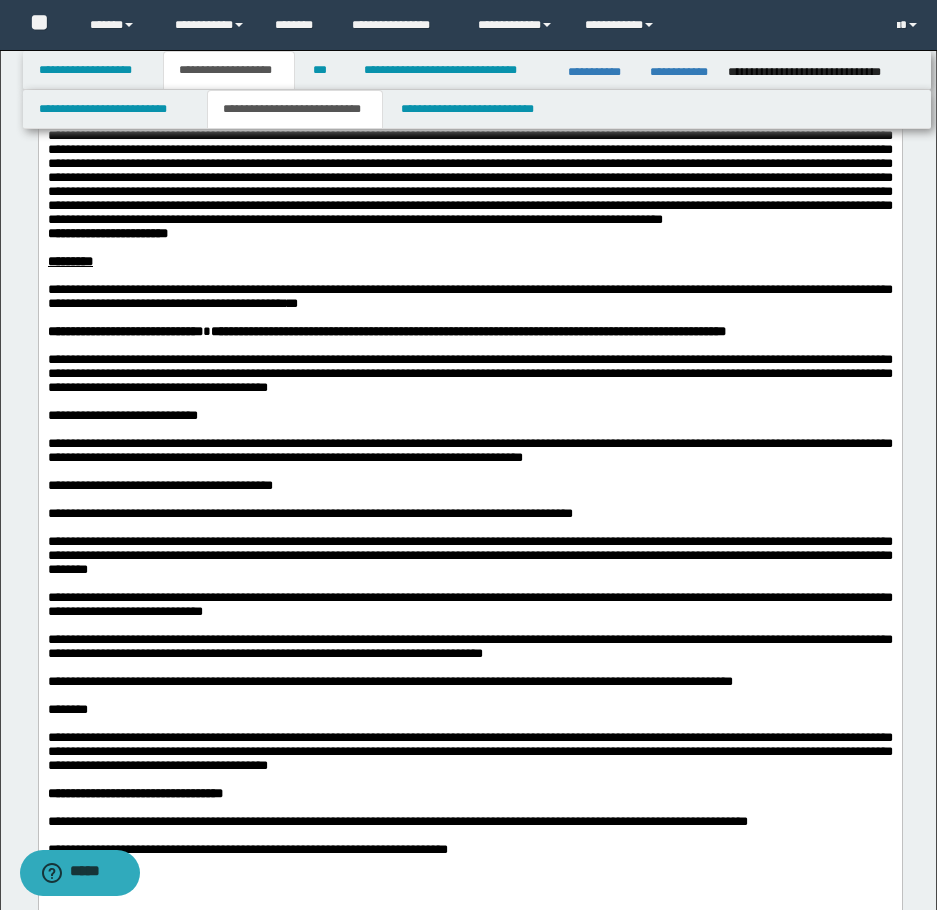 click on "**" at bounding box center (469, 164) 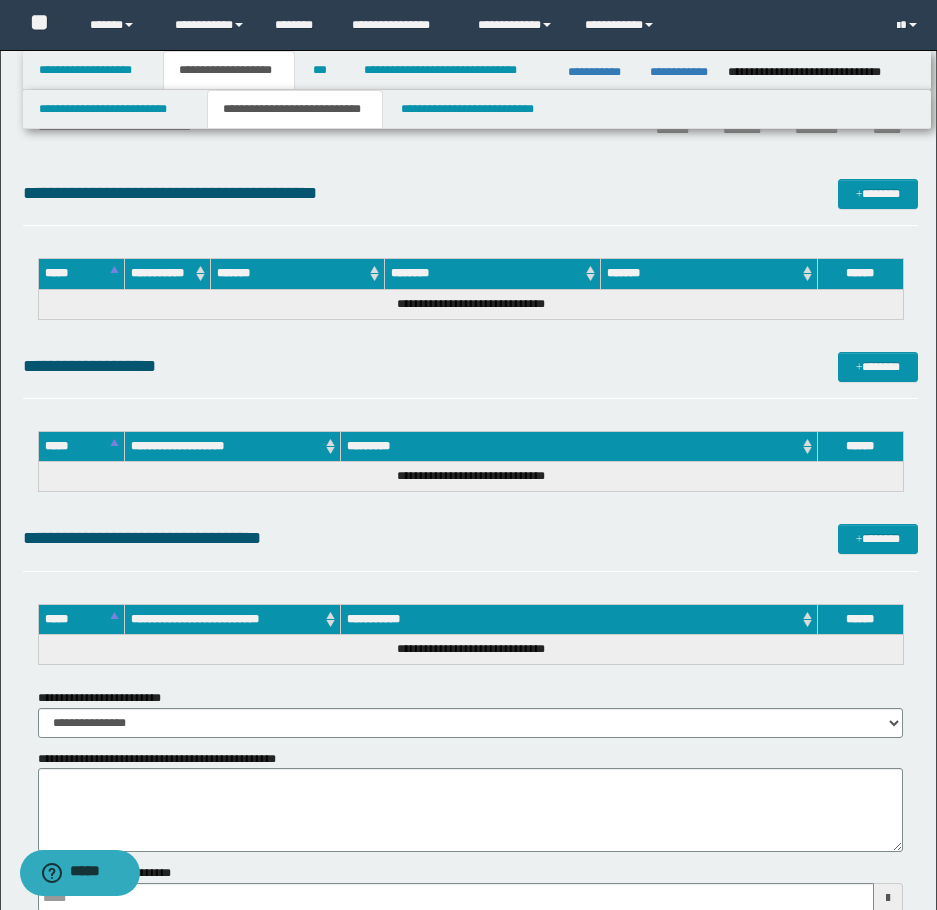 scroll, scrollTop: 2300, scrollLeft: 0, axis: vertical 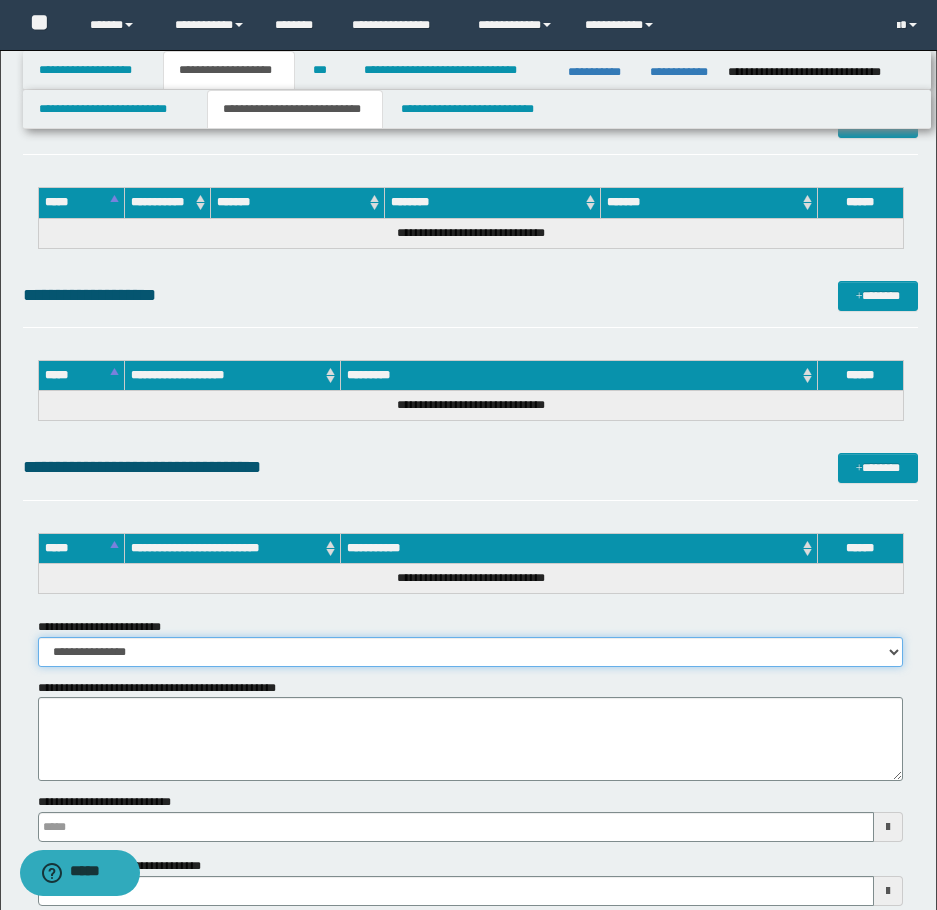 click on "**********" at bounding box center (470, 652) 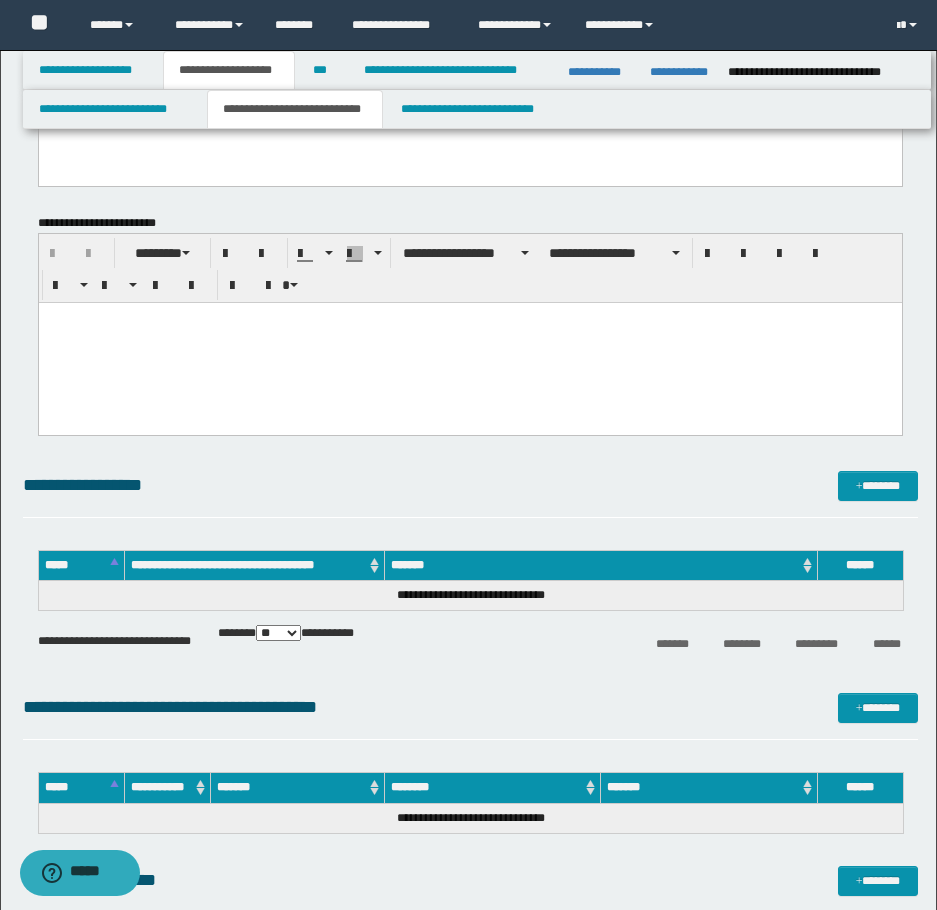scroll, scrollTop: 1700, scrollLeft: 0, axis: vertical 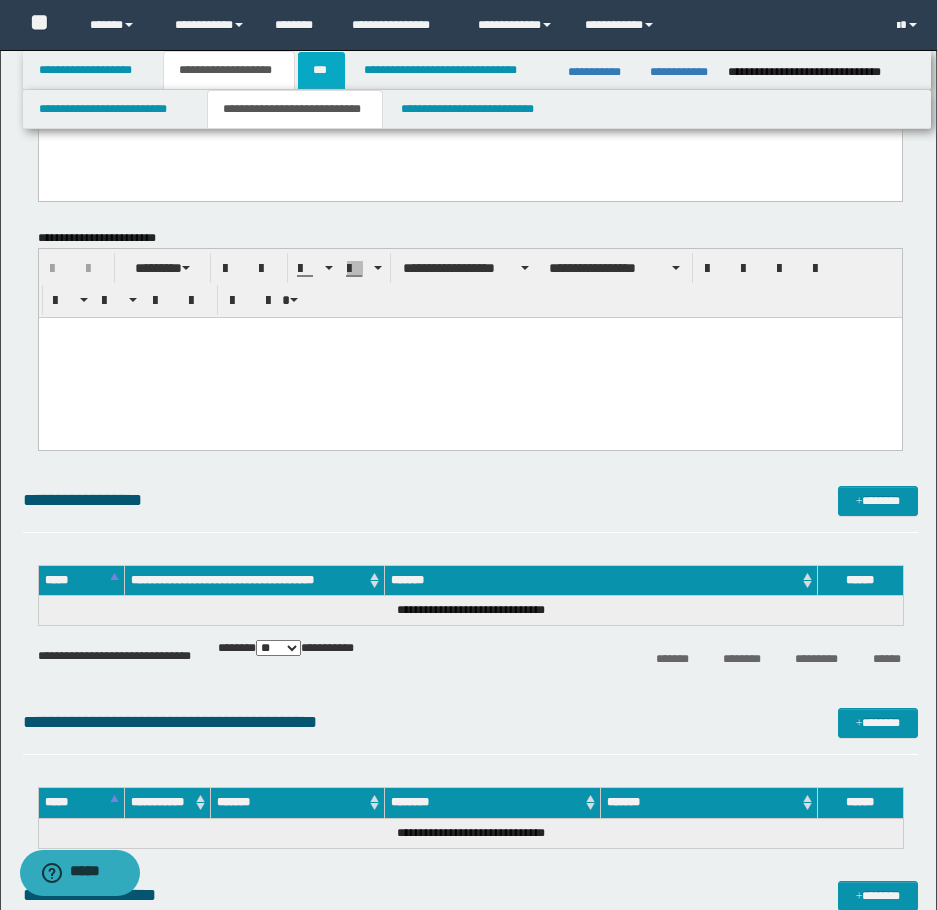 click on "***" at bounding box center (321, 70) 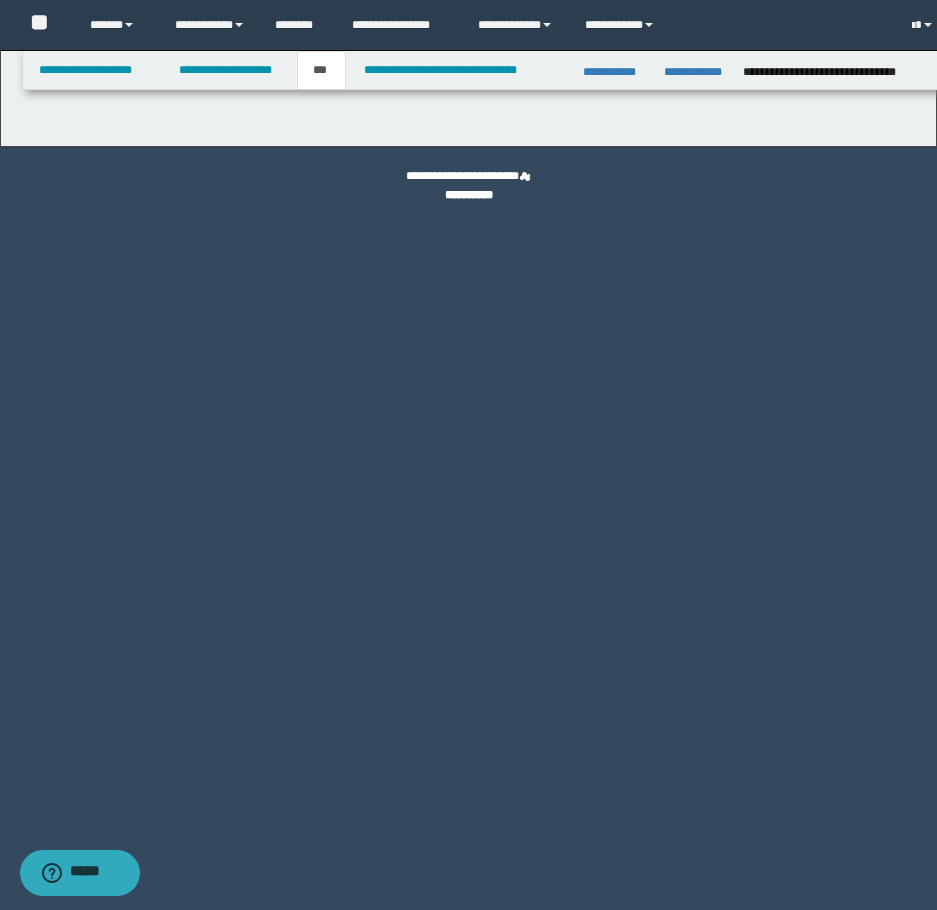 scroll, scrollTop: 0, scrollLeft: 0, axis: both 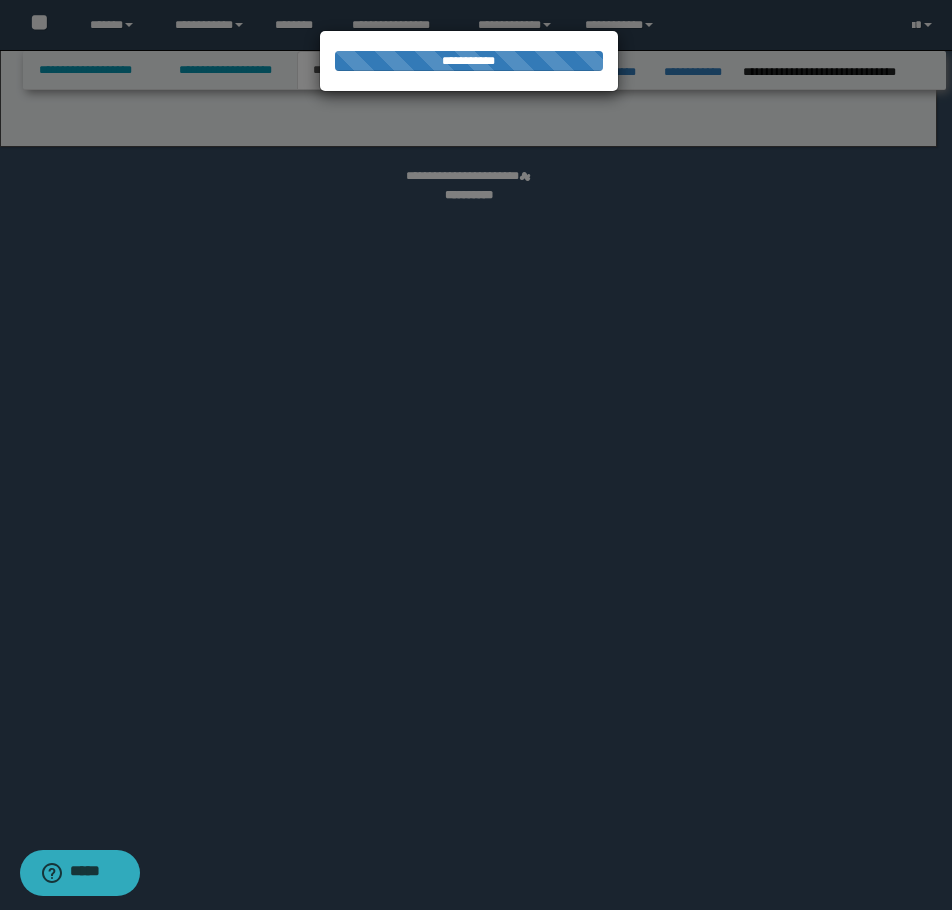 select on "*" 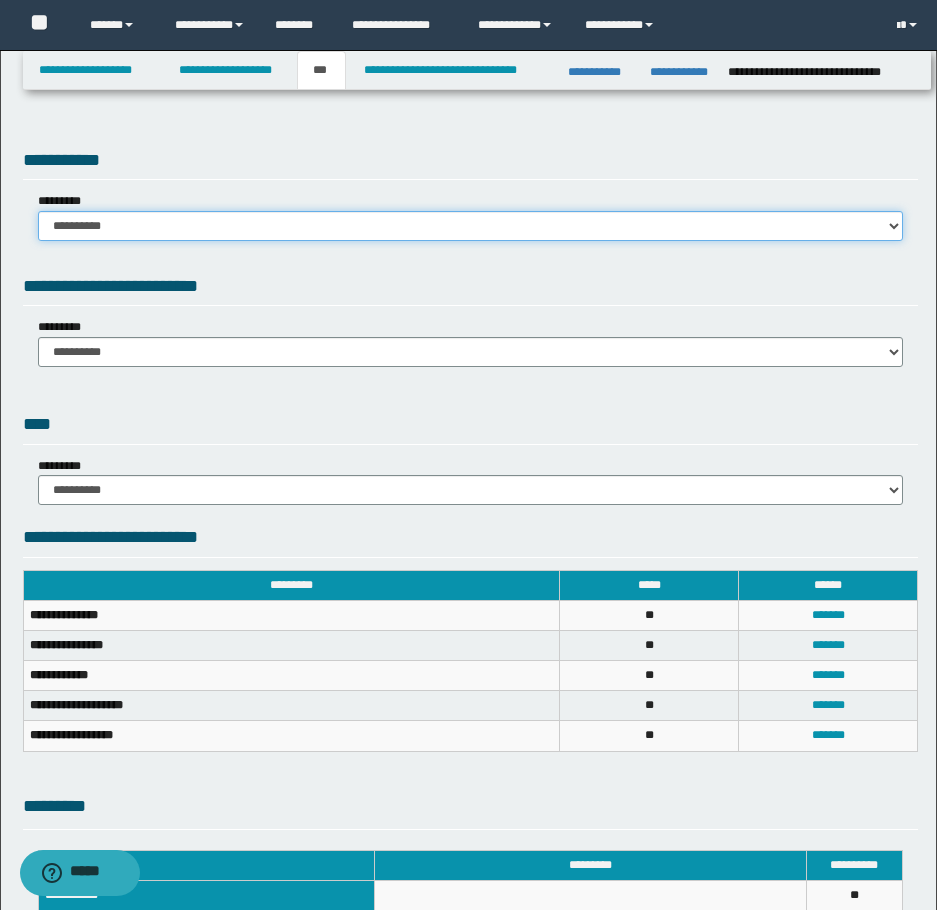 click on "**********" at bounding box center [470, 226] 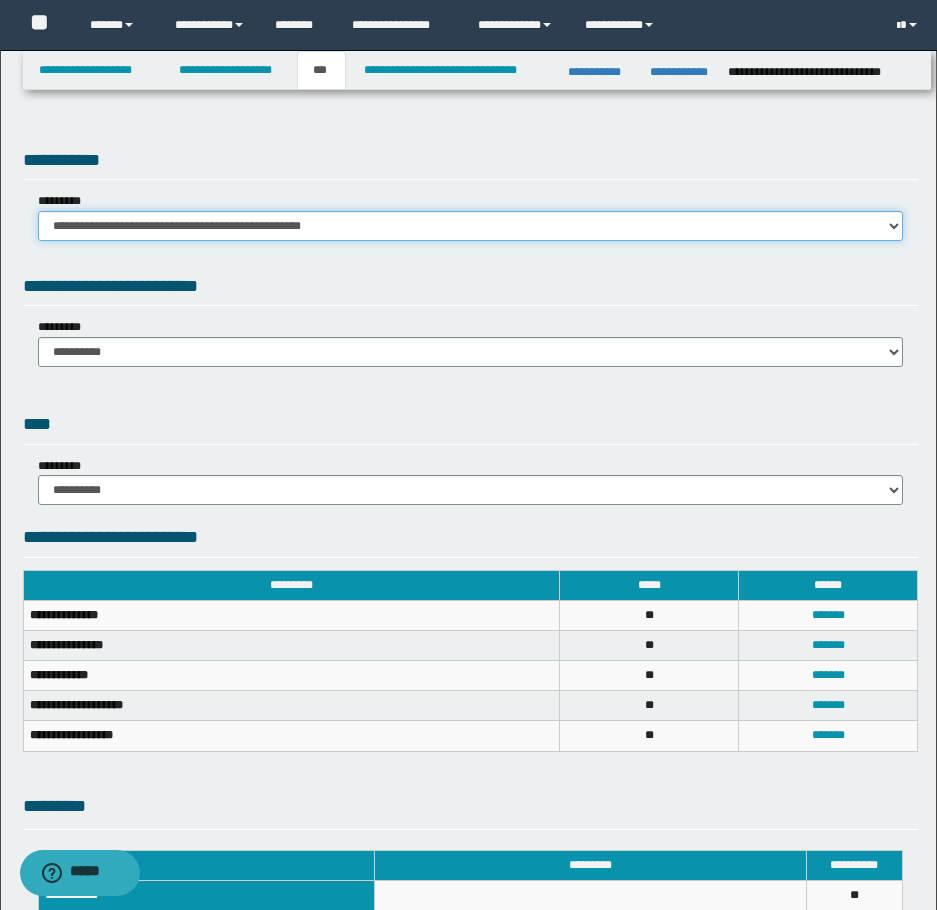 click on "**********" at bounding box center (470, 226) 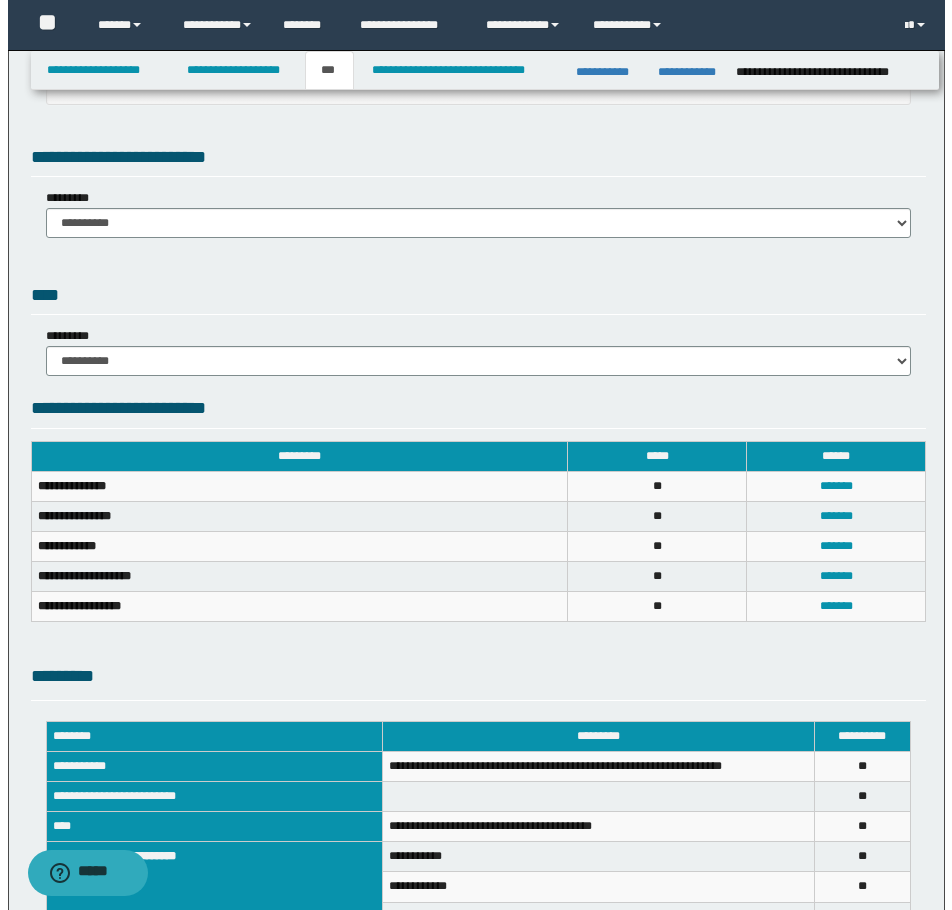 scroll, scrollTop: 400, scrollLeft: 0, axis: vertical 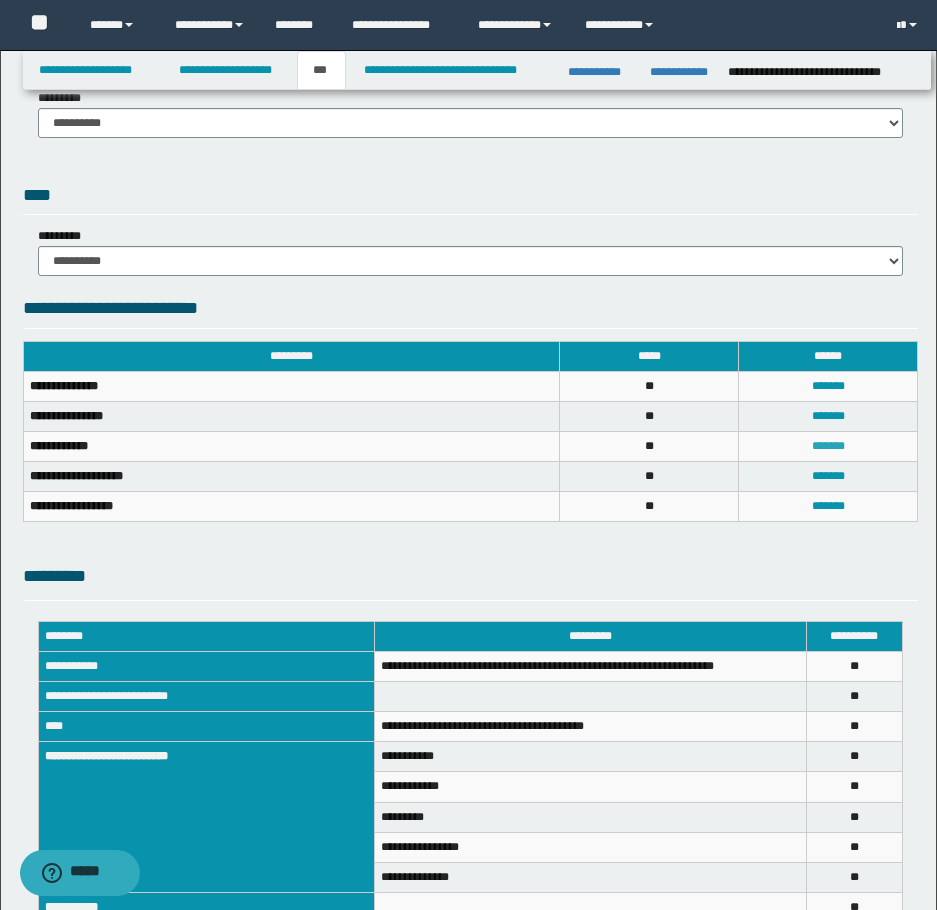 click on "*******" at bounding box center [828, 446] 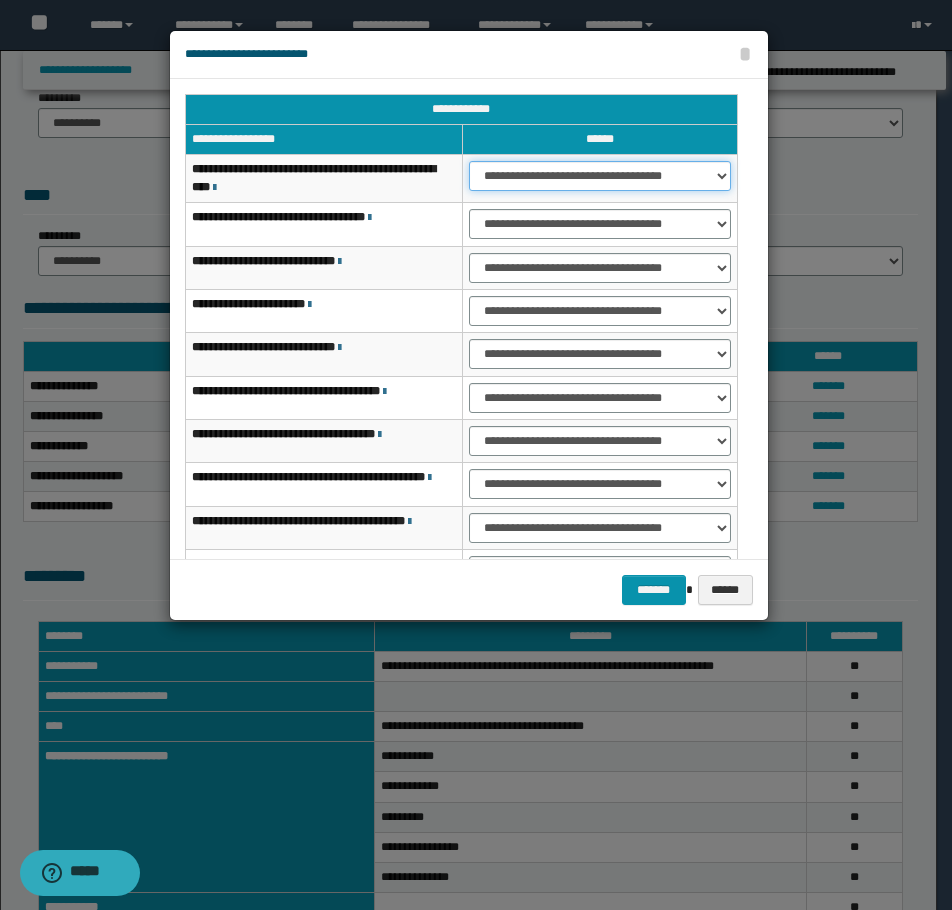 click on "**********" at bounding box center (600, 176) 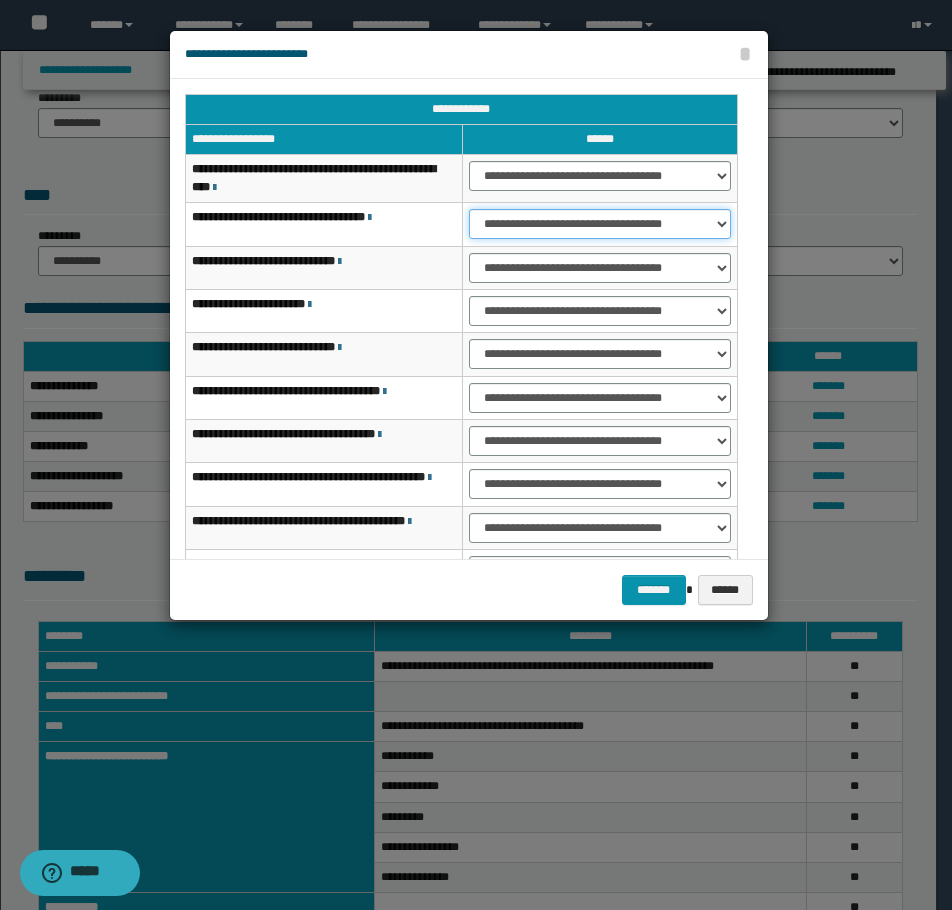 click on "**********" at bounding box center (600, 224) 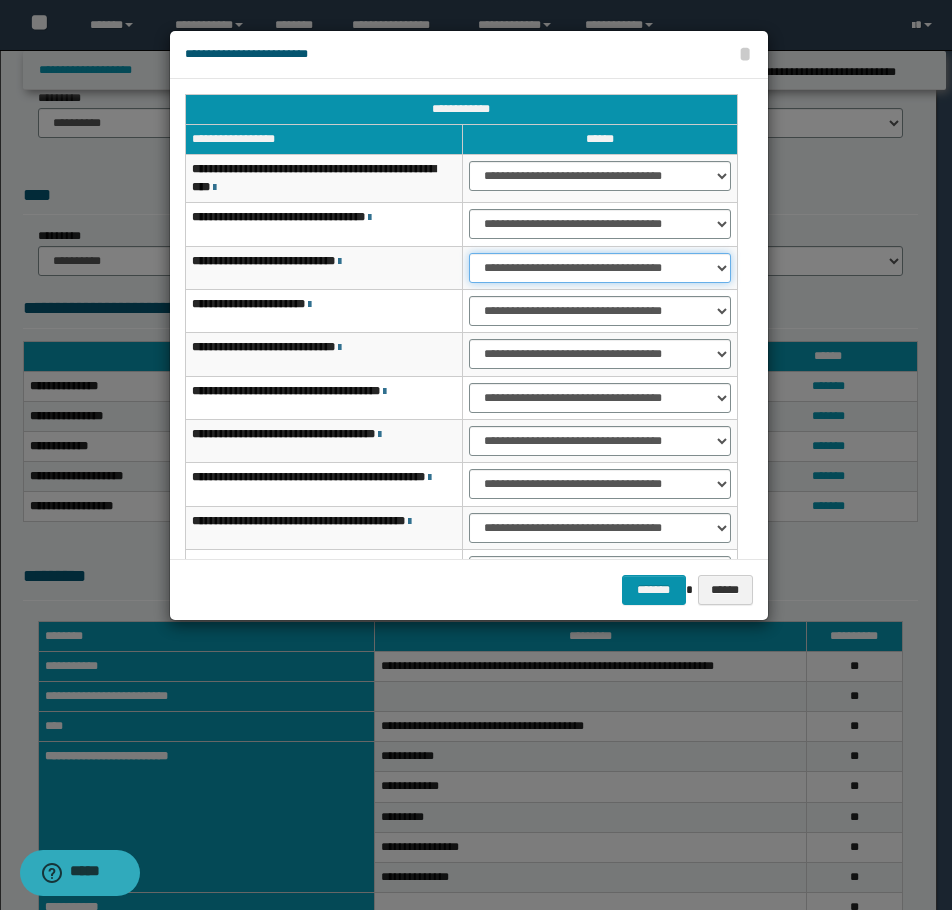 click on "**********" at bounding box center (600, 268) 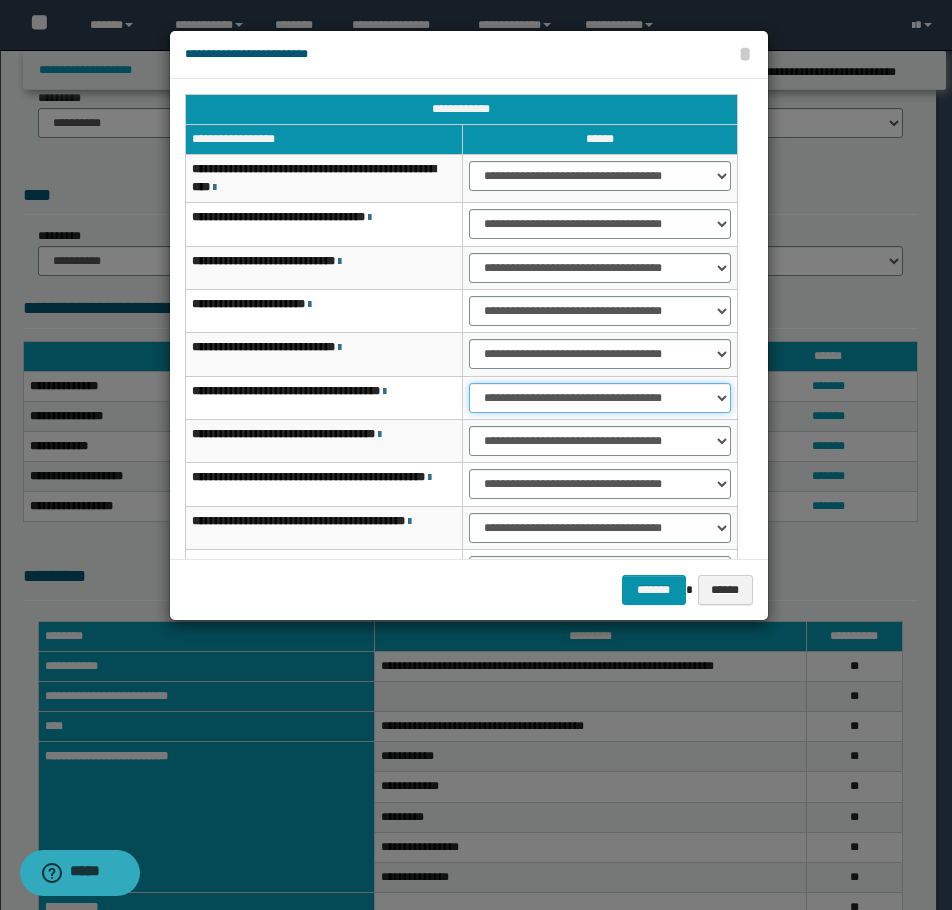 click on "**********" at bounding box center (600, 398) 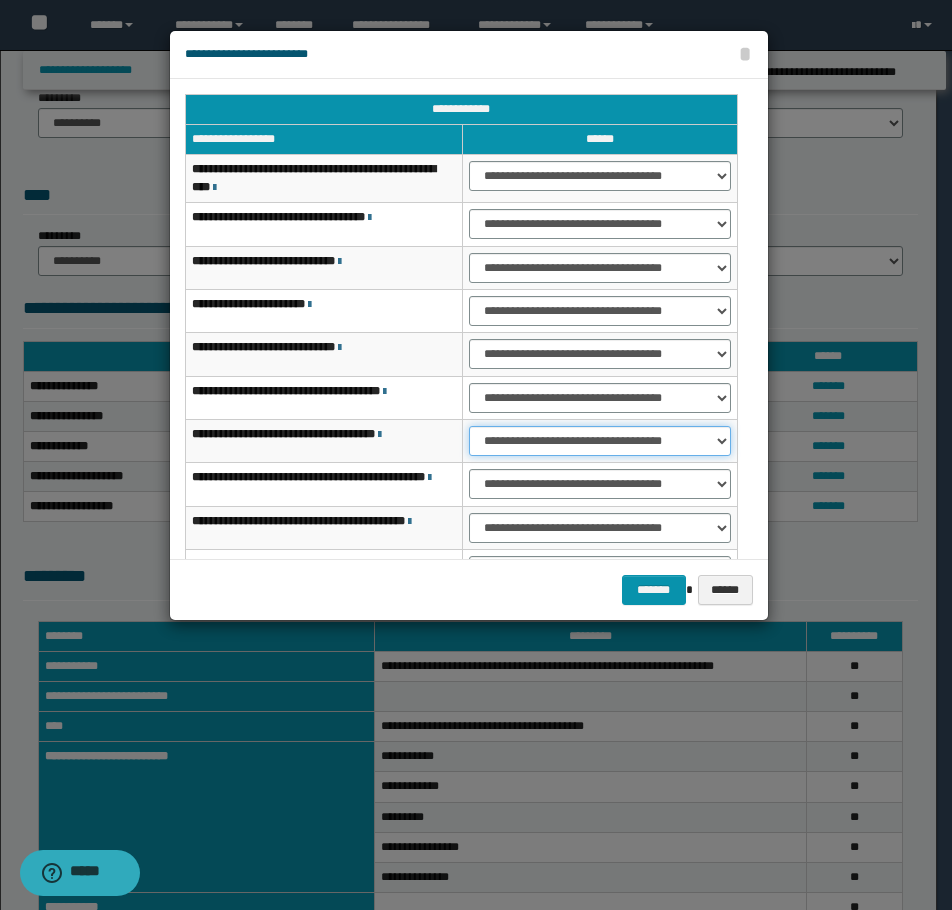 click on "**********" at bounding box center [600, 441] 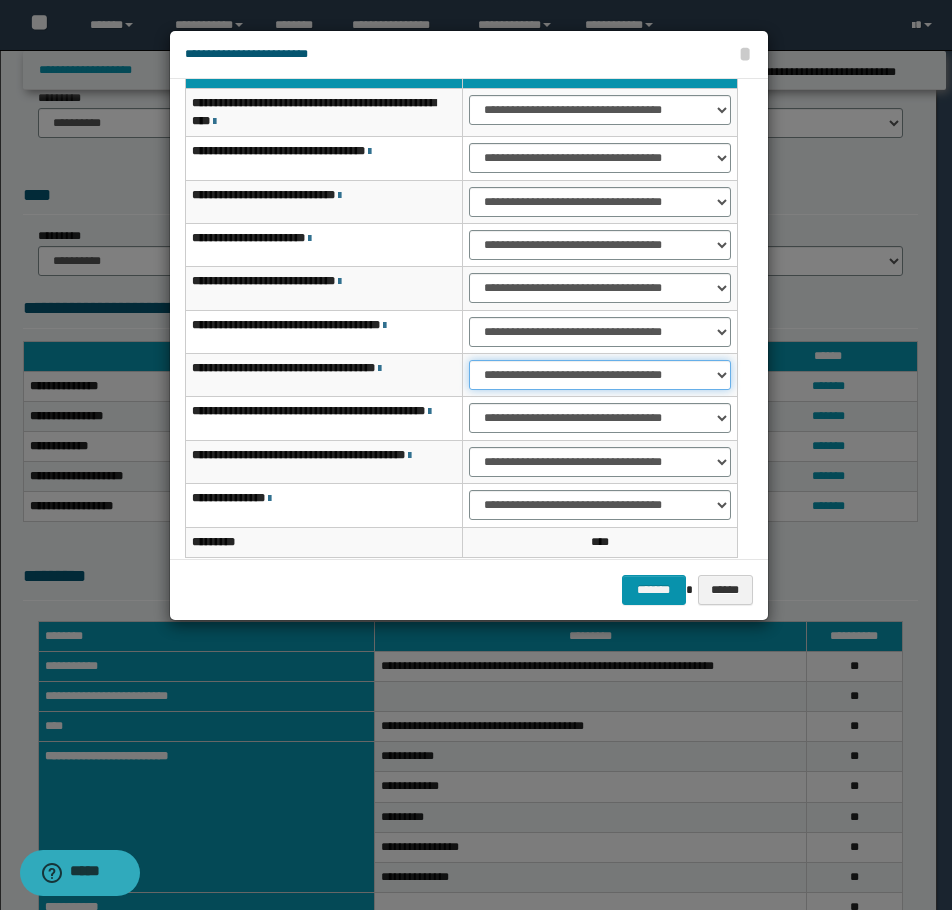 scroll, scrollTop: 160, scrollLeft: 0, axis: vertical 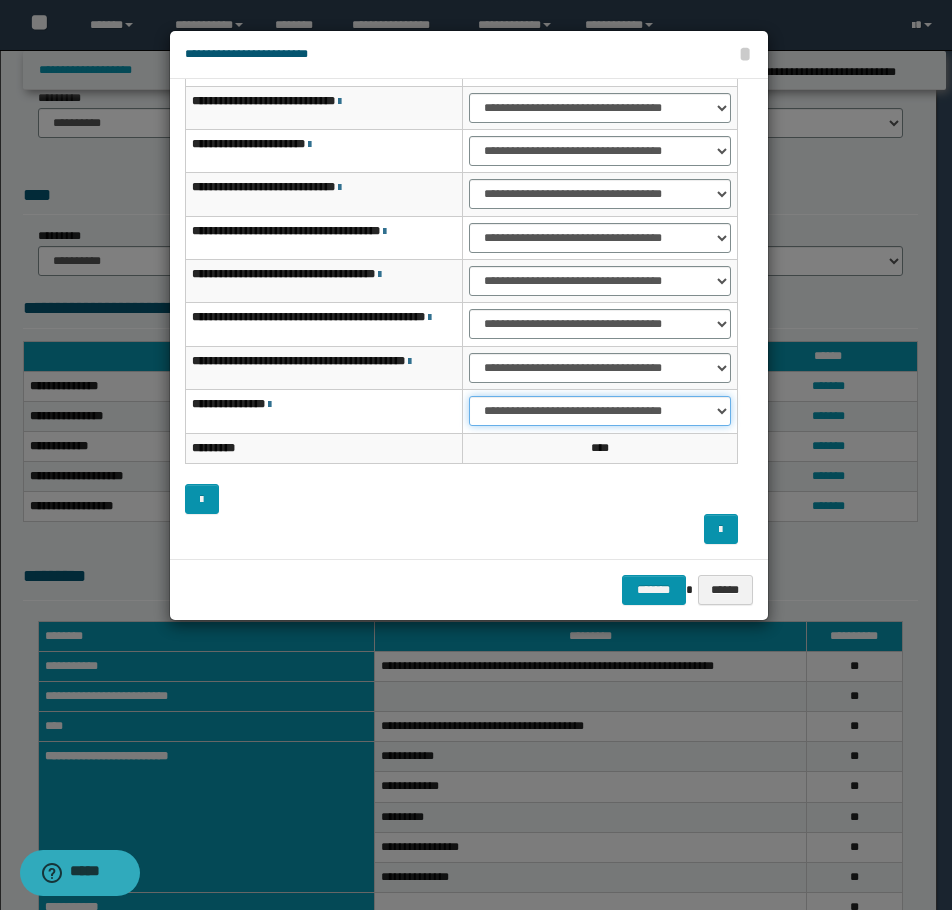 click on "**********" at bounding box center [600, 411] 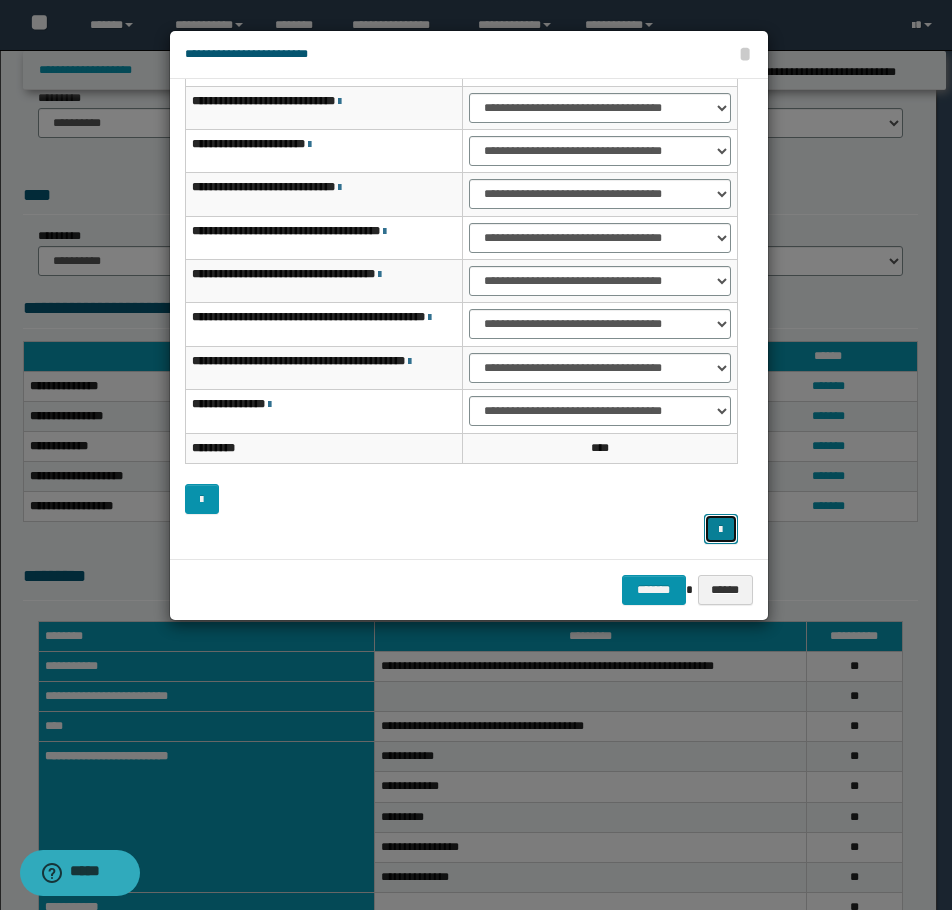 click at bounding box center [720, 530] 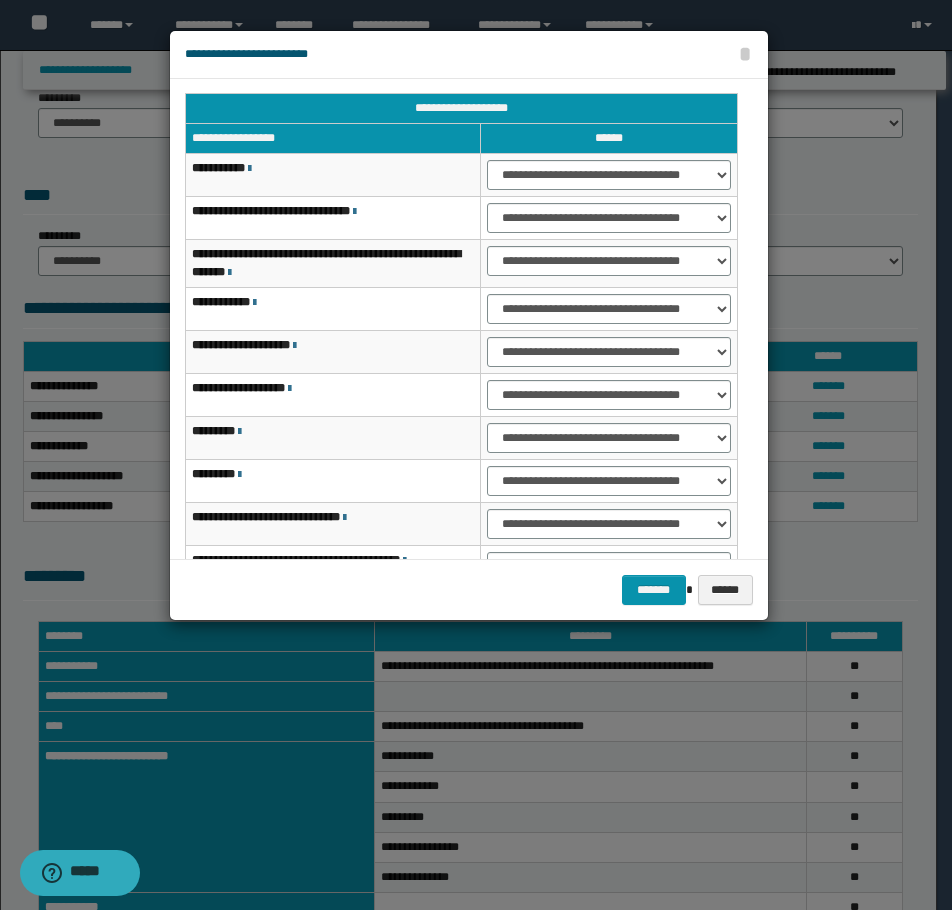 scroll, scrollTop: 0, scrollLeft: 0, axis: both 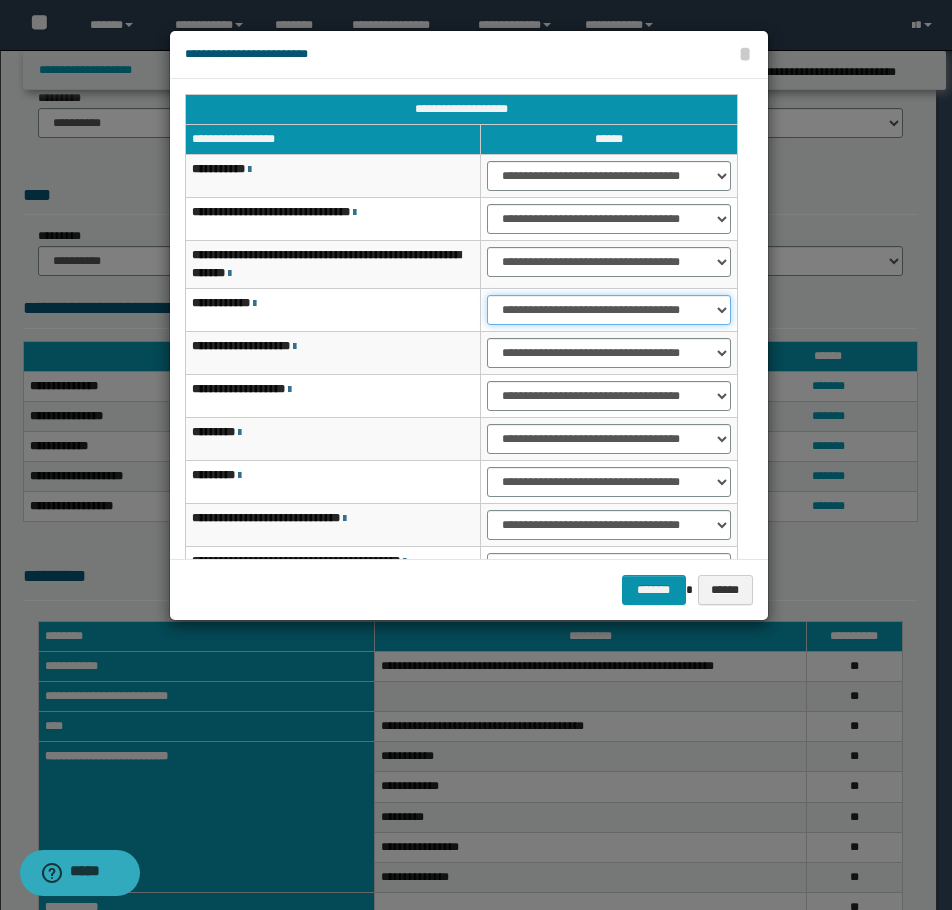click on "**********" at bounding box center (608, 310) 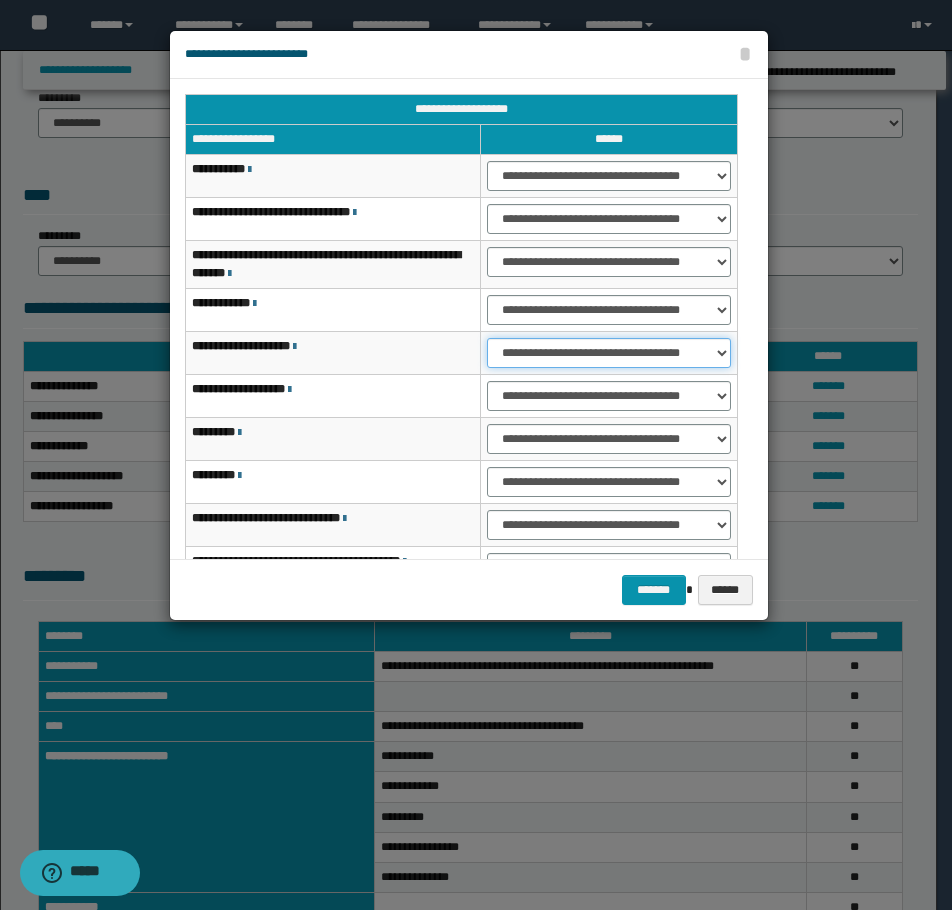 click on "**********" at bounding box center [608, 353] 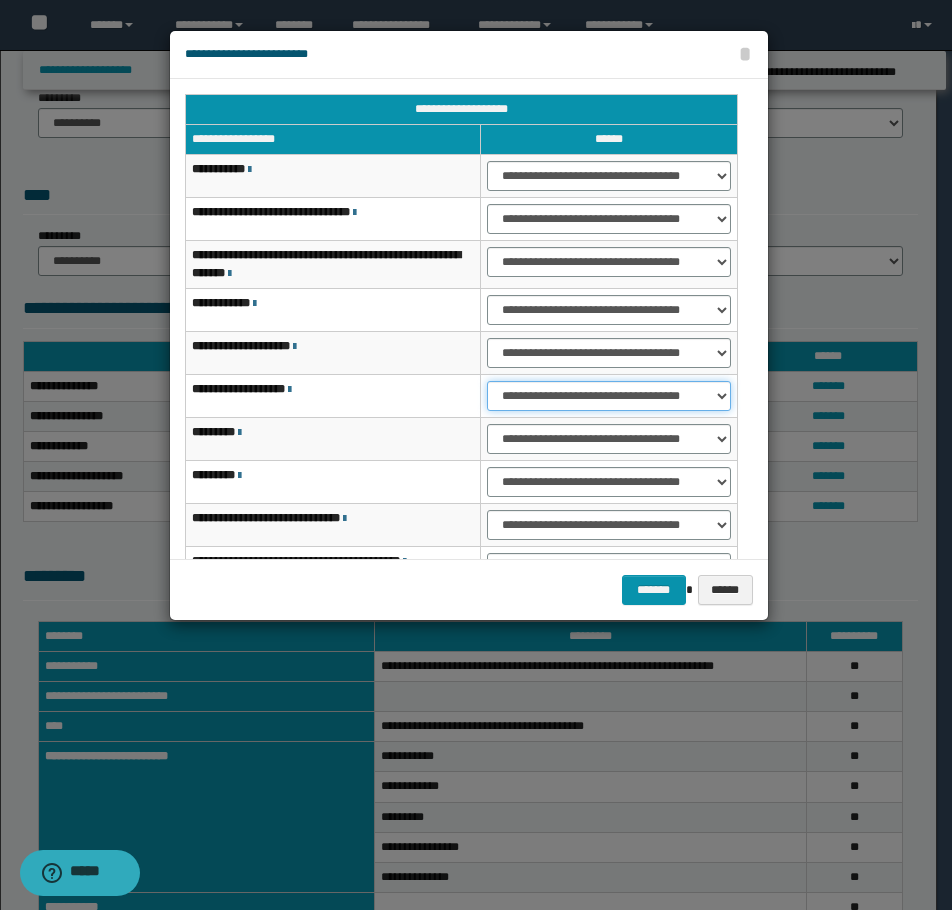click on "**********" at bounding box center (608, 396) 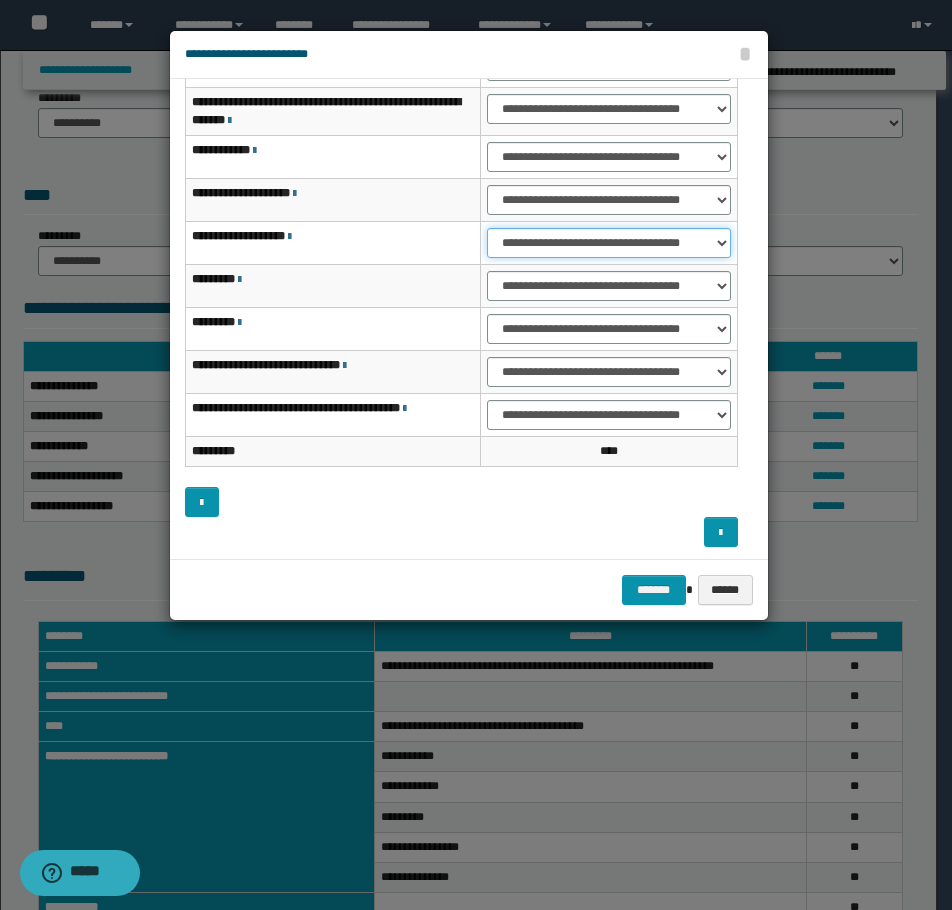 scroll, scrollTop: 156, scrollLeft: 0, axis: vertical 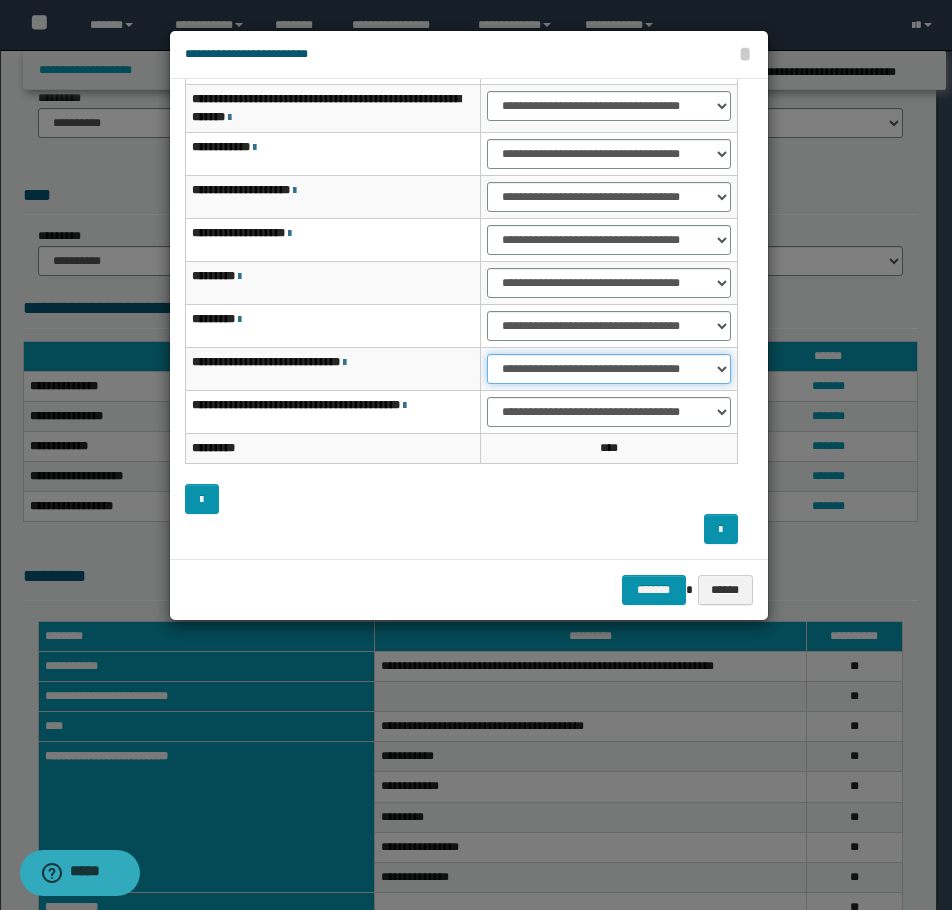 click on "**********" at bounding box center (608, 369) 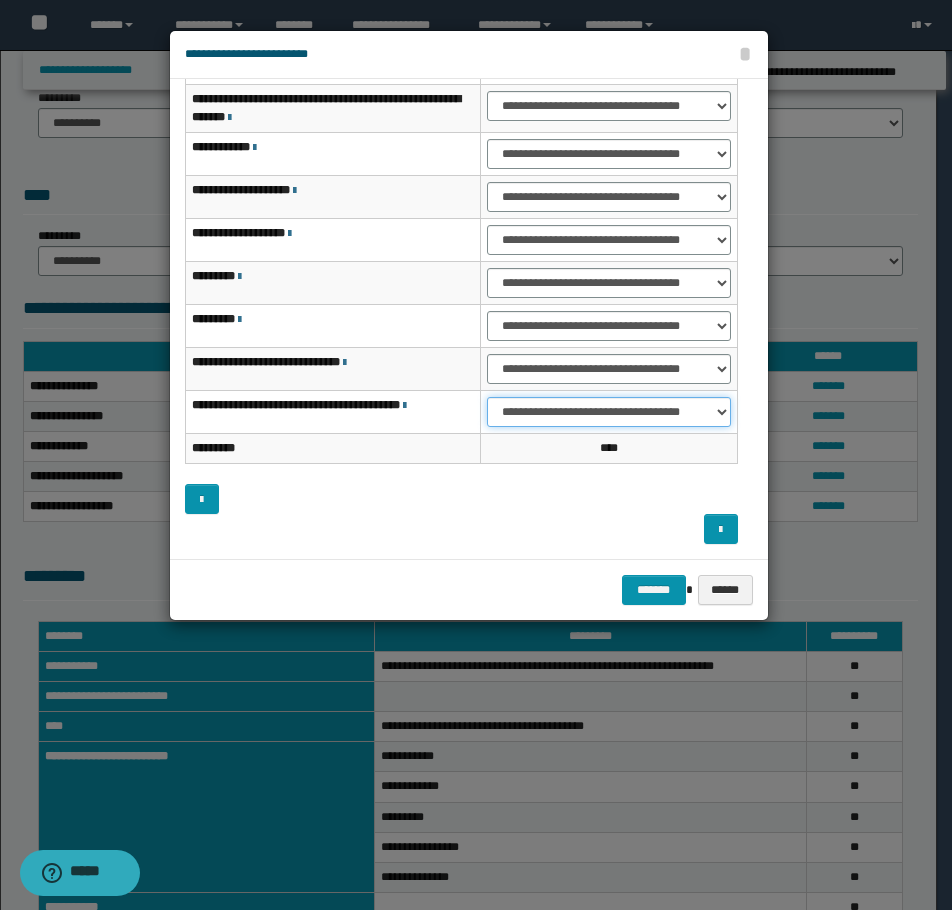 drag, startPoint x: 536, startPoint y: 403, endPoint x: 540, endPoint y: 424, distance: 21.377558 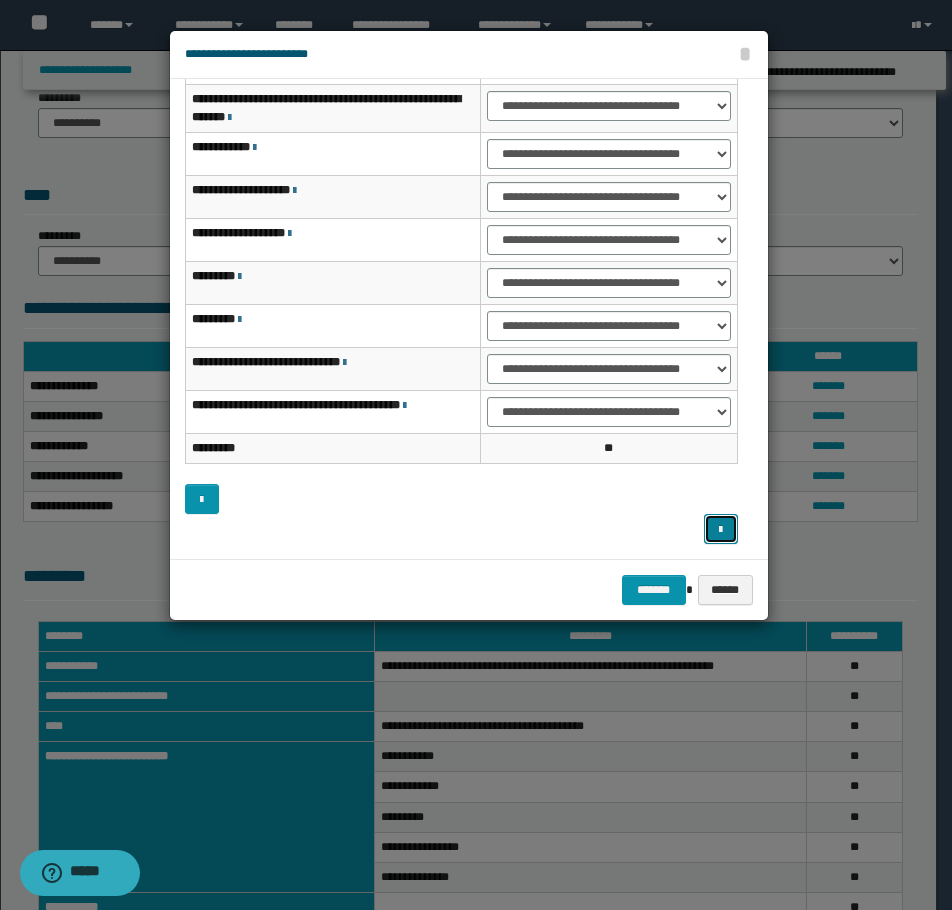 click at bounding box center [721, 529] 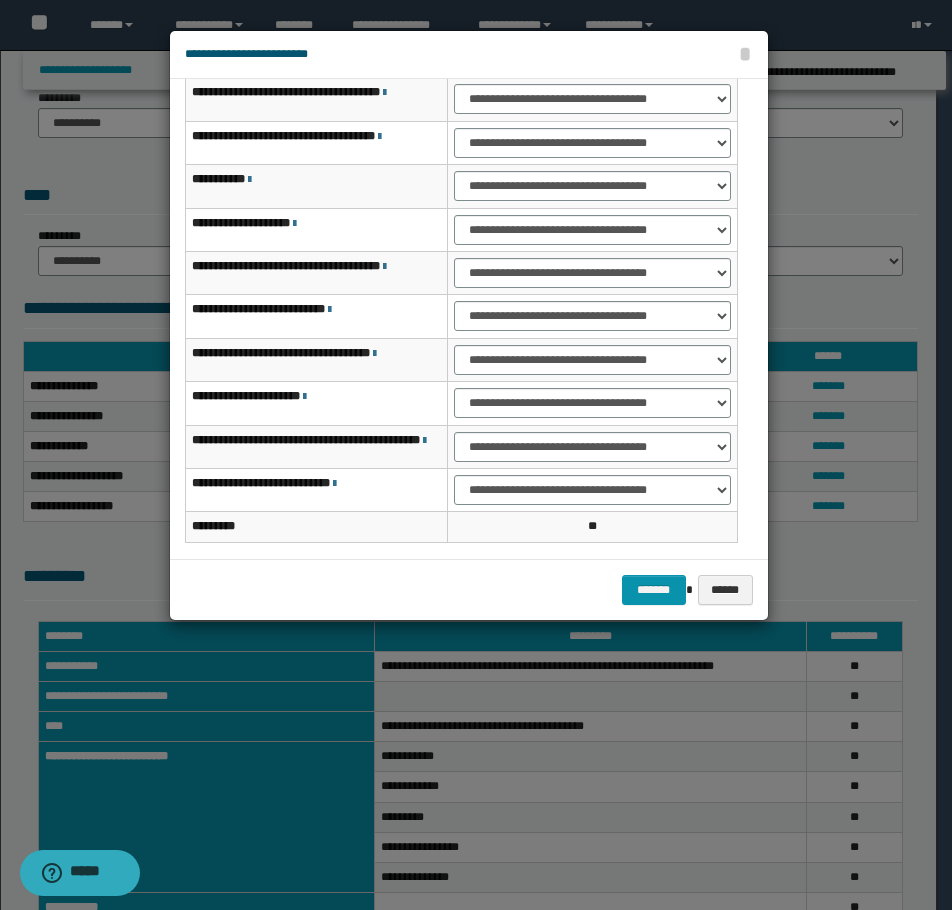 scroll, scrollTop: 0, scrollLeft: 0, axis: both 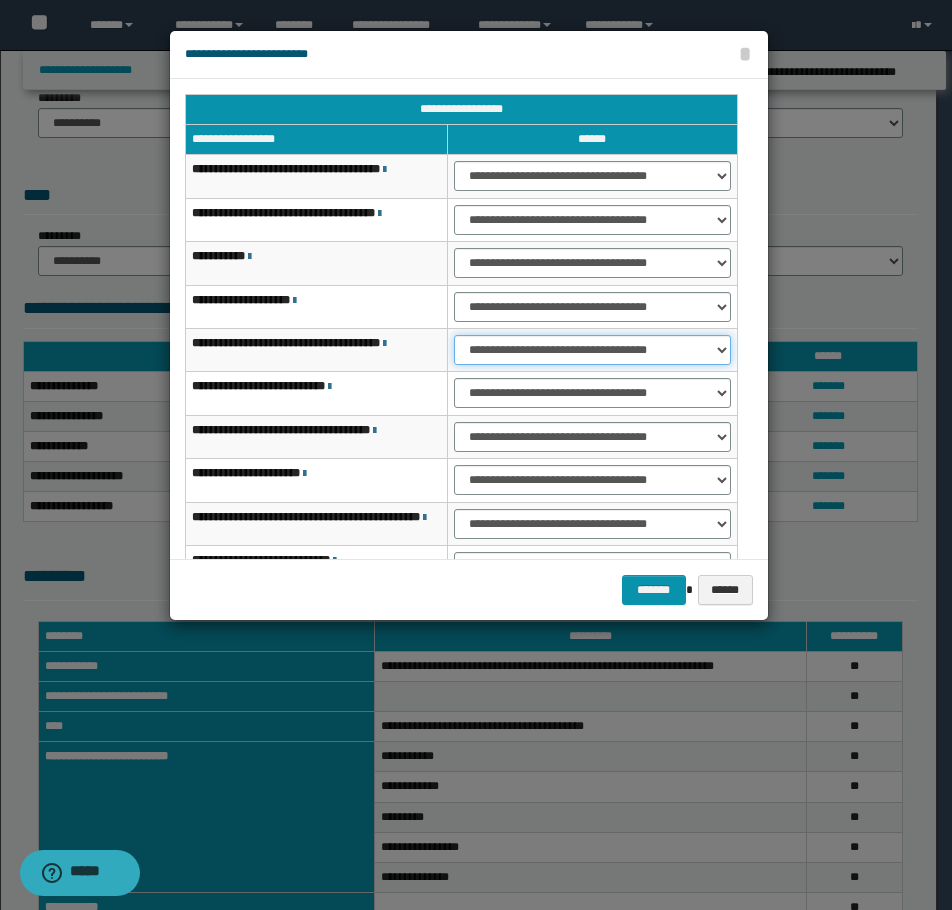 click on "**********" at bounding box center (592, 350) 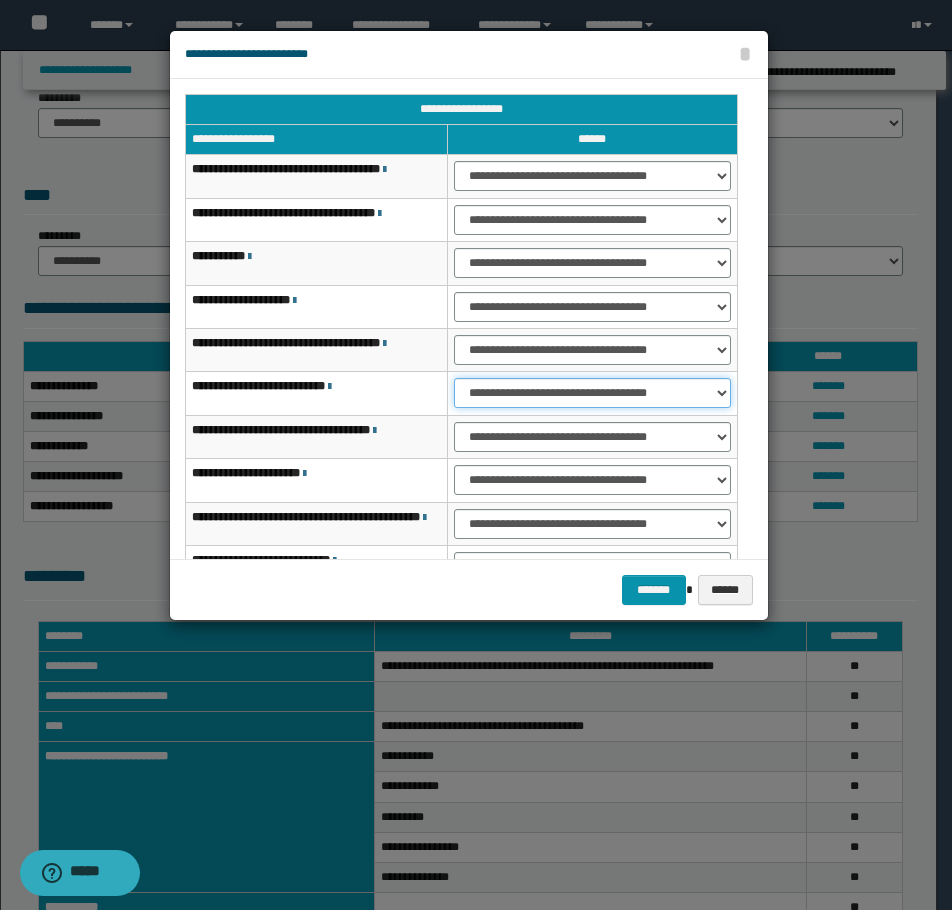 drag, startPoint x: 496, startPoint y: 392, endPoint x: 496, endPoint y: 403, distance: 11 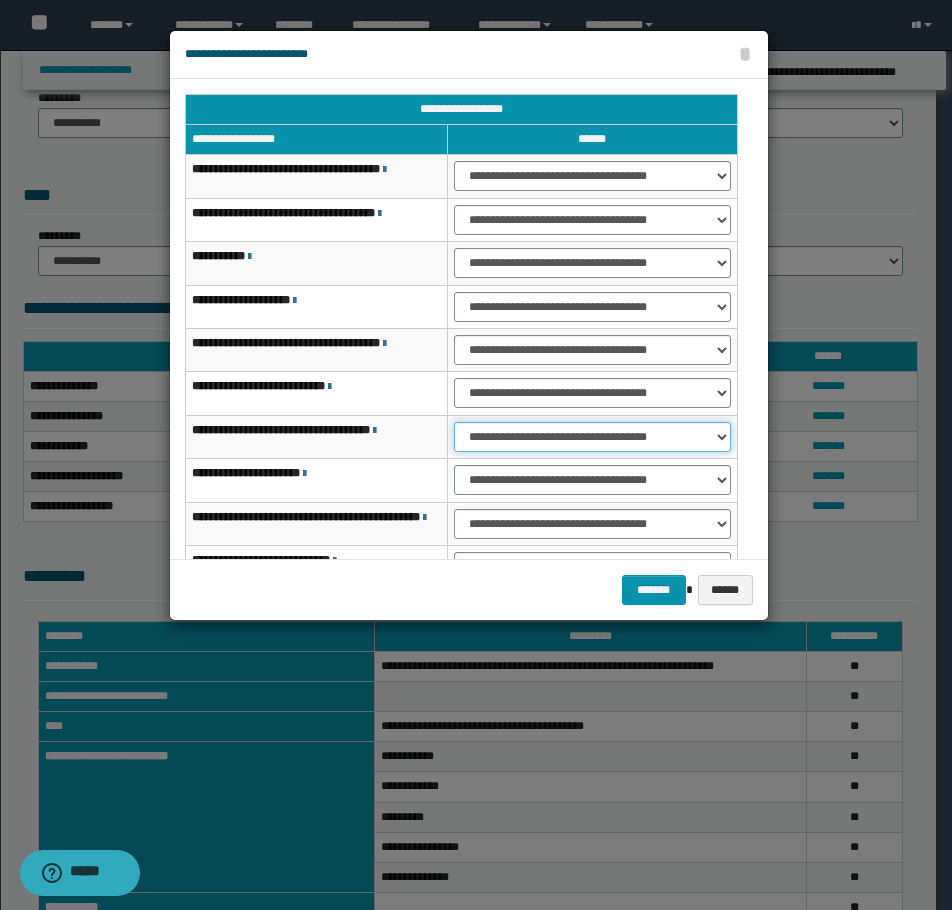 click on "**********" at bounding box center [592, 437] 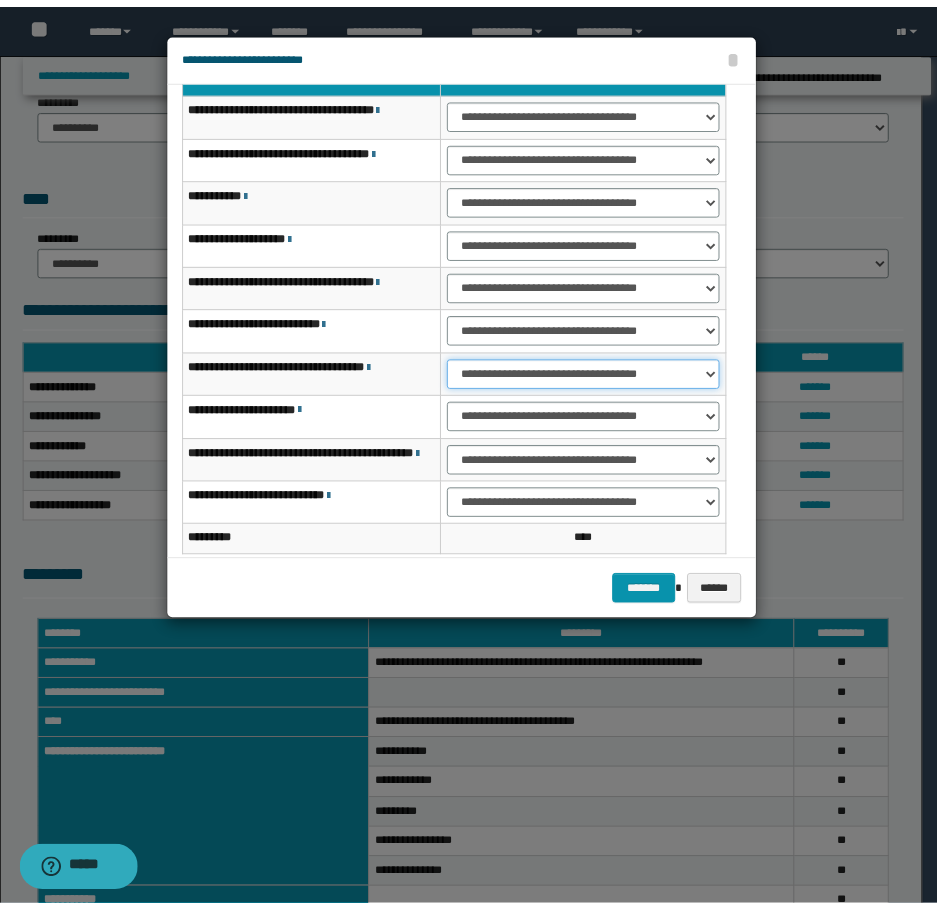 scroll, scrollTop: 127, scrollLeft: 0, axis: vertical 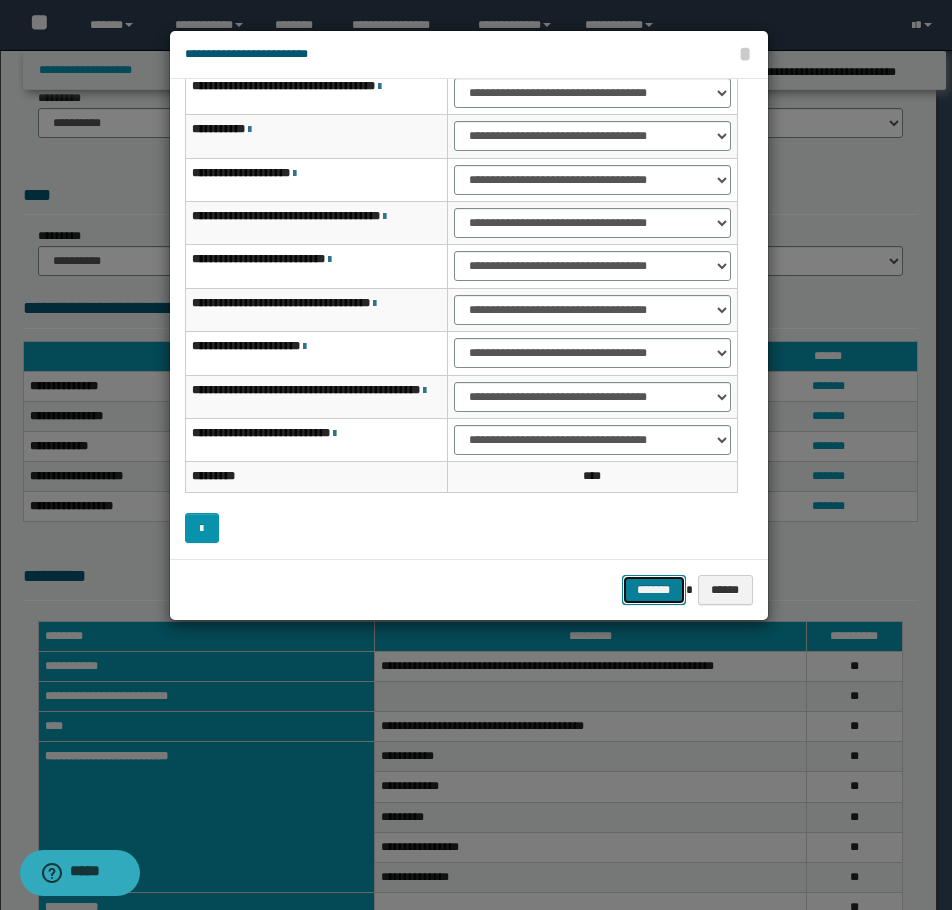 click on "*******" at bounding box center [654, 590] 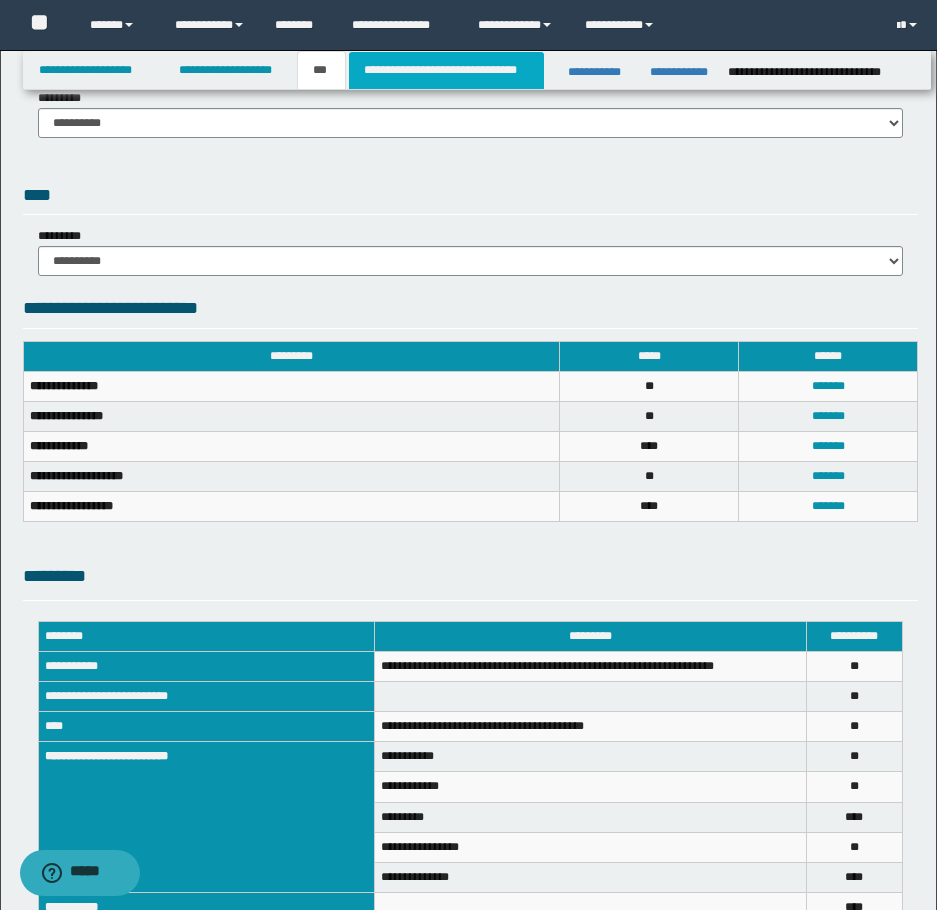 click on "**********" at bounding box center [446, 70] 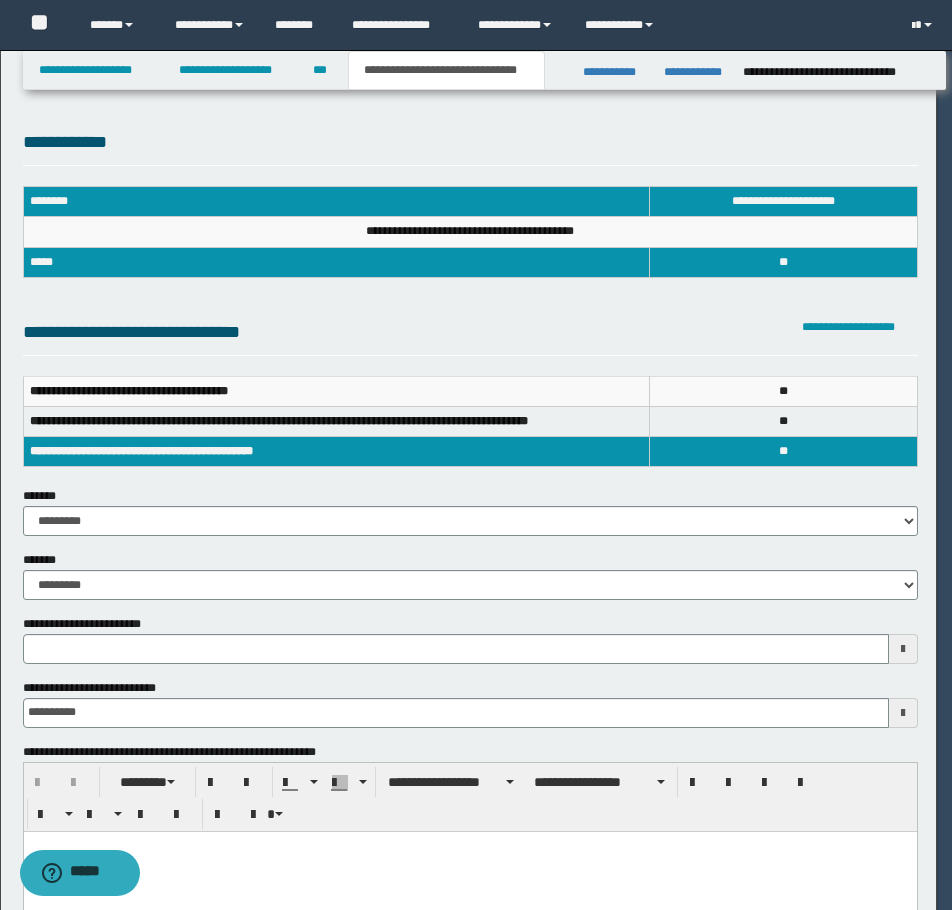 scroll, scrollTop: 0, scrollLeft: 0, axis: both 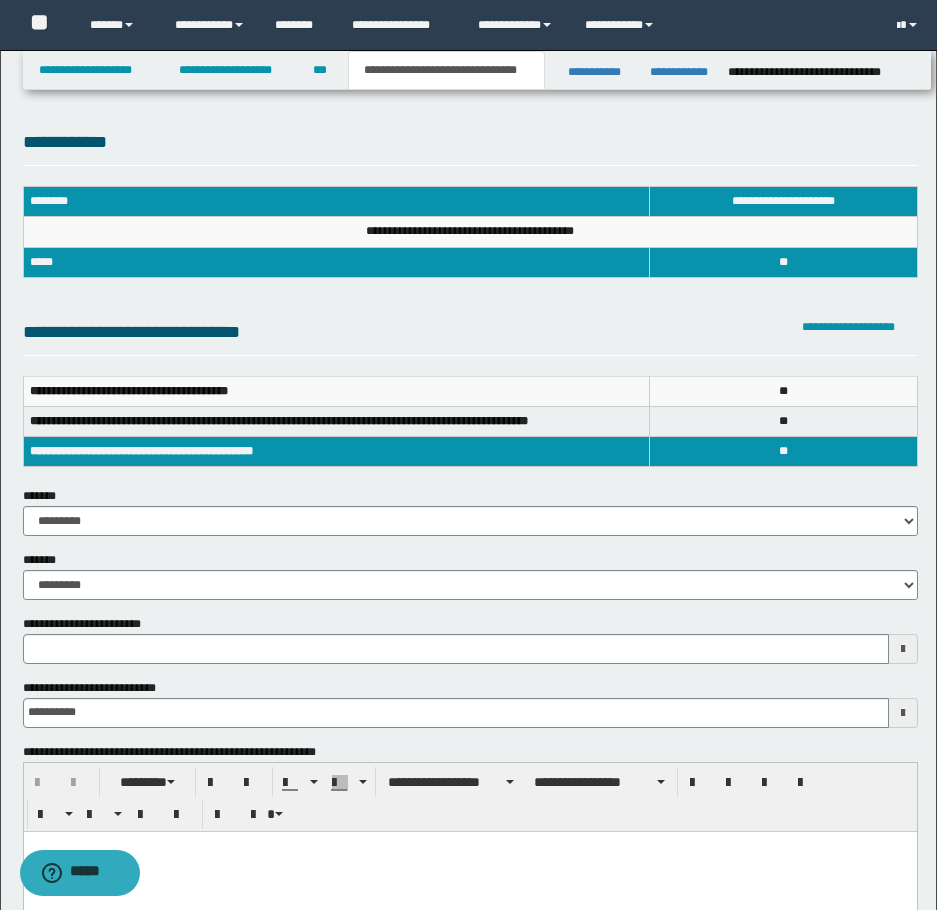 drag, startPoint x: 358, startPoint y: 505, endPoint x: 360, endPoint y: 515, distance: 10.198039 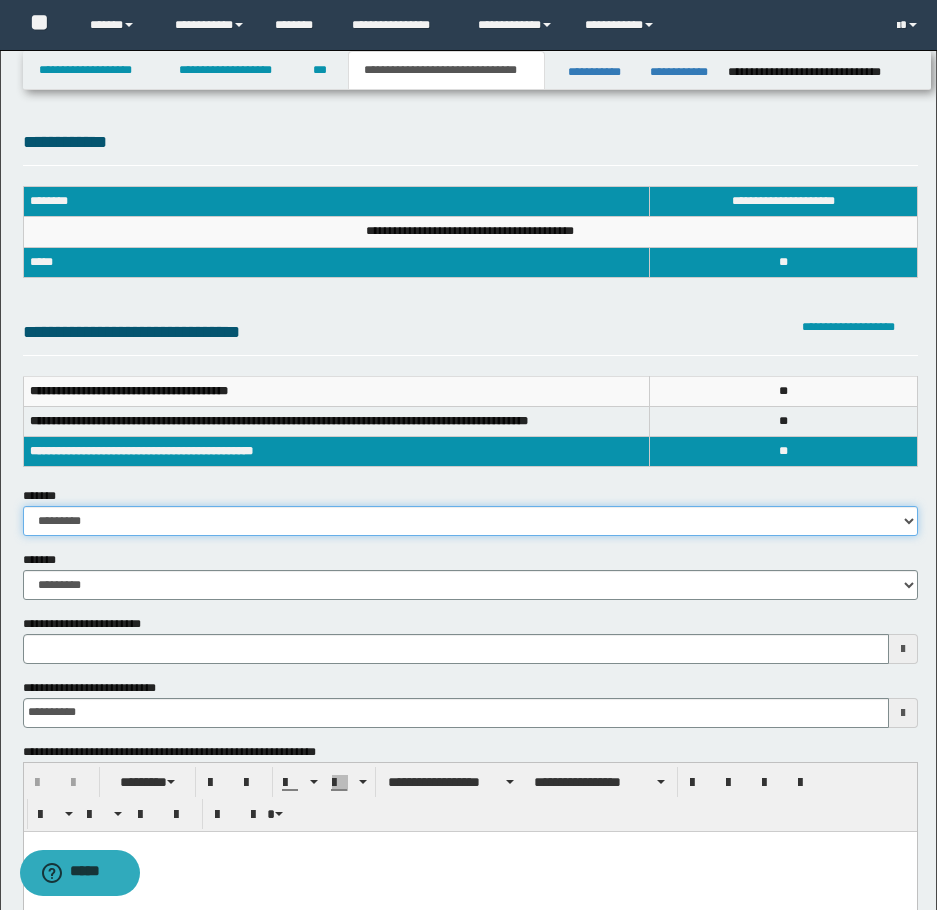 click on "**********" at bounding box center (470, 521) 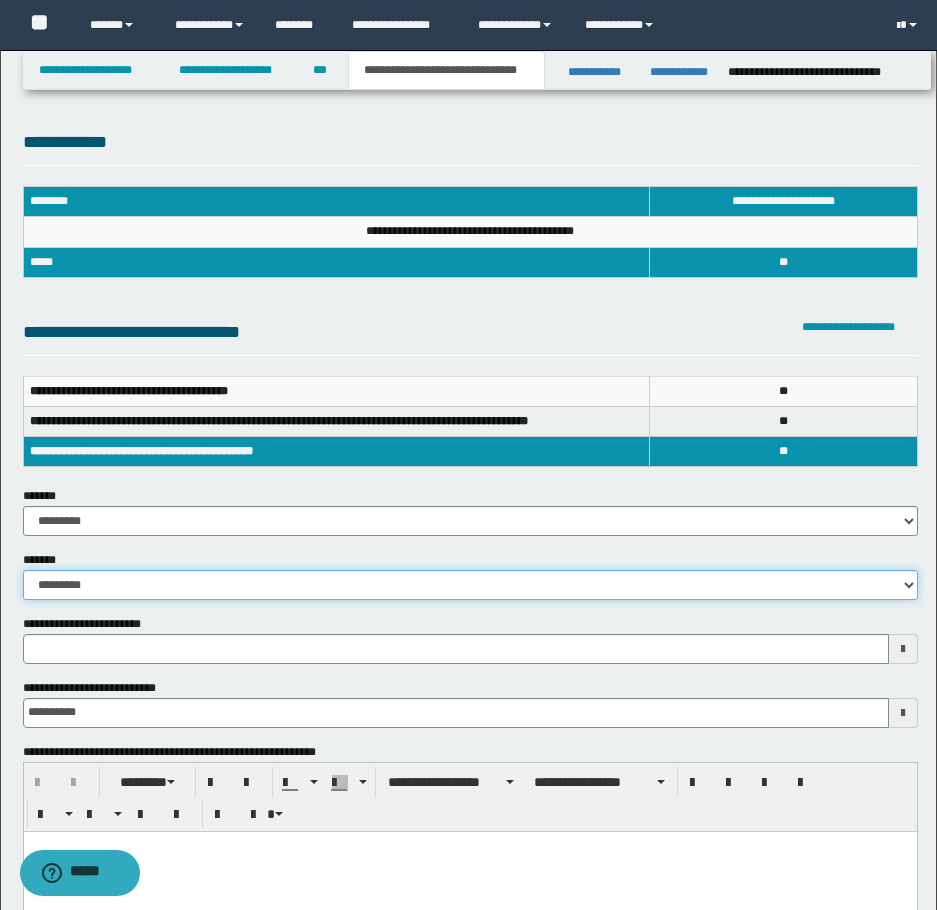 click on "**********" at bounding box center (470, 585) 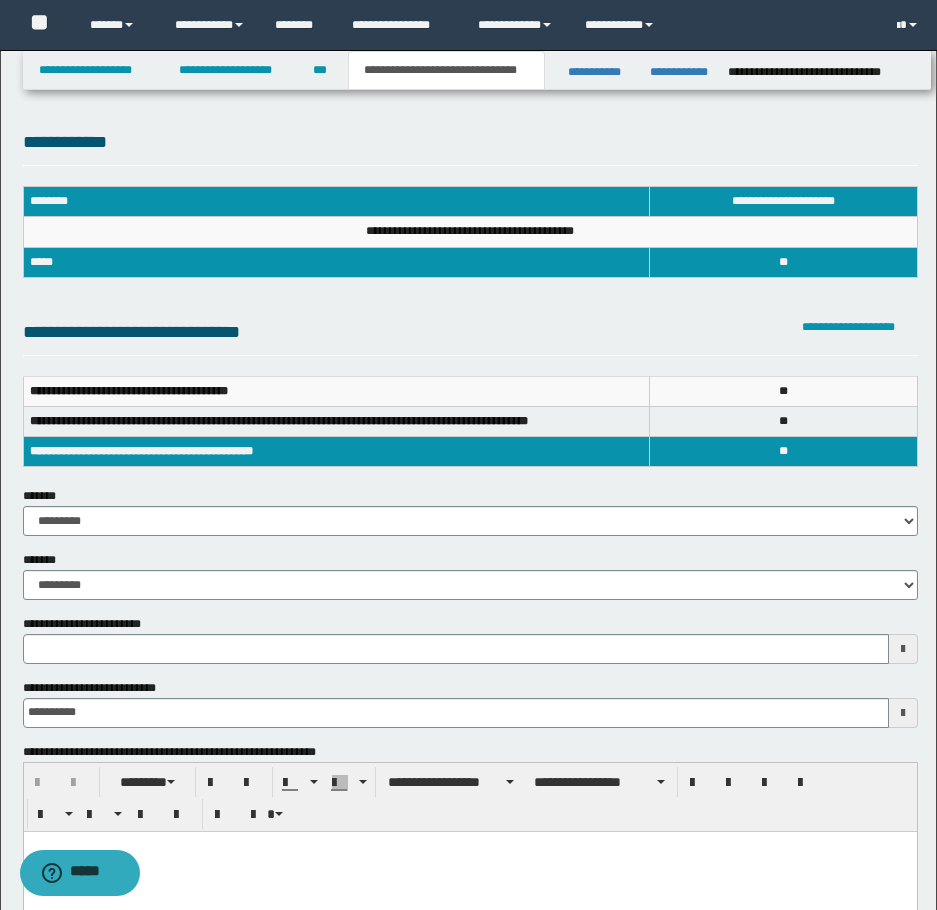 click on "**********" at bounding box center (470, 614) 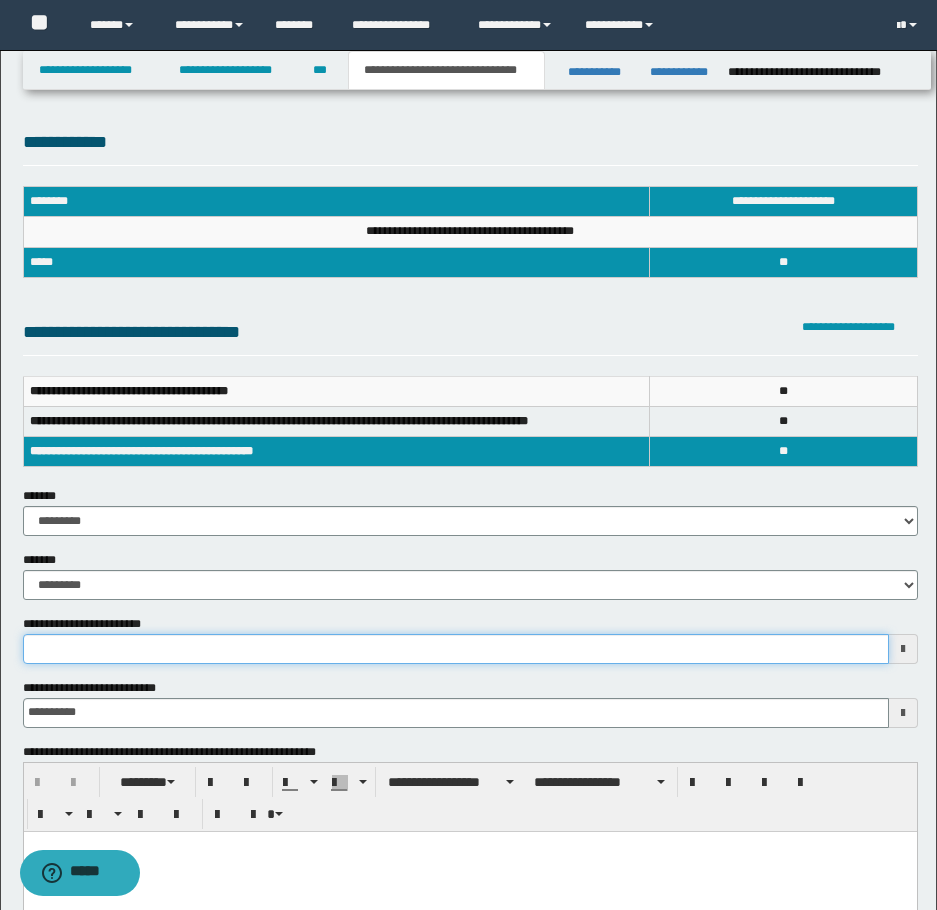 click on "**********" at bounding box center (456, 649) 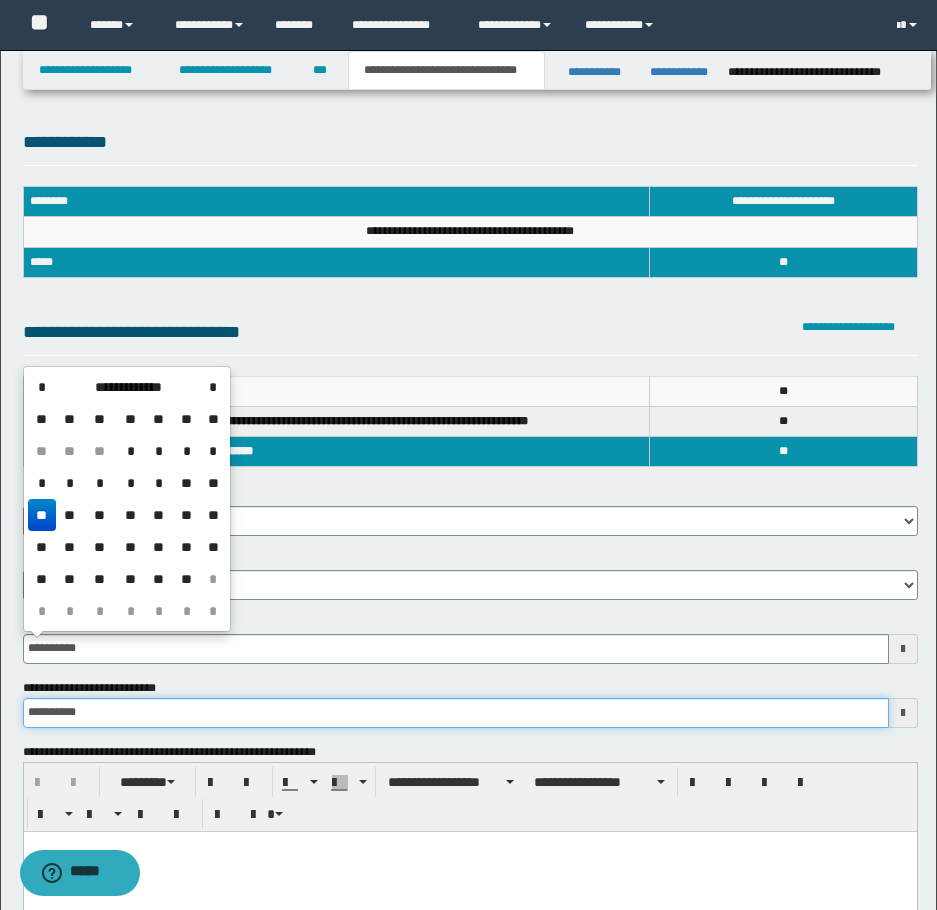 type on "**********" 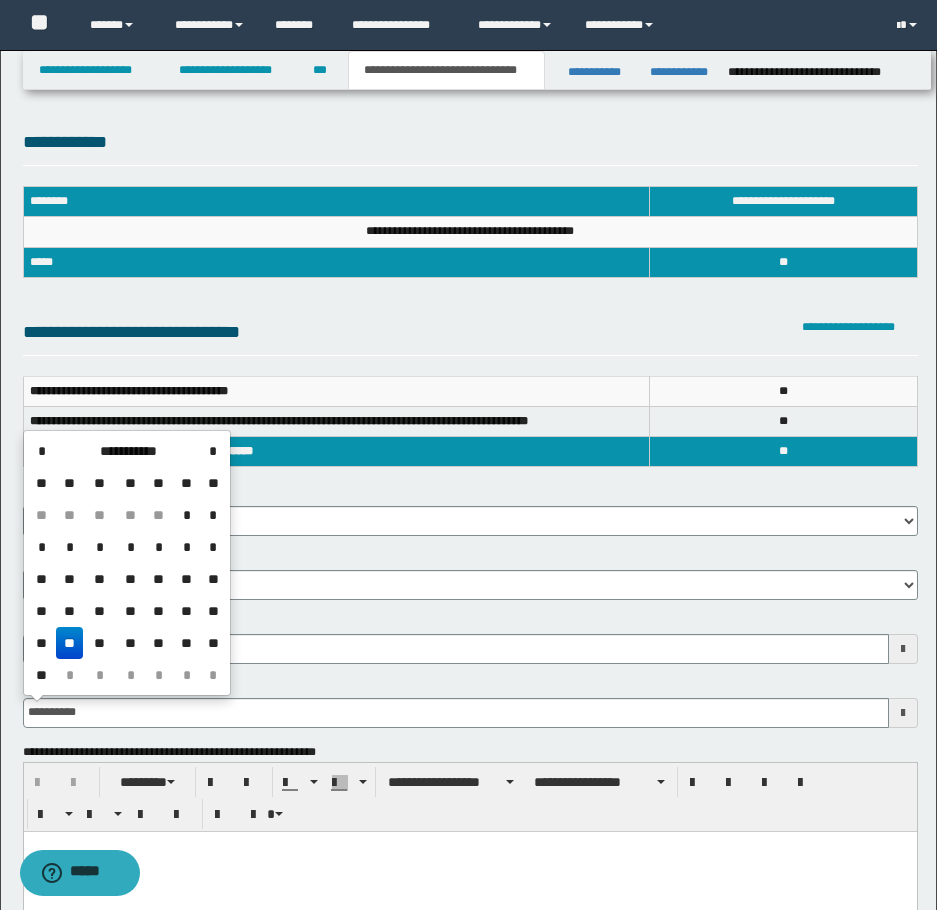 type on "**********" 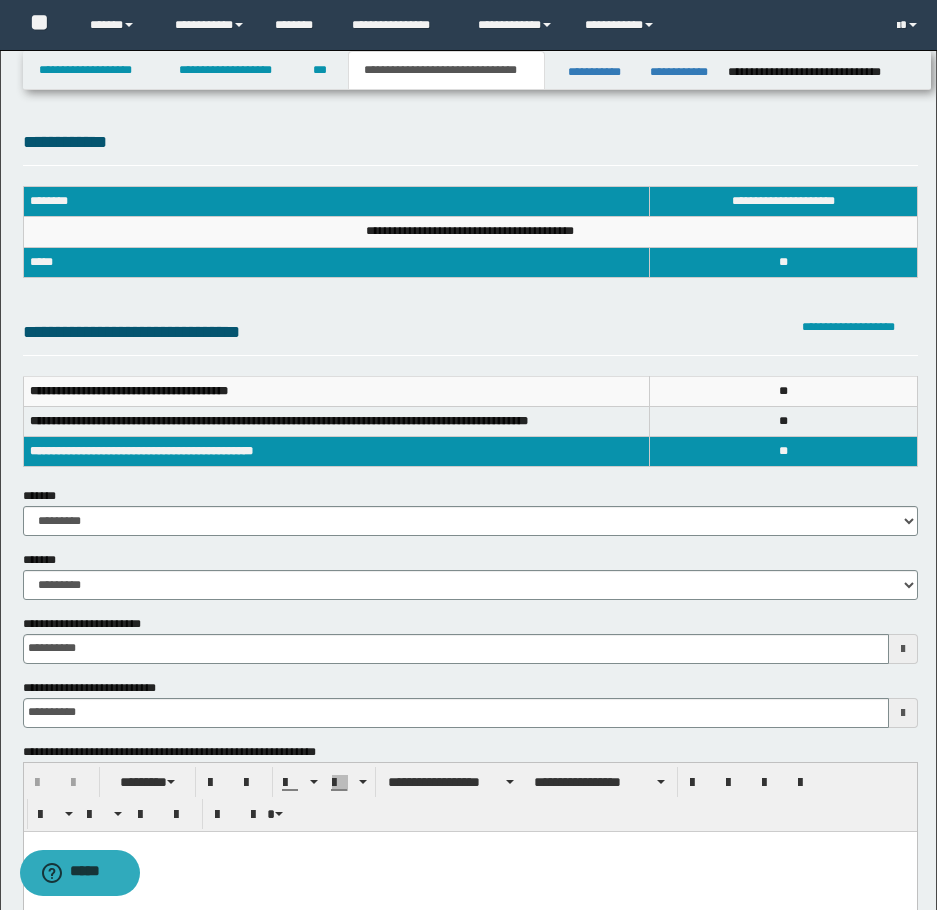 click on "********" at bounding box center (336, 202) 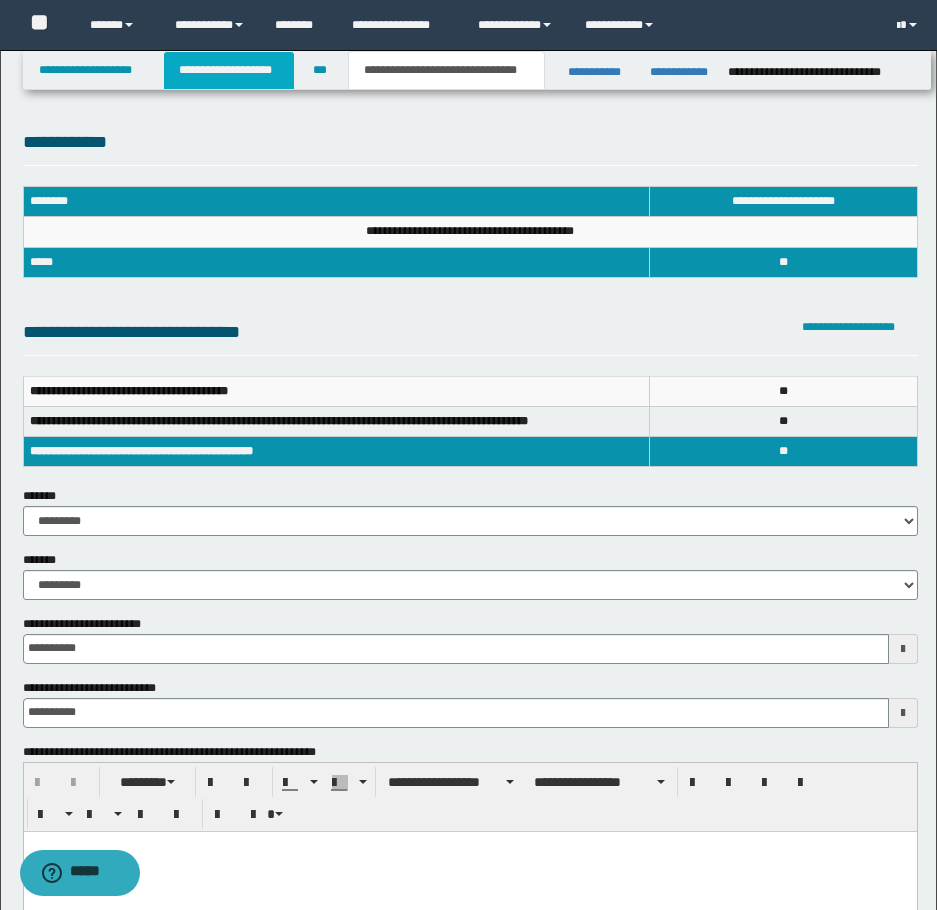 click on "**********" at bounding box center (229, 70) 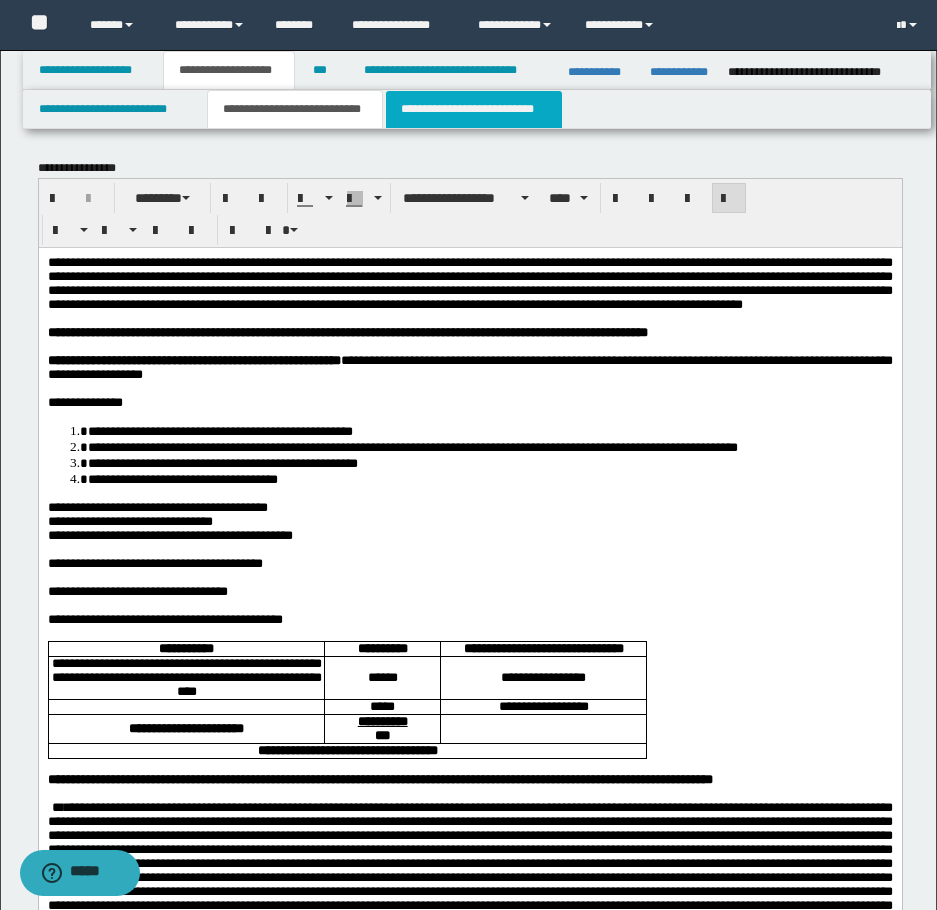 click on "**********" at bounding box center (474, 109) 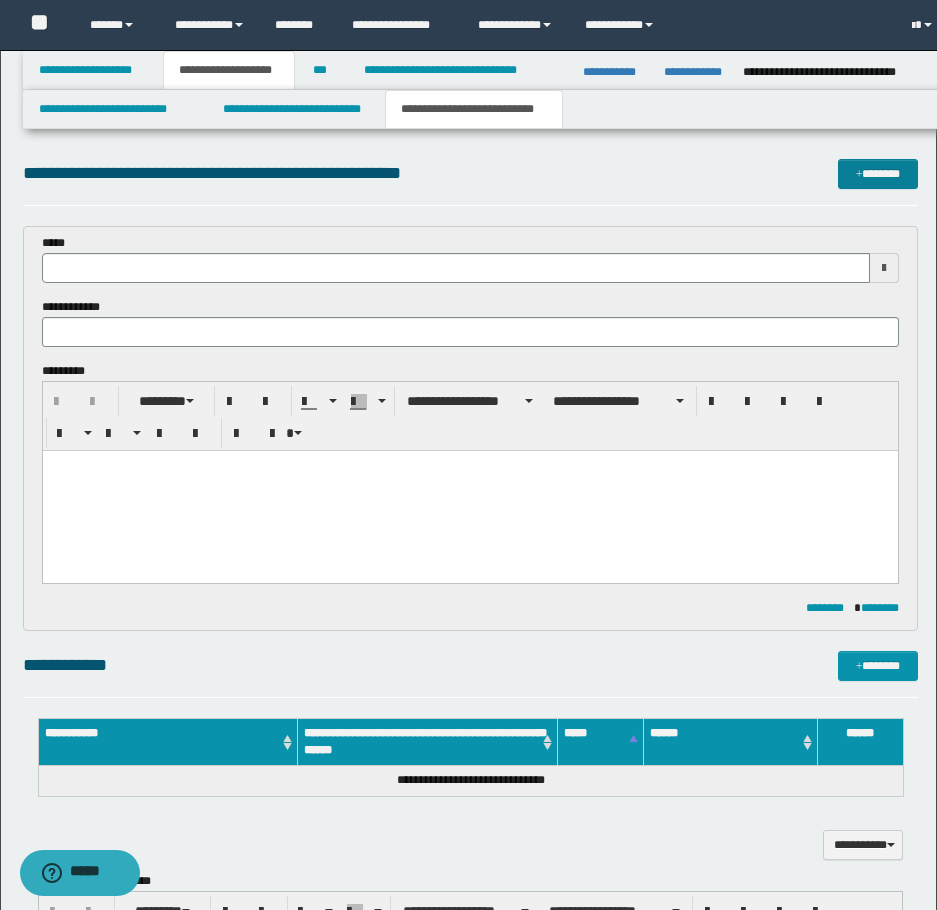scroll, scrollTop: 0, scrollLeft: 0, axis: both 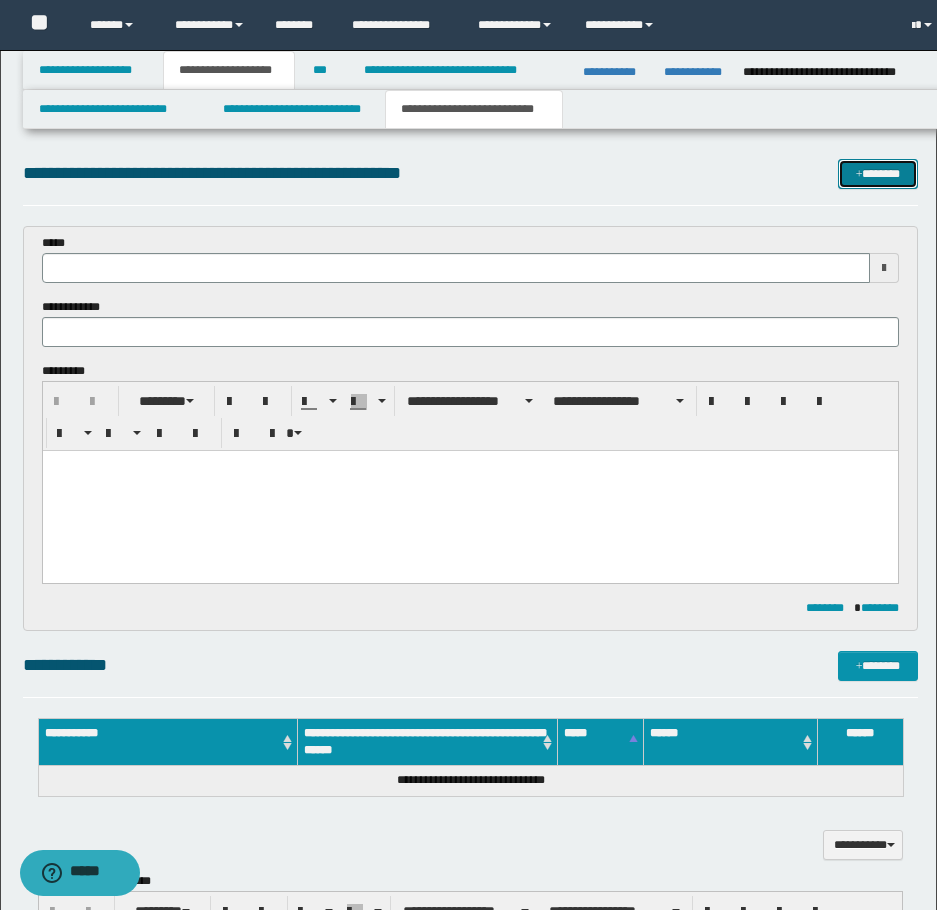 click at bounding box center (859, 175) 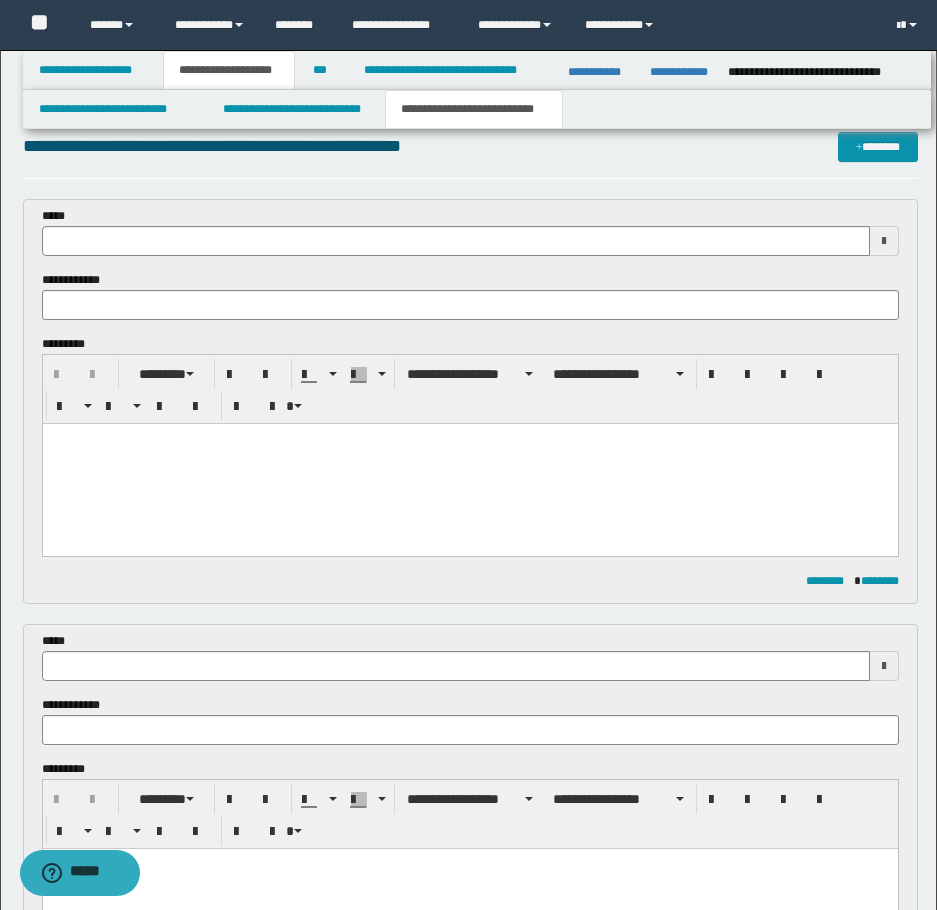 scroll, scrollTop: 0, scrollLeft: 0, axis: both 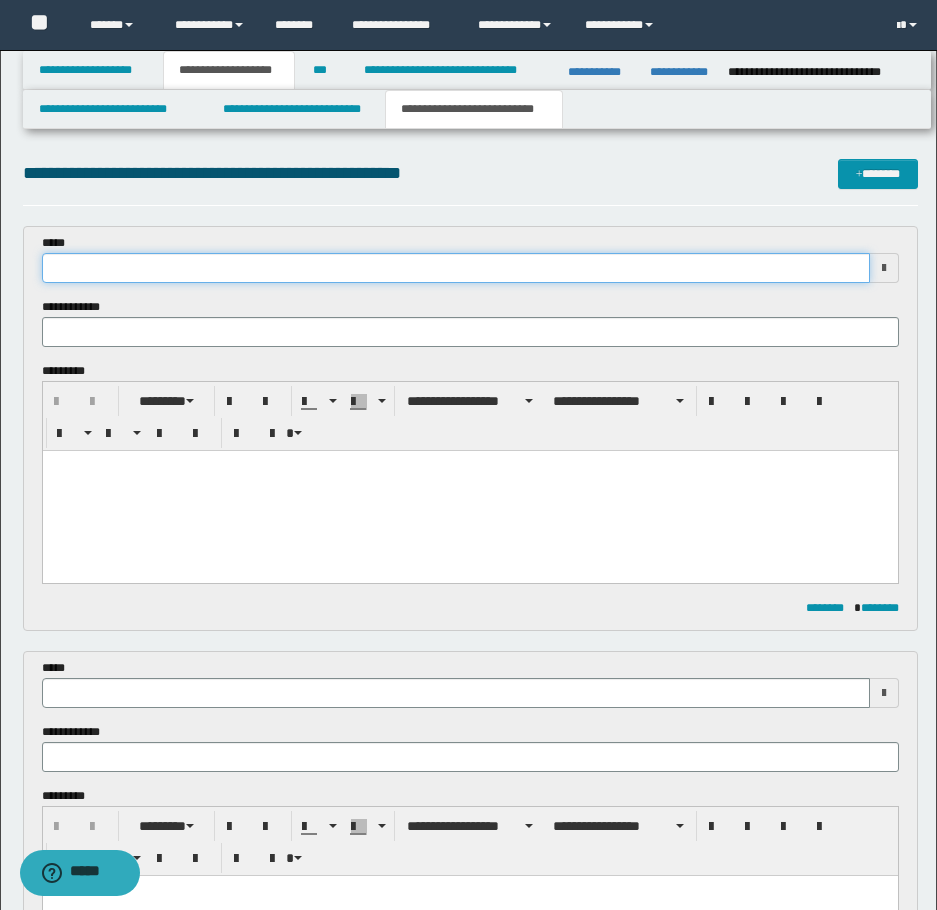 click at bounding box center [456, 268] 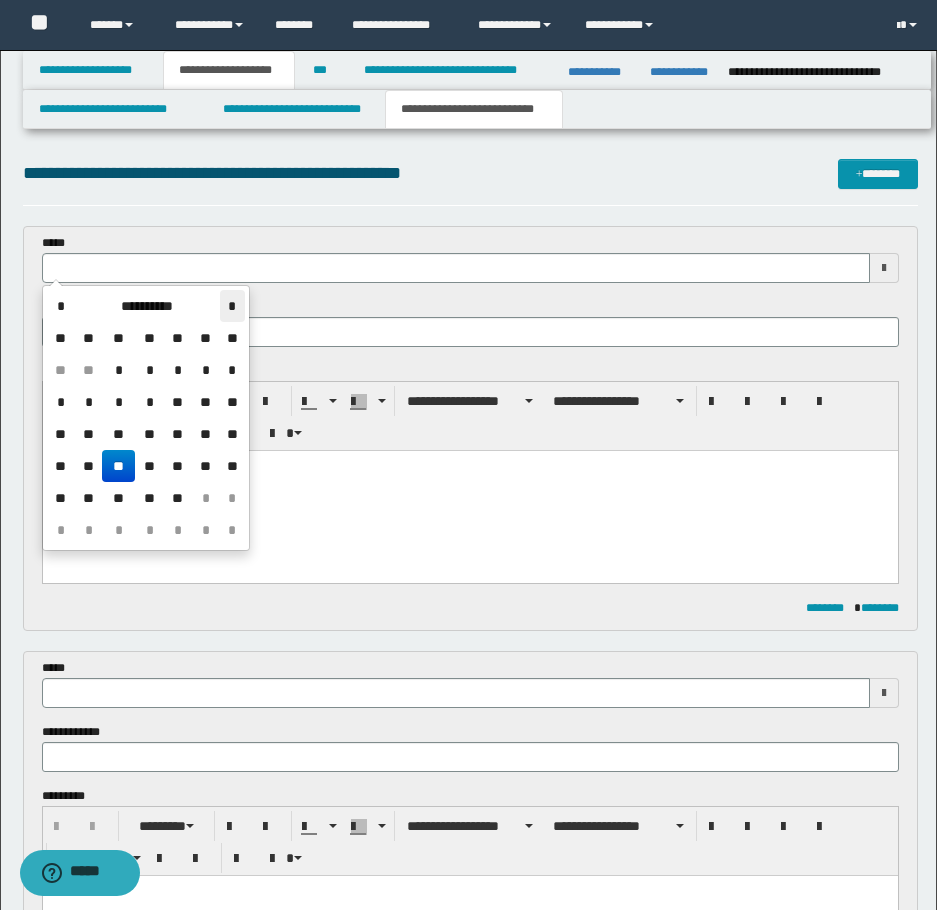 click on "*" at bounding box center (232, 306) 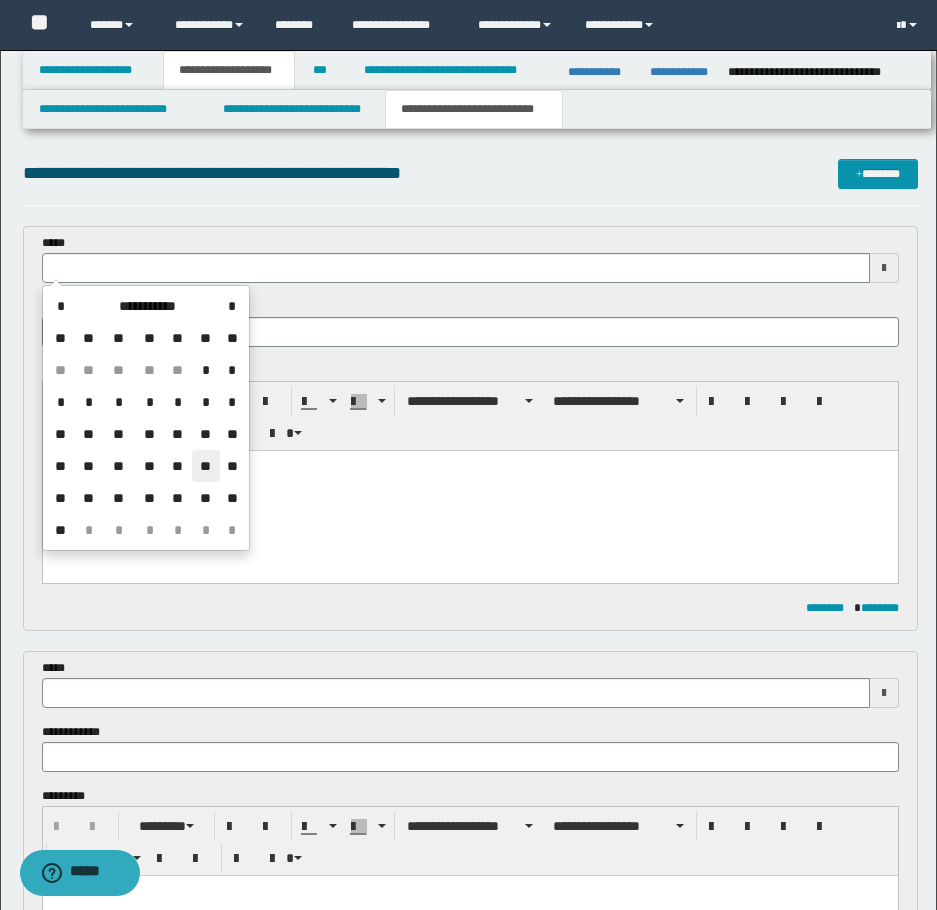 click on "**" at bounding box center [206, 466] 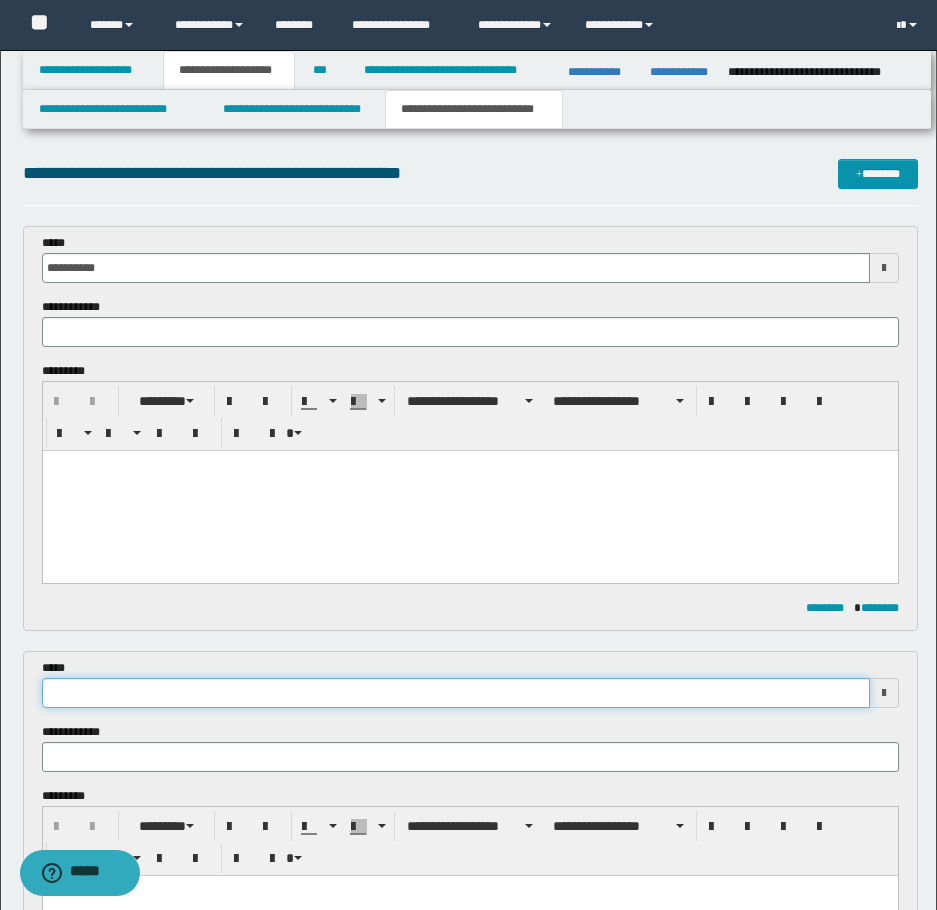 click at bounding box center [456, 693] 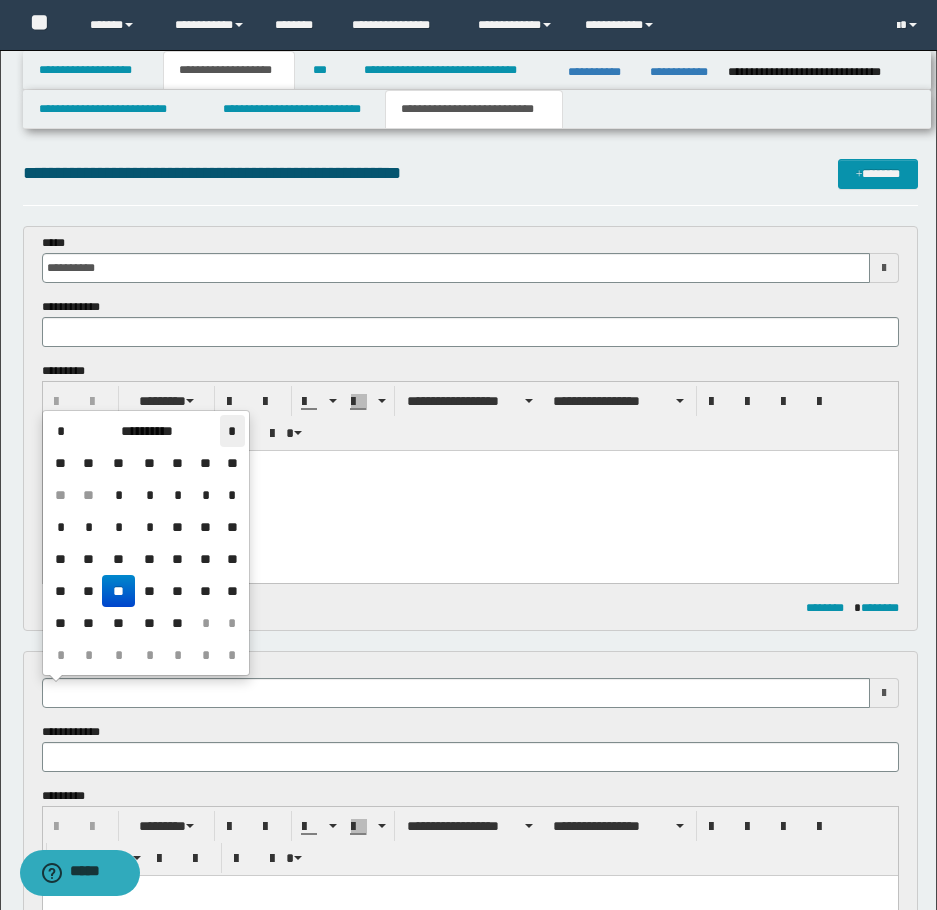 click on "*" at bounding box center (232, 431) 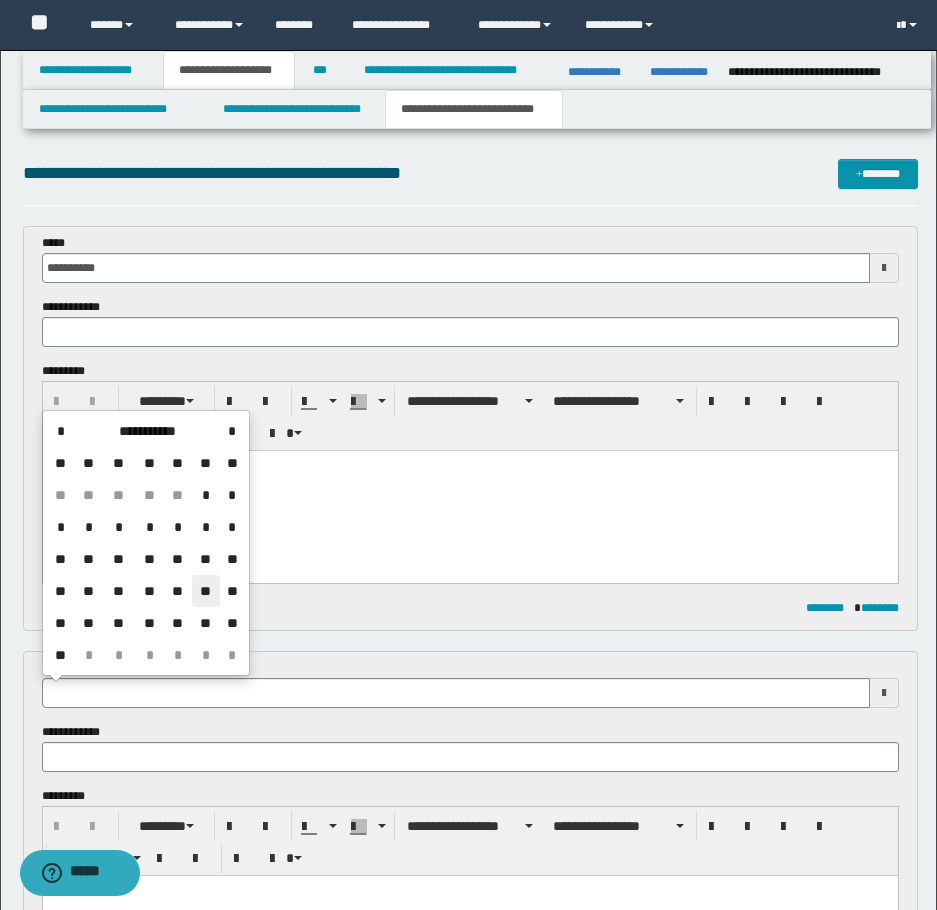 click on "**" at bounding box center [206, 591] 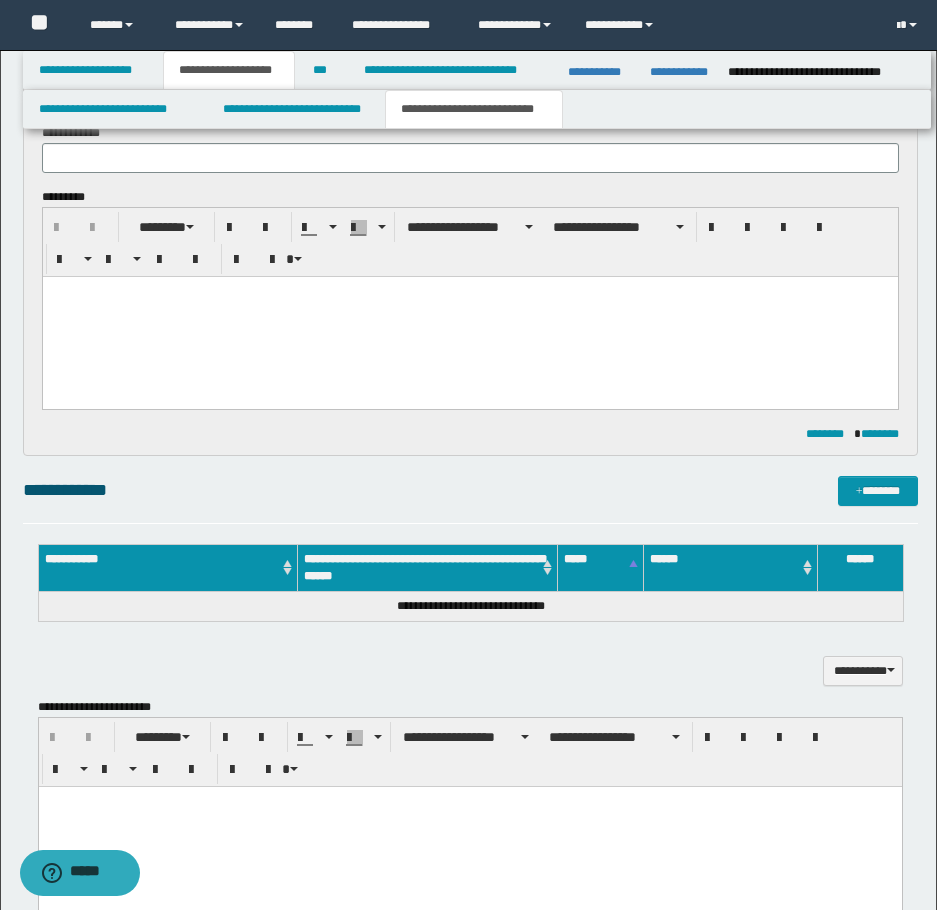 scroll, scrollTop: 600, scrollLeft: 0, axis: vertical 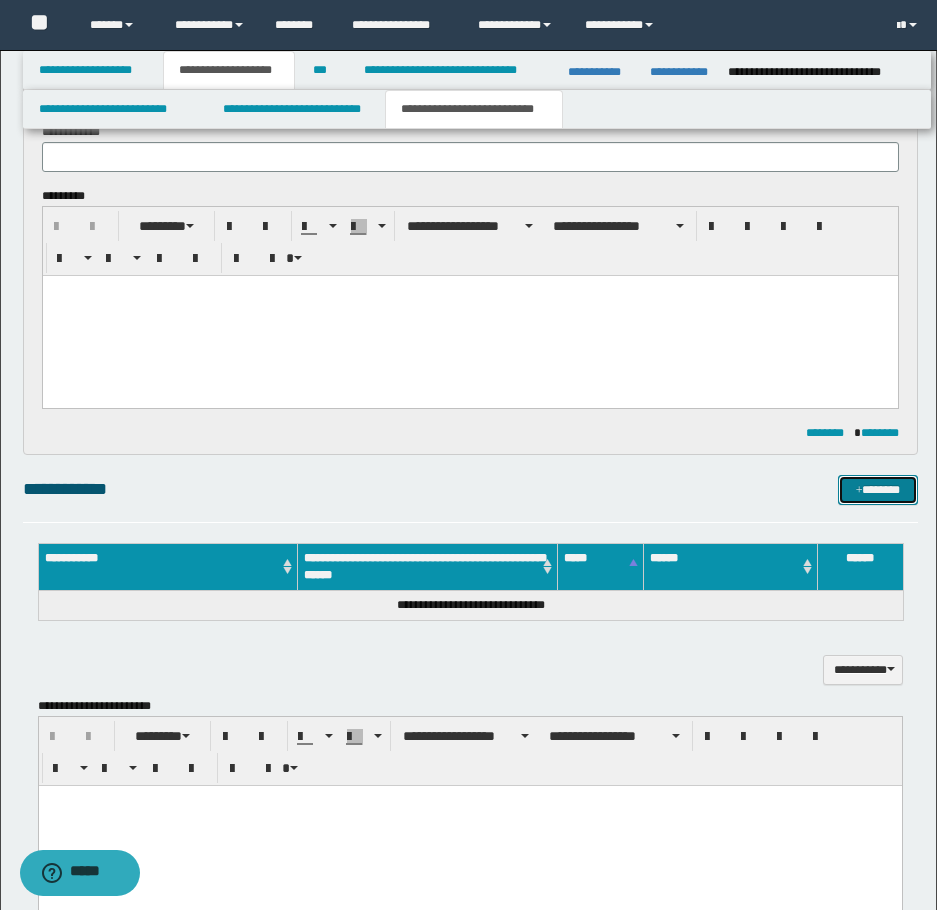 click on "*******" at bounding box center (878, 490) 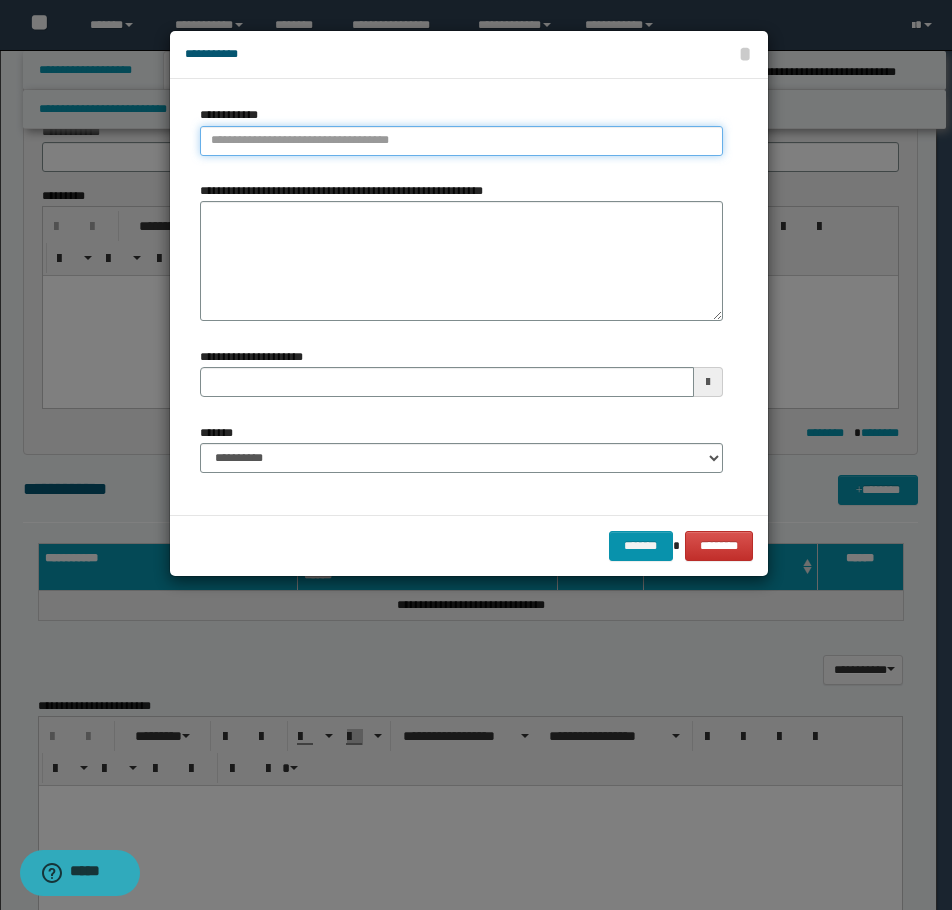 click on "**********" at bounding box center [461, 141] 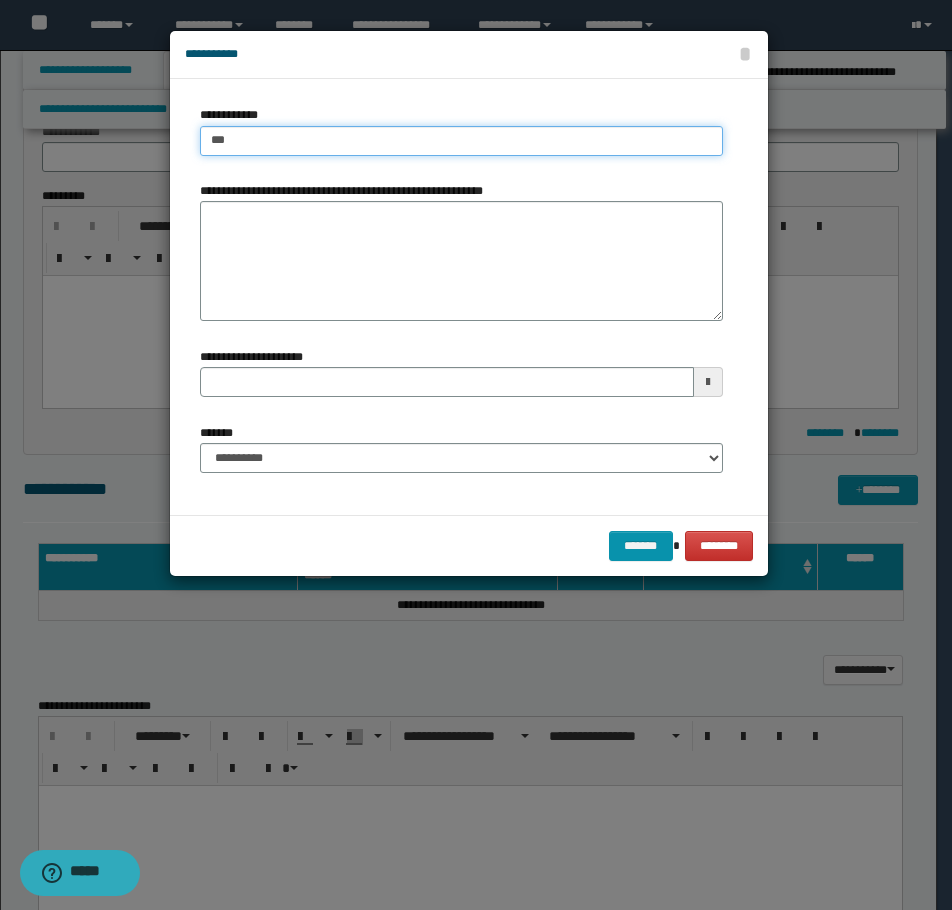 type on "****" 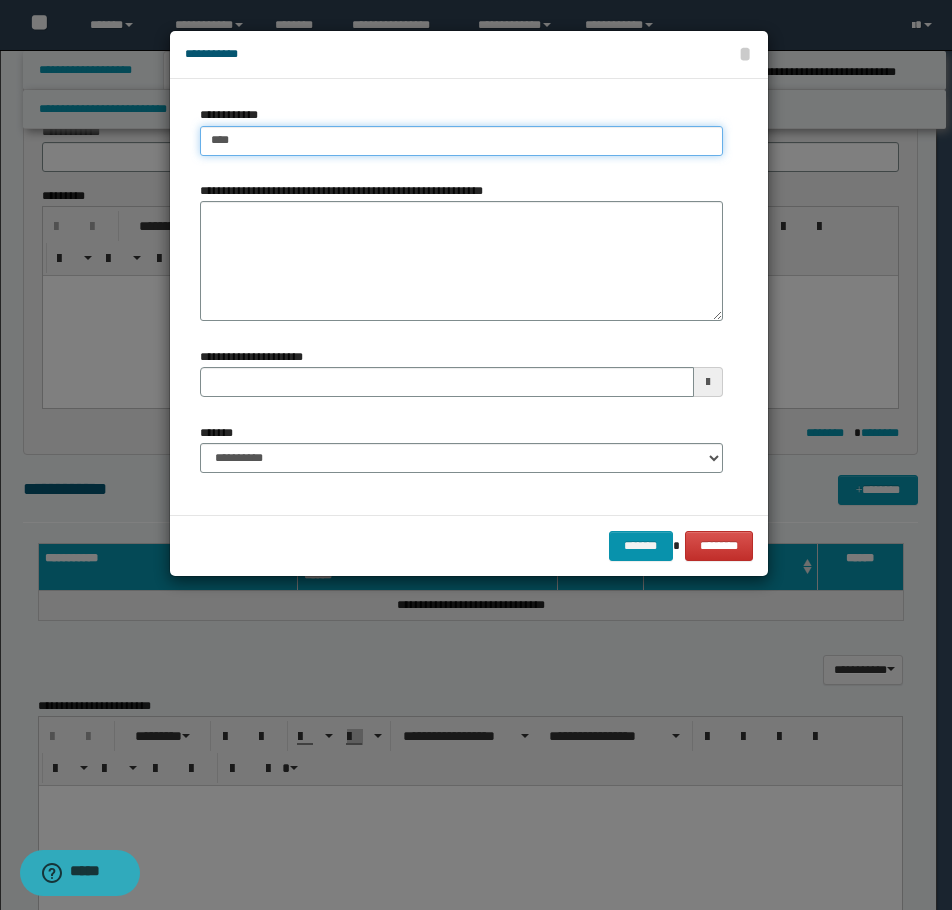 type on "****" 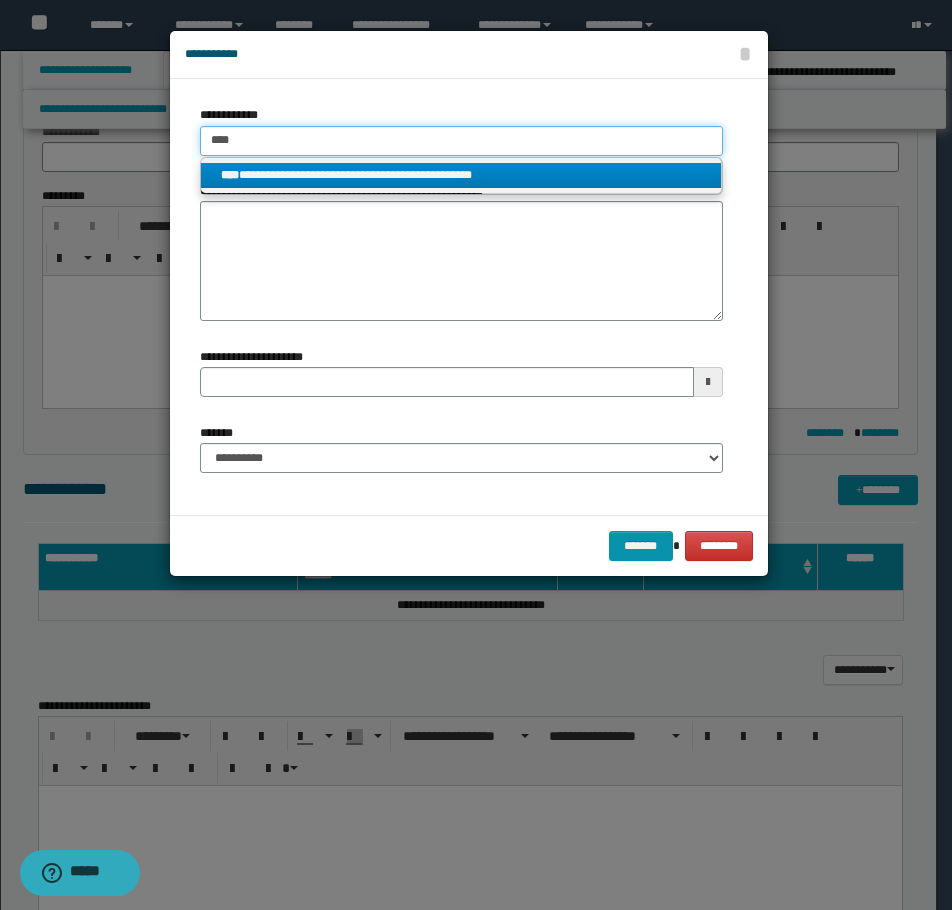 type on "****" 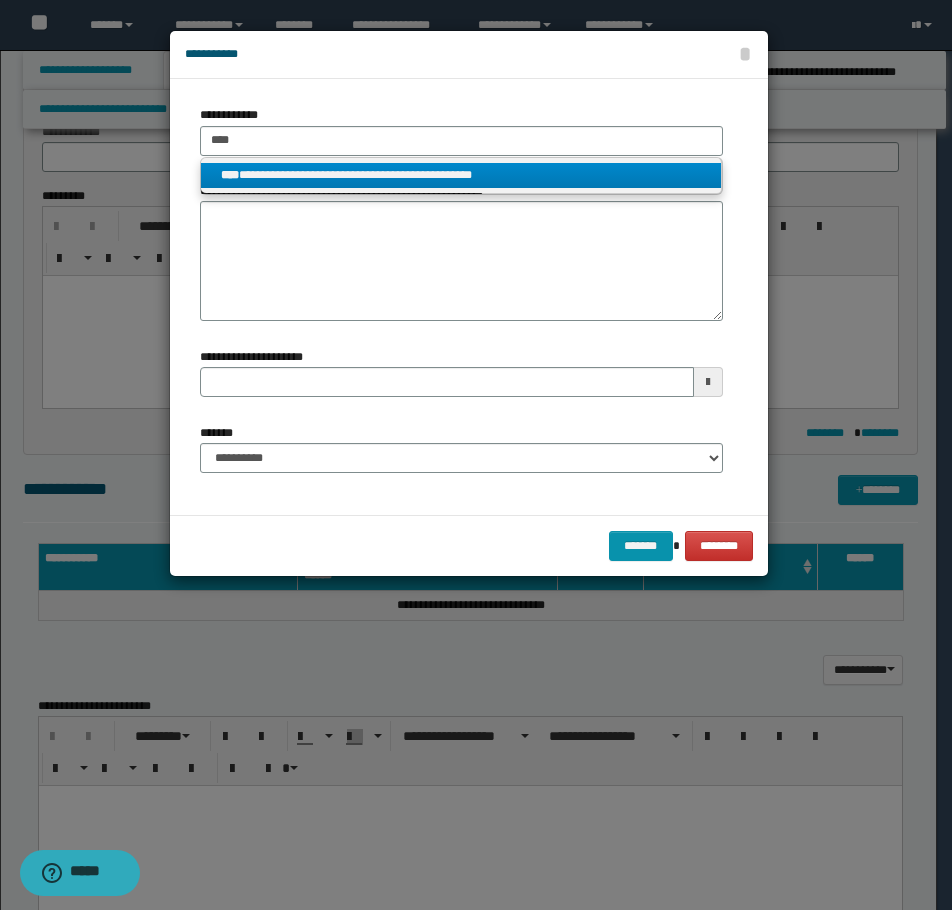 click on "**********" at bounding box center (461, 175) 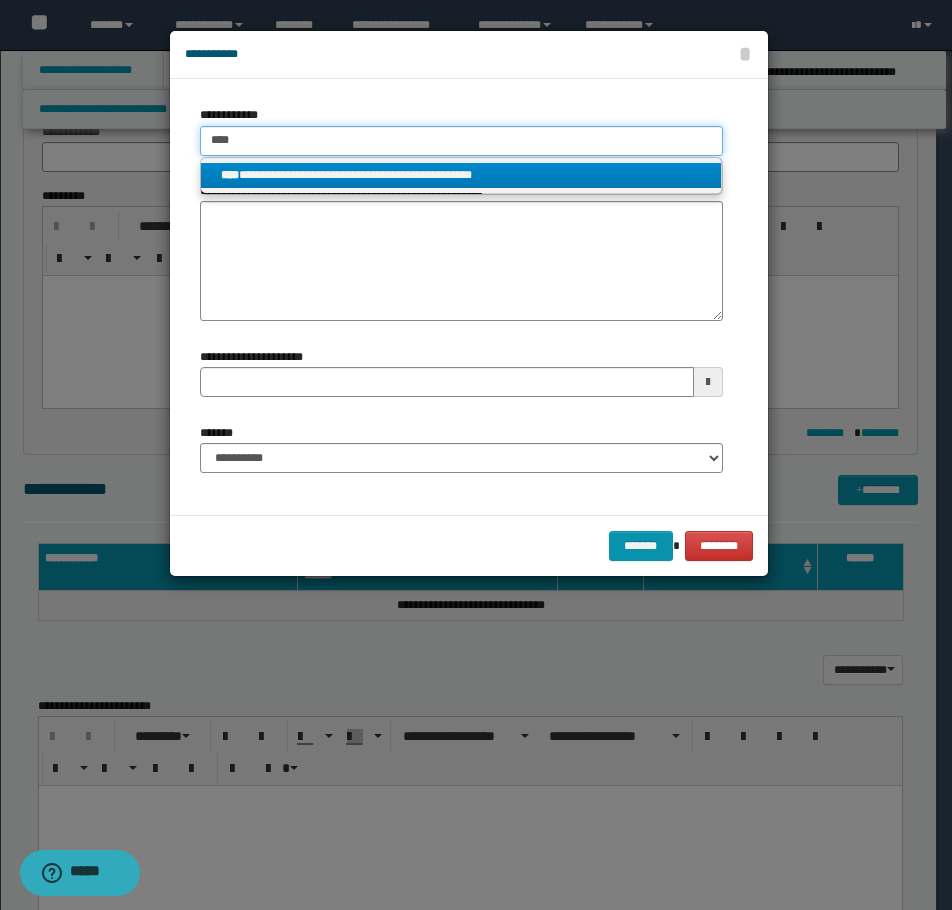 type 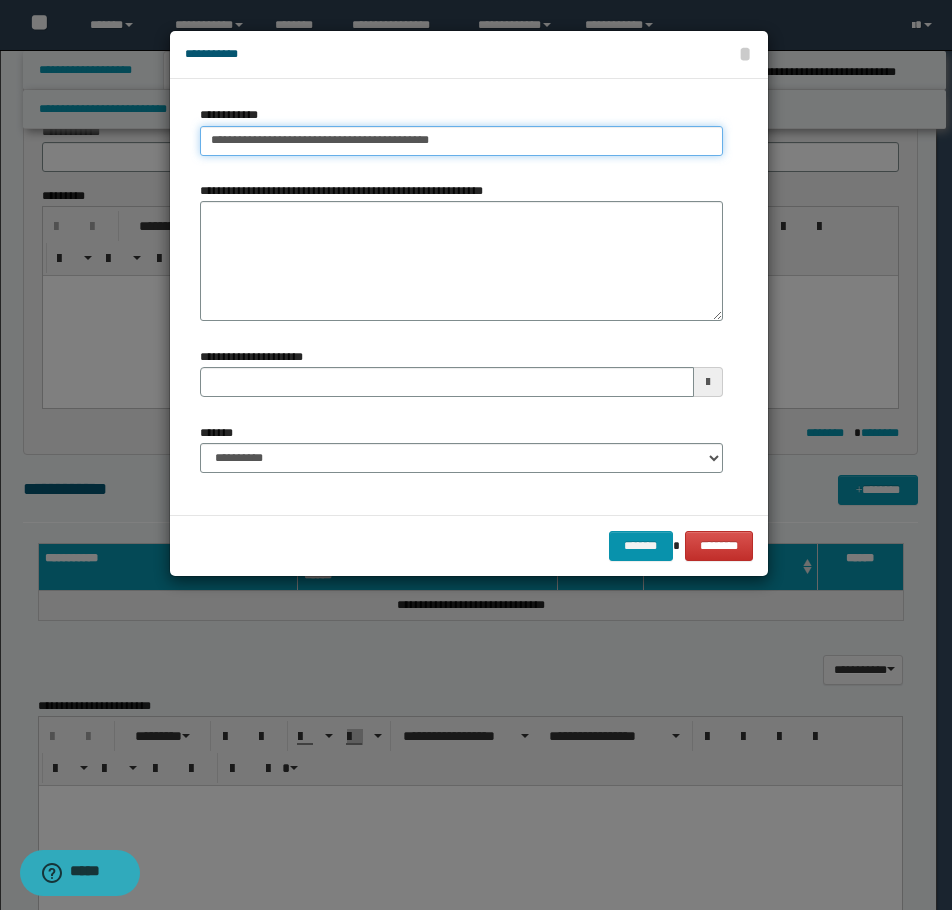 type on "**********" 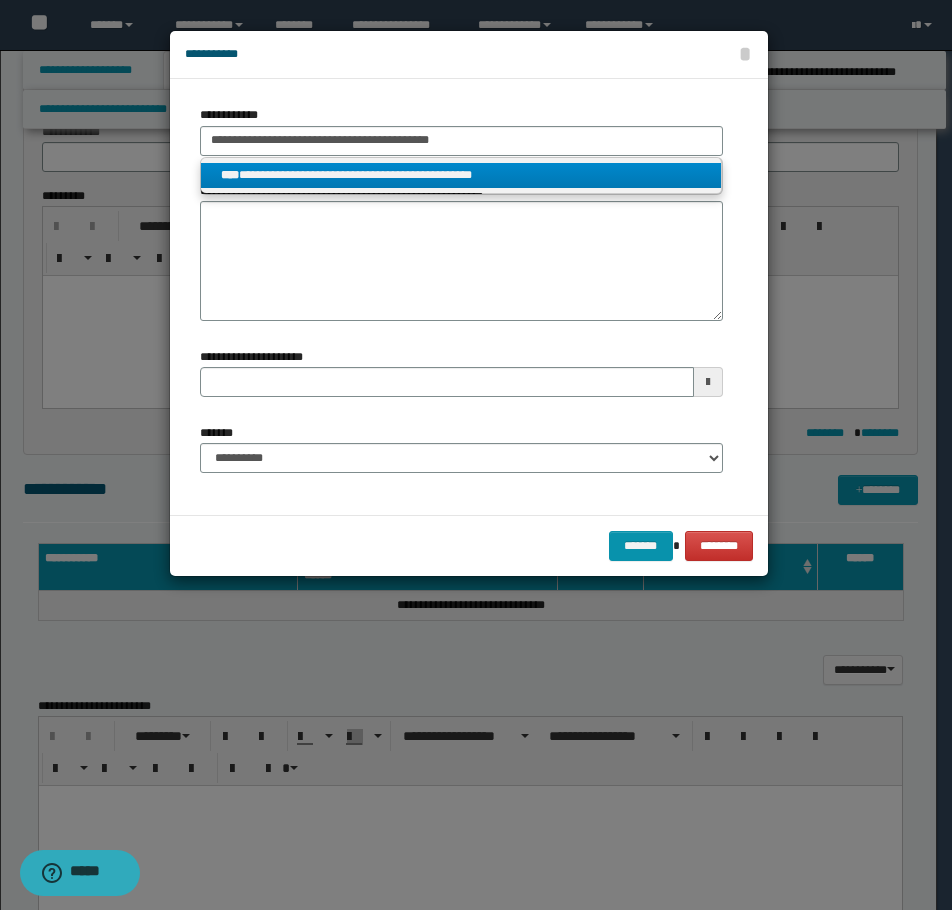 click on "**********" at bounding box center [461, 175] 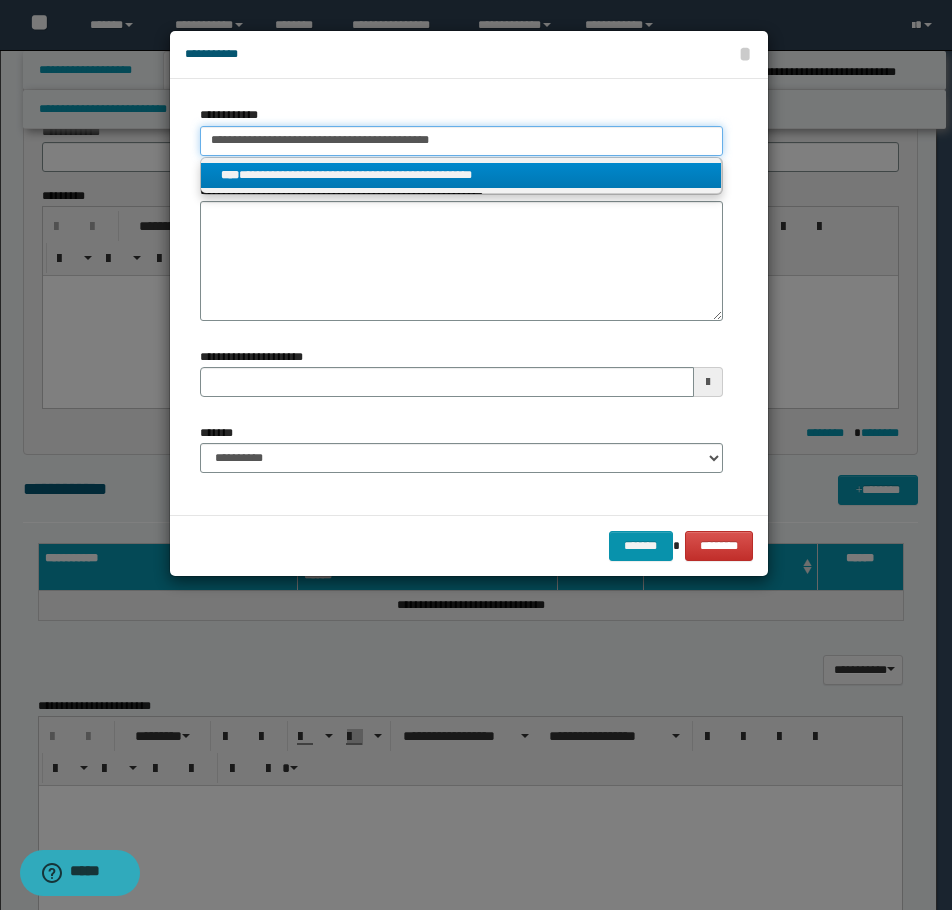 type 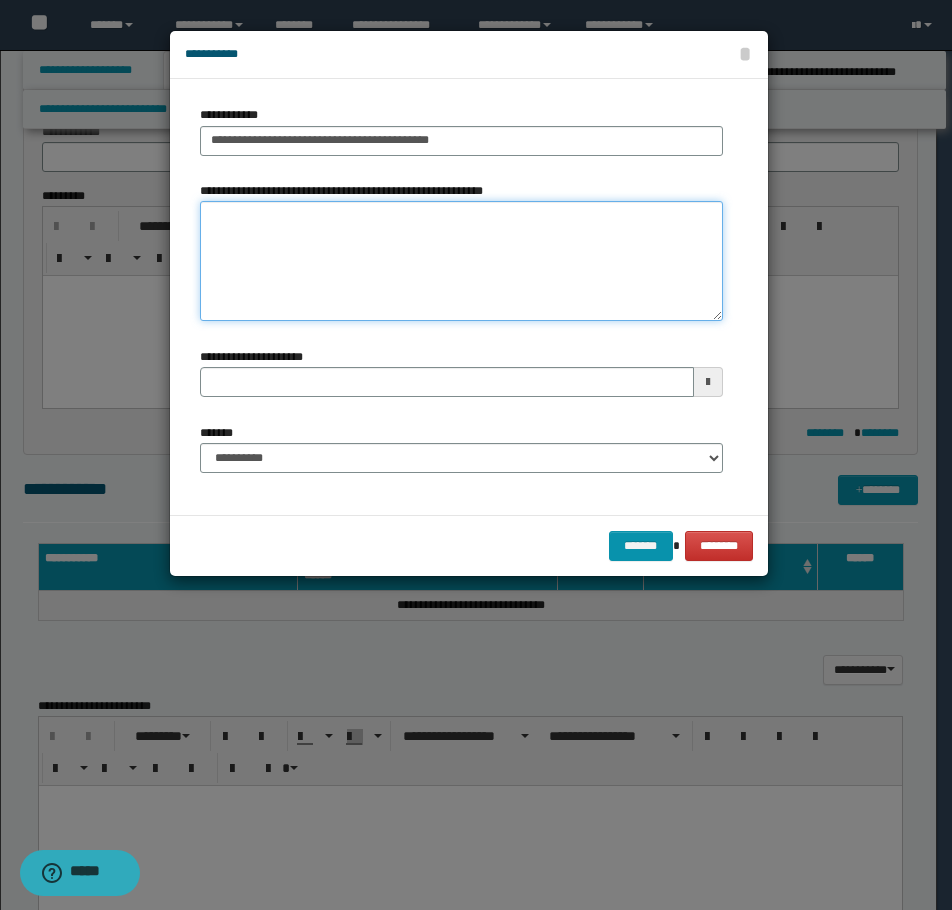 click on "**********" at bounding box center (461, 261) 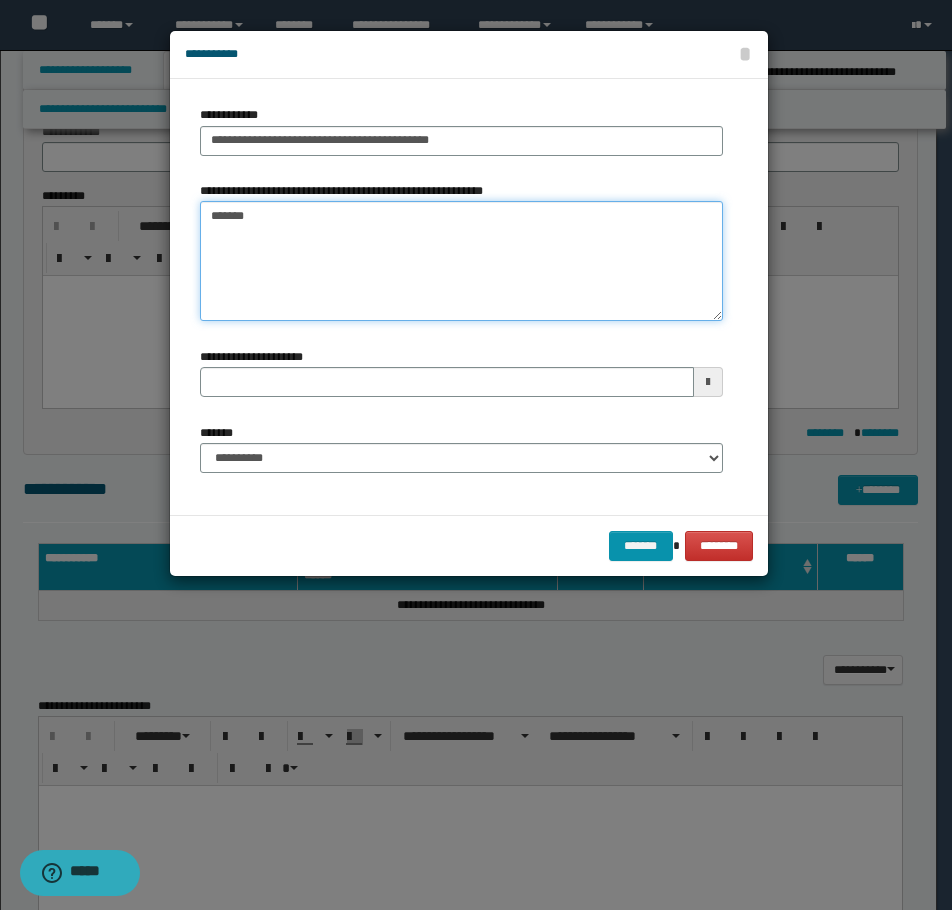 type on "********" 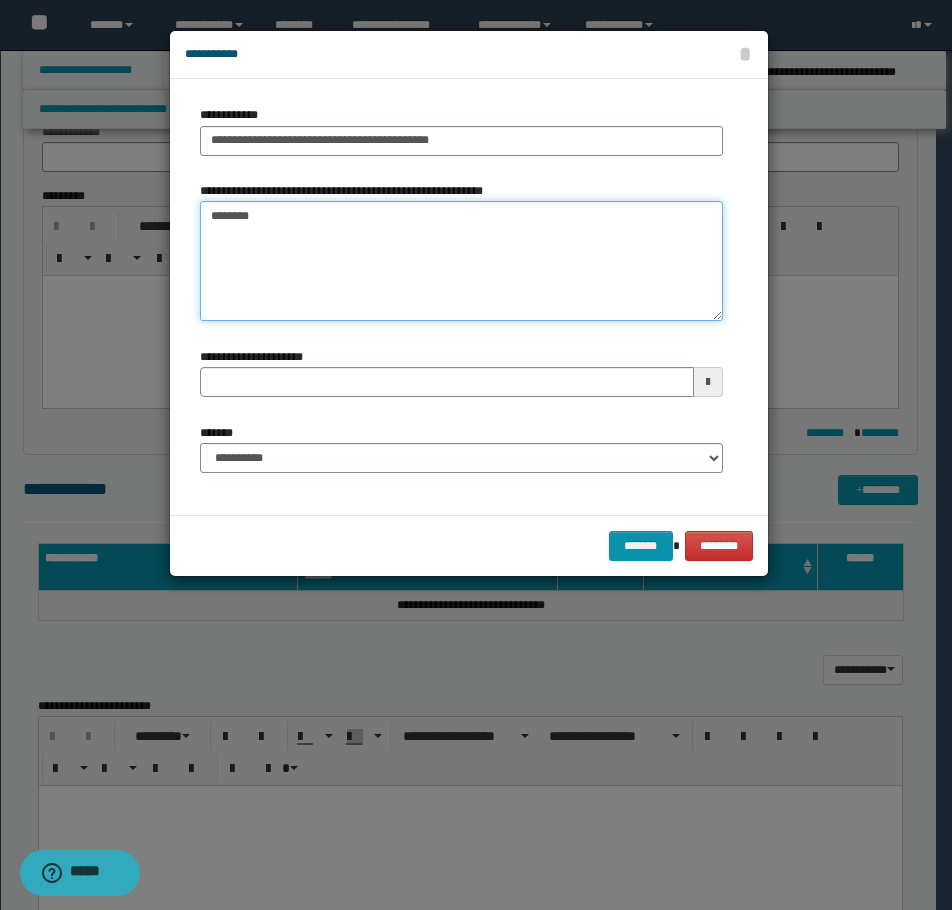type 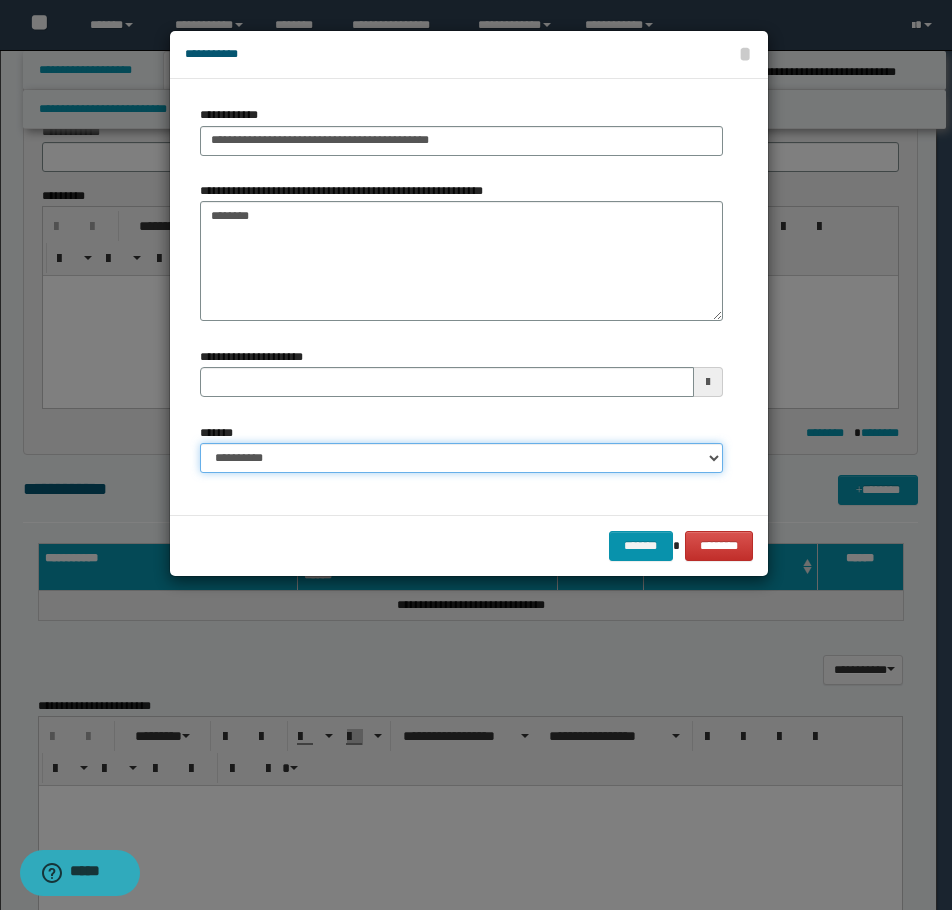 click on "**********" at bounding box center [461, 458] 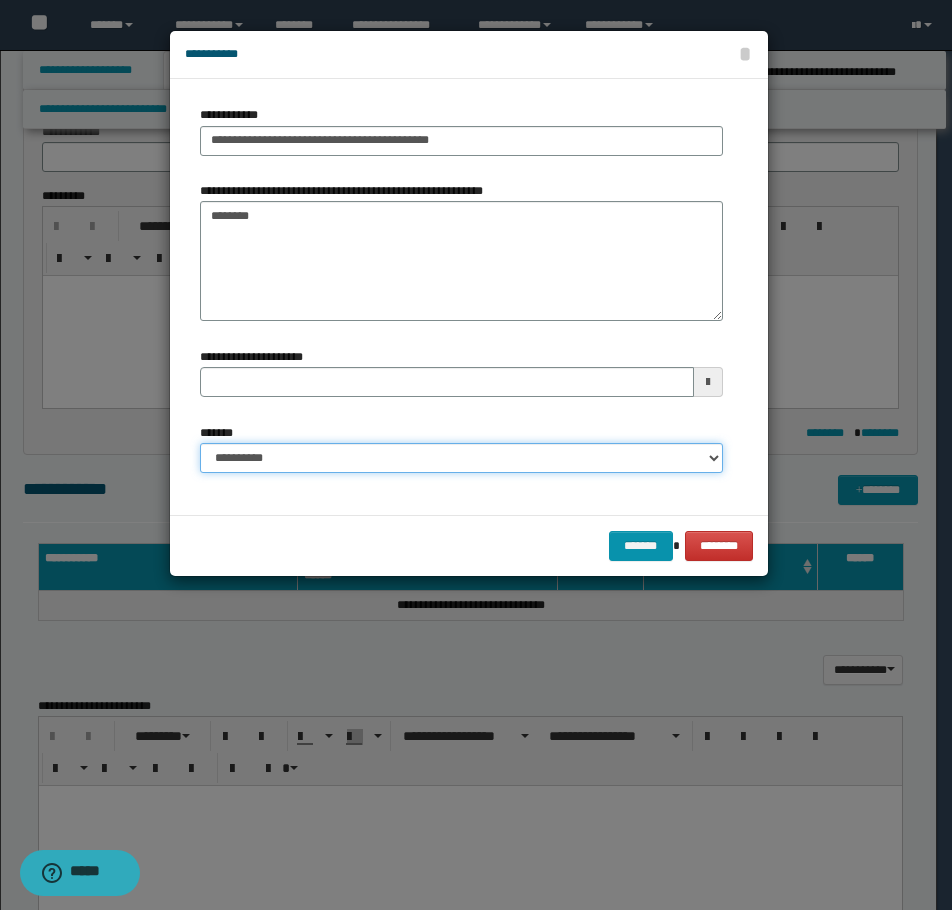 select on "*" 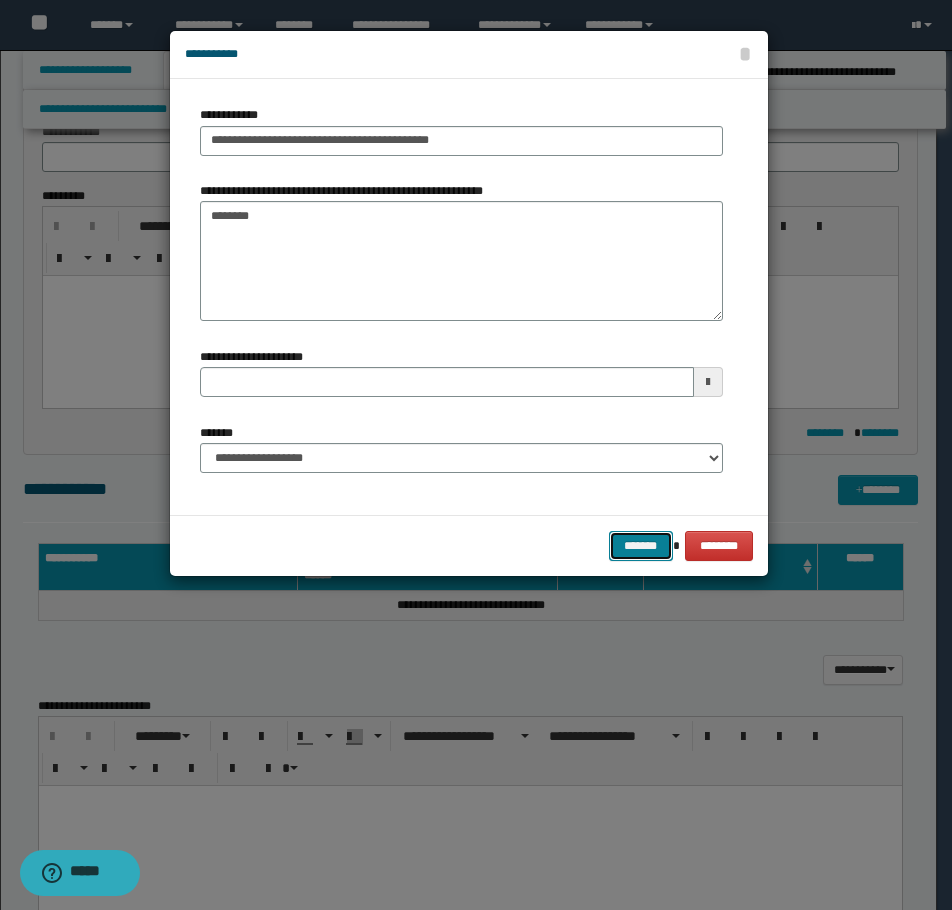 click on "*******" at bounding box center [641, 546] 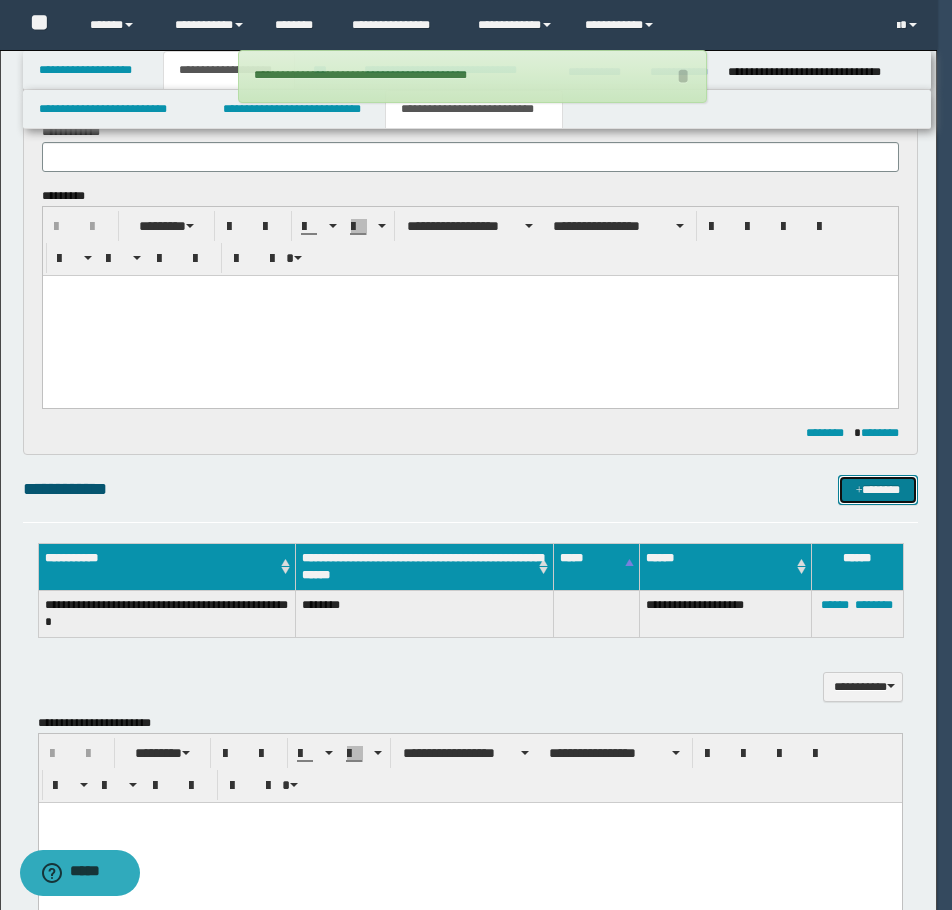 type 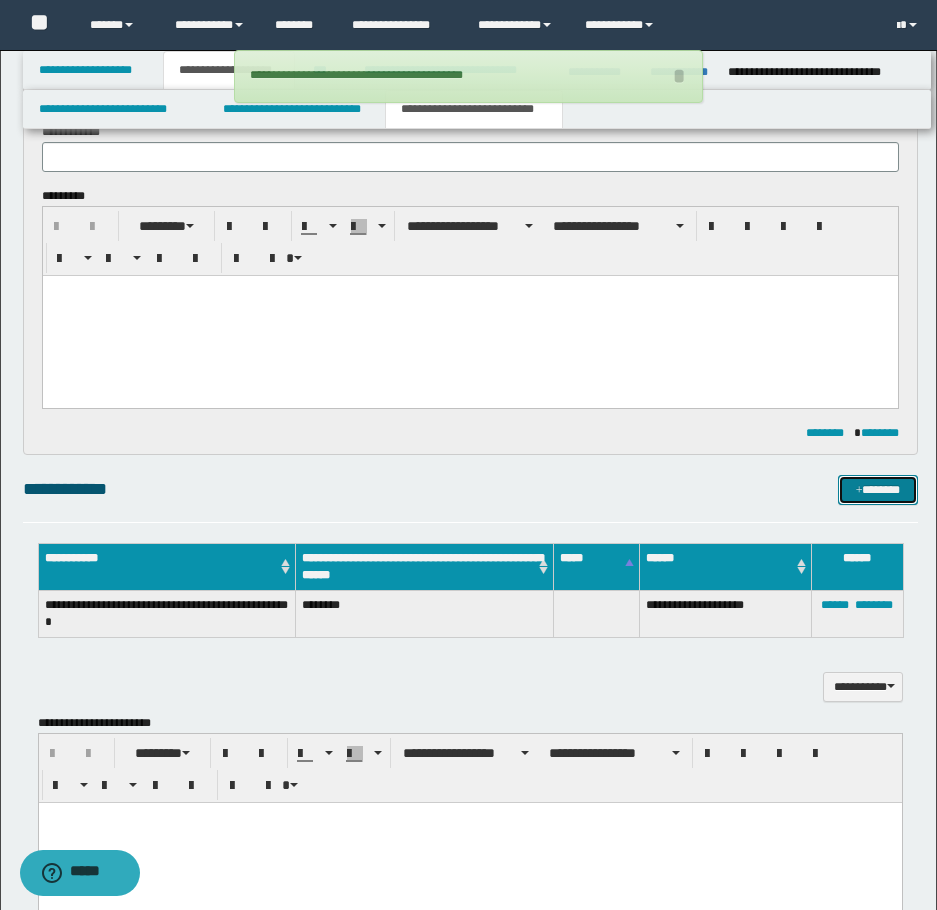 click on "*******" at bounding box center [878, 490] 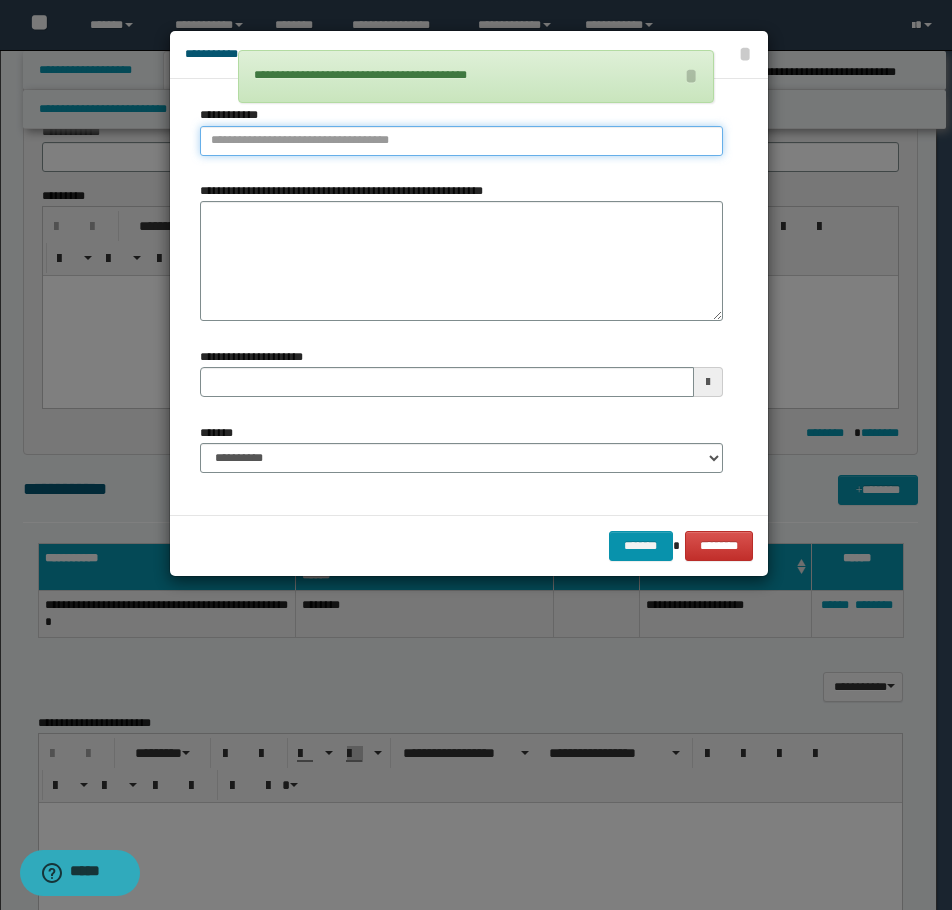 type on "**********" 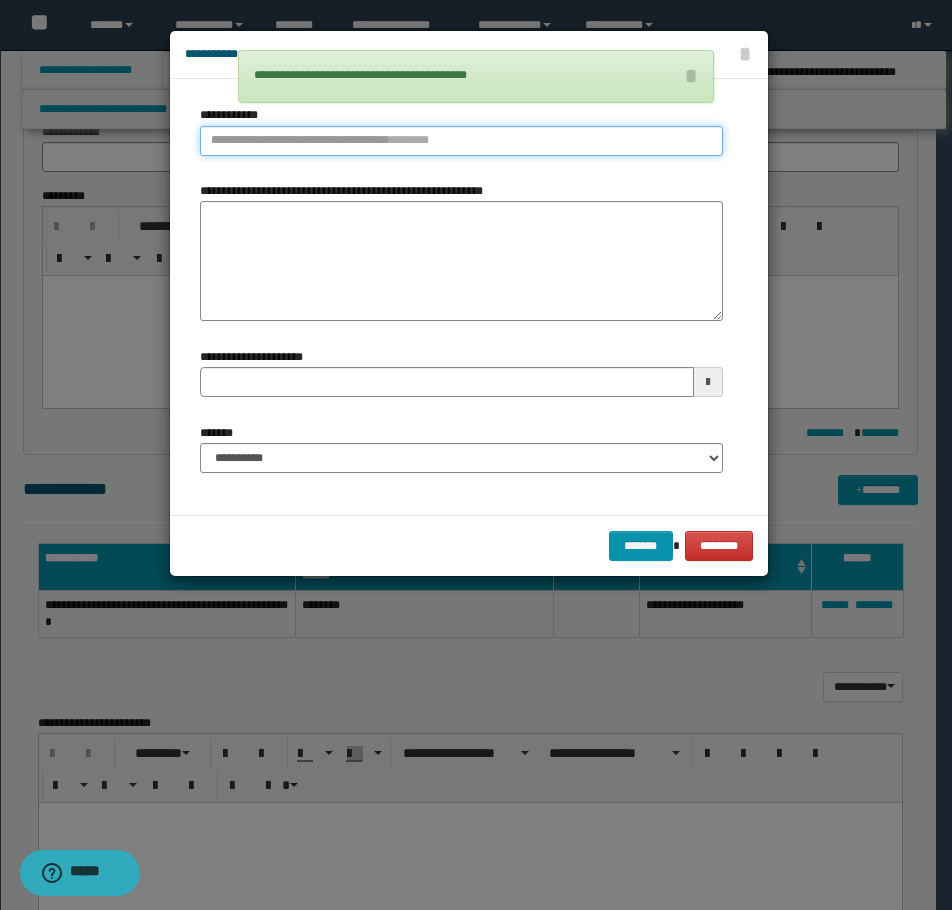 click on "**********" at bounding box center (461, 141) 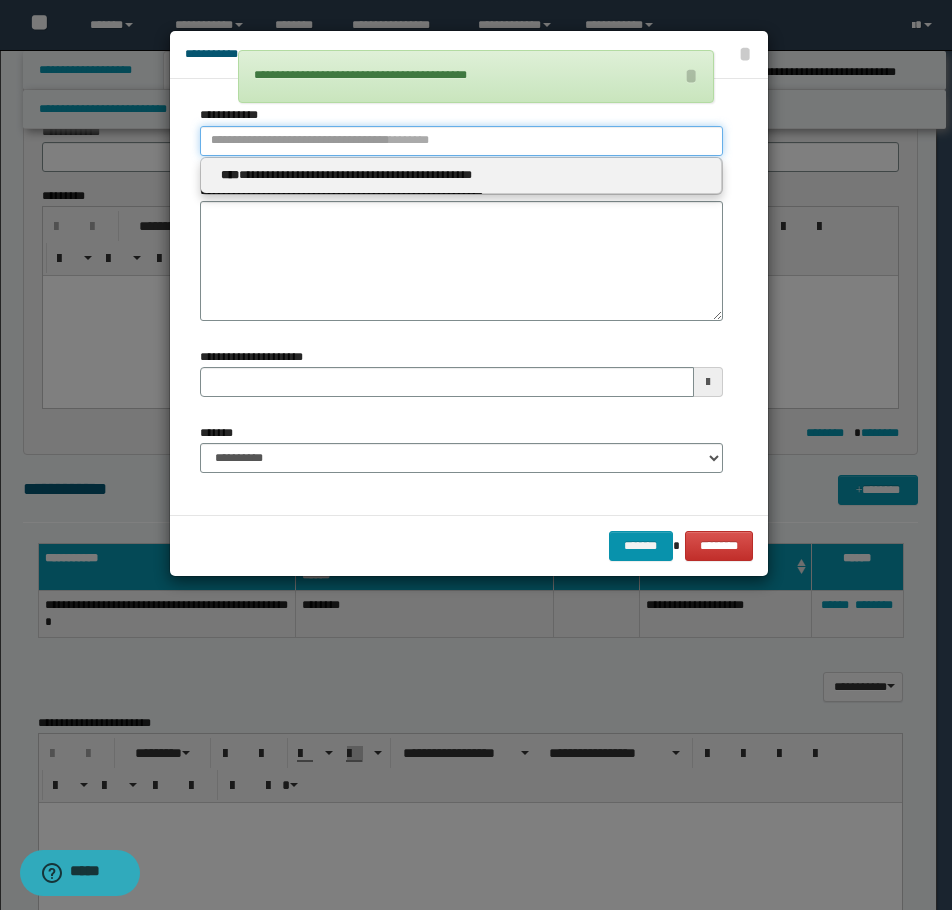 type 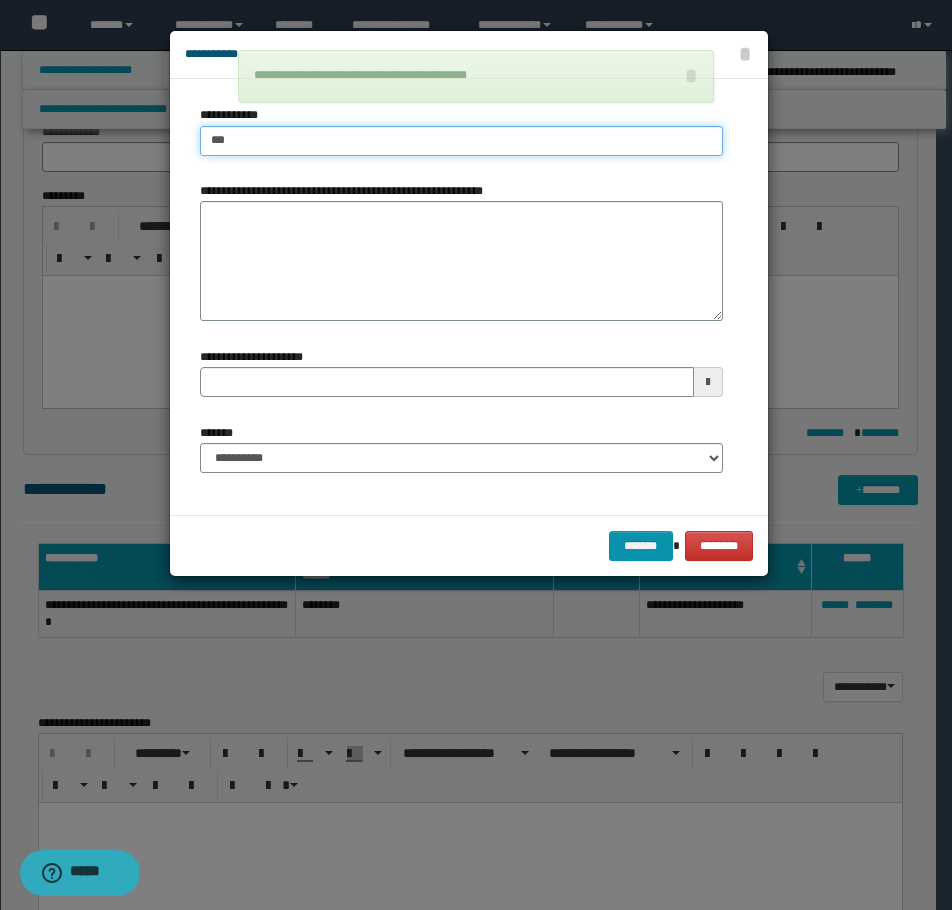 type on "****" 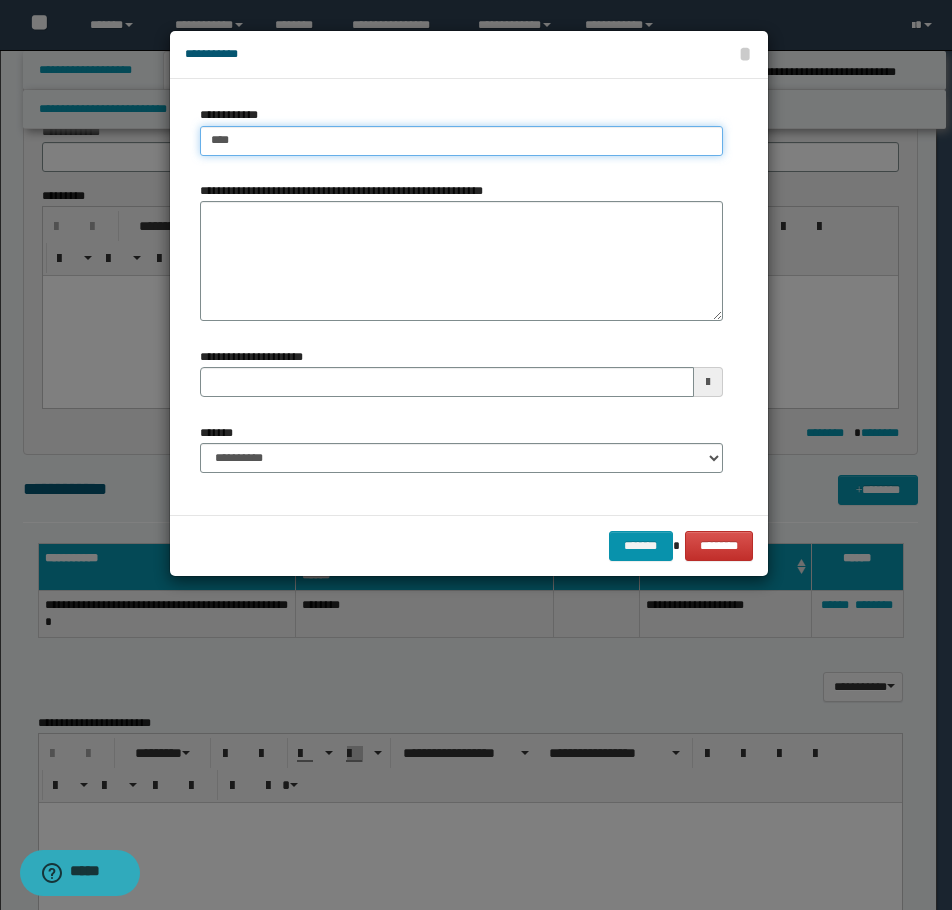 type on "****" 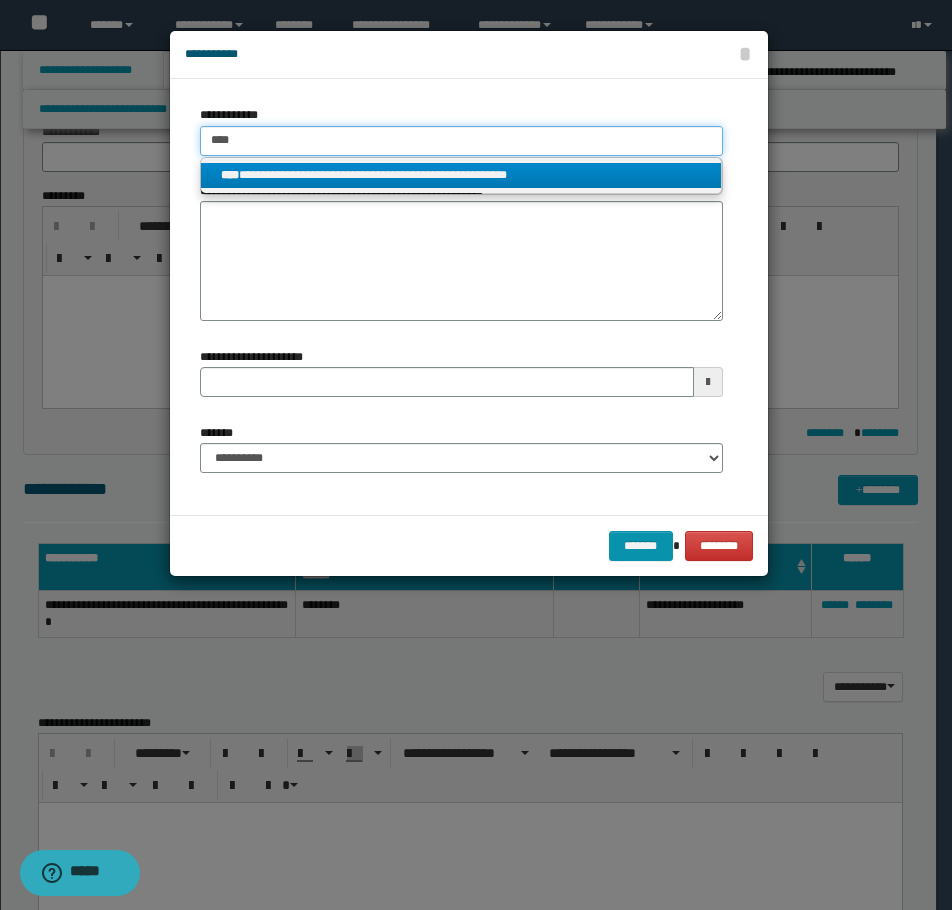 type on "****" 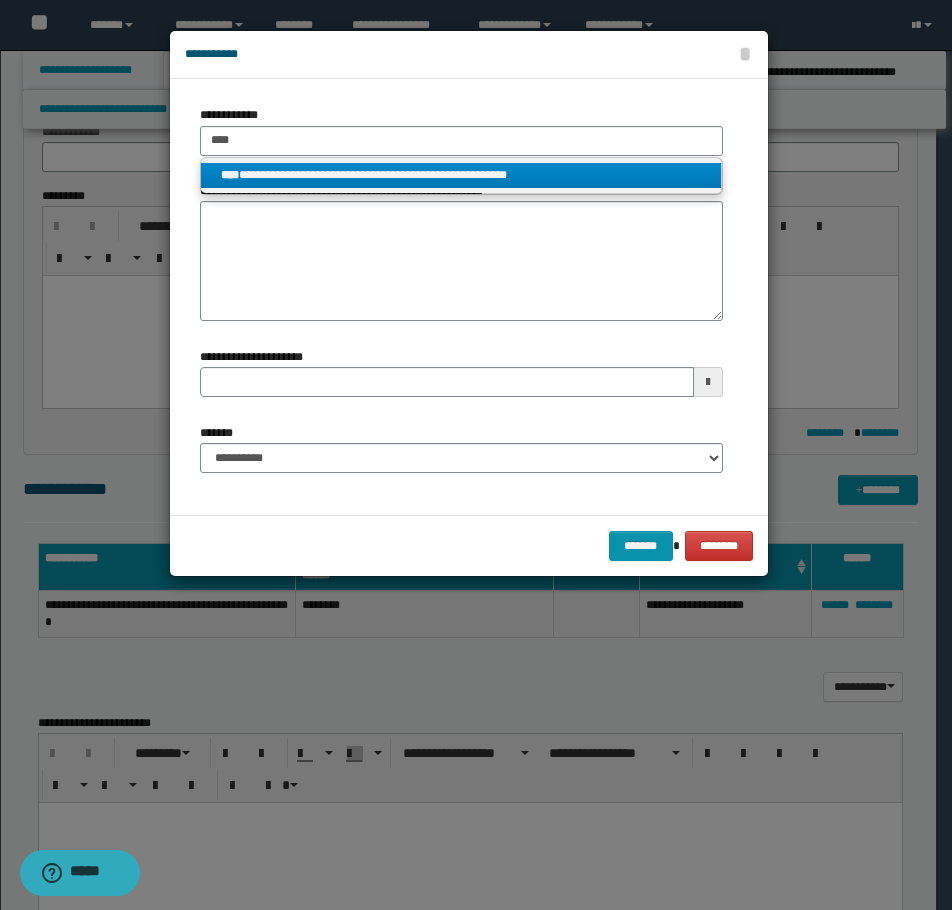 click on "**********" at bounding box center [461, 175] 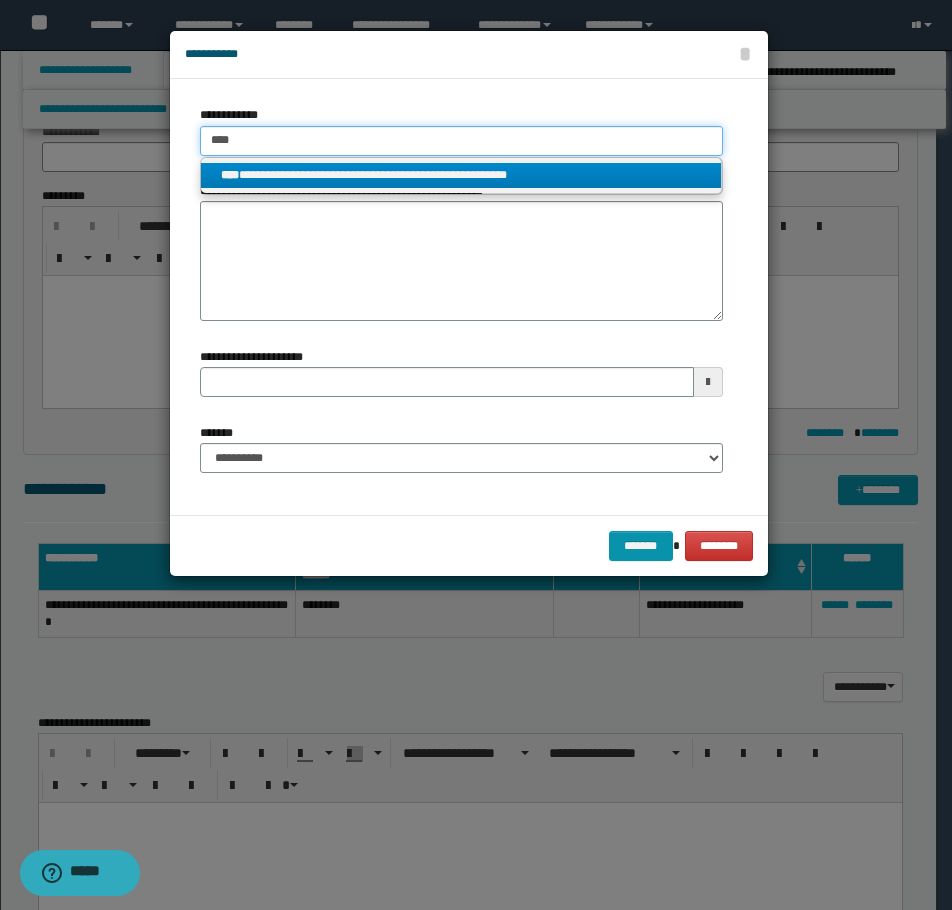 type 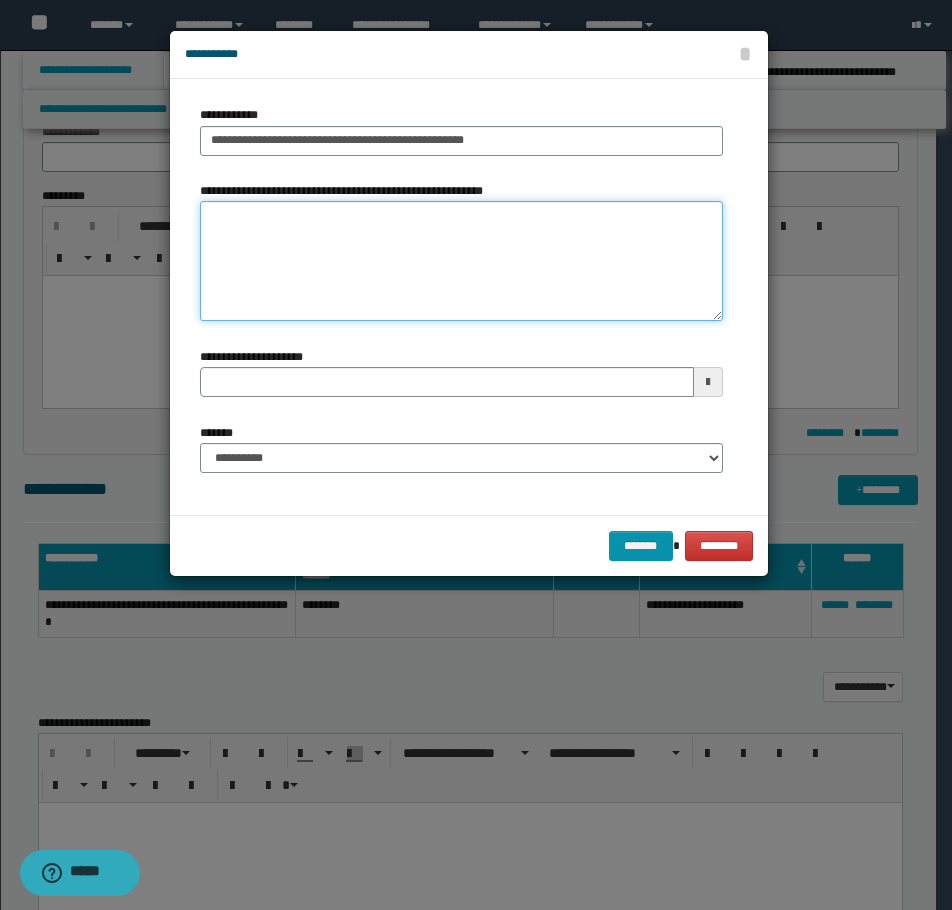 click on "**********" at bounding box center (461, 261) 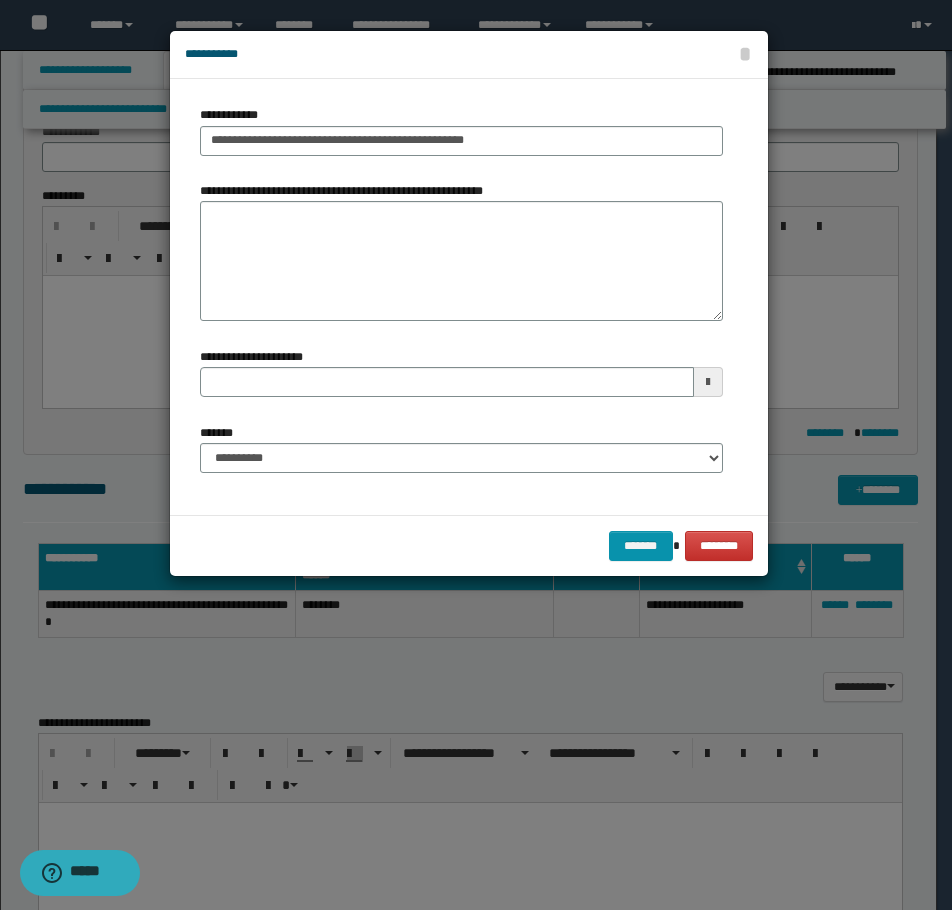 type 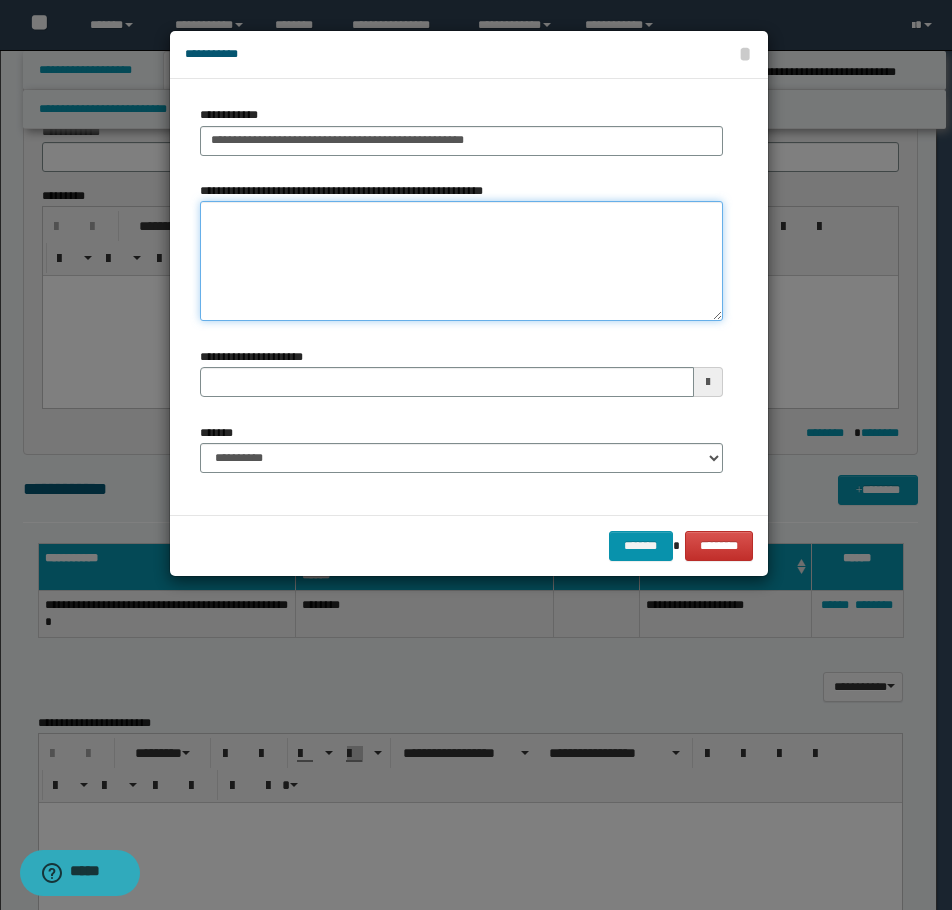 drag, startPoint x: 458, startPoint y: 306, endPoint x: 446, endPoint y: 304, distance: 12.165525 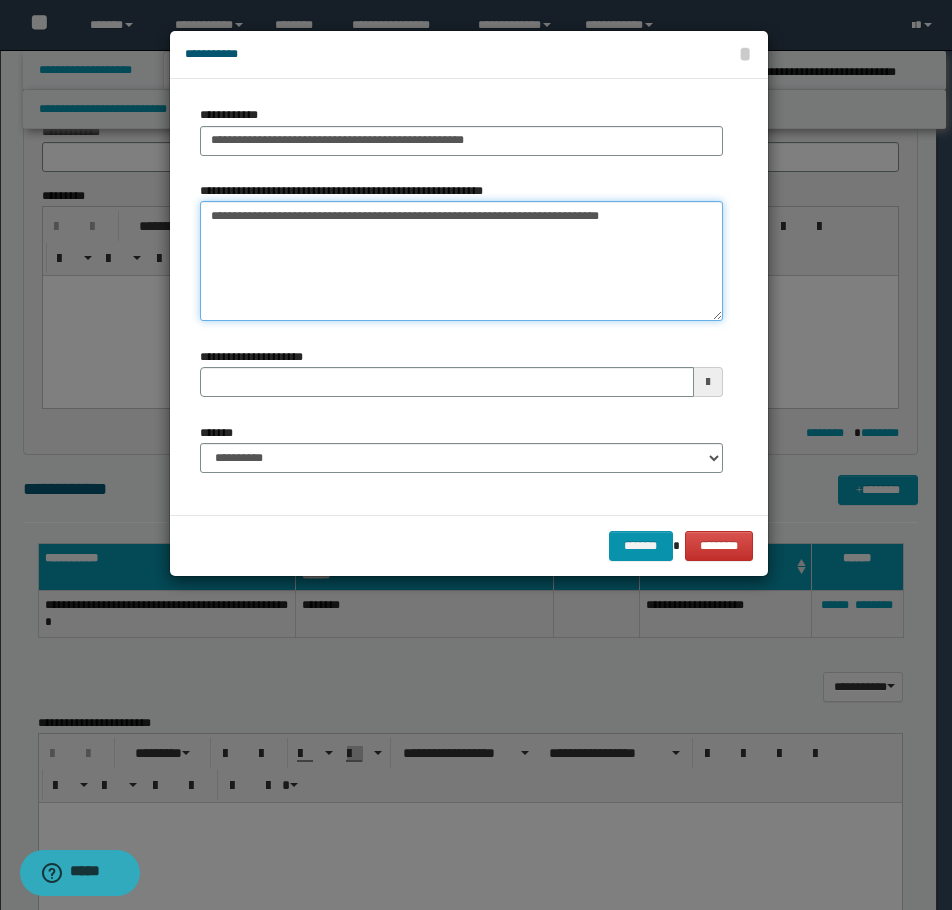 type 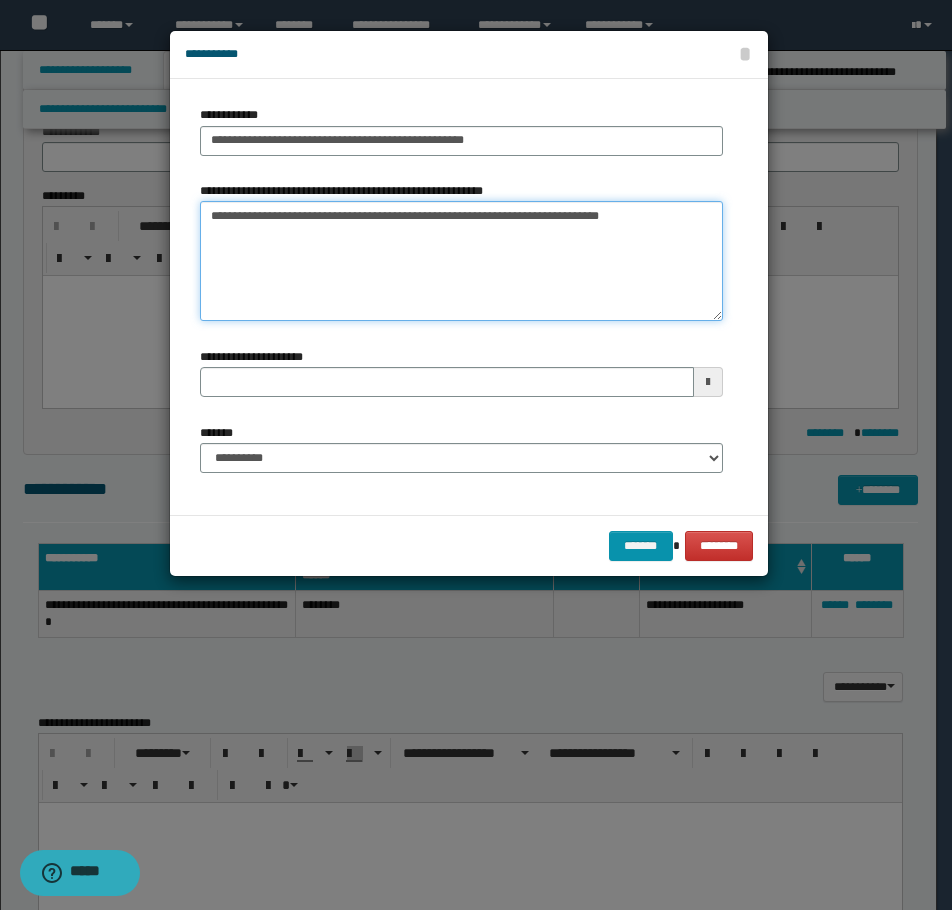 type on "**********" 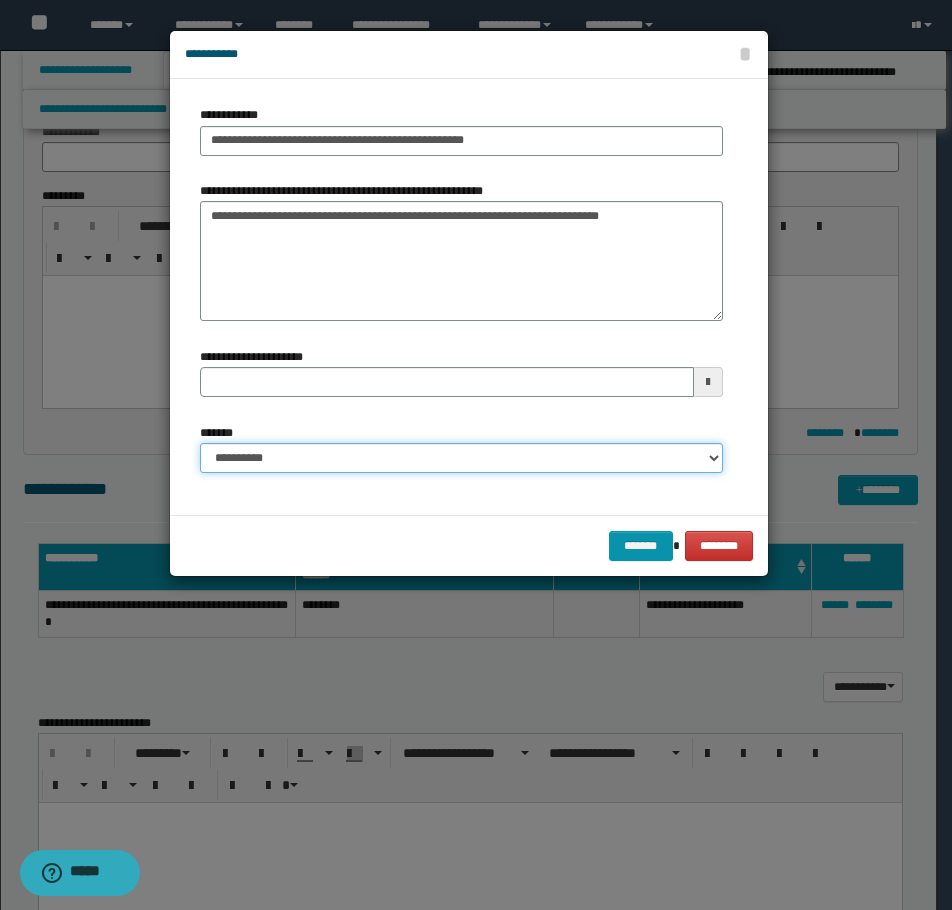 click on "**********" at bounding box center [461, 458] 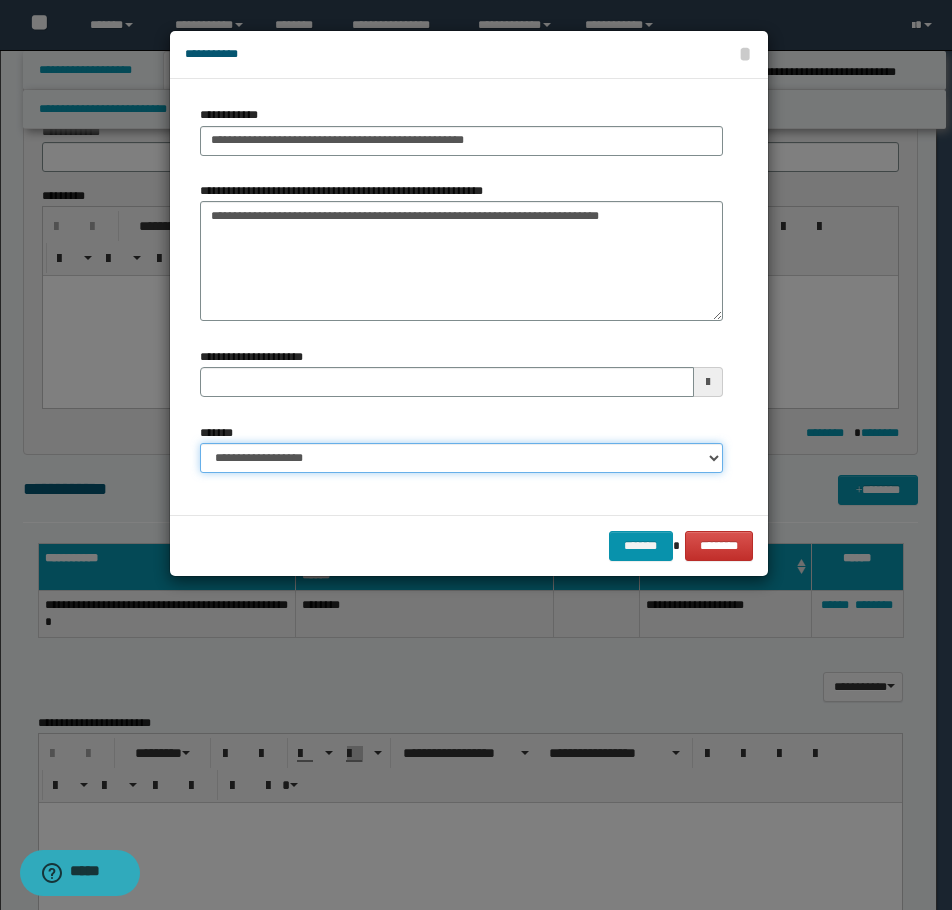 click on "**********" at bounding box center [461, 458] 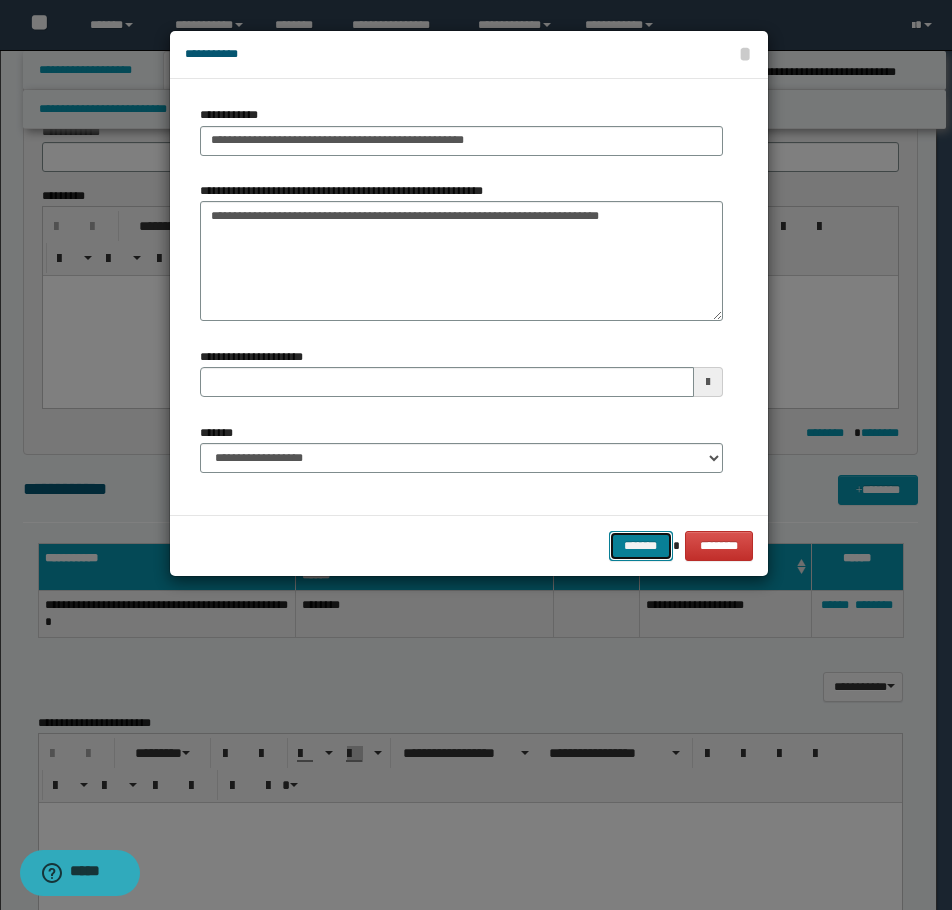 drag, startPoint x: 645, startPoint y: 532, endPoint x: 683, endPoint y: 527, distance: 38.327538 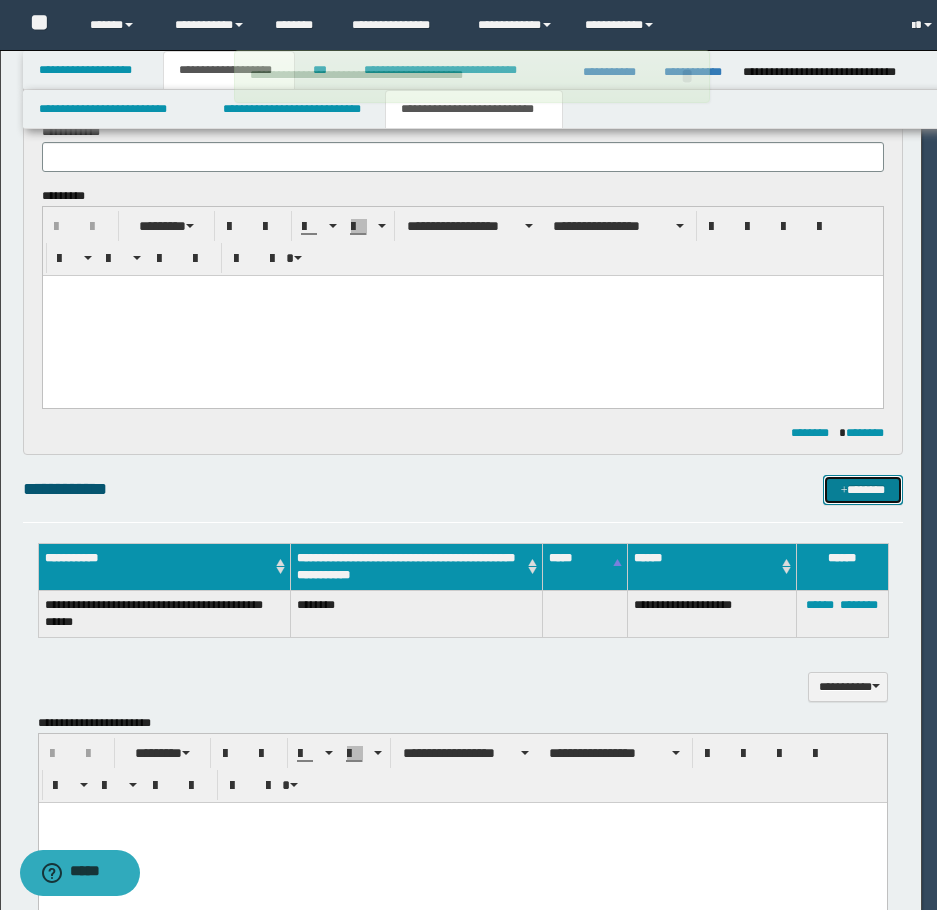 type 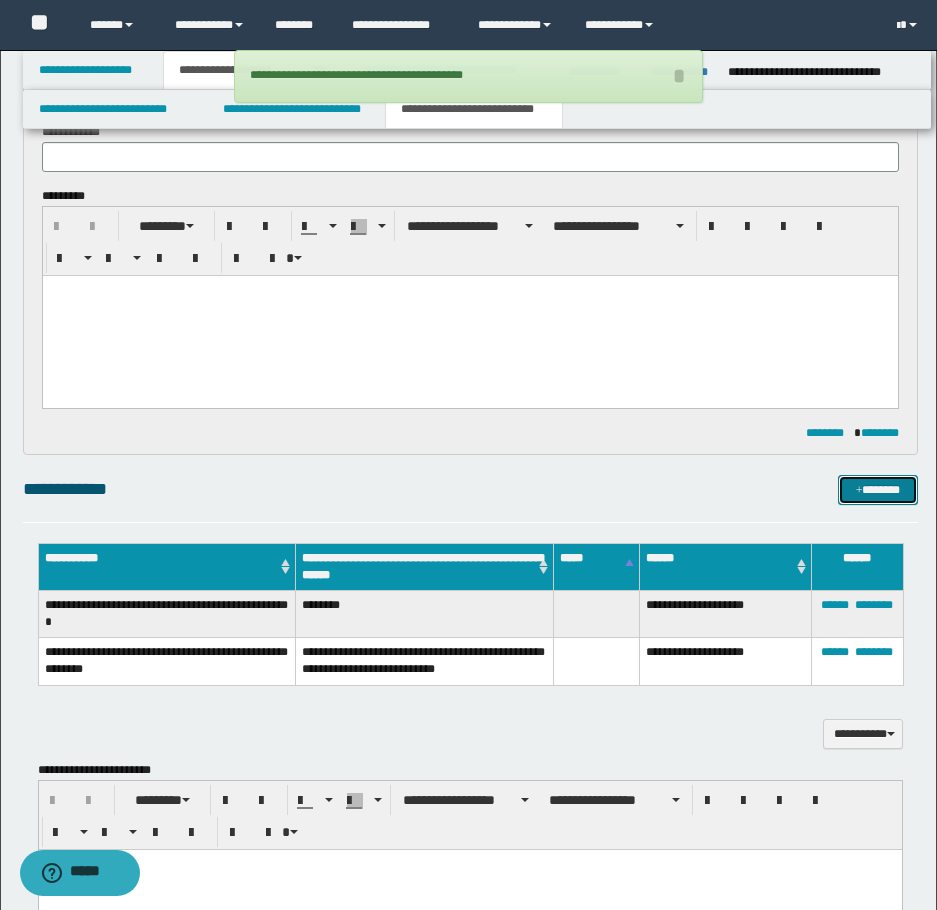 click on "*******" at bounding box center [878, 490] 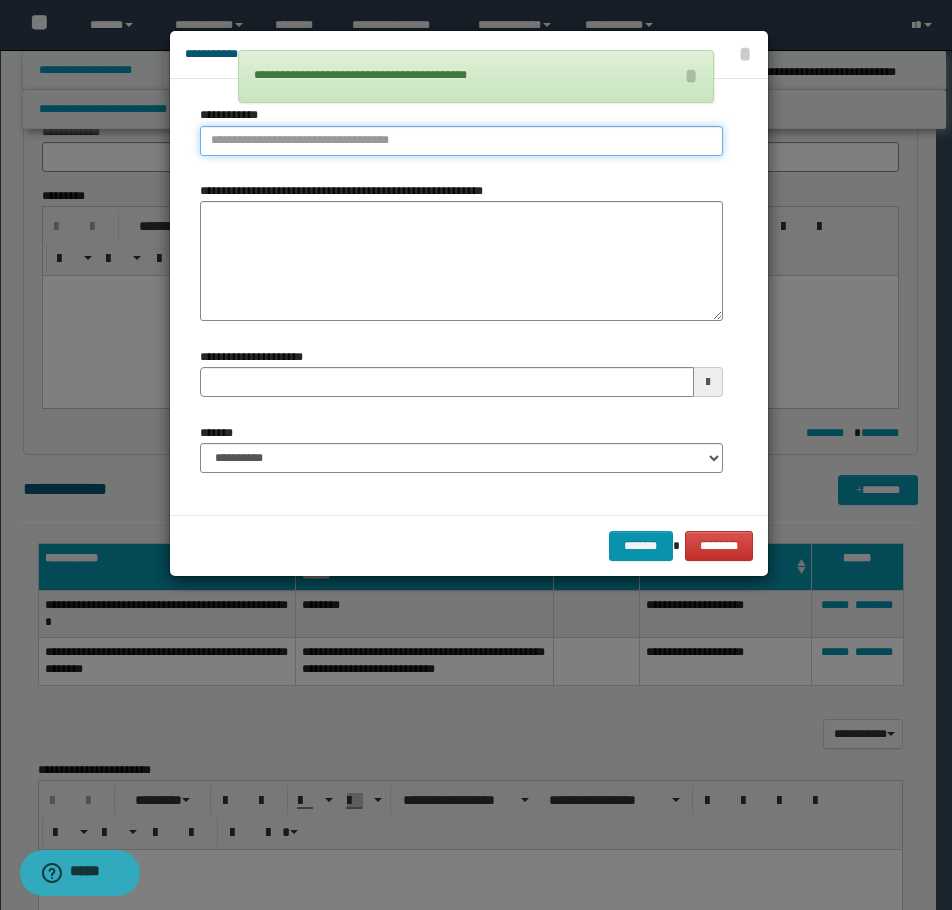 type on "**********" 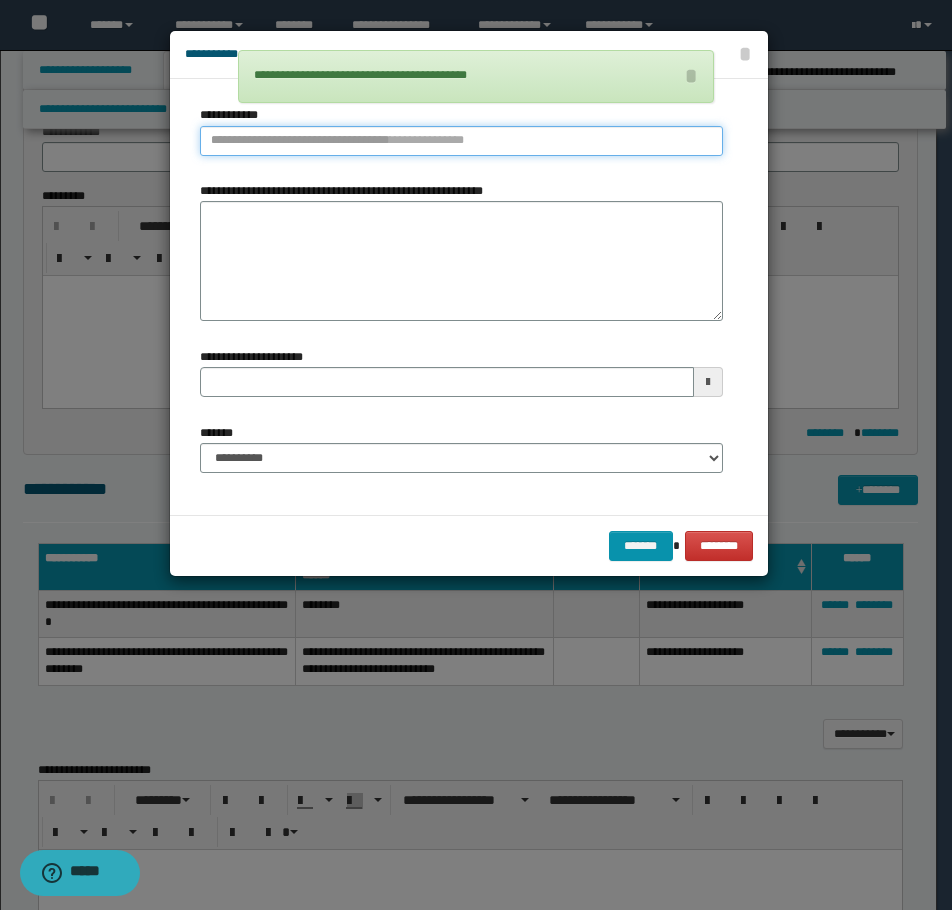 click on "**********" at bounding box center (461, 141) 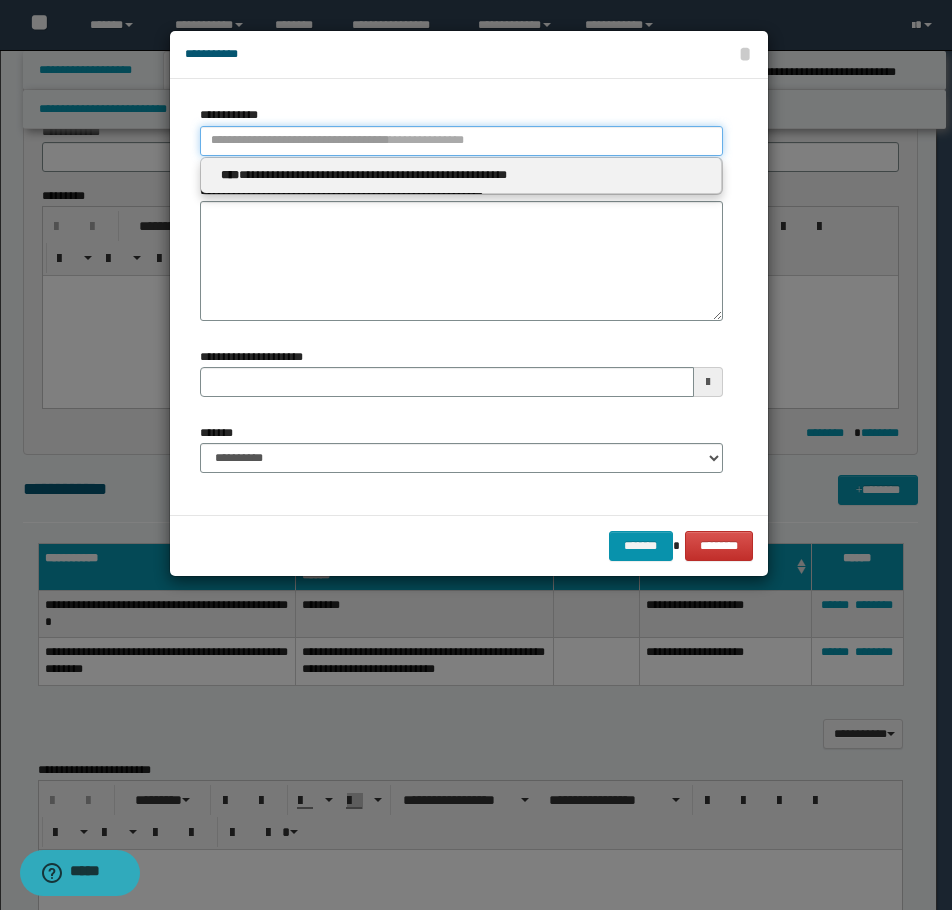 type 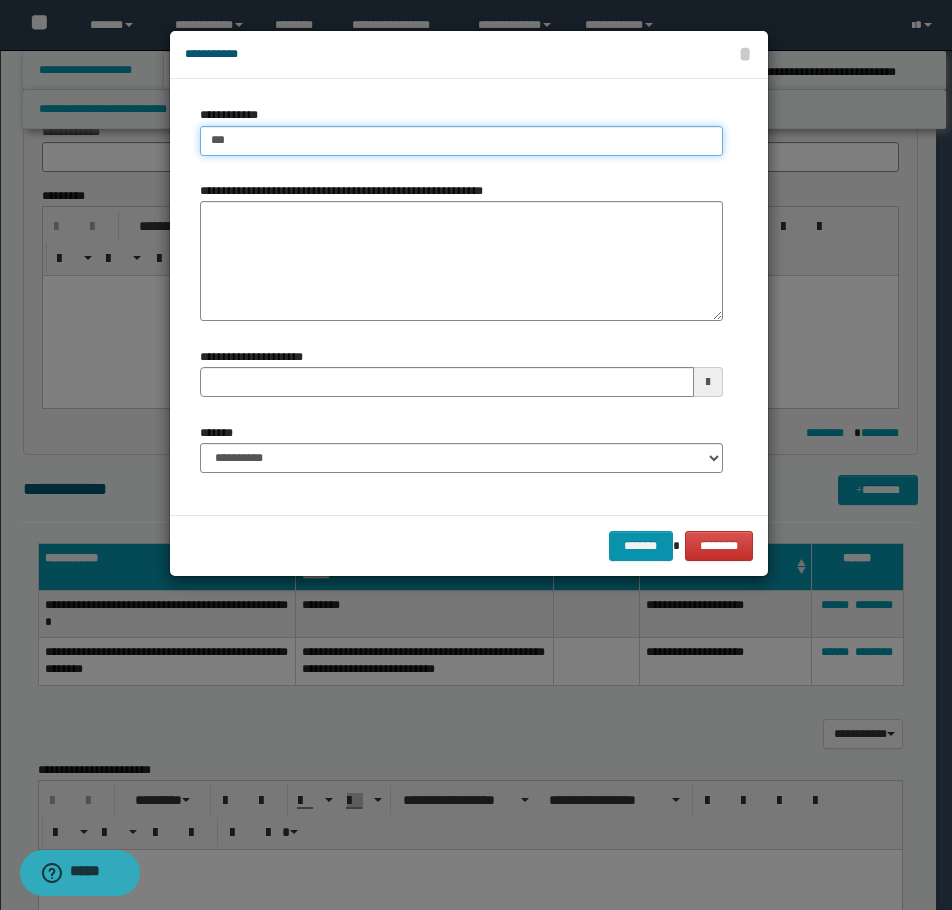 type on "****" 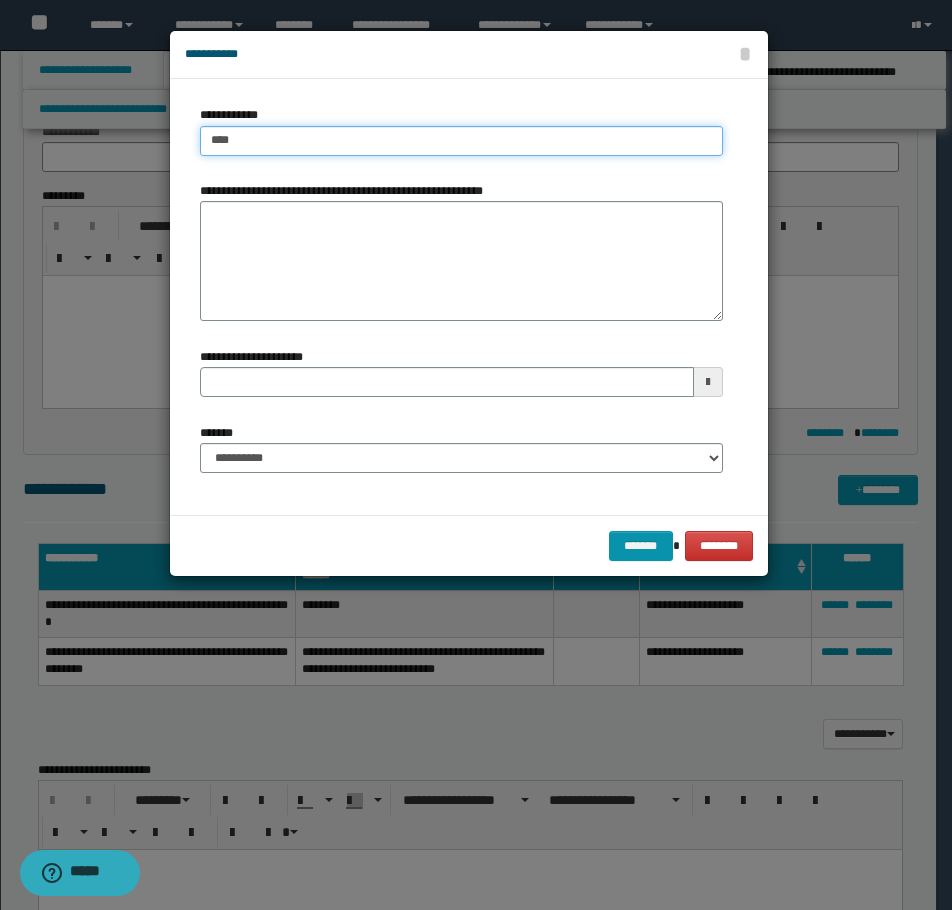 type on "****" 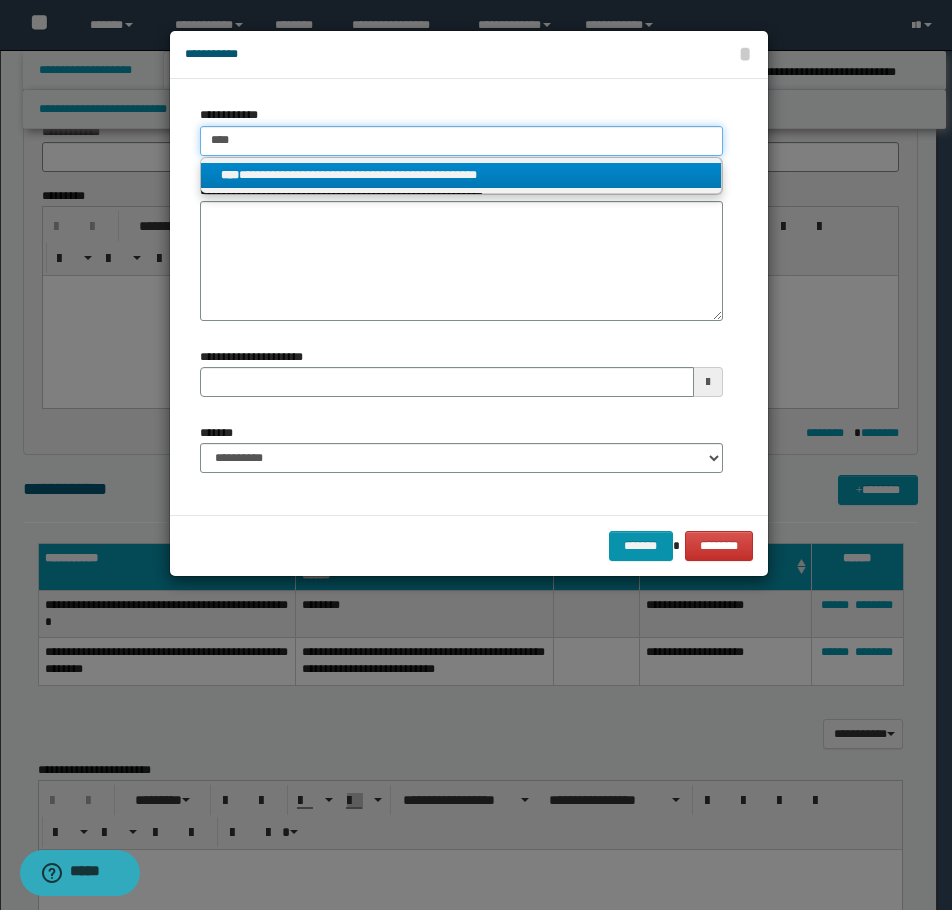 type on "****" 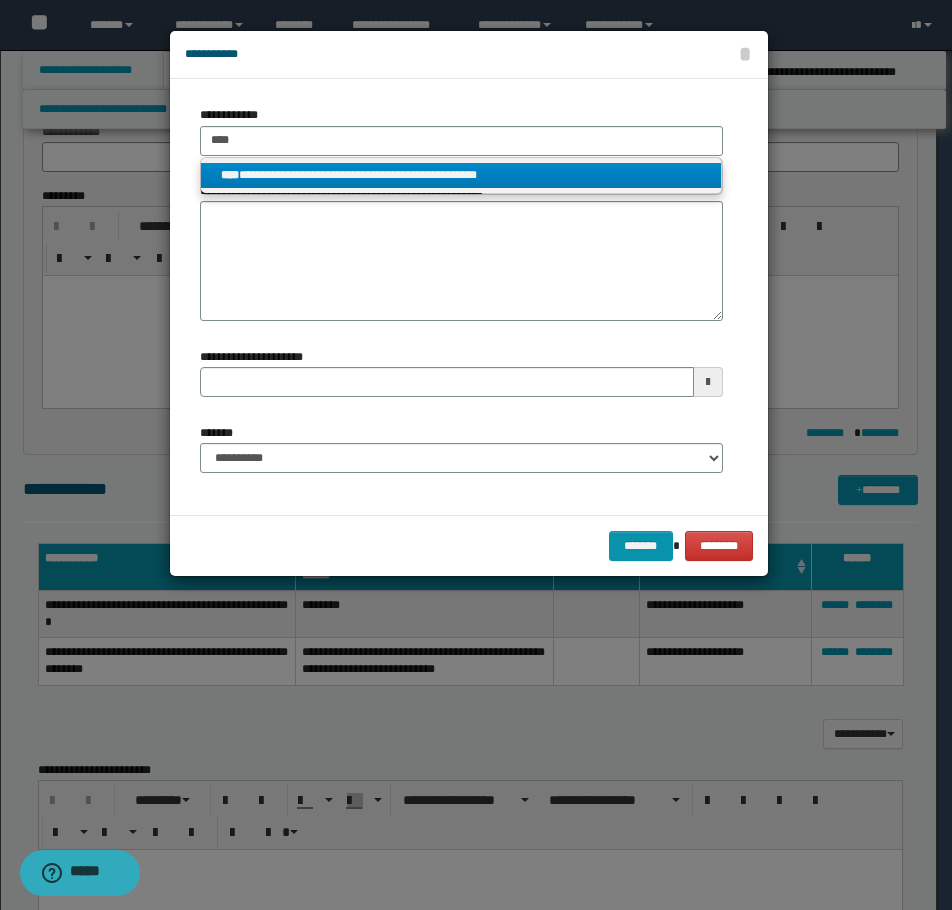 click on "**********" at bounding box center [461, 175] 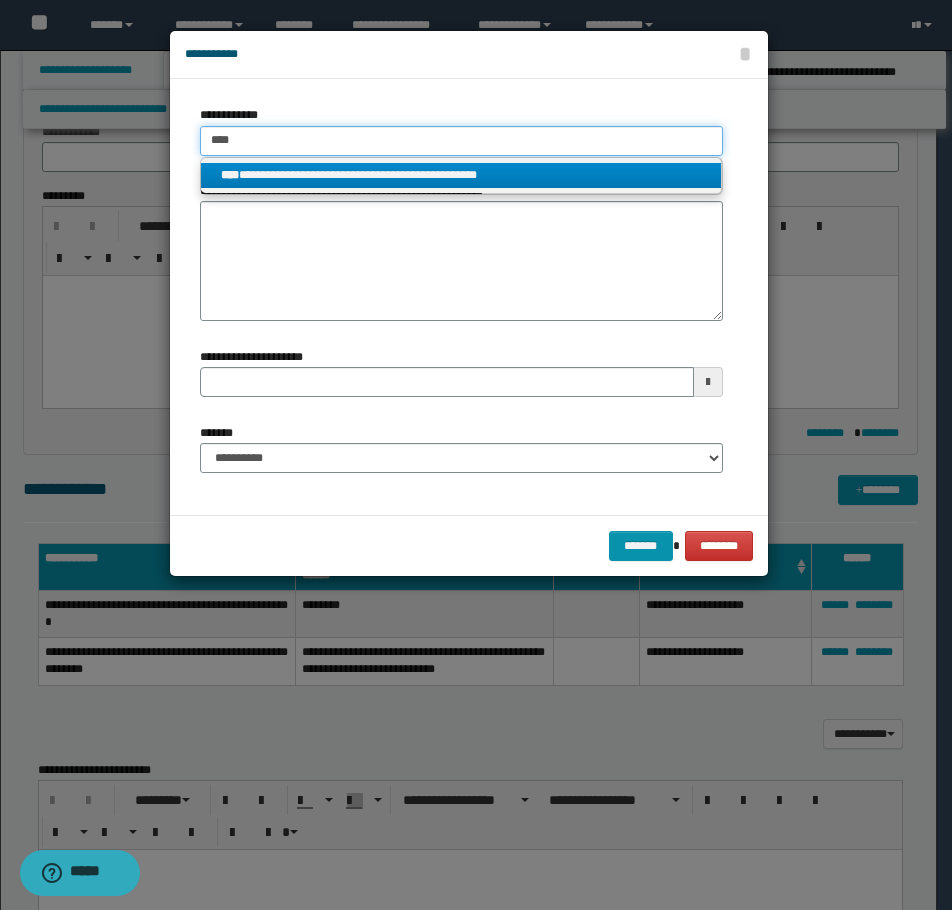 type 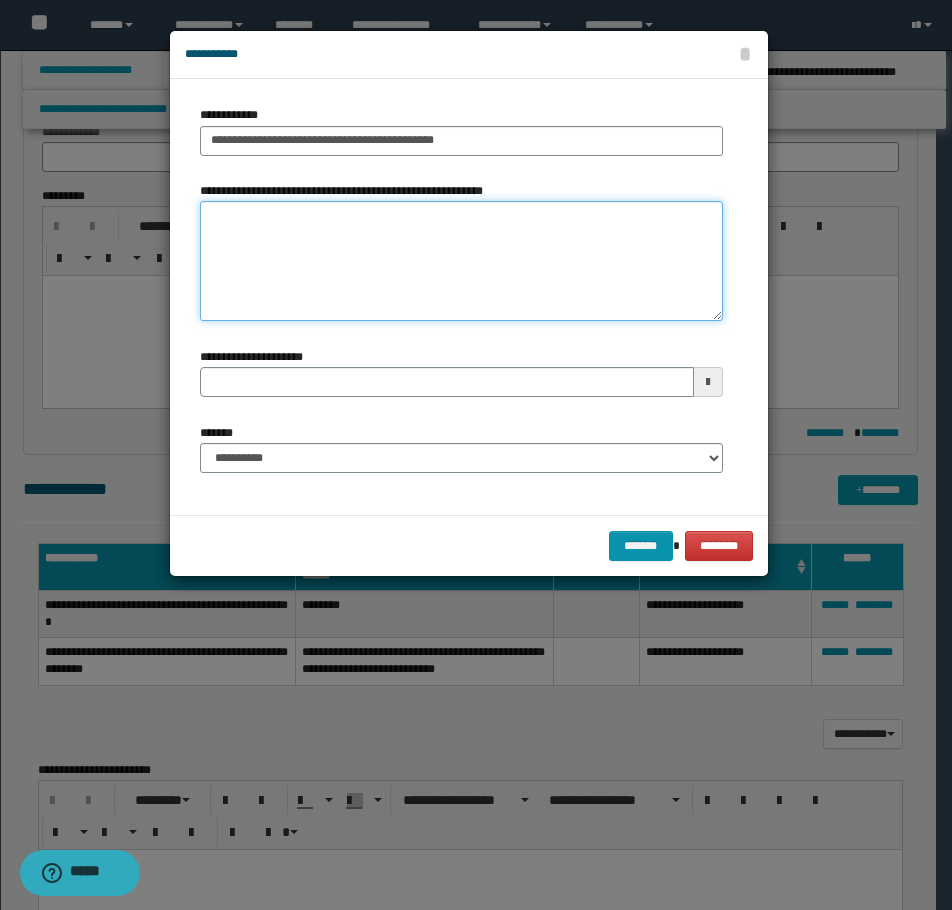 click on "**********" at bounding box center (461, 261) 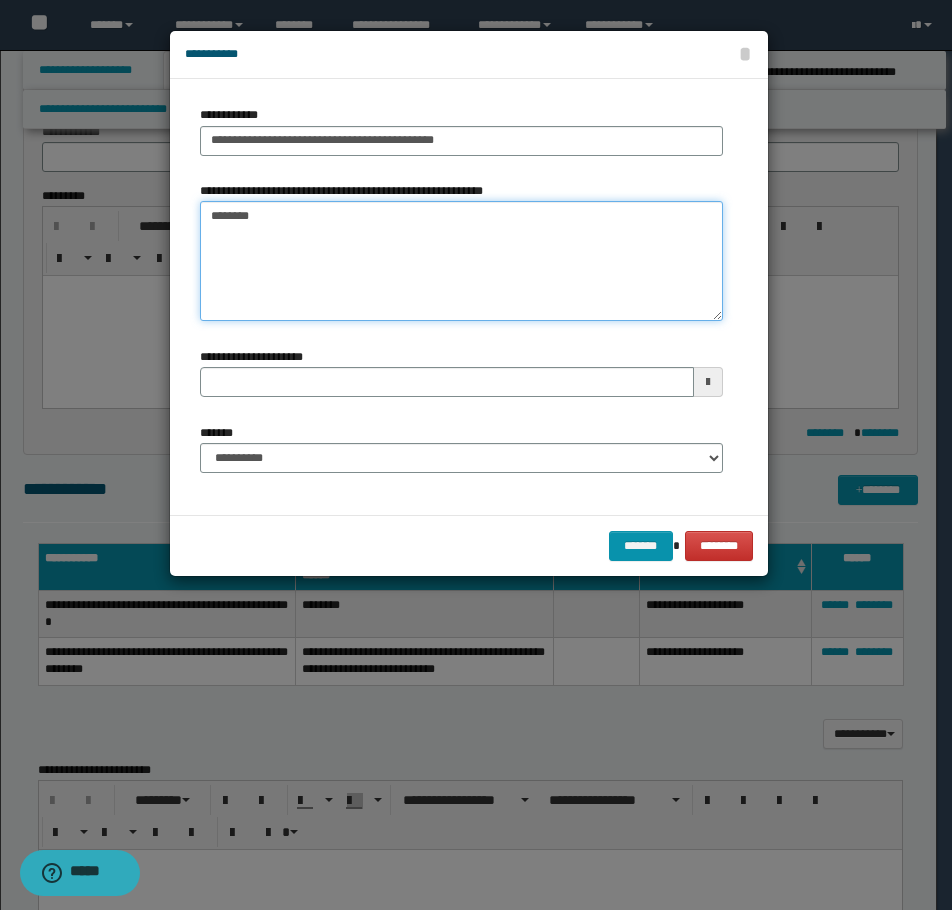 type on "********" 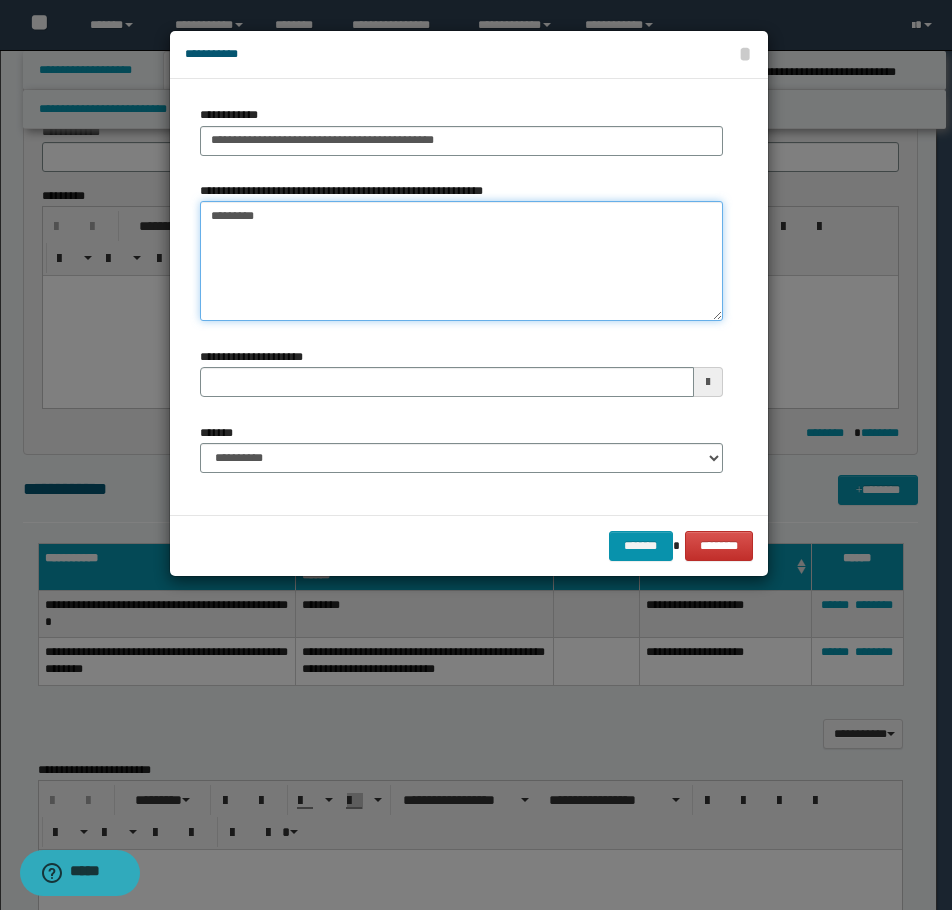 type 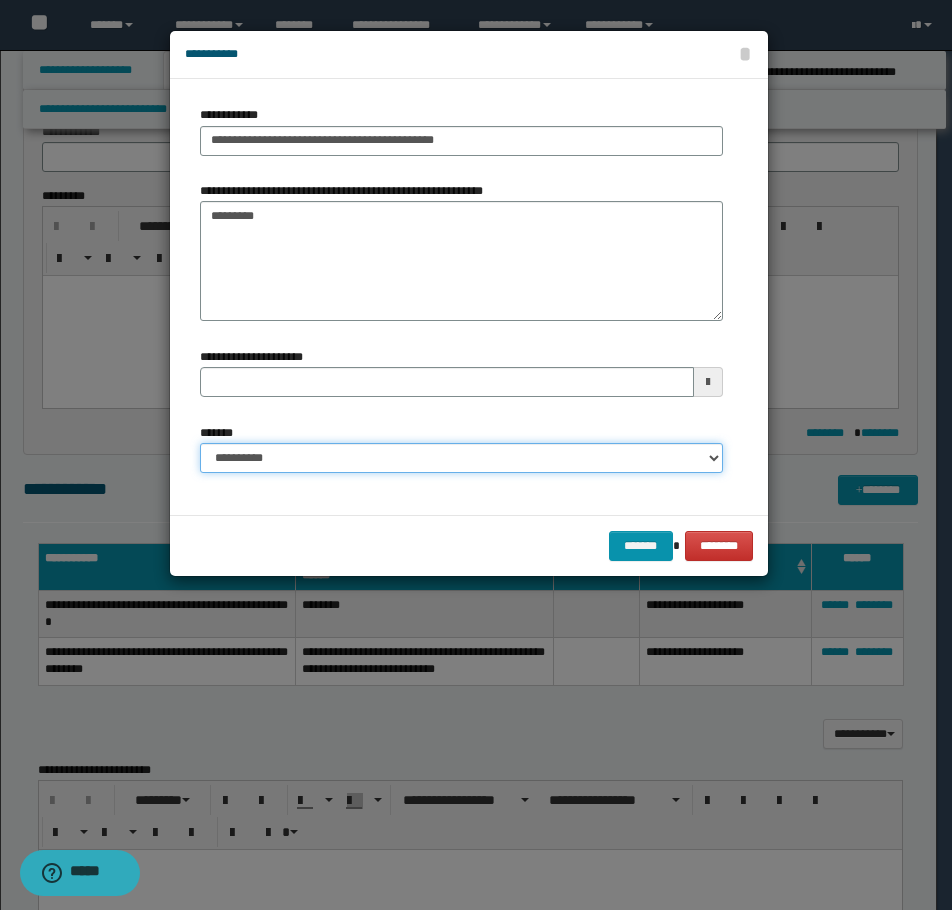 click on "**********" at bounding box center [461, 458] 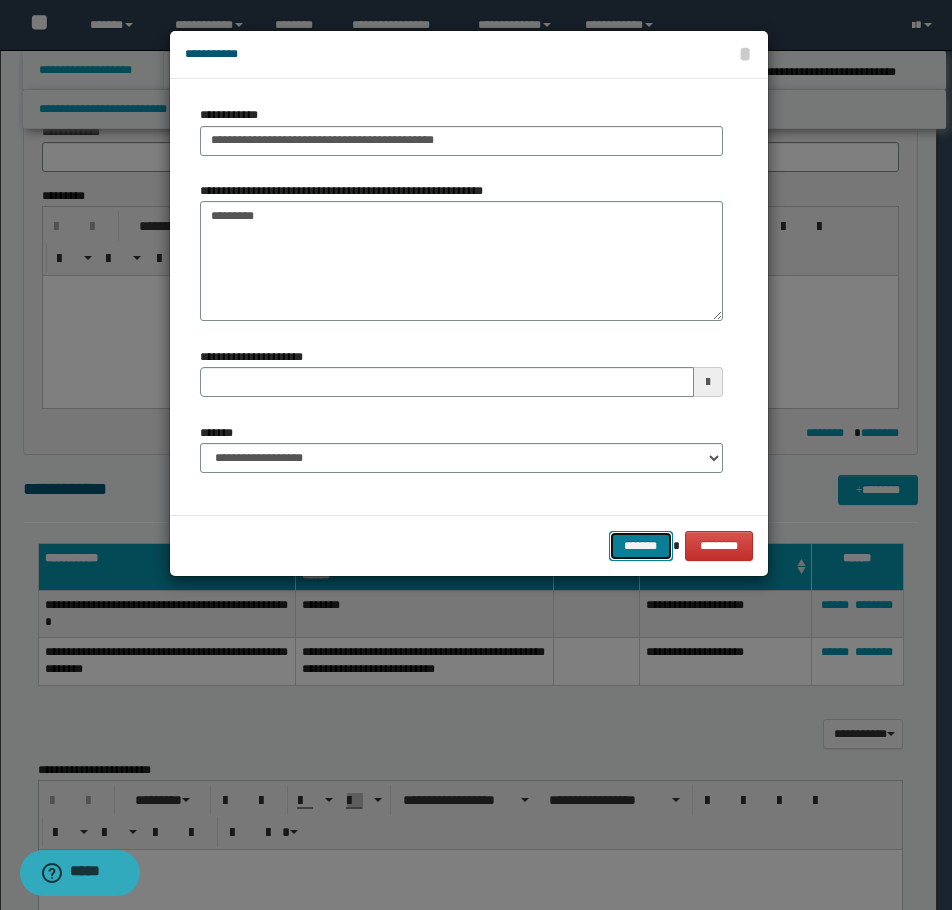 click on "*******" at bounding box center [641, 546] 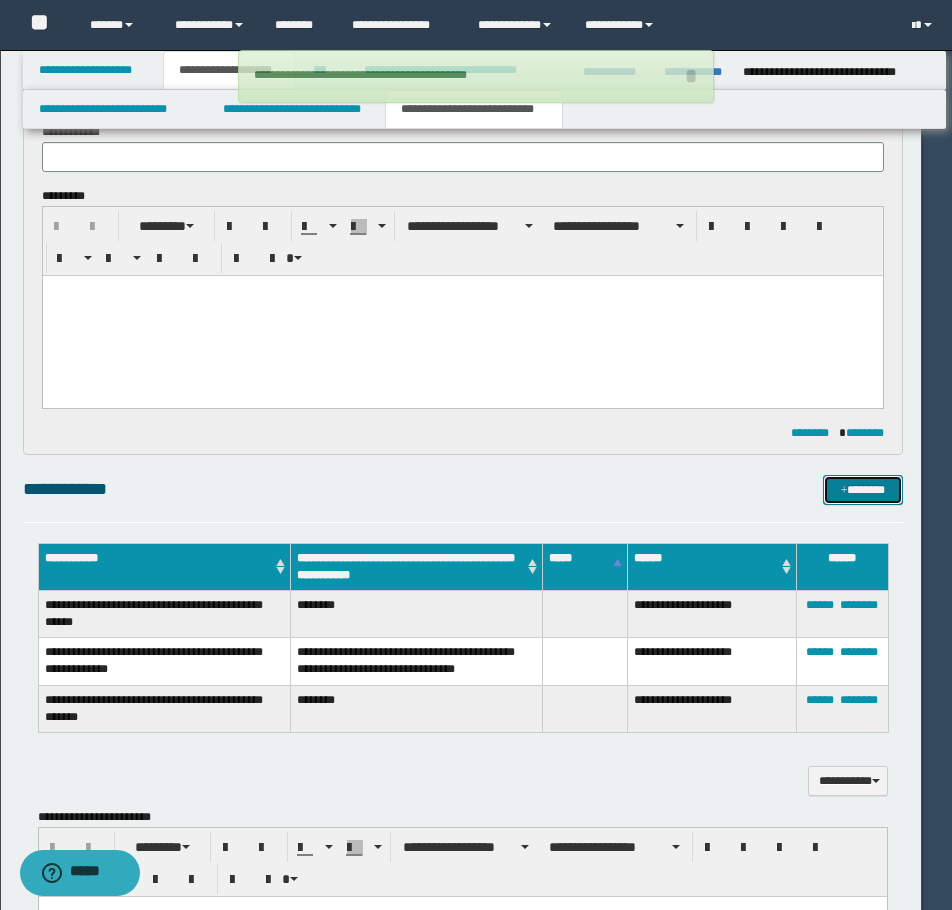 type 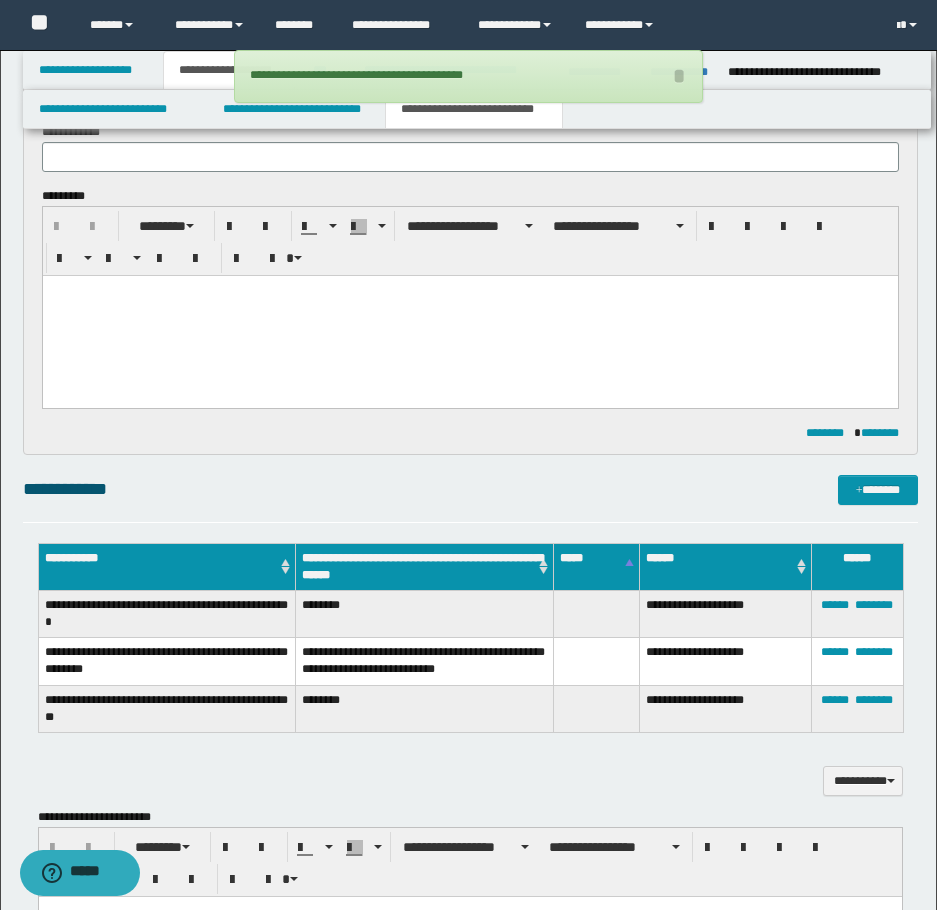 click on "**********" at bounding box center [470, 551] 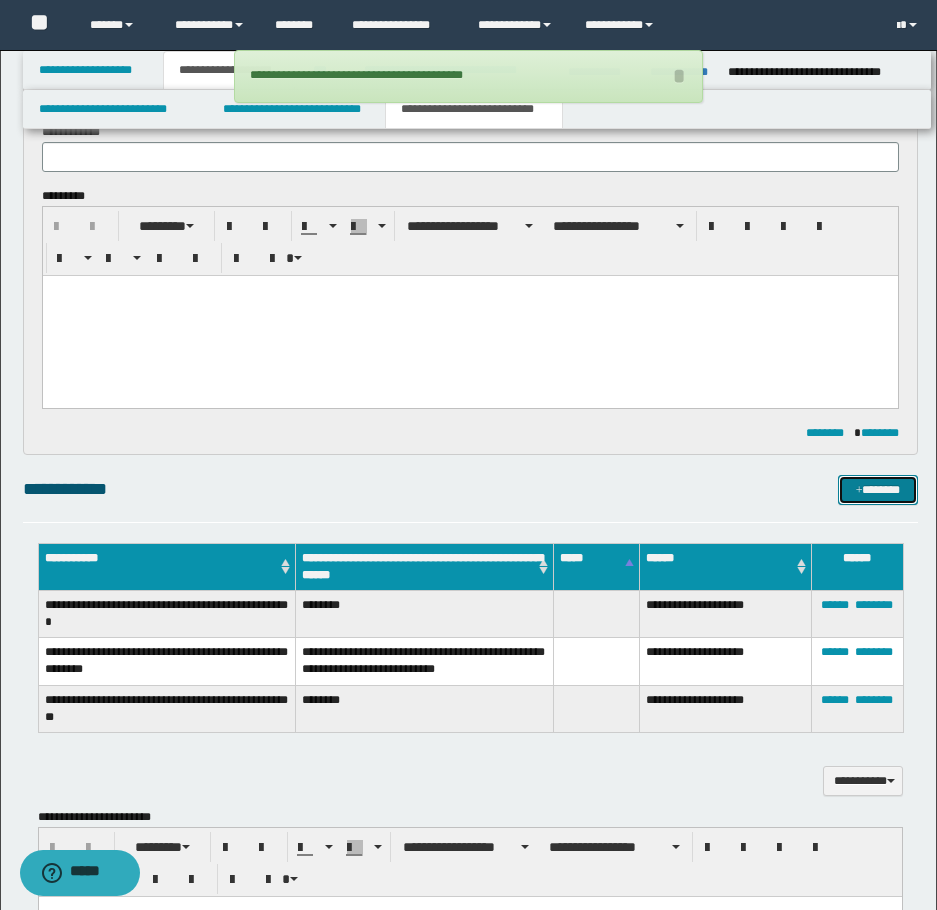 click on "*******" at bounding box center (878, 490) 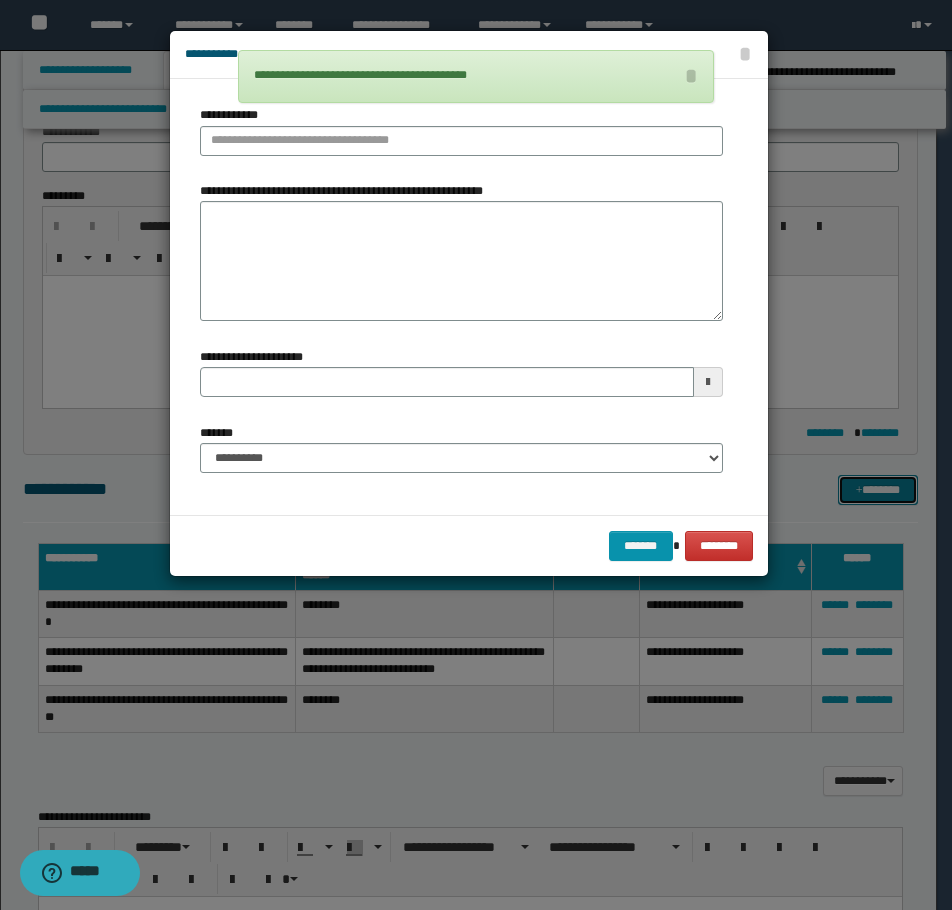 type 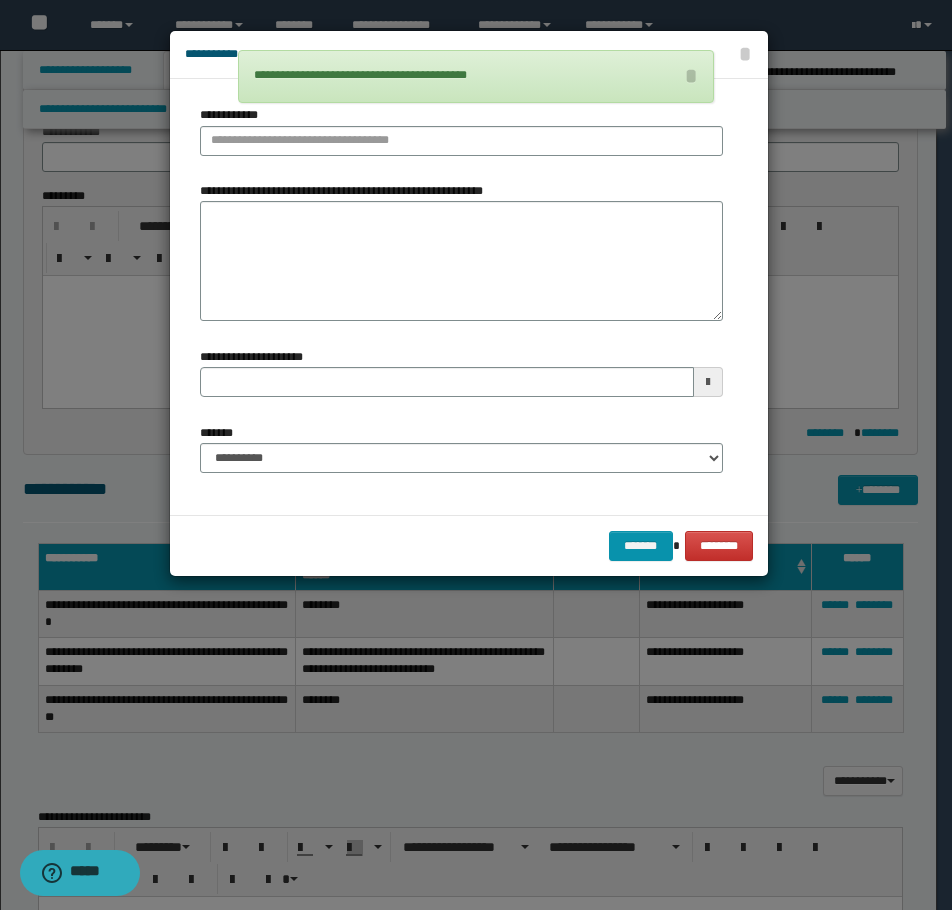 click on "**********" at bounding box center (461, 138) 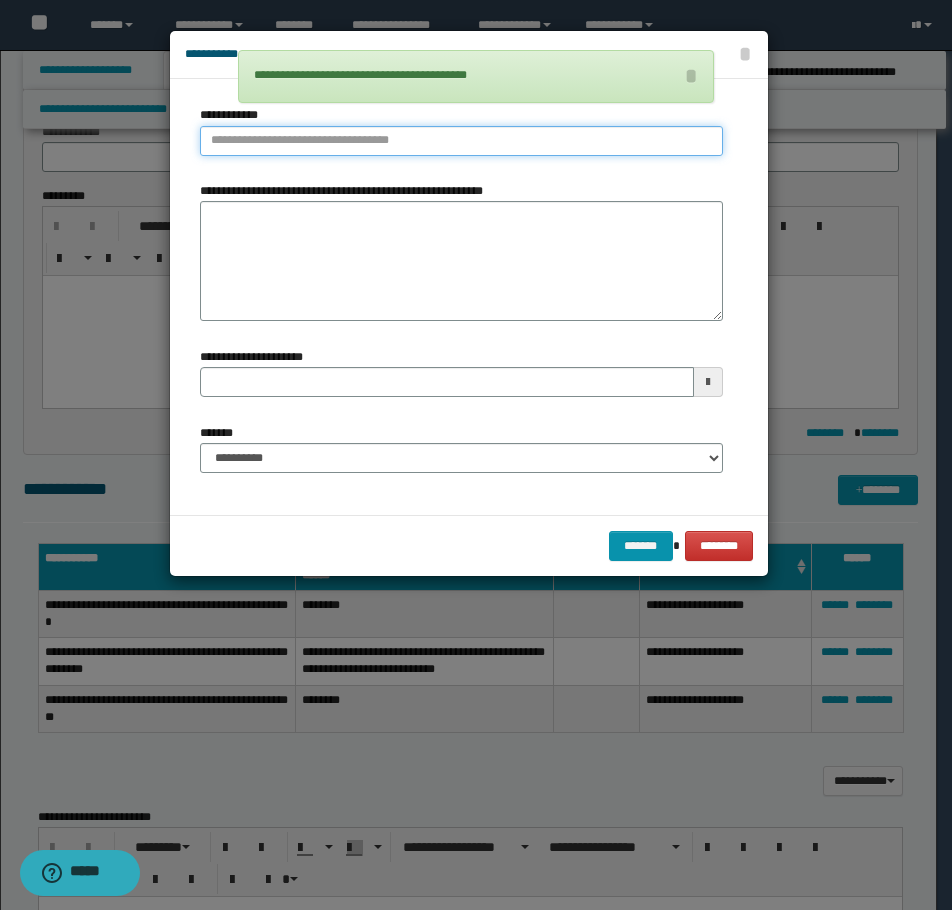 type on "**********" 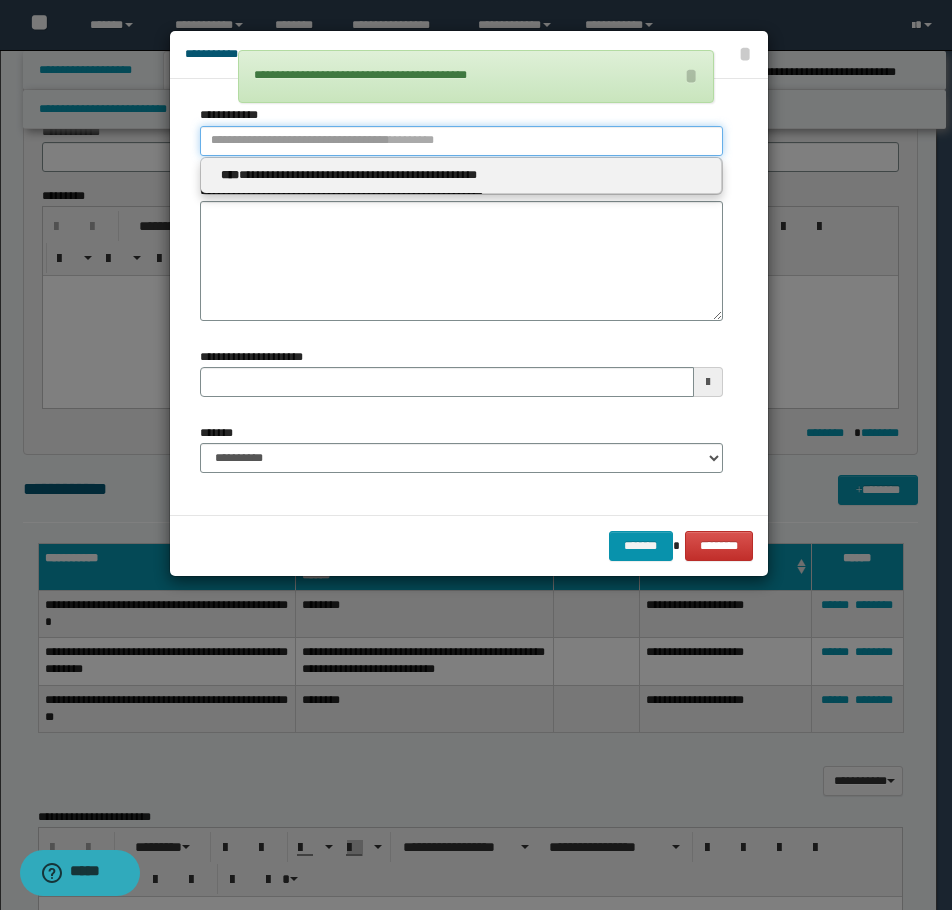 click on "**********" at bounding box center (461, 141) 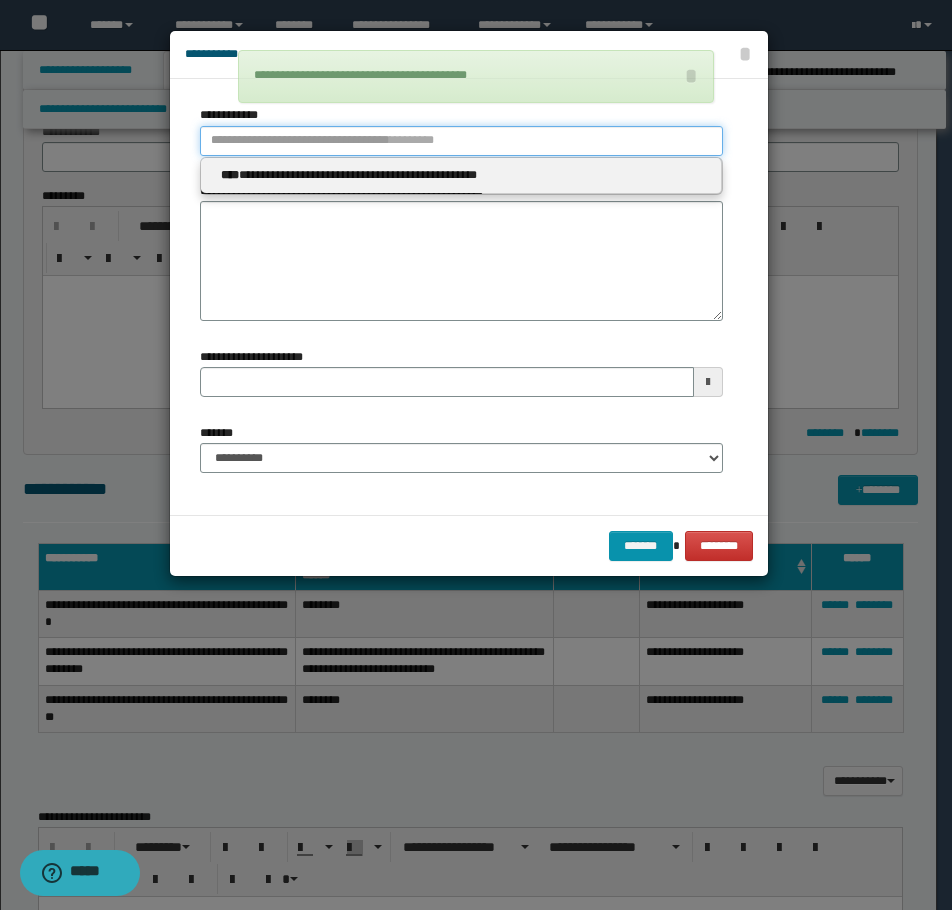 type 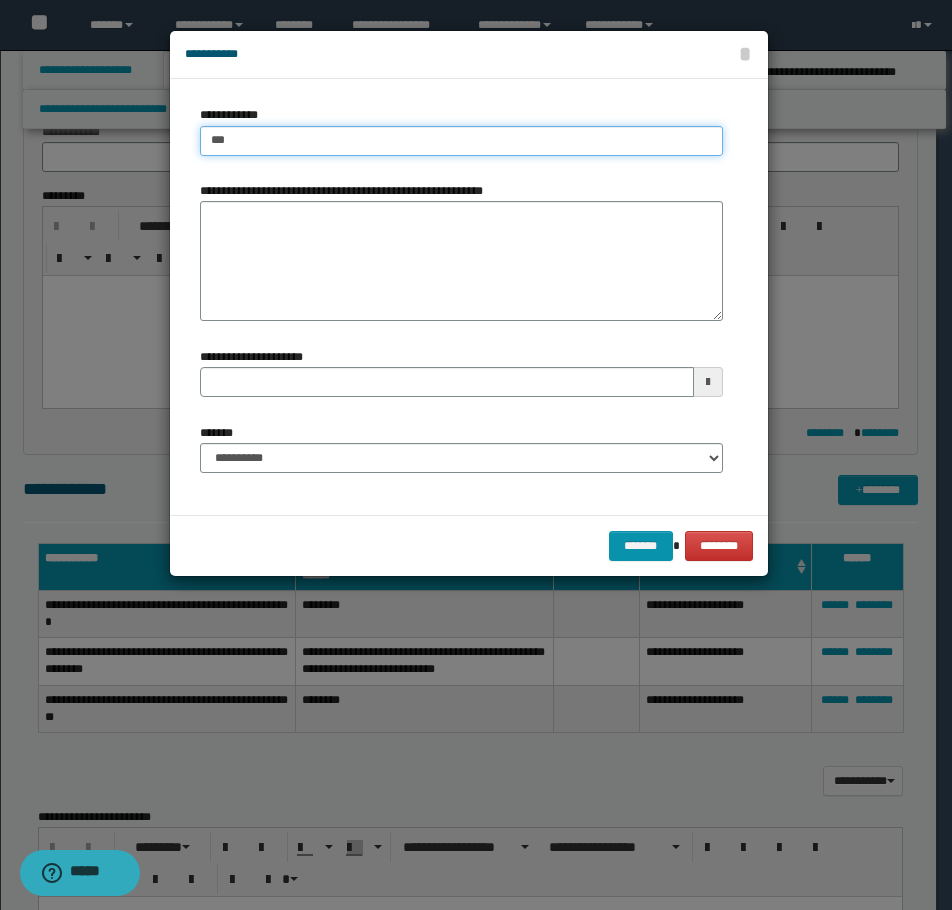 type on "****" 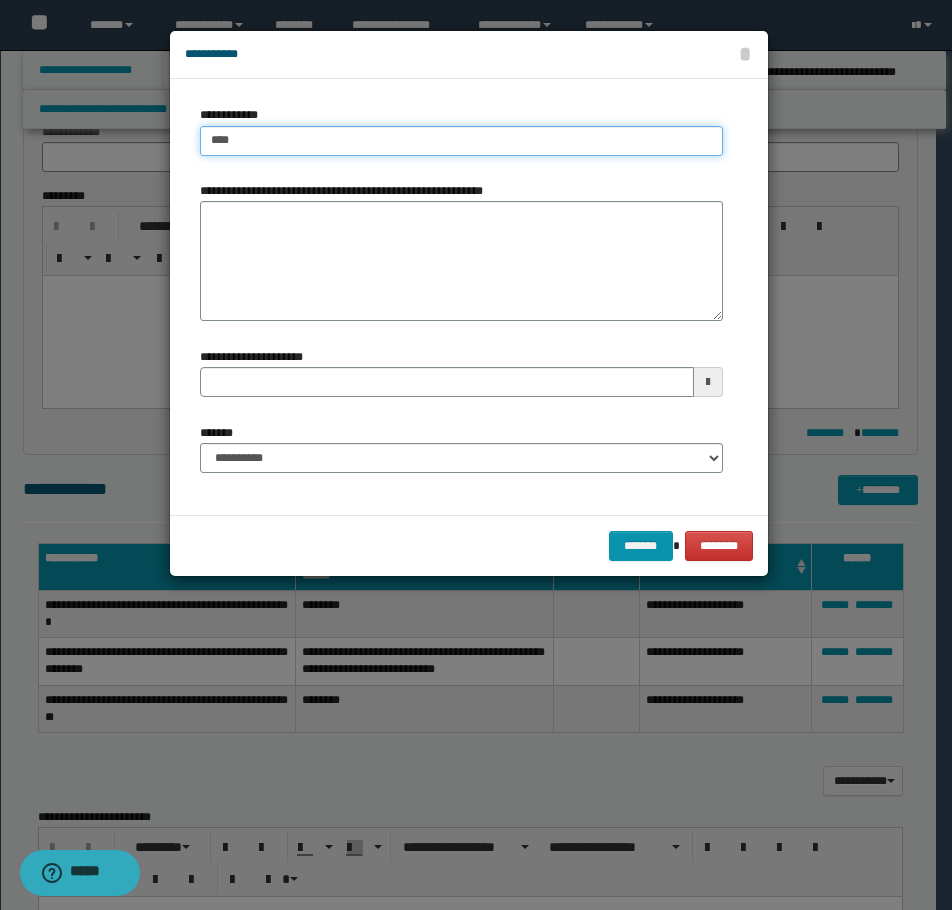 type on "****" 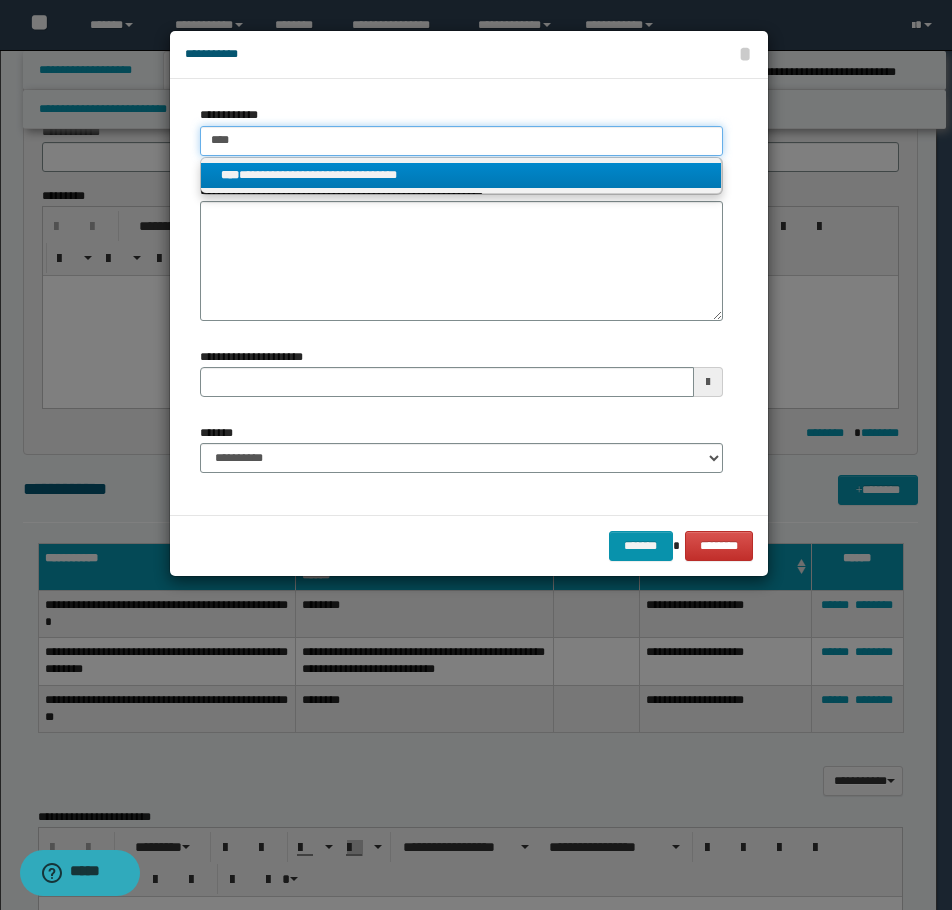 type on "****" 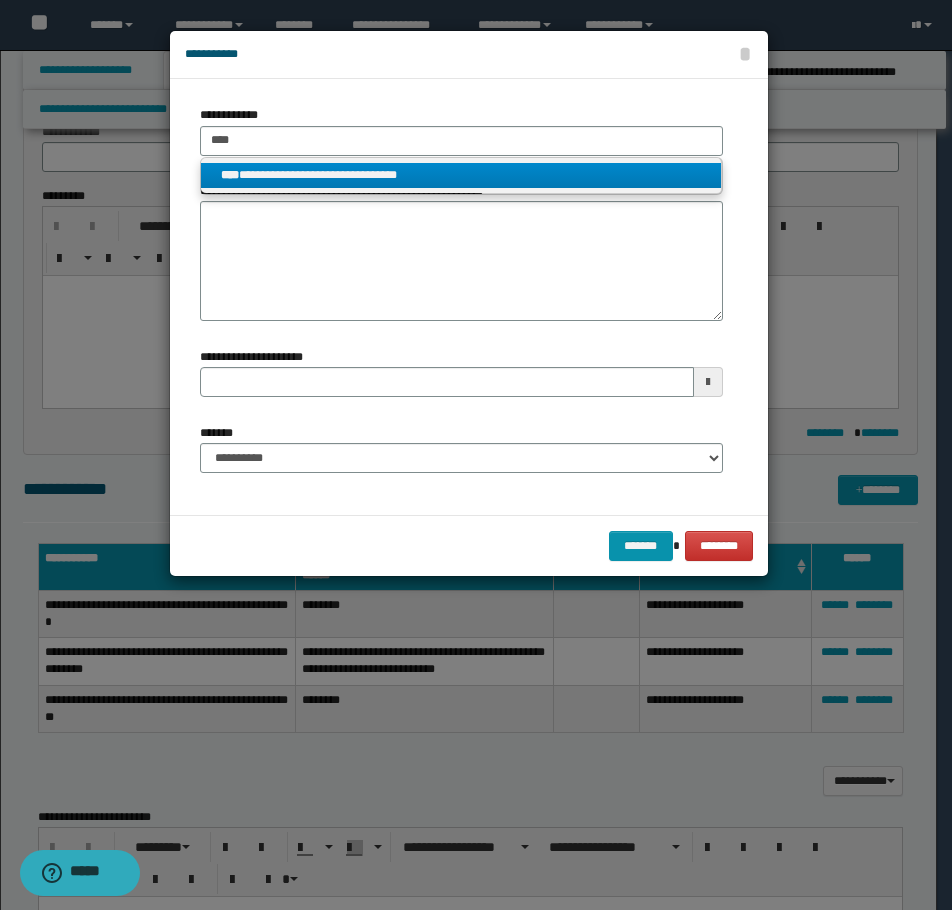 click on "**********" at bounding box center (461, 175) 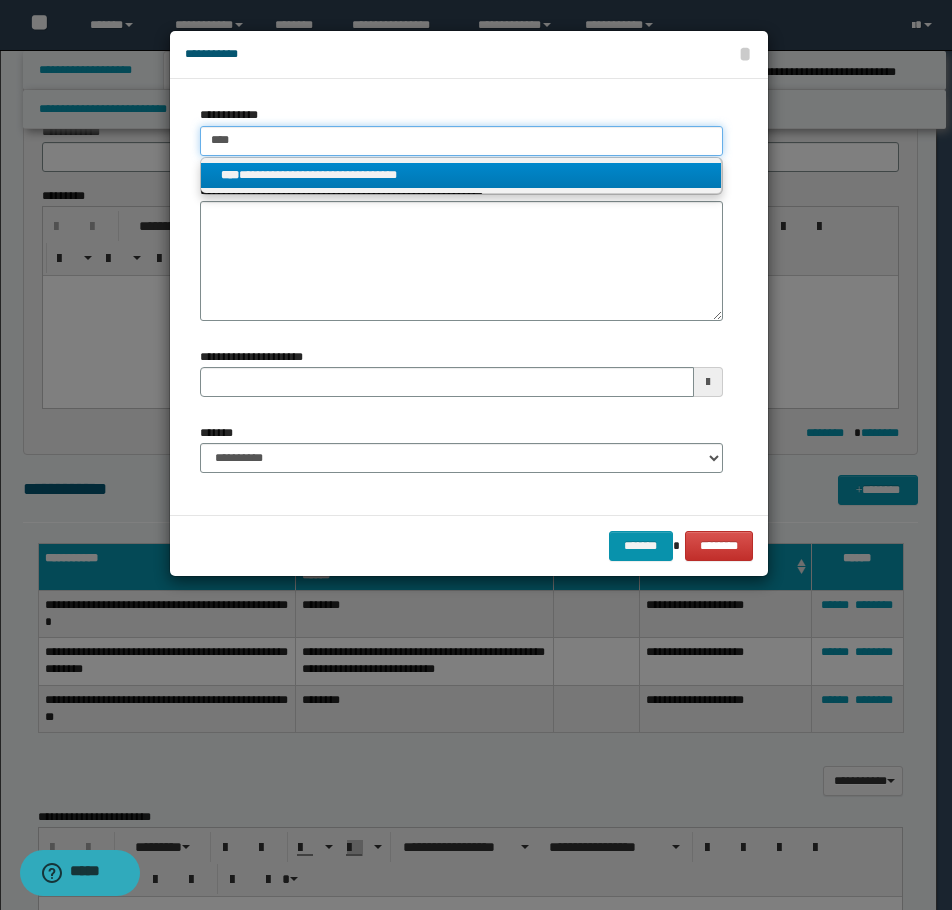type 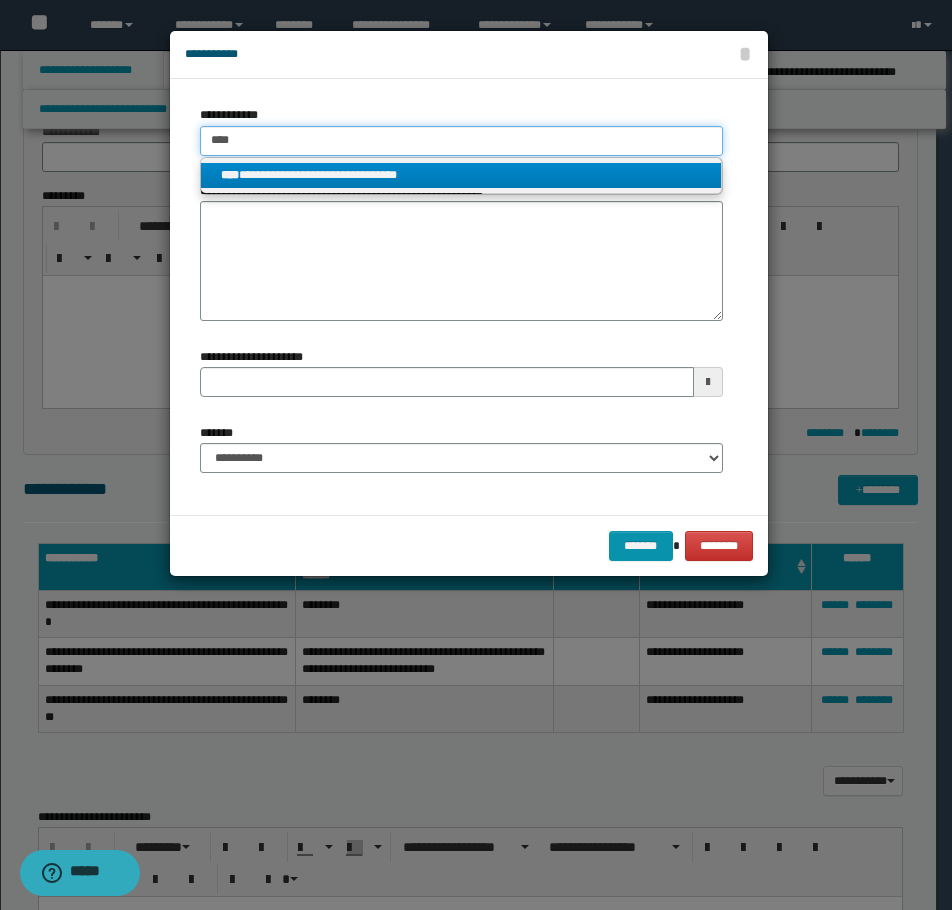 type on "**********" 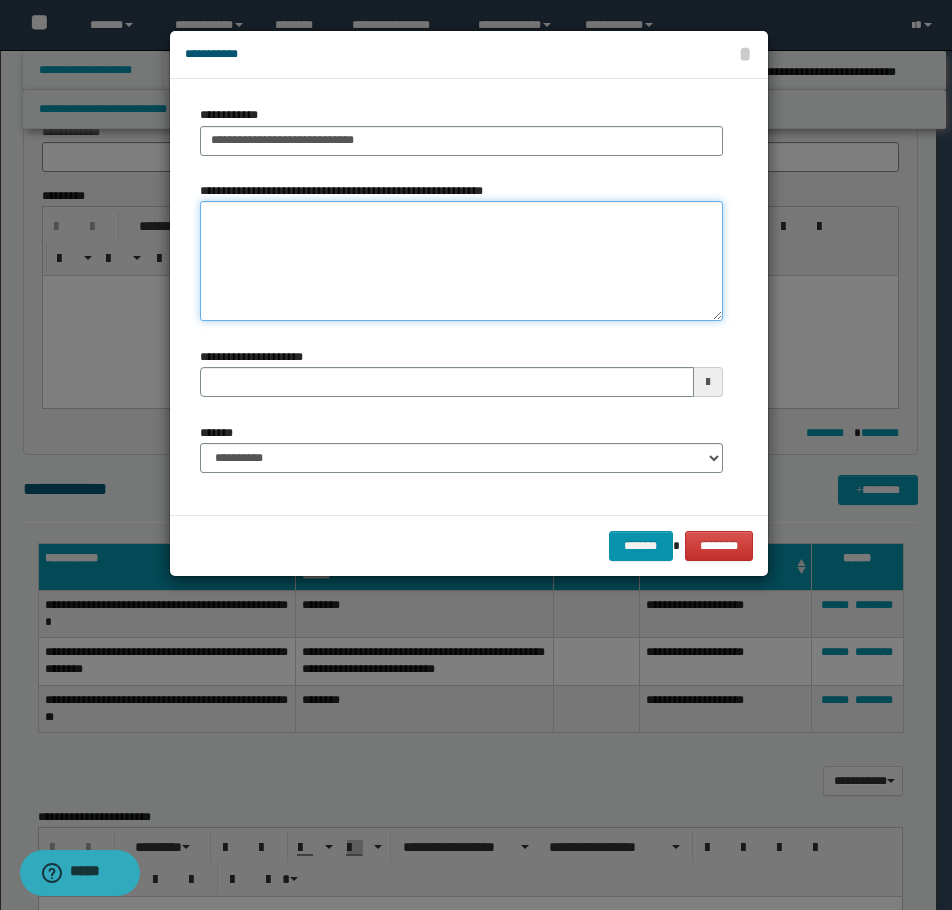 click on "**********" at bounding box center [461, 261] 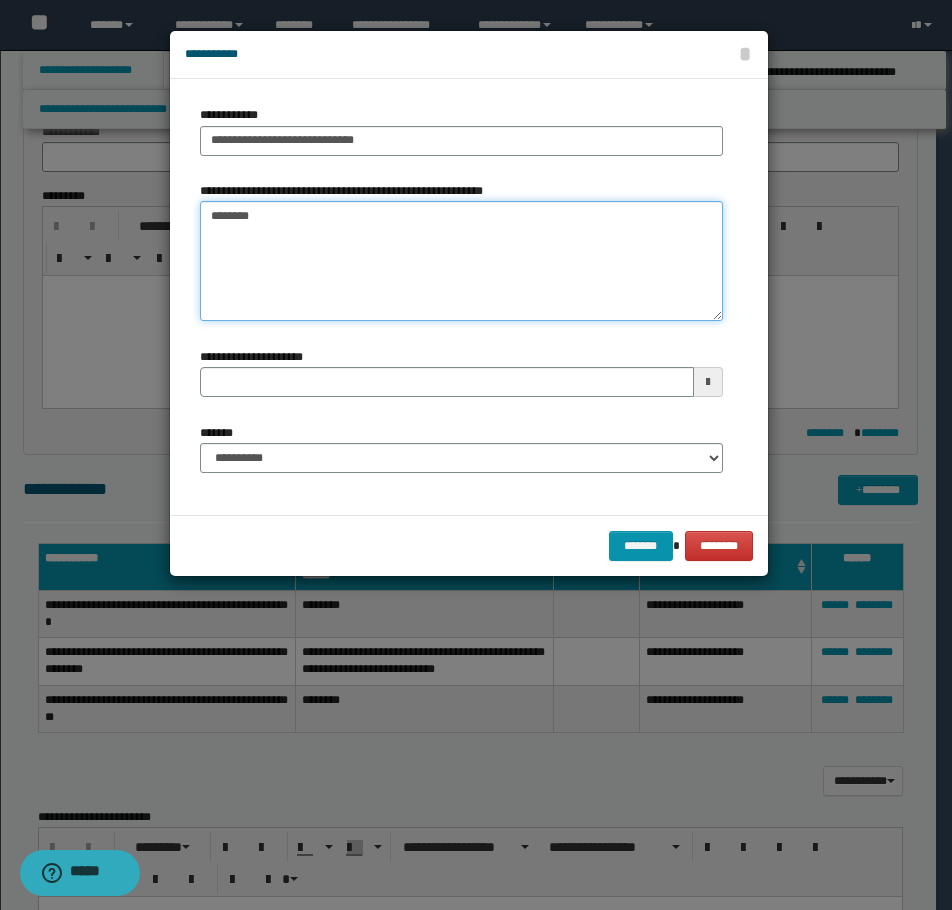 type on "********" 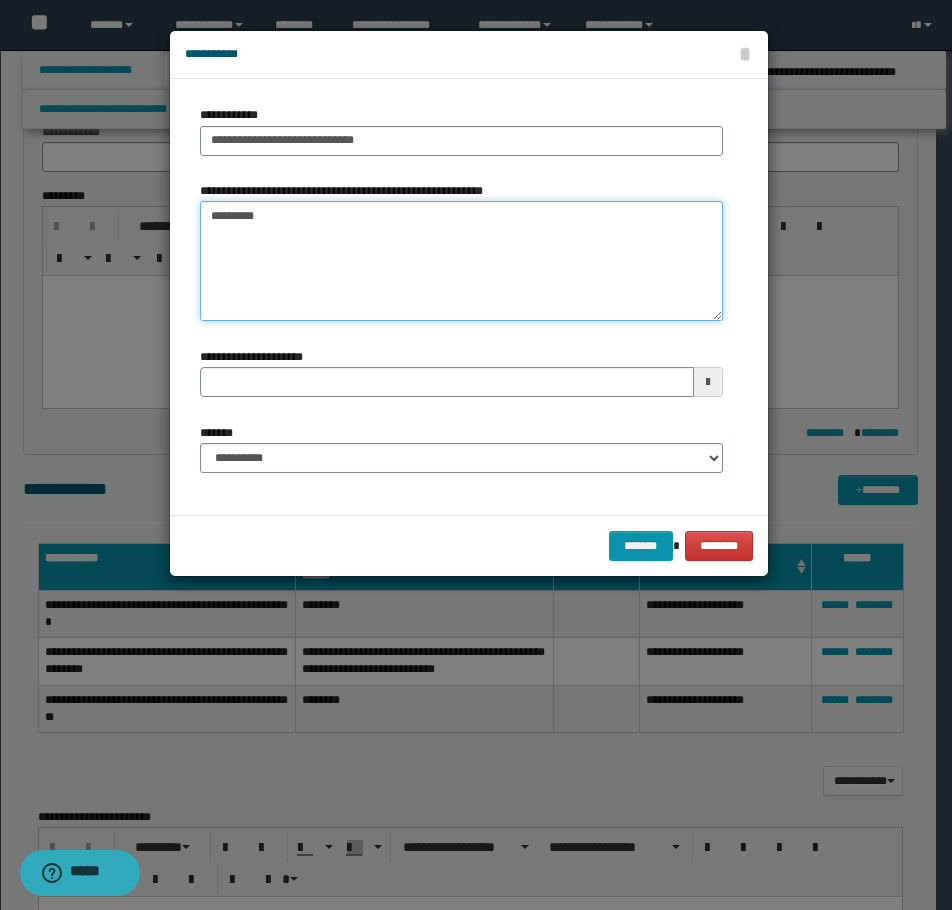 type 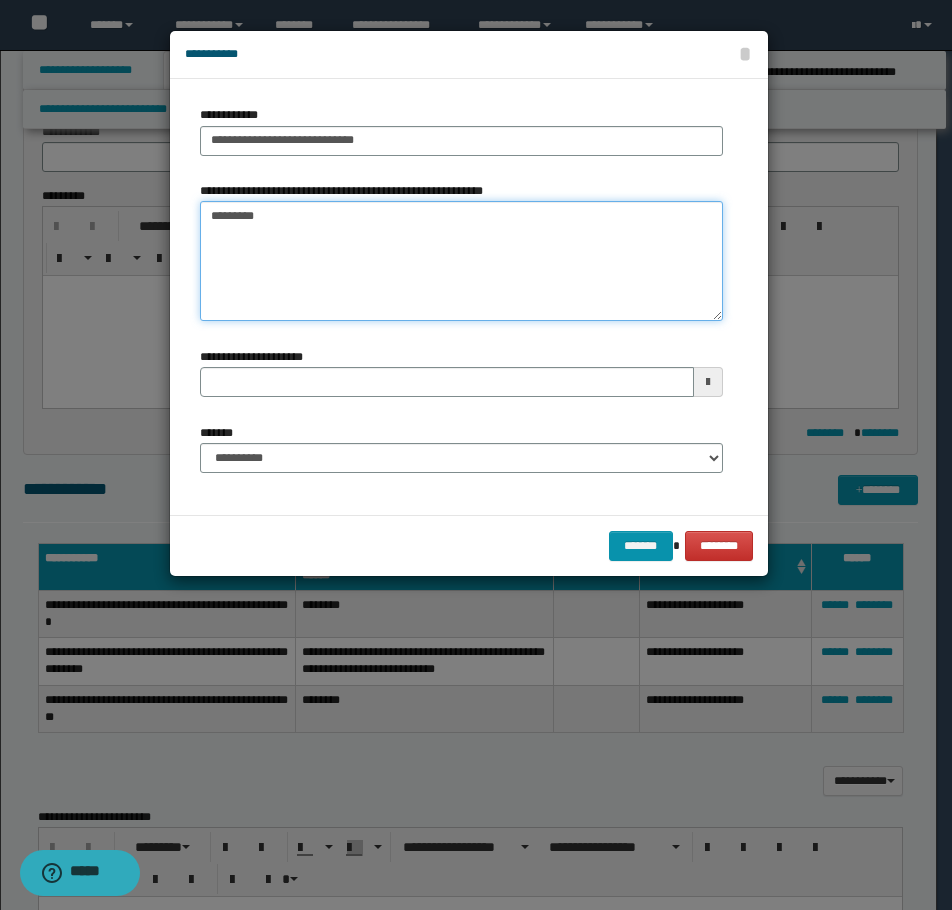 type on "********" 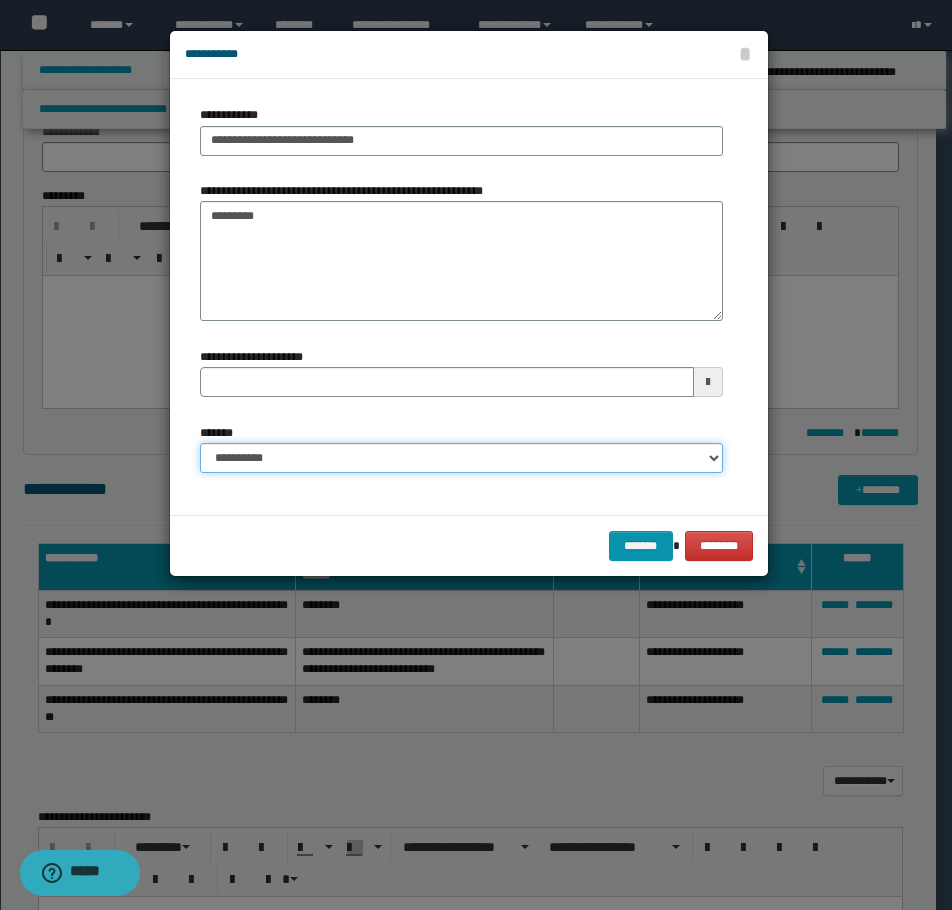 click on "**********" at bounding box center [461, 458] 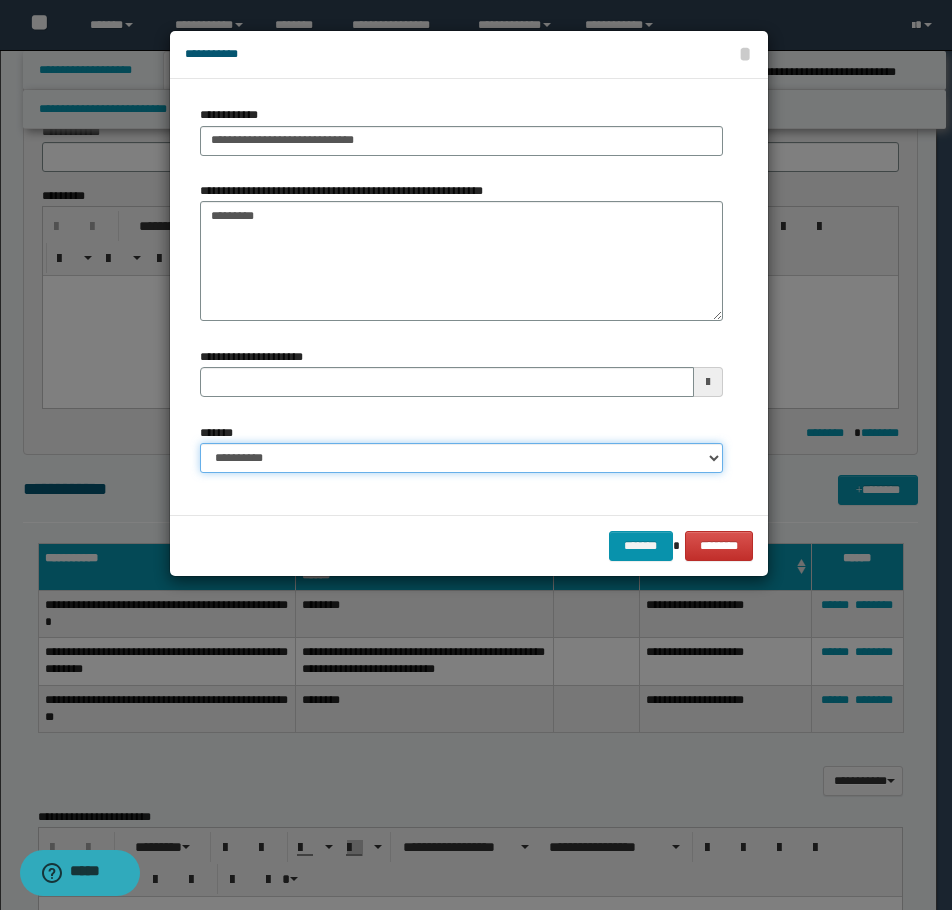 select on "*" 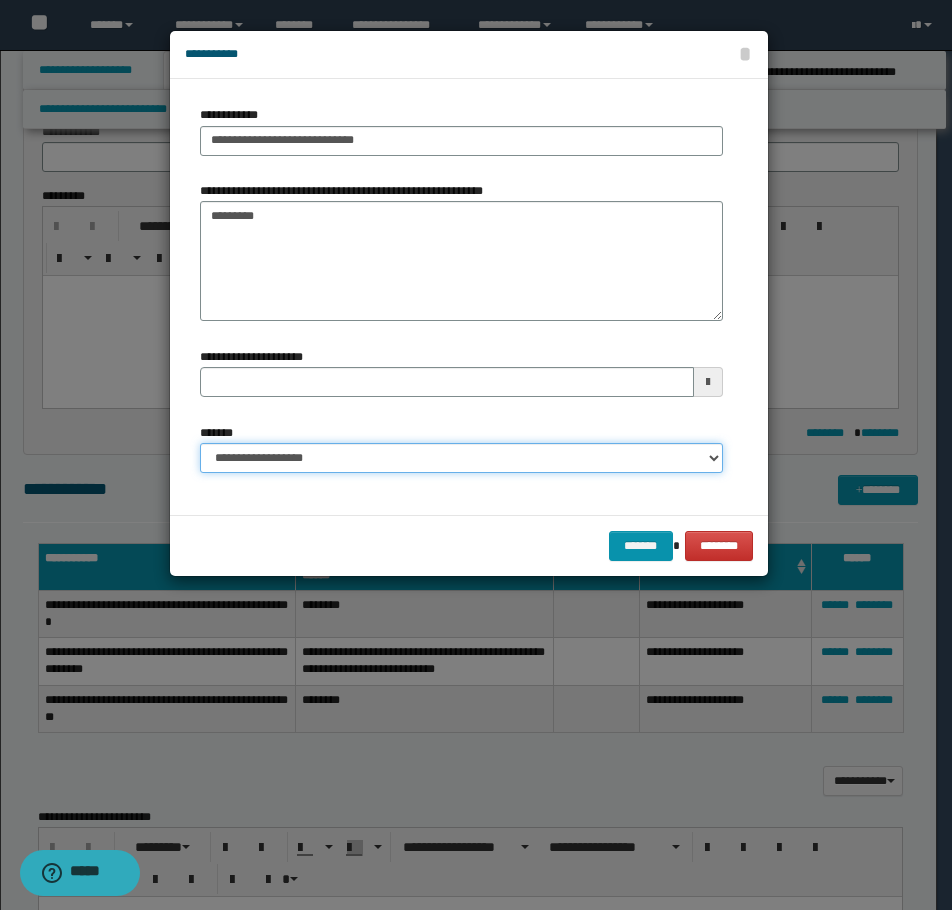 click on "**********" at bounding box center (461, 458) 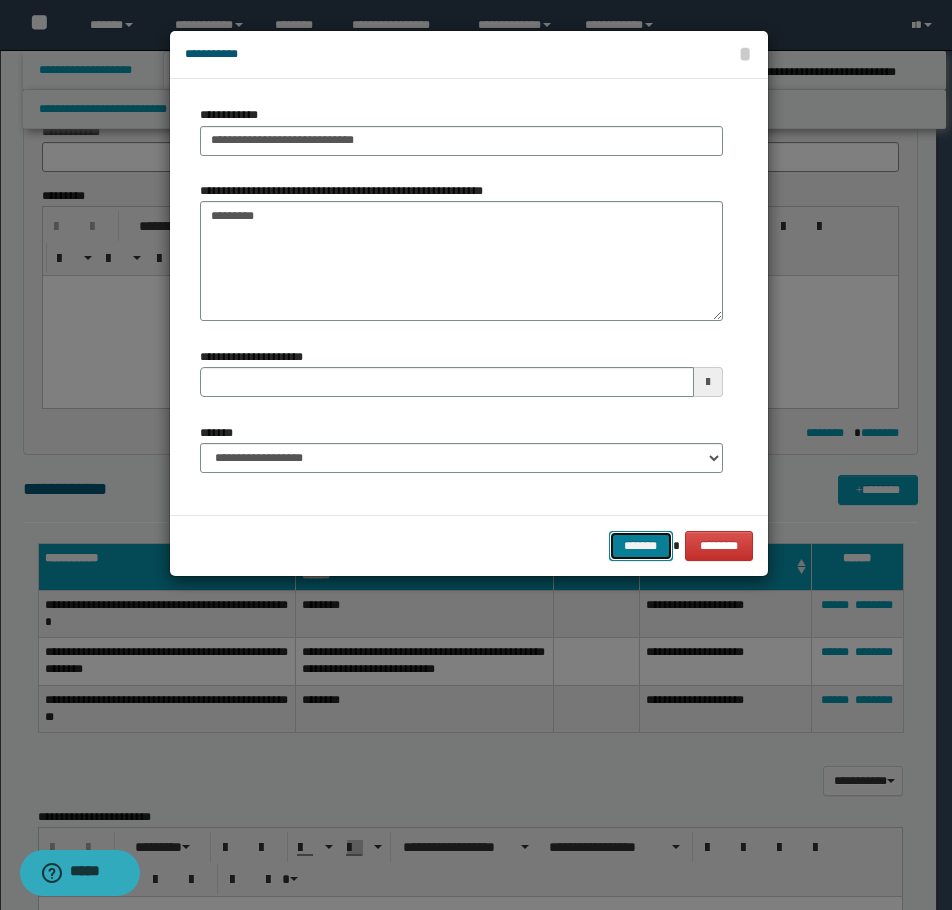 drag, startPoint x: 629, startPoint y: 542, endPoint x: 622, endPoint y: 531, distance: 13.038404 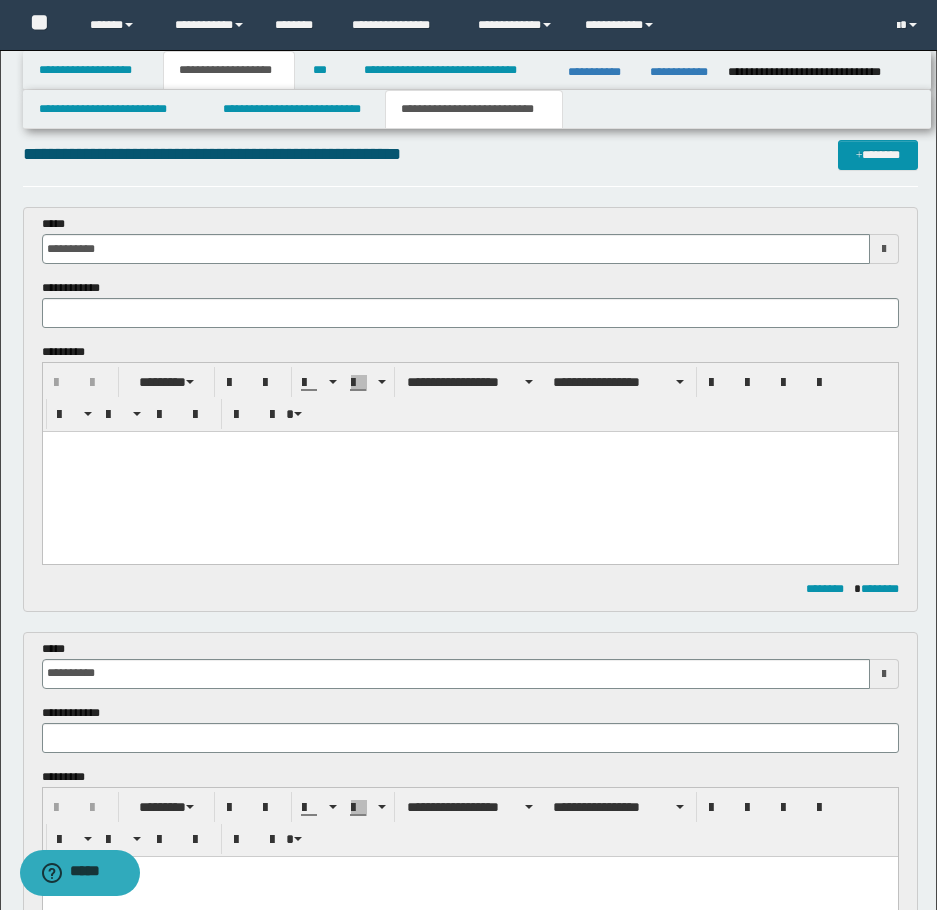 scroll, scrollTop: 0, scrollLeft: 0, axis: both 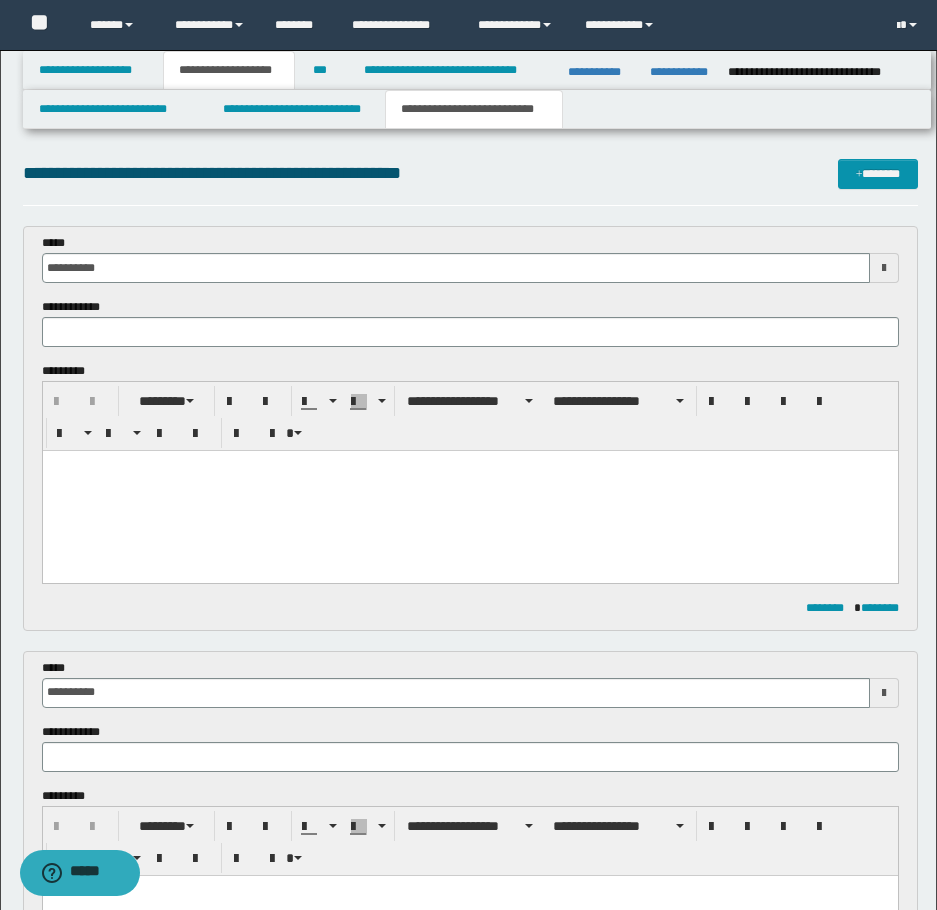 click at bounding box center [469, 491] 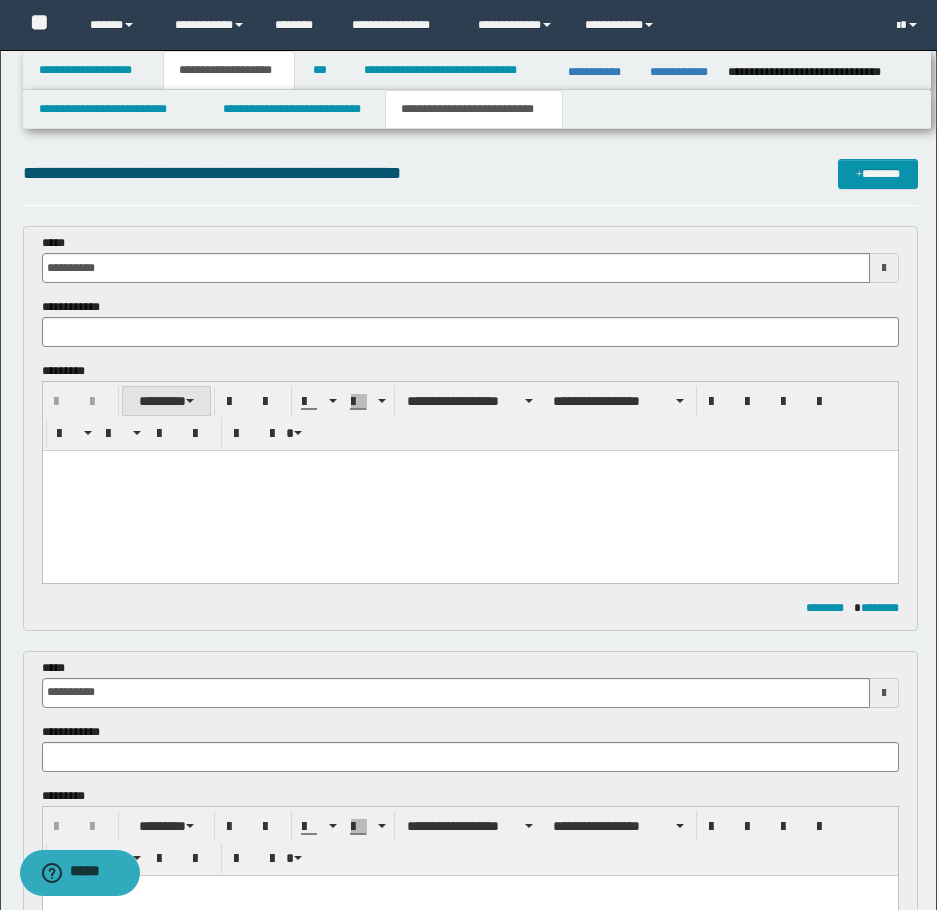 type 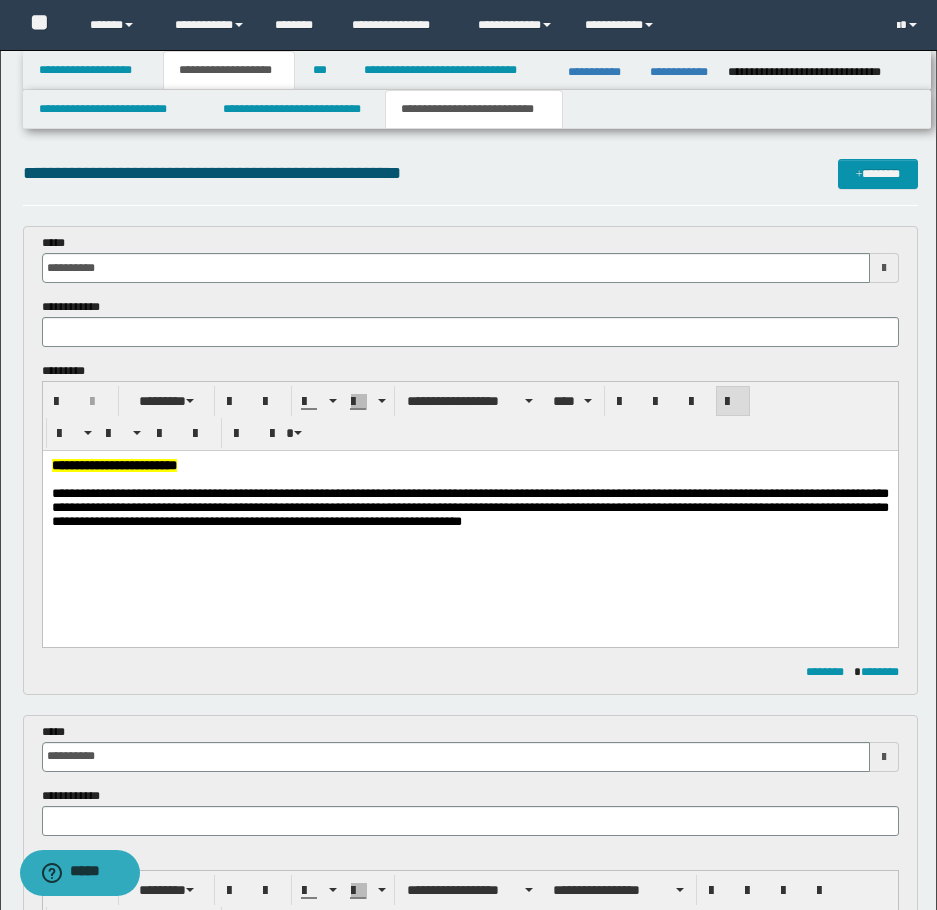 click on "**********" at bounding box center [113, 465] 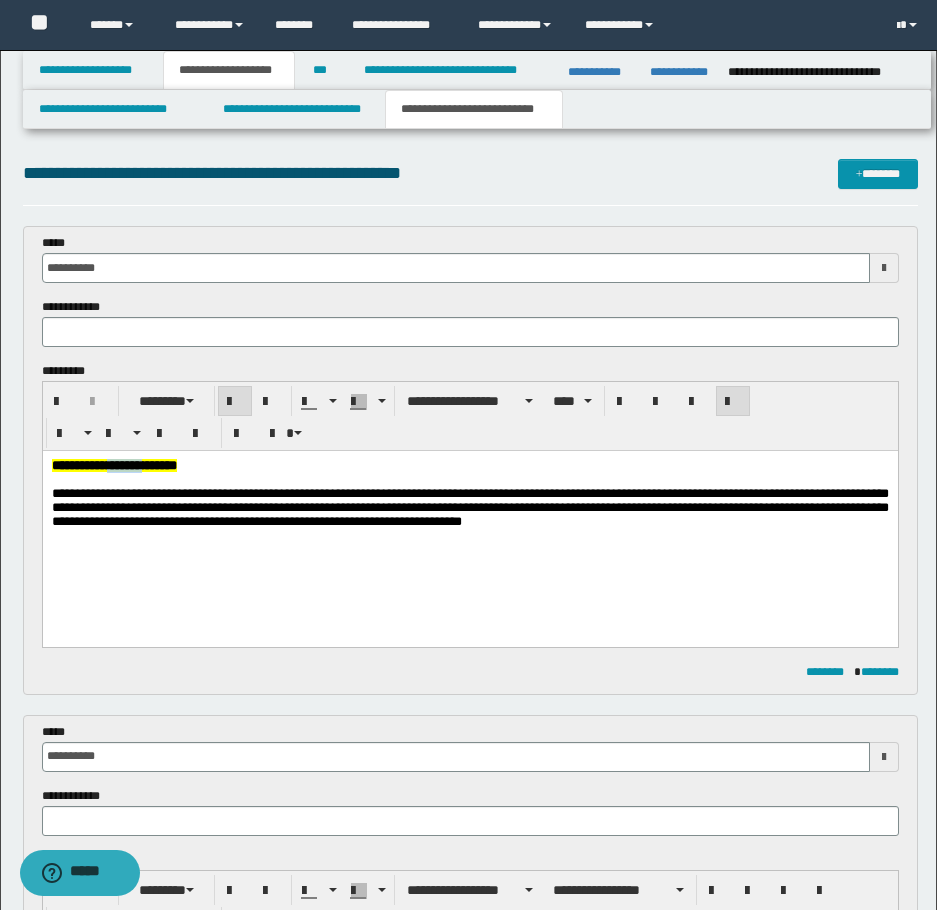 click on "**********" at bounding box center (113, 465) 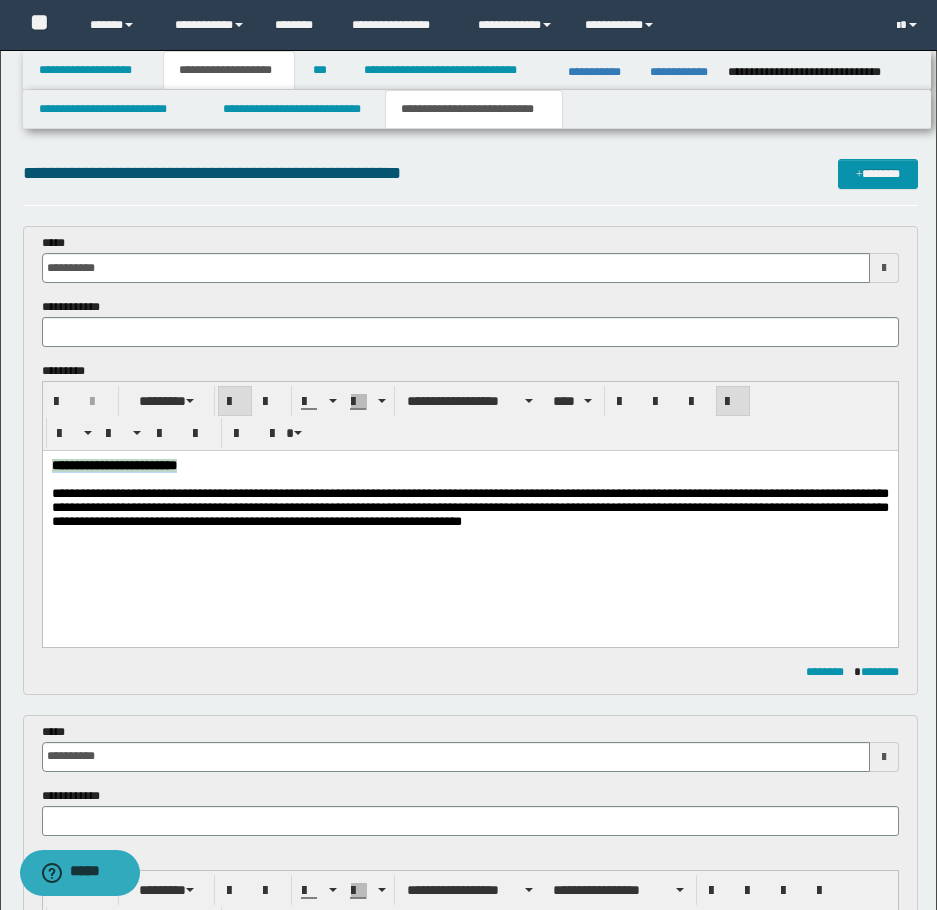 copy on "**********" 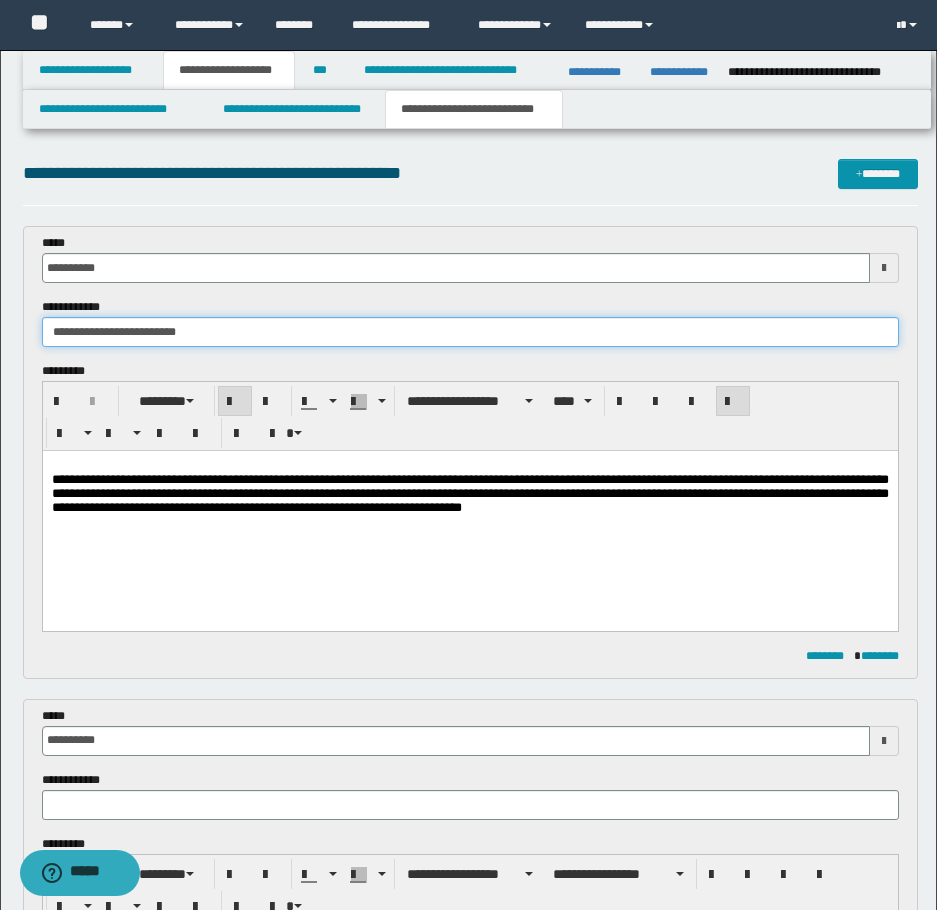 click on "**********" at bounding box center (470, 332) 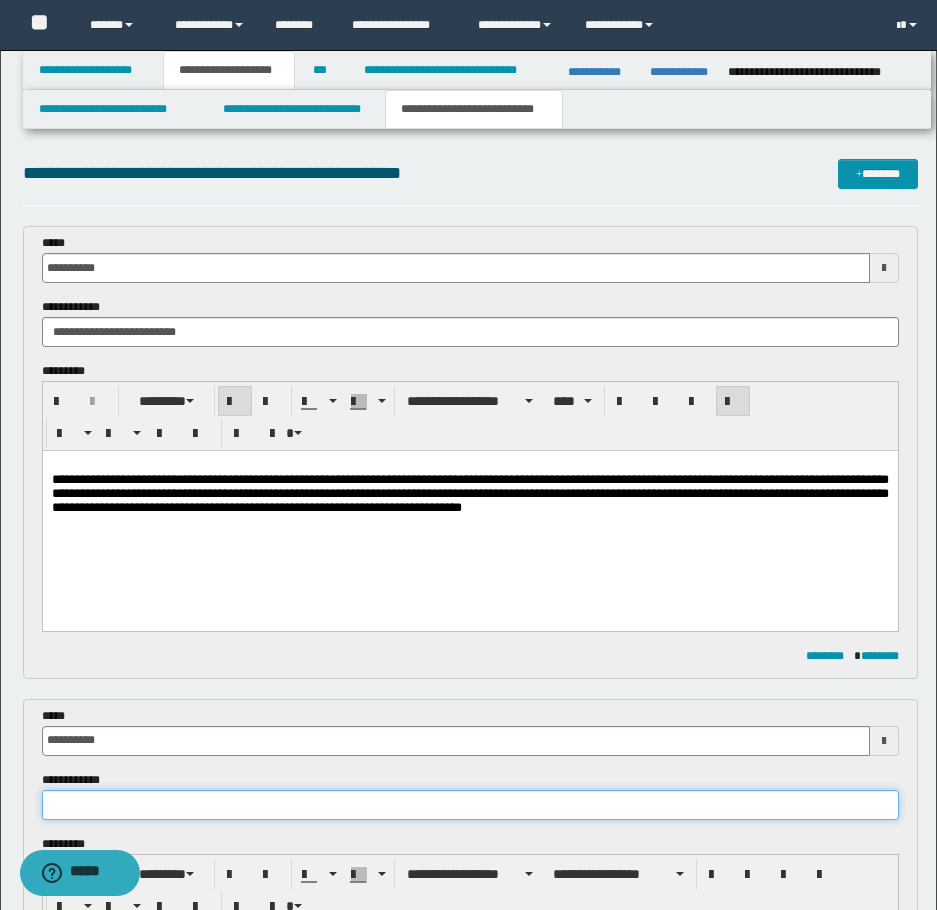 click at bounding box center (470, 805) 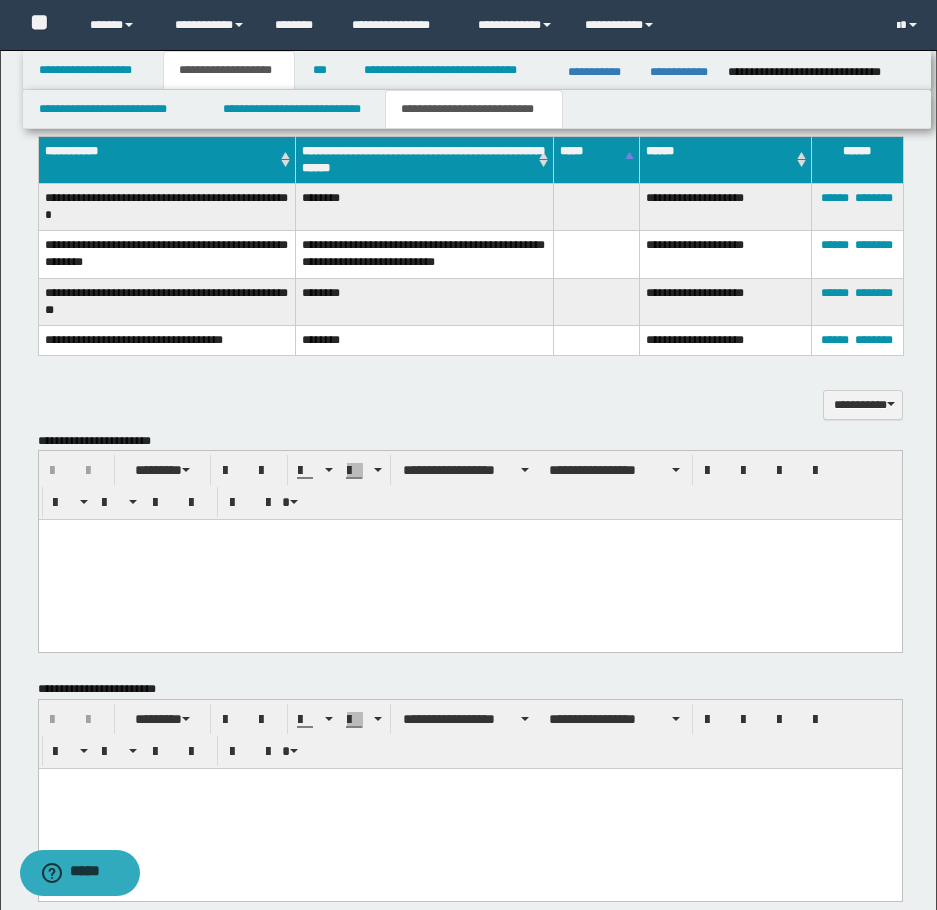 scroll, scrollTop: 1200, scrollLeft: 0, axis: vertical 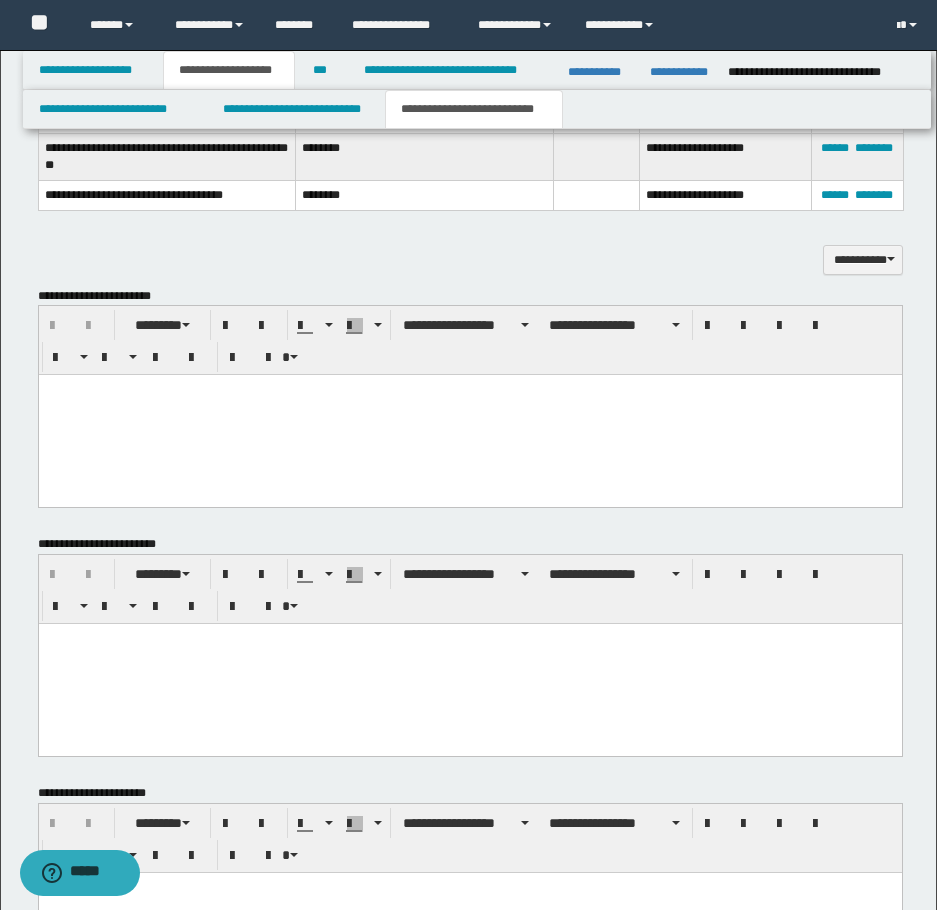 type on "**********" 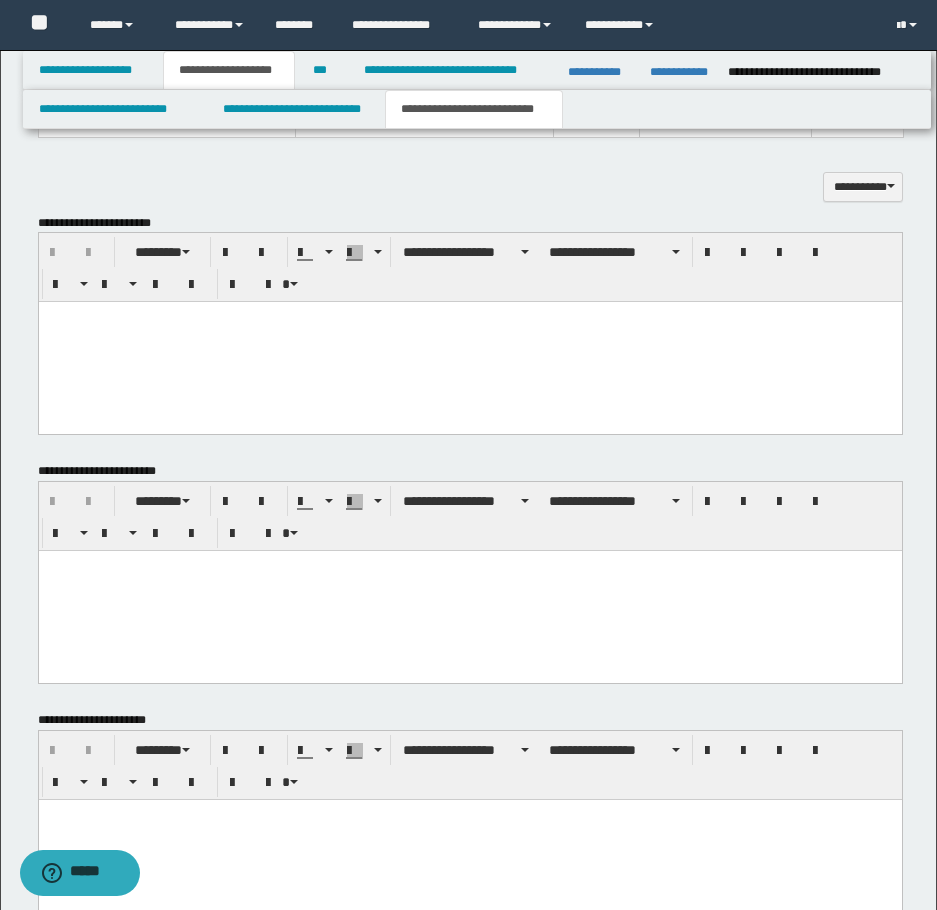 scroll, scrollTop: 1420, scrollLeft: 0, axis: vertical 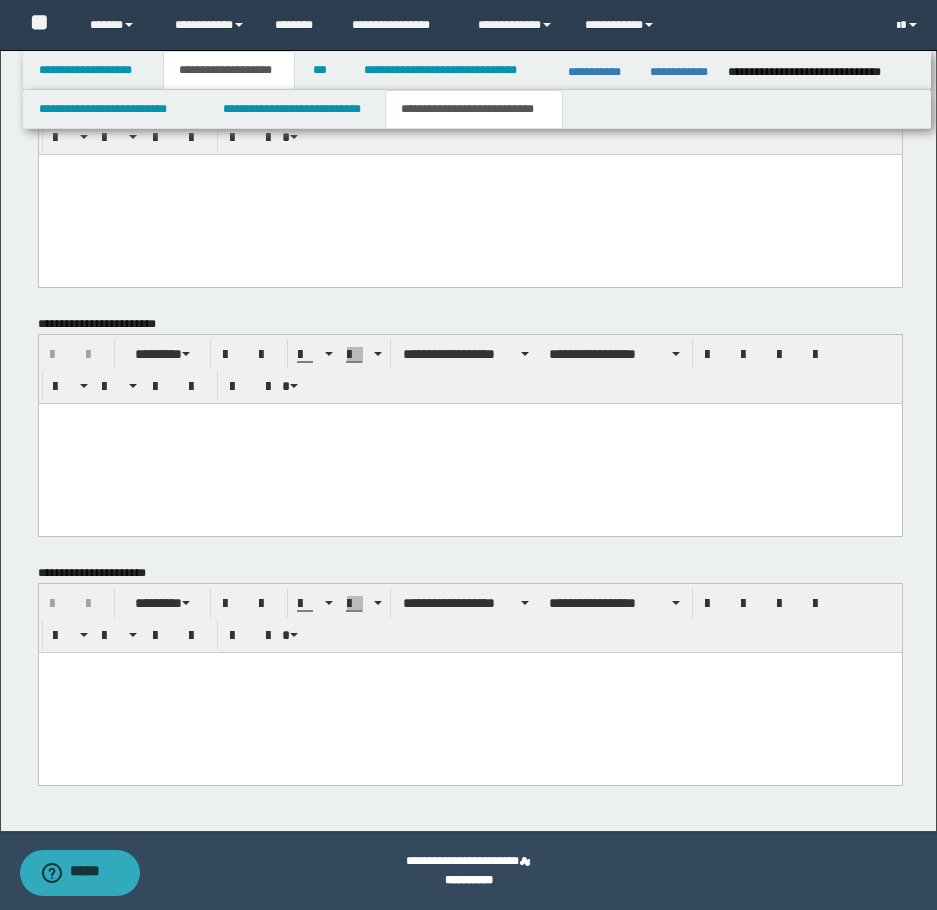 click at bounding box center [469, 668] 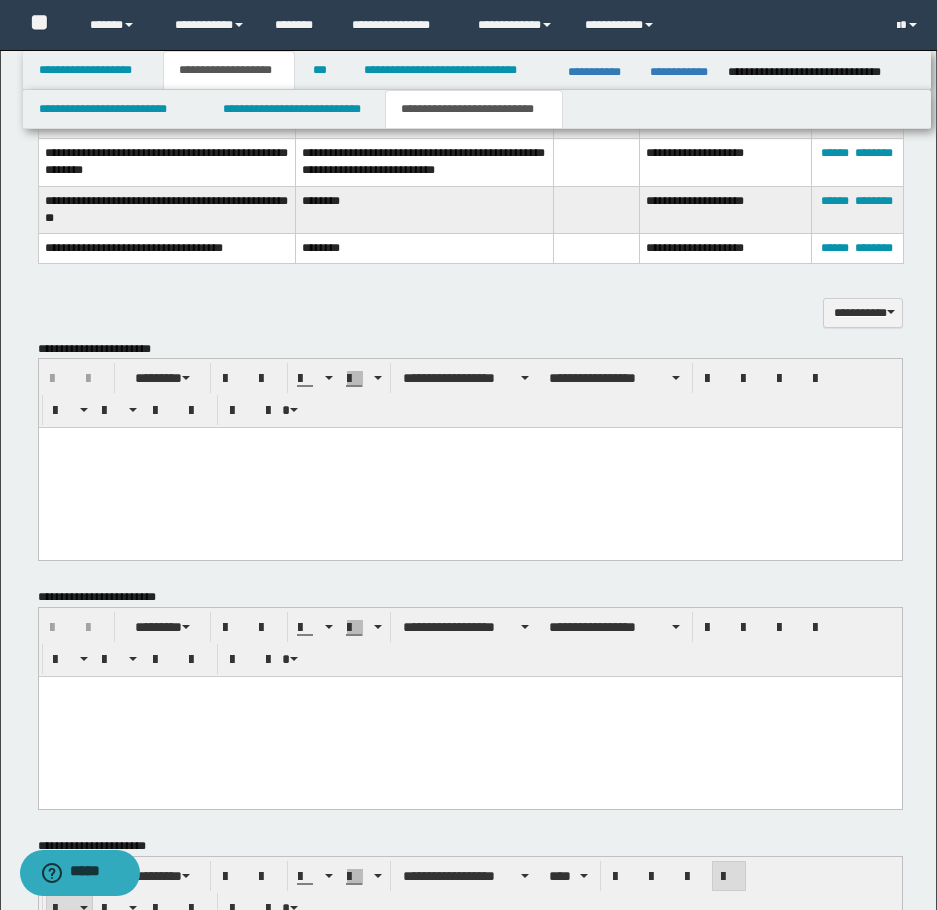 scroll, scrollTop: 1120, scrollLeft: 0, axis: vertical 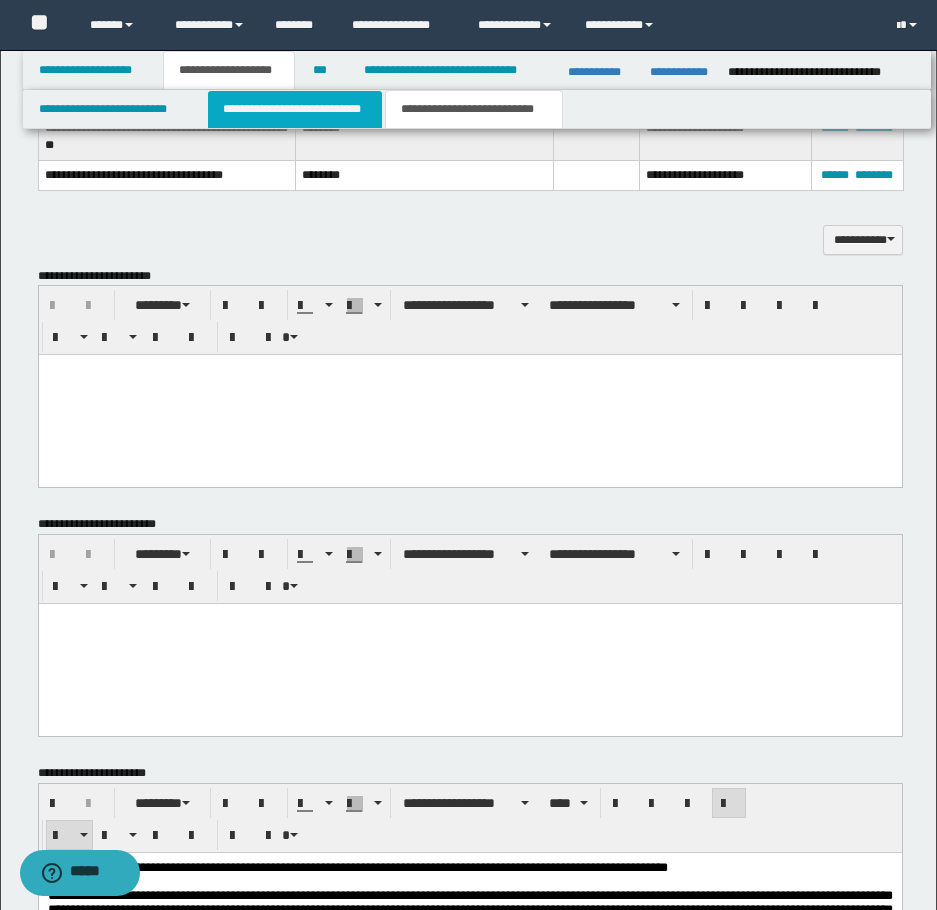 click on "**********" at bounding box center [295, 109] 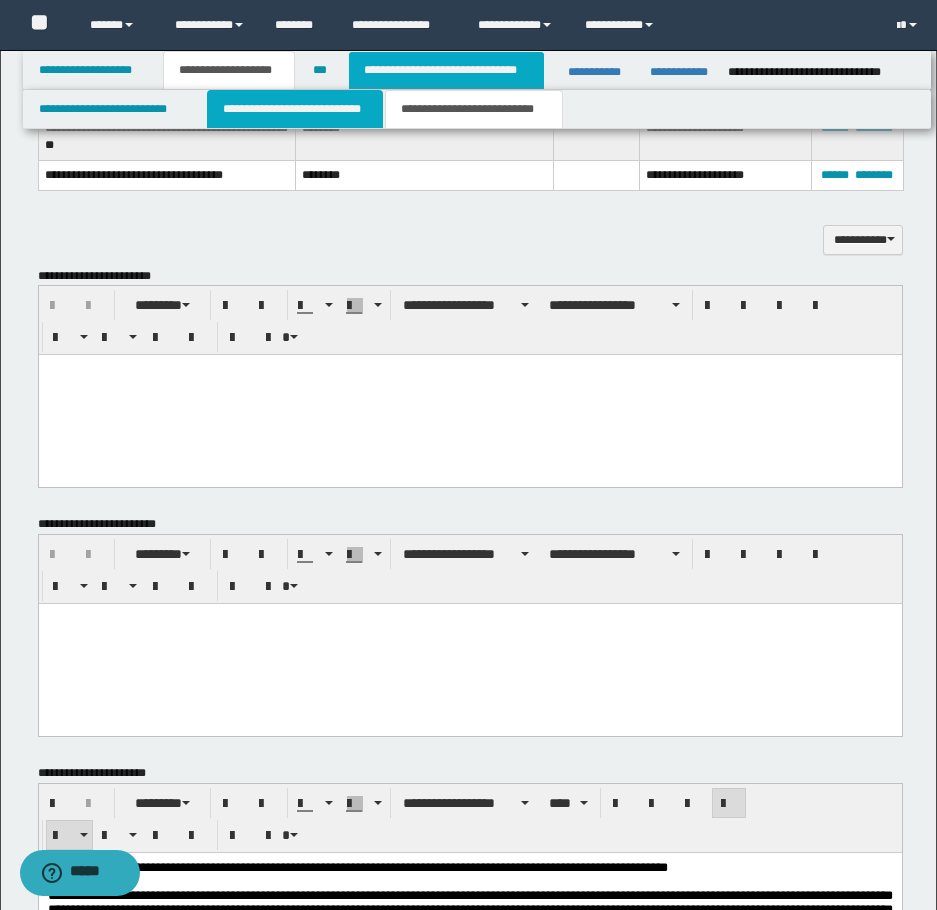 type 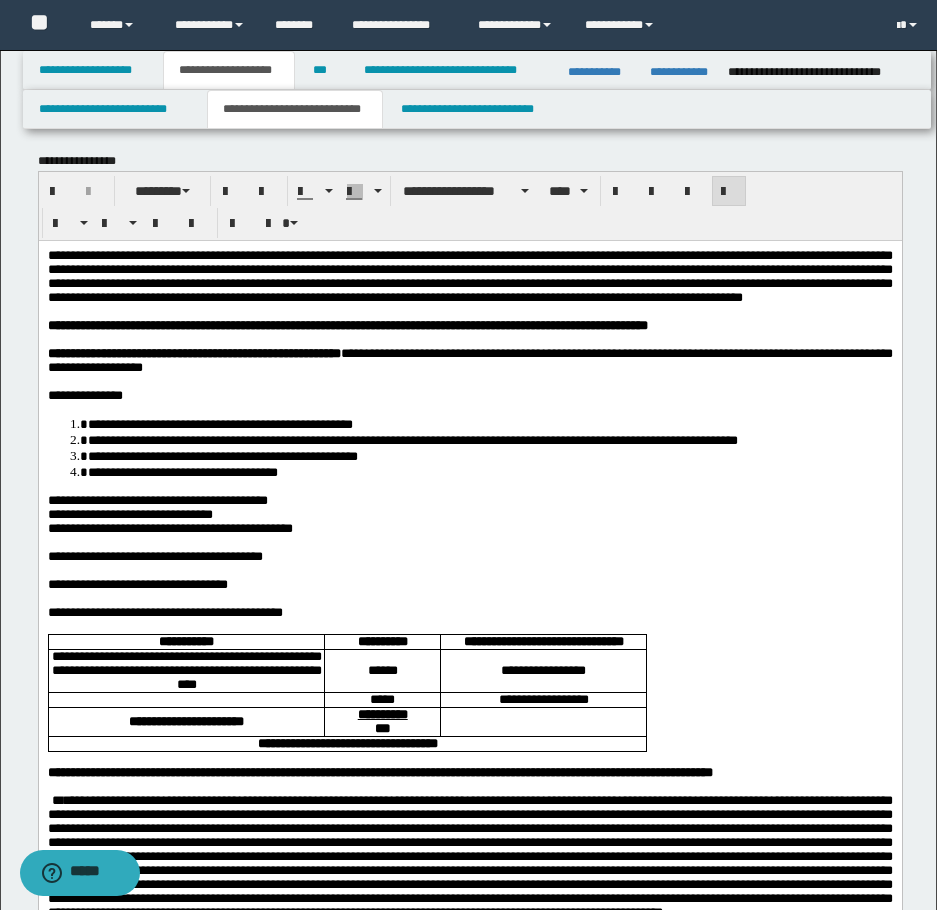 scroll, scrollTop: 0, scrollLeft: 0, axis: both 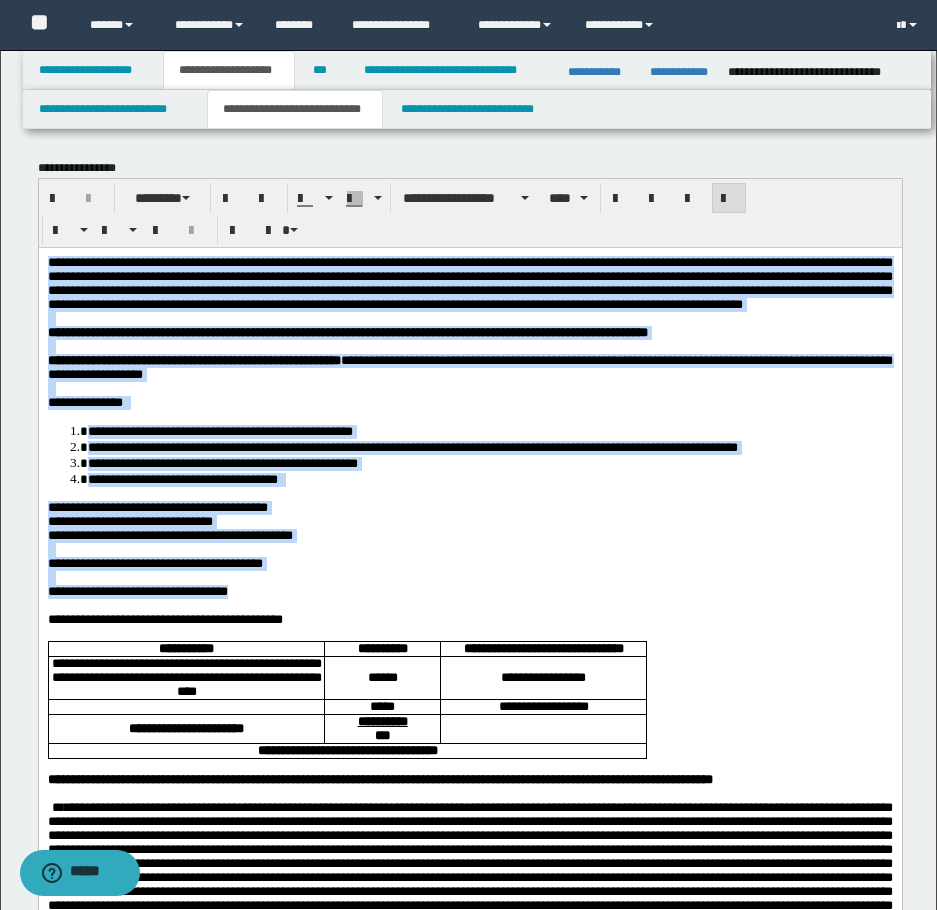 drag, startPoint x: 321, startPoint y: 657, endPoint x: 72, endPoint y: 508, distance: 290.1758 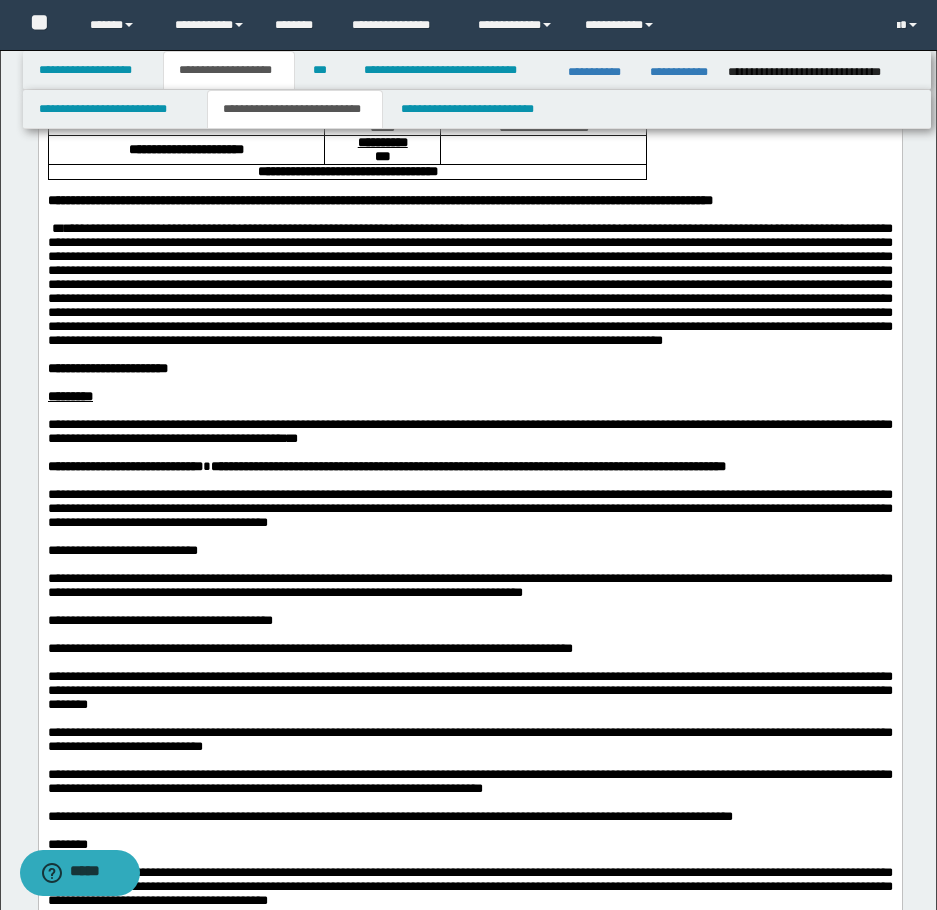 scroll, scrollTop: 700, scrollLeft: 0, axis: vertical 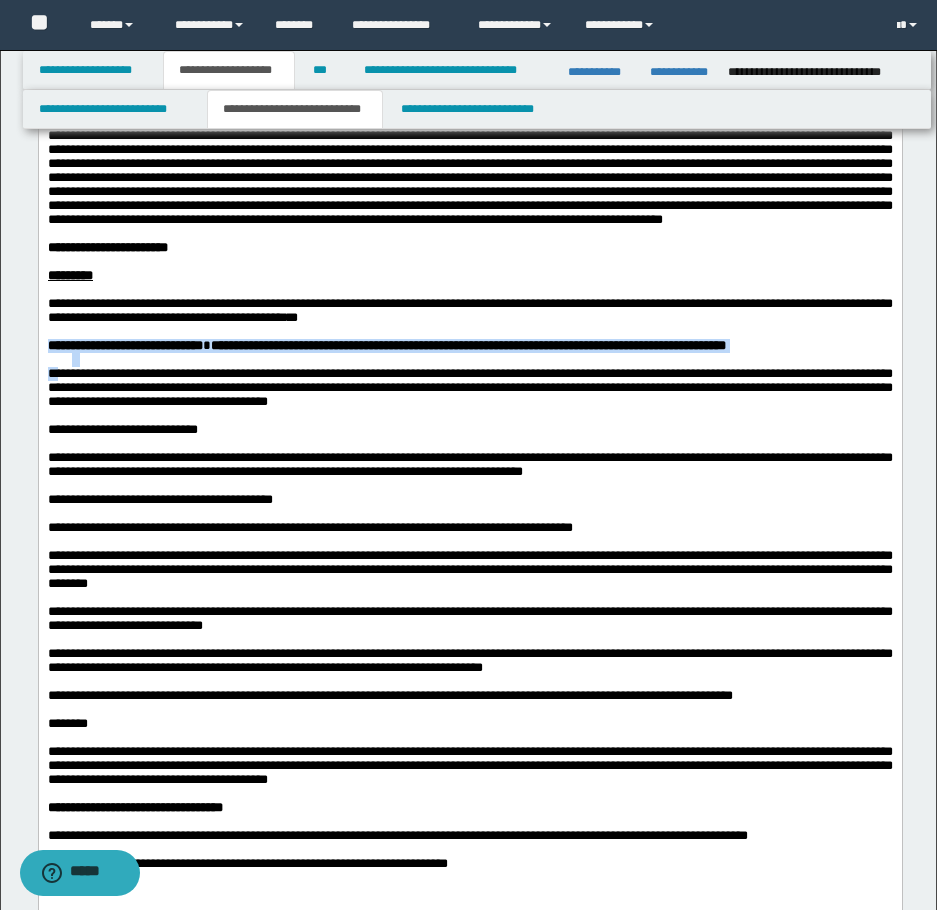 drag, startPoint x: 69, startPoint y: 532, endPoint x: 30, endPoint y: 497, distance: 52.40229 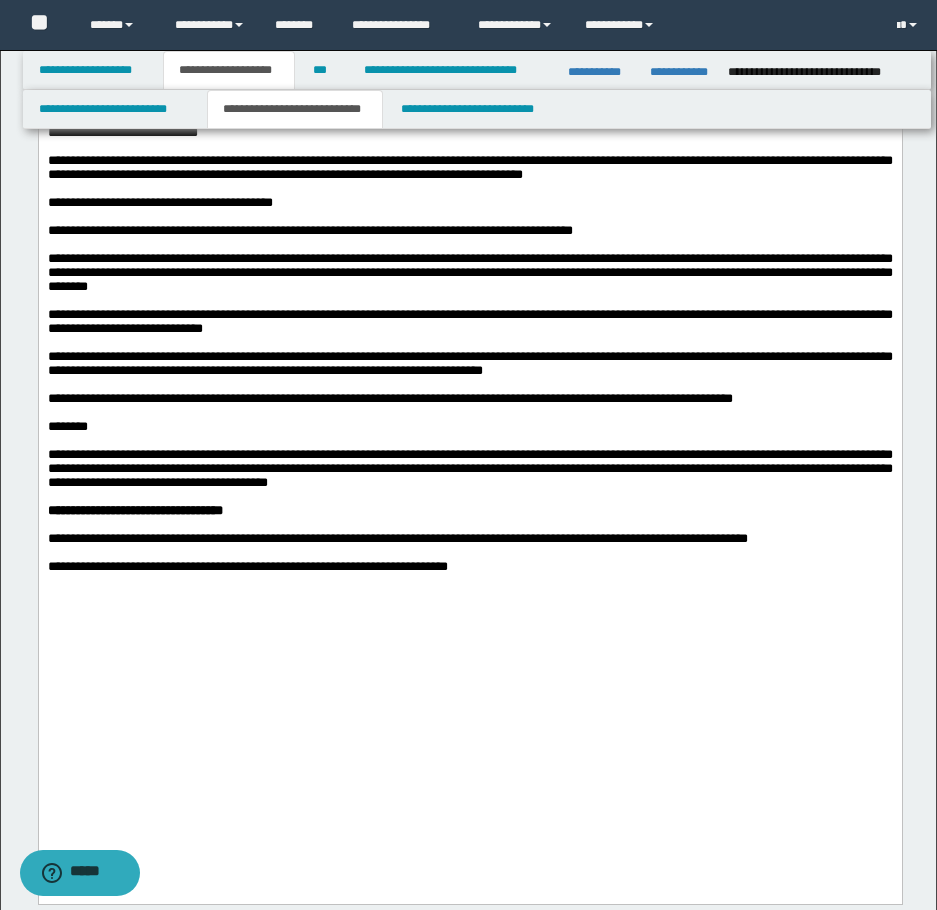 scroll, scrollTop: 1200, scrollLeft: 0, axis: vertical 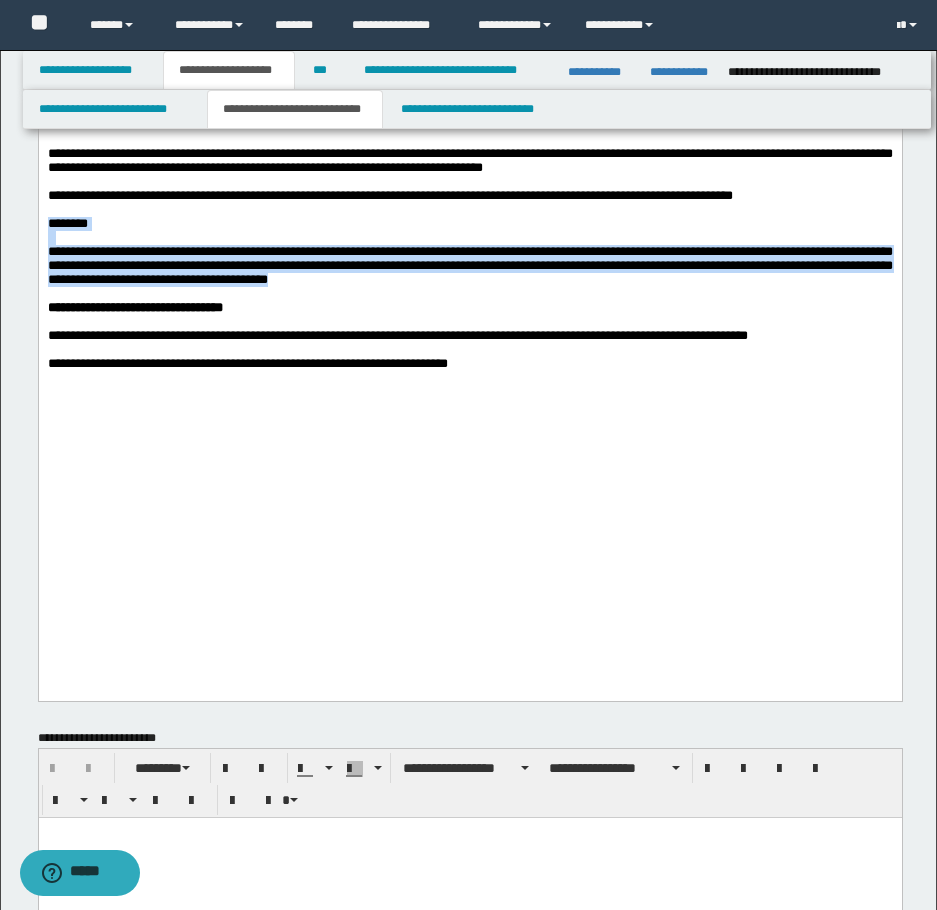 drag, startPoint x: 609, startPoint y: 488, endPoint x: 49, endPoint y: 424, distance: 563.64526 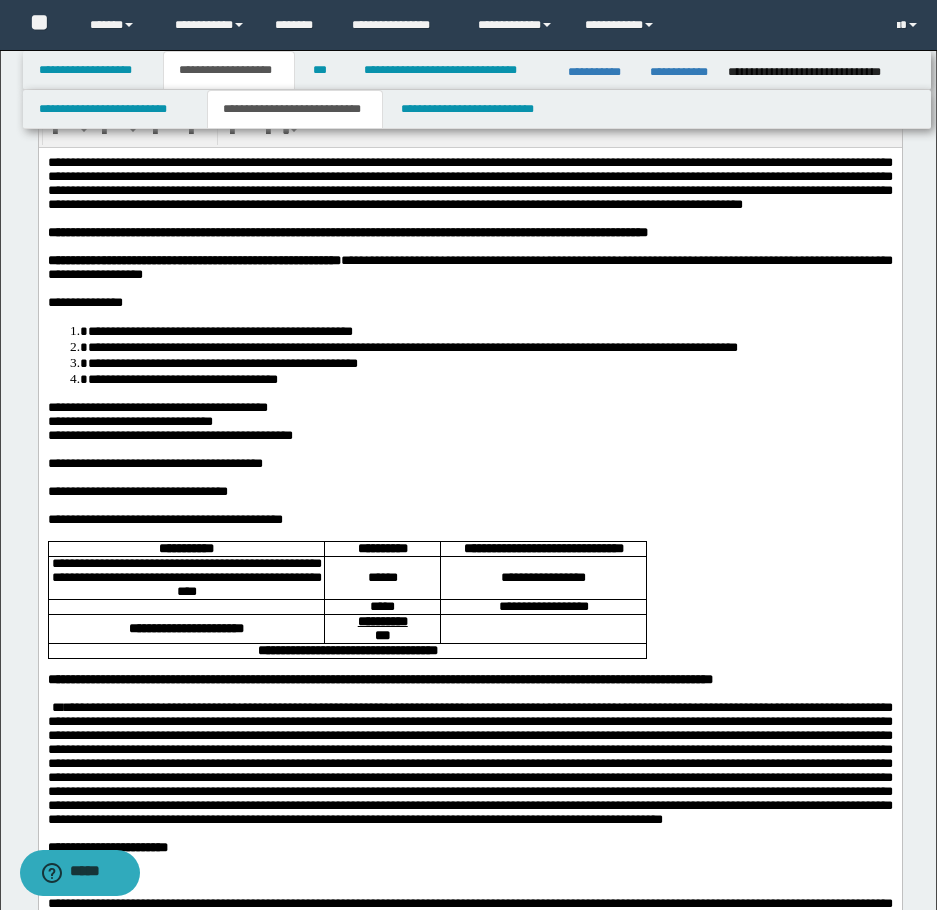 scroll, scrollTop: 0, scrollLeft: 0, axis: both 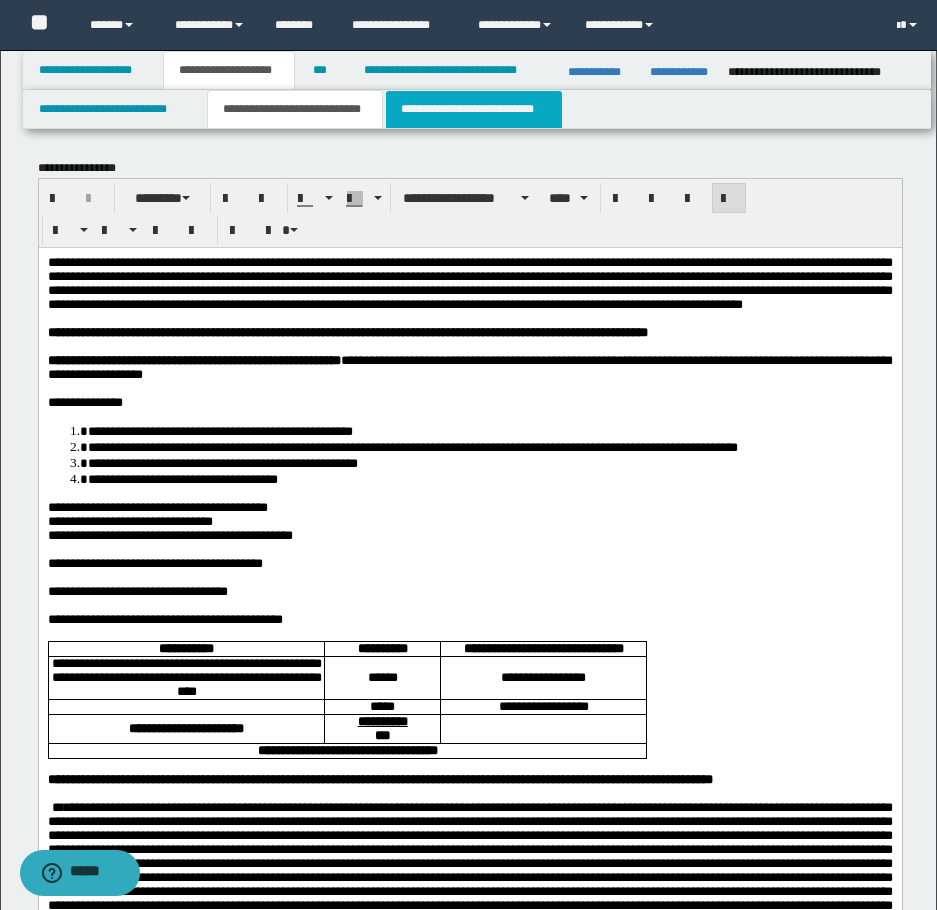 click on "**********" at bounding box center [474, 109] 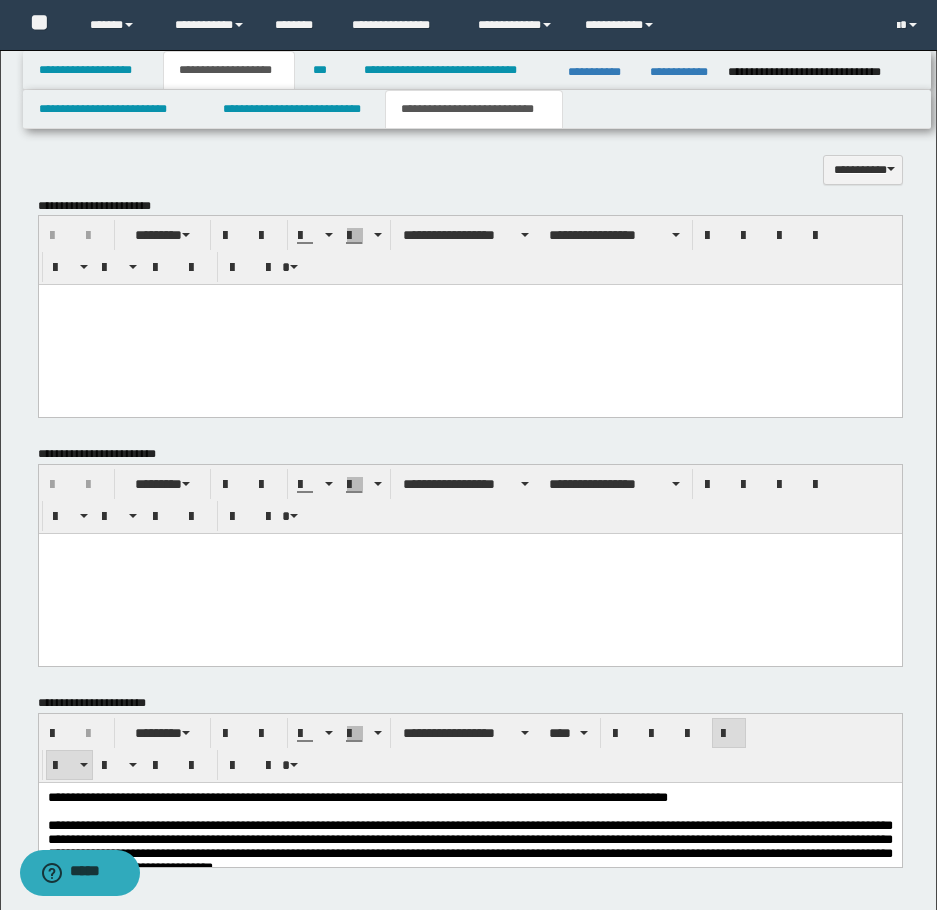 scroll, scrollTop: 1300, scrollLeft: 0, axis: vertical 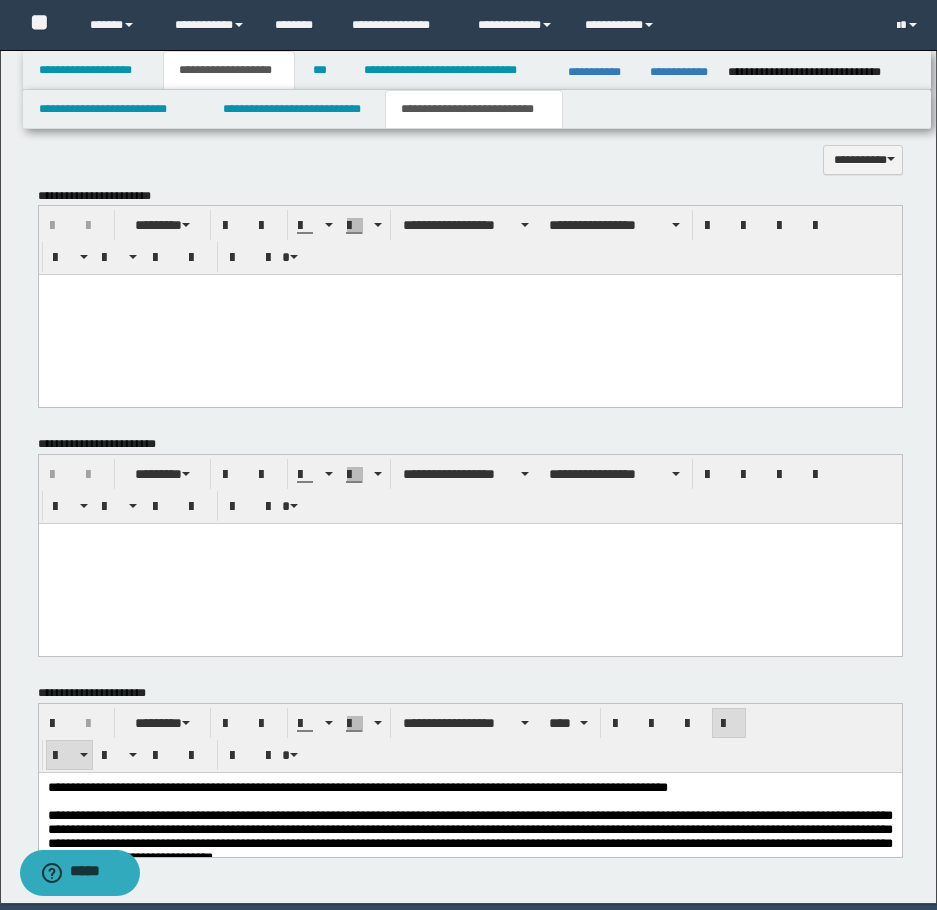 click at bounding box center [469, 315] 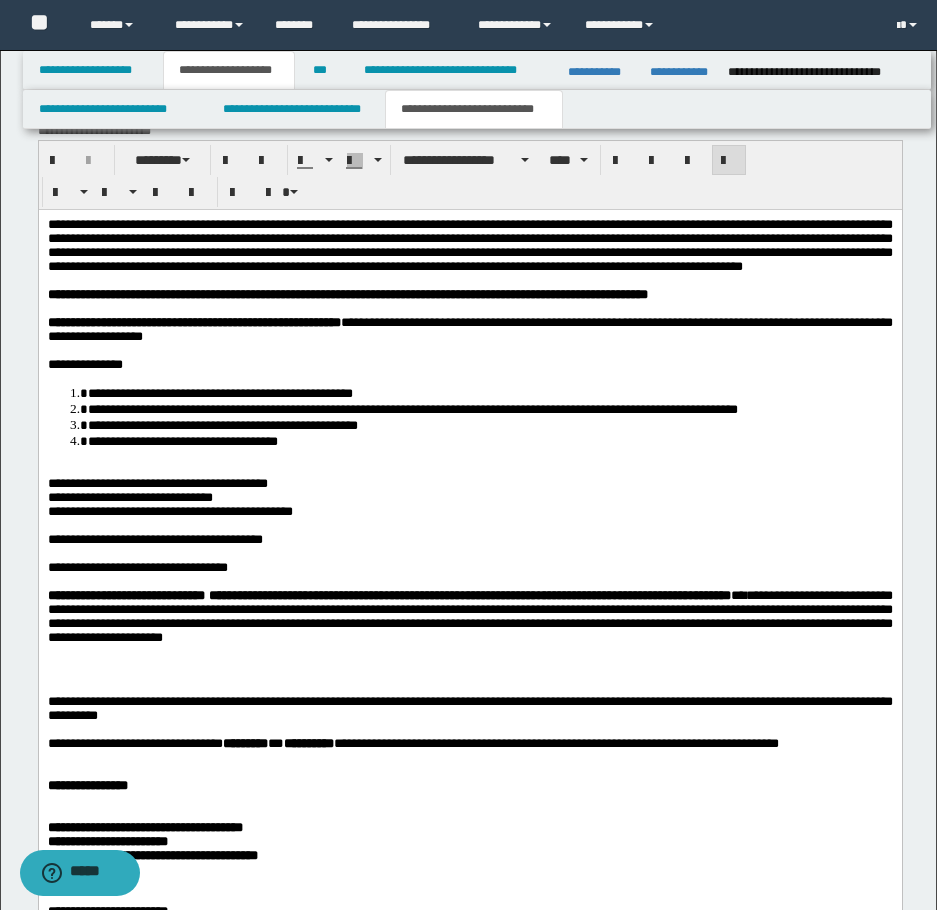 scroll, scrollTop: 1400, scrollLeft: 0, axis: vertical 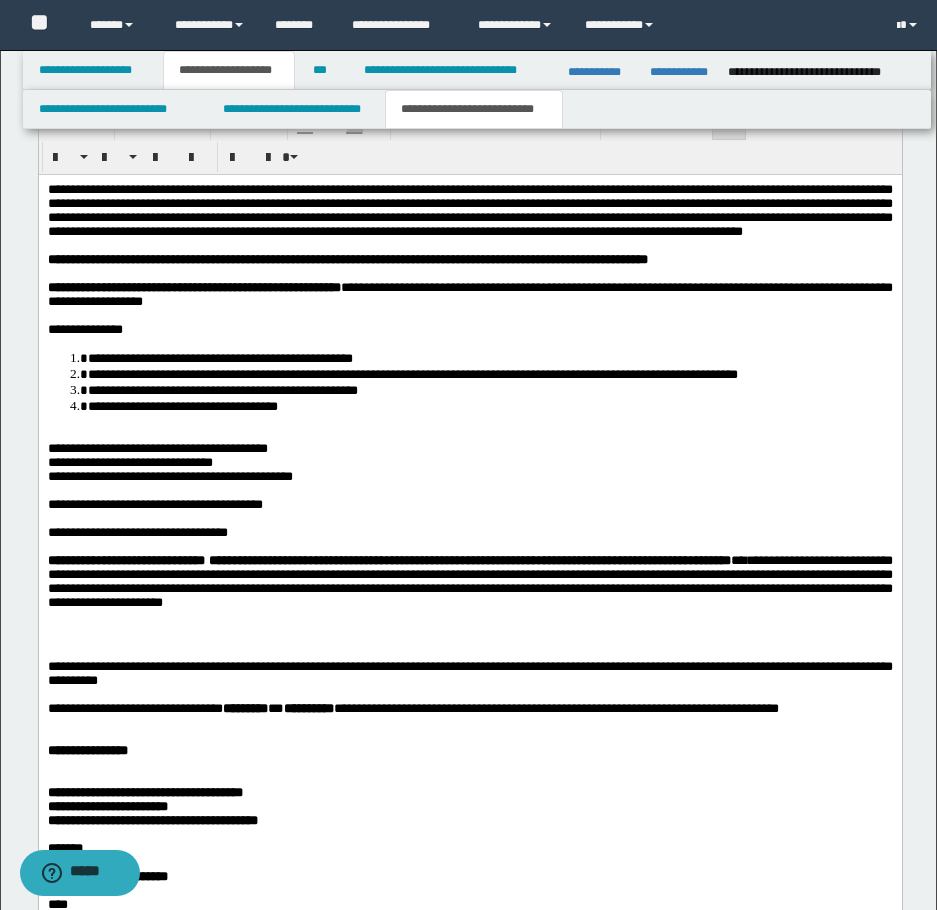 click on "**********" at bounding box center (222, 390) 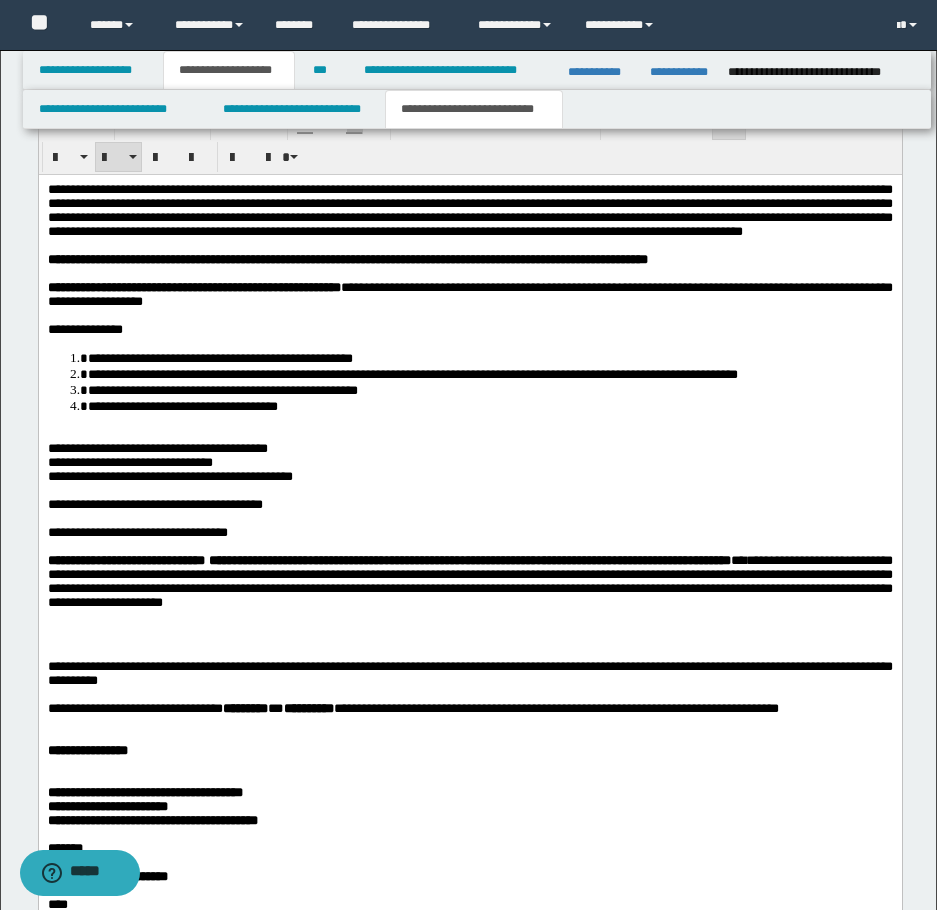 click on "**********" at bounding box center [489, 406] 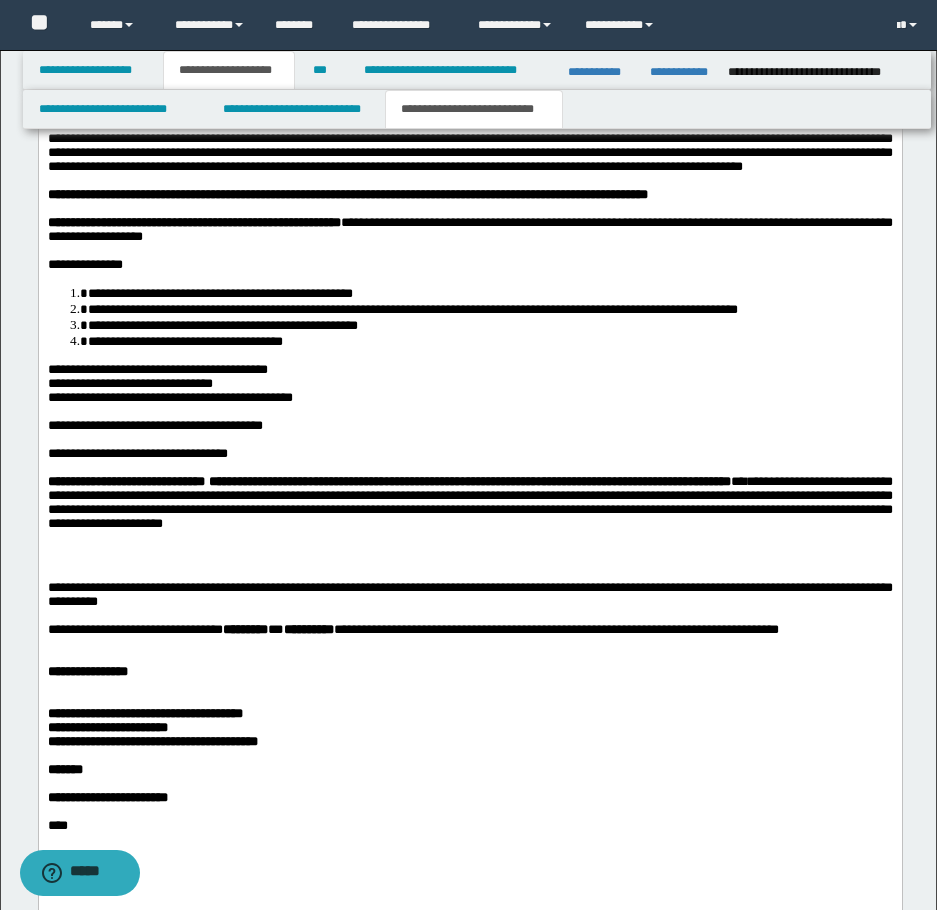 scroll, scrollTop: 1500, scrollLeft: 0, axis: vertical 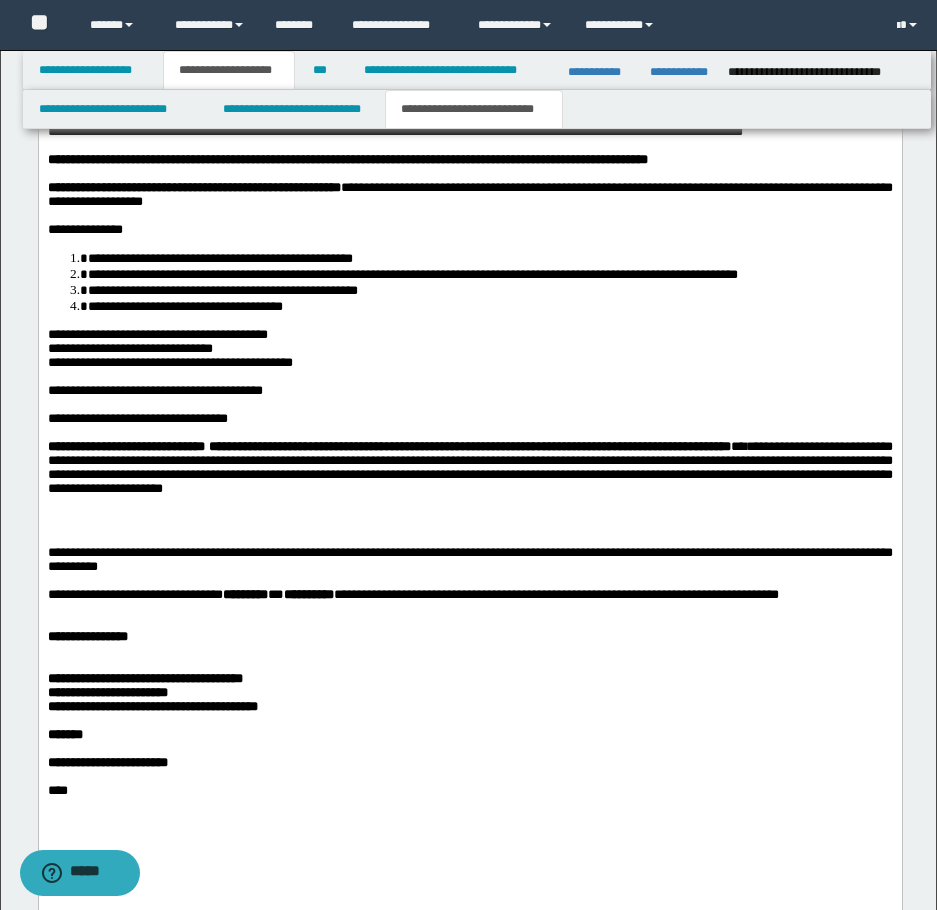 click at bounding box center (469, 525) 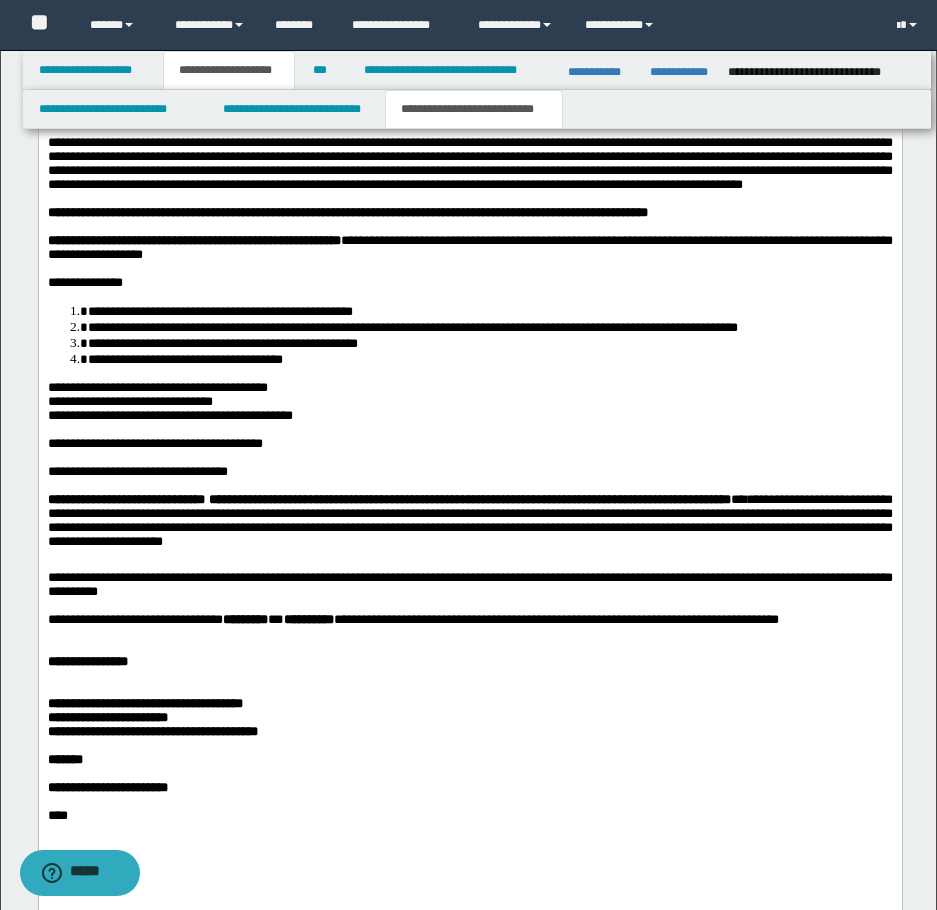 scroll, scrollTop: 1400, scrollLeft: 0, axis: vertical 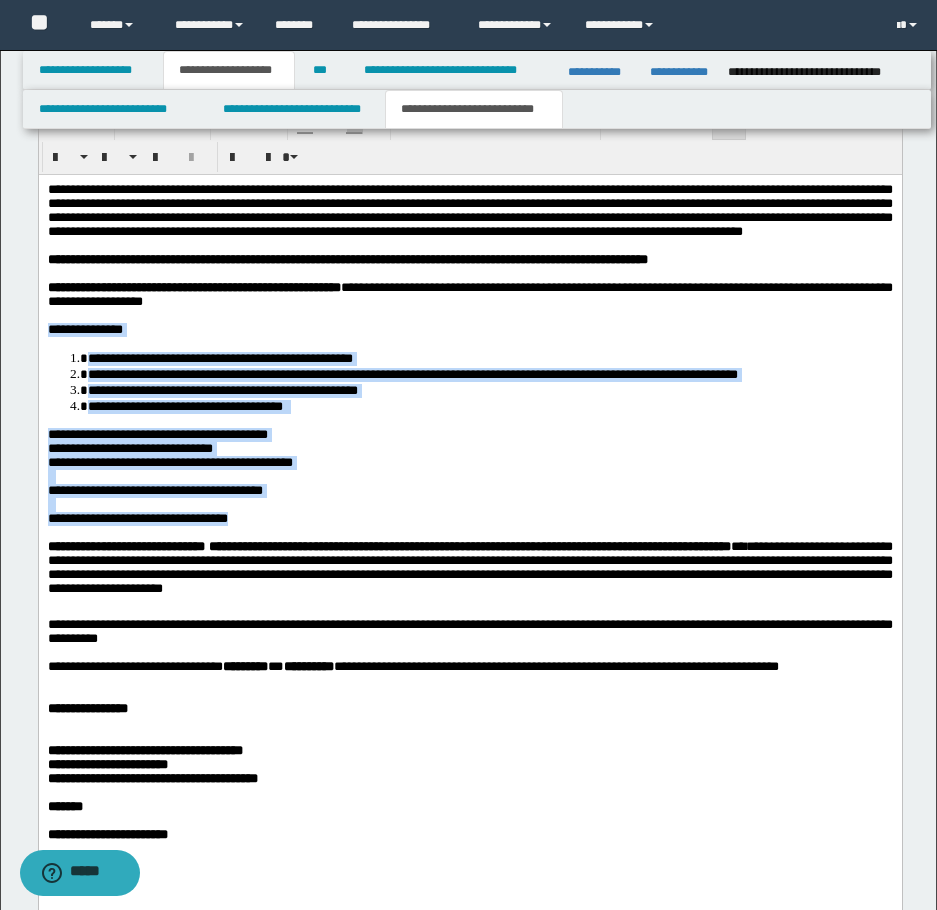 drag, startPoint x: 344, startPoint y: 587, endPoint x: 64, endPoint y: 355, distance: 363.6262 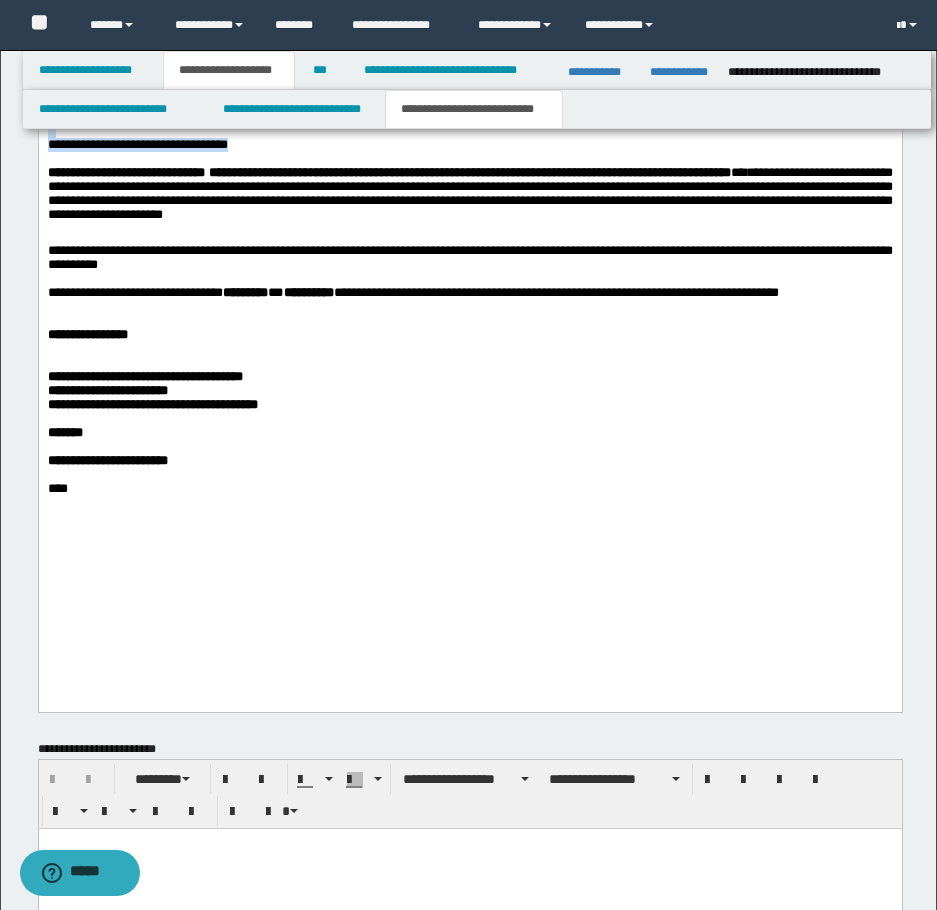 scroll, scrollTop: 1800, scrollLeft: 0, axis: vertical 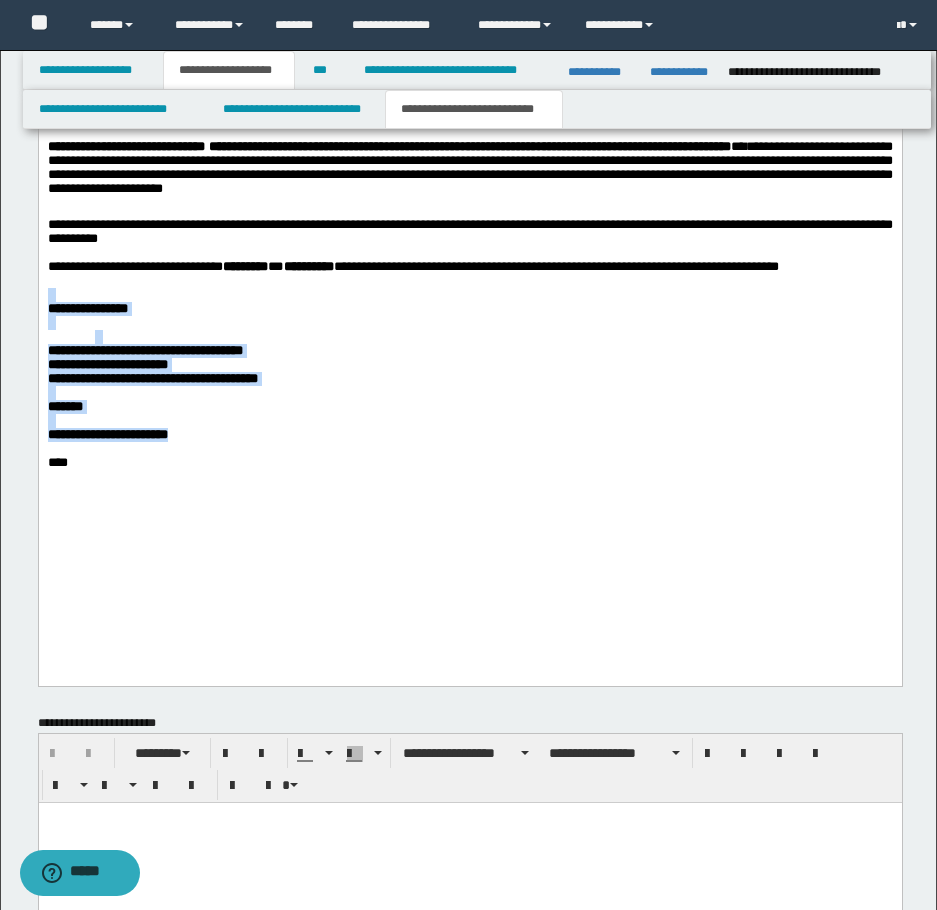 drag, startPoint x: 270, startPoint y: 530, endPoint x: 48, endPoint y: 385, distance: 265.15845 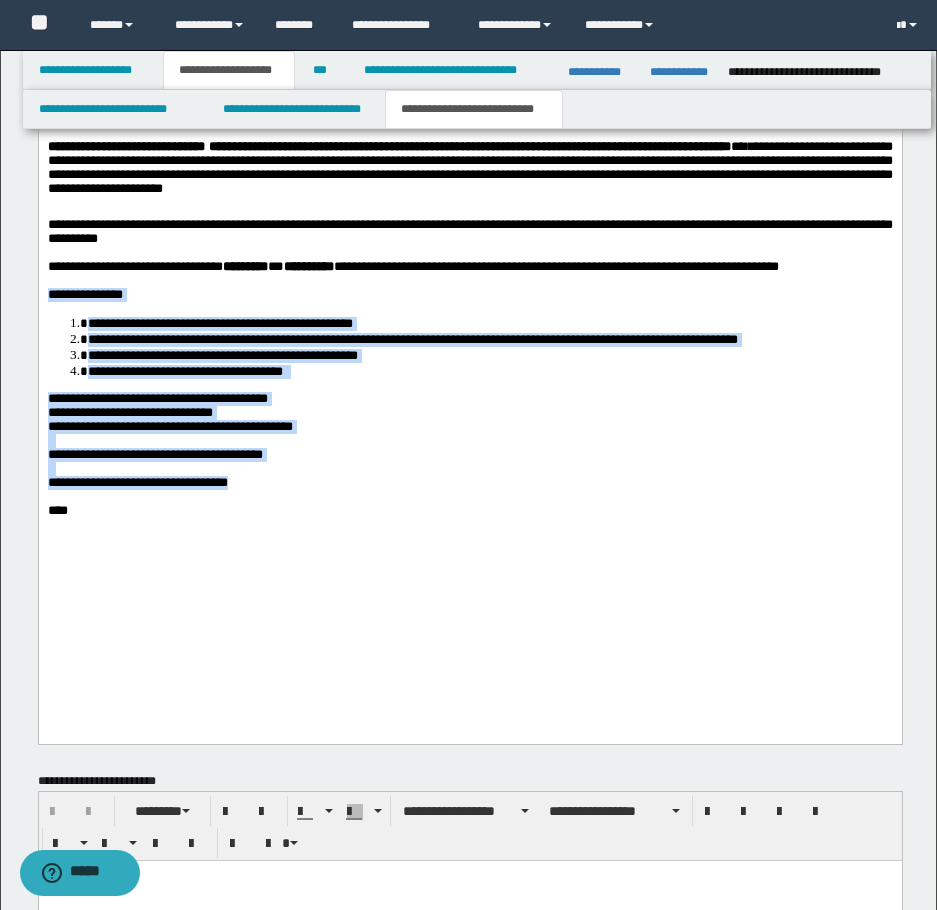 drag, startPoint x: 348, startPoint y: 596, endPoint x: 23, endPoint y: 374, distance: 393.5848 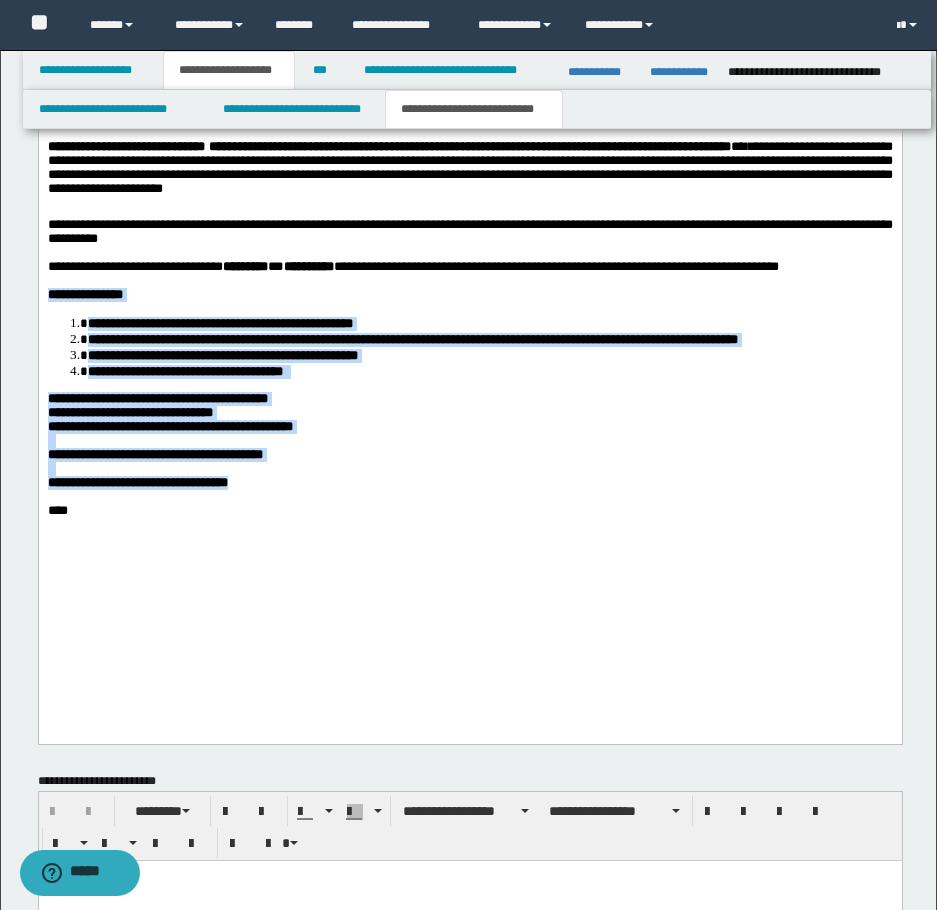 click on "**********" at bounding box center (184, 372) 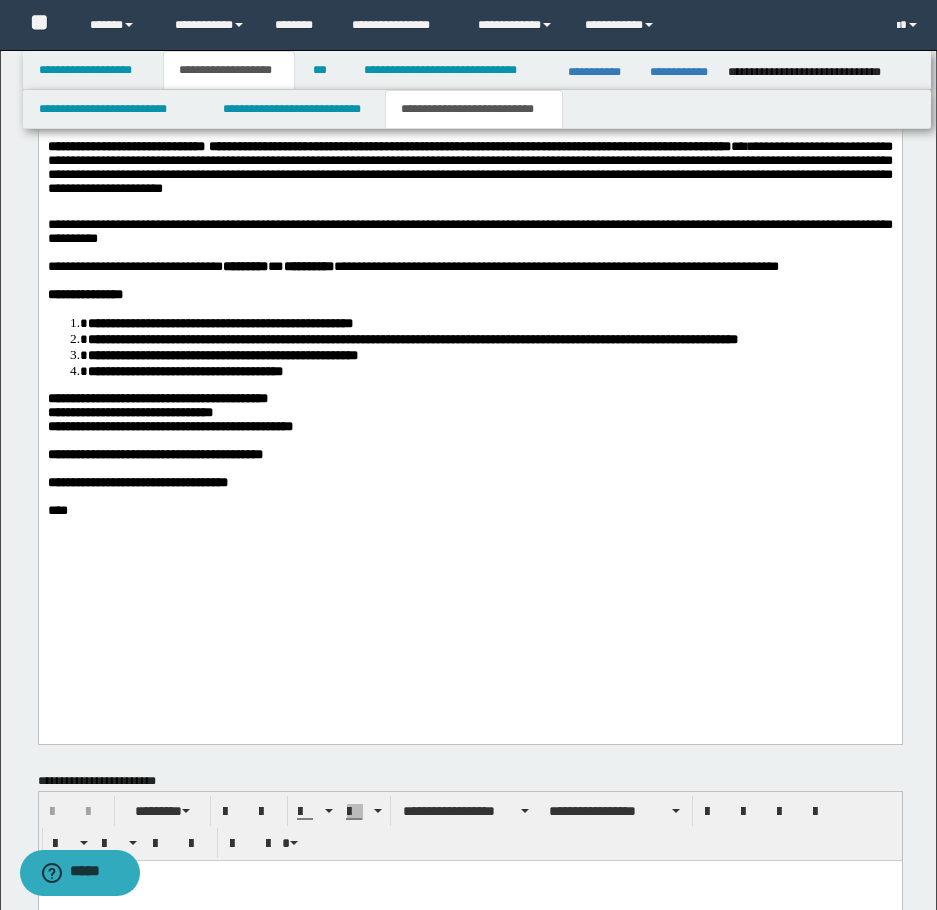 click on "**********" at bounding box center (137, 483) 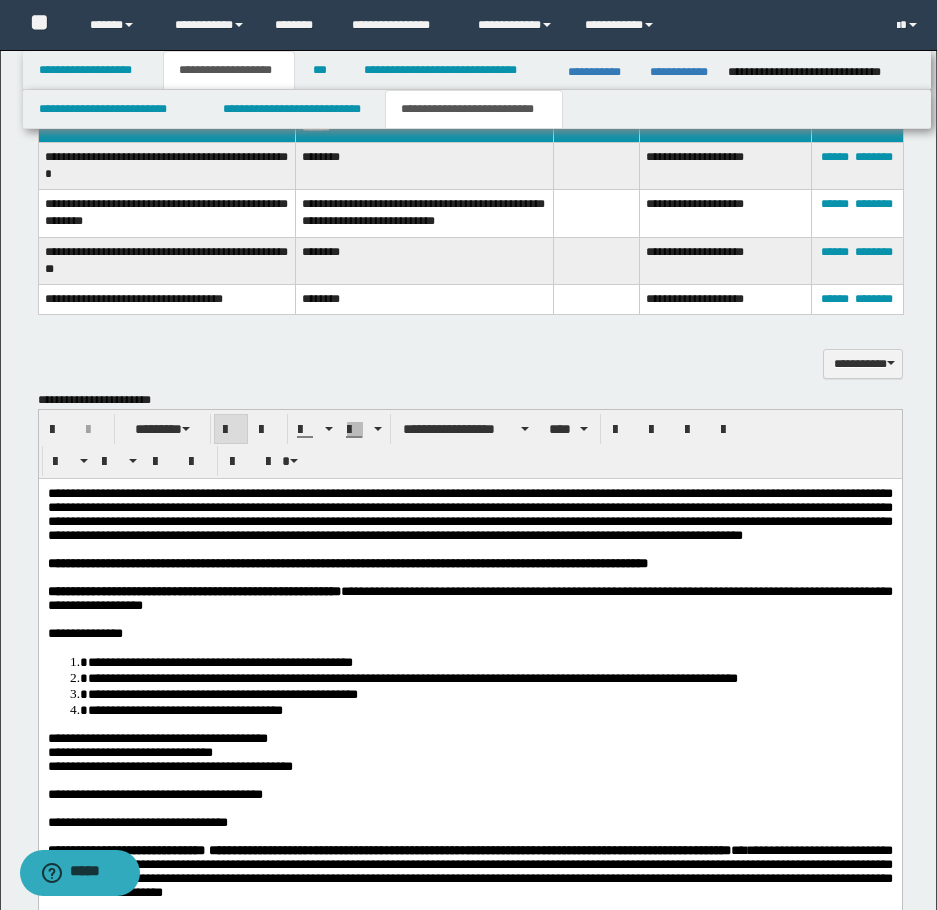 scroll, scrollTop: 1000, scrollLeft: 0, axis: vertical 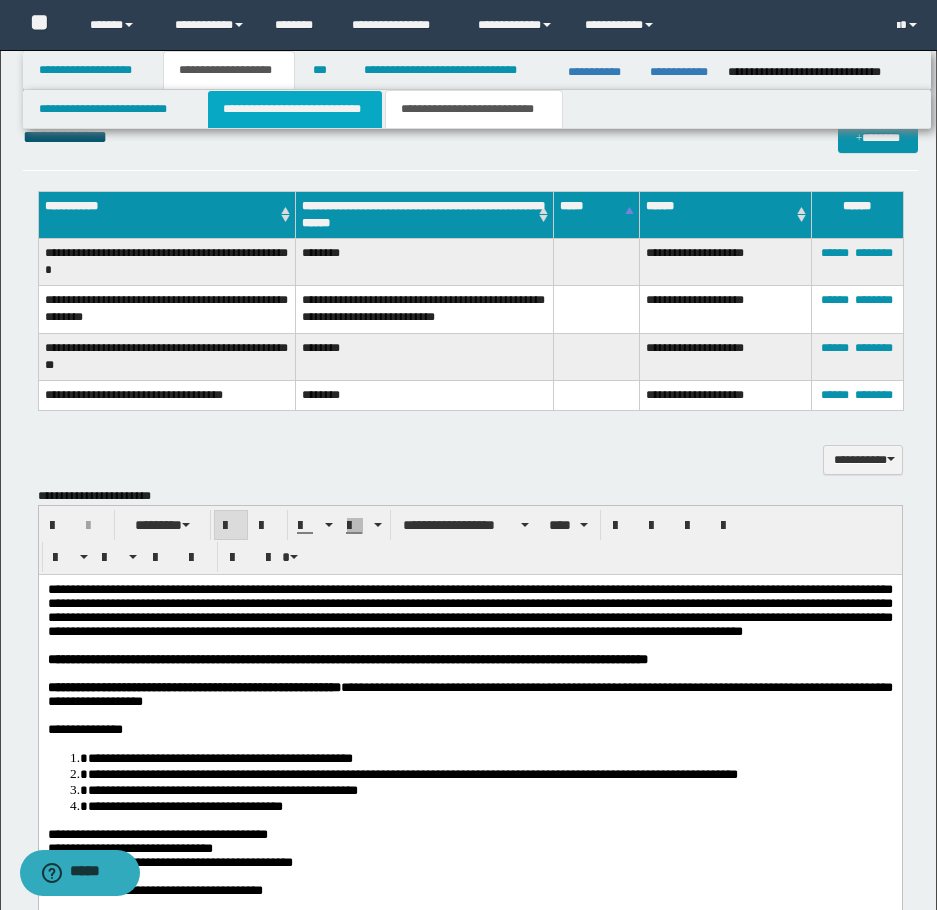 click on "**********" at bounding box center [295, 109] 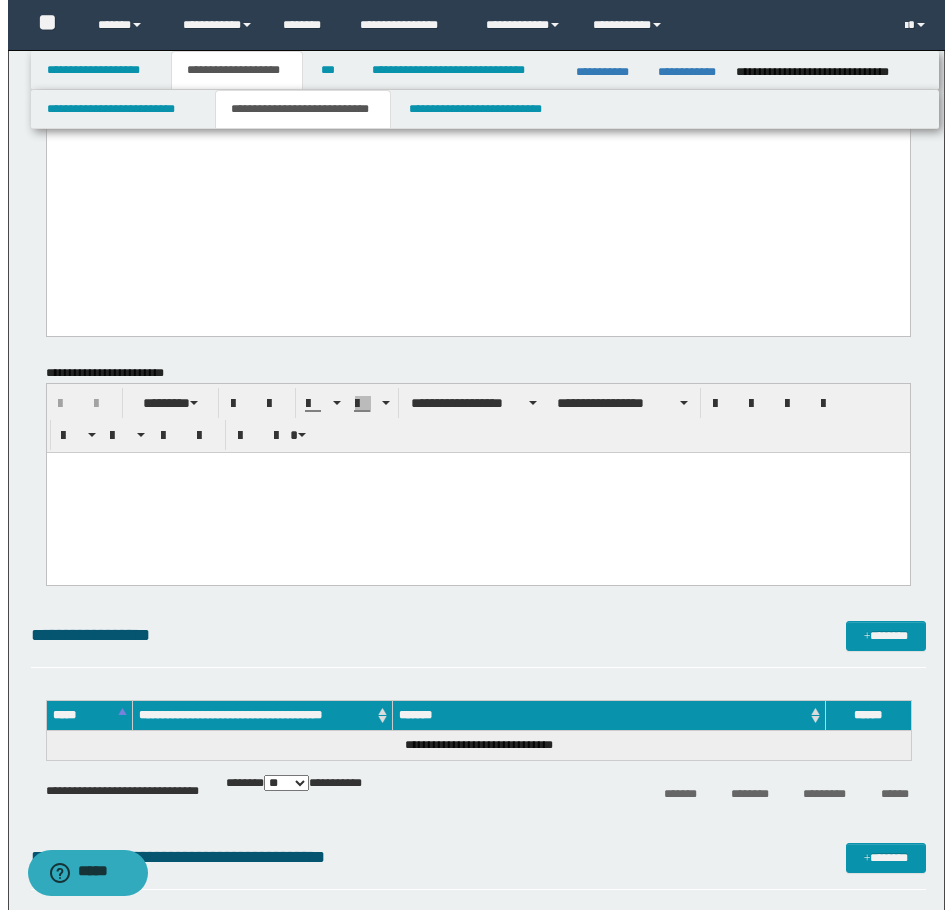 scroll, scrollTop: 1600, scrollLeft: 0, axis: vertical 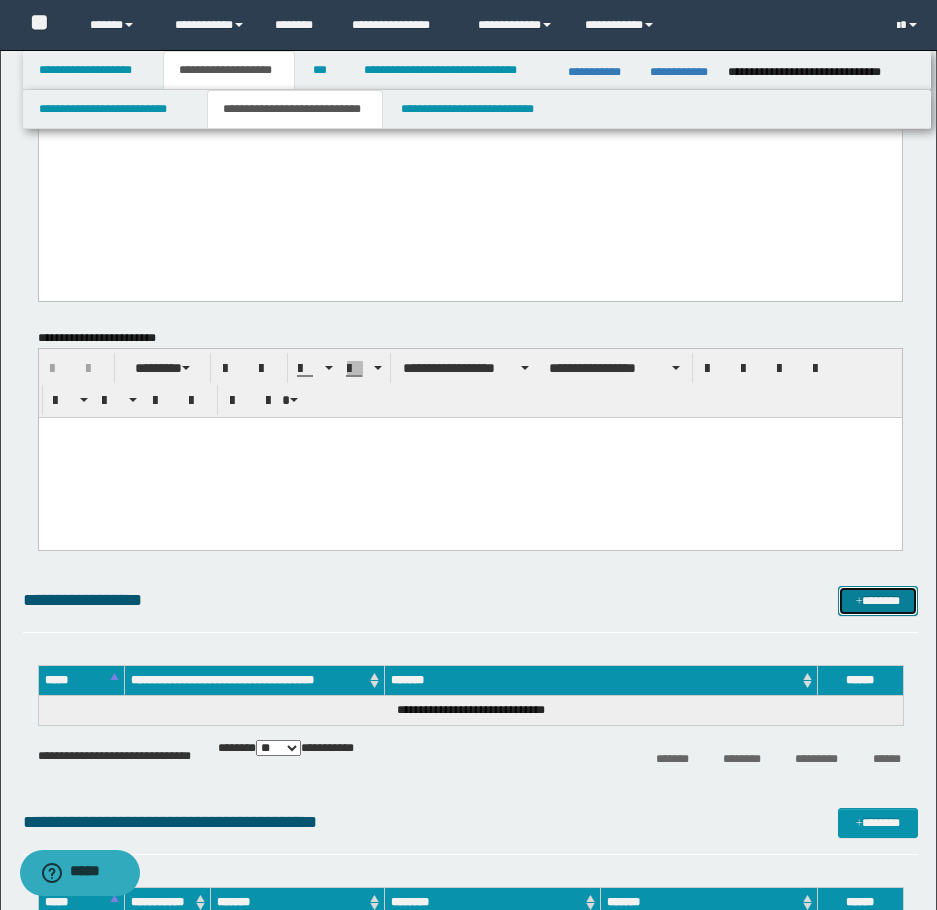 drag, startPoint x: 870, startPoint y: 599, endPoint x: 669, endPoint y: 53, distance: 581.82214 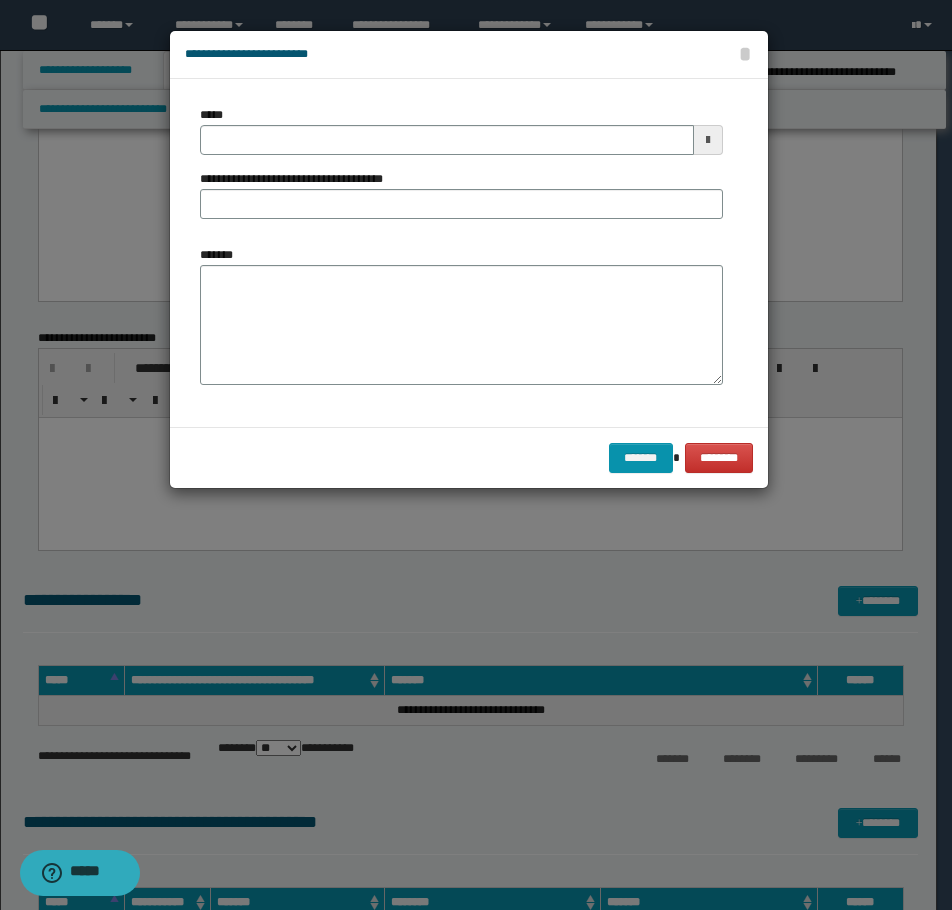 click on "*****" at bounding box center [461, 130] 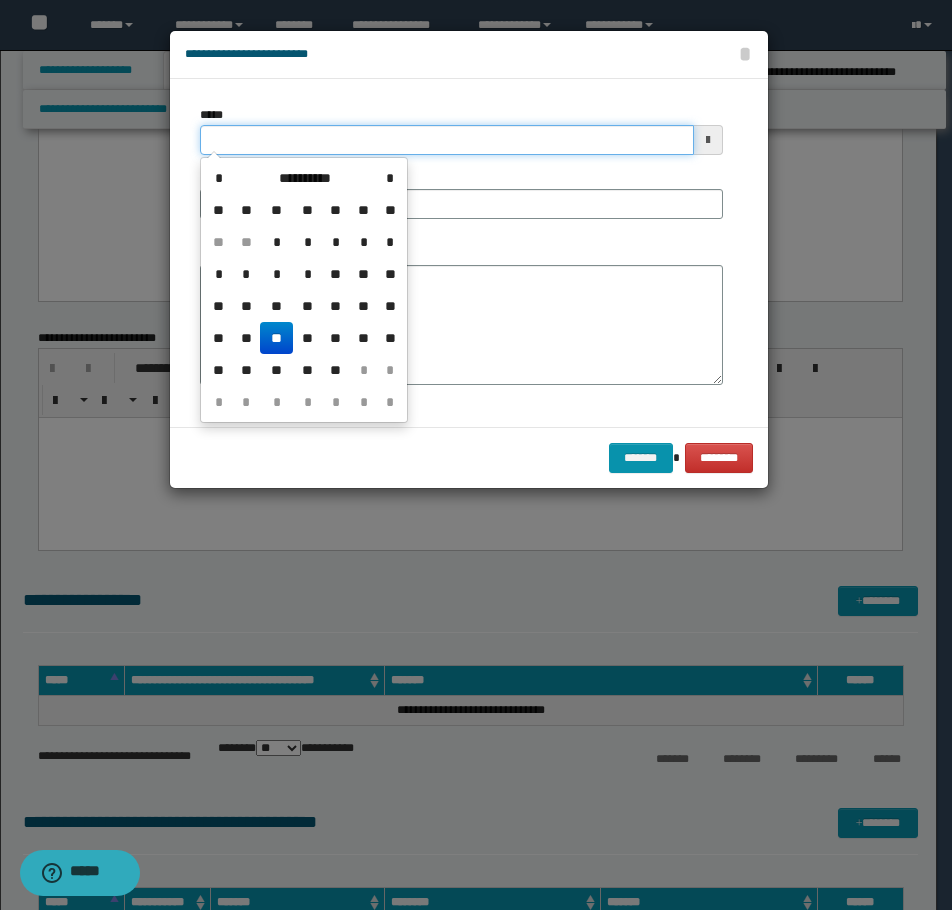 click on "*****" at bounding box center [447, 140] 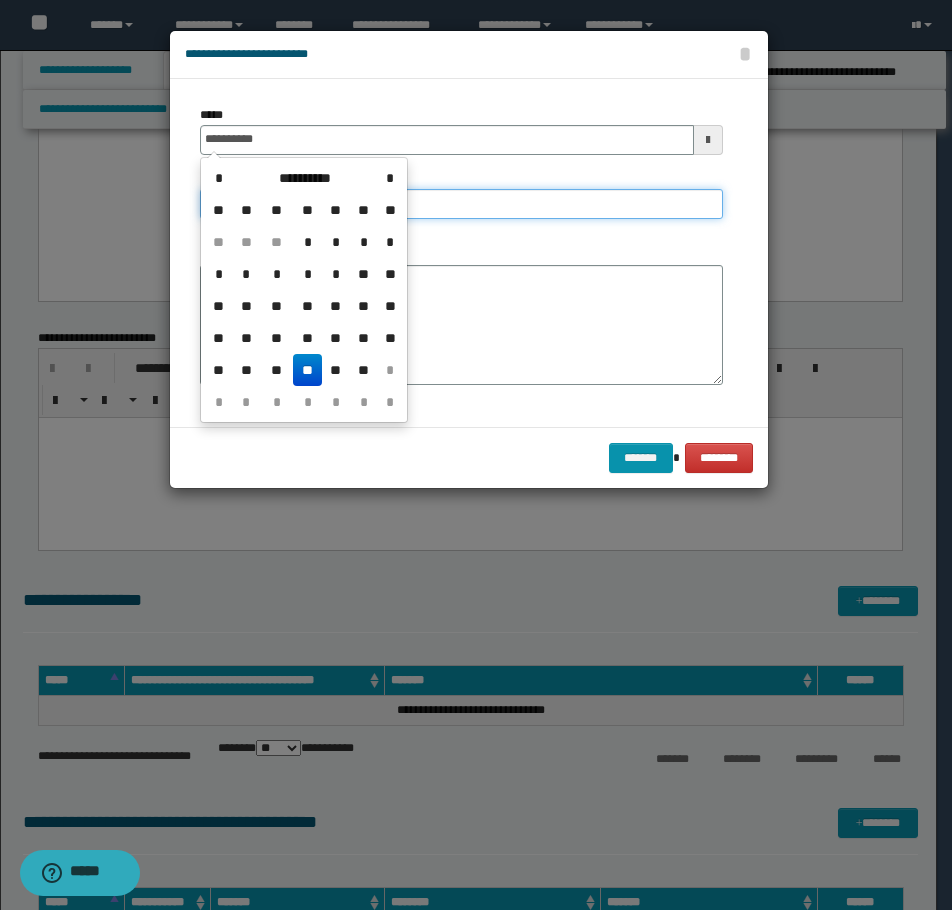 type on "**********" 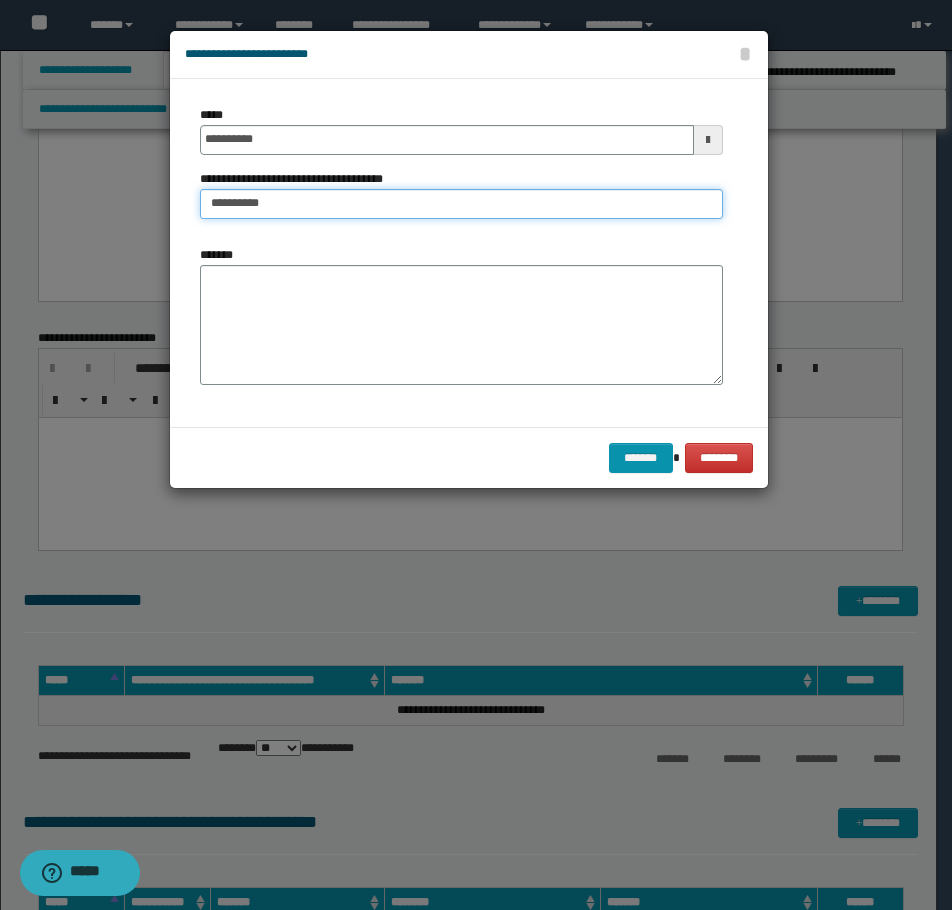 type on "**********" 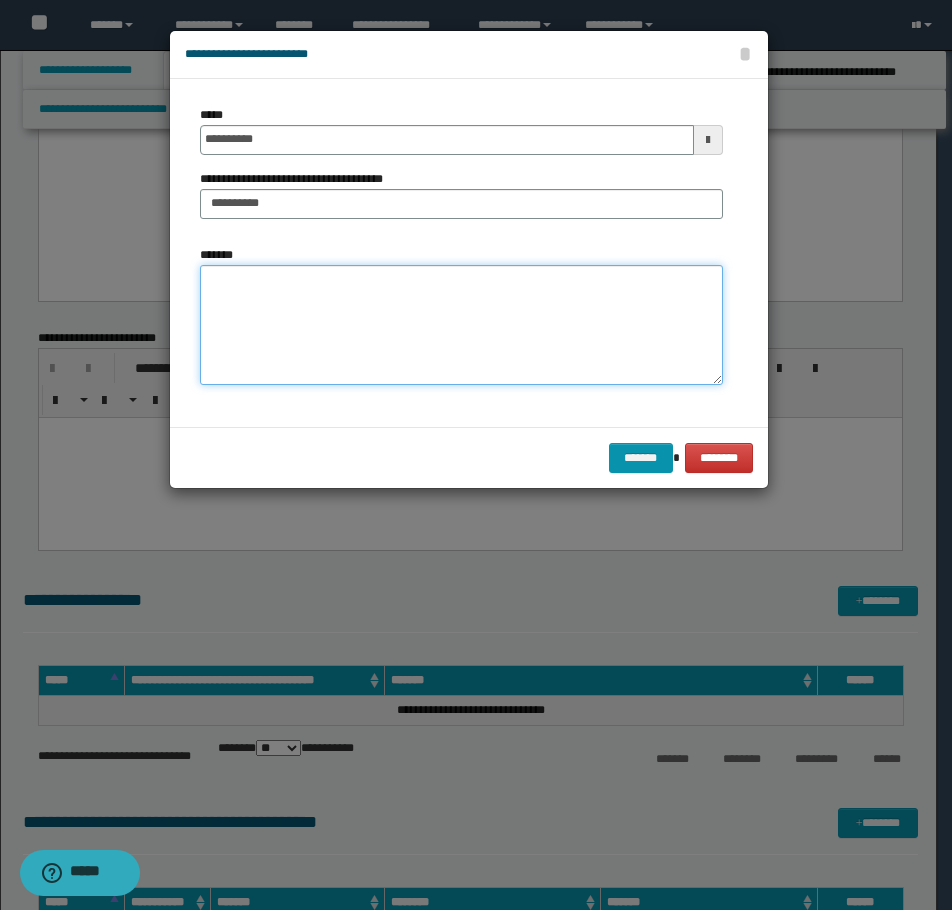 click on "*******" at bounding box center [461, 325] 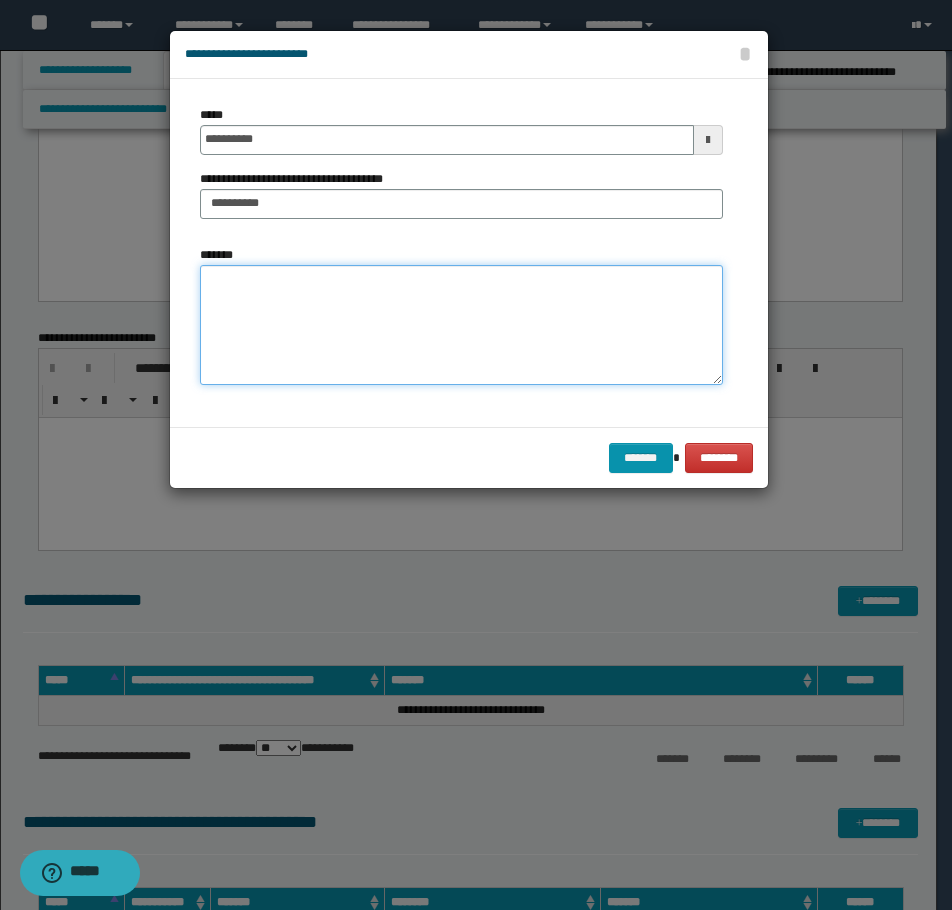 paste on "**********" 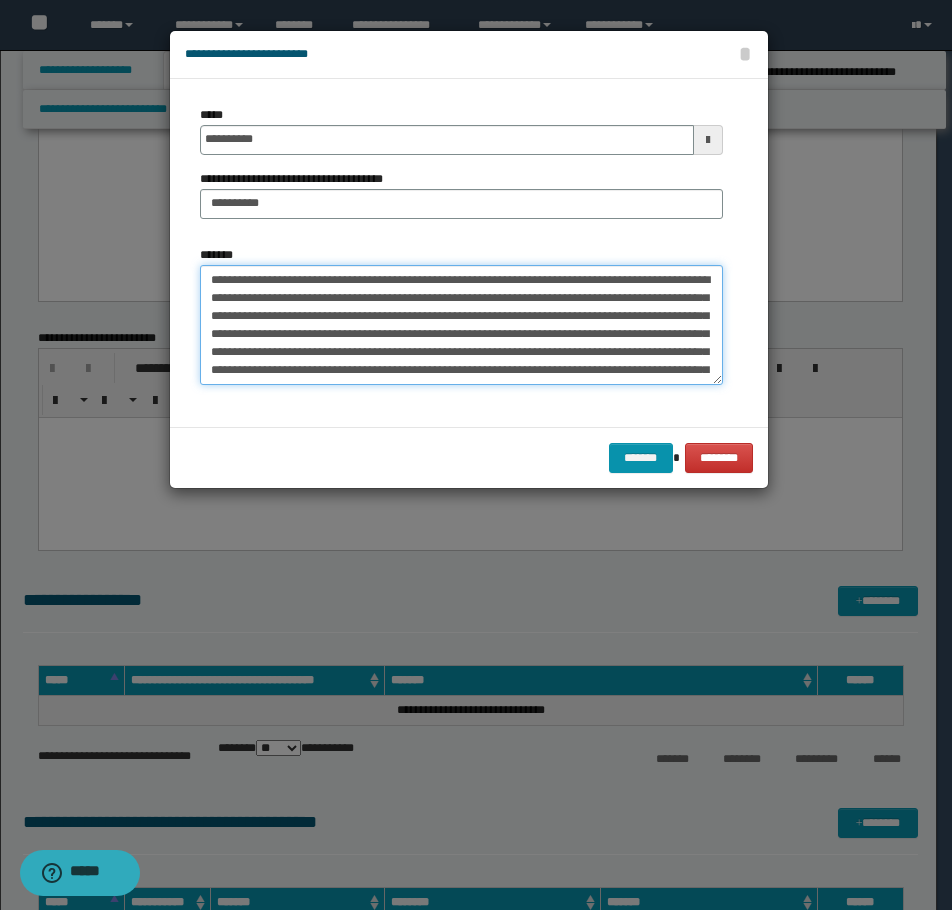 scroll, scrollTop: 192, scrollLeft: 0, axis: vertical 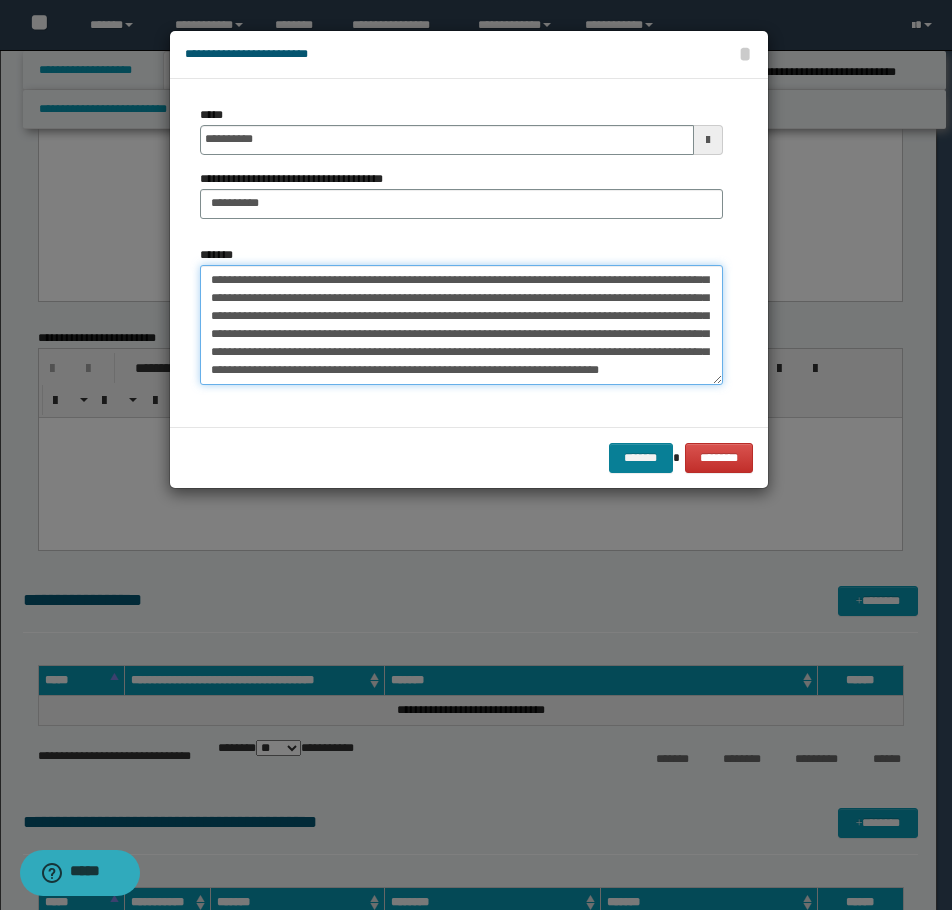 type on "**********" 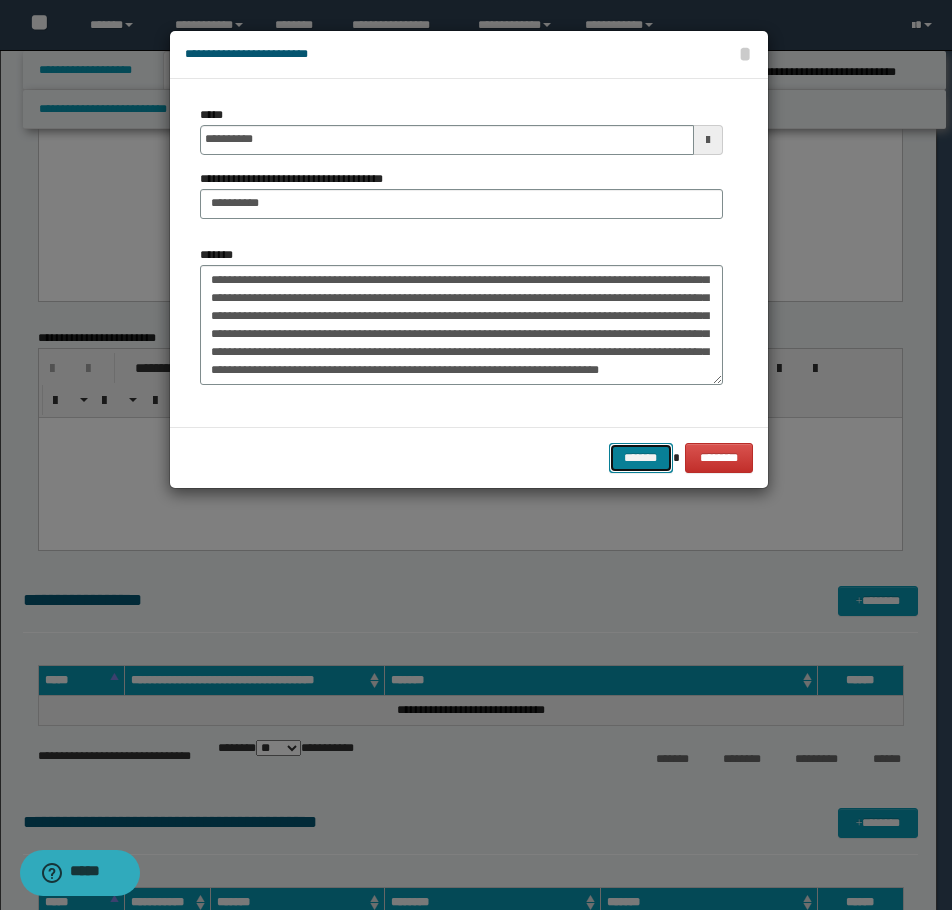 click on "*******" at bounding box center (641, 458) 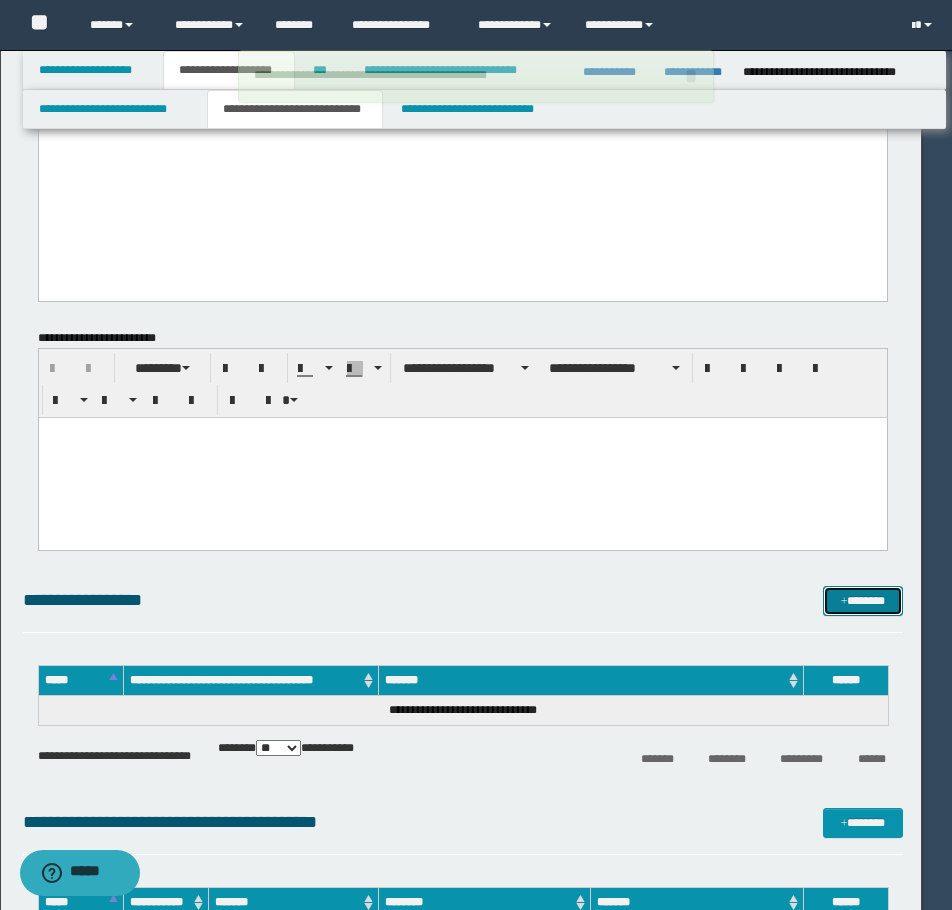 type 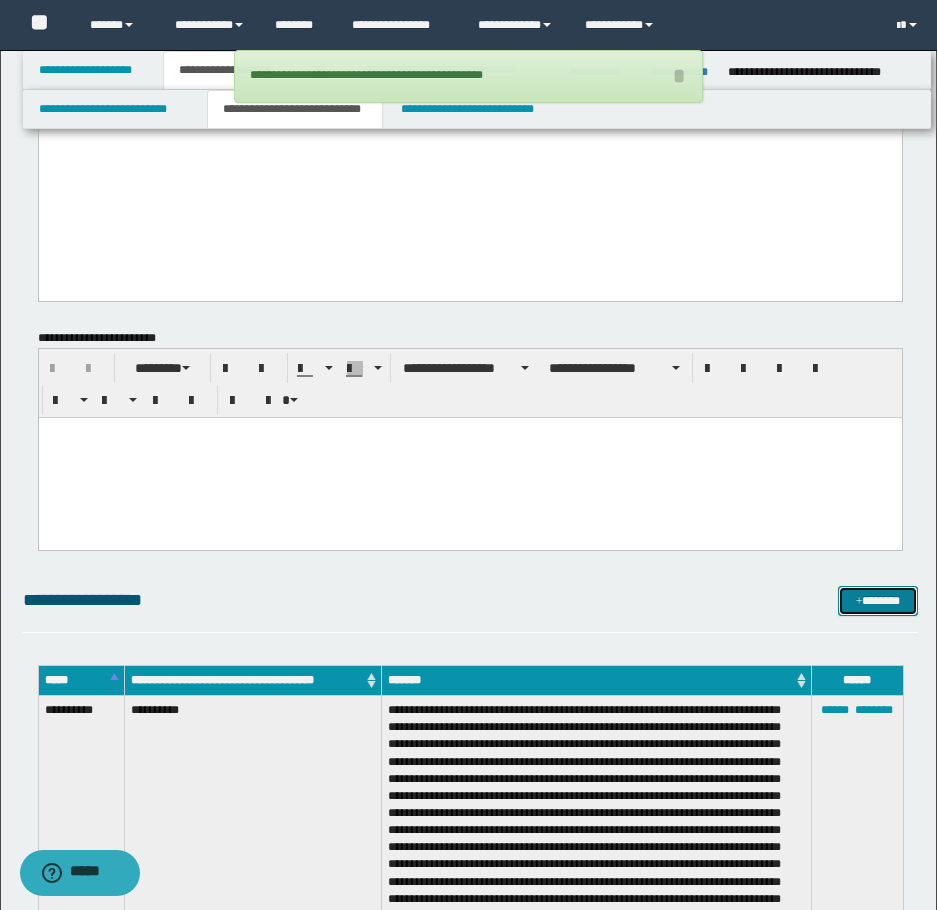 click on "*******" at bounding box center (878, 601) 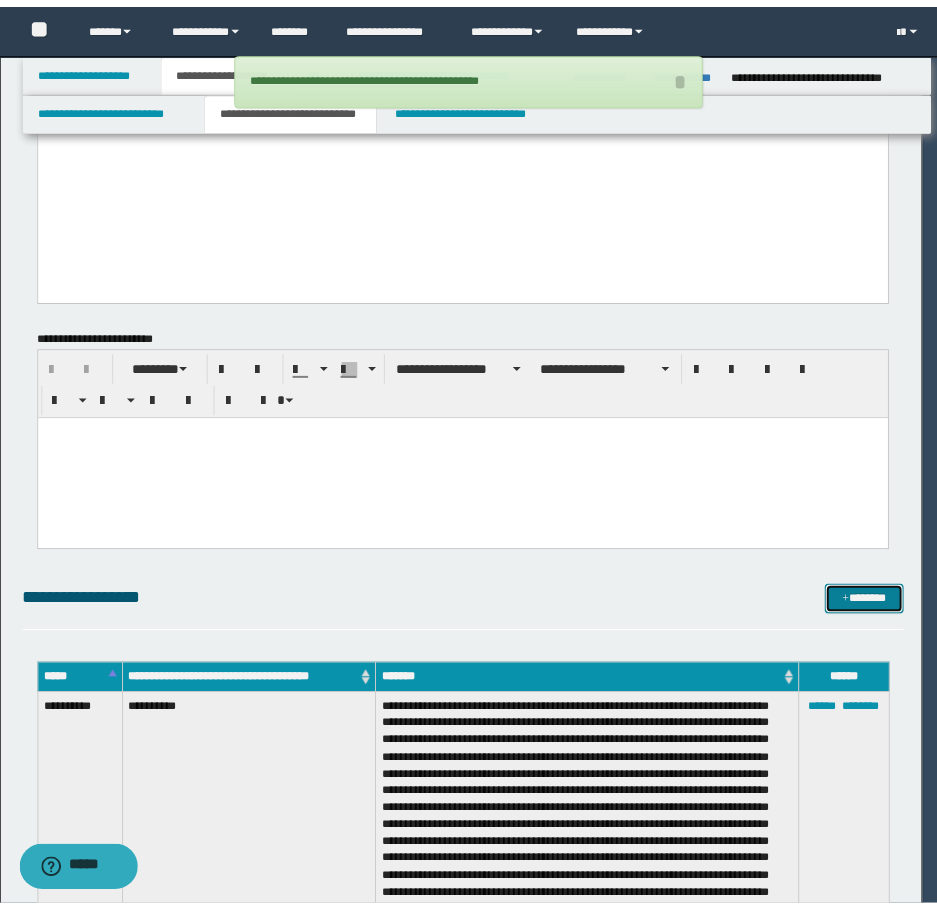 scroll, scrollTop: 0, scrollLeft: 0, axis: both 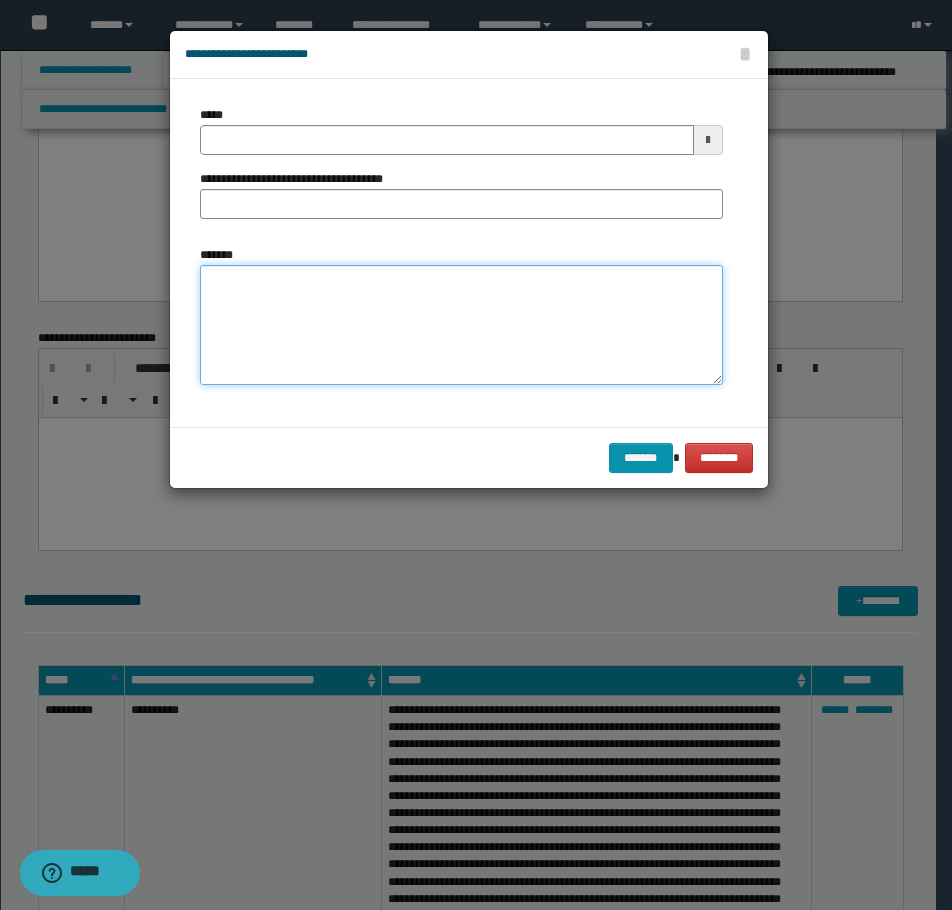 click on "*******" at bounding box center (461, 325) 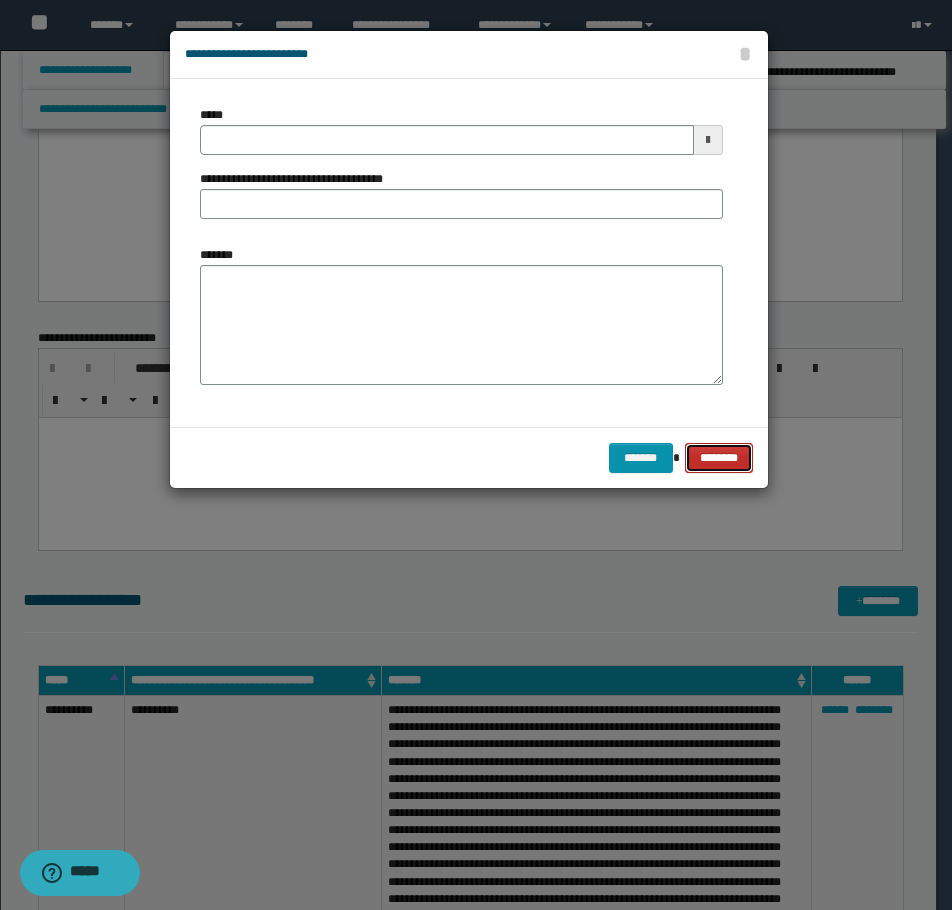click on "********" at bounding box center (718, 458) 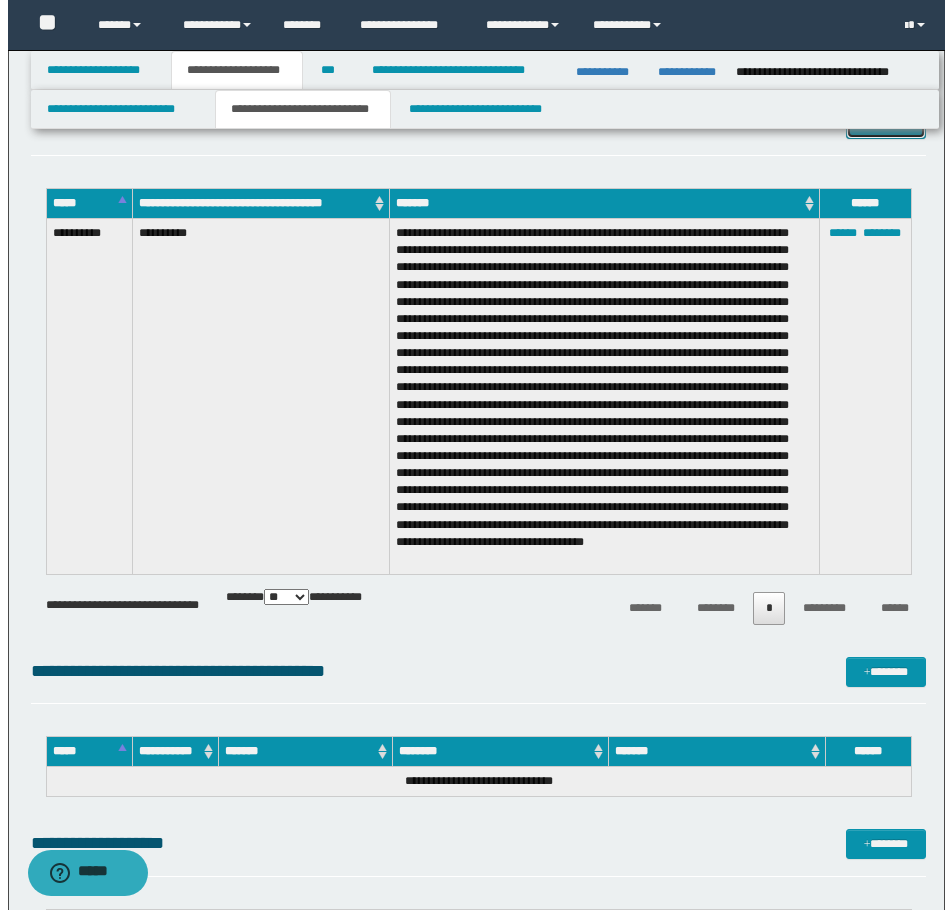 scroll, scrollTop: 2000, scrollLeft: 0, axis: vertical 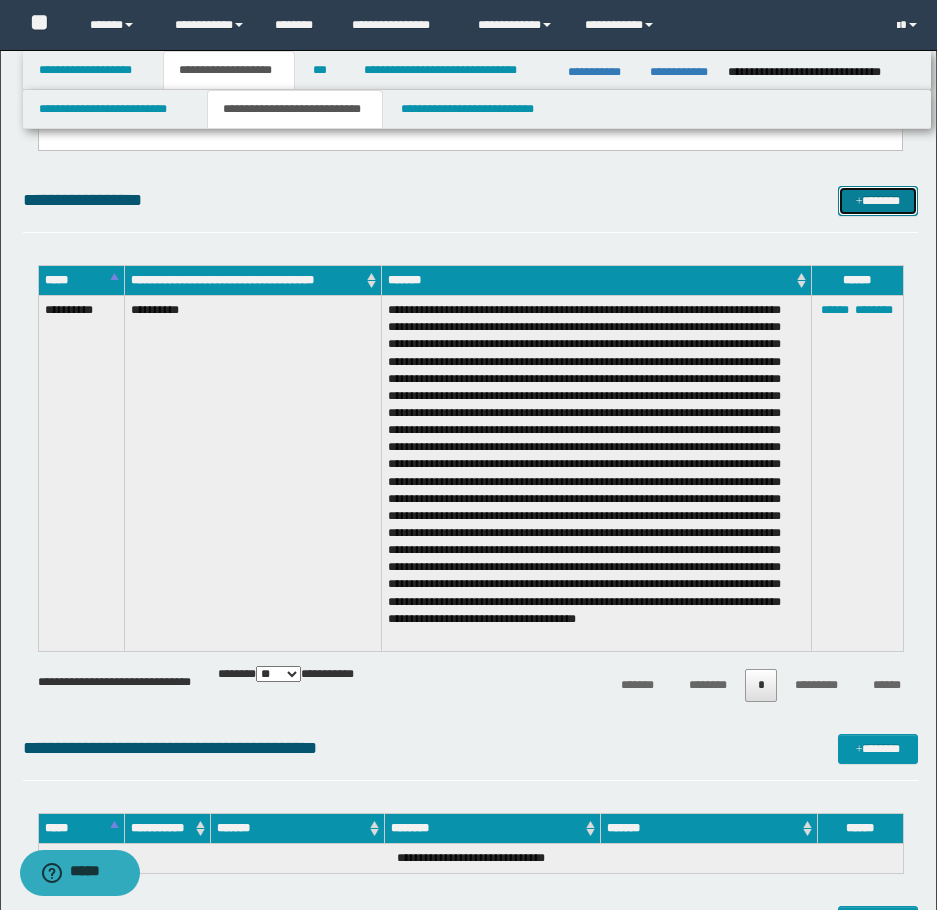click on "*******" at bounding box center (878, 201) 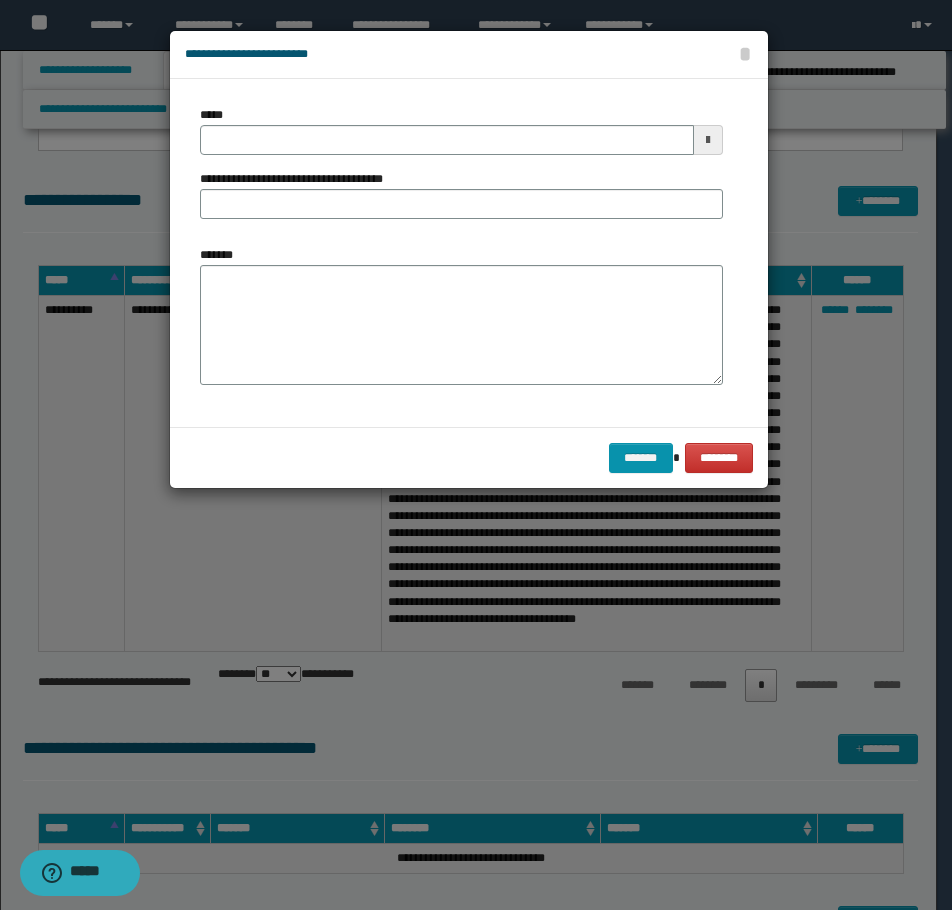 type 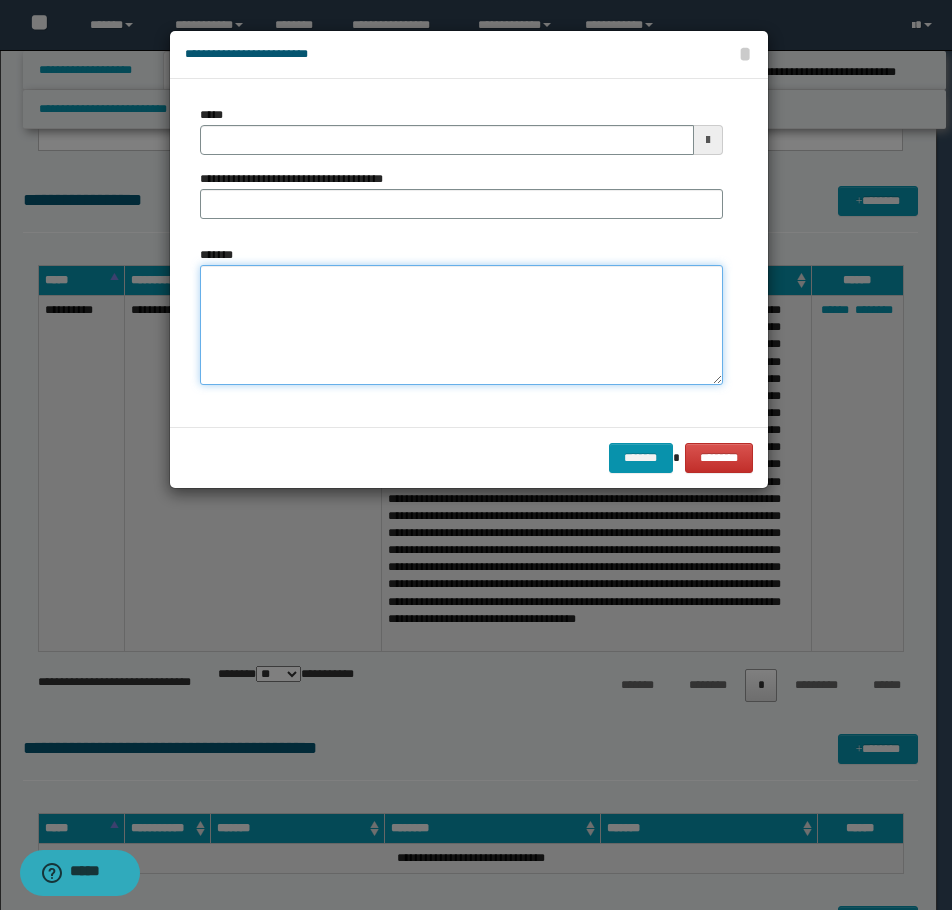 click on "*******" at bounding box center (461, 325) 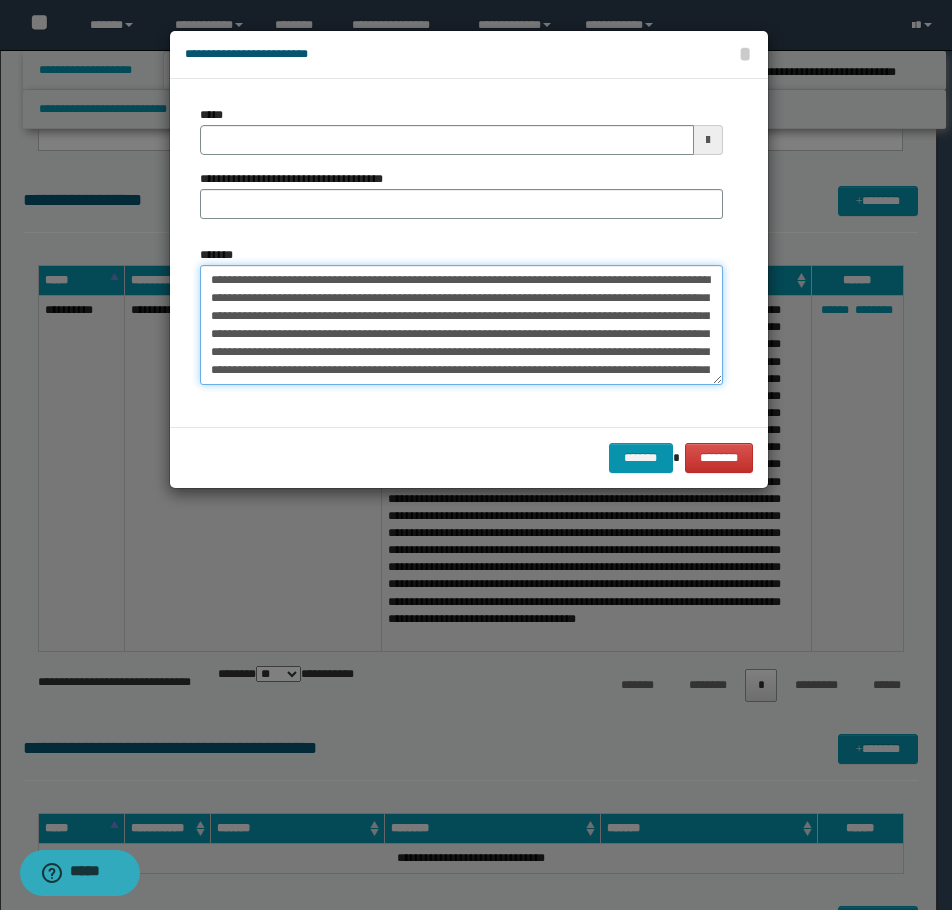 type 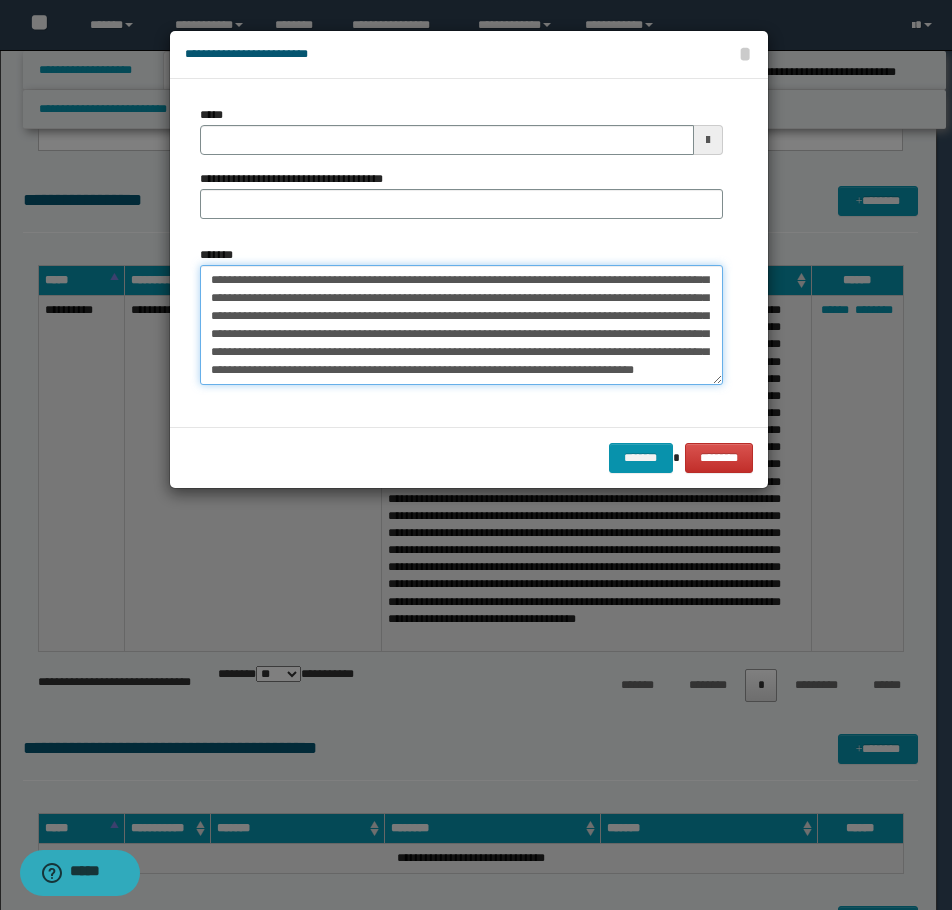 type on "**********" 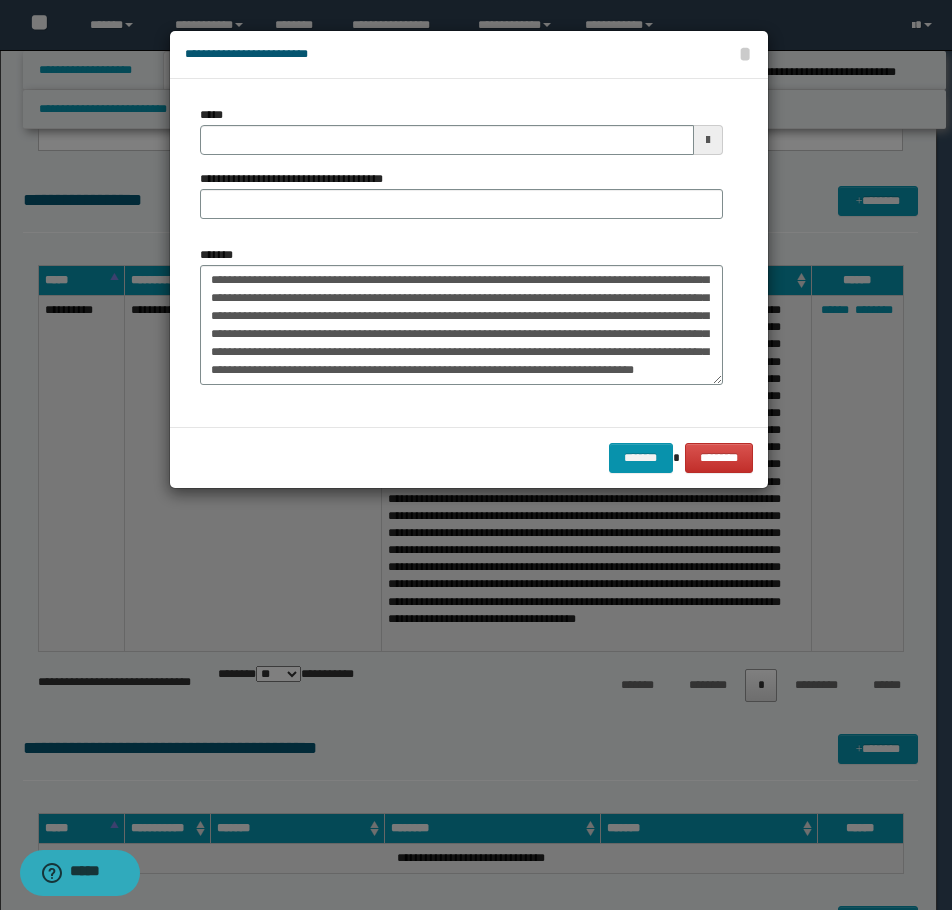 click on "*****" at bounding box center [461, 130] 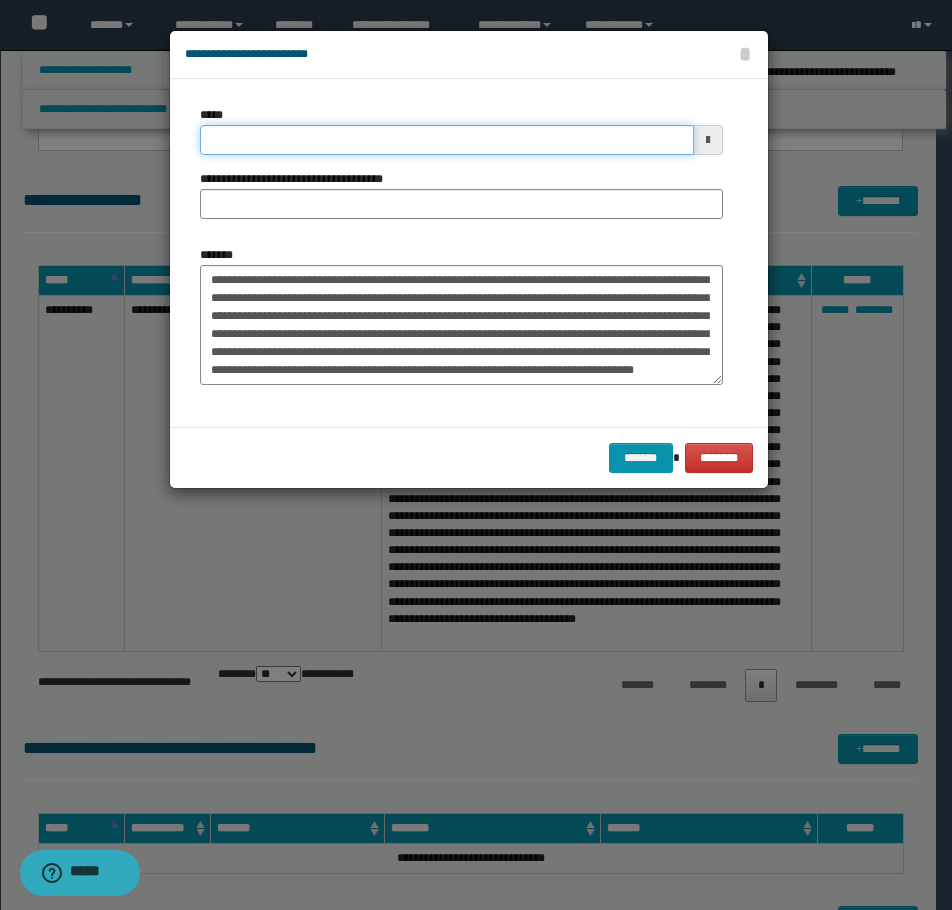 click on "*****" at bounding box center (447, 140) 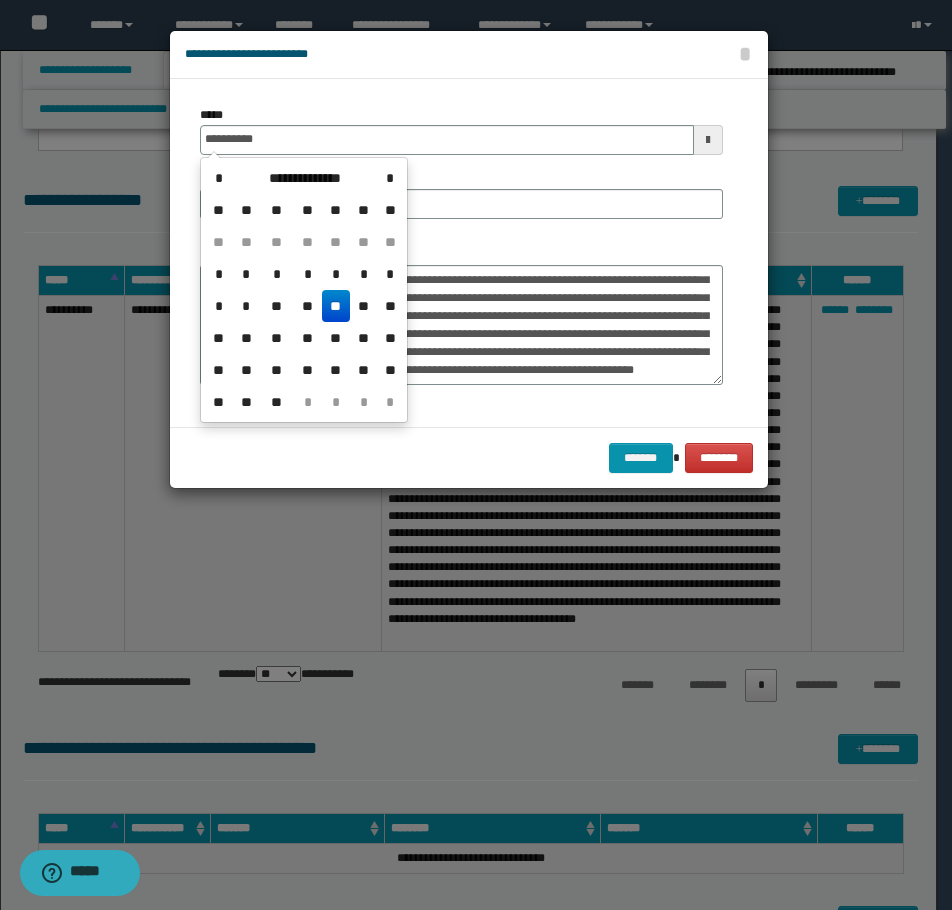 click on "**" at bounding box center (336, 306) 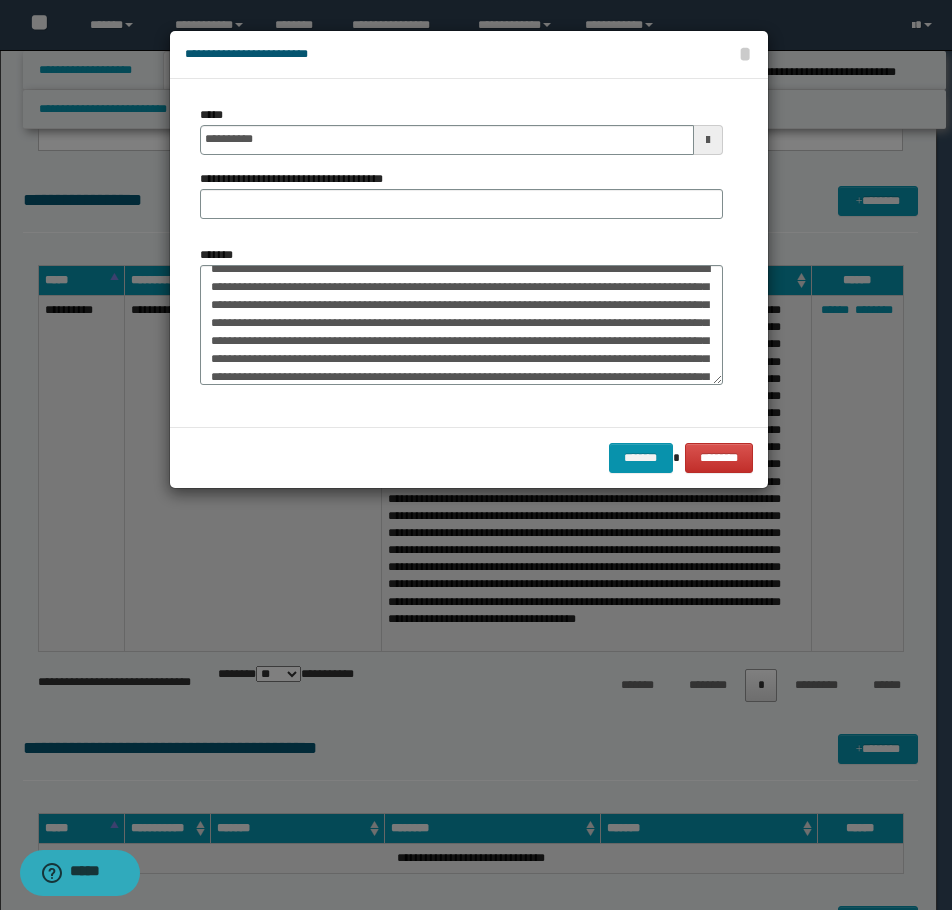 scroll, scrollTop: 0, scrollLeft: 0, axis: both 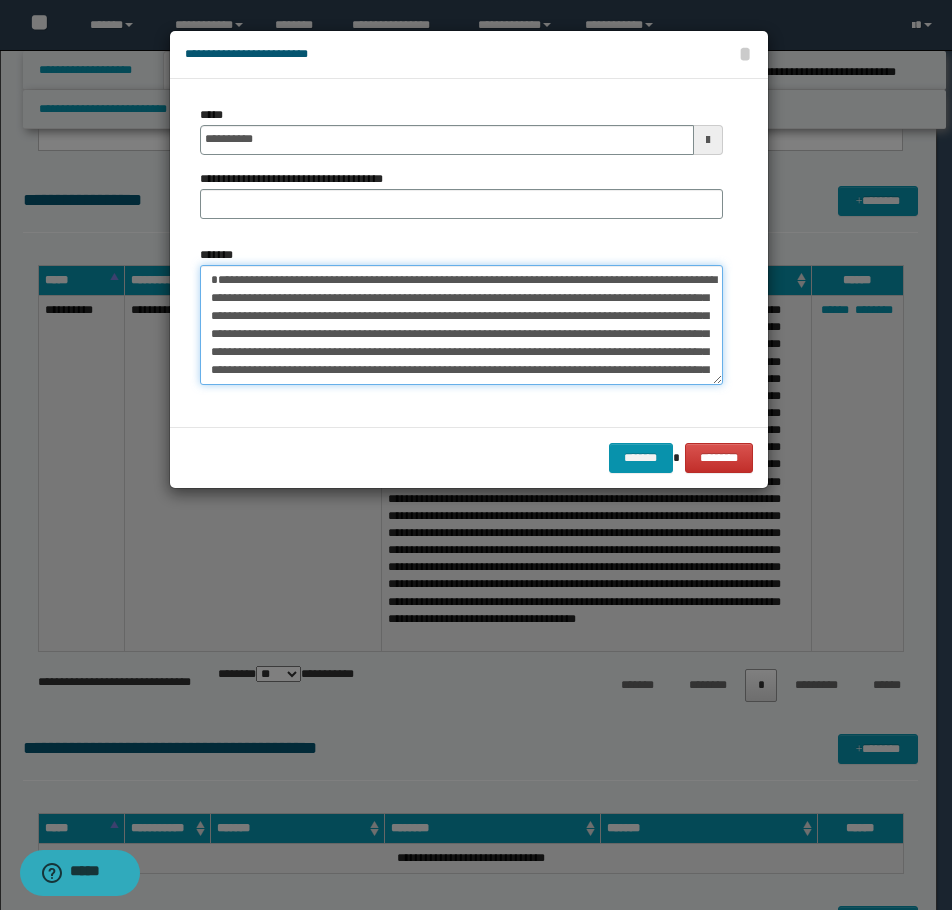 drag, startPoint x: 471, startPoint y: 283, endPoint x: 200, endPoint y: 271, distance: 271.26556 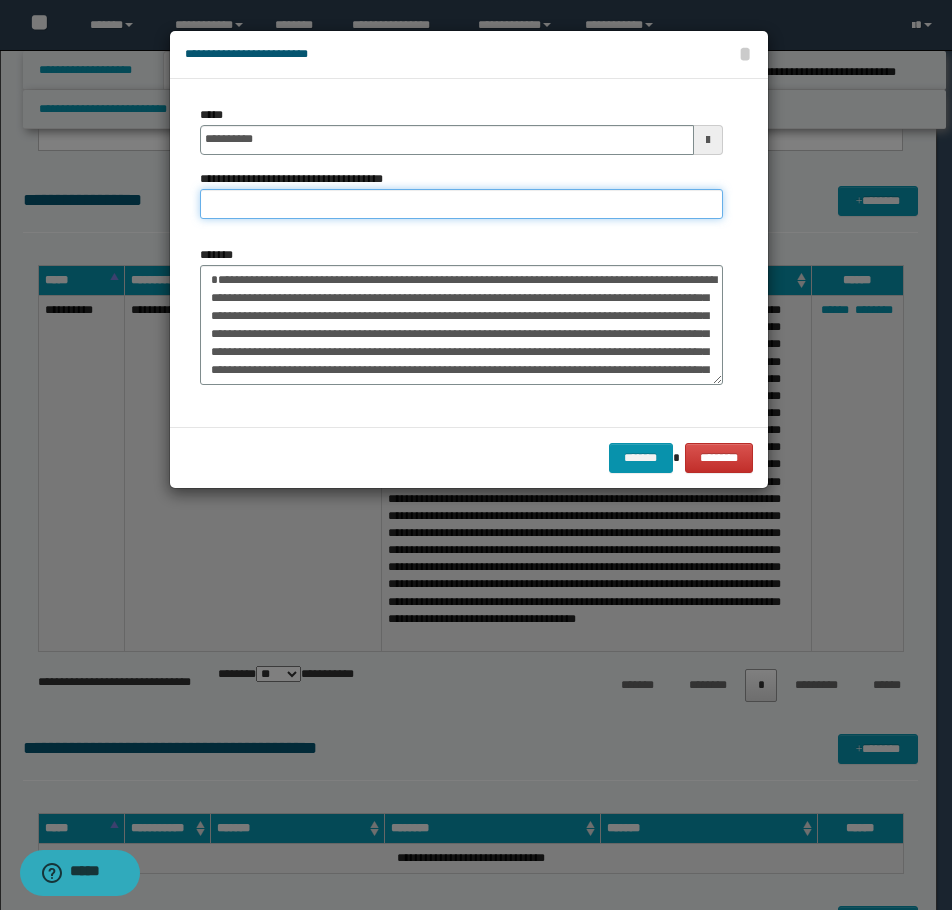 click on "**********" at bounding box center [461, 204] 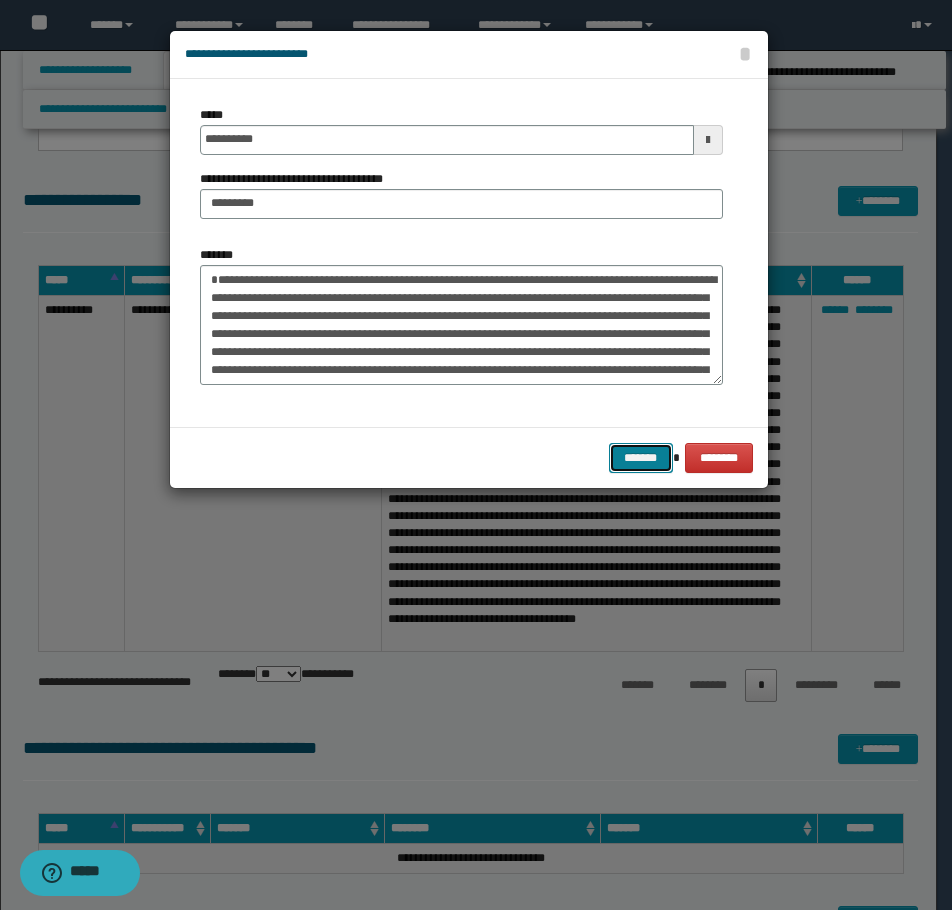 click on "*******" at bounding box center [641, 458] 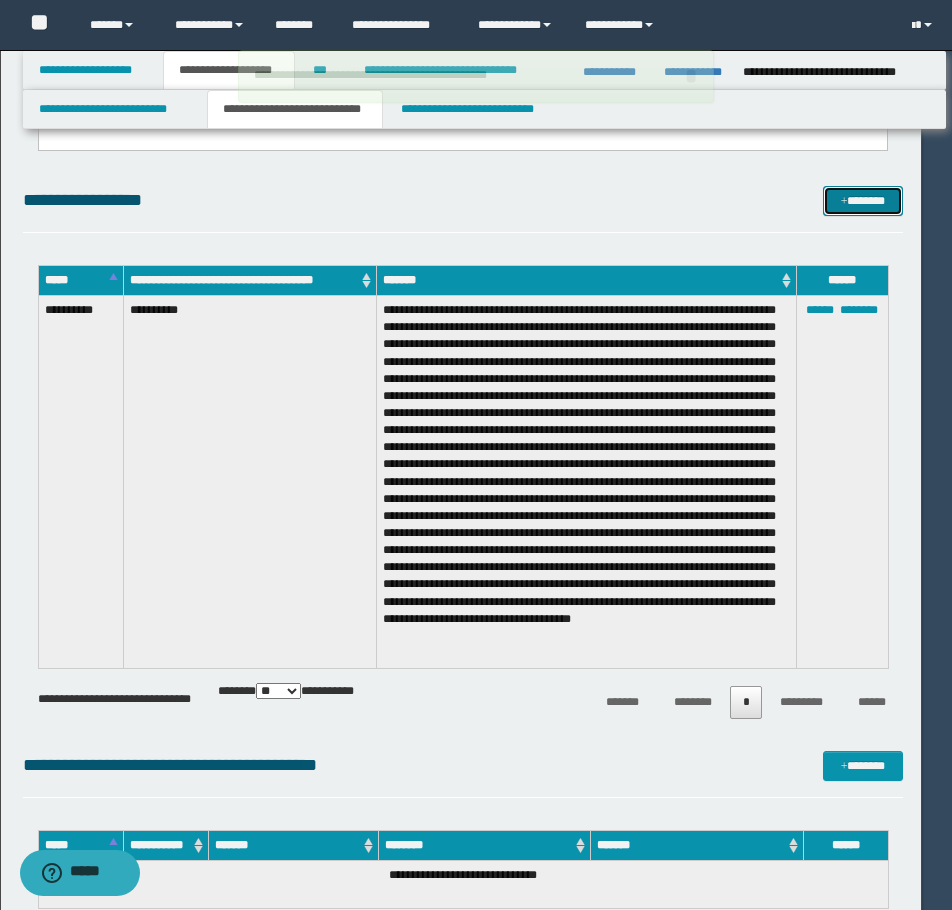 type 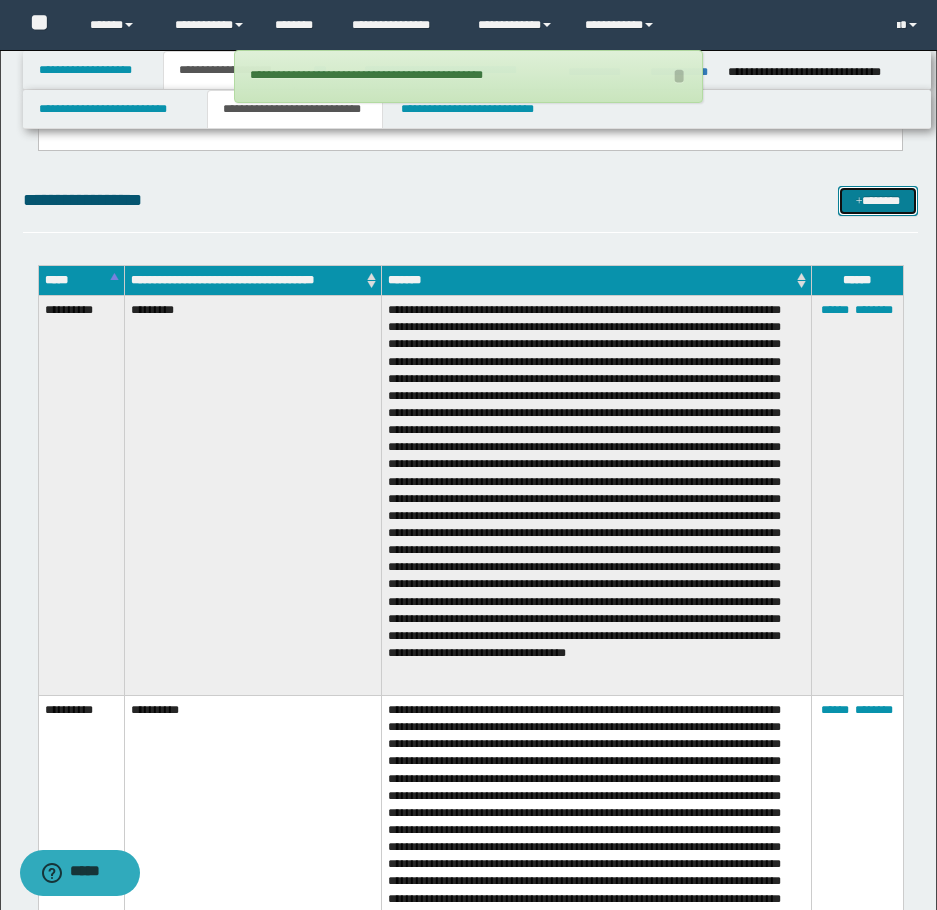 click on "*******" at bounding box center [878, 201] 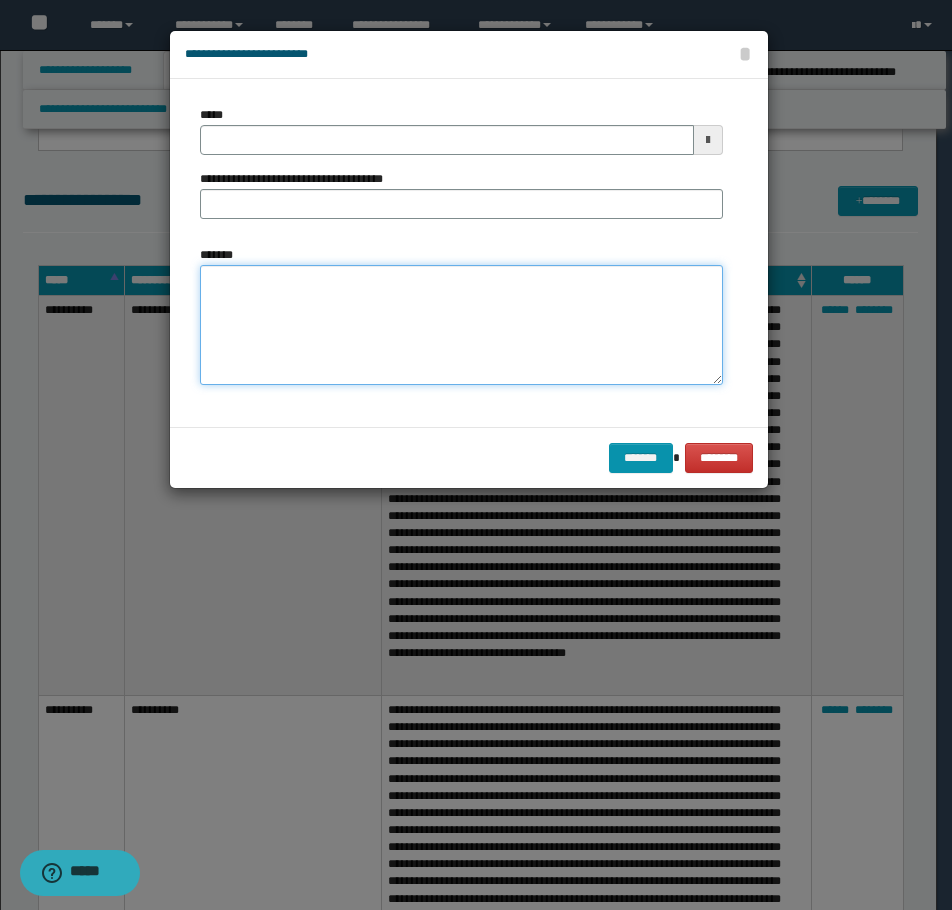 click on "*******" at bounding box center (461, 325) 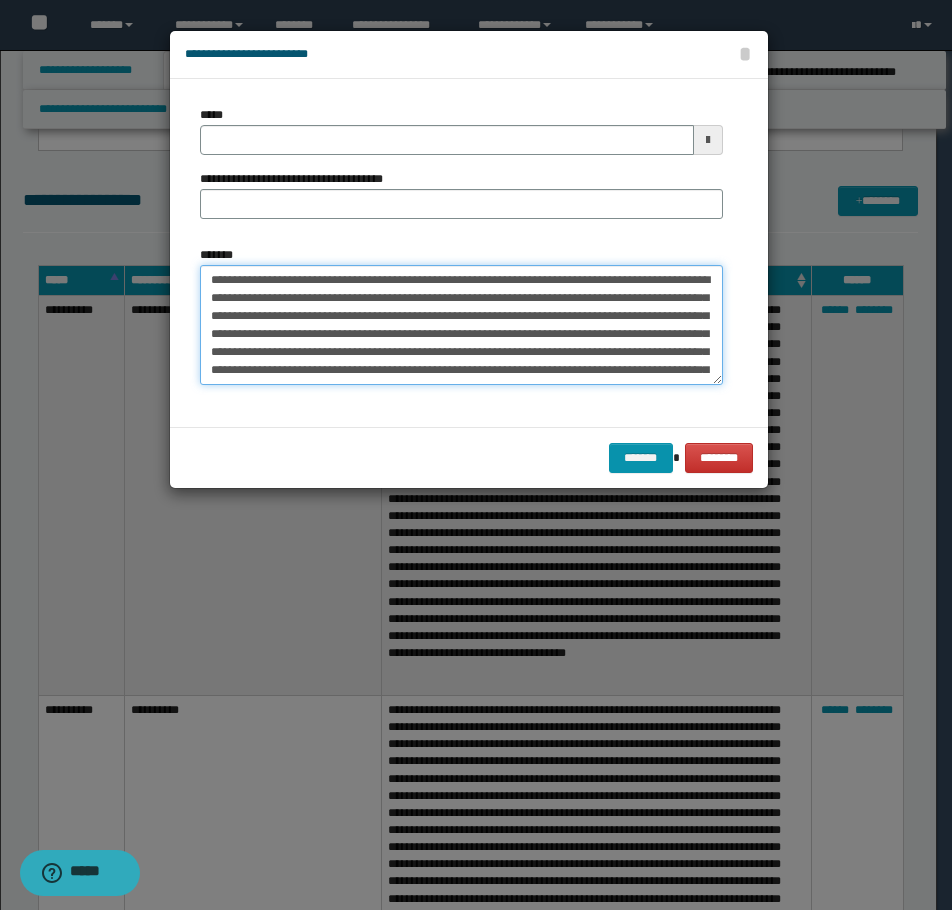 scroll, scrollTop: 66, scrollLeft: 0, axis: vertical 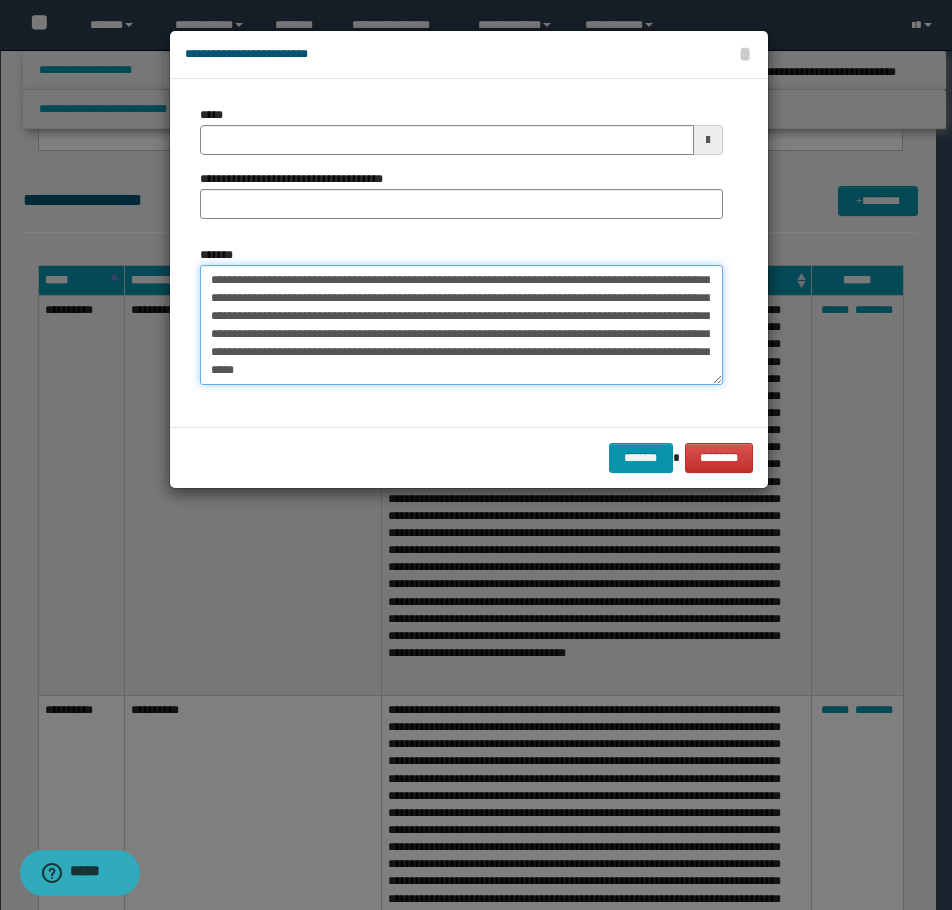 type 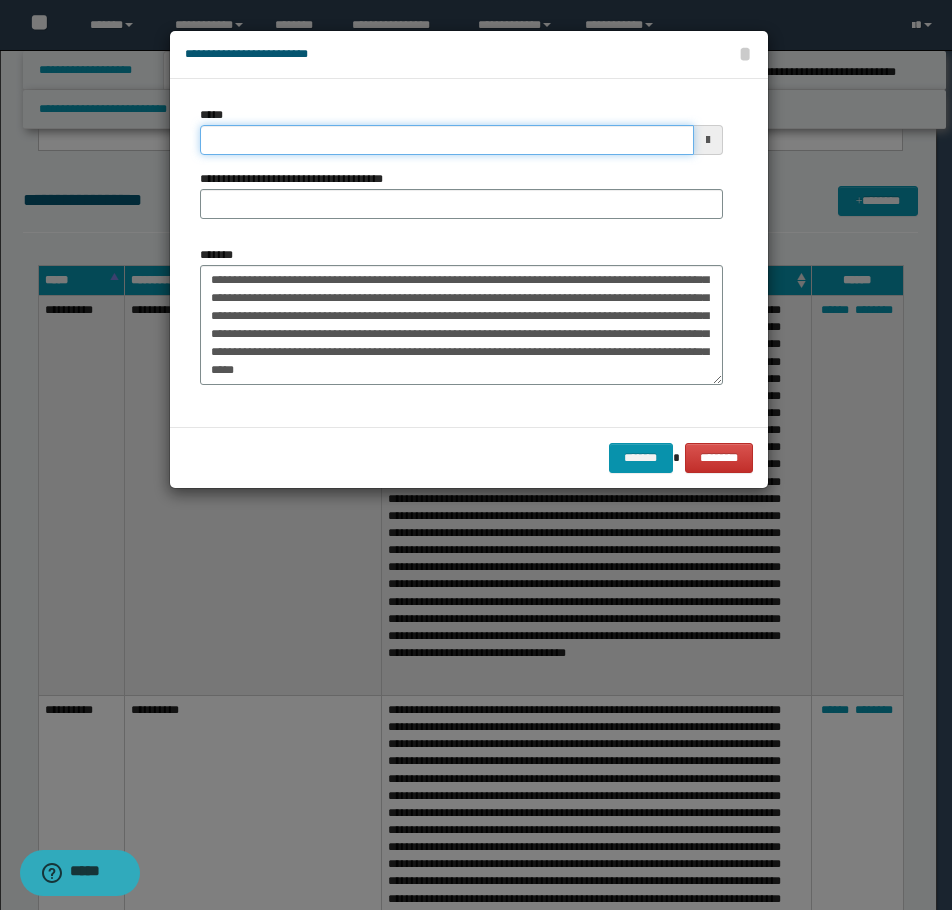click on "*****" at bounding box center (447, 140) 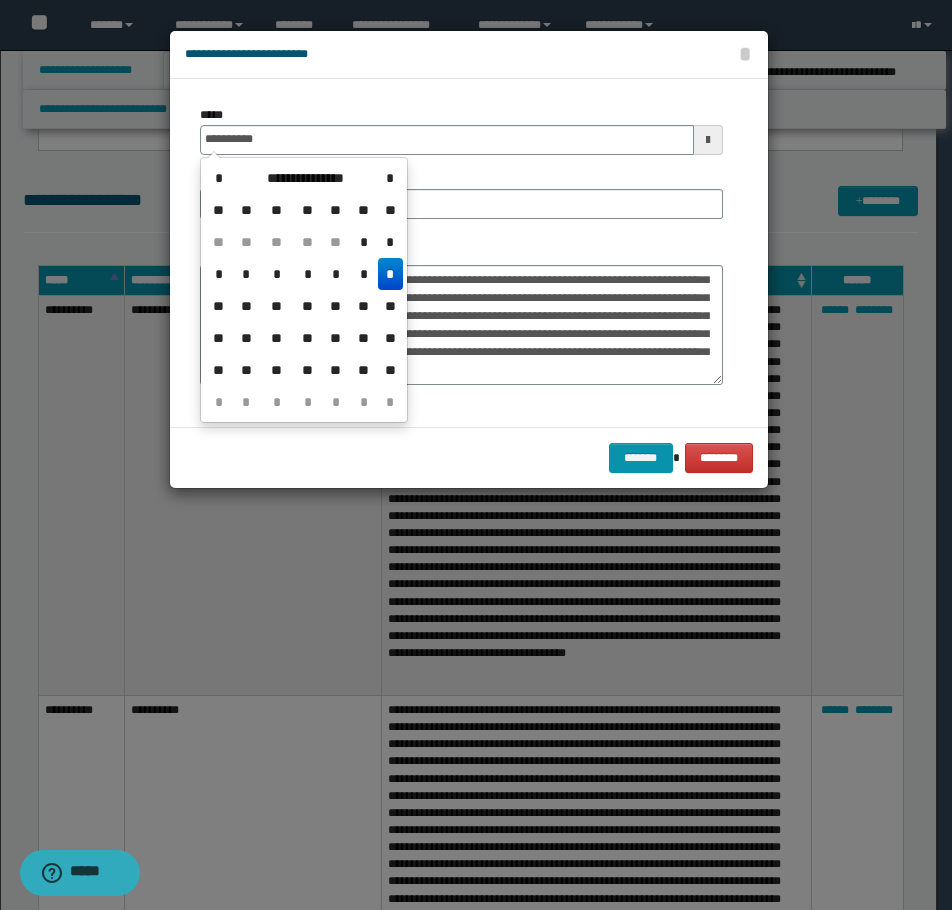 click on "*" at bounding box center (390, 274) 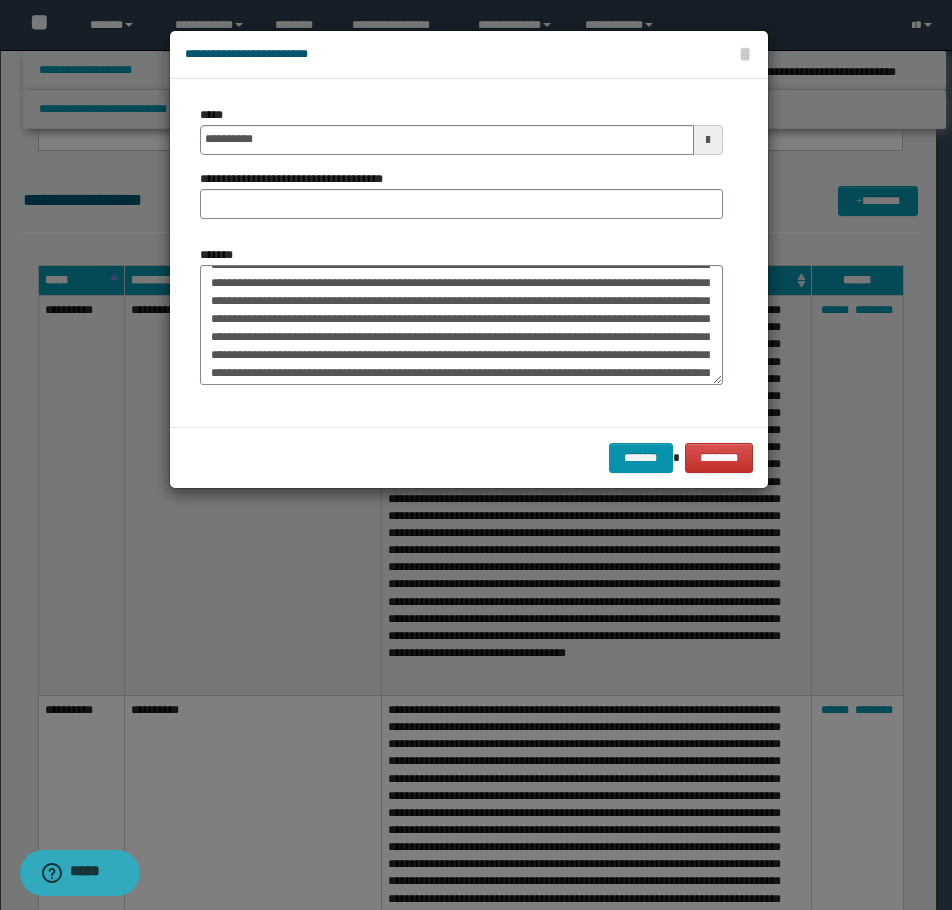 scroll, scrollTop: 0, scrollLeft: 0, axis: both 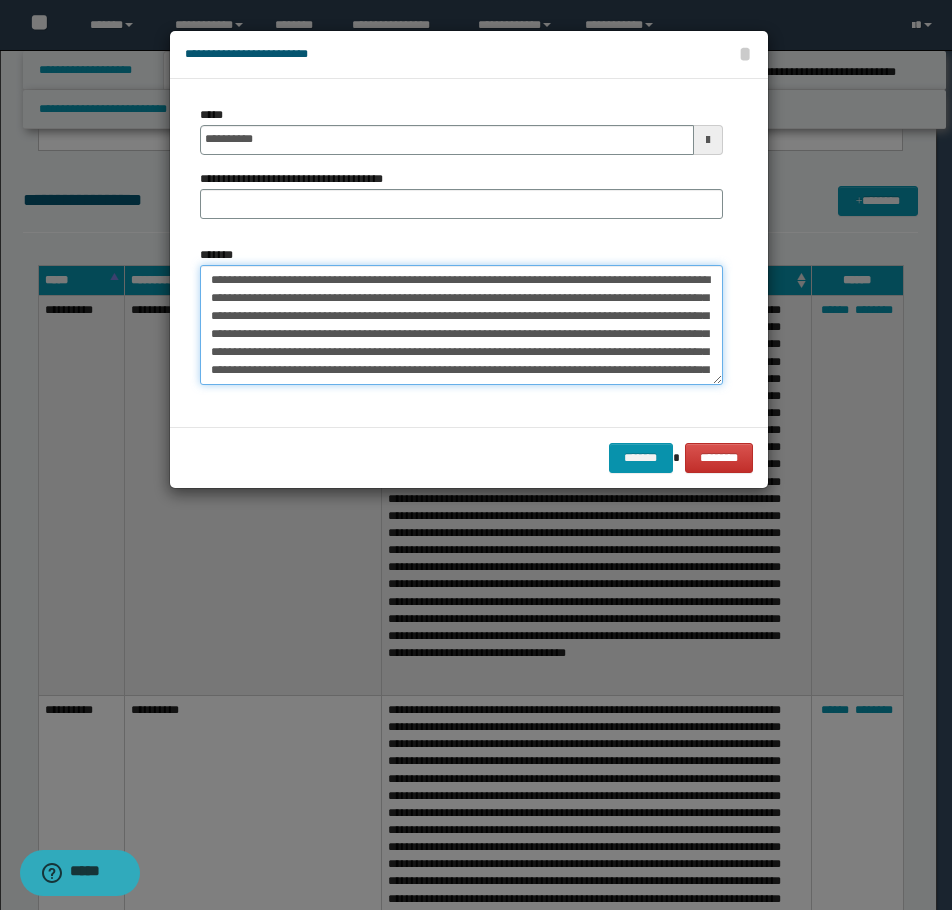 drag, startPoint x: 502, startPoint y: 279, endPoint x: 149, endPoint y: 253, distance: 353.9562 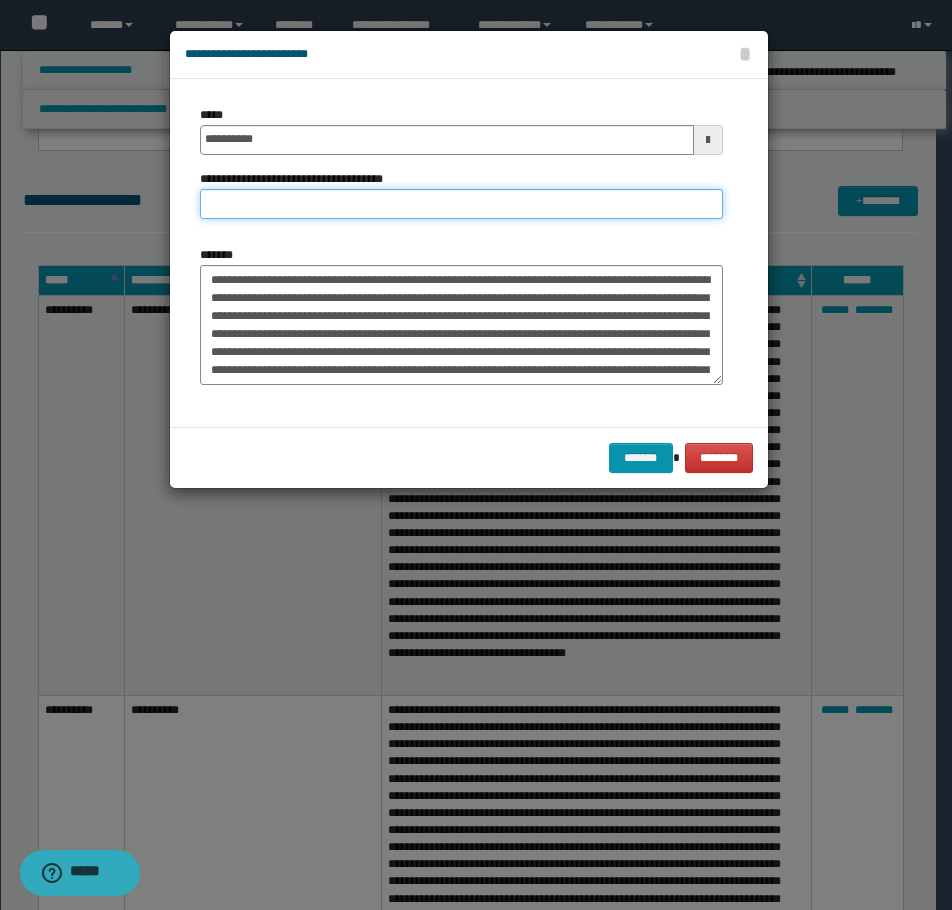 click on "**********" at bounding box center (461, 204) 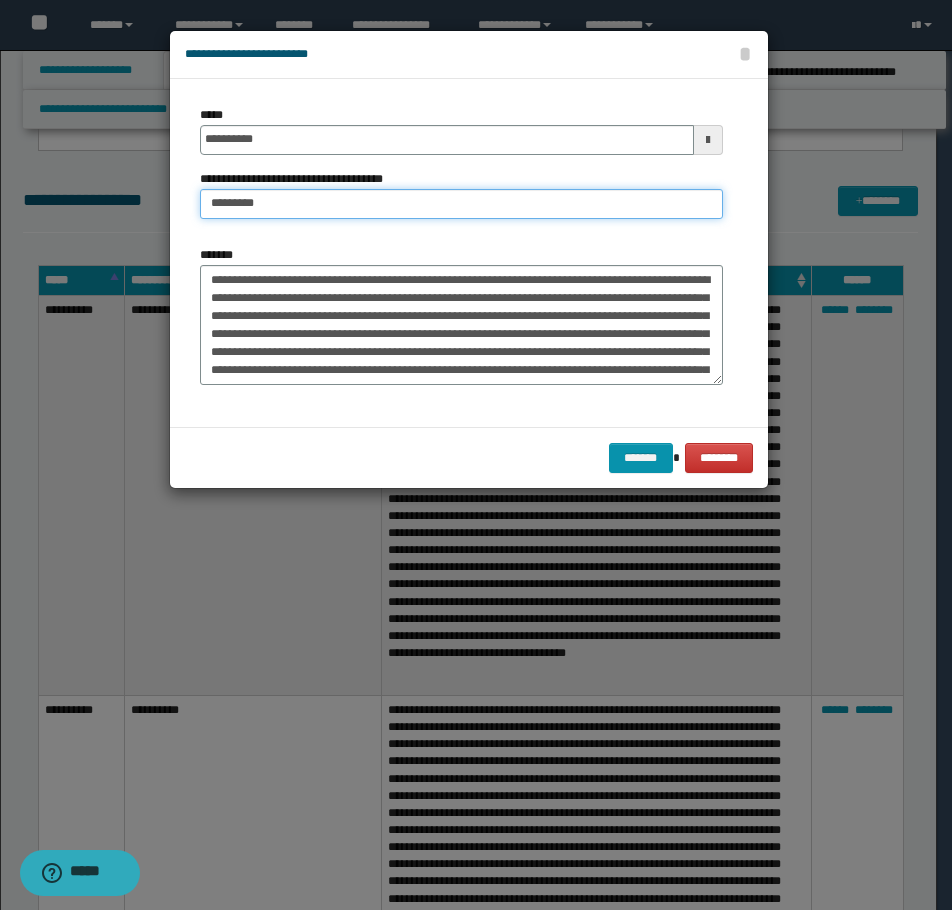 type on "*********" 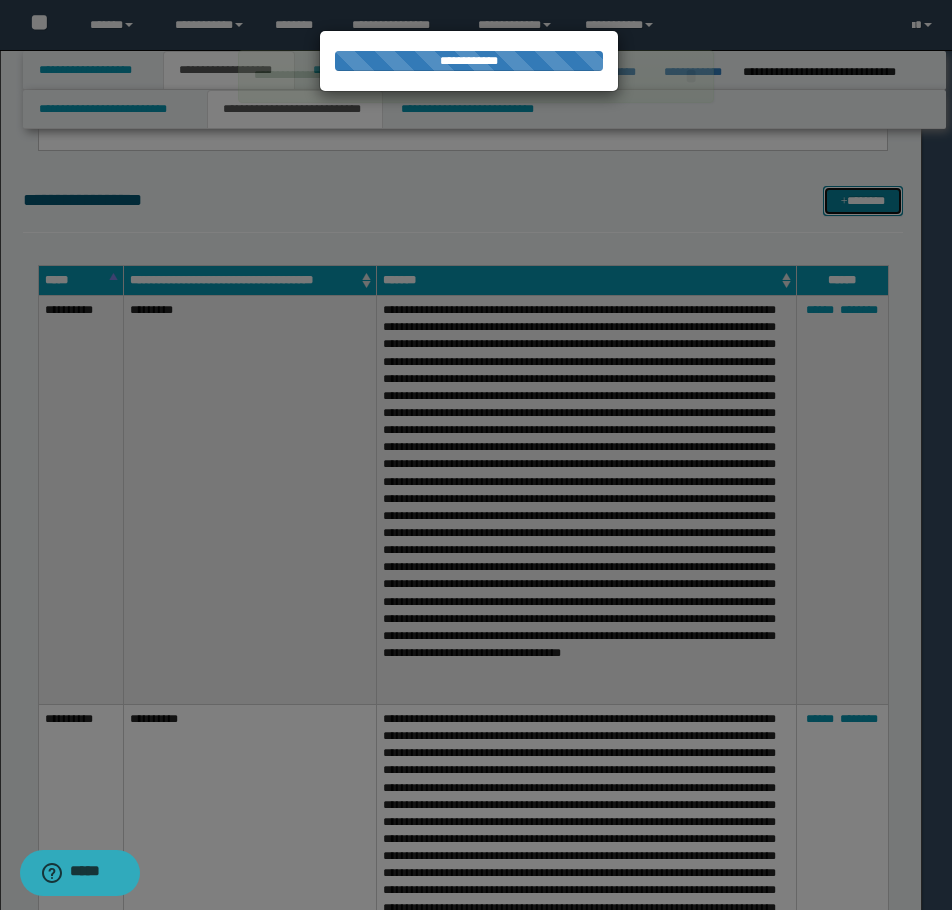 type 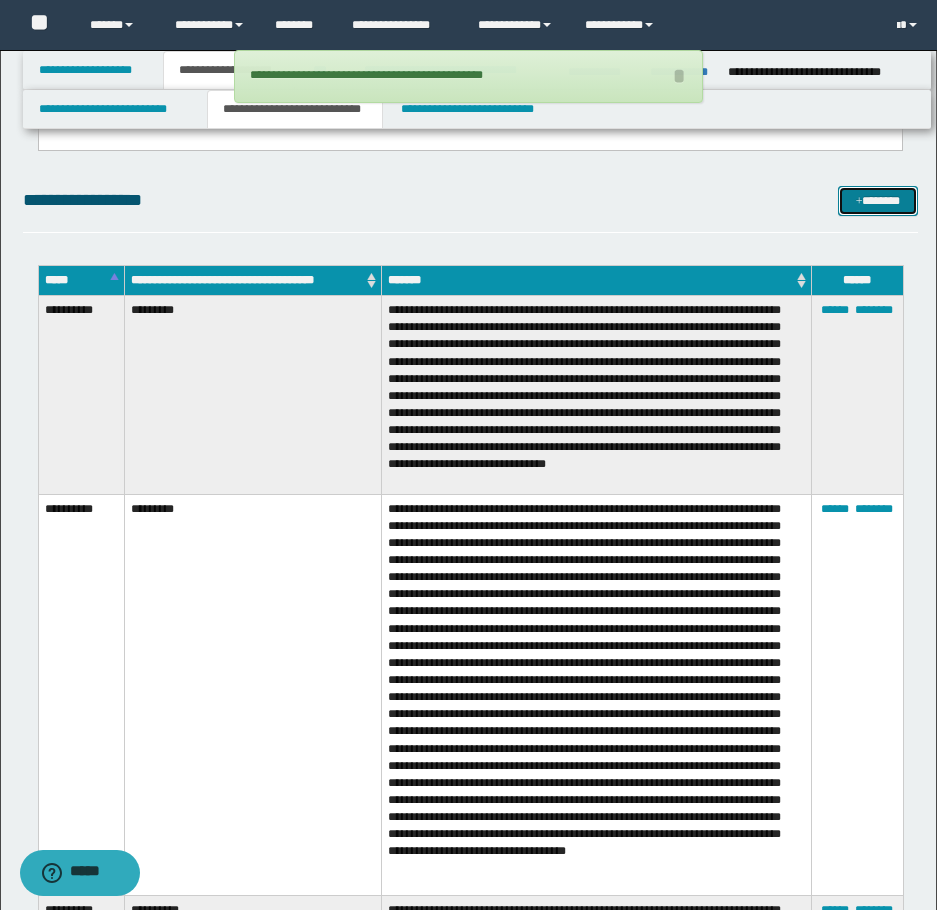 click on "*******" at bounding box center [878, 201] 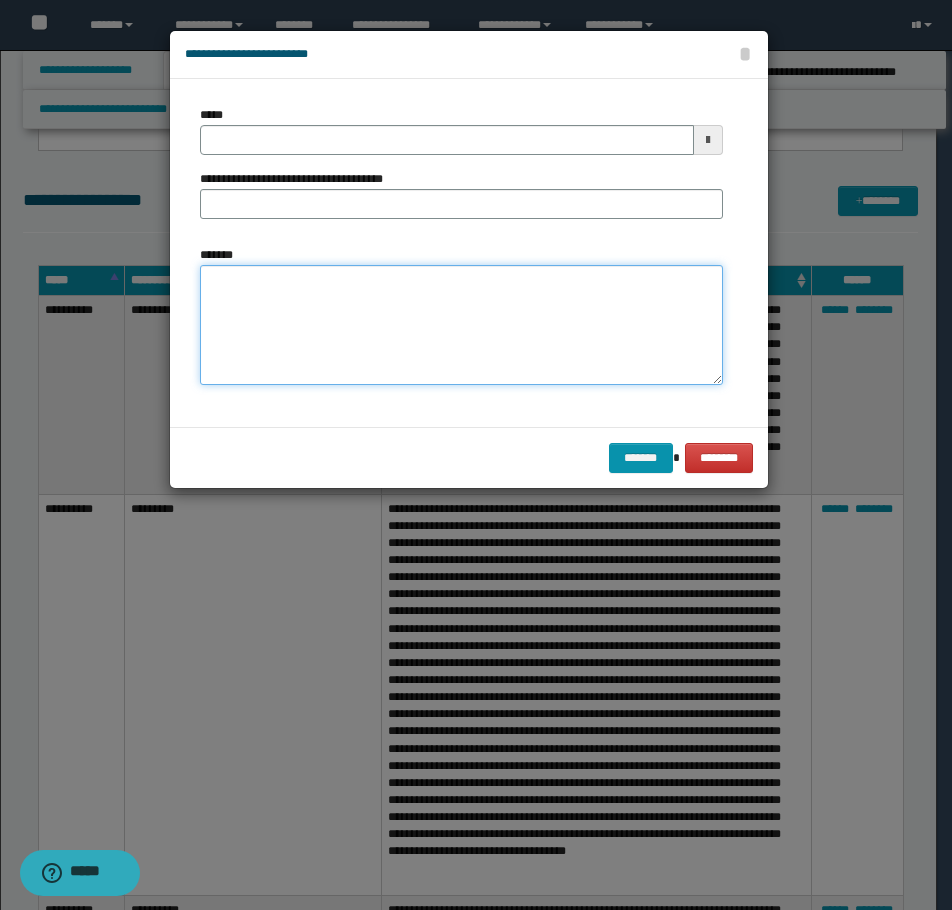drag, startPoint x: 469, startPoint y: 384, endPoint x: 425, endPoint y: 368, distance: 46.818798 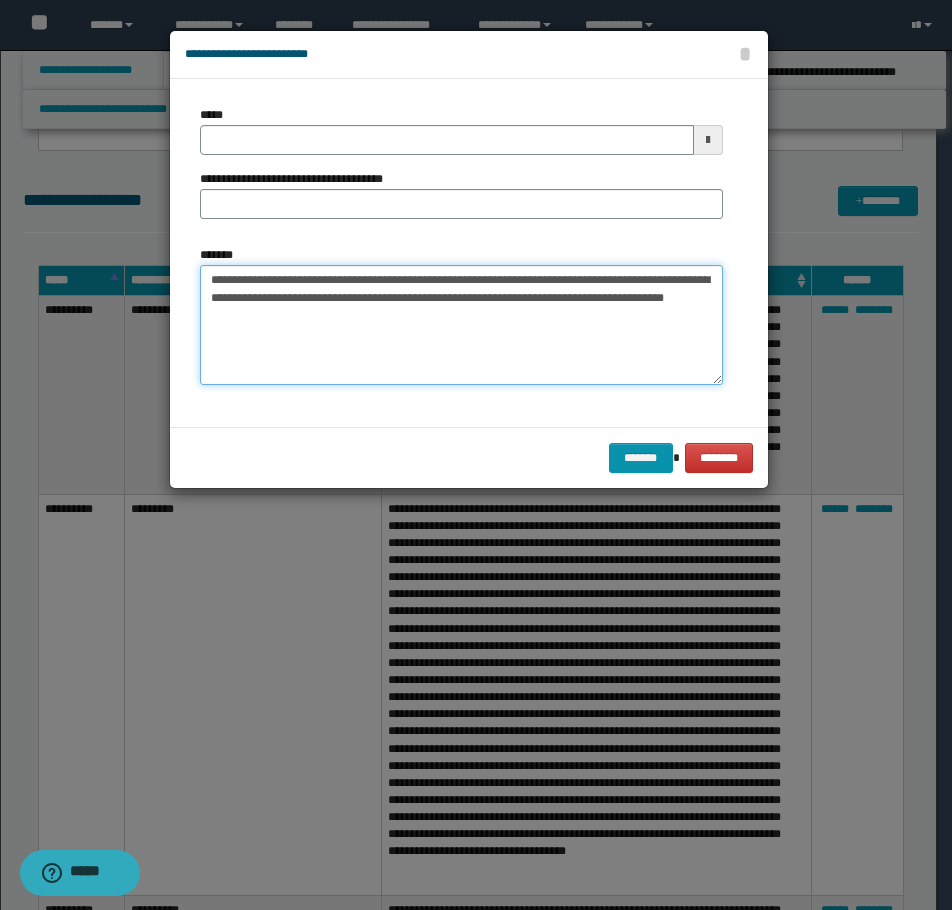 type 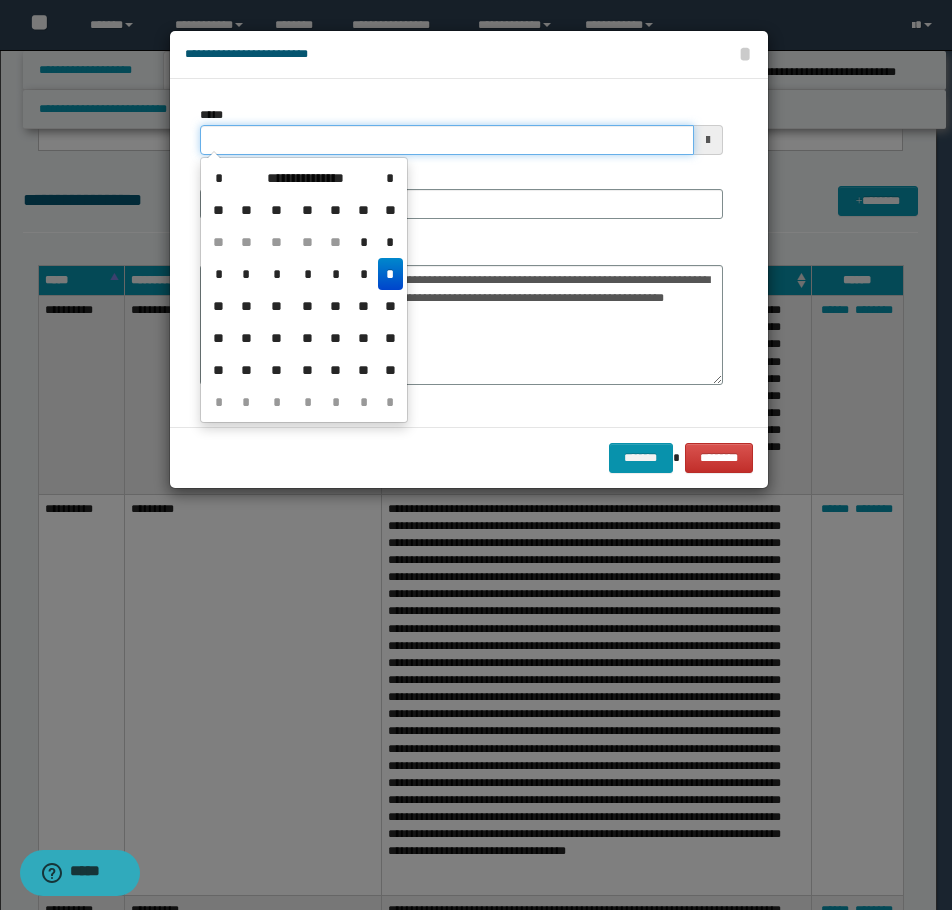 click on "*****" at bounding box center (447, 140) 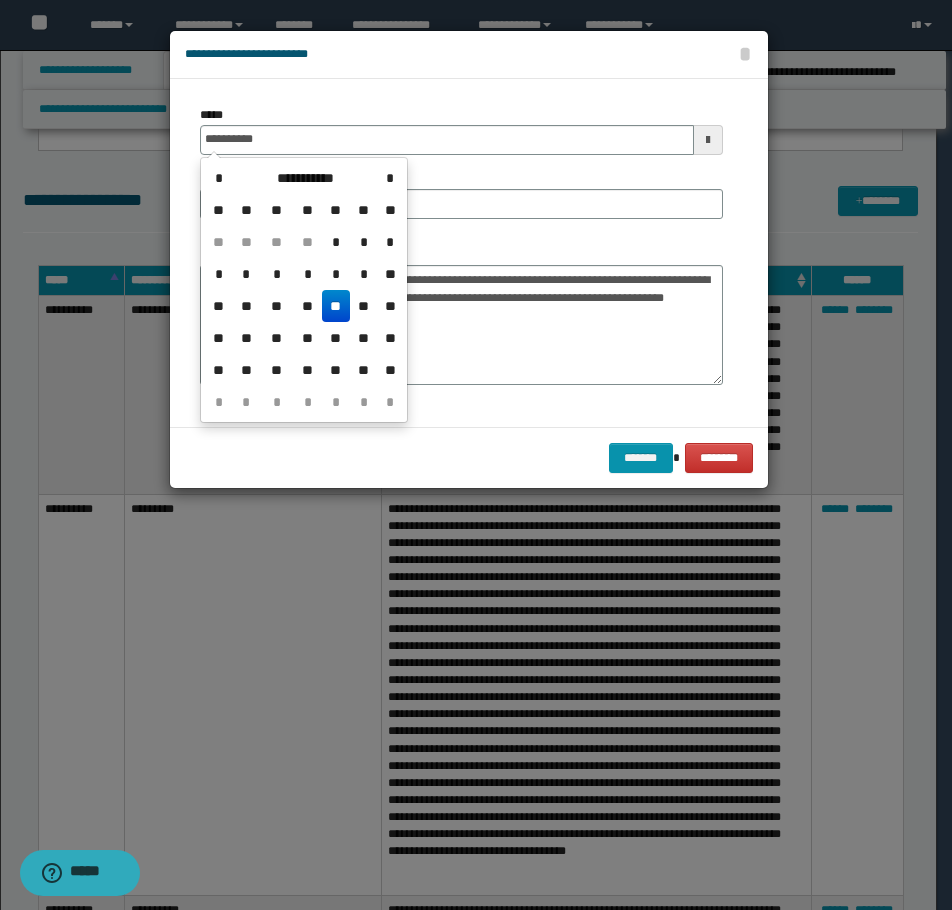 click on "**" at bounding box center (336, 306) 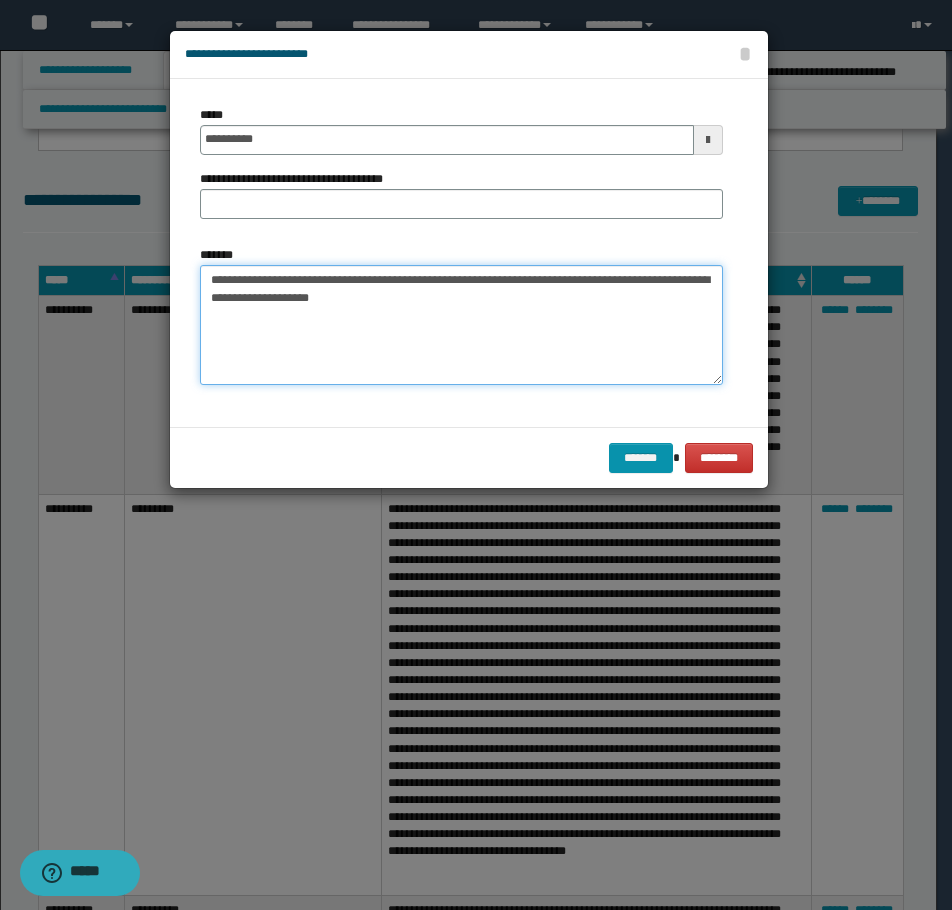 drag, startPoint x: 607, startPoint y: 278, endPoint x: 174, endPoint y: 275, distance: 433.0104 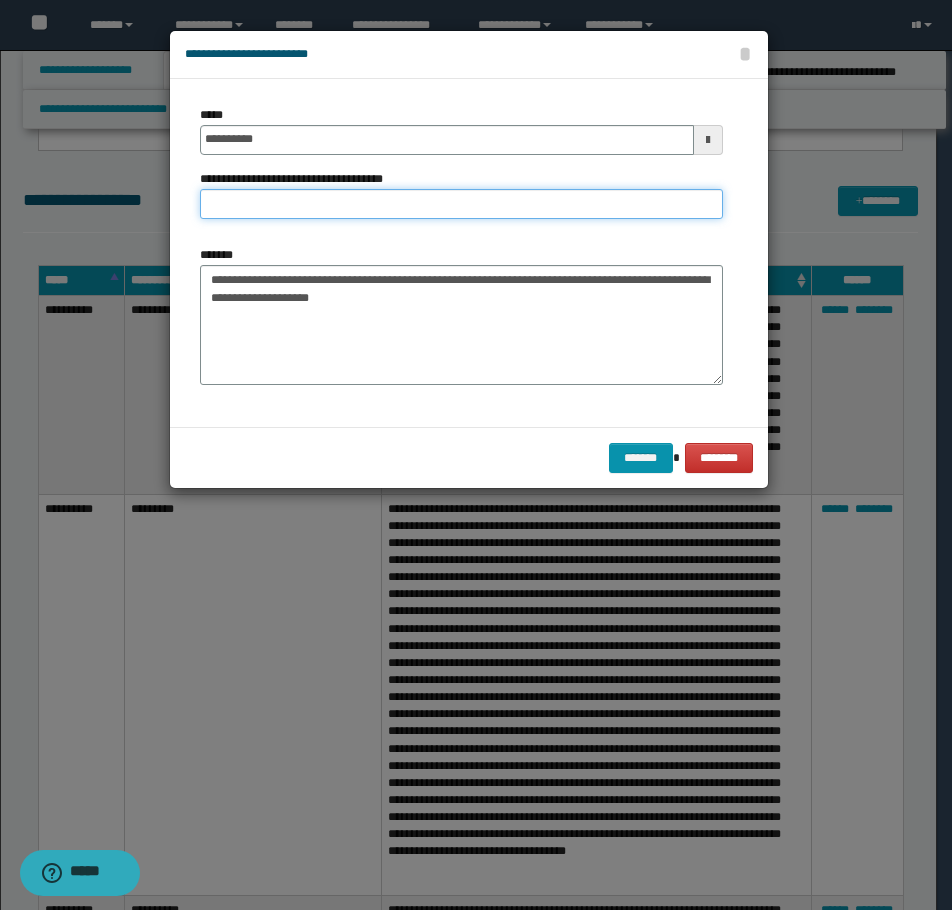 click on "**********" at bounding box center (461, 204) 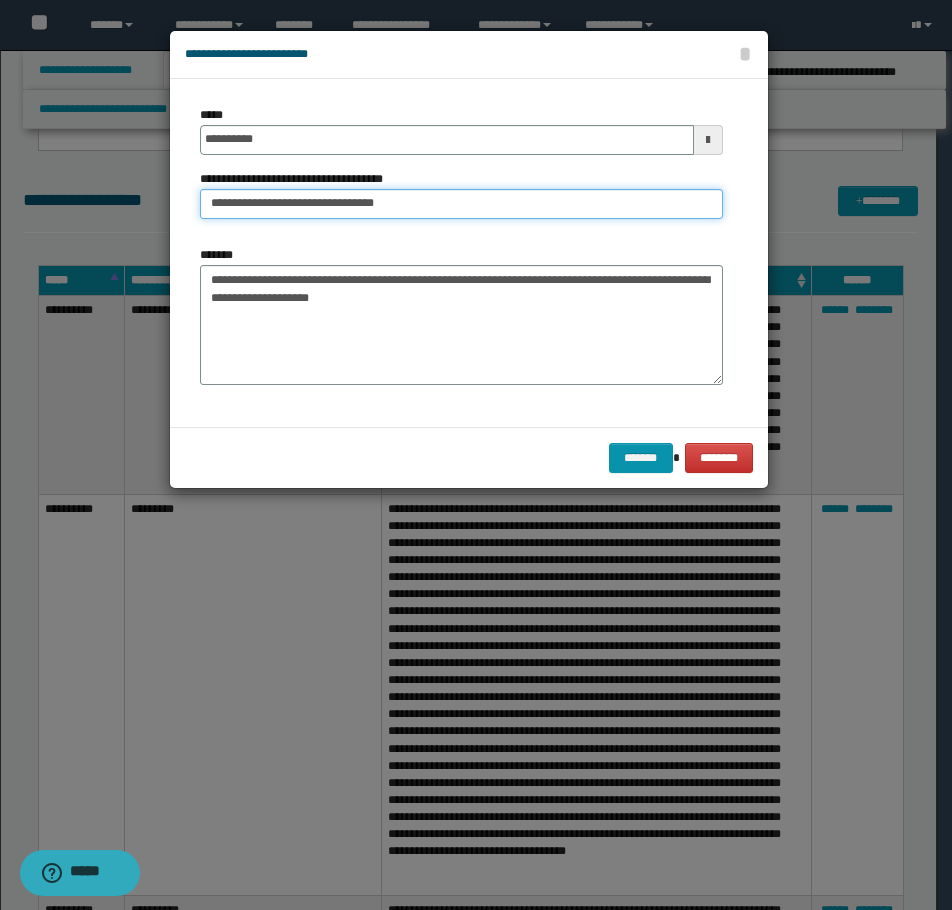 type on "**********" 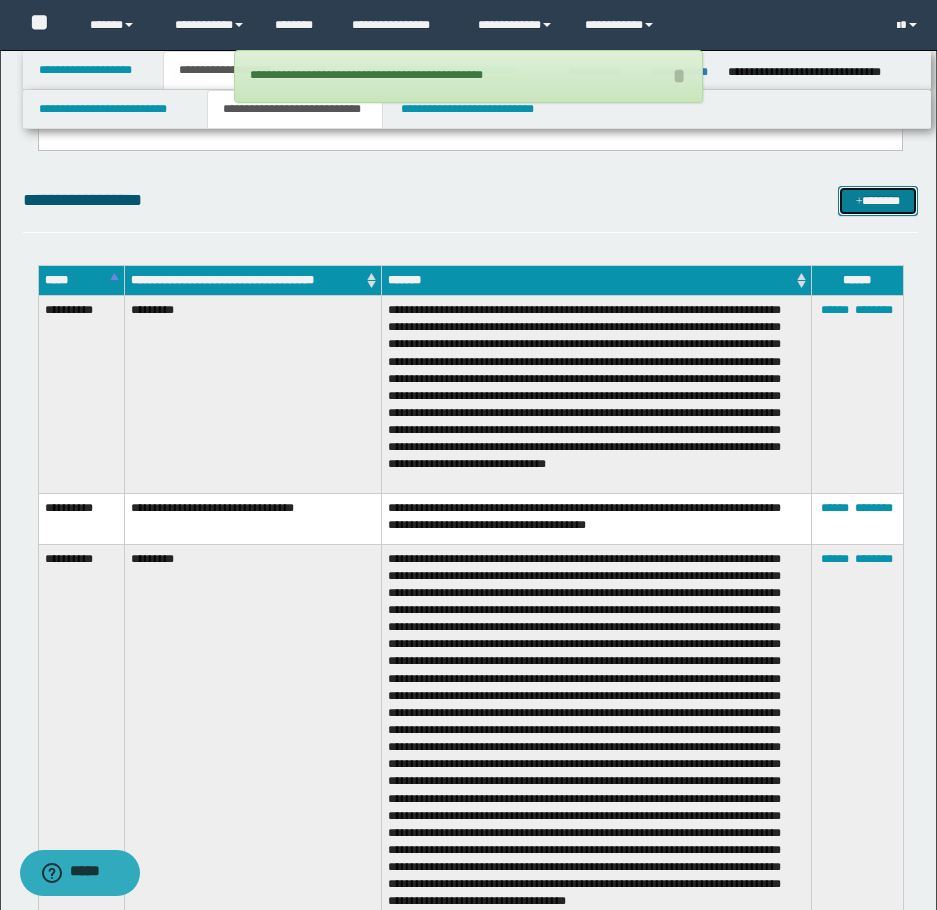 click at bounding box center [859, 202] 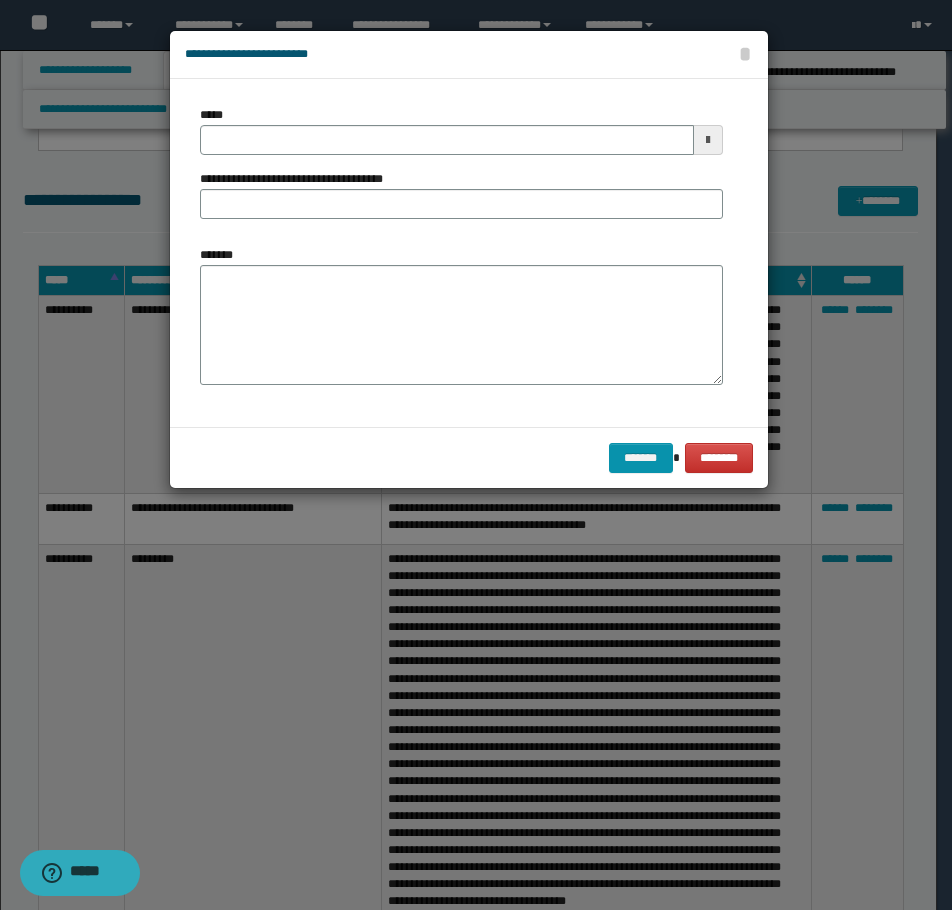 click on "**********" at bounding box center [461, 253] 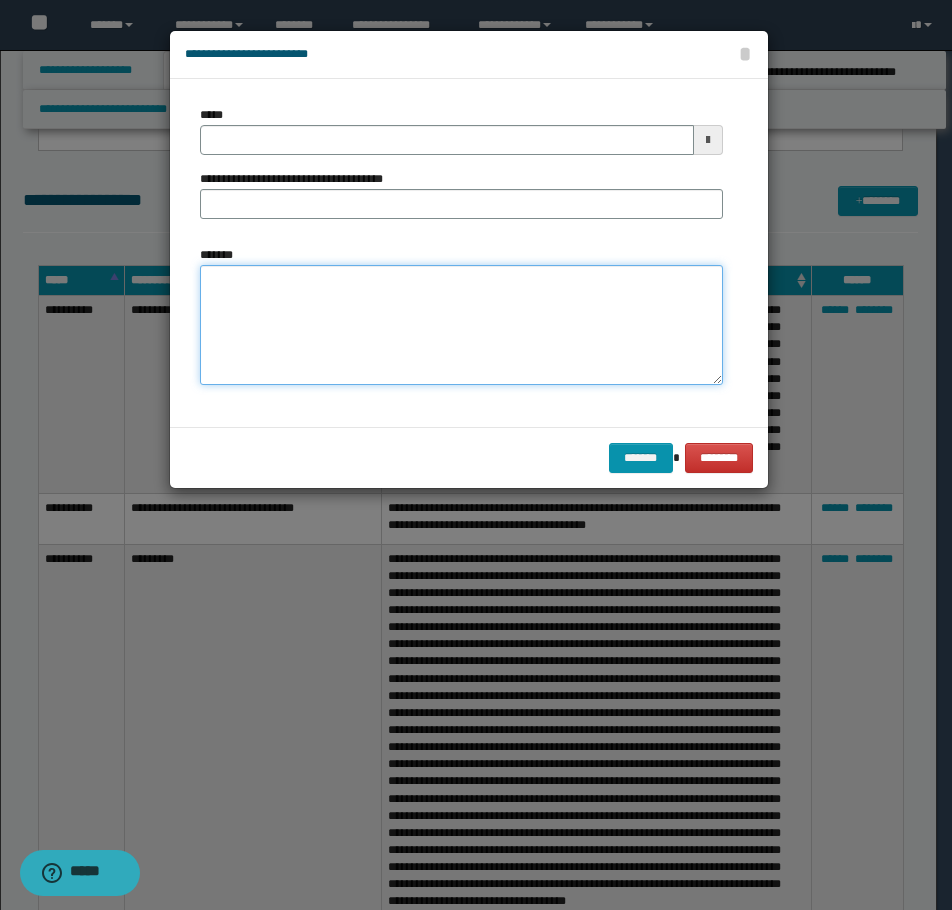 click on "*******" at bounding box center [461, 325] 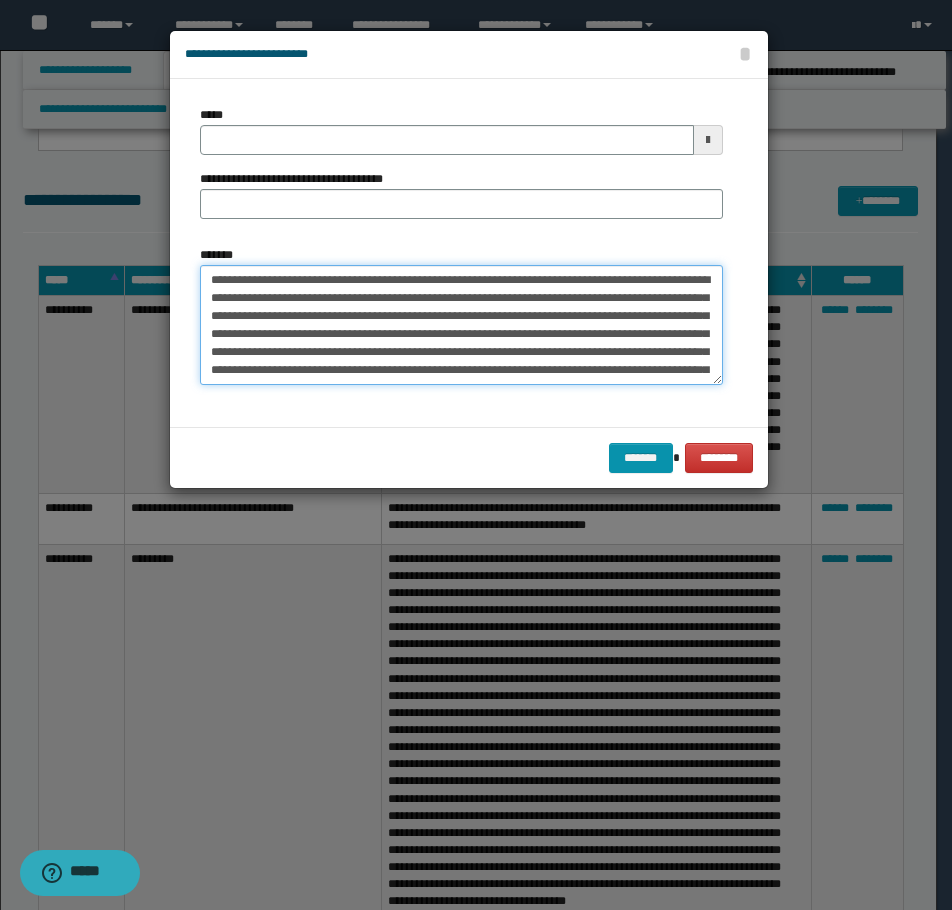 scroll, scrollTop: 66, scrollLeft: 0, axis: vertical 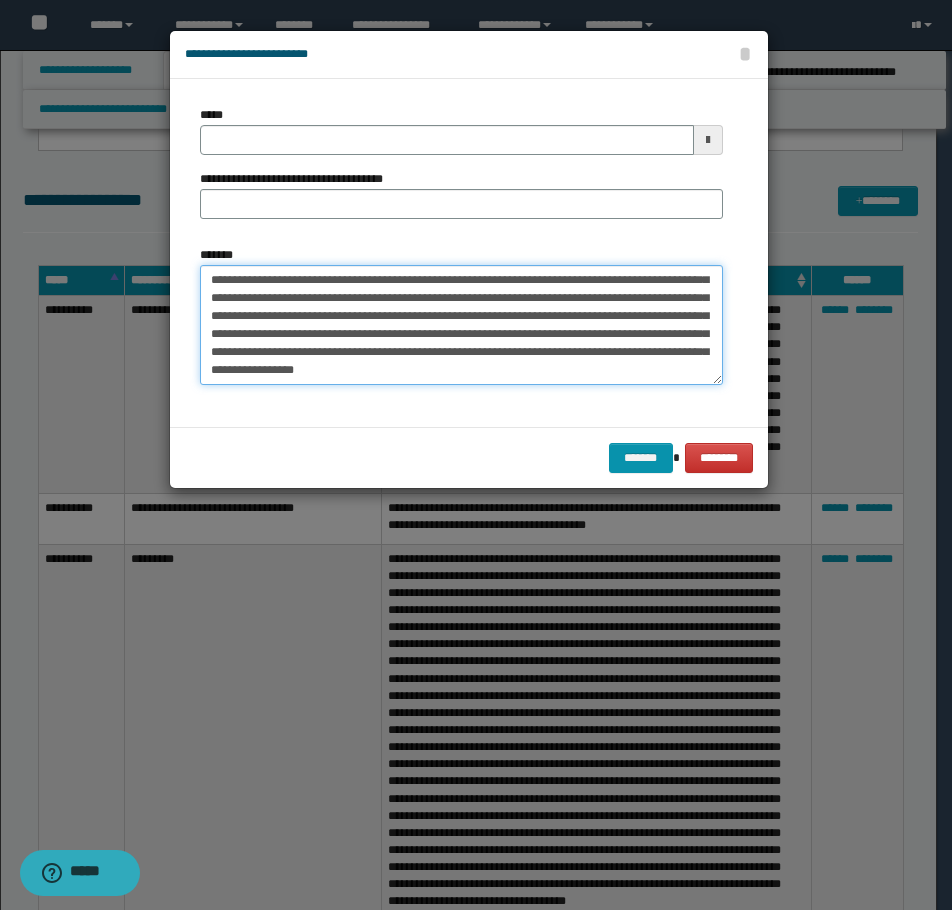 type 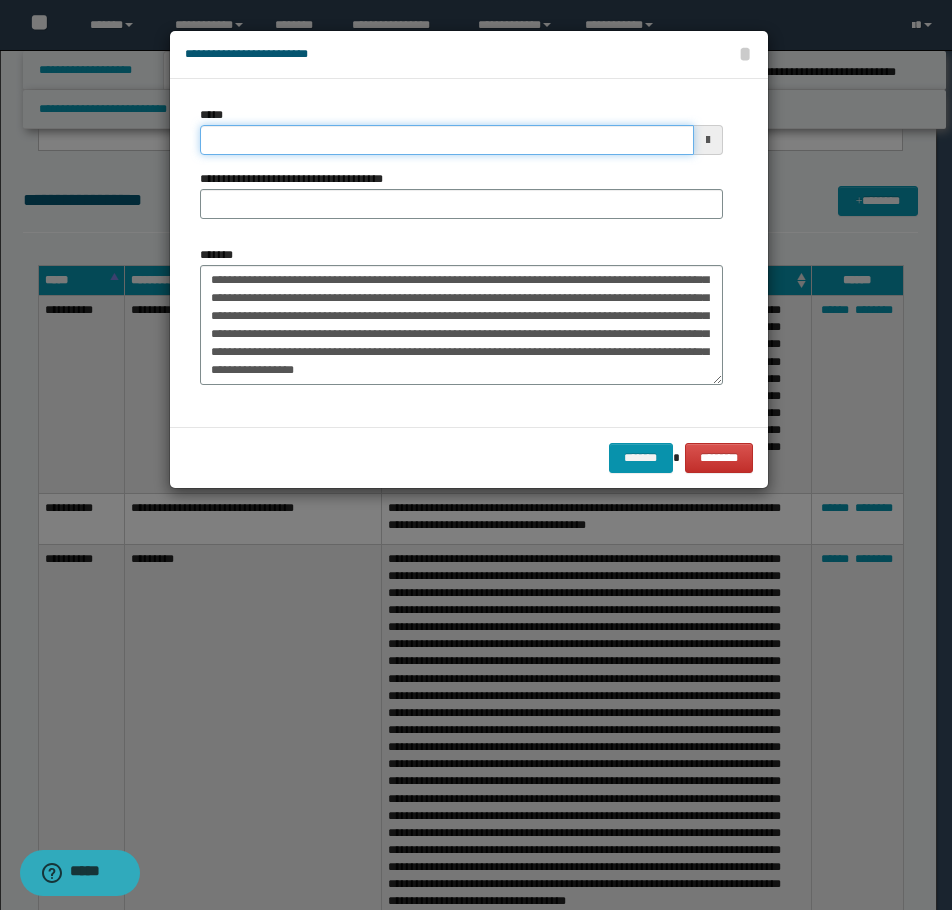 click on "*****" at bounding box center [447, 140] 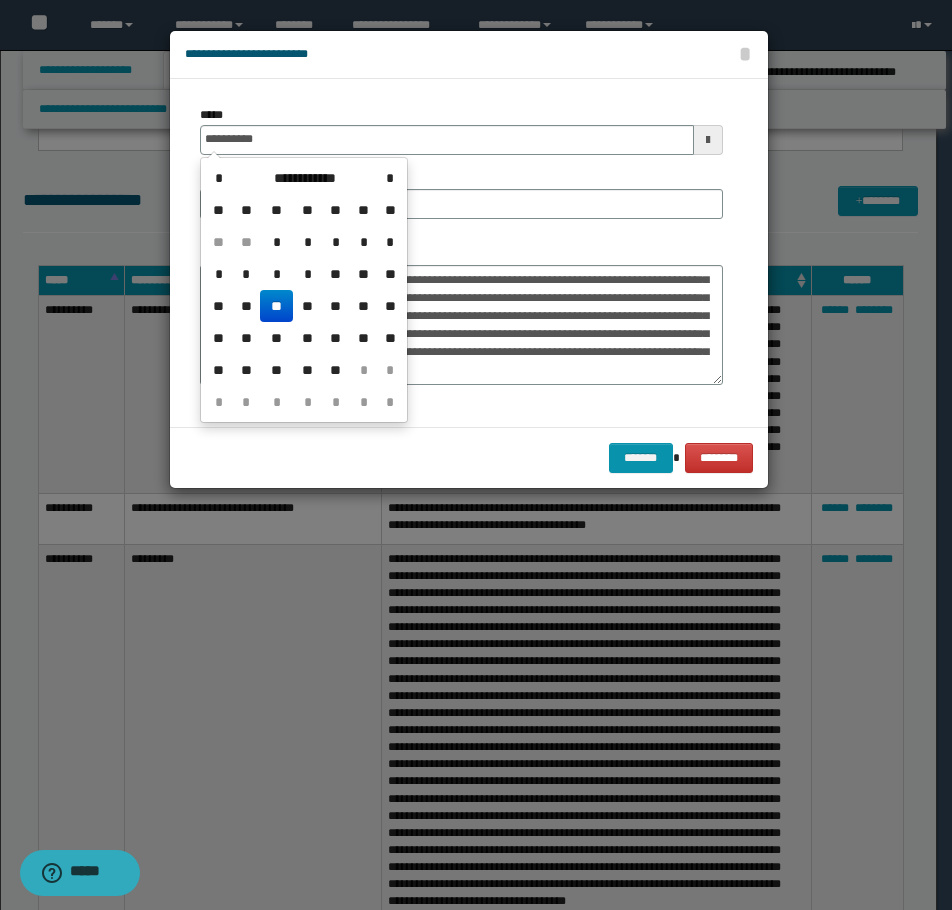 click on "**" at bounding box center [276, 306] 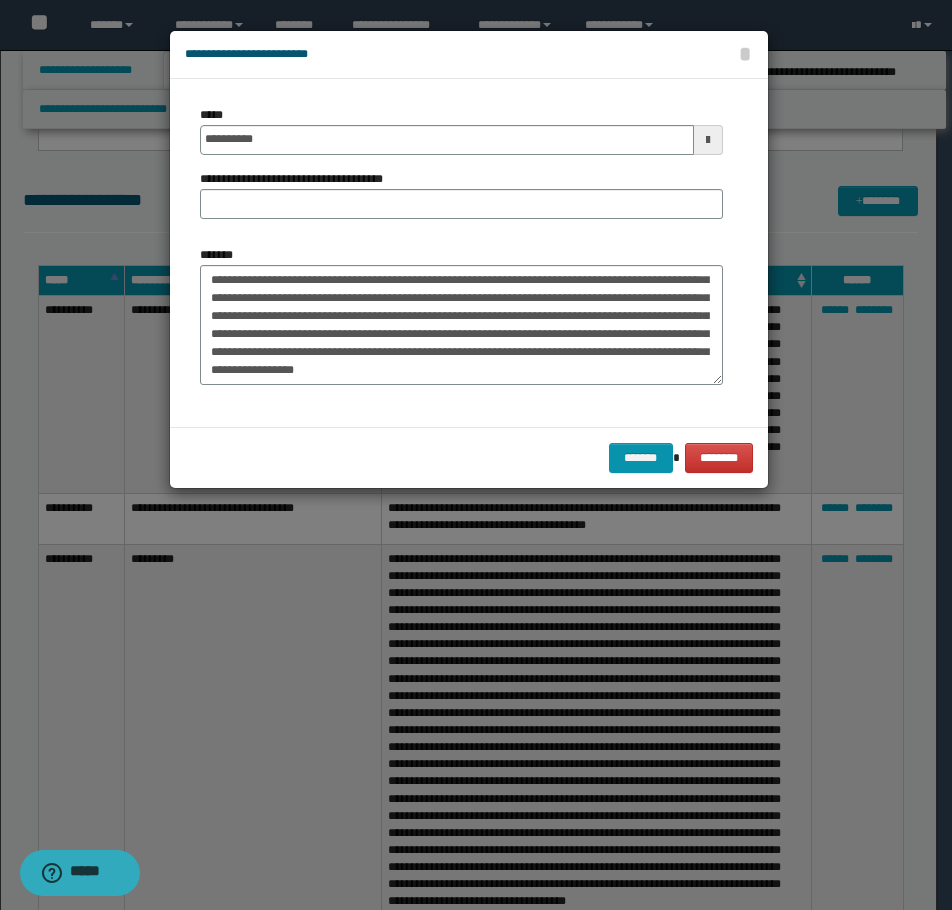 scroll, scrollTop: 0, scrollLeft: 0, axis: both 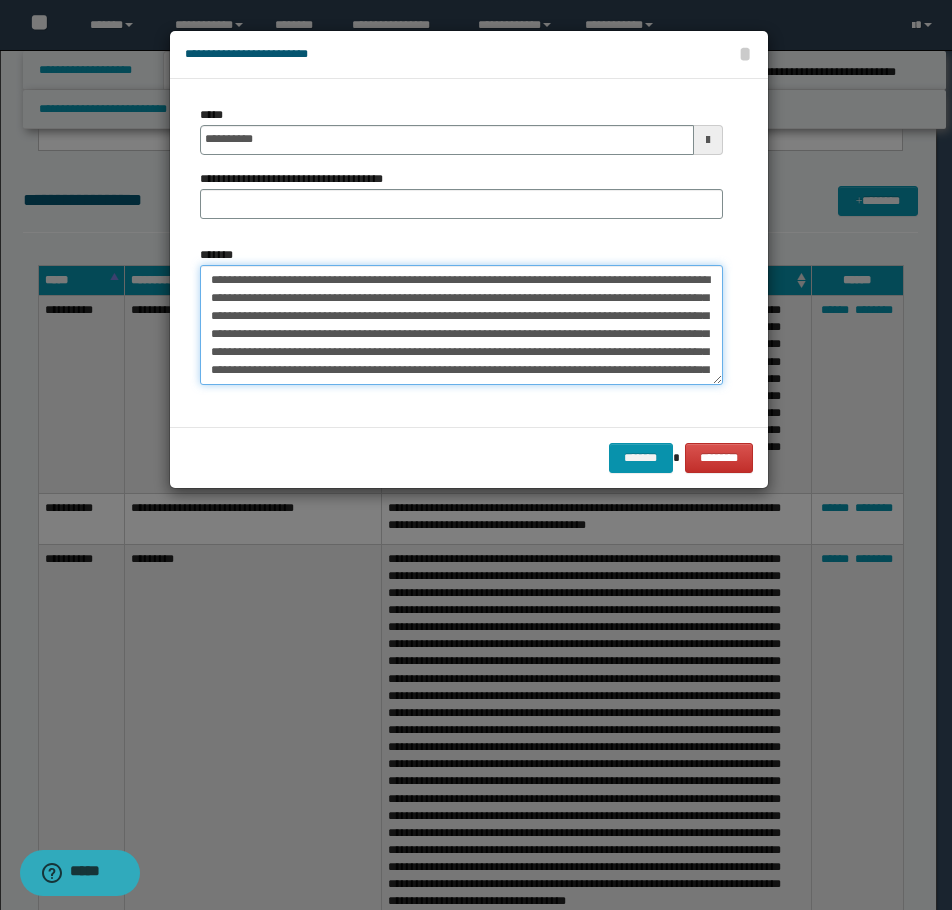 drag, startPoint x: 473, startPoint y: 278, endPoint x: 133, endPoint y: 259, distance: 340.53046 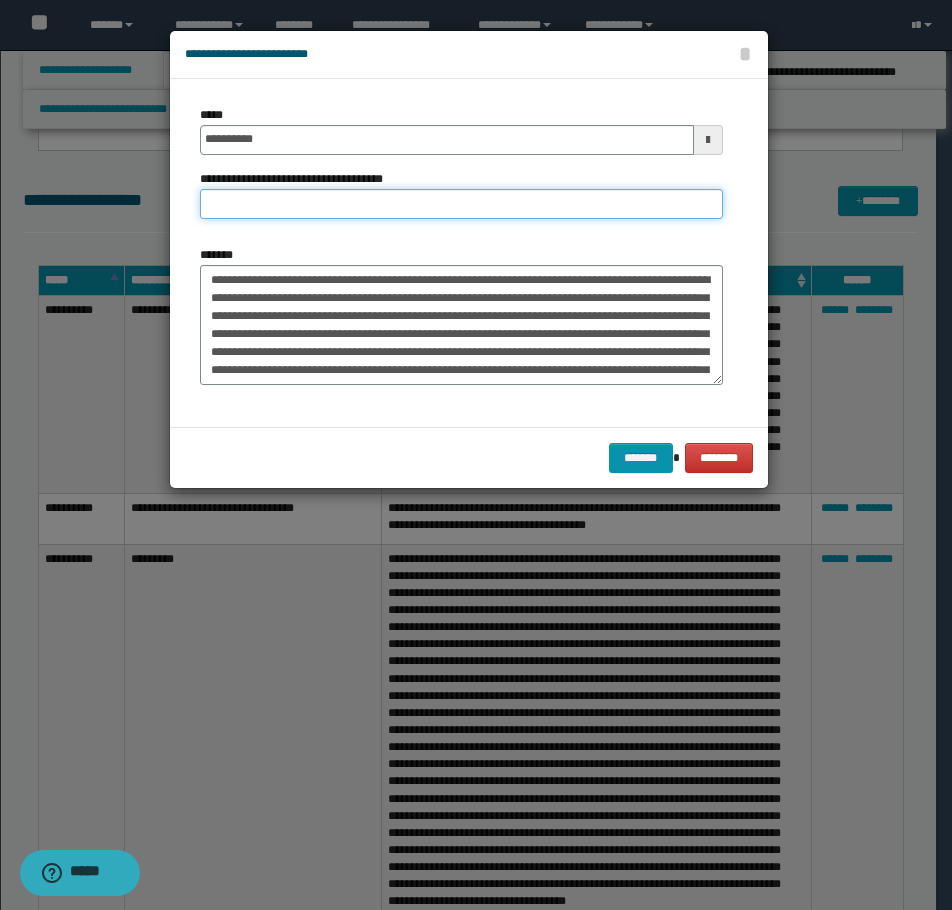 click on "**********" at bounding box center (461, 204) 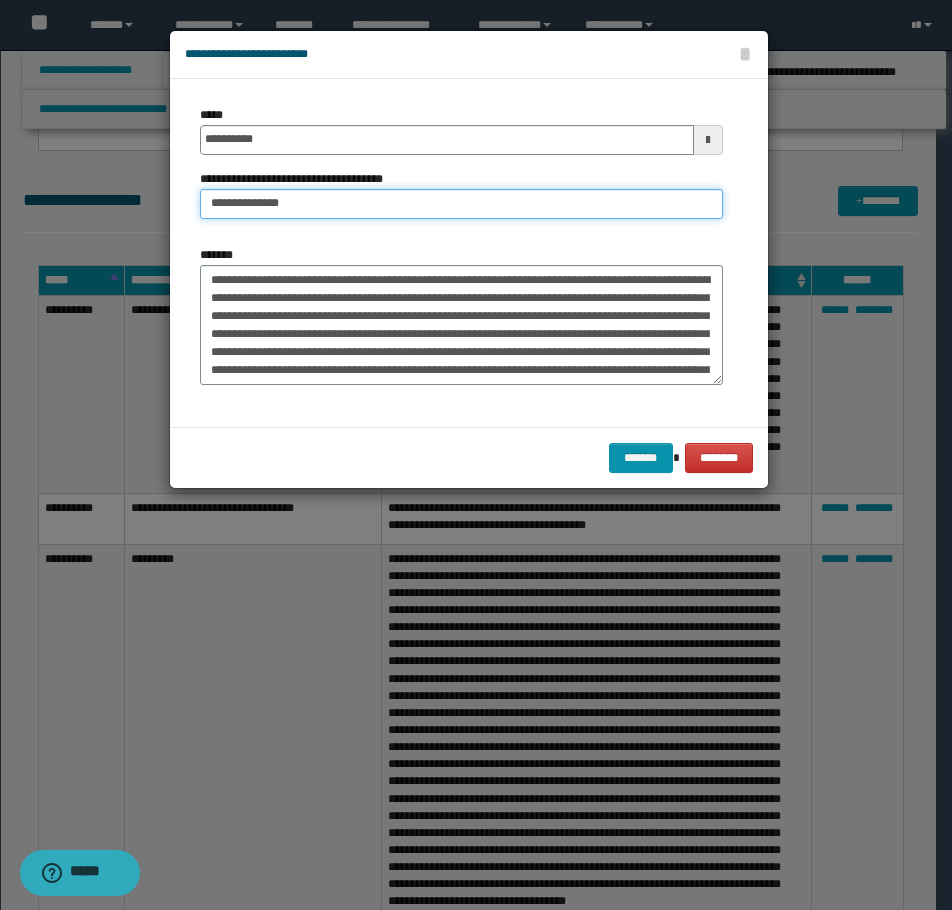 type on "**********" 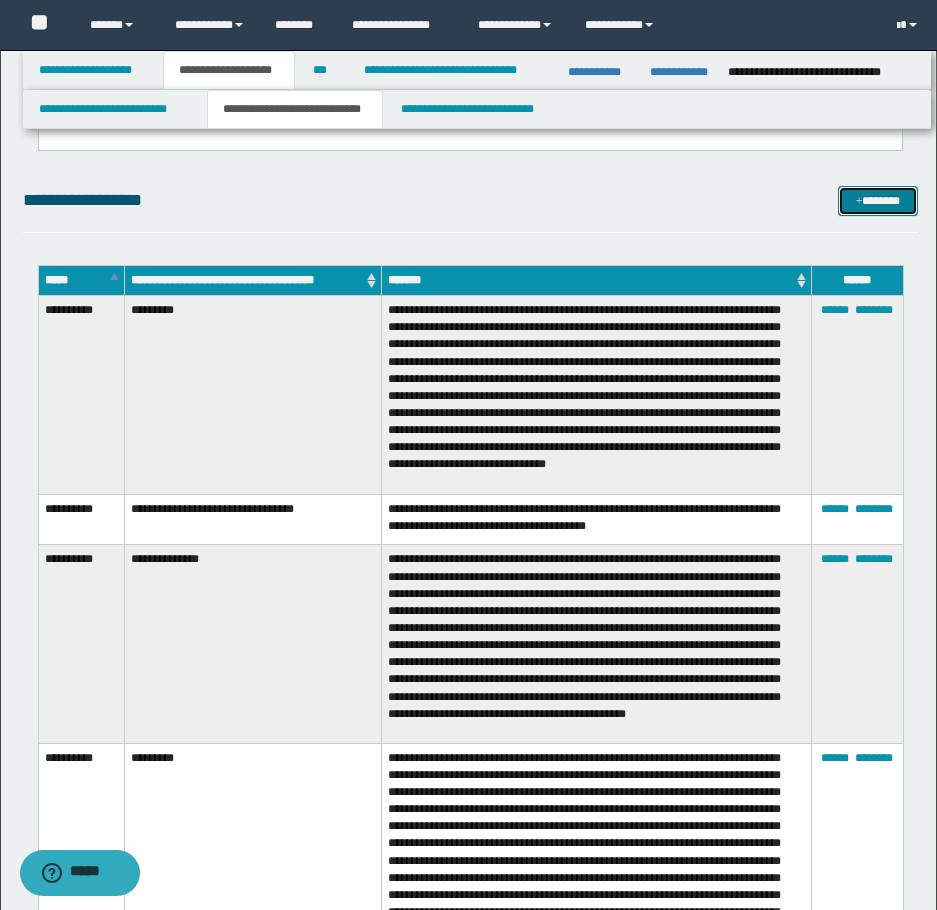click at bounding box center (859, 202) 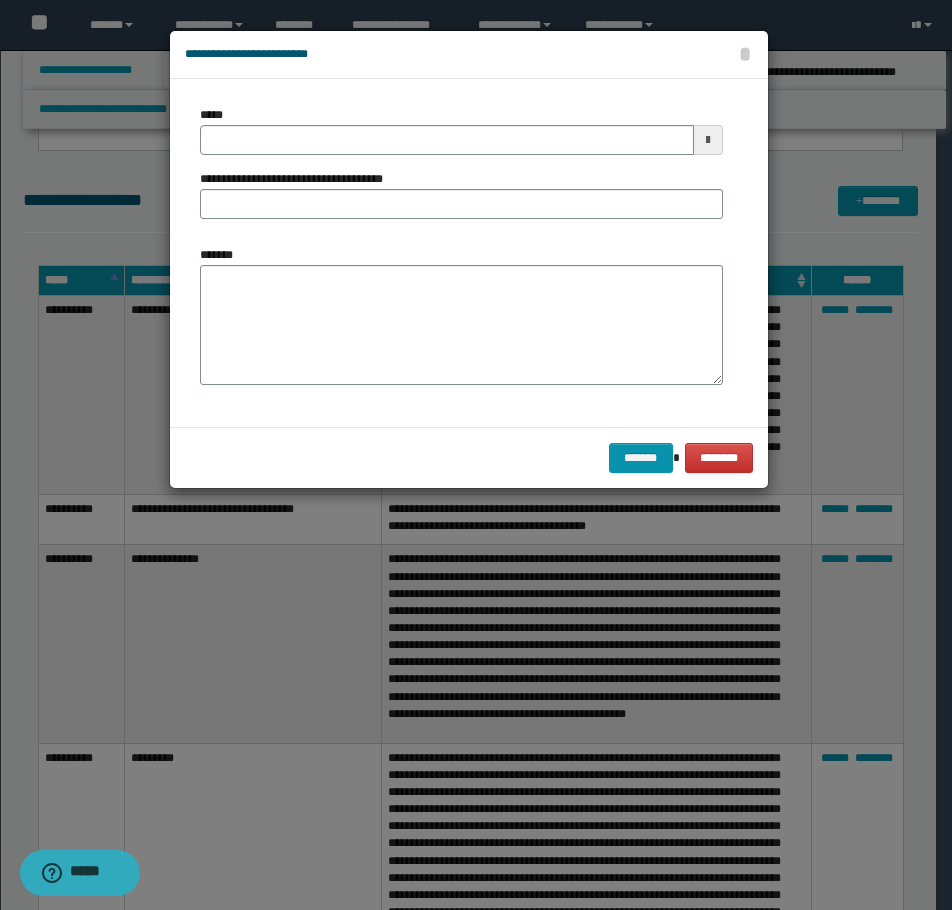 click on "*******" at bounding box center [461, 325] 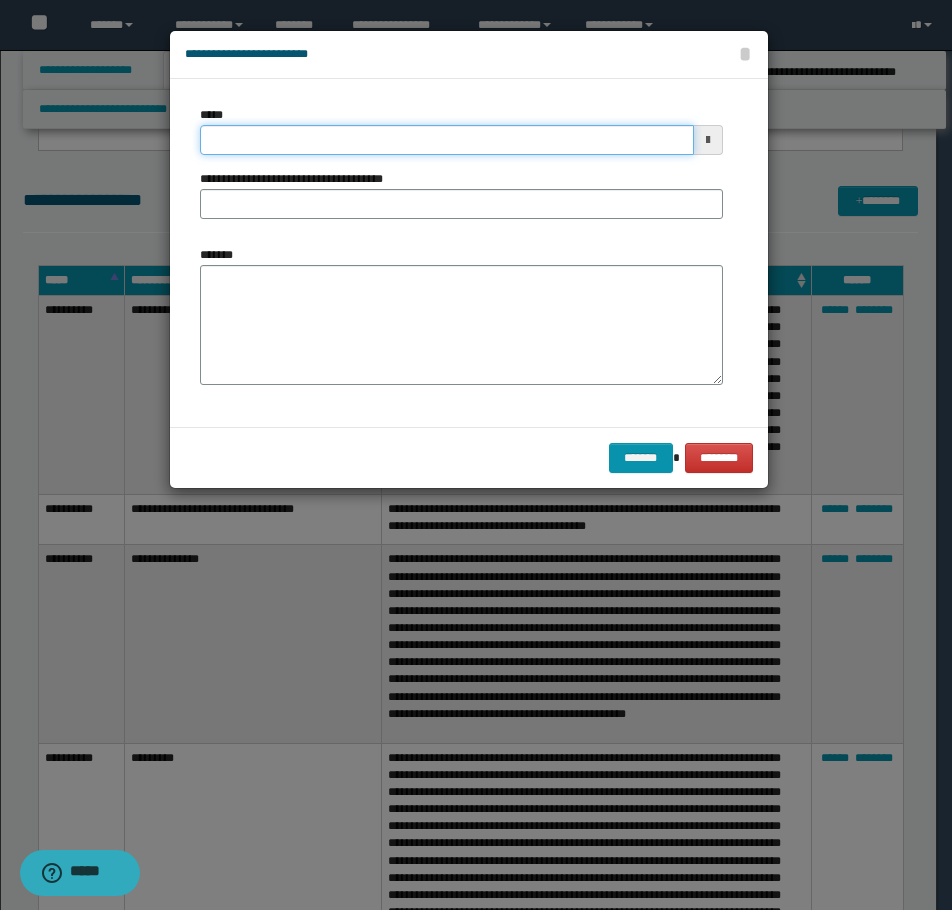 click on "*****" at bounding box center [447, 140] 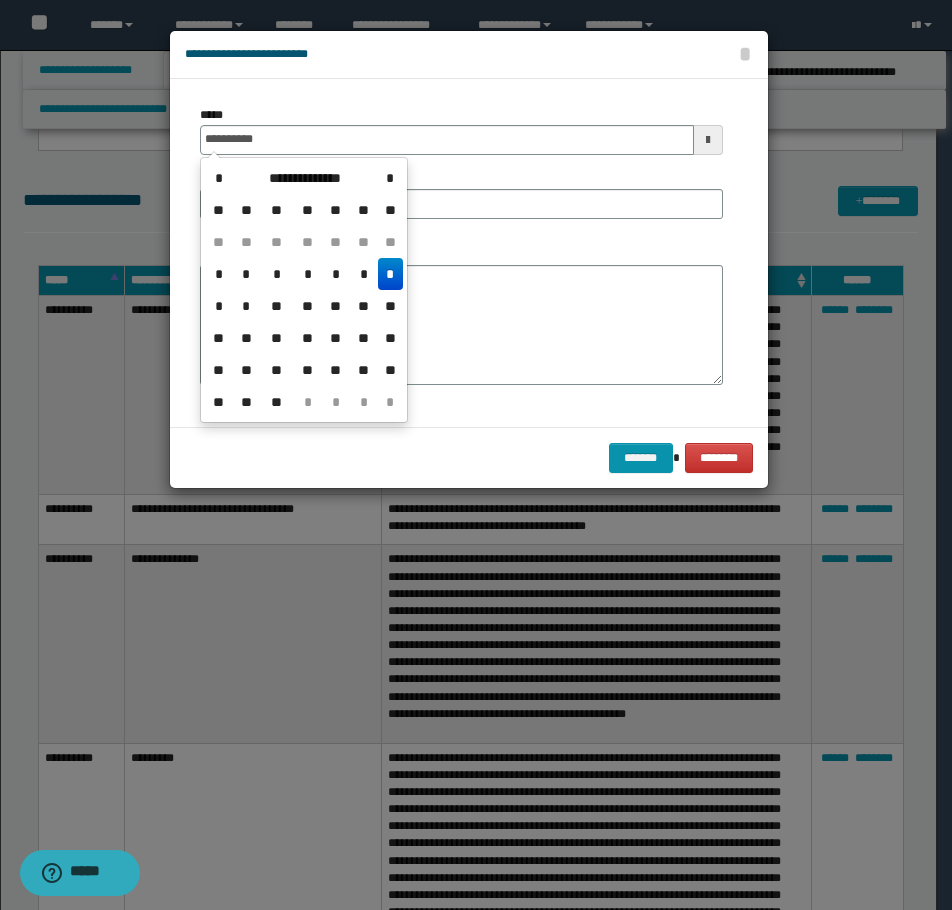 click on "*" at bounding box center [390, 274] 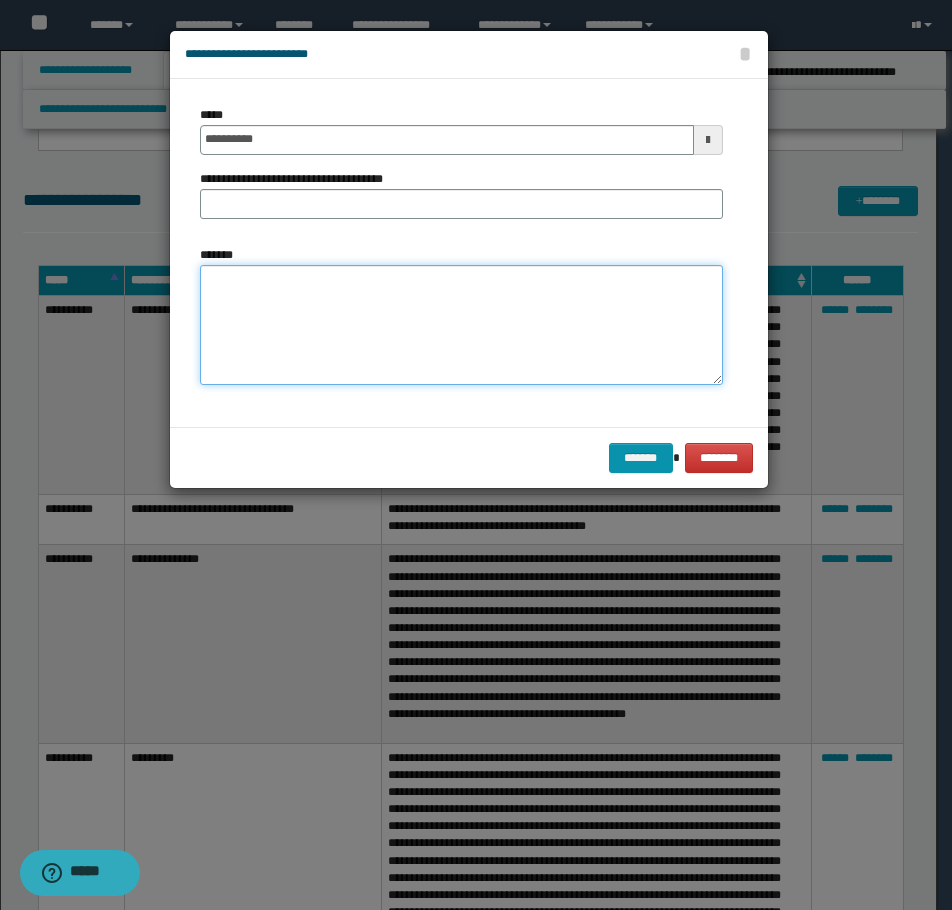click on "*******" at bounding box center (461, 325) 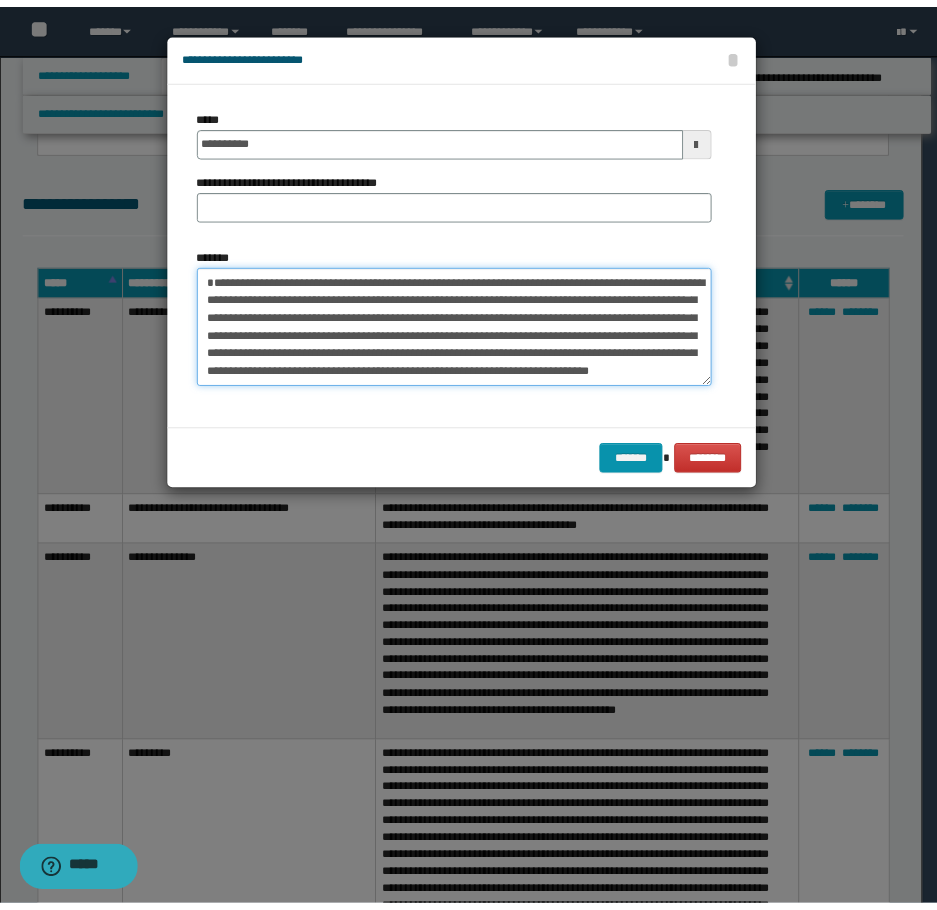 scroll, scrollTop: 0, scrollLeft: 0, axis: both 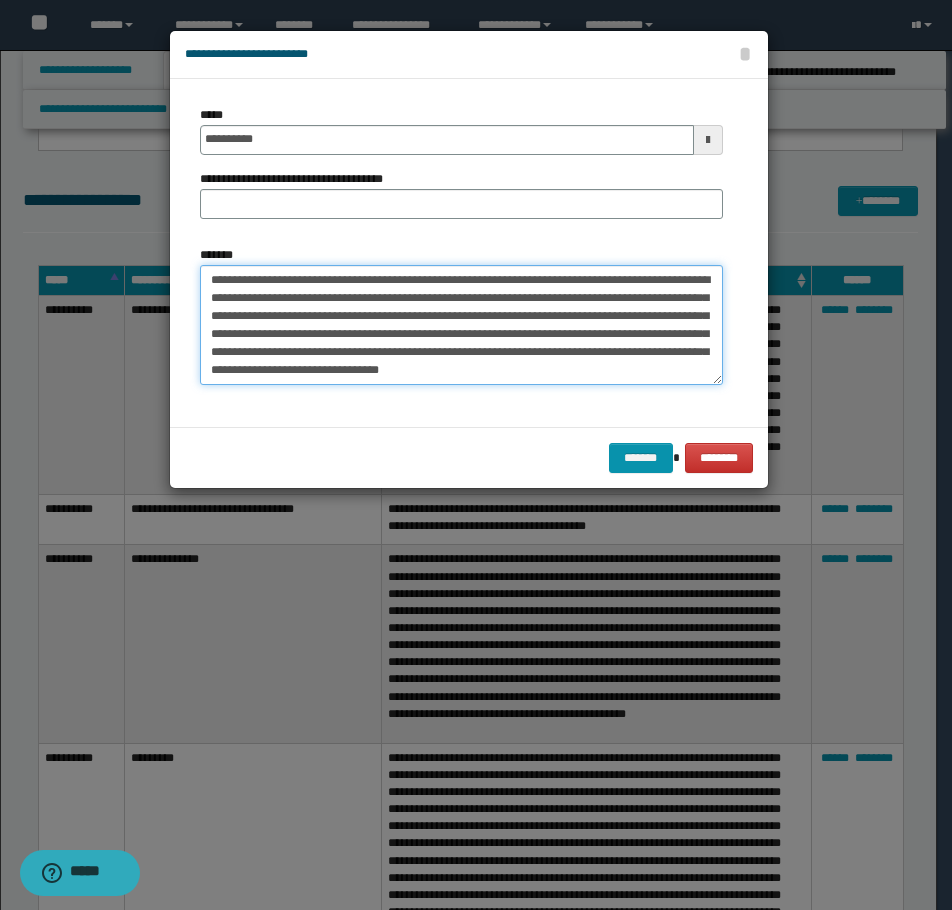 drag, startPoint x: 439, startPoint y: 280, endPoint x: 80, endPoint y: 275, distance: 359.03482 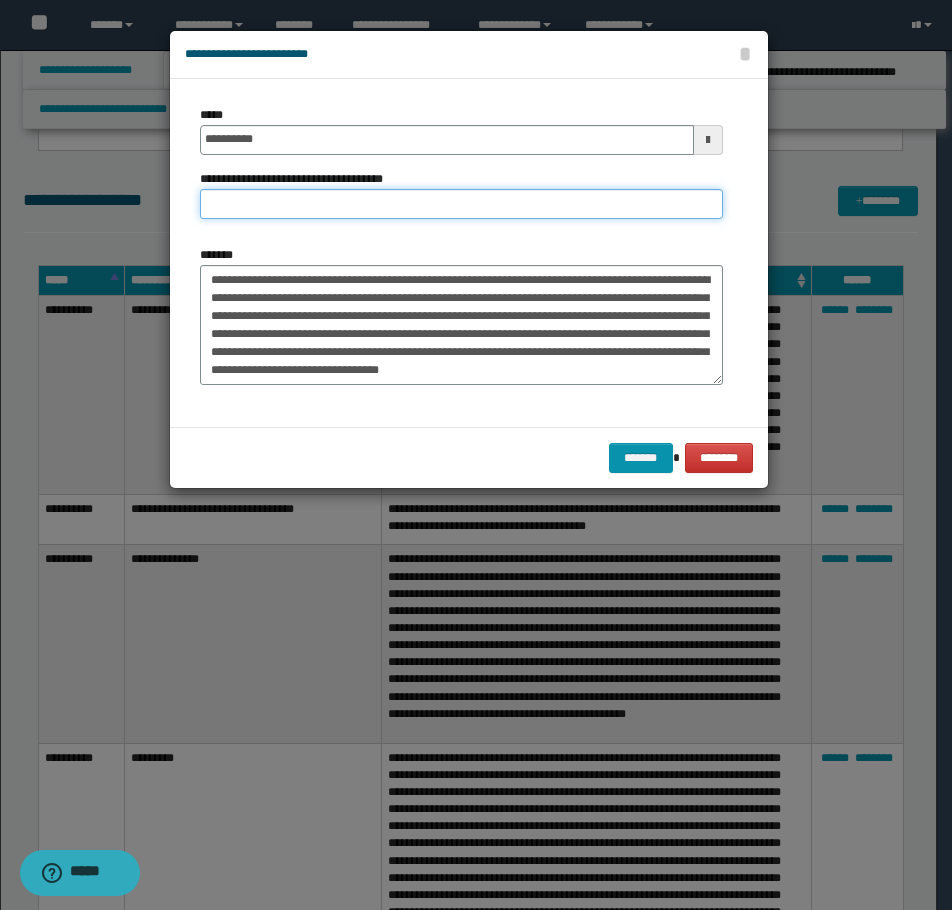 click on "**********" at bounding box center (461, 204) 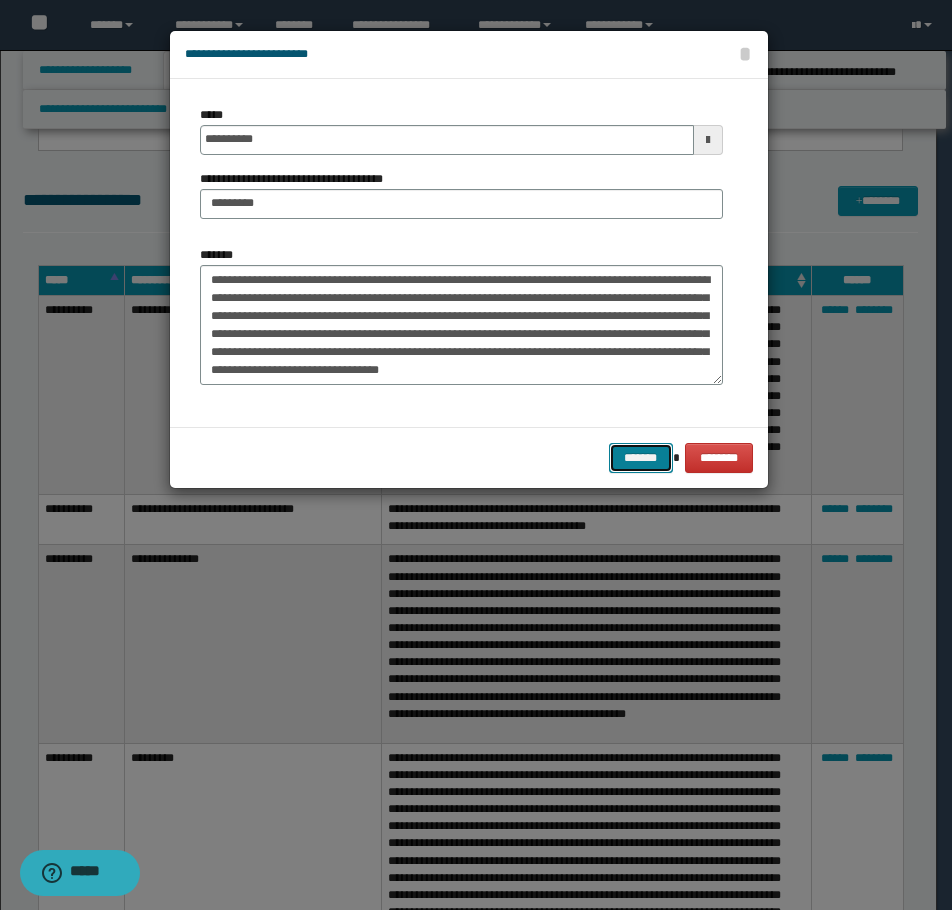 click on "*******" at bounding box center (641, 458) 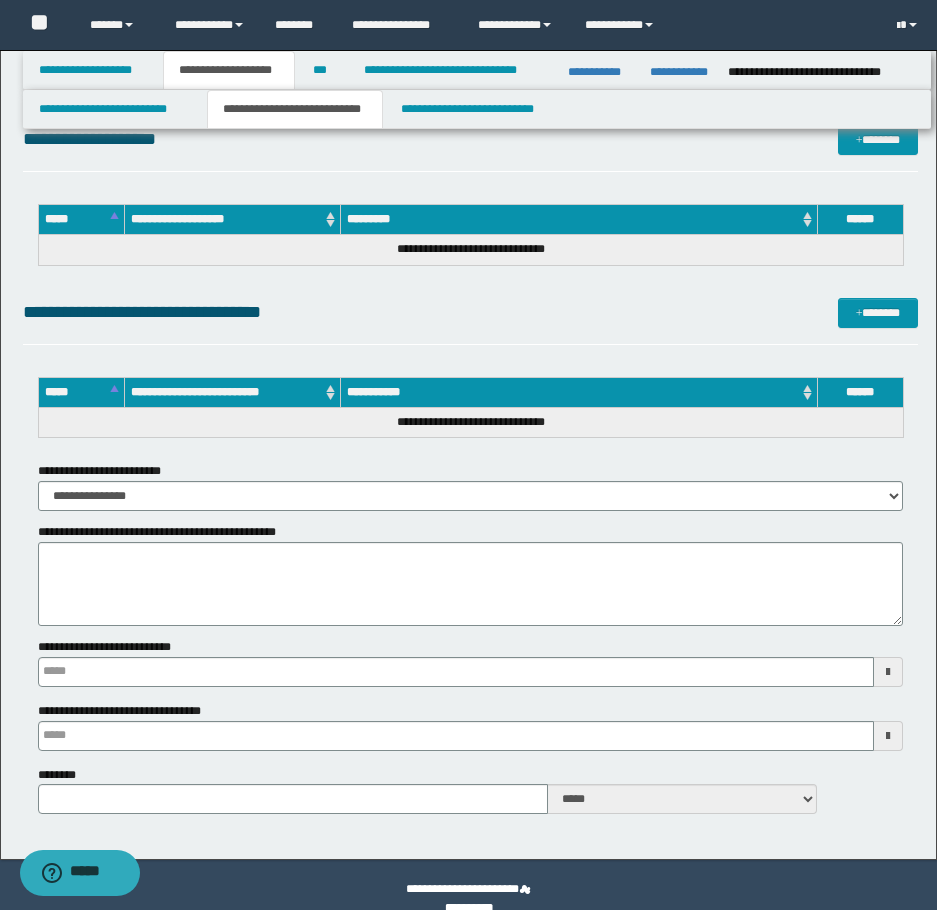 scroll, scrollTop: 3800, scrollLeft: 0, axis: vertical 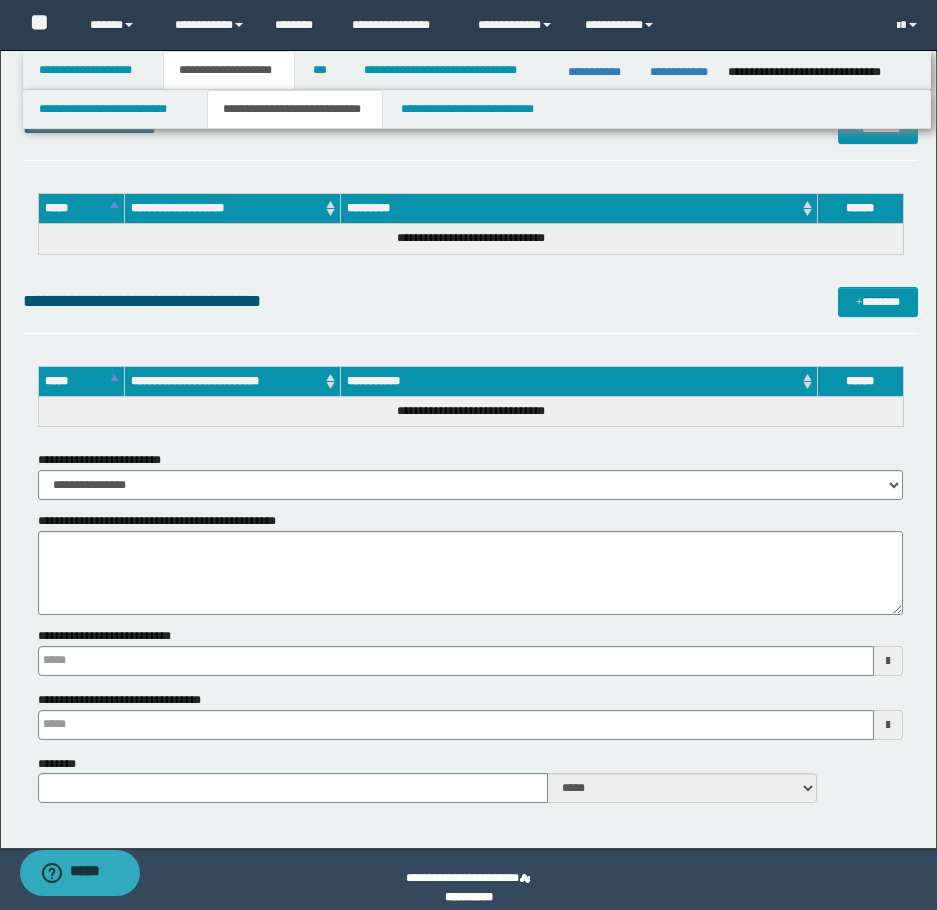 type 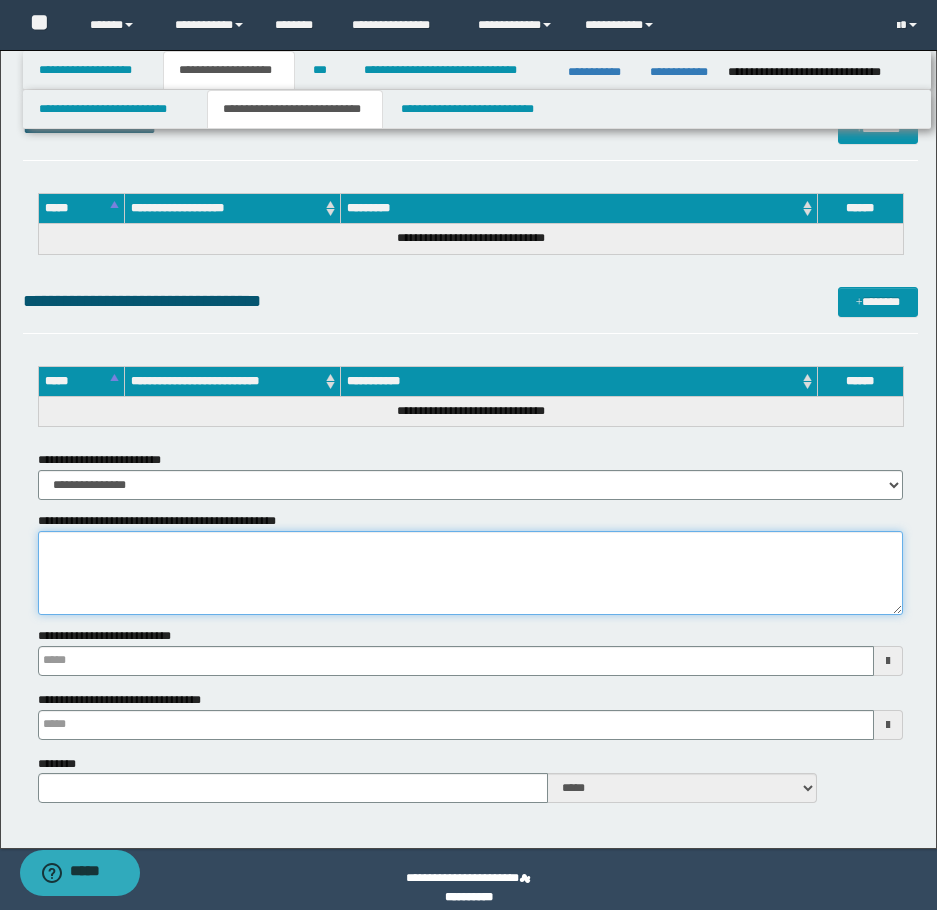 click on "**********" at bounding box center (470, 573) 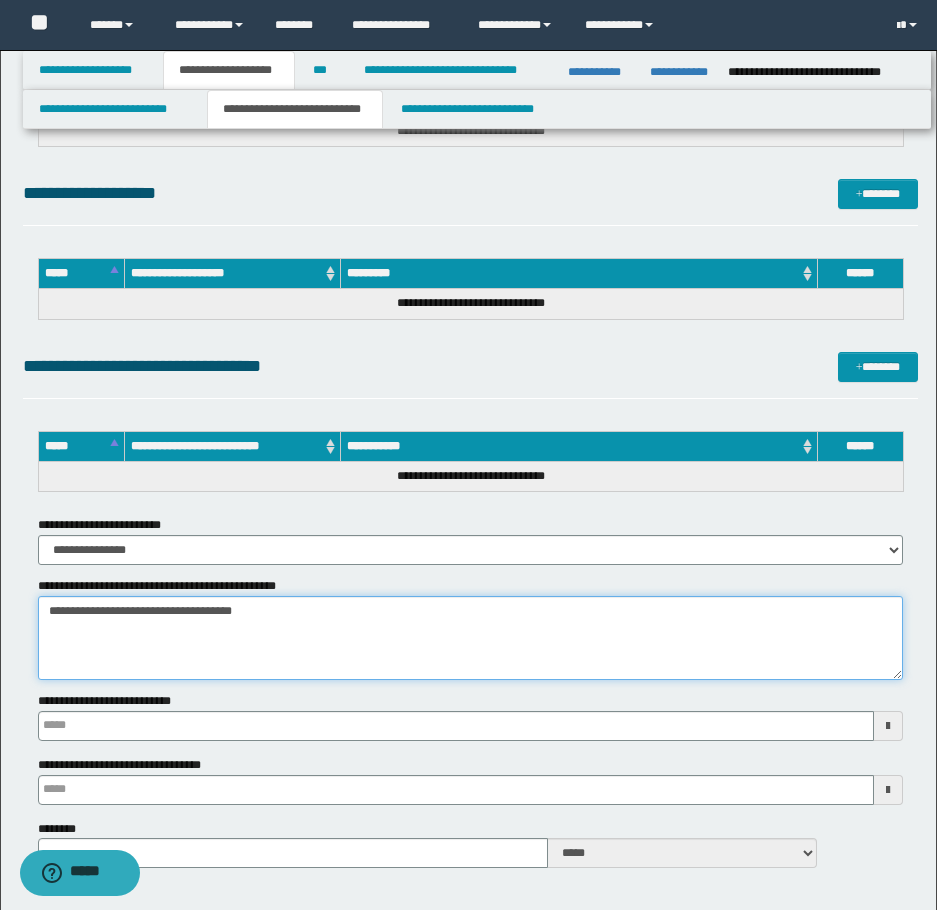 scroll, scrollTop: 3700, scrollLeft: 0, axis: vertical 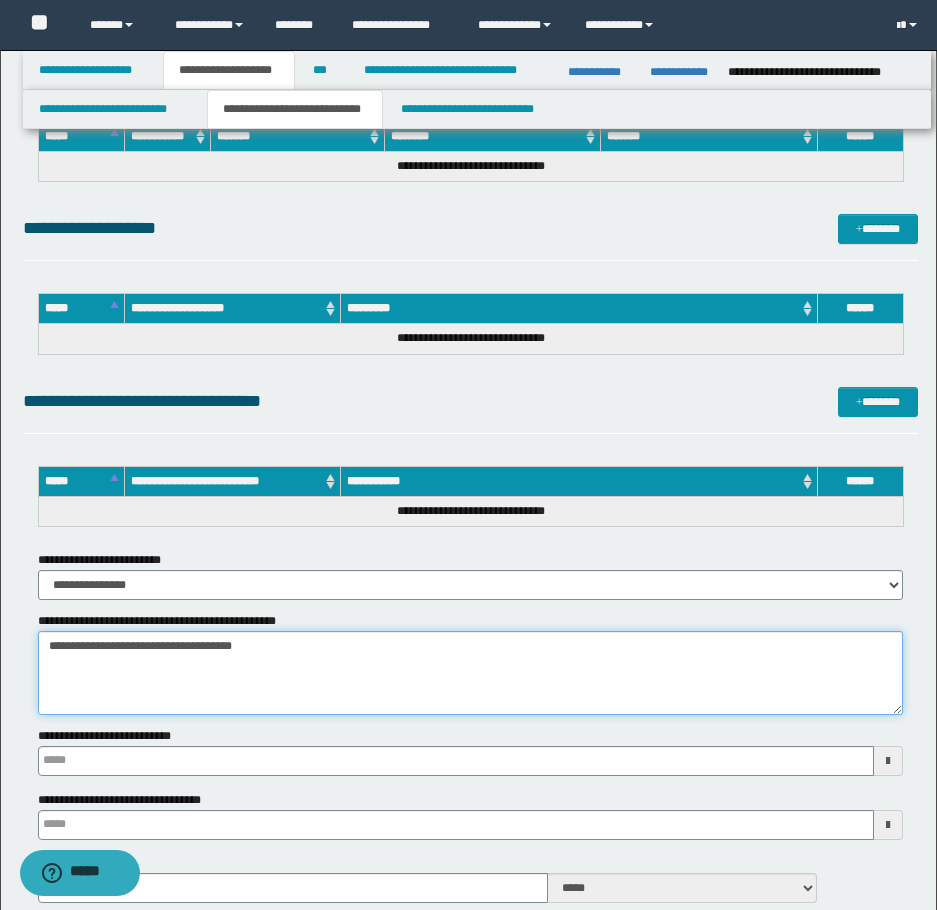 click on "**********" at bounding box center (470, 673) 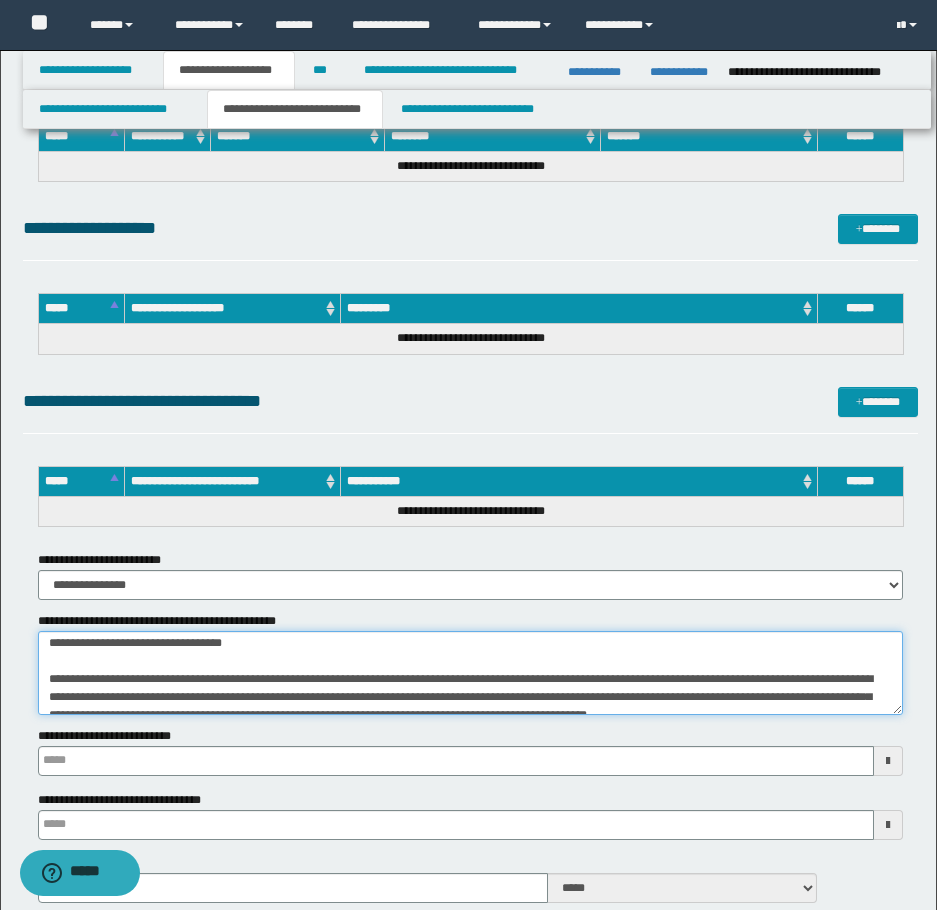 scroll, scrollTop: 0, scrollLeft: 0, axis: both 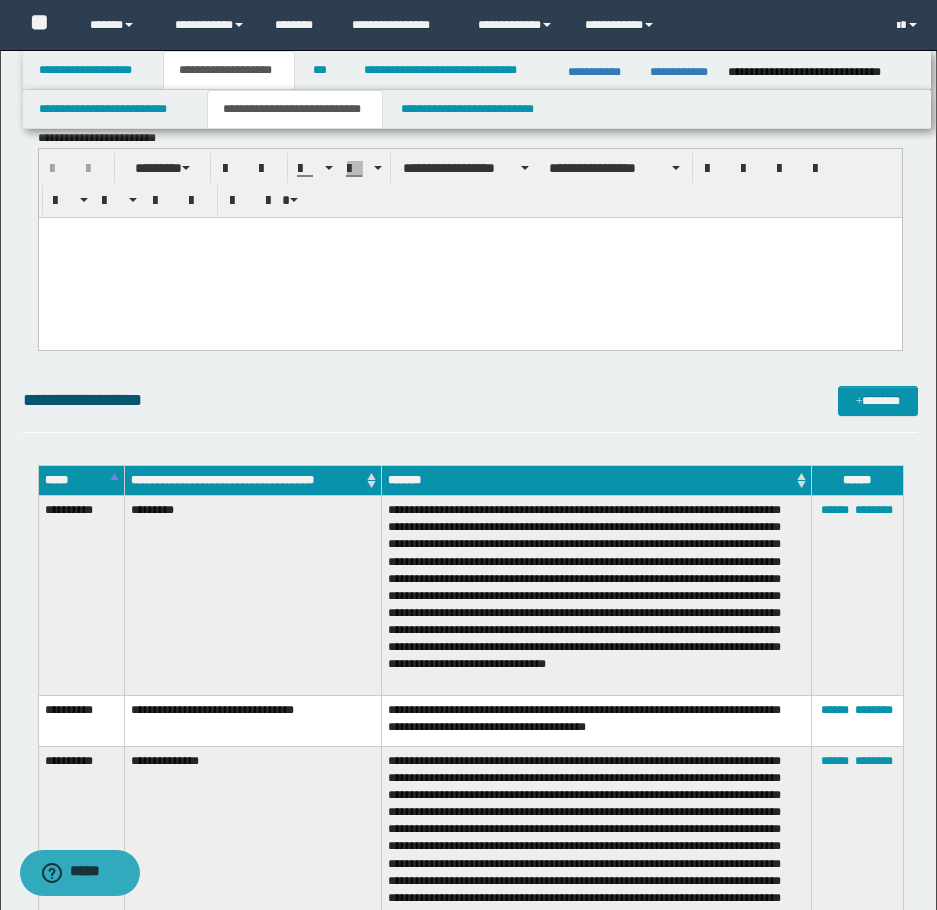 type on "**********" 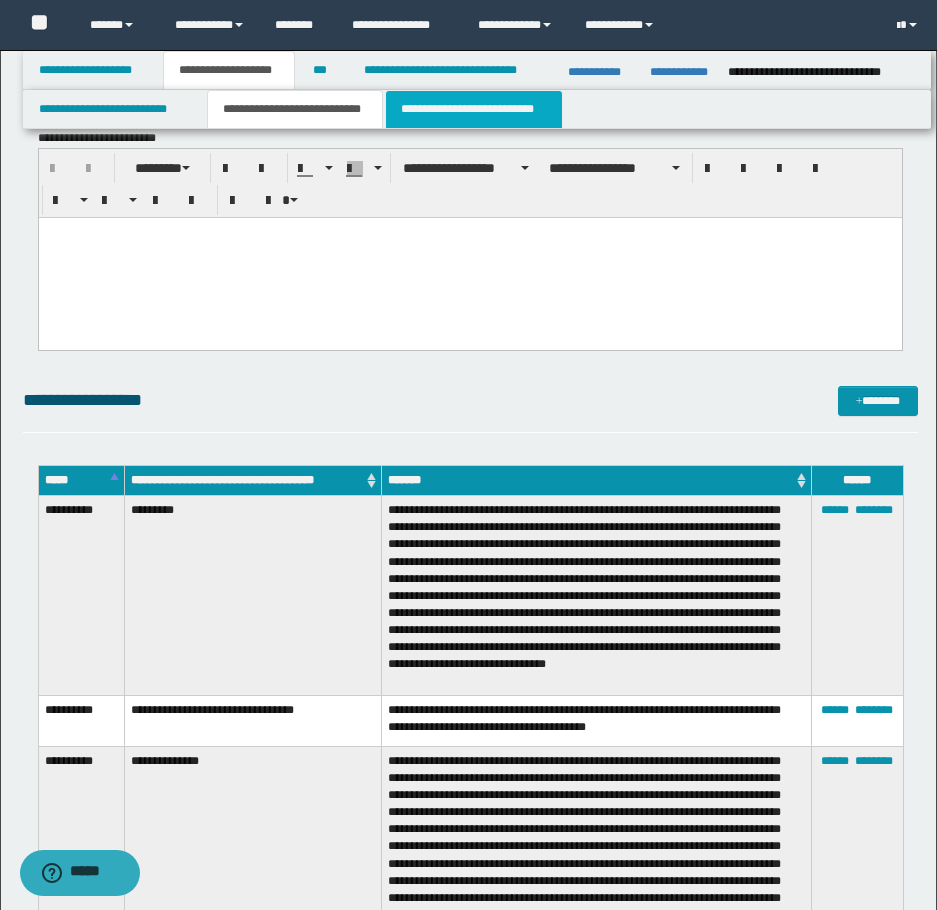 click on "**********" at bounding box center (474, 109) 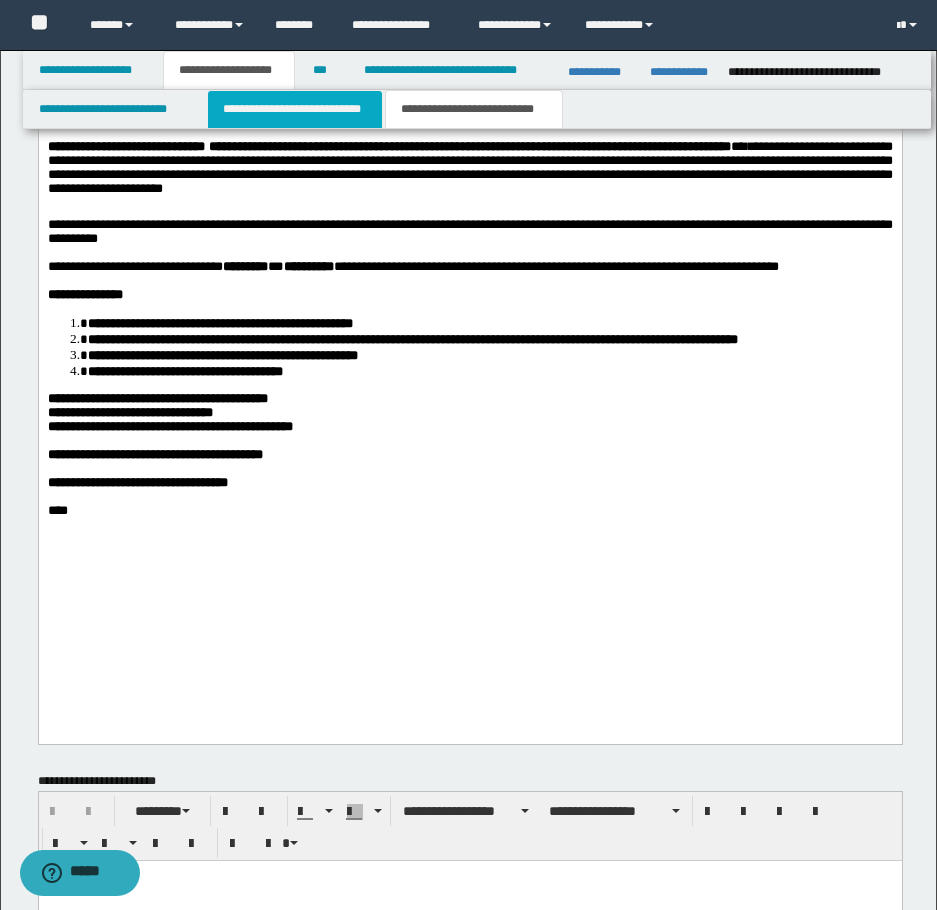 click on "**********" at bounding box center [295, 109] 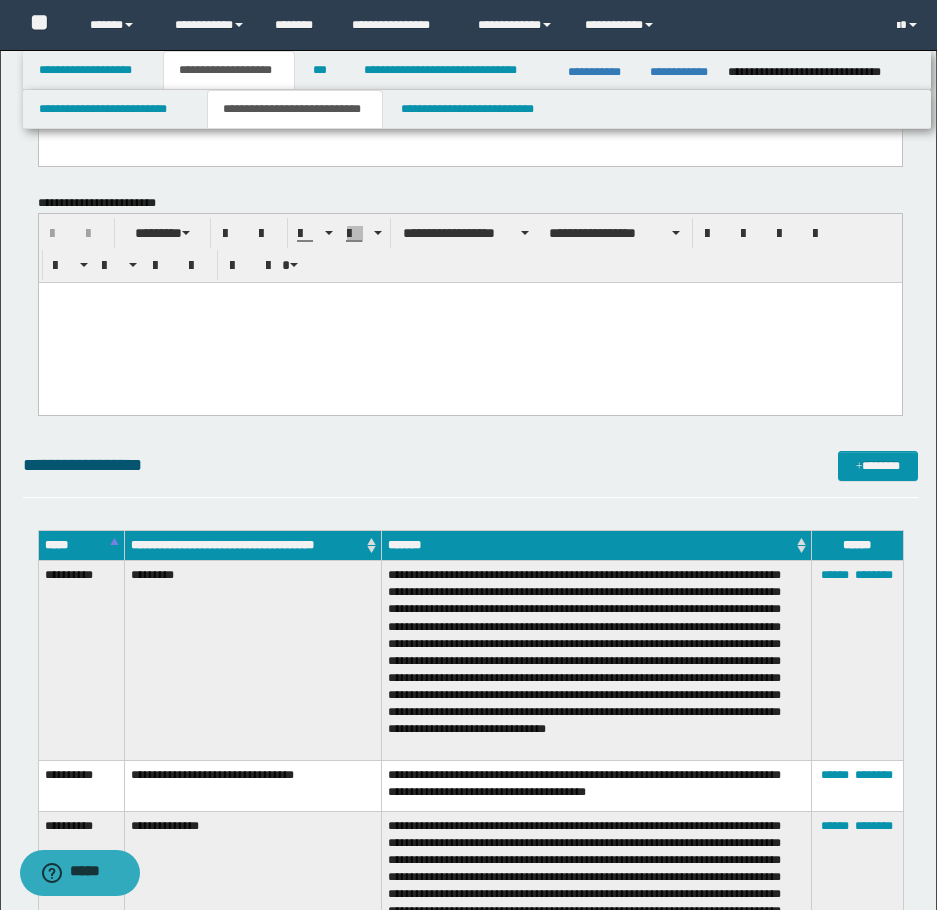 scroll, scrollTop: 1700, scrollLeft: 0, axis: vertical 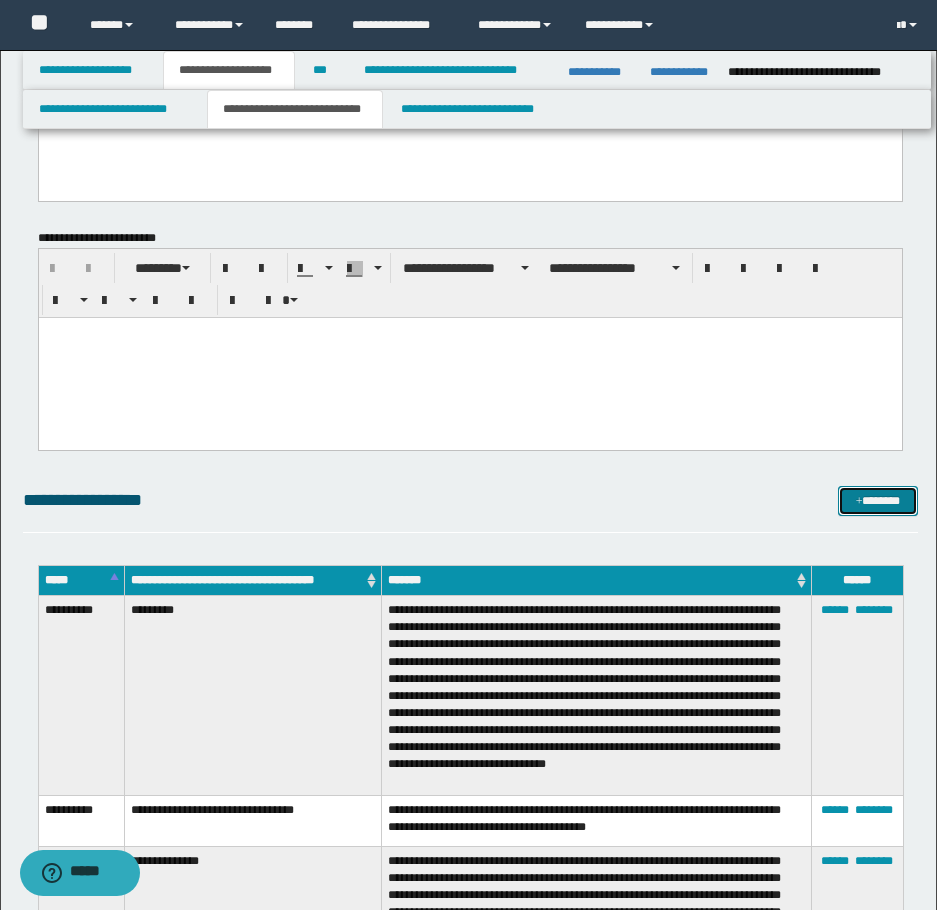 click at bounding box center [859, 502] 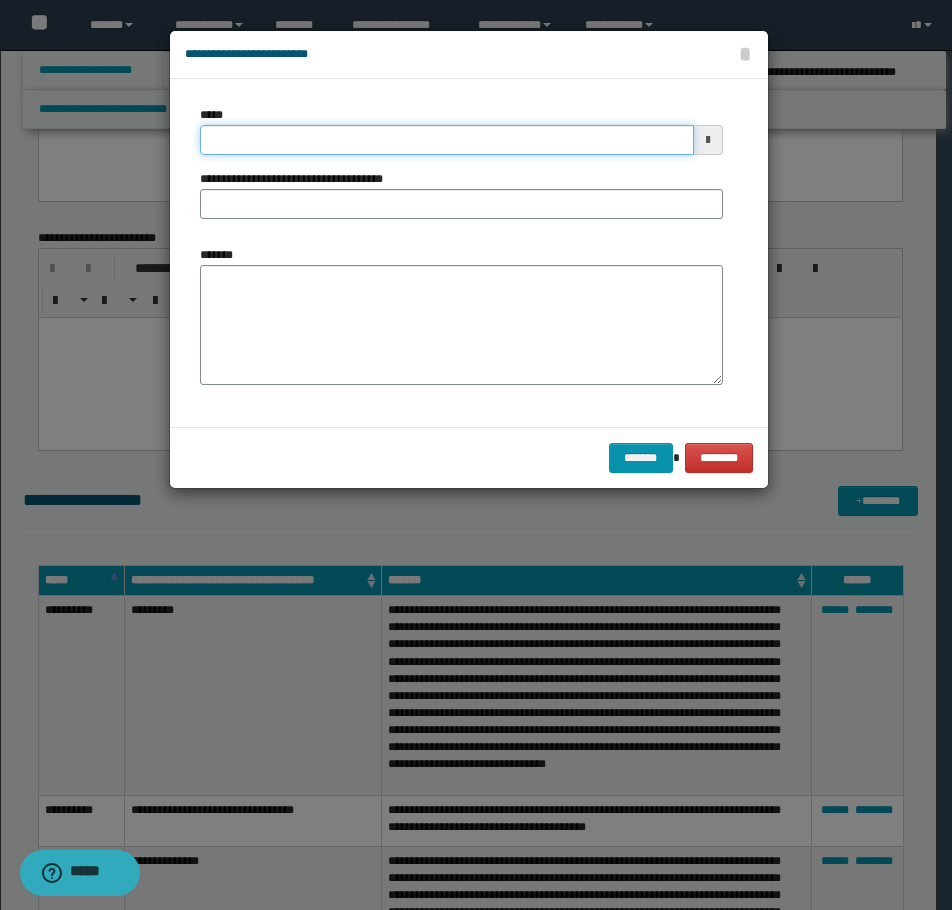 click on "*****" at bounding box center (447, 140) 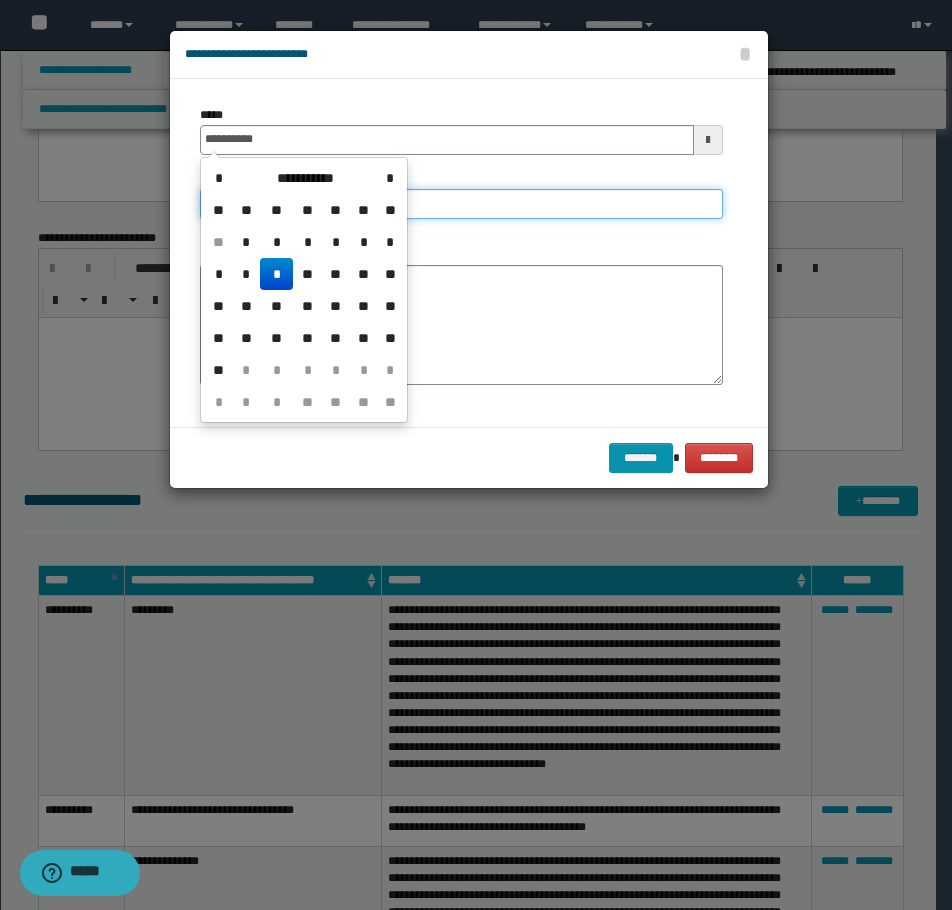 type on "**********" 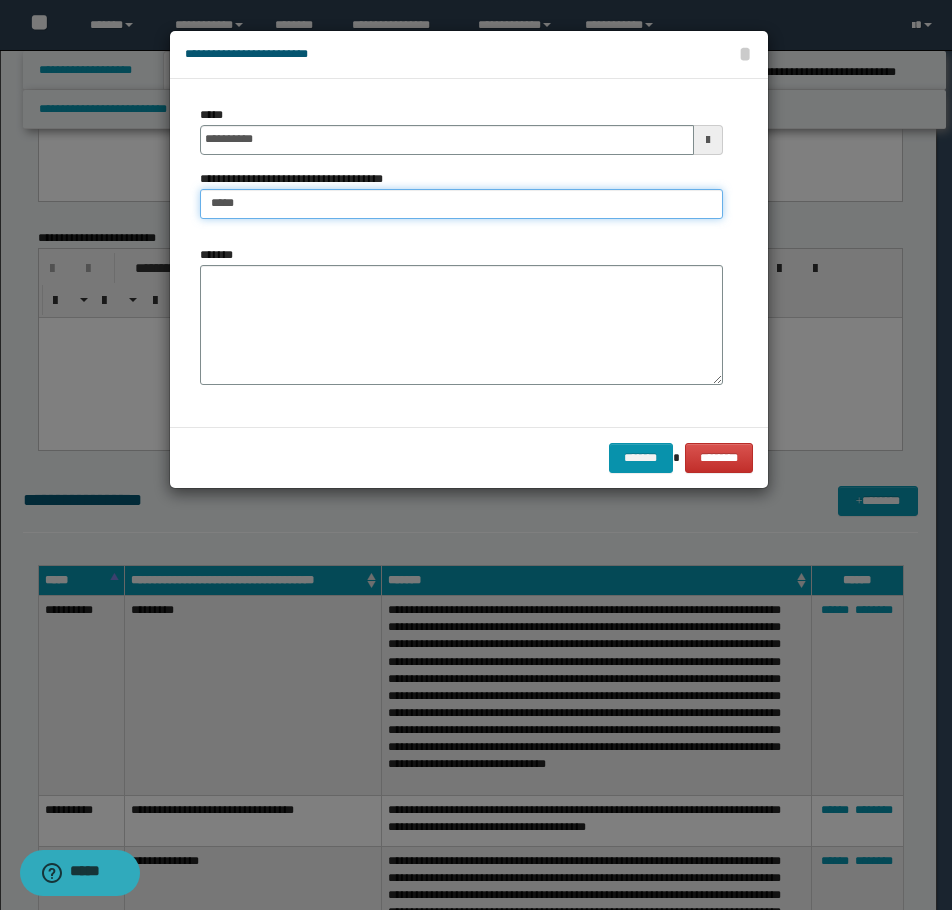 type on "*****" 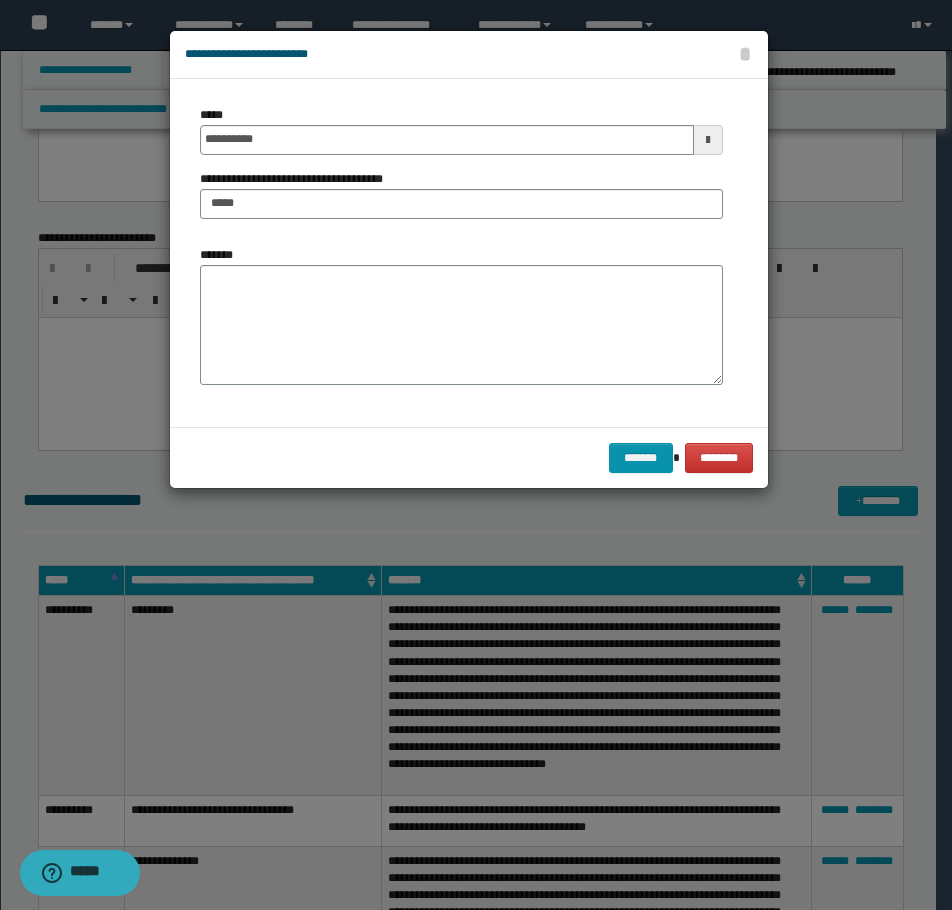 click on "**********" at bounding box center (461, 253) 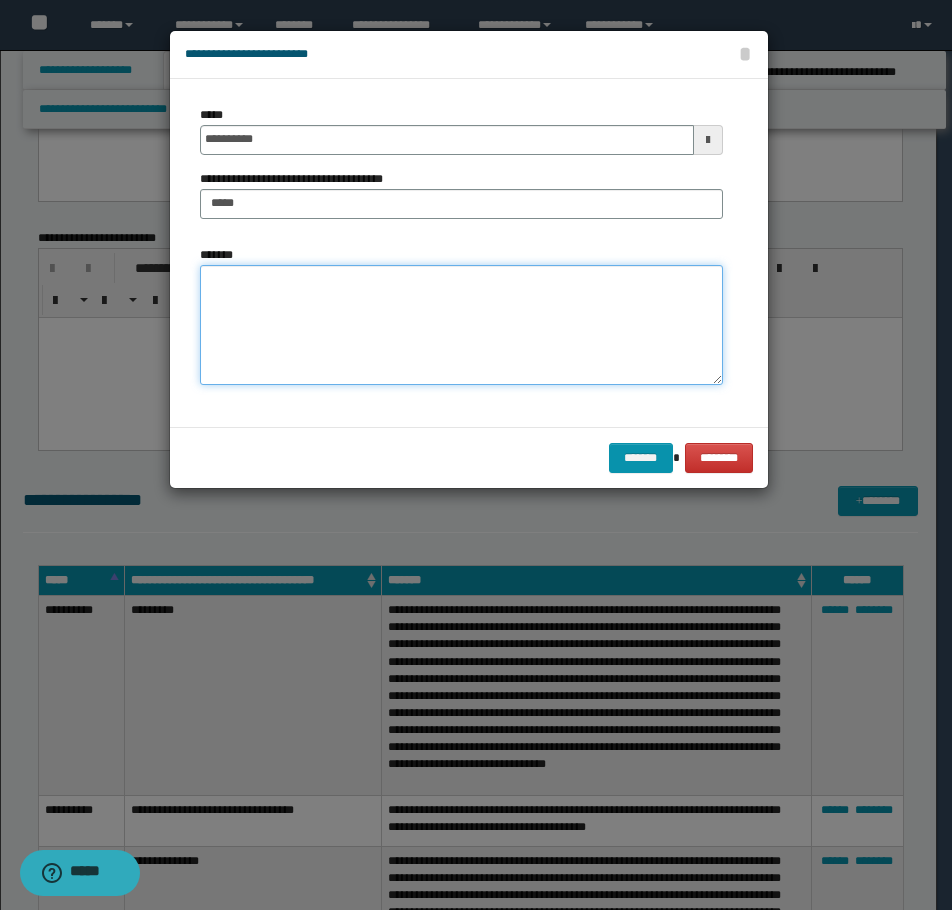 click on "*******" at bounding box center (461, 325) 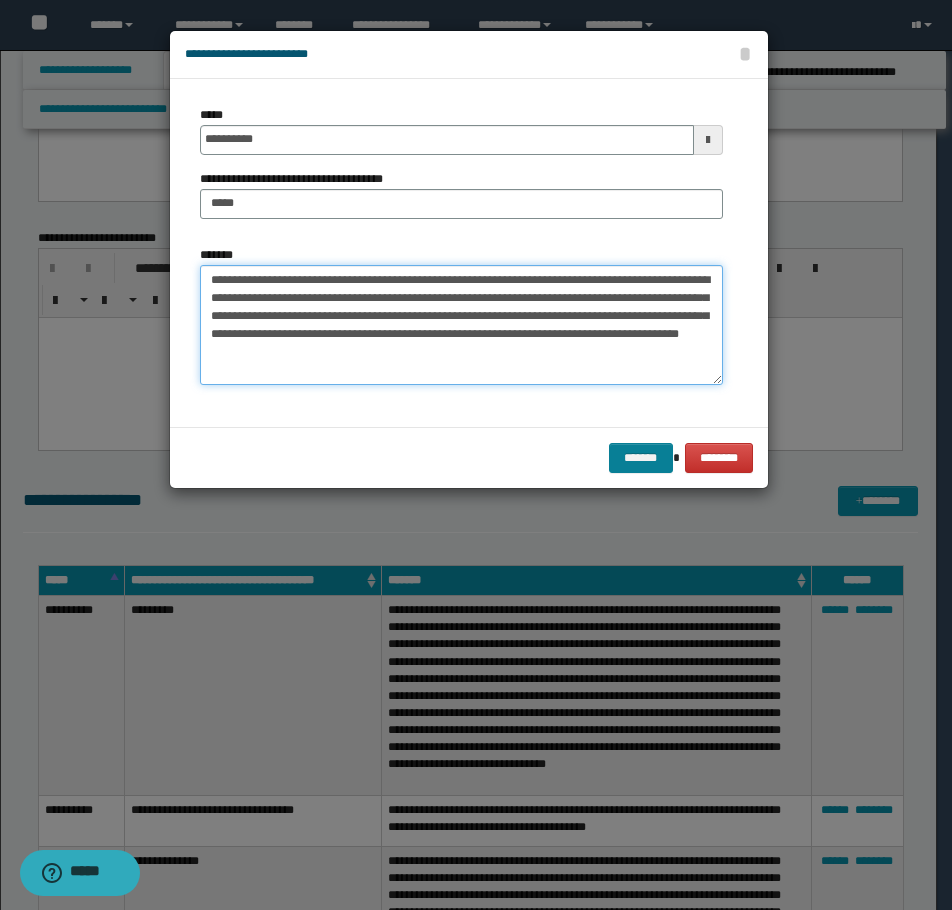 type on "**********" 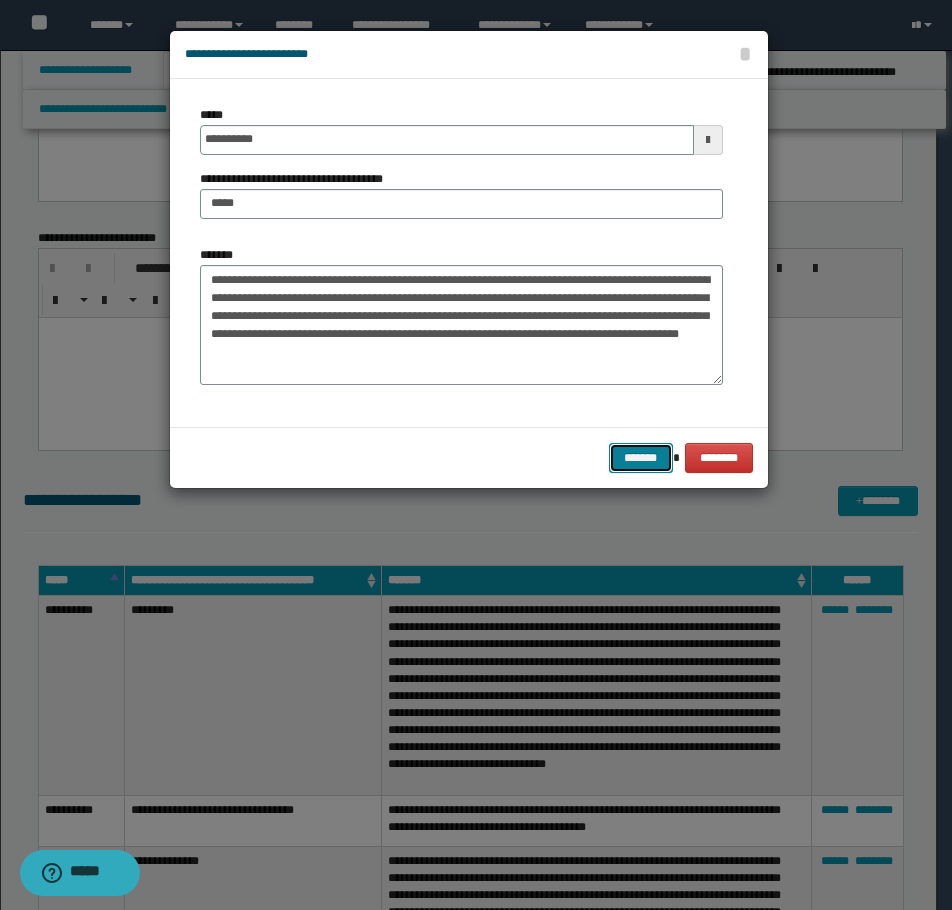 click on "*******" at bounding box center [641, 458] 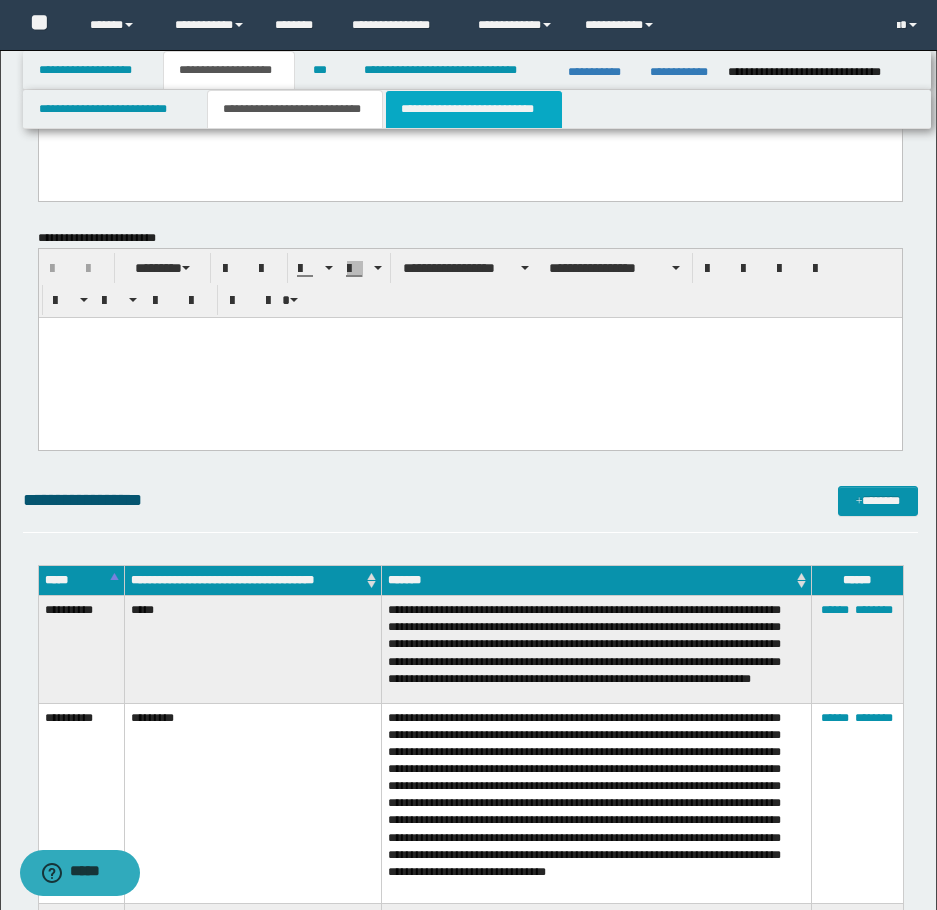 click on "**********" at bounding box center [474, 109] 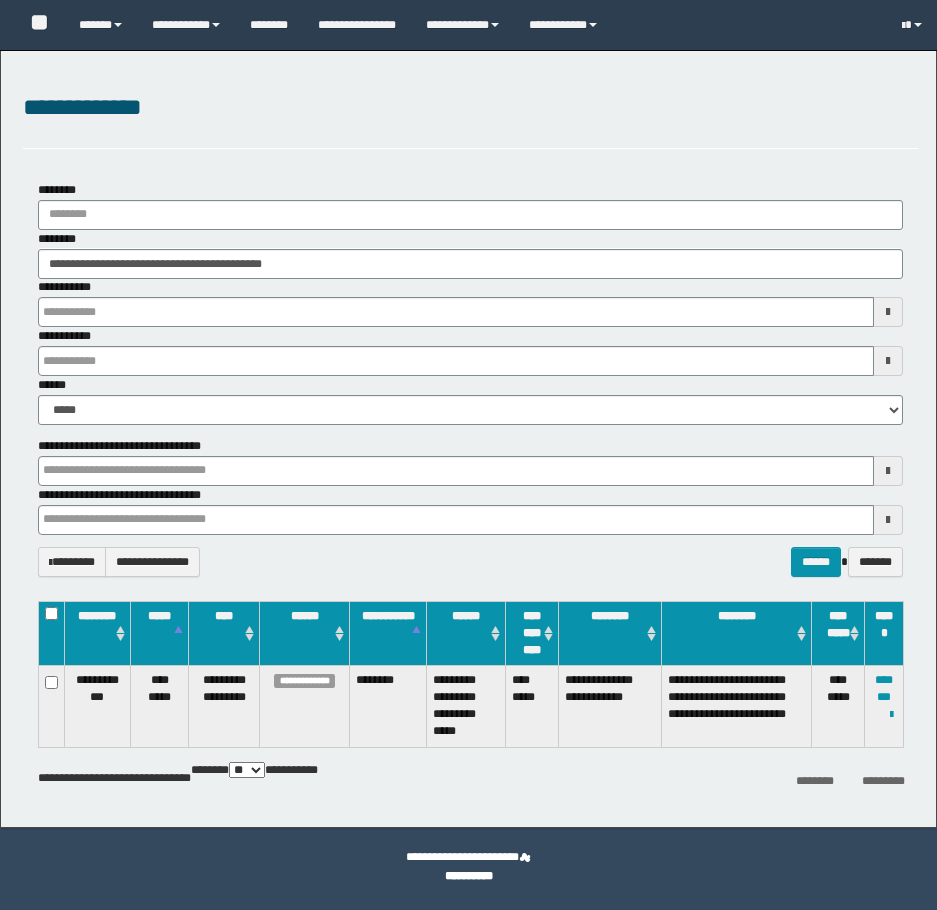 click on "**********" at bounding box center (470, 264) 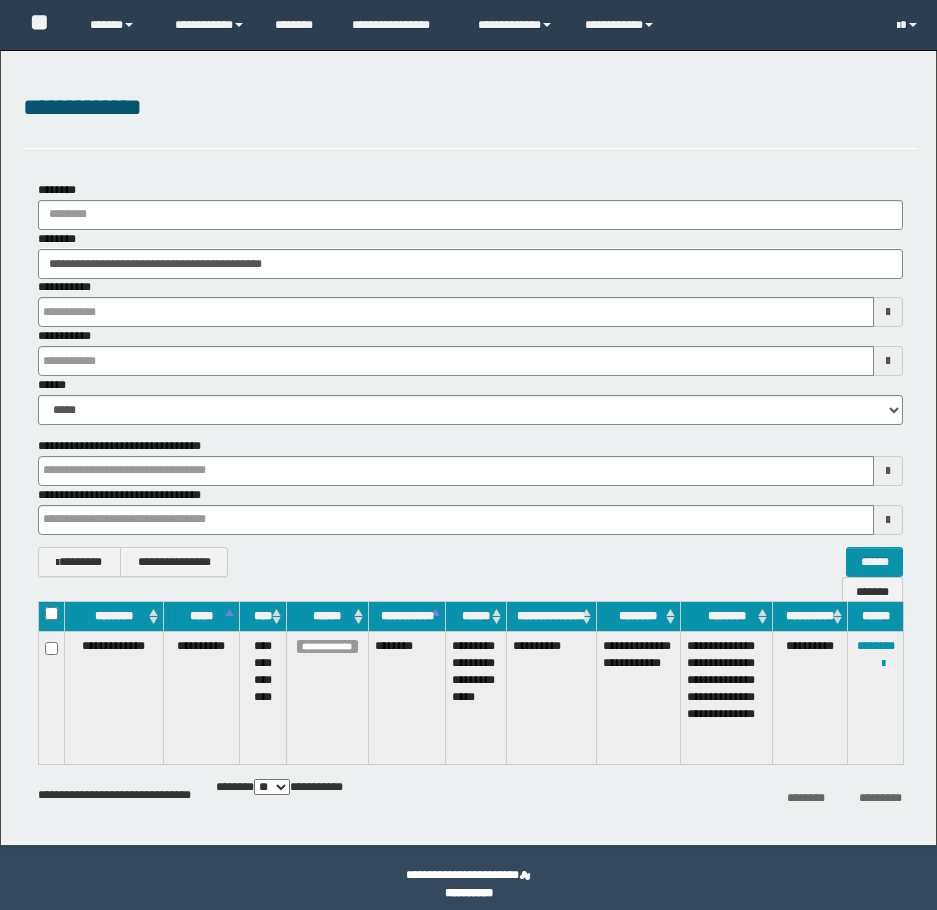 scroll, scrollTop: 0, scrollLeft: 0, axis: both 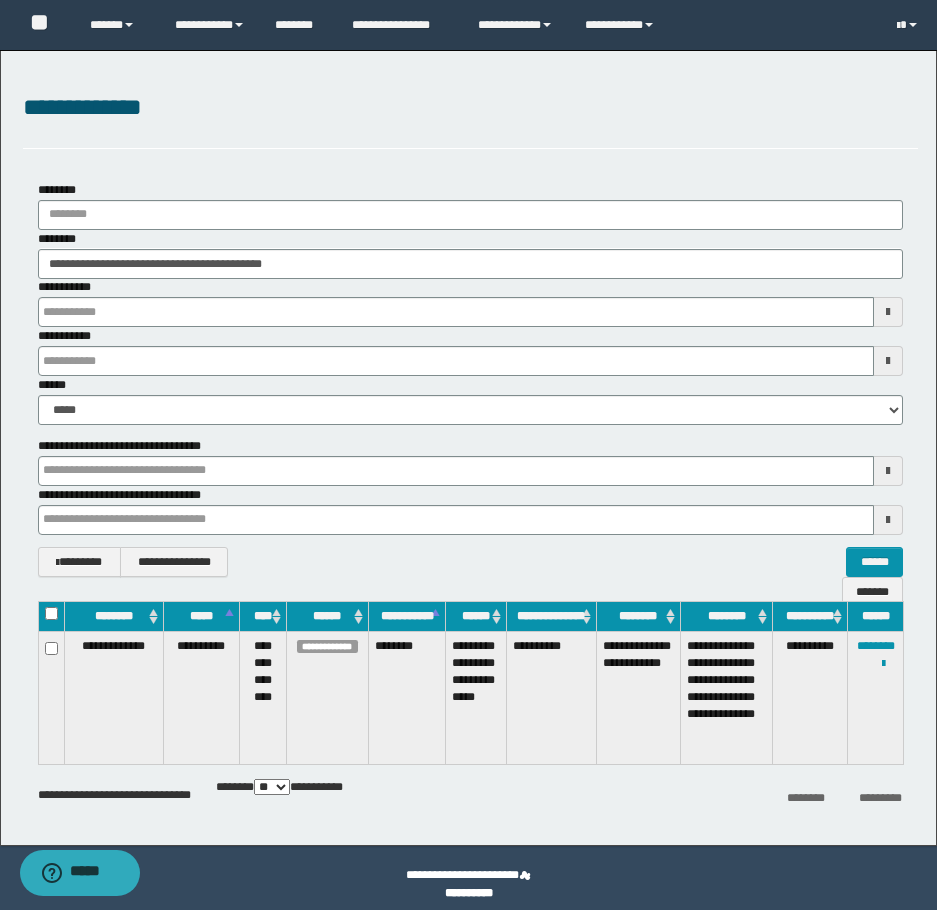 click on "**********" at bounding box center [470, 264] 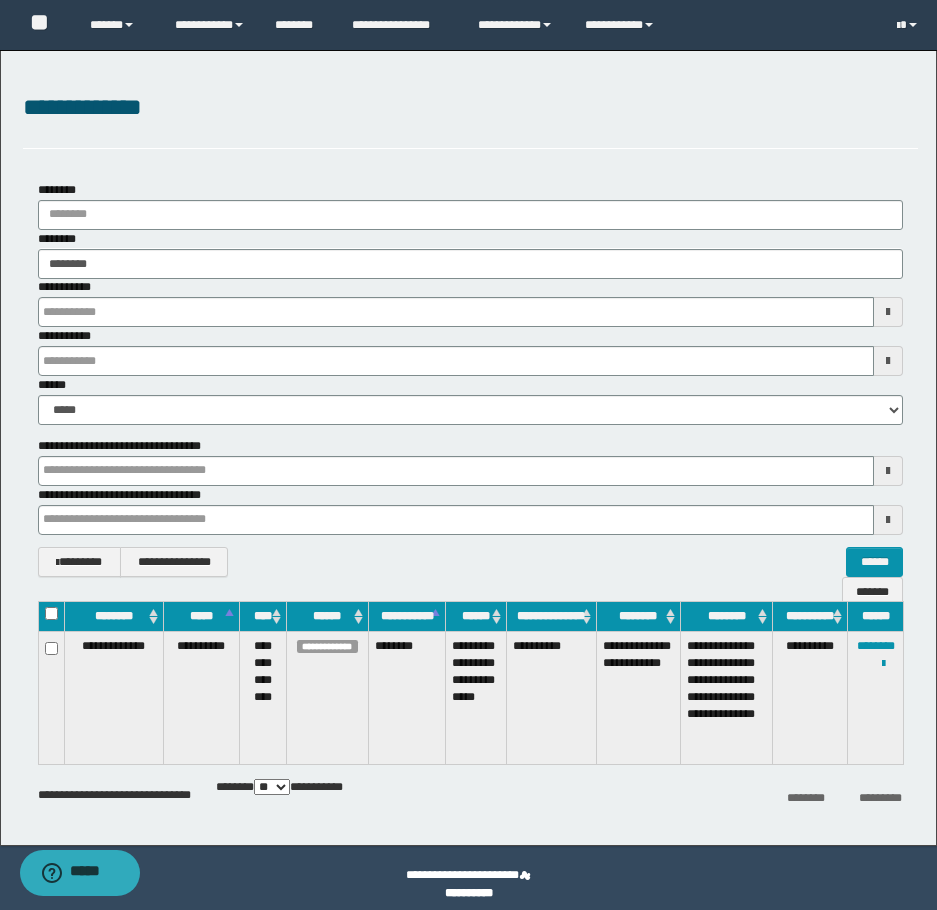 type on "********" 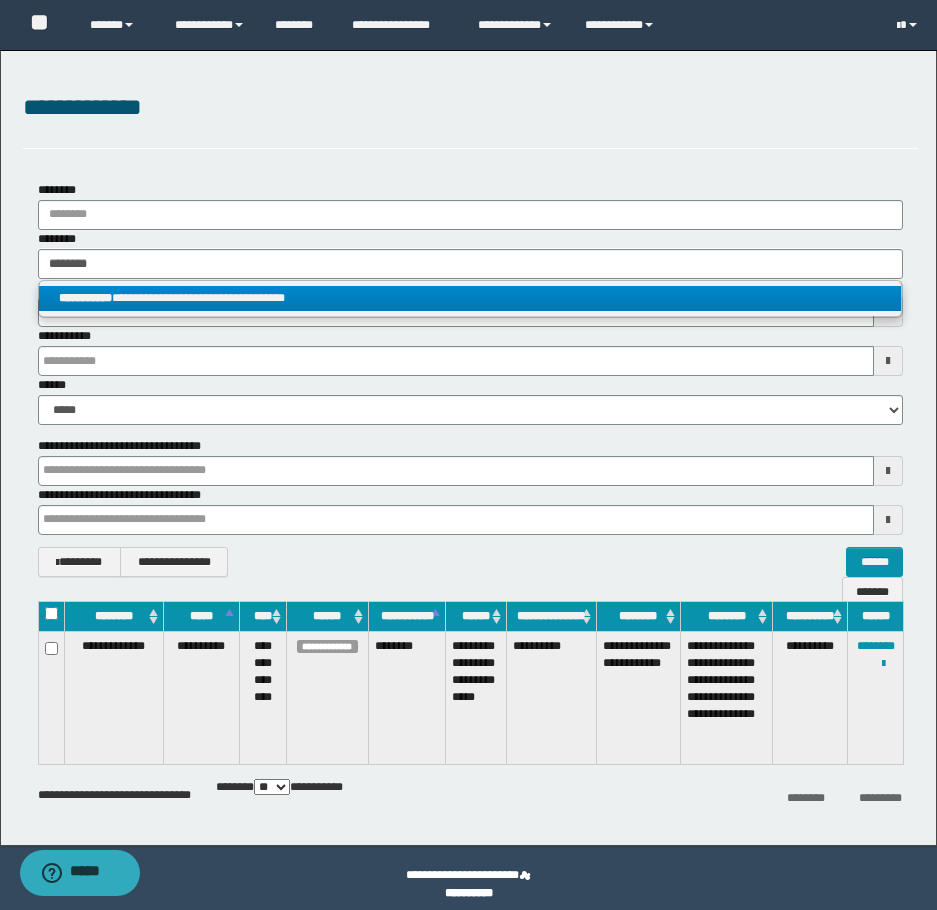 type on "********" 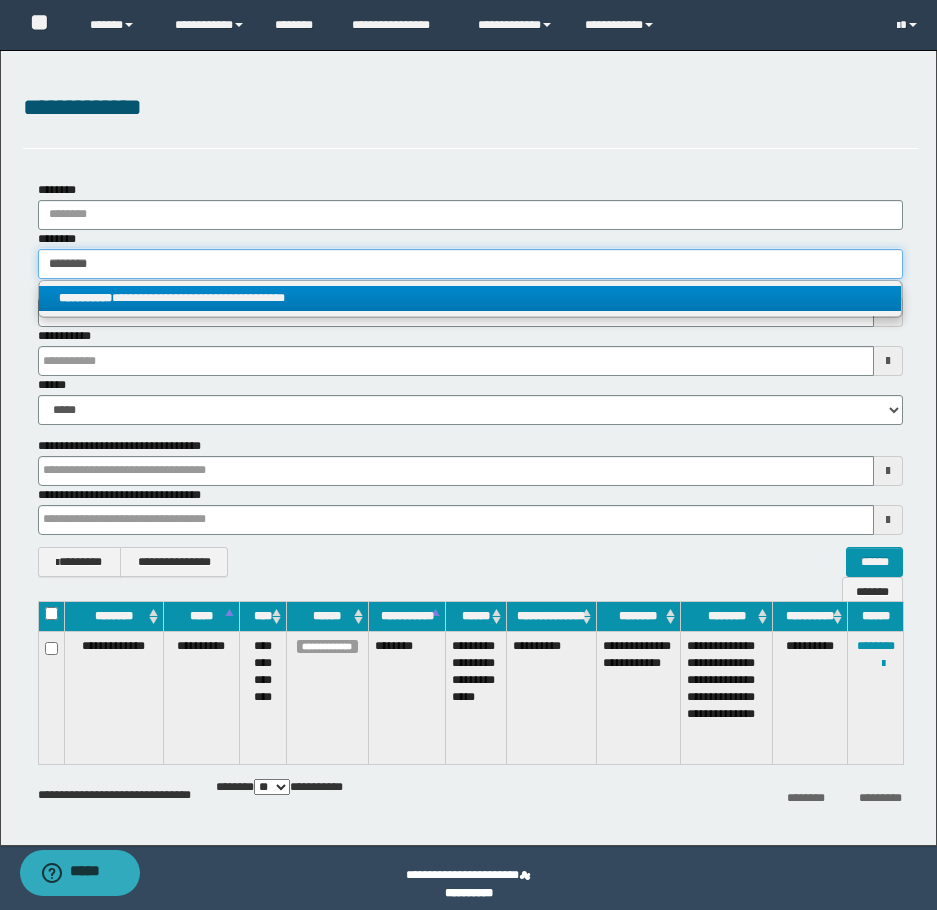 type 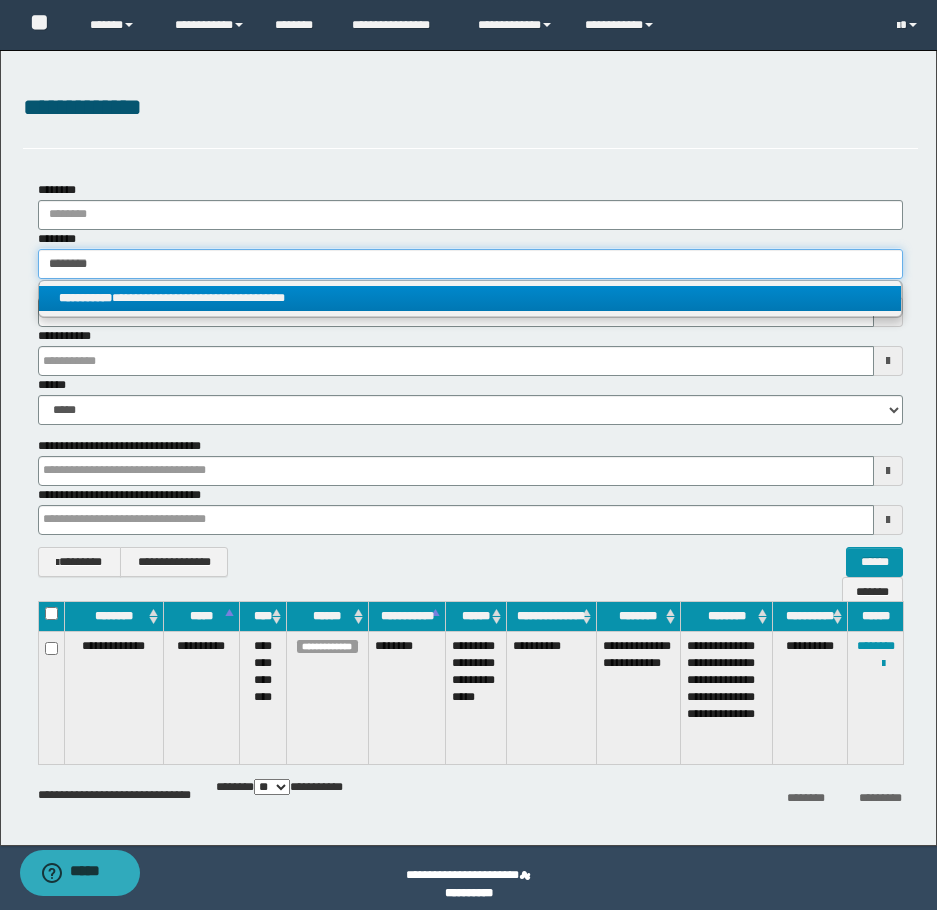 type on "**********" 